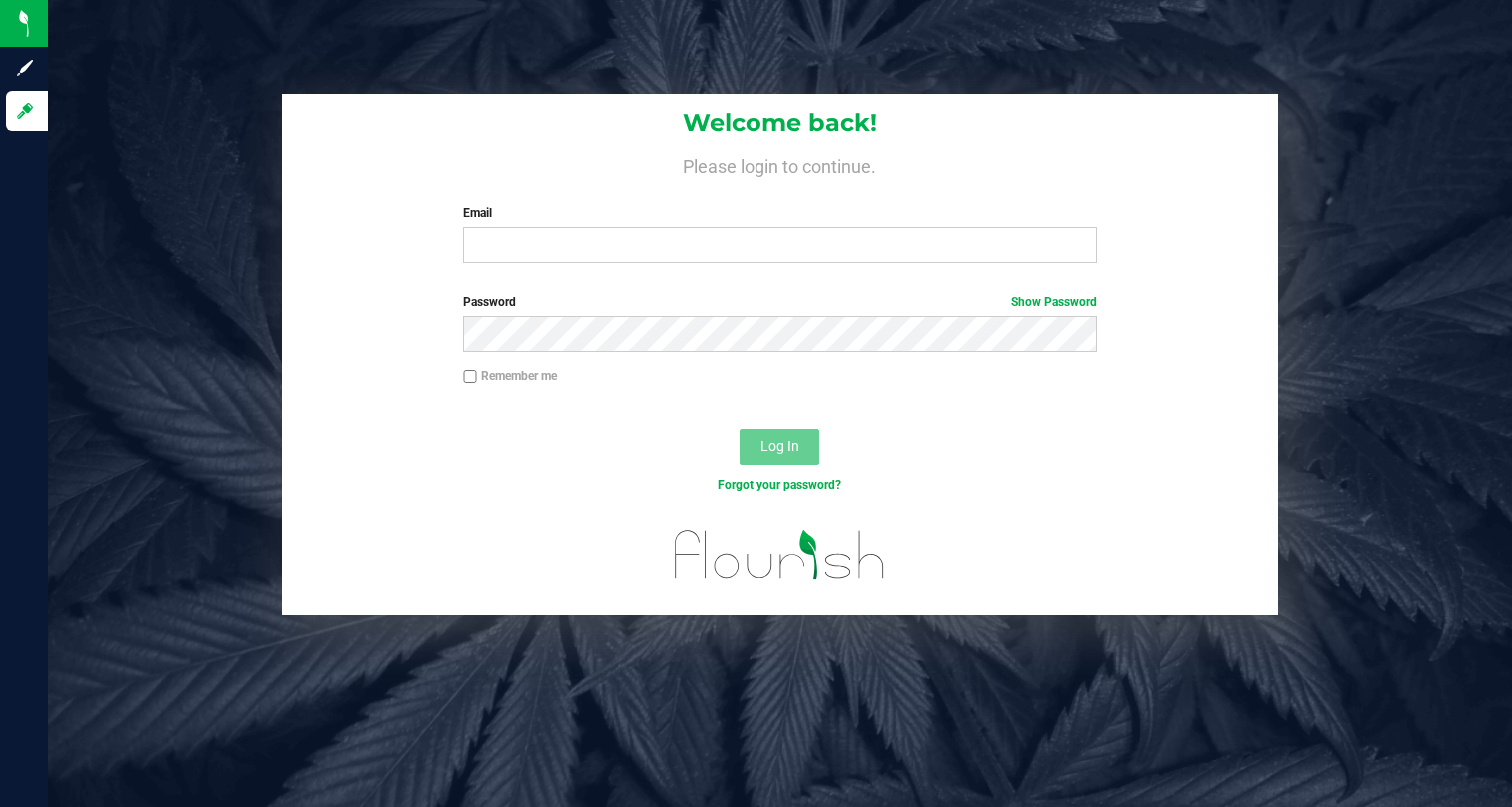 scroll, scrollTop: 0, scrollLeft: 0, axis: both 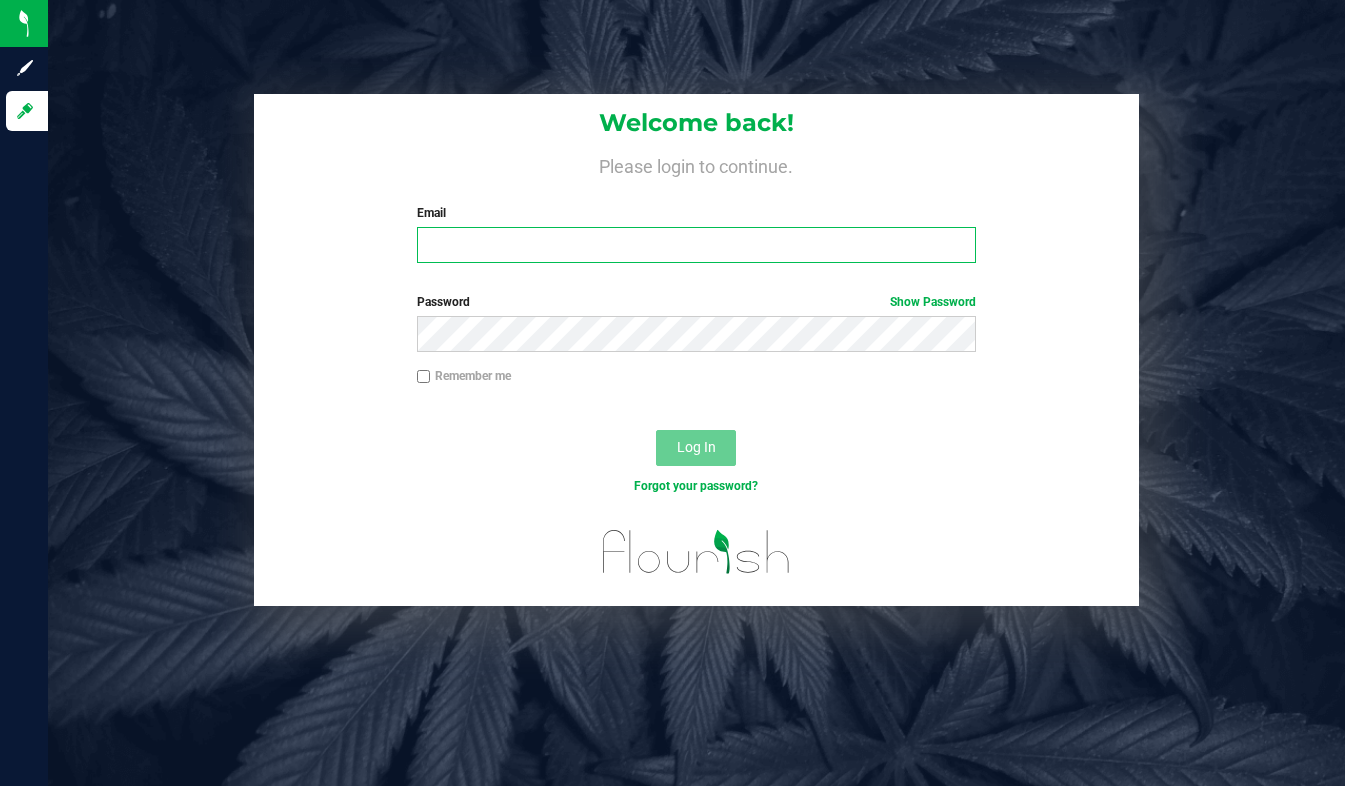type on "[EMAIL]" 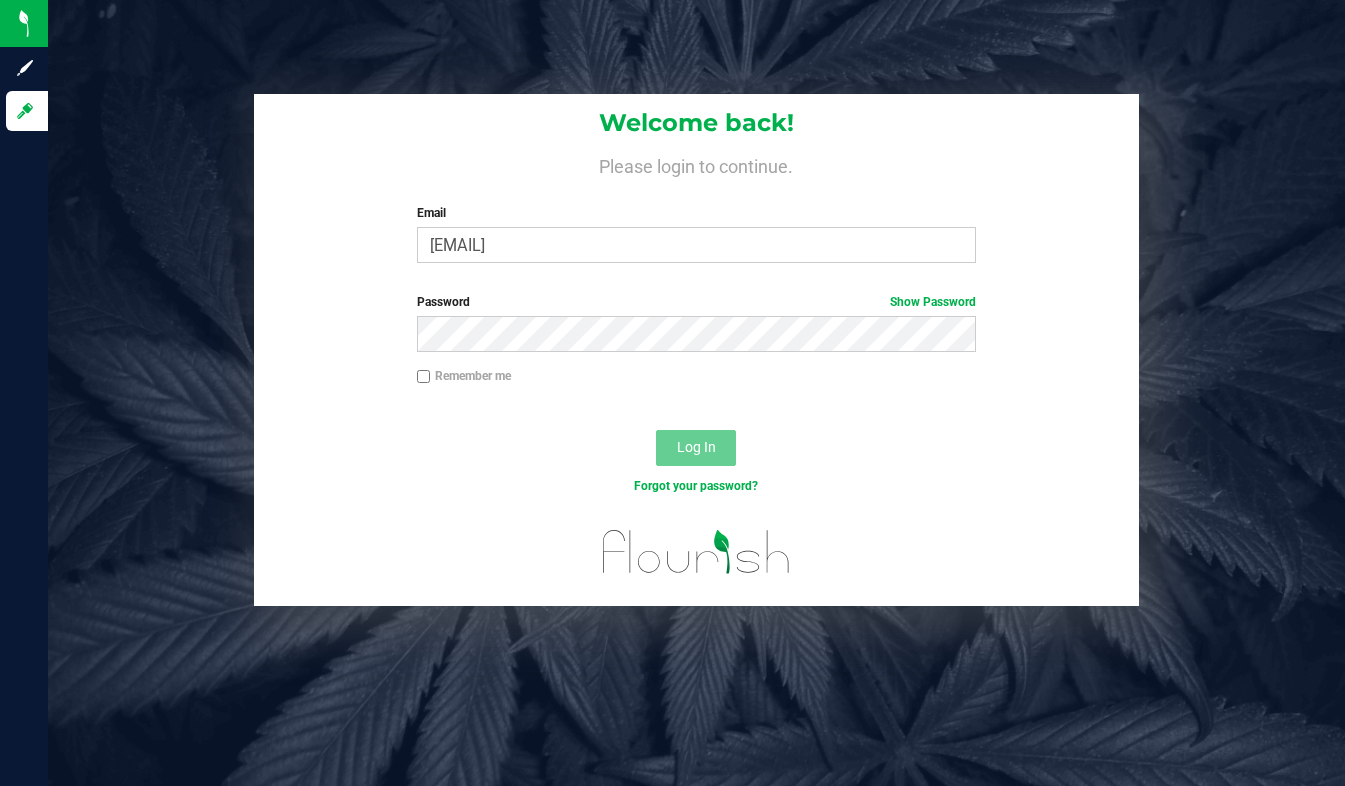 drag, startPoint x: 405, startPoint y: 416, endPoint x: 399, endPoint y: 407, distance: 10.816654 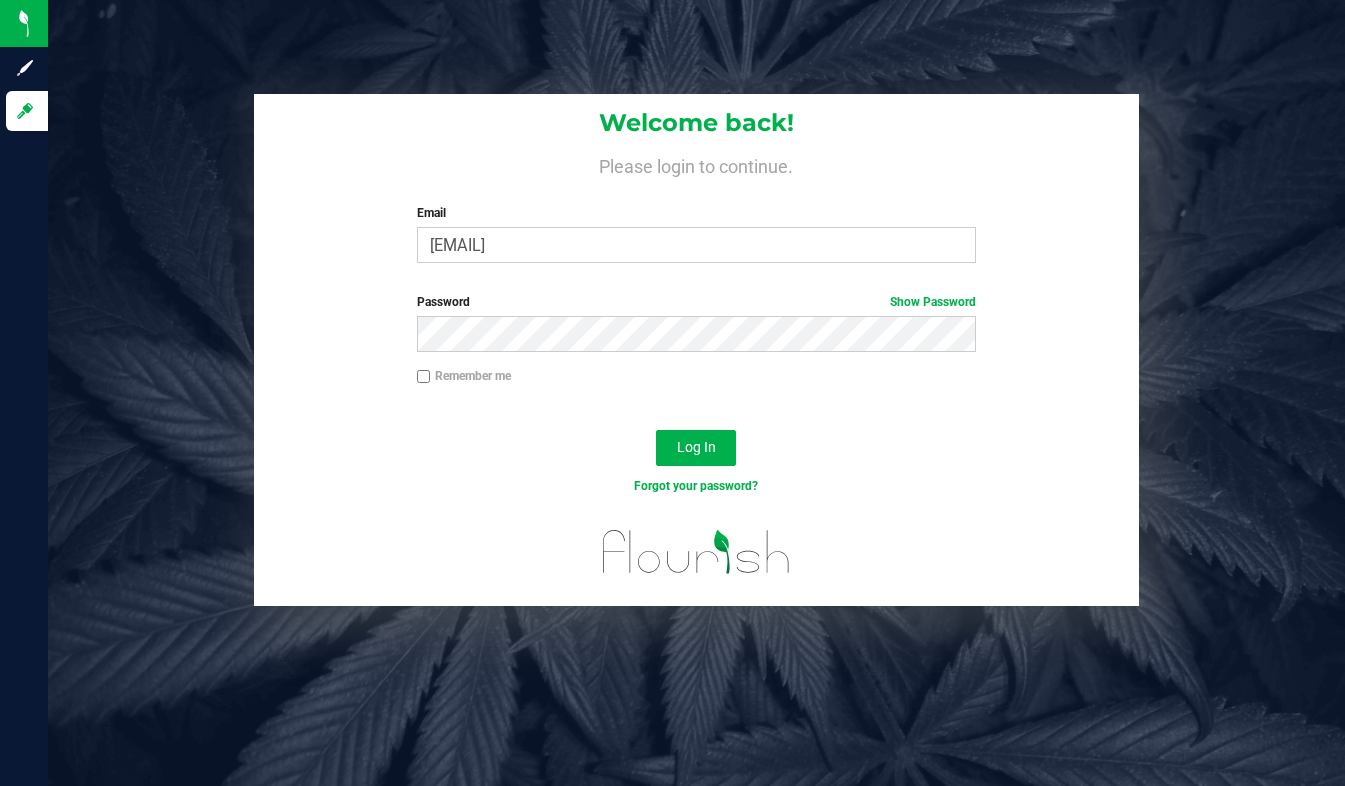 click on "Welcome back!
Please login to continue.
Email
lcousin@liveparallel.com
Required
Please format your email correctly.
Password
Show Password
Remember me
Log In
Forgot your password?" at bounding box center [696, 350] 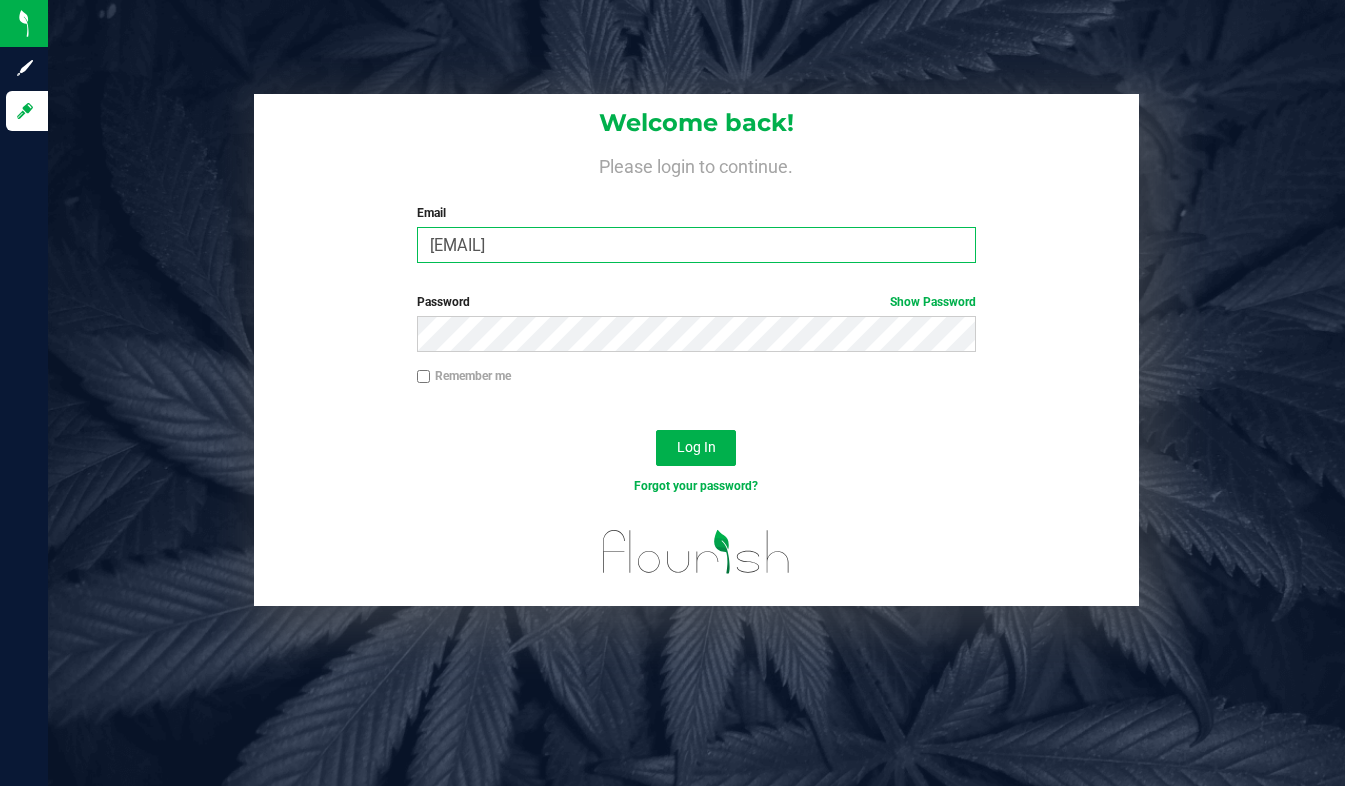 click on "[EMAIL]" at bounding box center [697, 245] 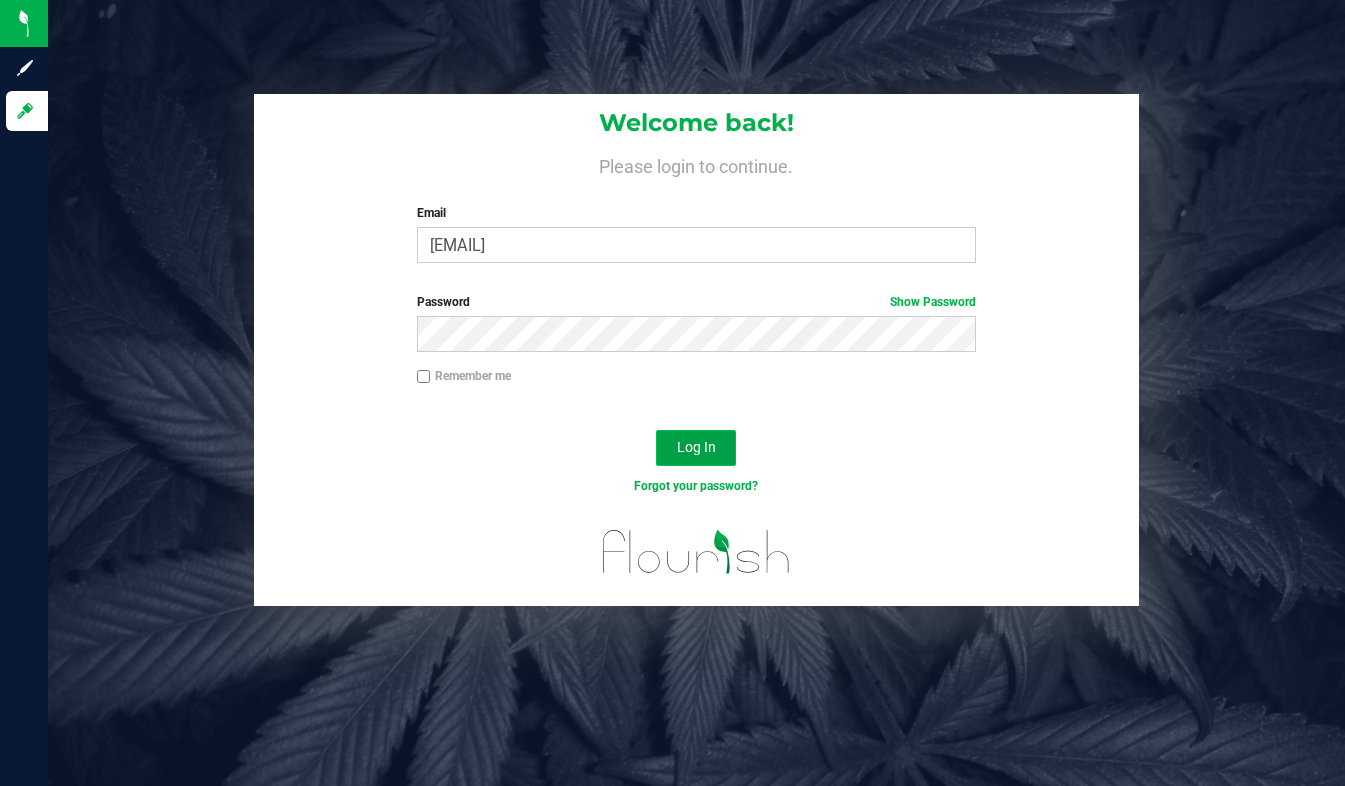 click on "Log In" at bounding box center [696, 447] 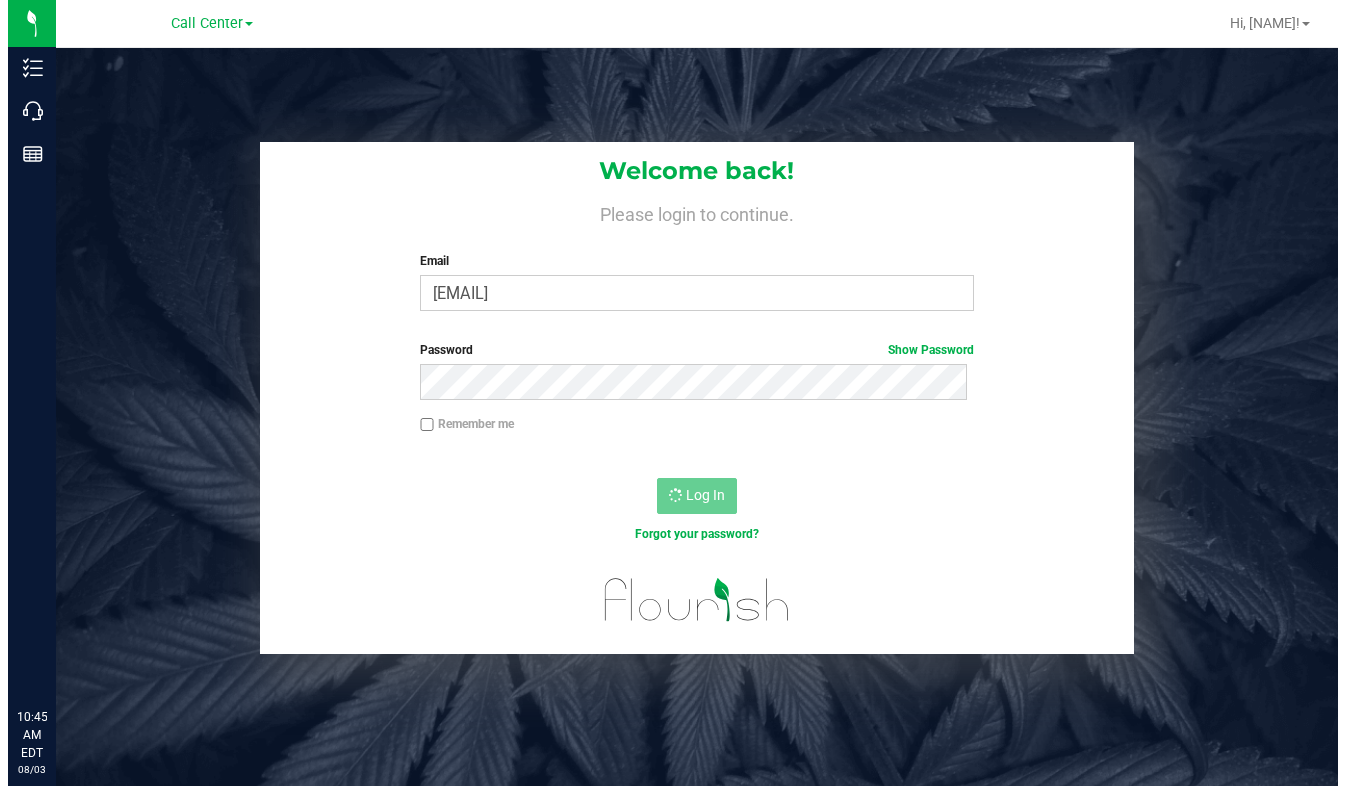 scroll, scrollTop: 0, scrollLeft: 0, axis: both 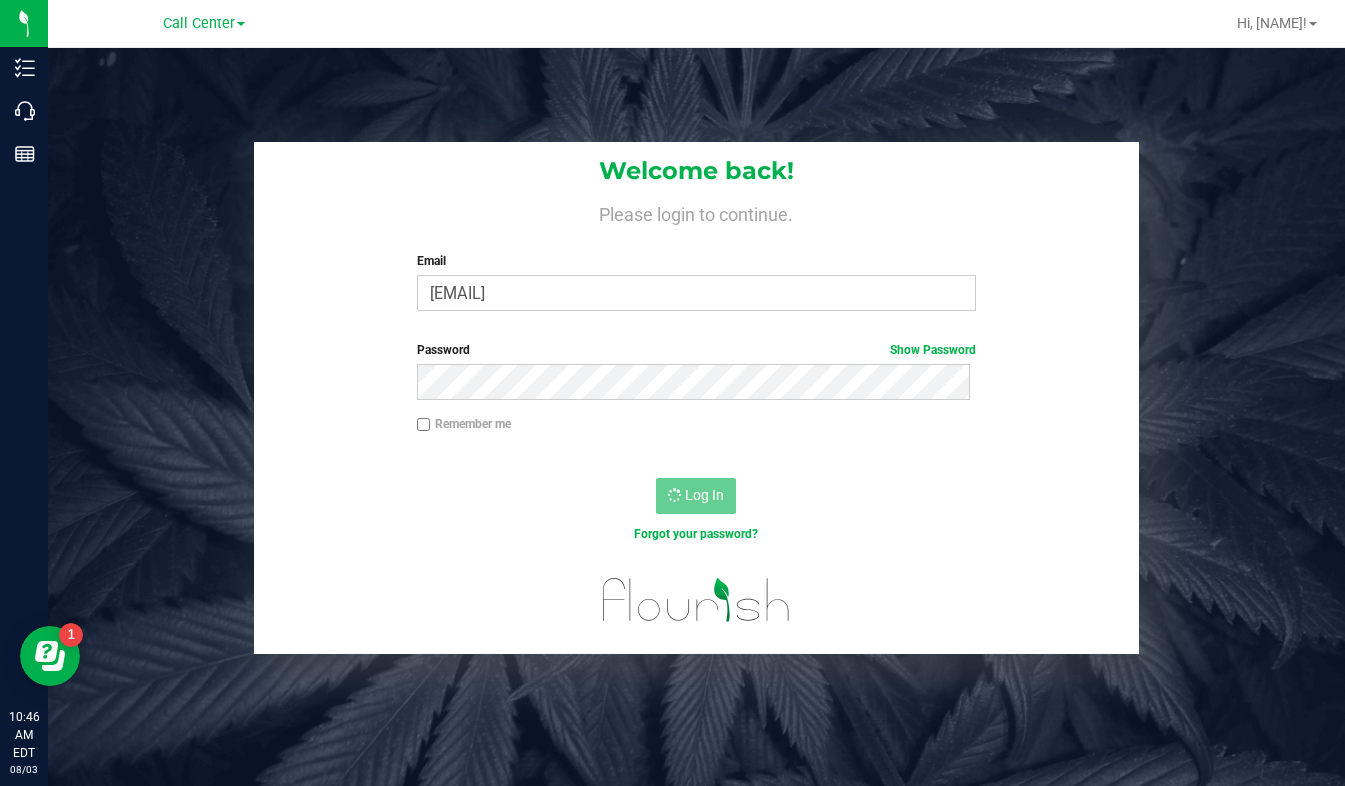 click on "Welcome back!
Please login to continue.
Email
lcousin@liveparallel.com
Required
Please format your email correctly.
Password
Show Password
Remember me
Log In
Forgot your password?" at bounding box center (696, 398) 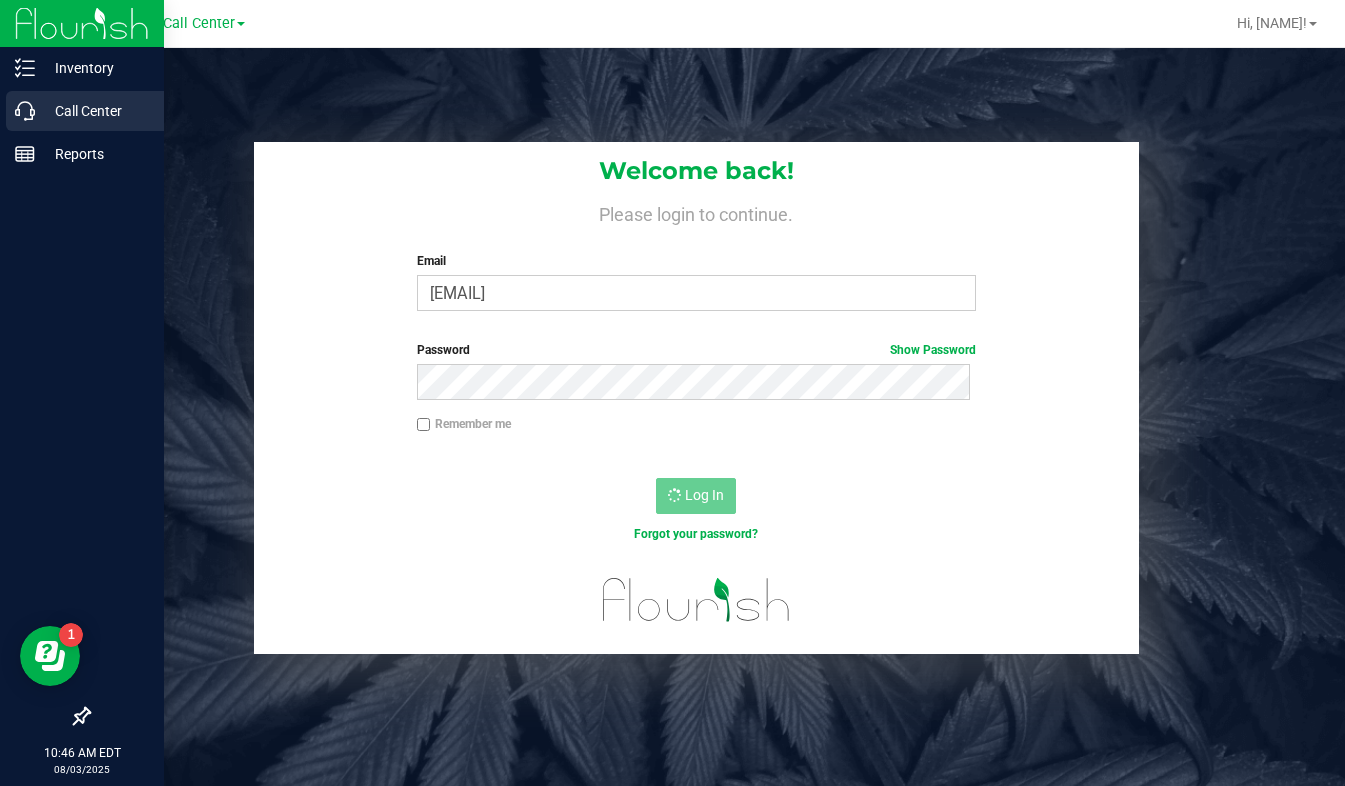 click on "Call Center" at bounding box center (95, 111) 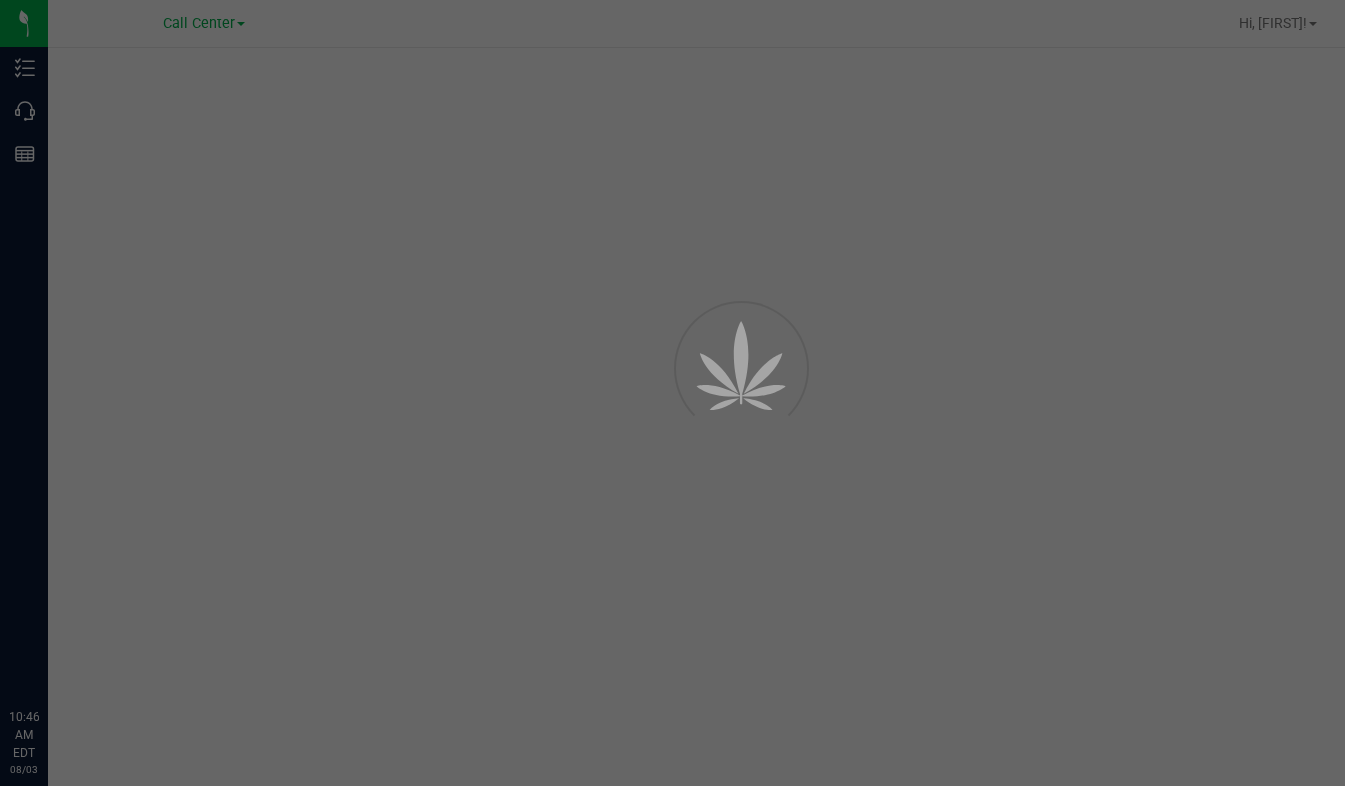 scroll, scrollTop: 0, scrollLeft: 0, axis: both 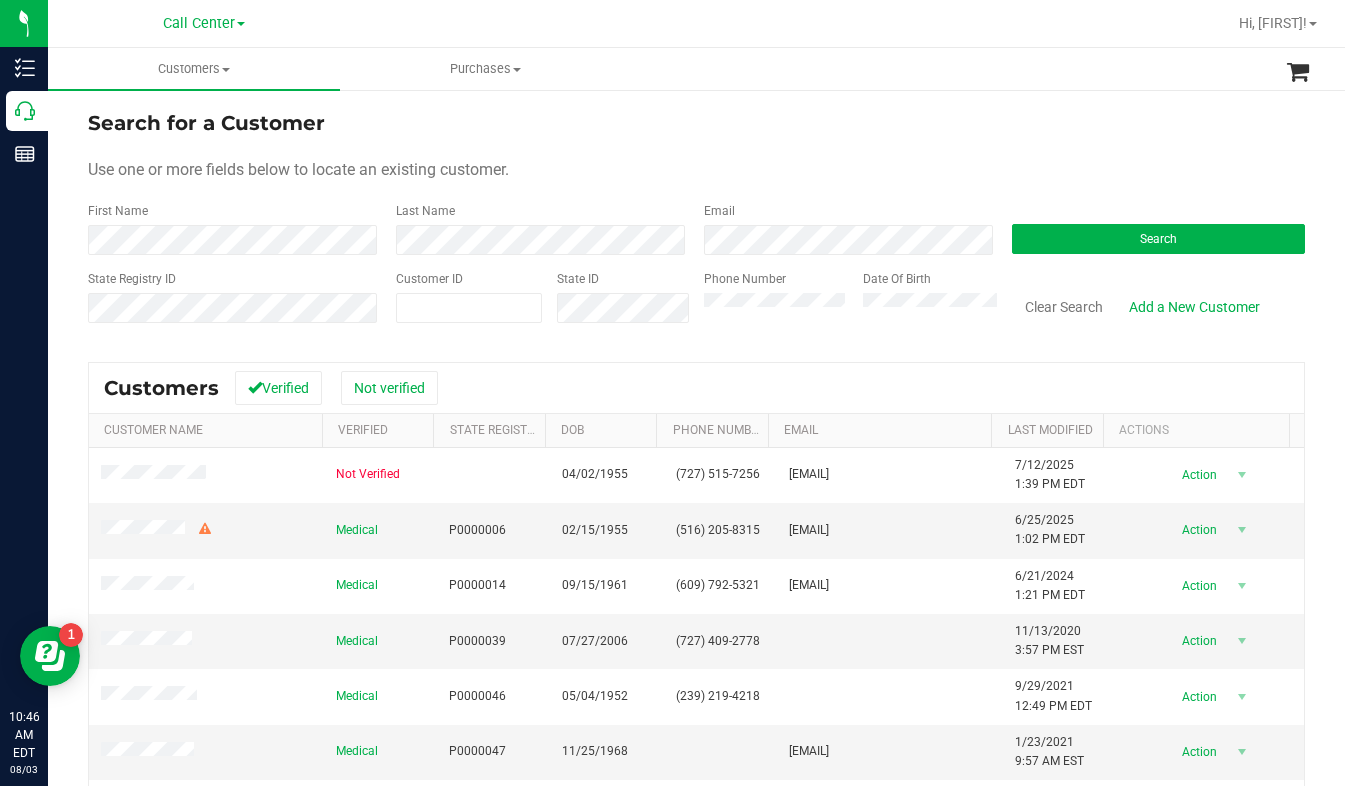 click on "Use one or more fields below to locate an existing customer." at bounding box center [696, 170] 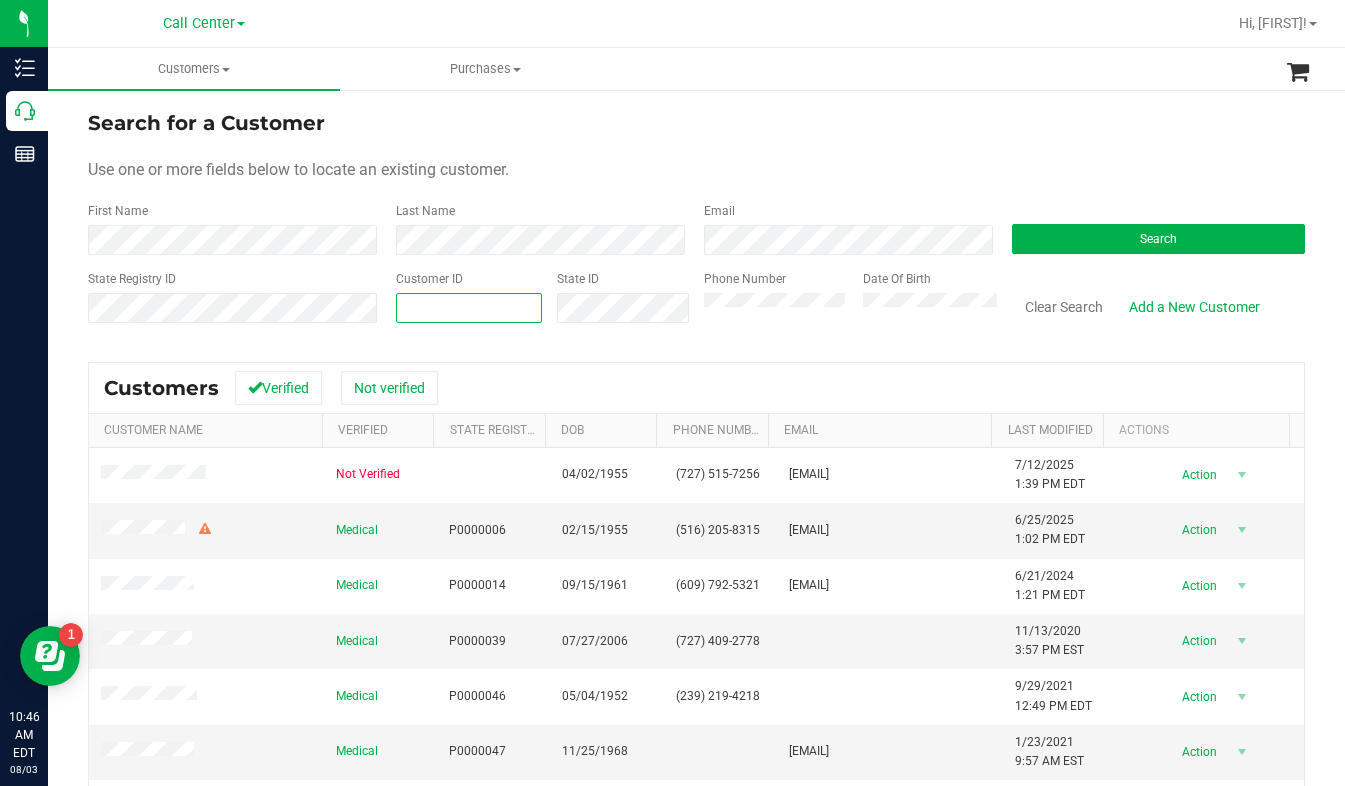 click at bounding box center [469, 308] 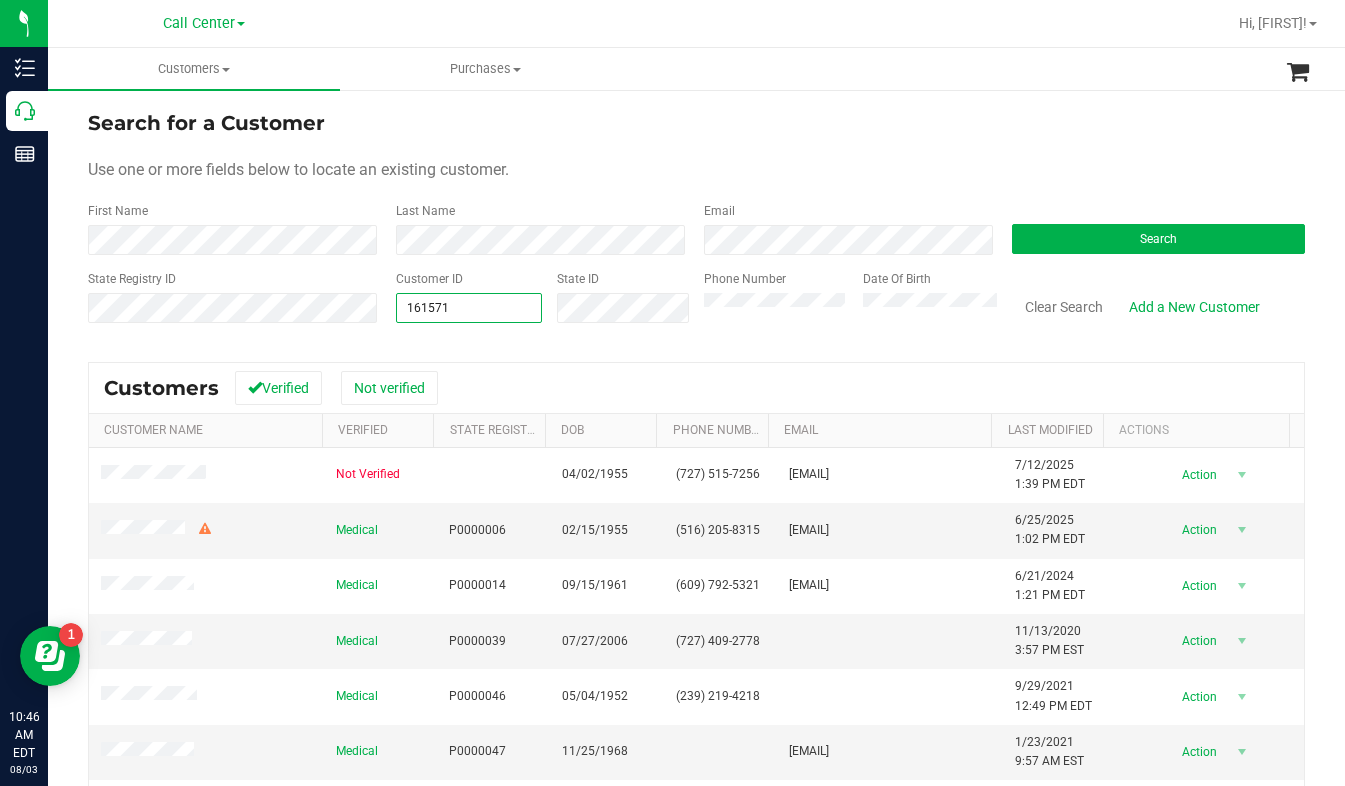 type on "1615711" 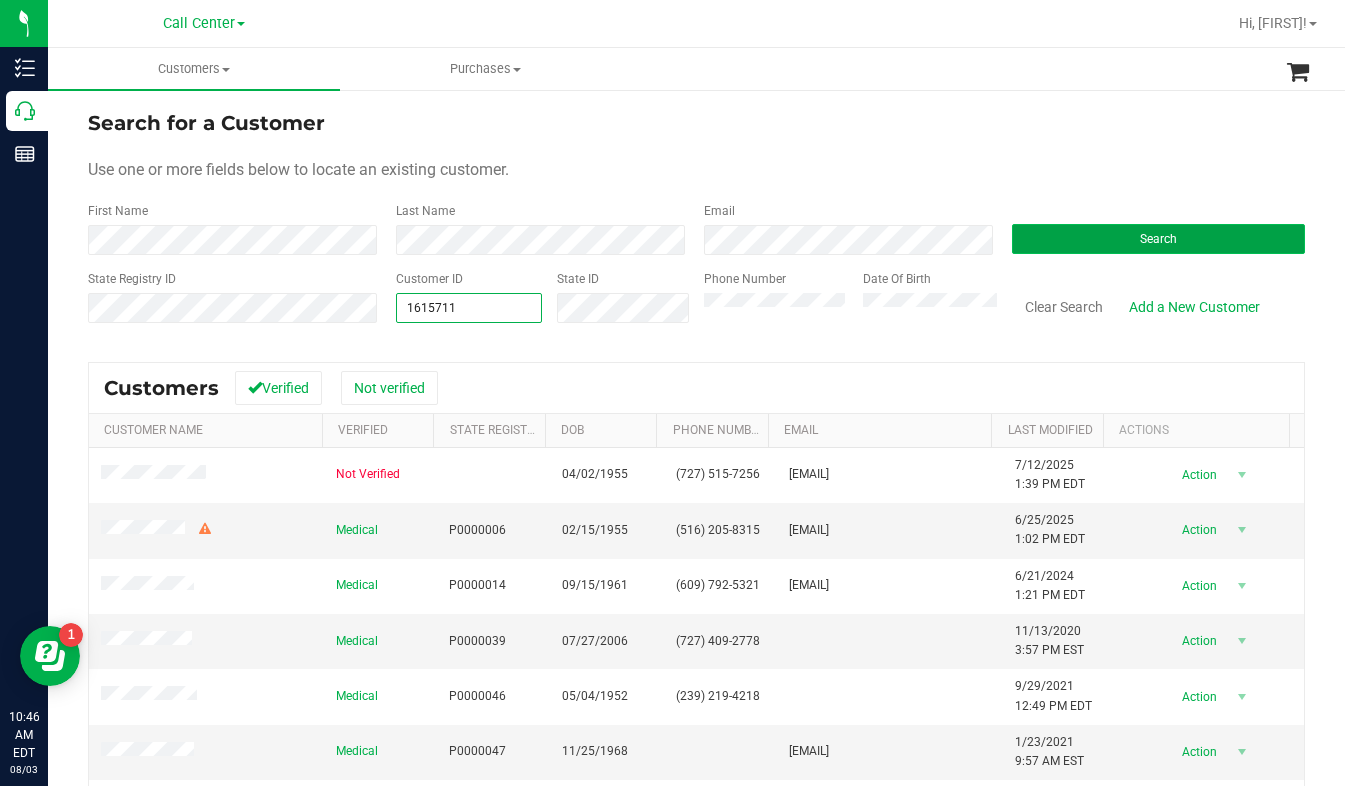 type on "1615711" 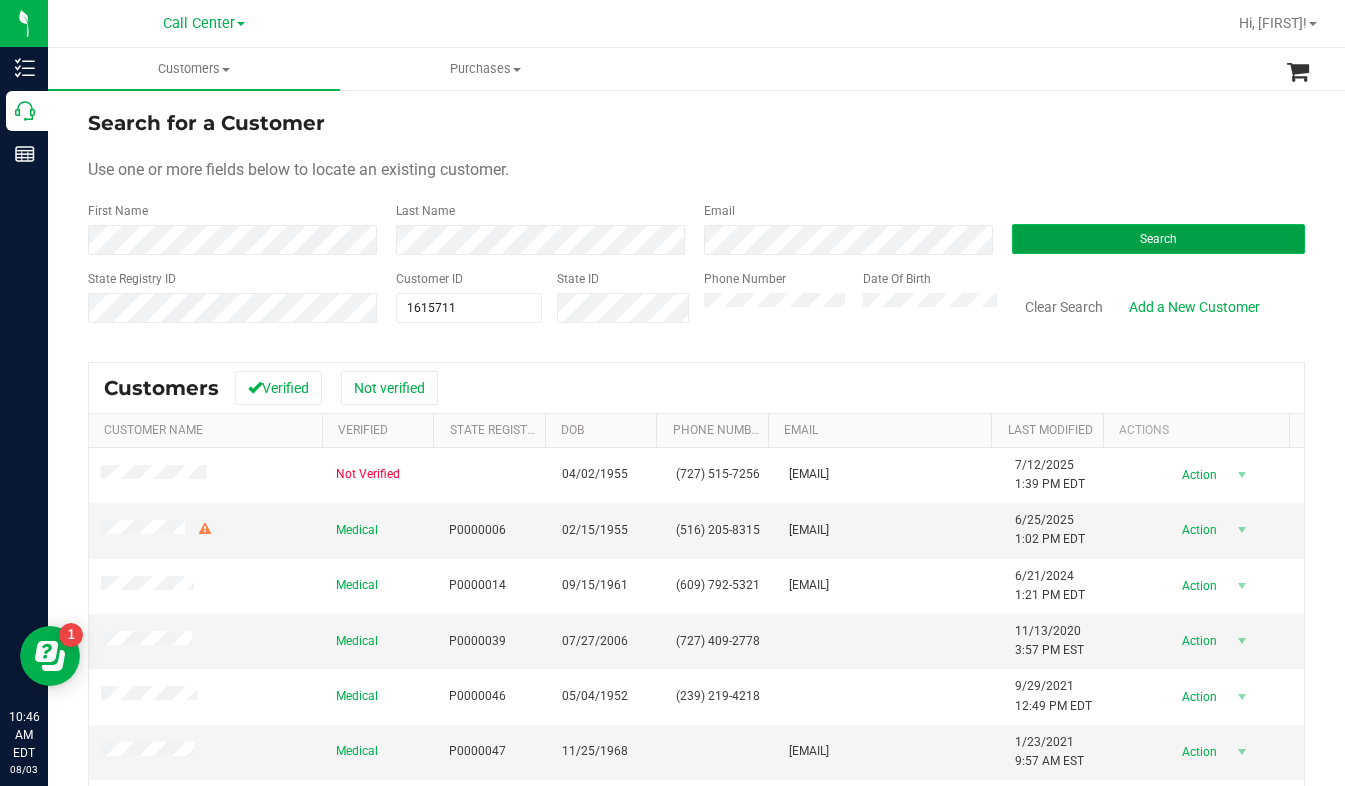click on "Search" at bounding box center (1158, 239) 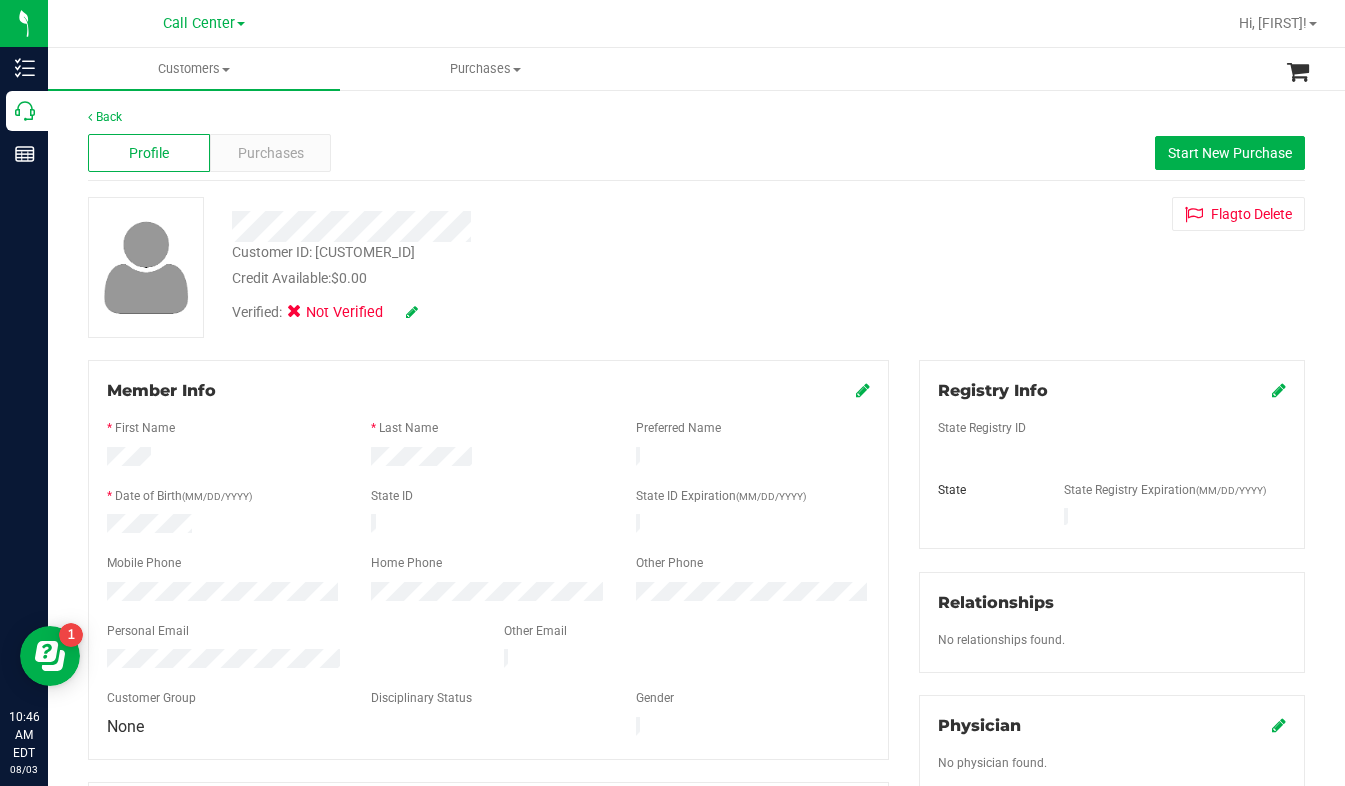 click on "Customer ID: [NUMBER]
Credit Available:
$0.00
Verified:
Not Verified
Flag  to Delete" at bounding box center [696, 267] 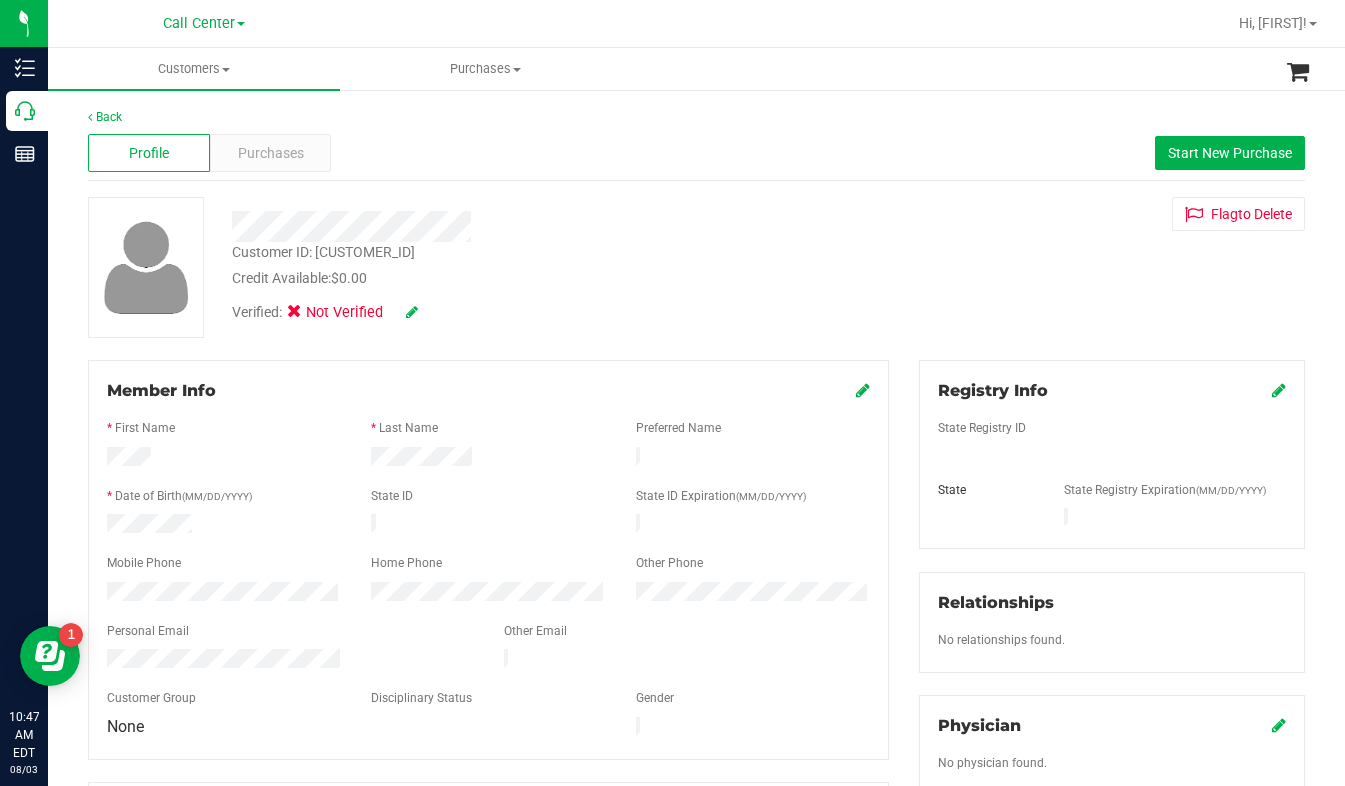 click on "Customer ID: [NUMBER]
Credit Available:
$0.00
Verified:
Not Verified
Flag  to Delete" at bounding box center [696, 267] 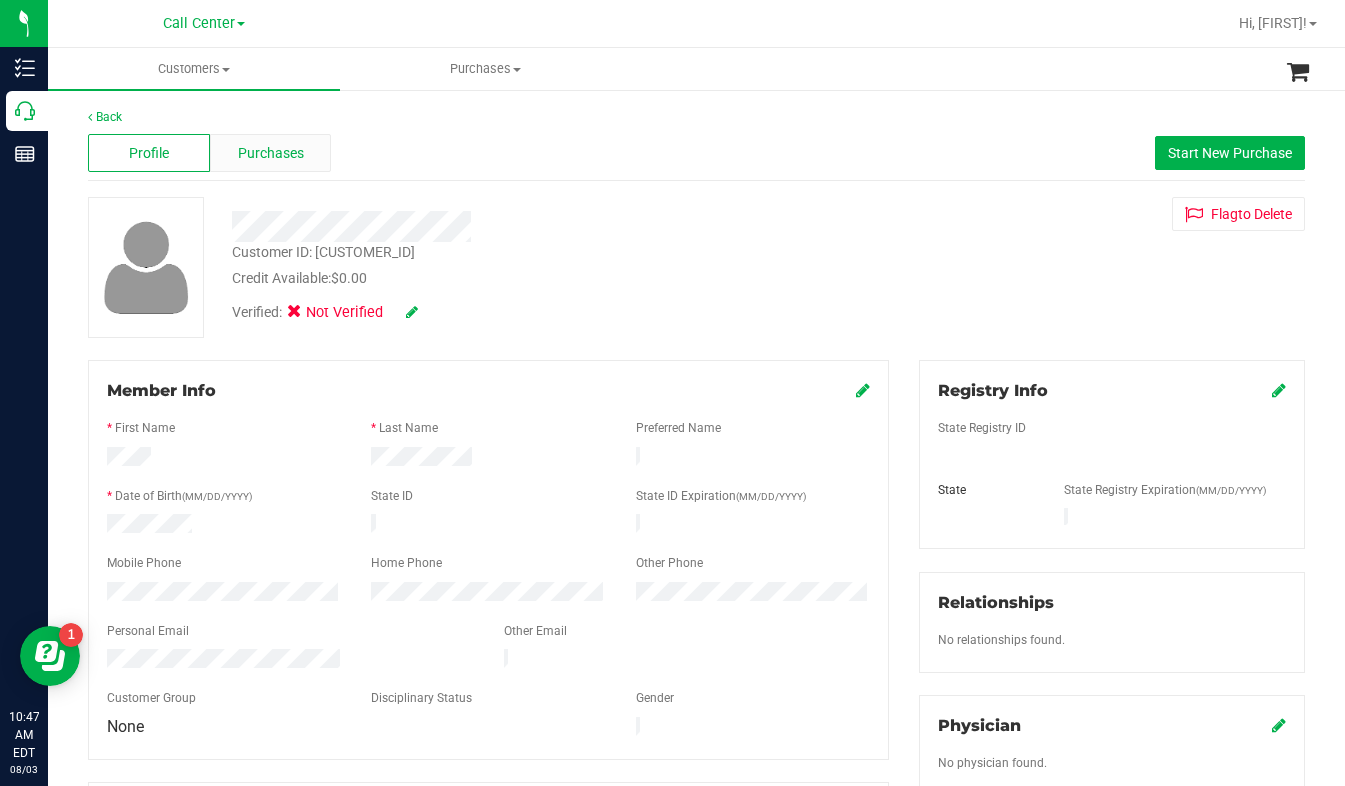 click on "Purchases" at bounding box center [271, 153] 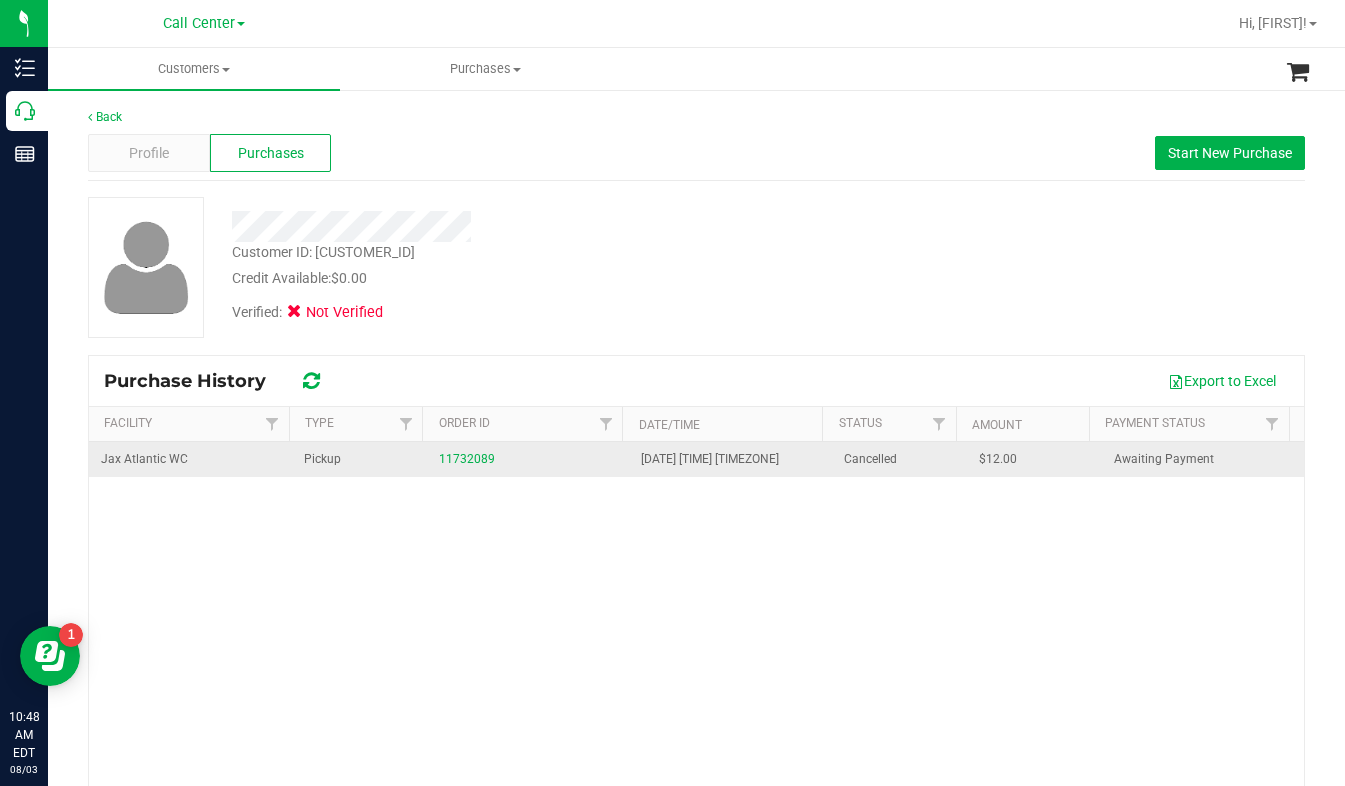 drag, startPoint x: 156, startPoint y: 460, endPoint x: 180, endPoint y: 459, distance: 24.020824 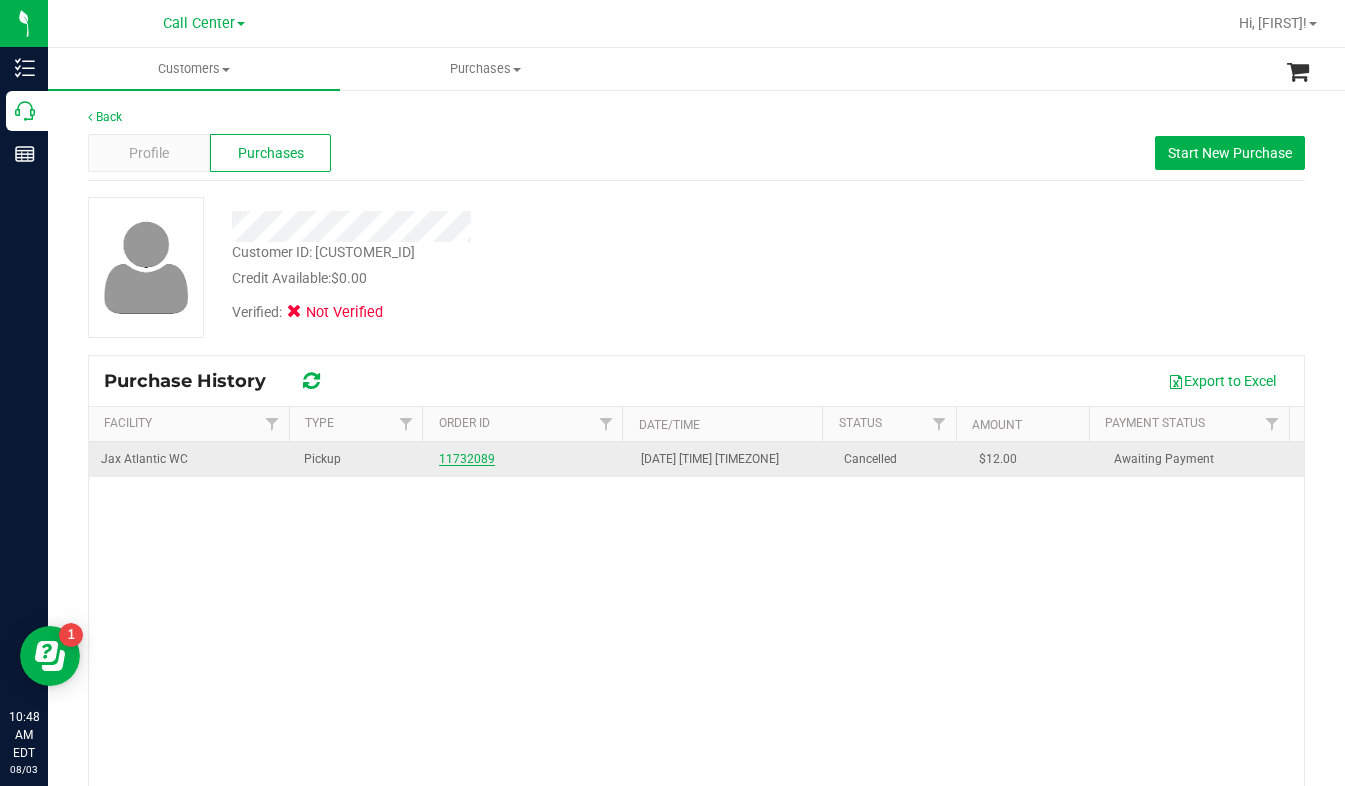 click on "11732089" at bounding box center [467, 459] 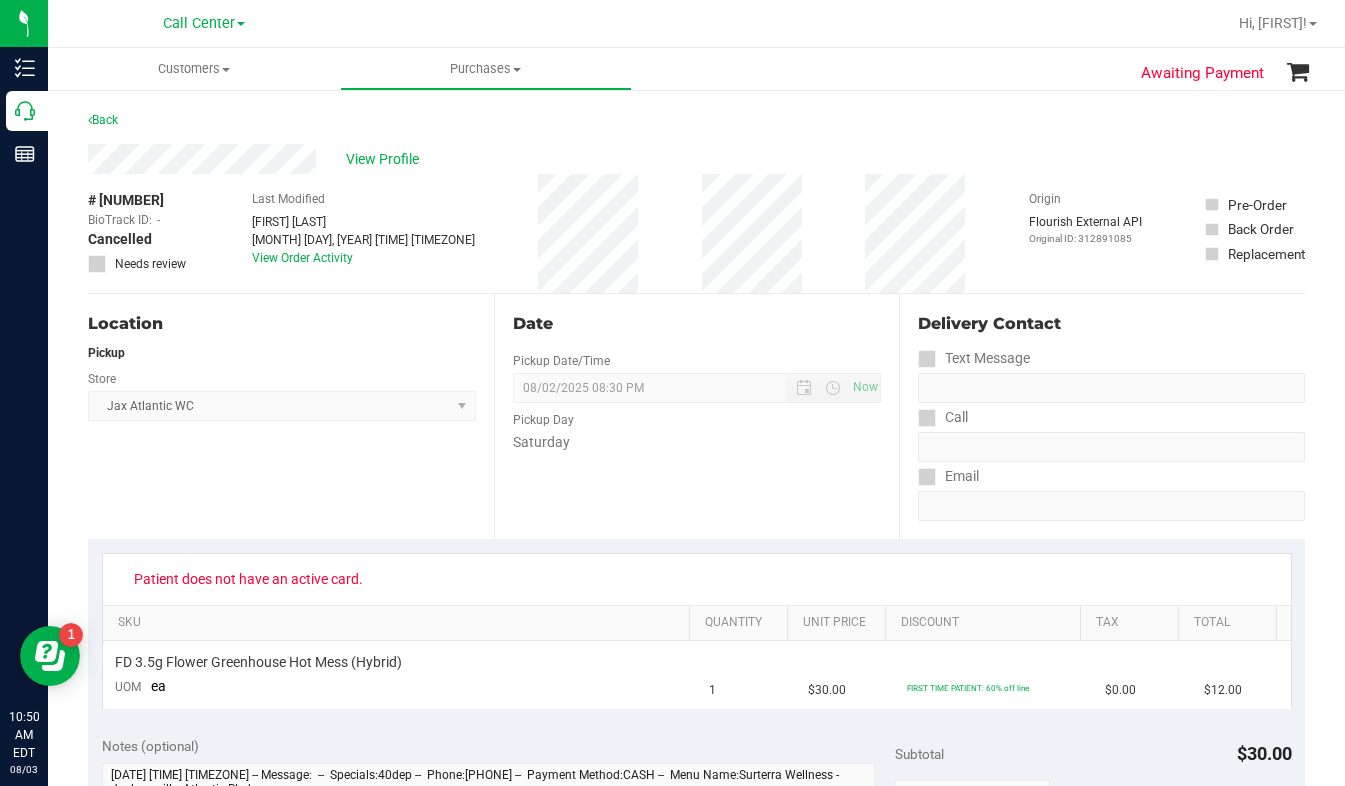 click on "Delivery Contact
Text Message
Call
Email" at bounding box center (1102, 416) 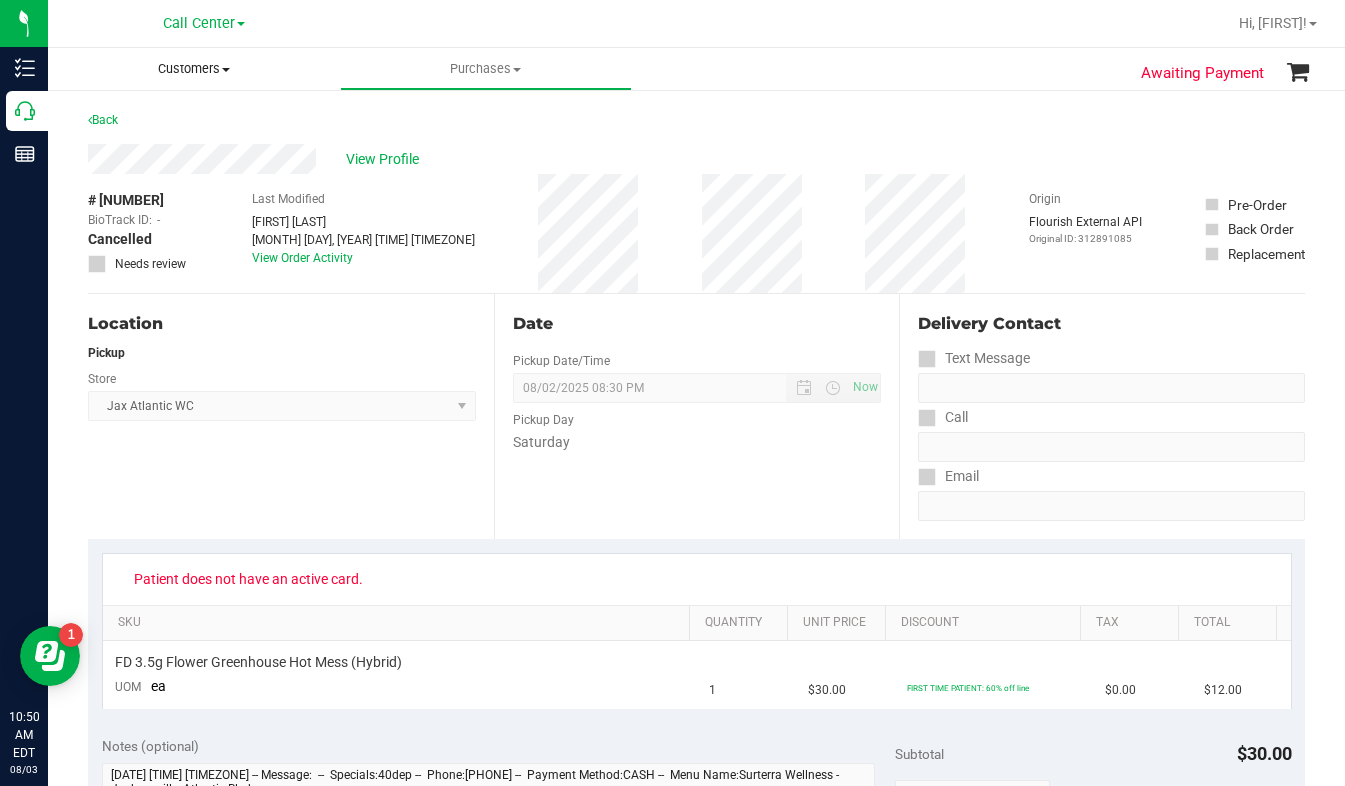 click on "Customers" at bounding box center (194, 69) 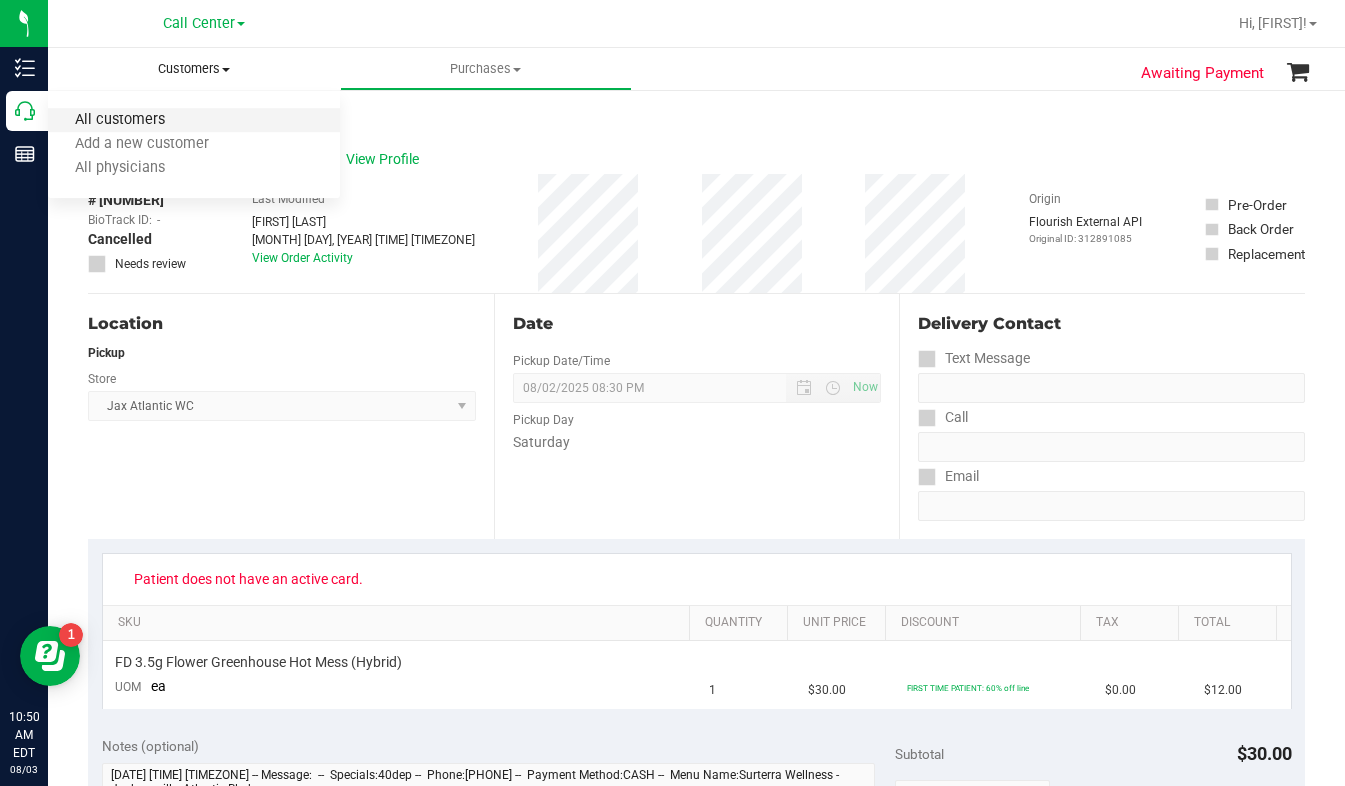 click on "All customers" at bounding box center [120, 120] 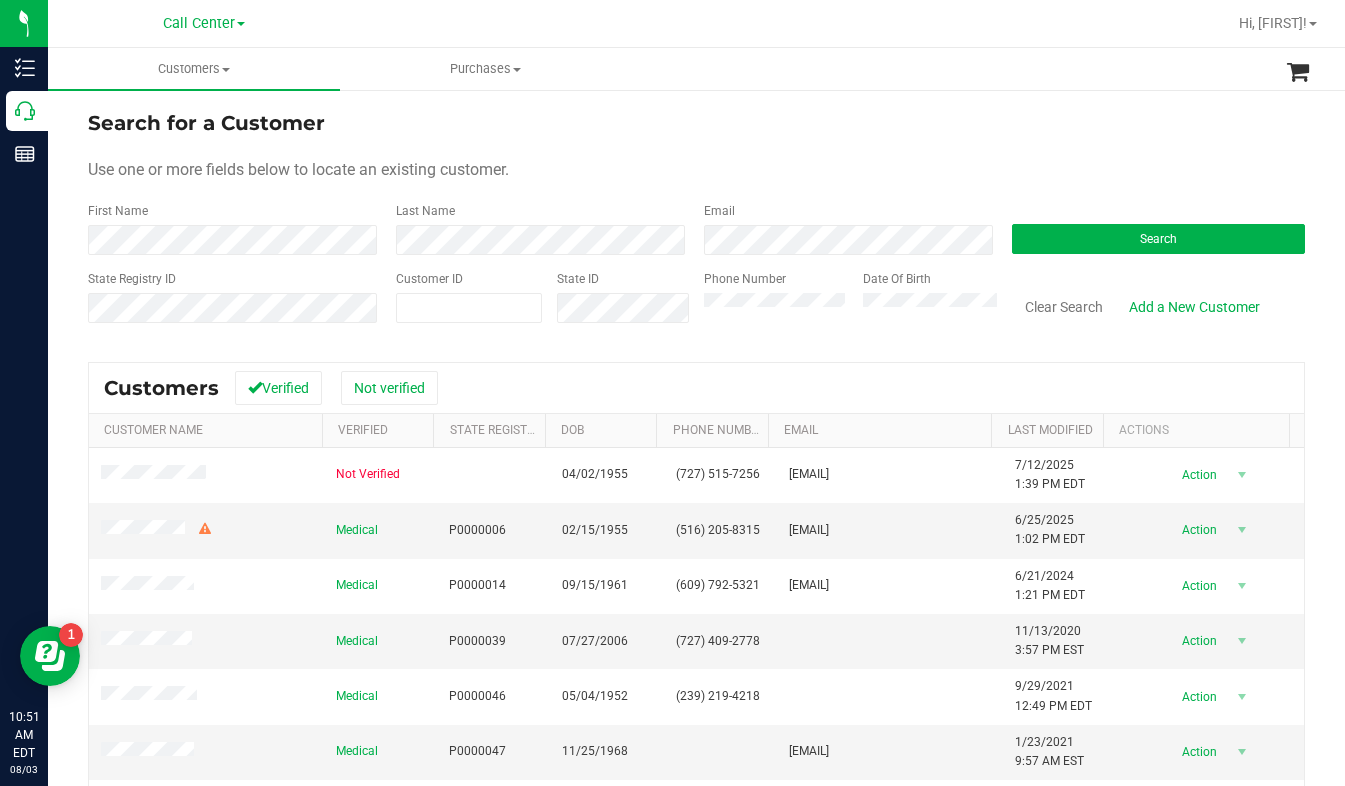 click on "Use one or more fields below to locate an existing customer." at bounding box center [696, 170] 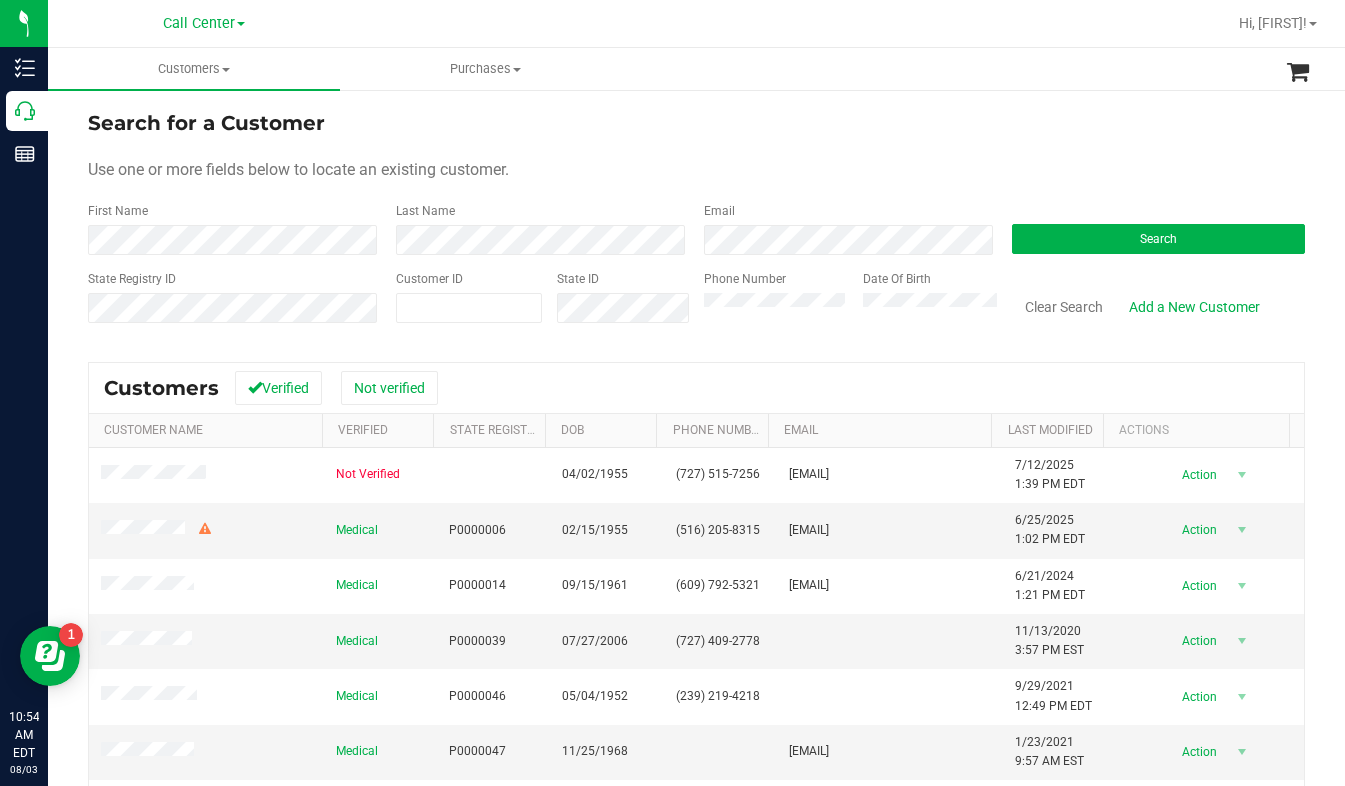click on "Use one or more fields below to locate an existing customer." at bounding box center (696, 170) 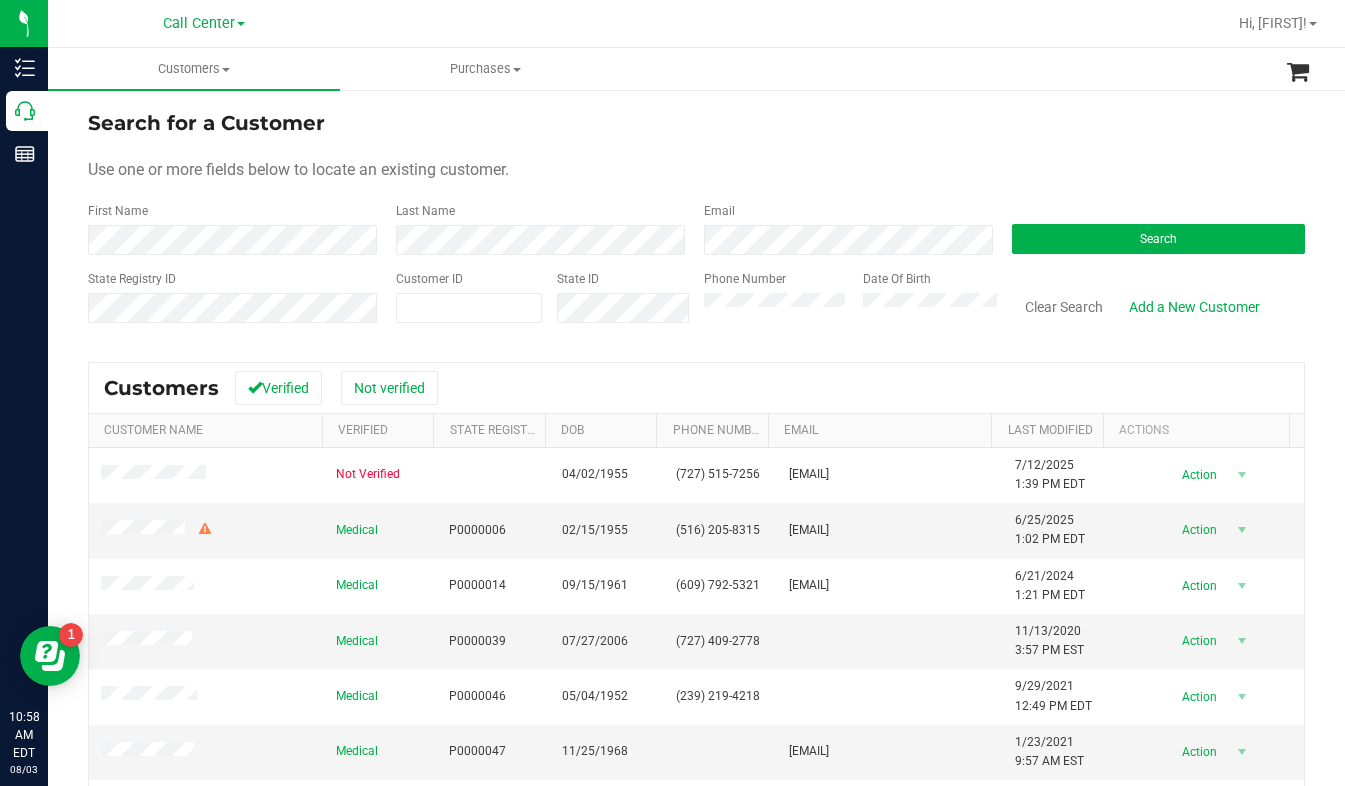 click on "Search for a Customer
Use one or more fields below to locate an existing customer.
First Name
Last Name
Email
Search
State Registry ID
Customer ID
State ID
Phone Number
Date Of Birth" at bounding box center [696, 224] 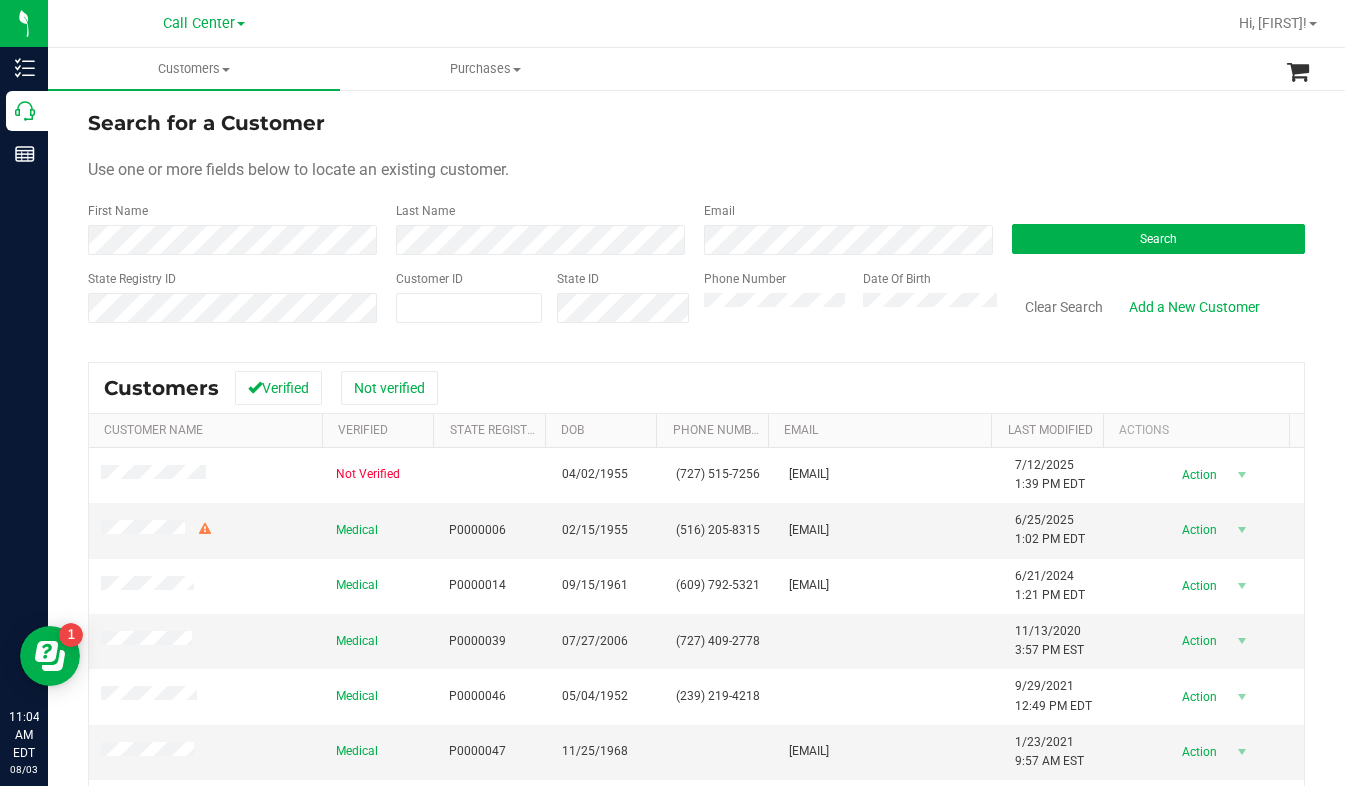 click on "Search for a Customer
Use one or more fields below to locate an existing customer.
First Name
Last Name
Email
Search
State Registry ID
Customer ID
State ID
Phone Number
Date Of Birth" at bounding box center (696, 224) 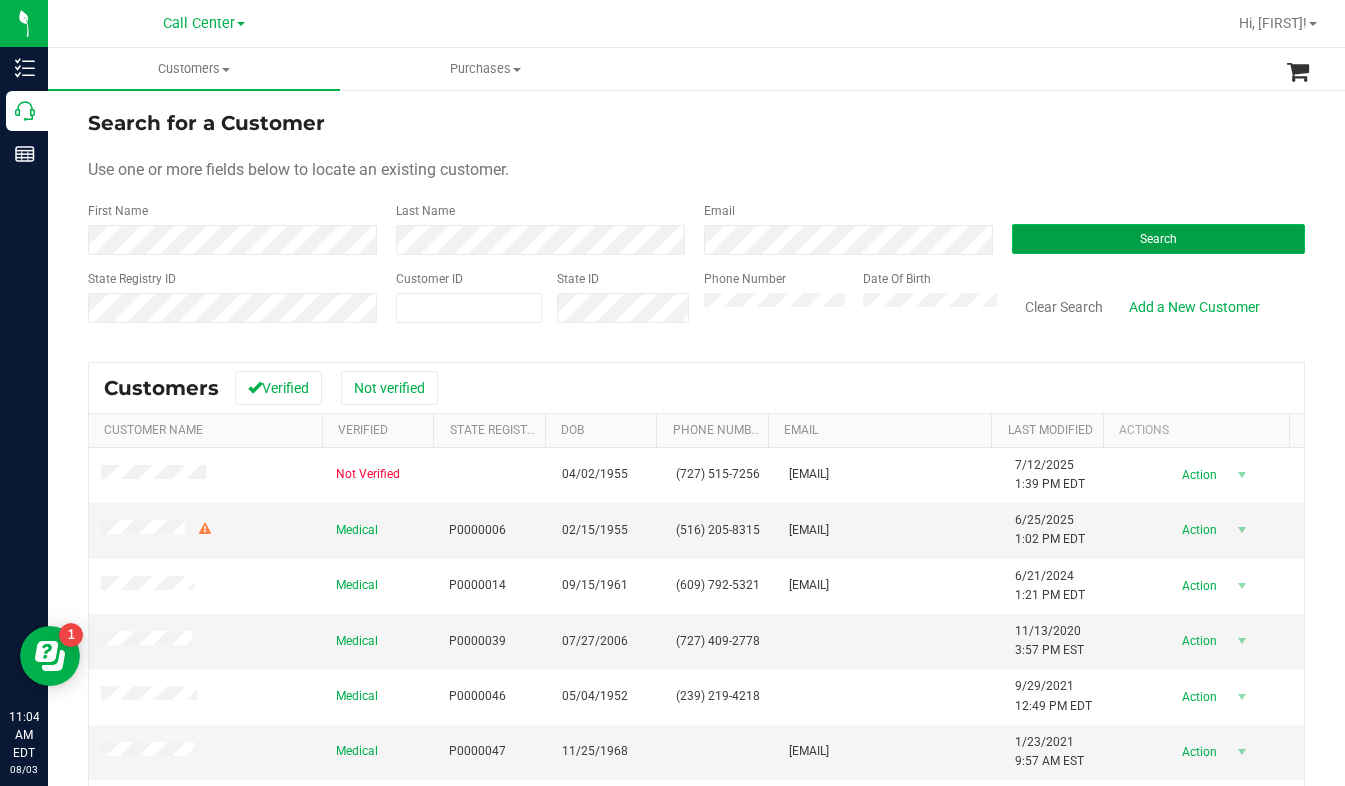 click on "Search" at bounding box center [1158, 239] 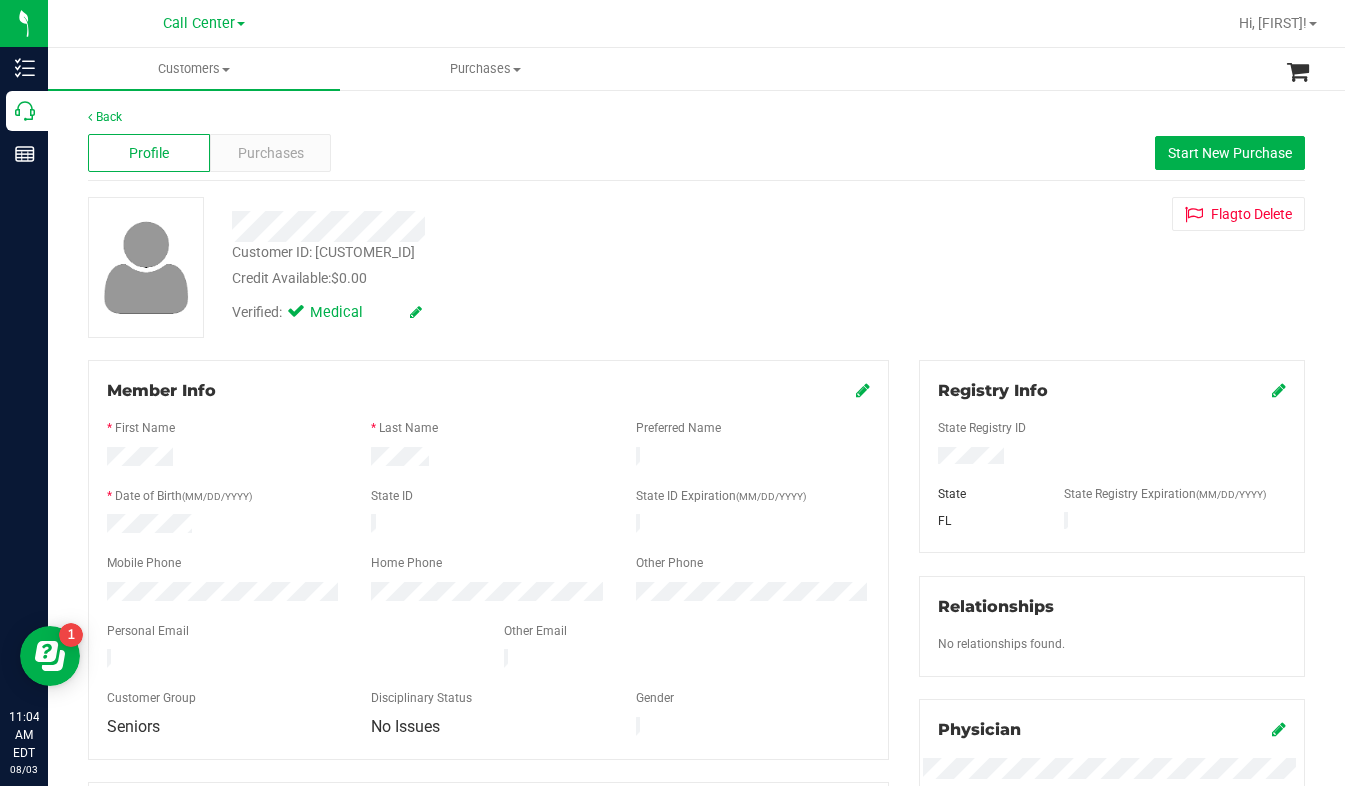 drag, startPoint x: 1071, startPoint y: 277, endPoint x: 1035, endPoint y: 304, distance: 45 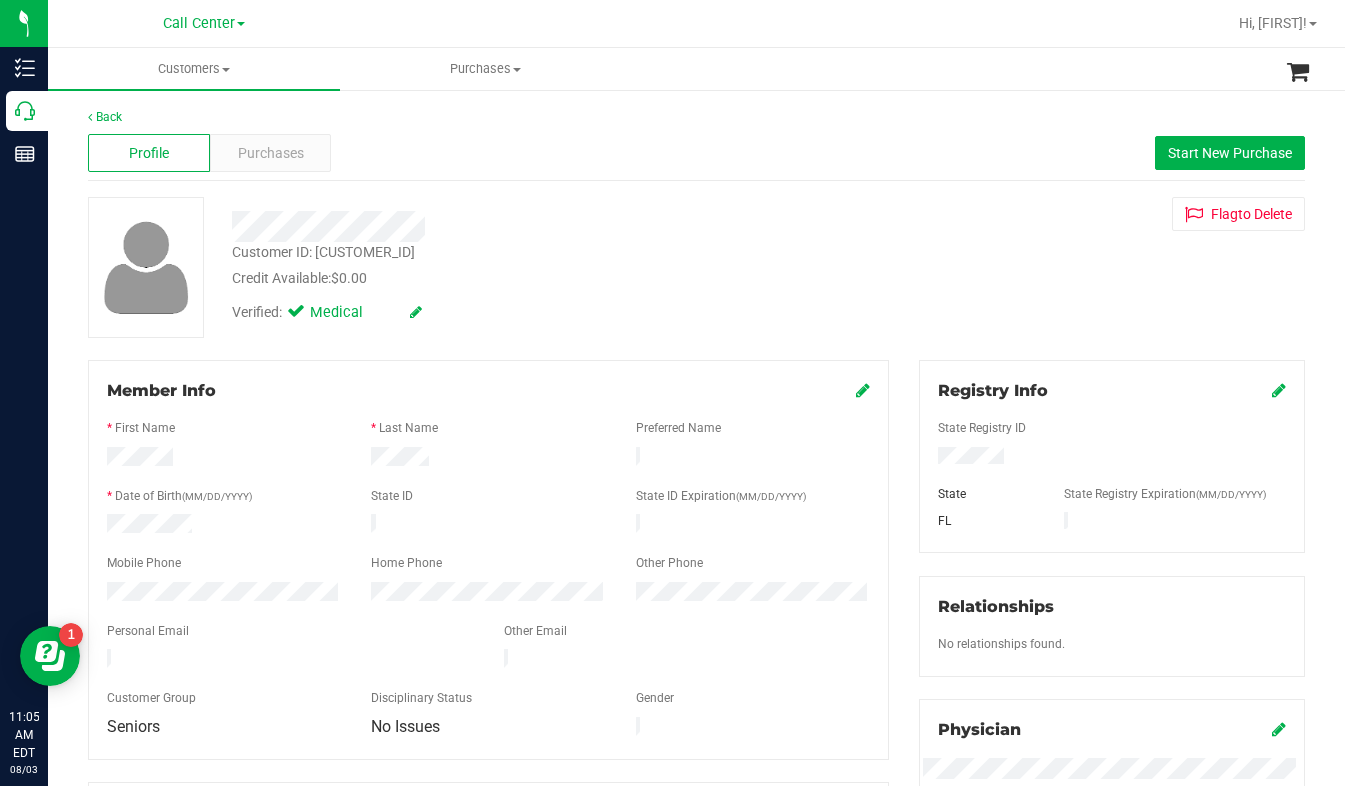 click on "Customer ID: [CUSTOMER_ID]
Credit Available:
$0.00
Verified:
Medical
Flag  to Delete" at bounding box center (696, 267) 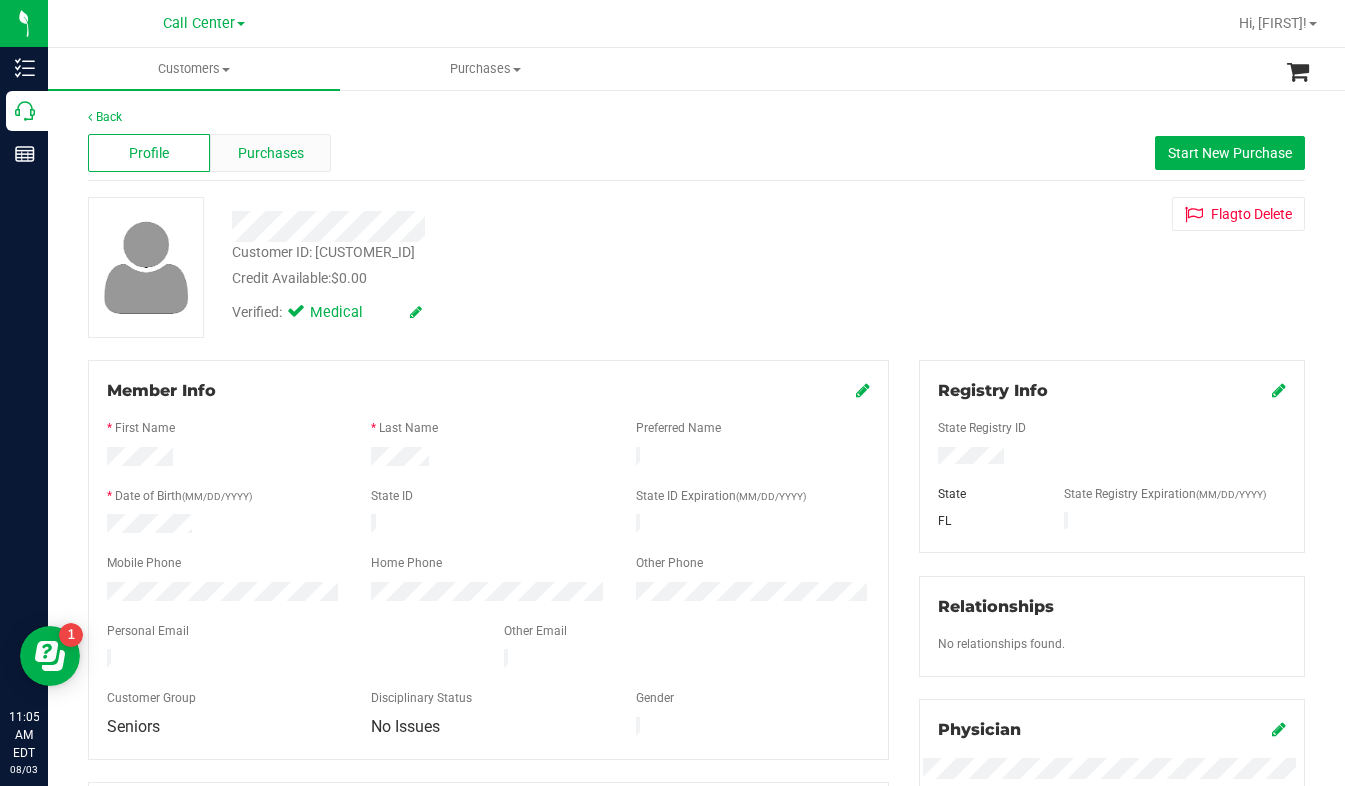 click on "Purchases" at bounding box center (271, 153) 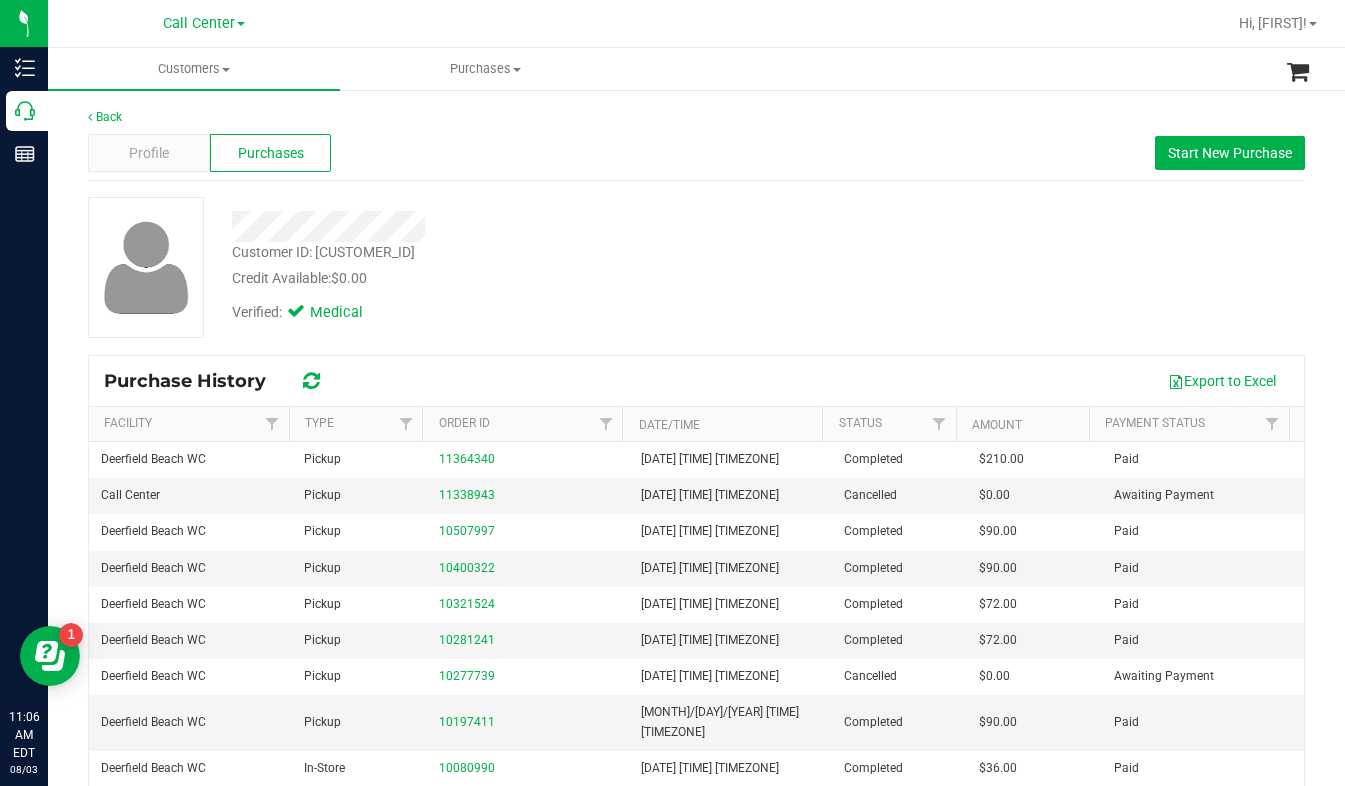 click on "Customer ID: 293409
Credit Available:
$0.00
Verified:
Medical" at bounding box center (696, 267) 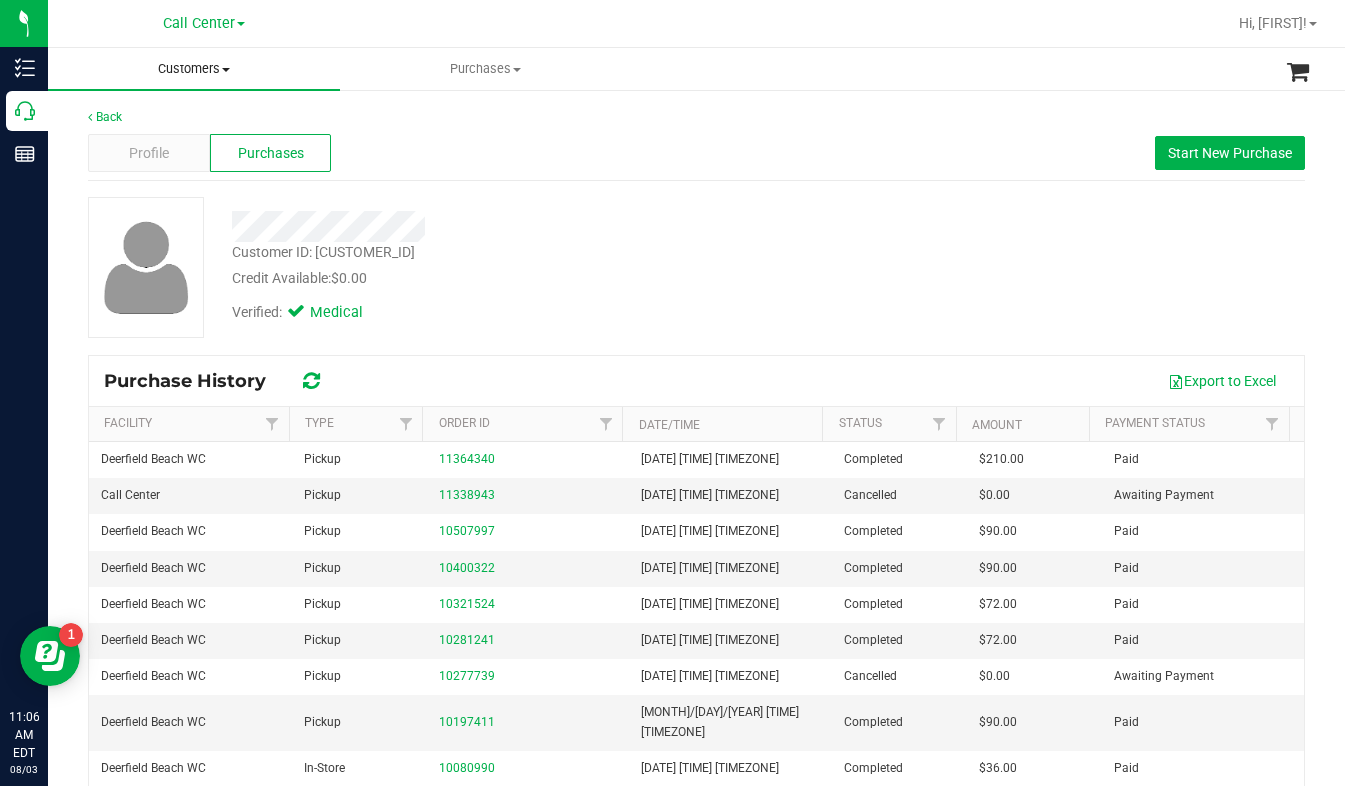 click at bounding box center [226, 70] 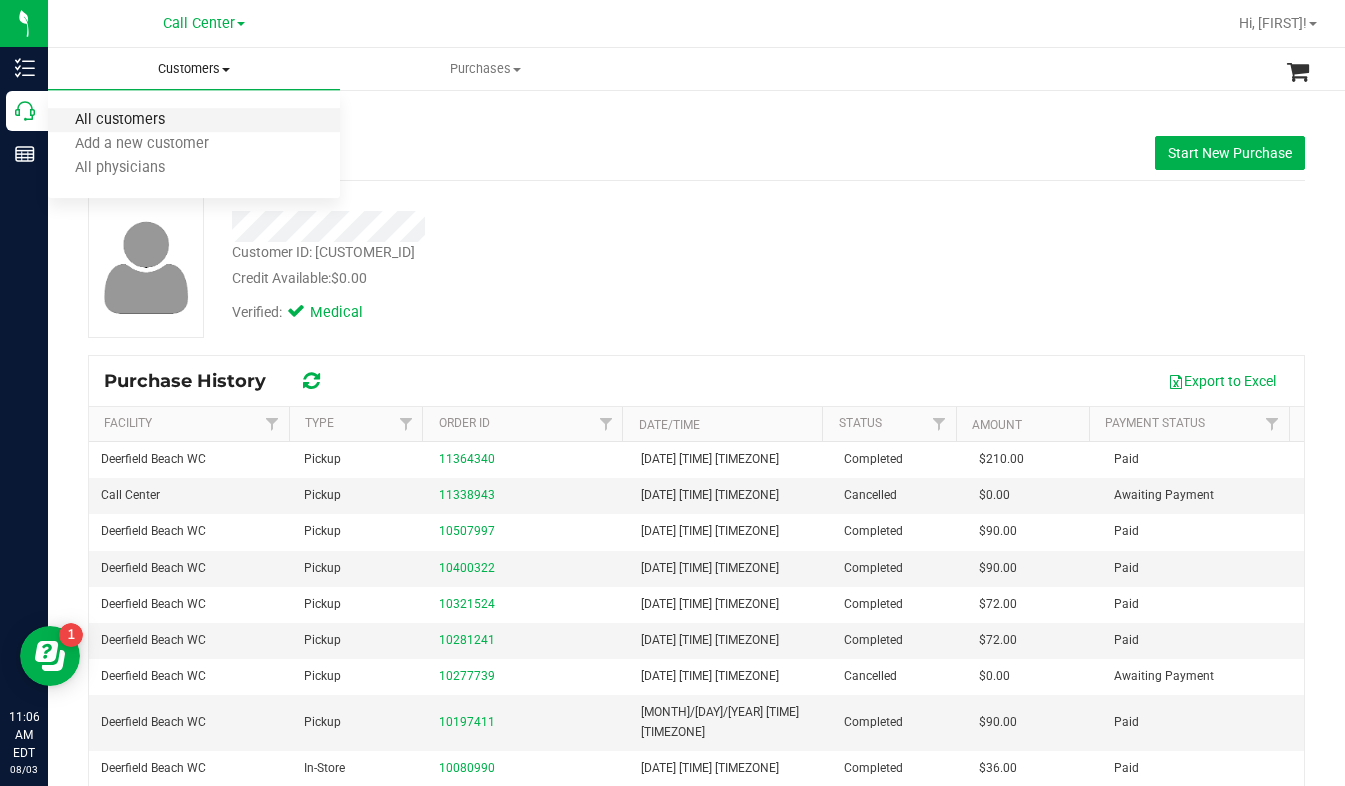 click on "All customers" at bounding box center [120, 120] 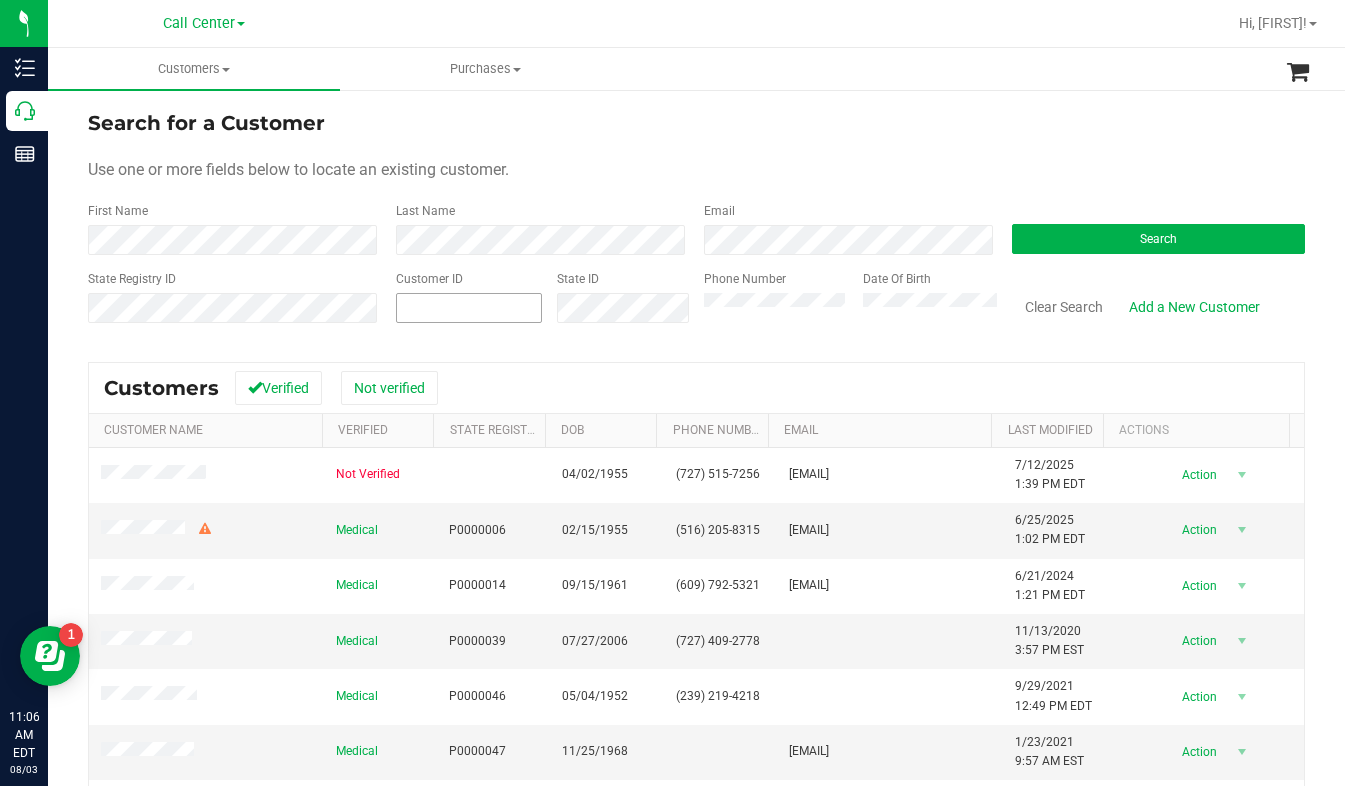 click at bounding box center (469, 308) 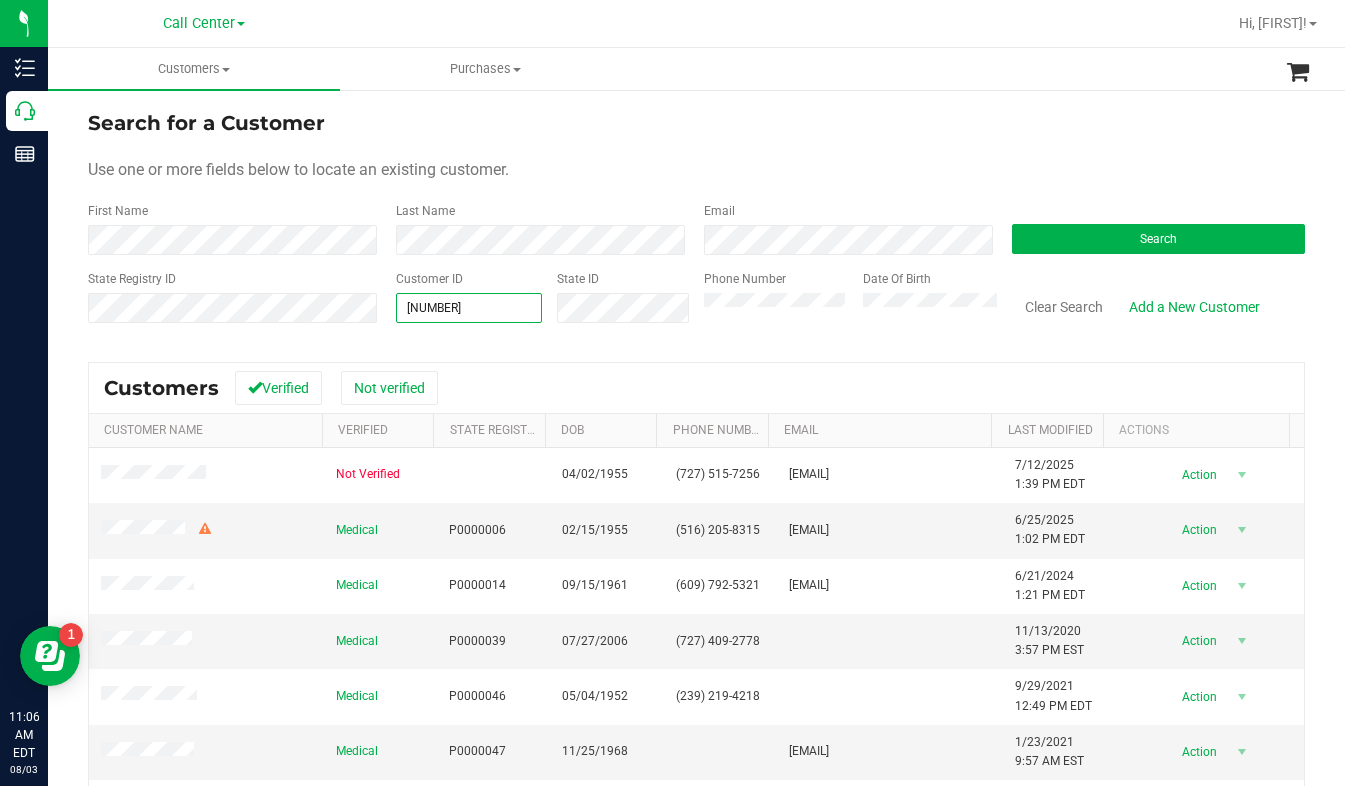 type on "[NUMBER]" 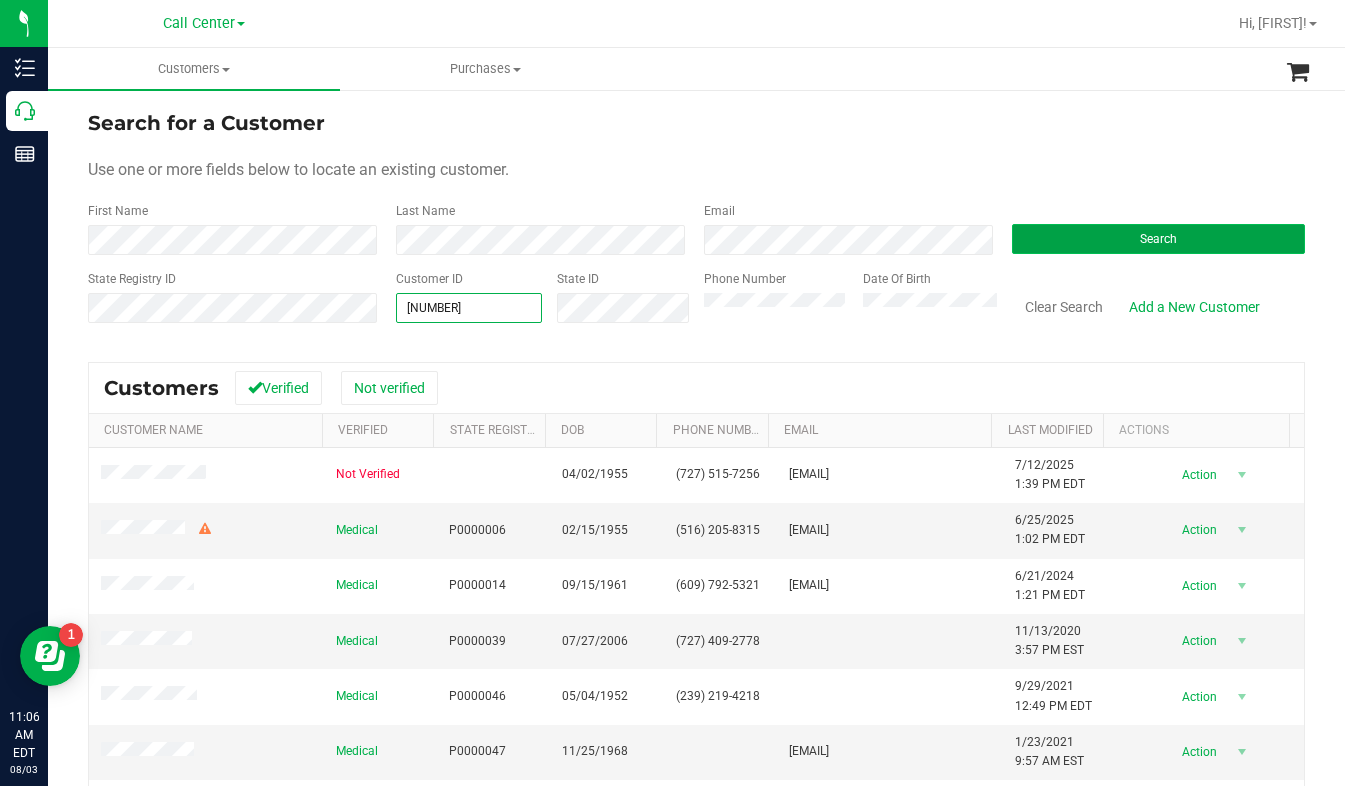 type on "[NUMBER]" 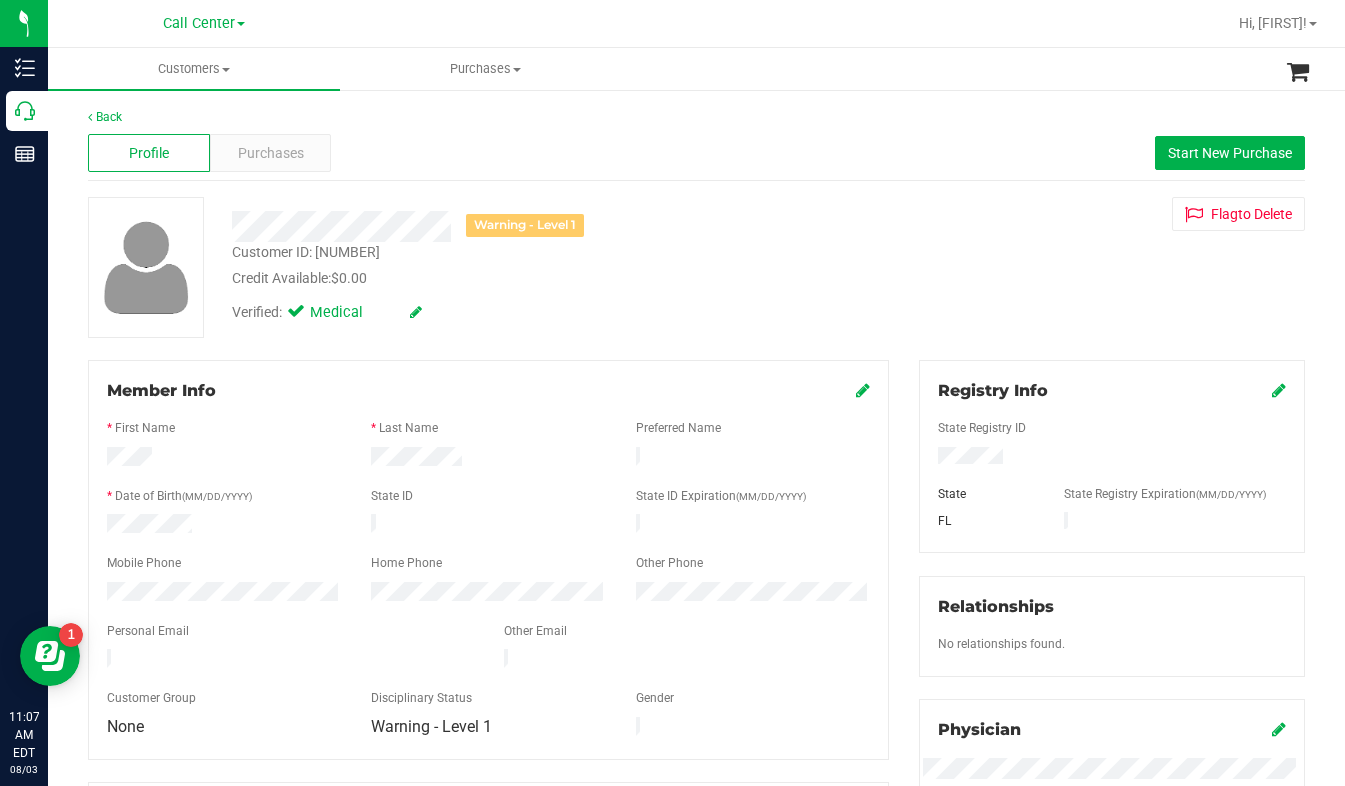 click on "Warning - Level 1
Customer ID: [CUSTOMER_ID]
Credit Available:
$0.00
Verified:
Medical
Flag  to Delete" at bounding box center (696, 267) 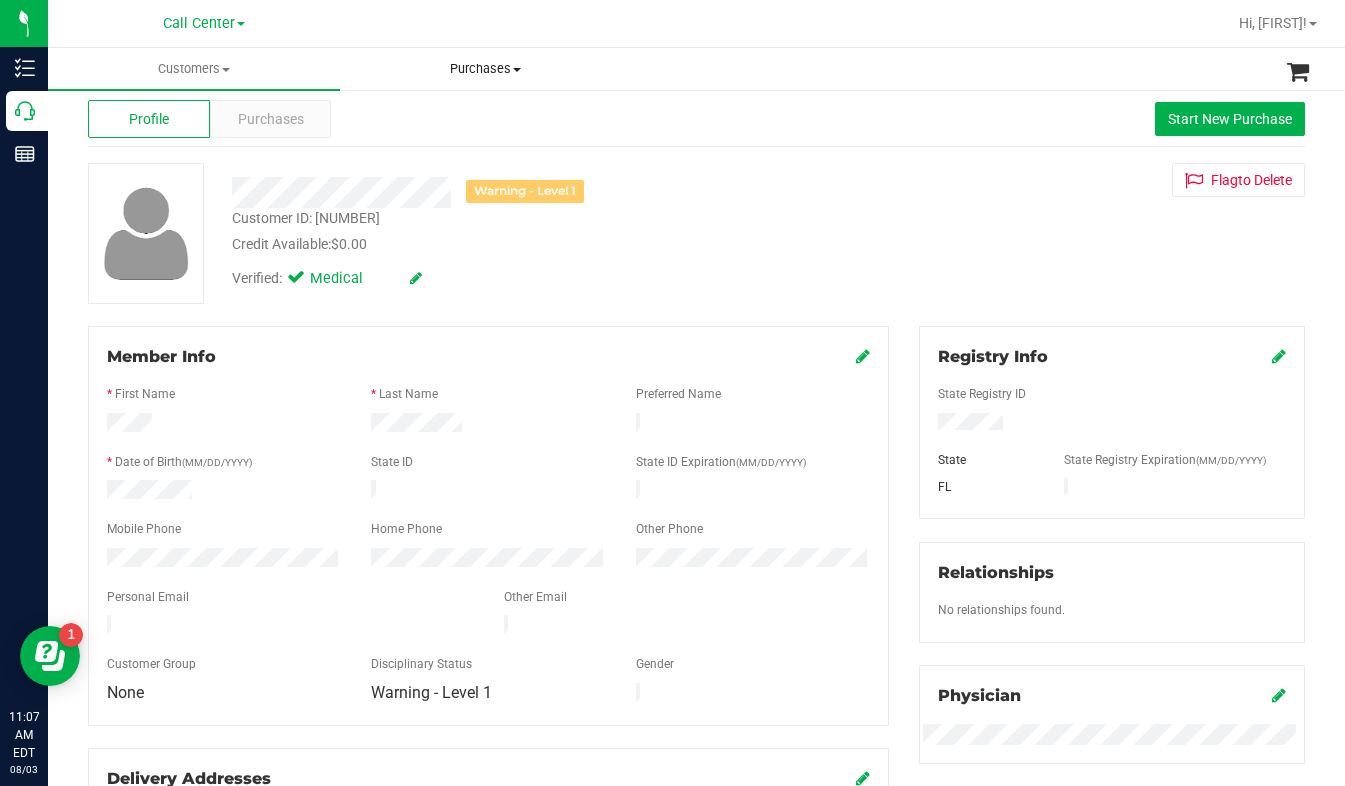 scroll, scrollTop: 0, scrollLeft: 0, axis: both 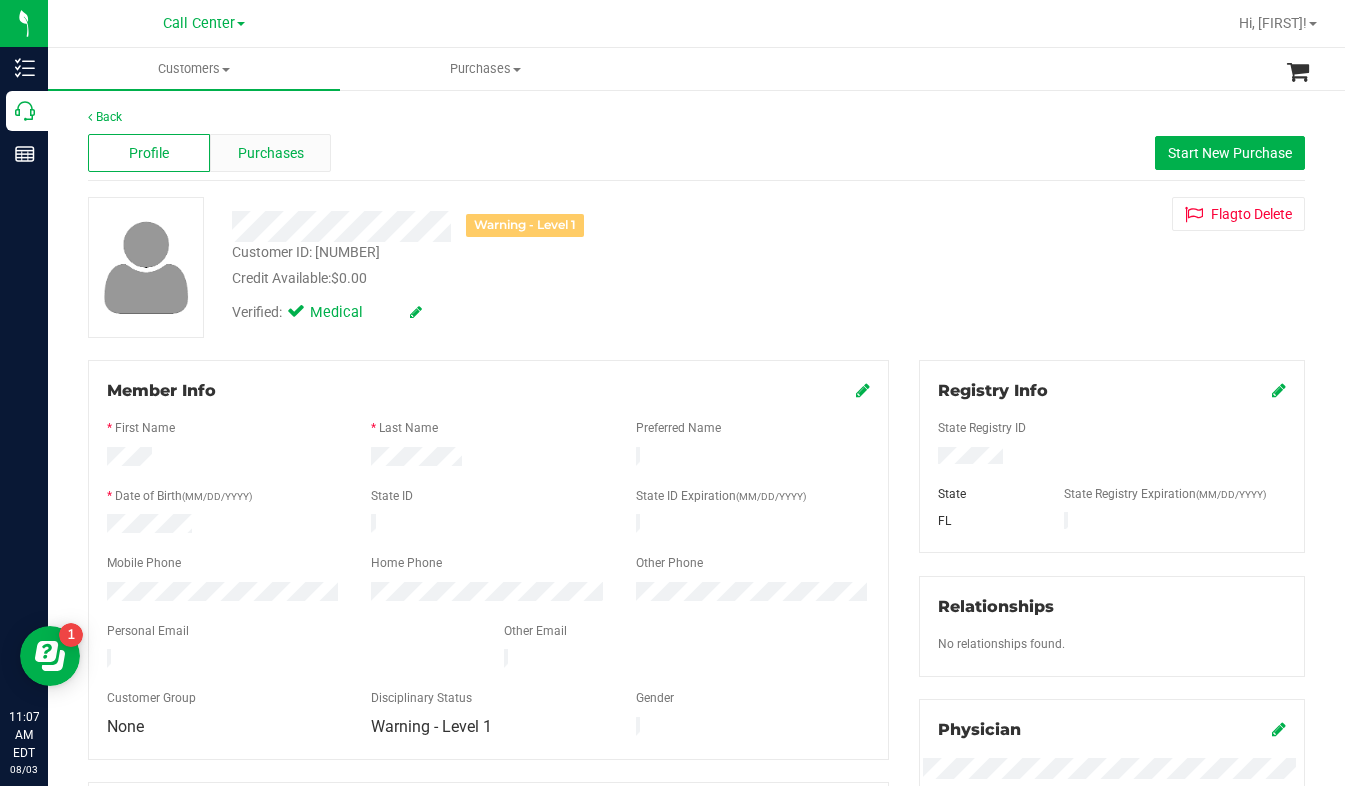 click on "Purchases" at bounding box center [271, 153] 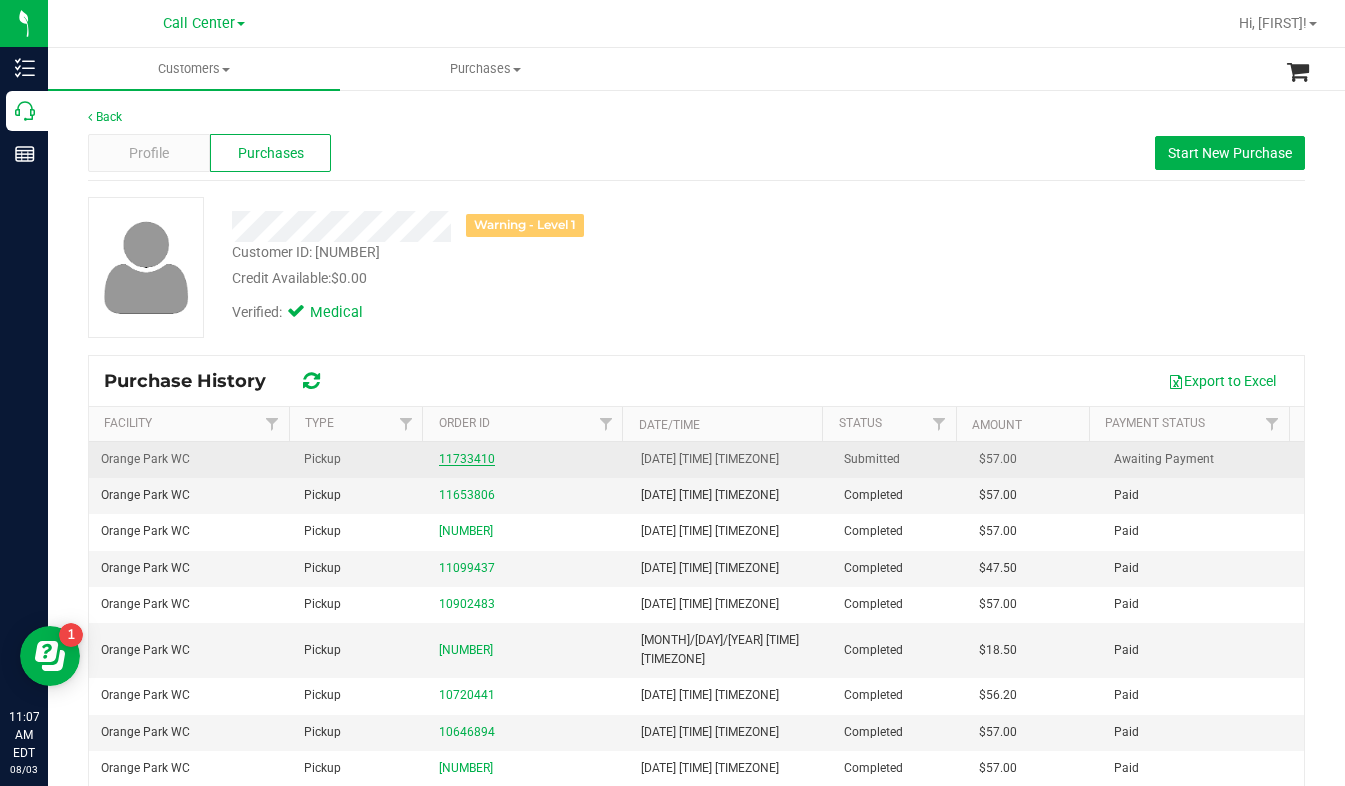 click on "11733410" at bounding box center [467, 459] 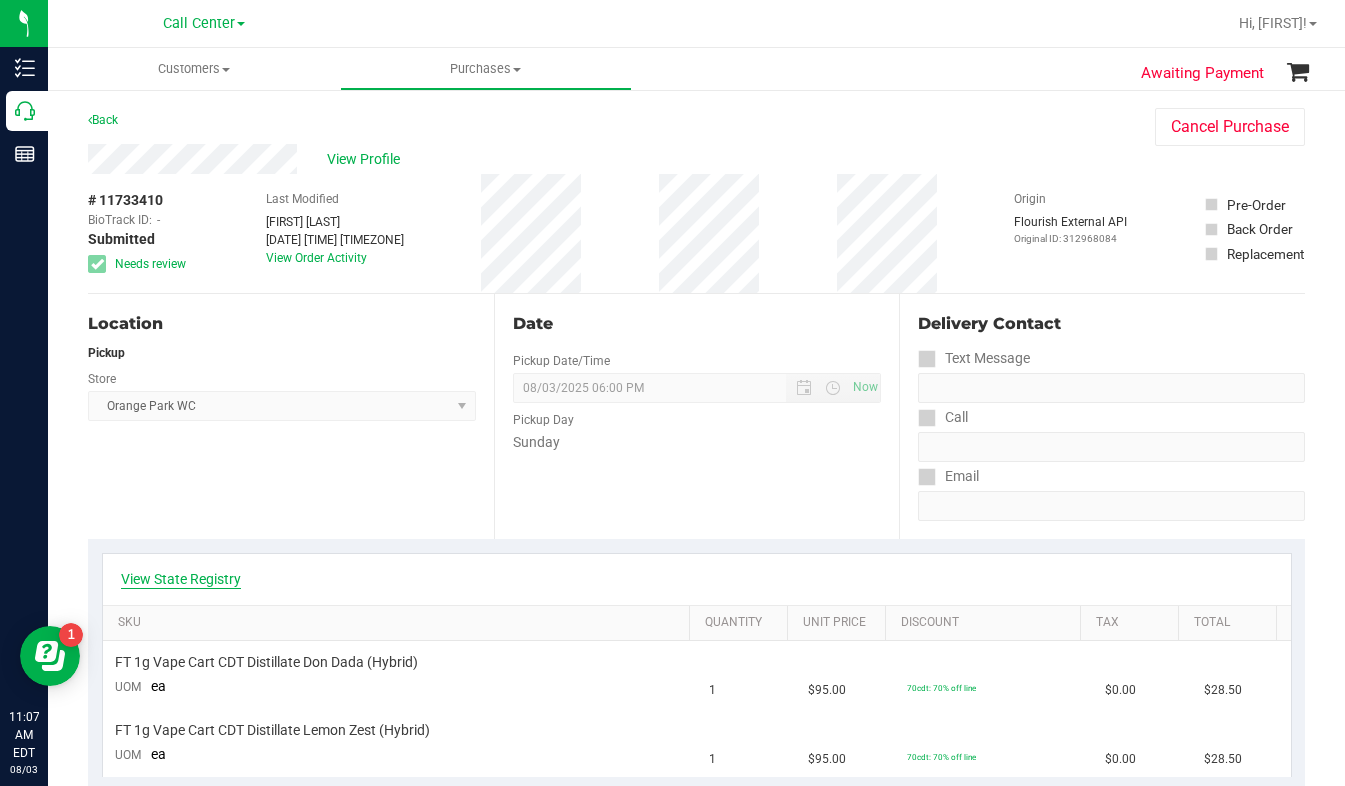 click on "View State Registry" at bounding box center [181, 579] 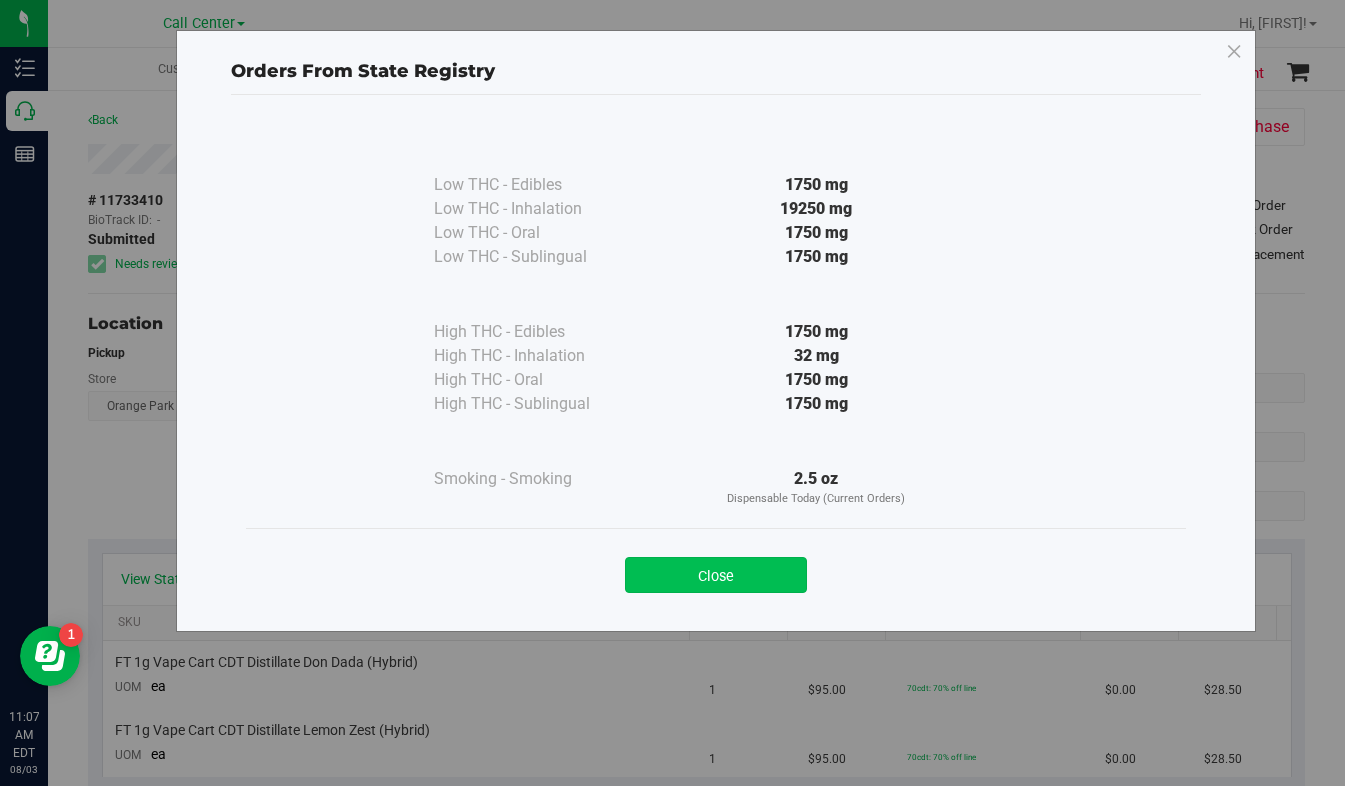 click on "Close" at bounding box center [716, 575] 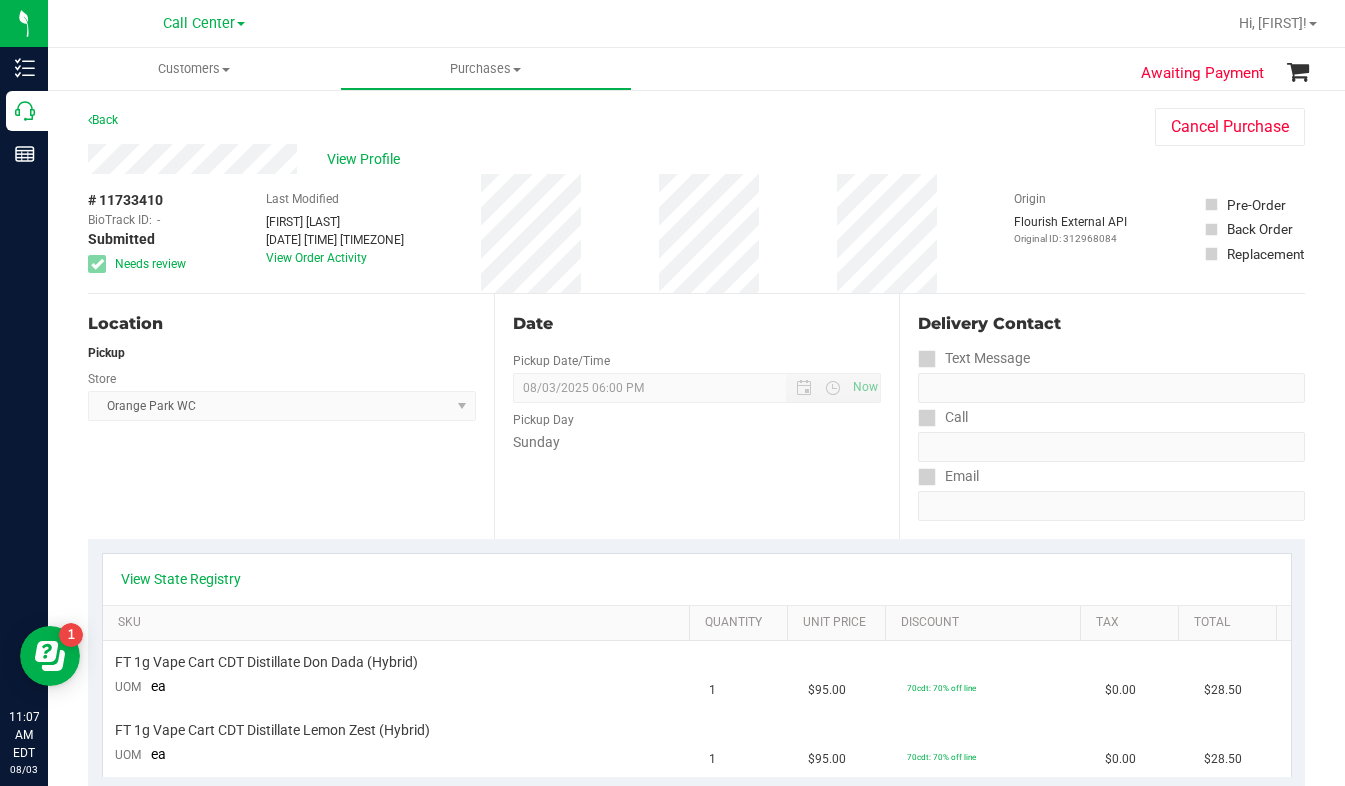 click on "Back
Cancel Purchase" at bounding box center [696, 126] 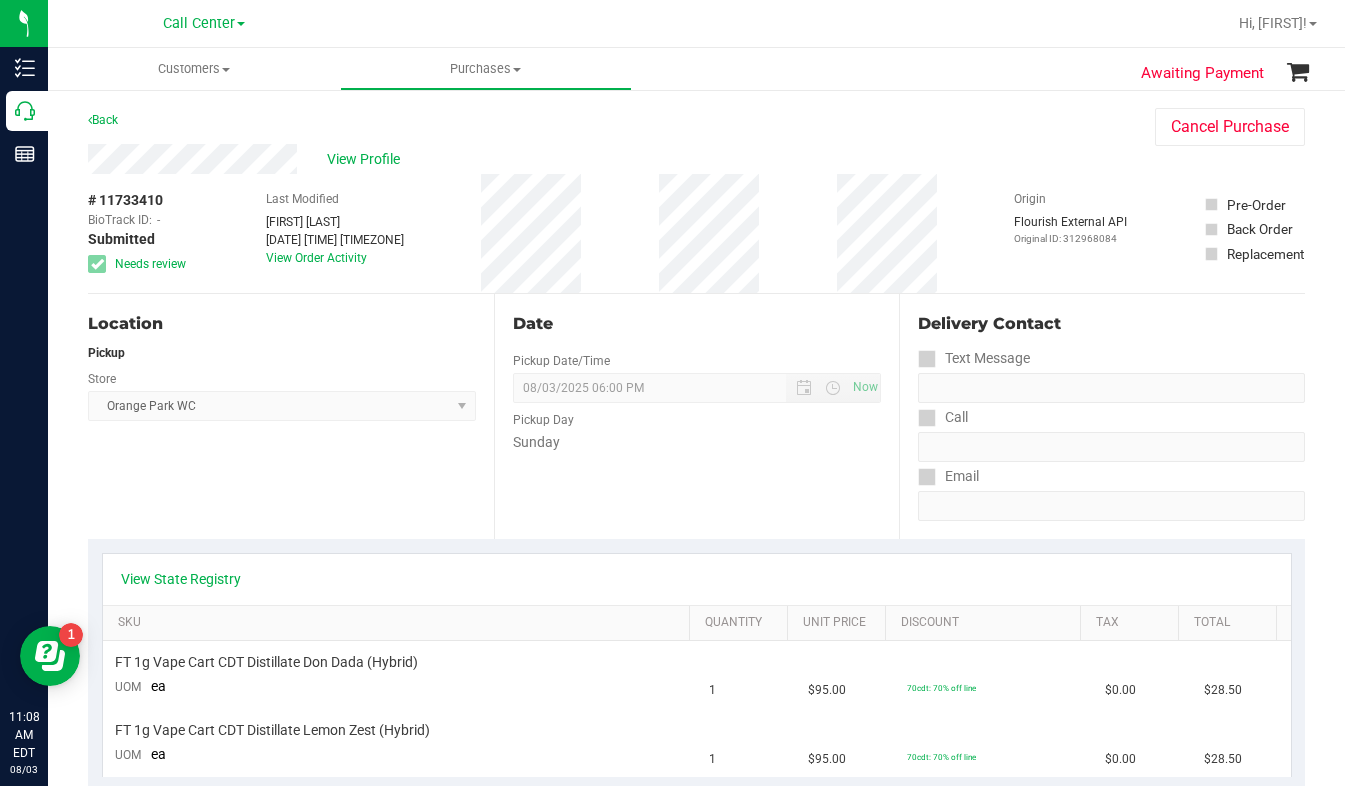 drag, startPoint x: 1057, startPoint y: 152, endPoint x: 1011, endPoint y: 165, distance: 47.801674 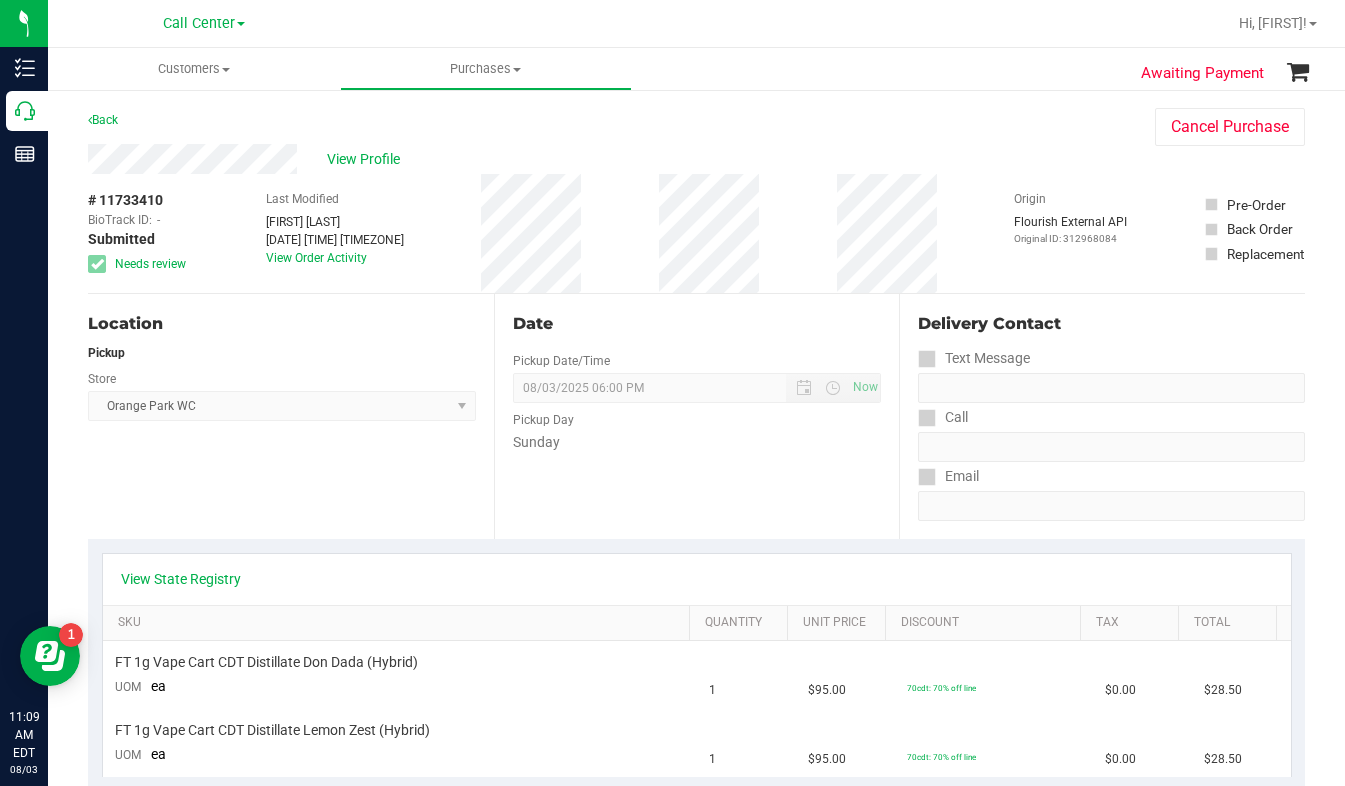 drag, startPoint x: 1059, startPoint y: 158, endPoint x: 1034, endPoint y: 154, distance: 25.317978 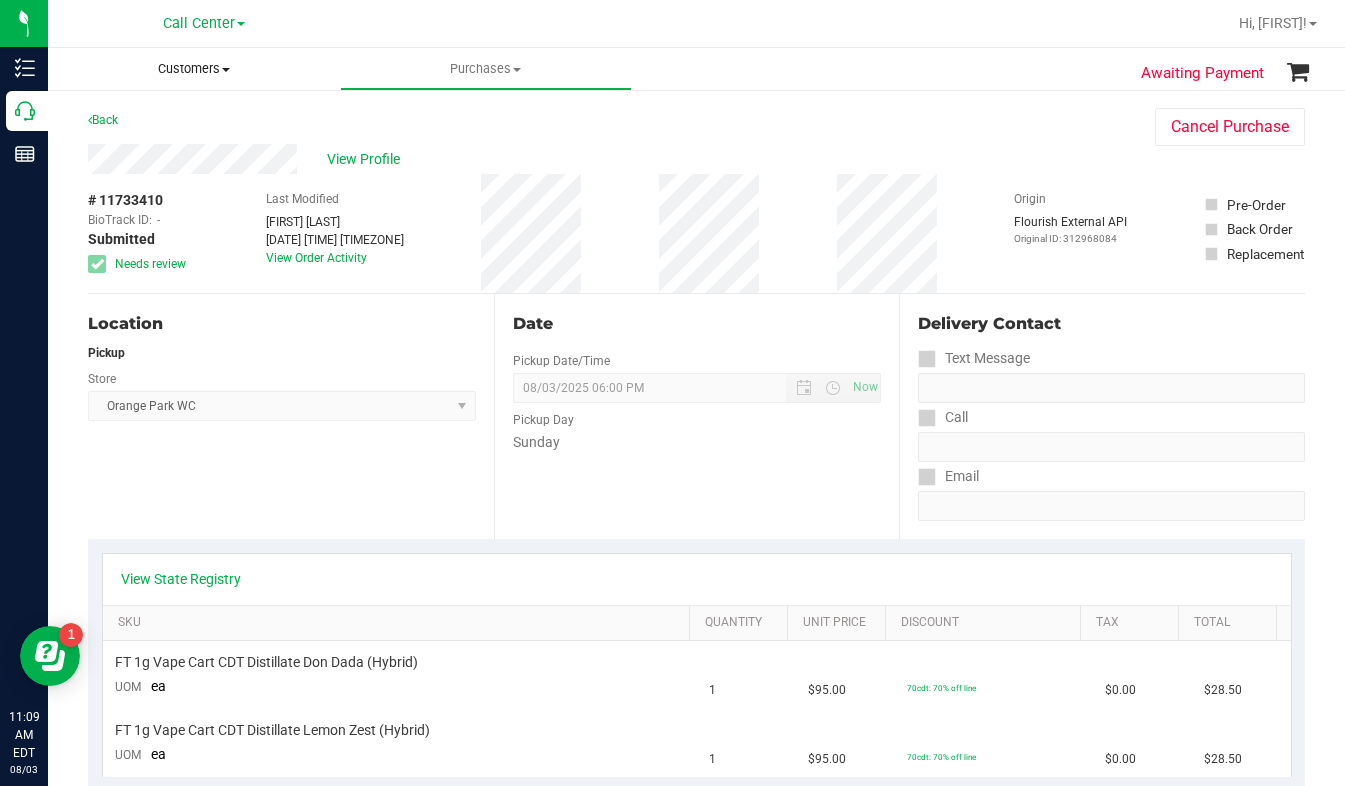 click on "Customers" at bounding box center [194, 69] 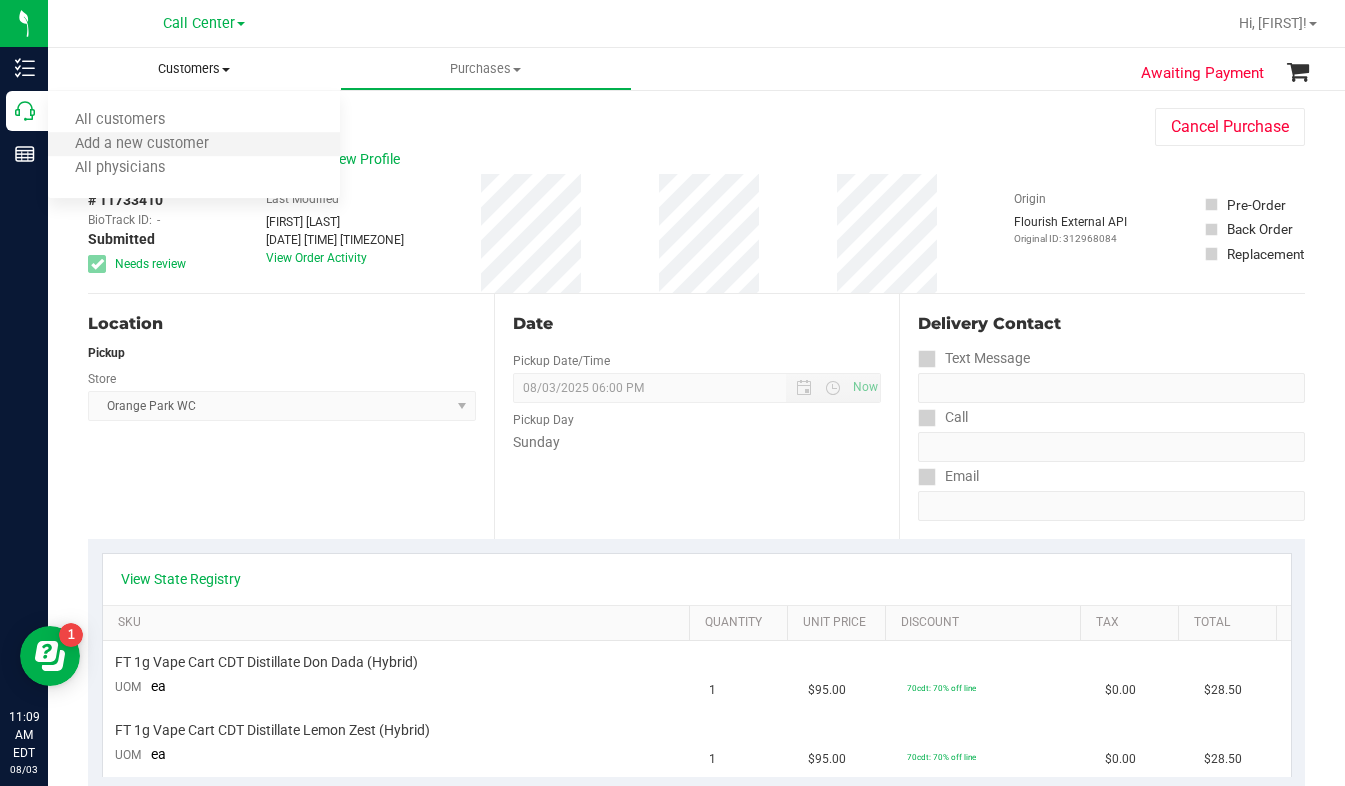 click on "Add a new customer" at bounding box center (194, 145) 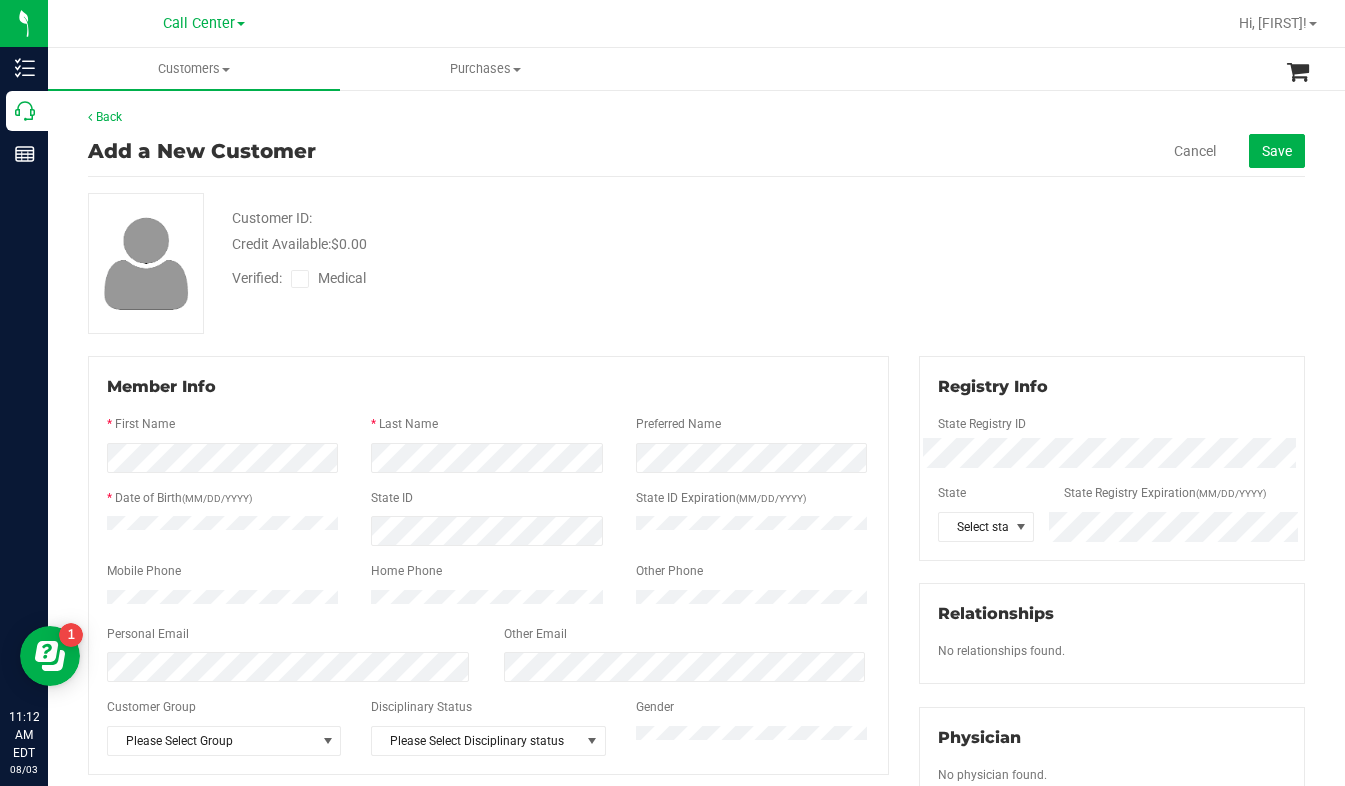 click on "Customer ID:
Credit Available:
$0.00
Verified:
Medical" at bounding box center [696, 263] 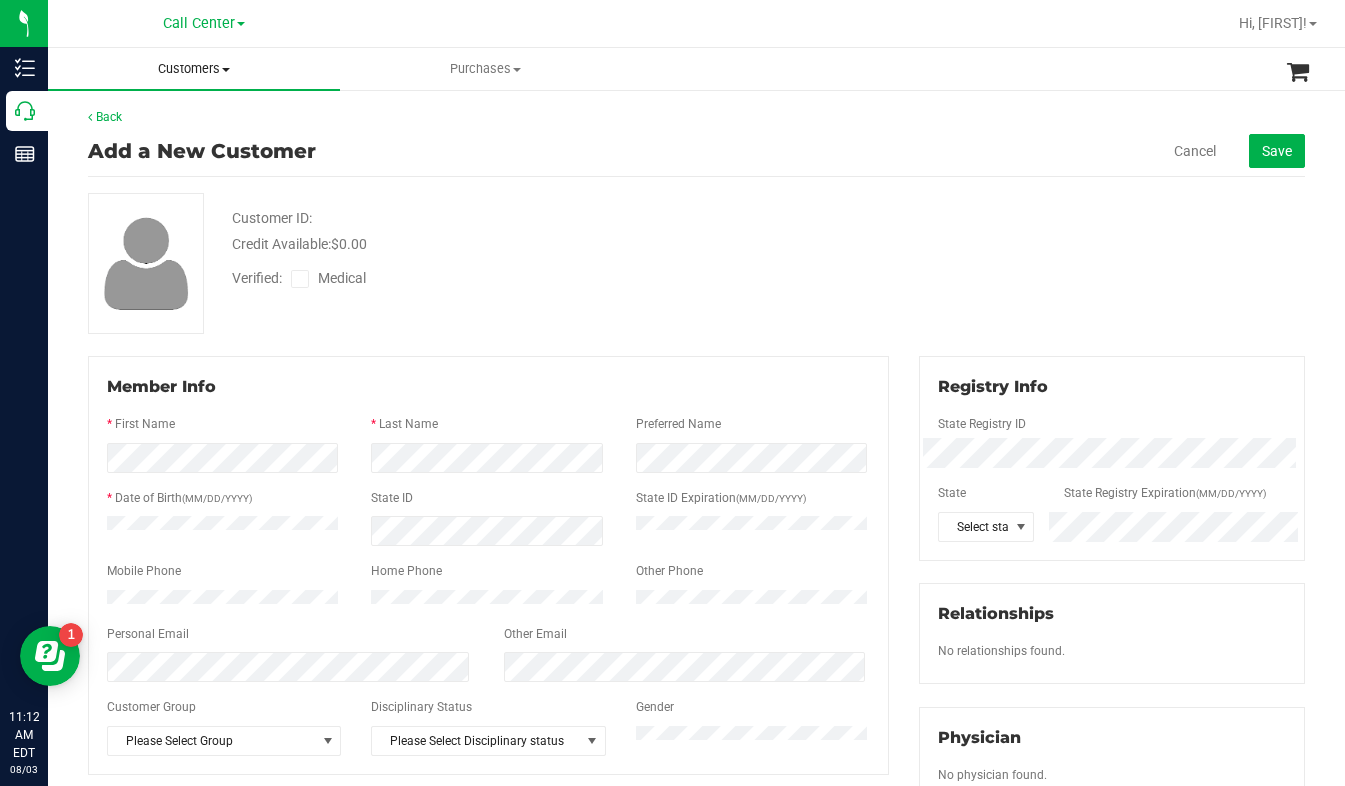 click at bounding box center (226, 70) 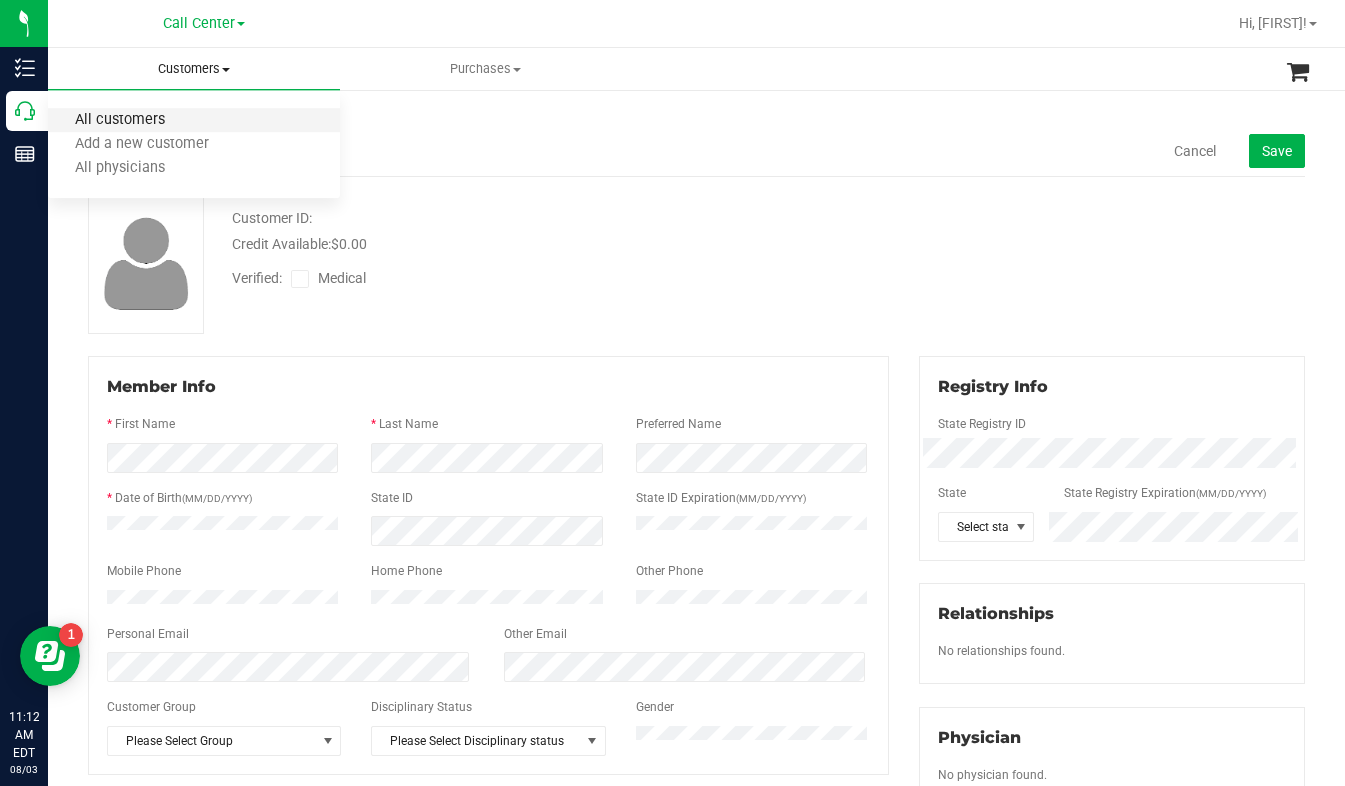 click on "All customers" at bounding box center [120, 120] 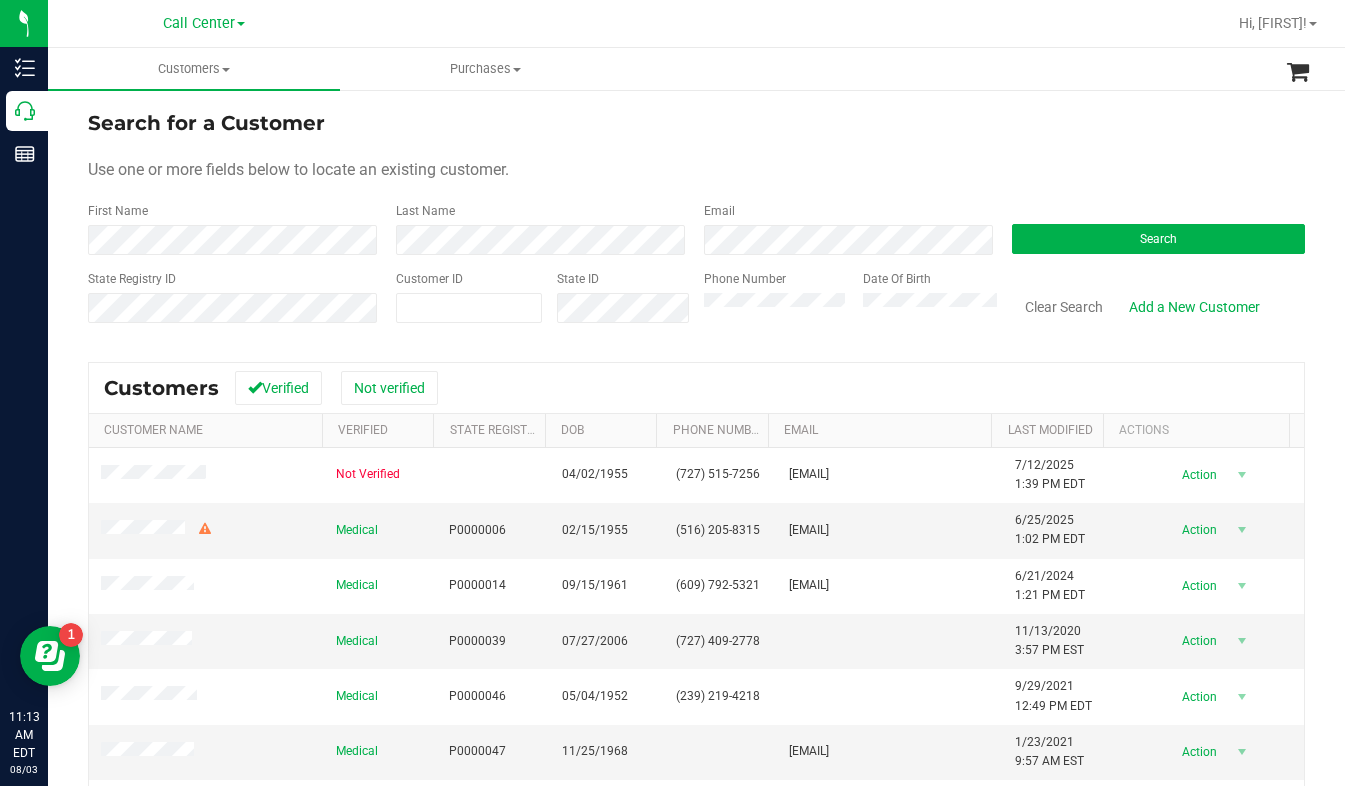 click on "Use one or more fields below to locate an existing customer." at bounding box center (696, 170) 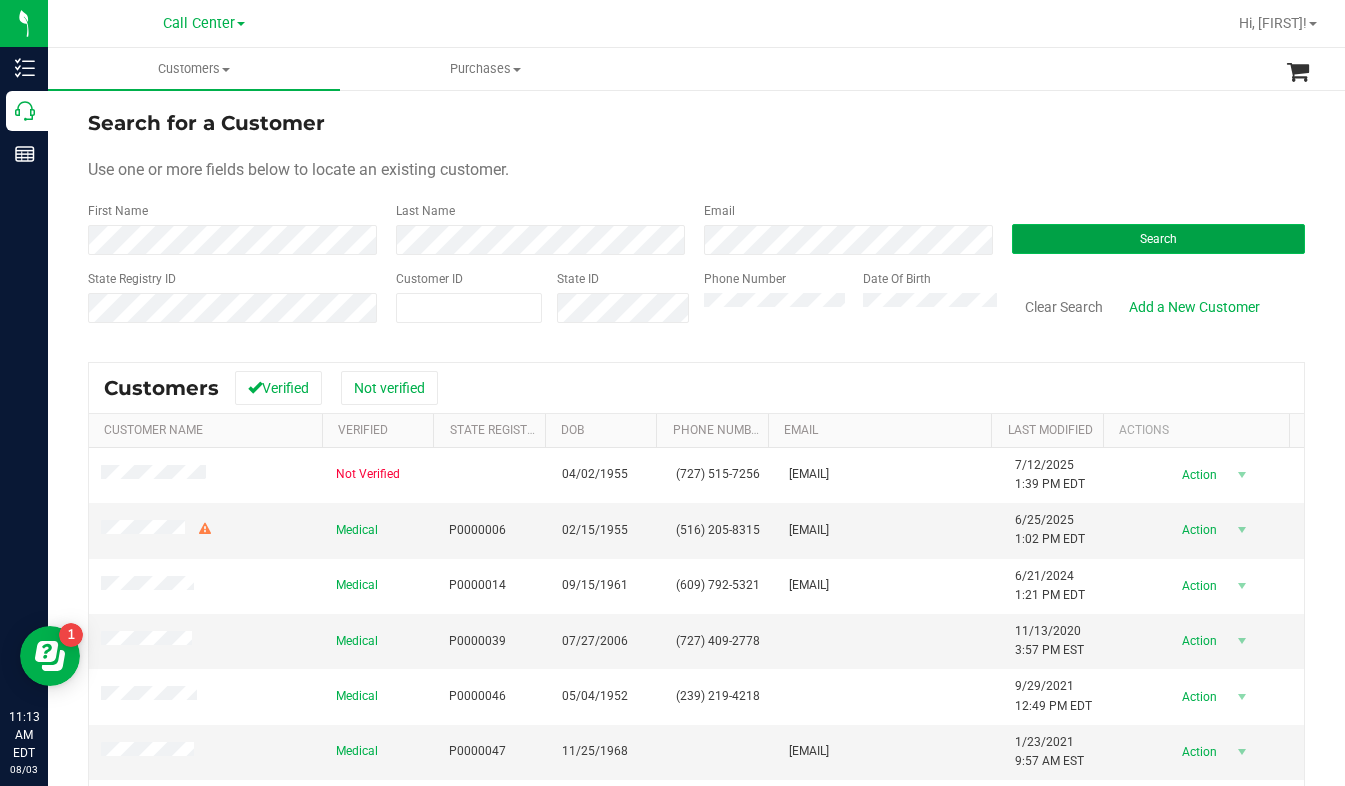 click on "Search" at bounding box center [1158, 239] 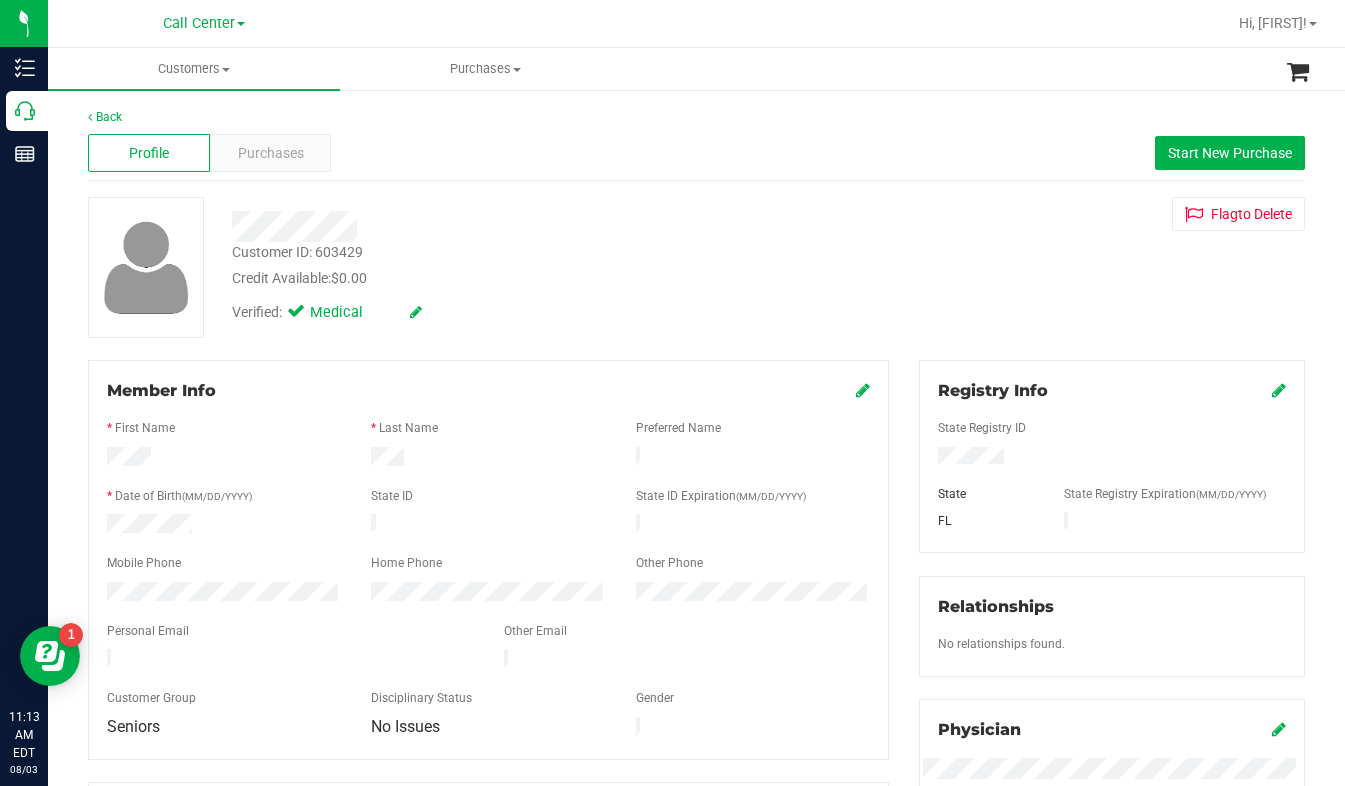 click on "Verified:
Medical" at bounding box center (529, 311) 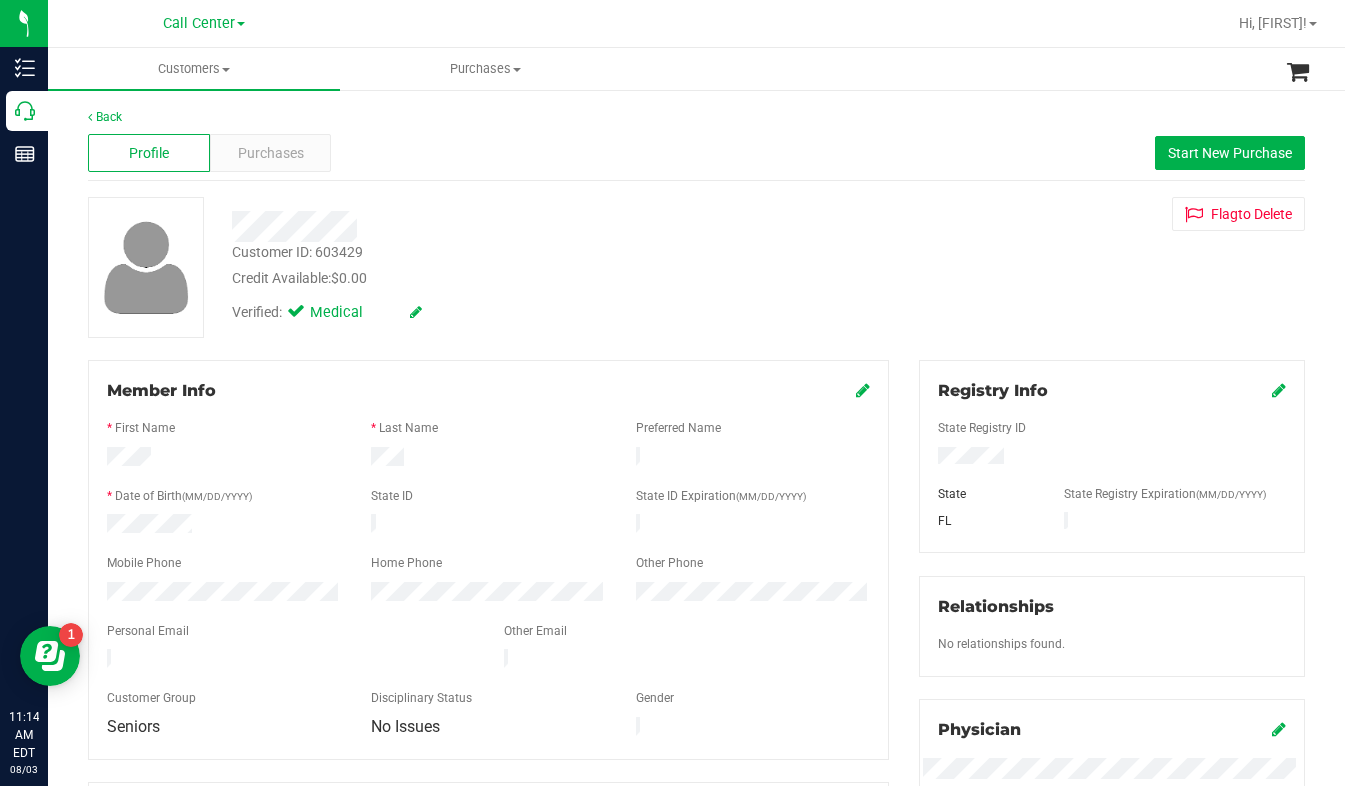 click on "Customer ID: [CUSTOMER_ID]
Credit Available:
$0.00
Verified:
Medical
Flag  to Delete" at bounding box center (696, 267) 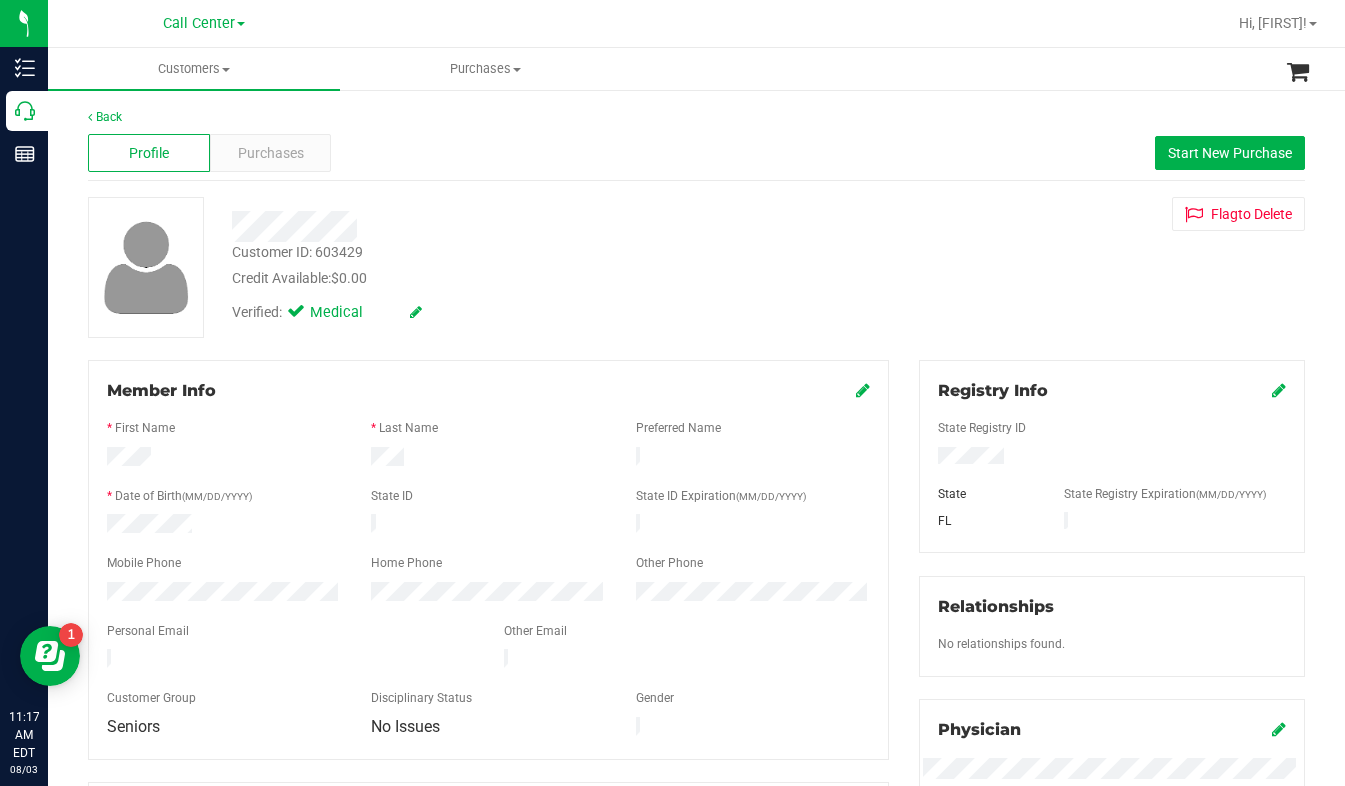 drag, startPoint x: 1039, startPoint y: 289, endPoint x: 801, endPoint y: 224, distance: 246.71643 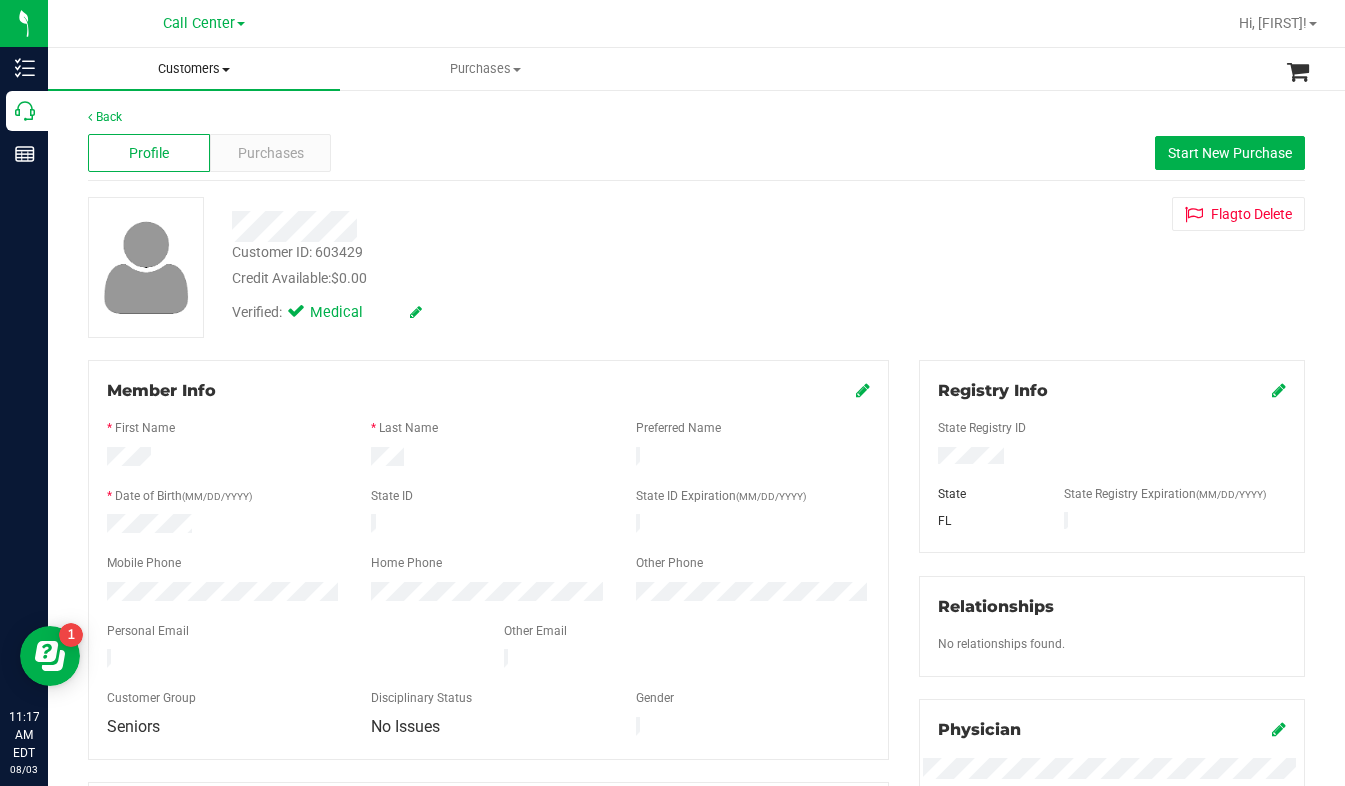 click on "Customers" at bounding box center [194, 69] 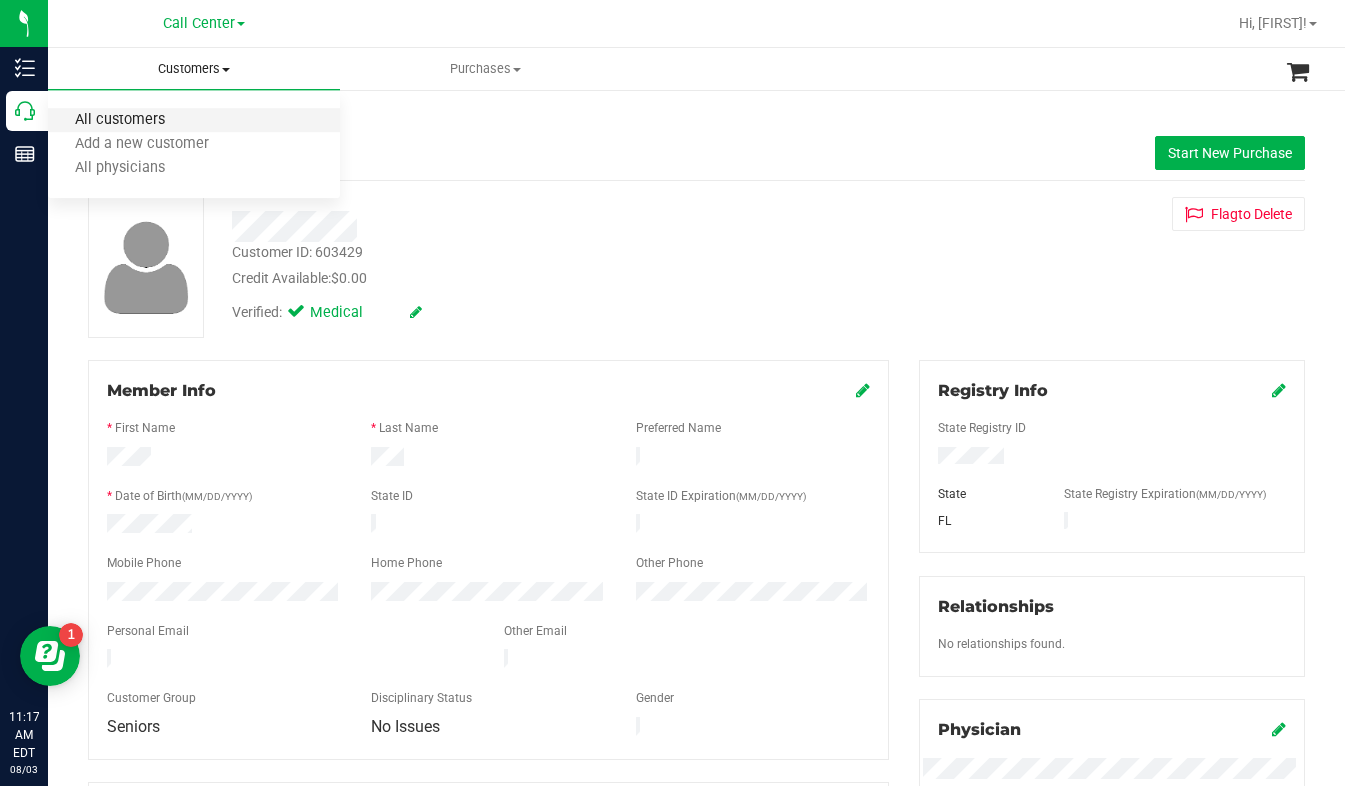 click on "All customers" at bounding box center [120, 120] 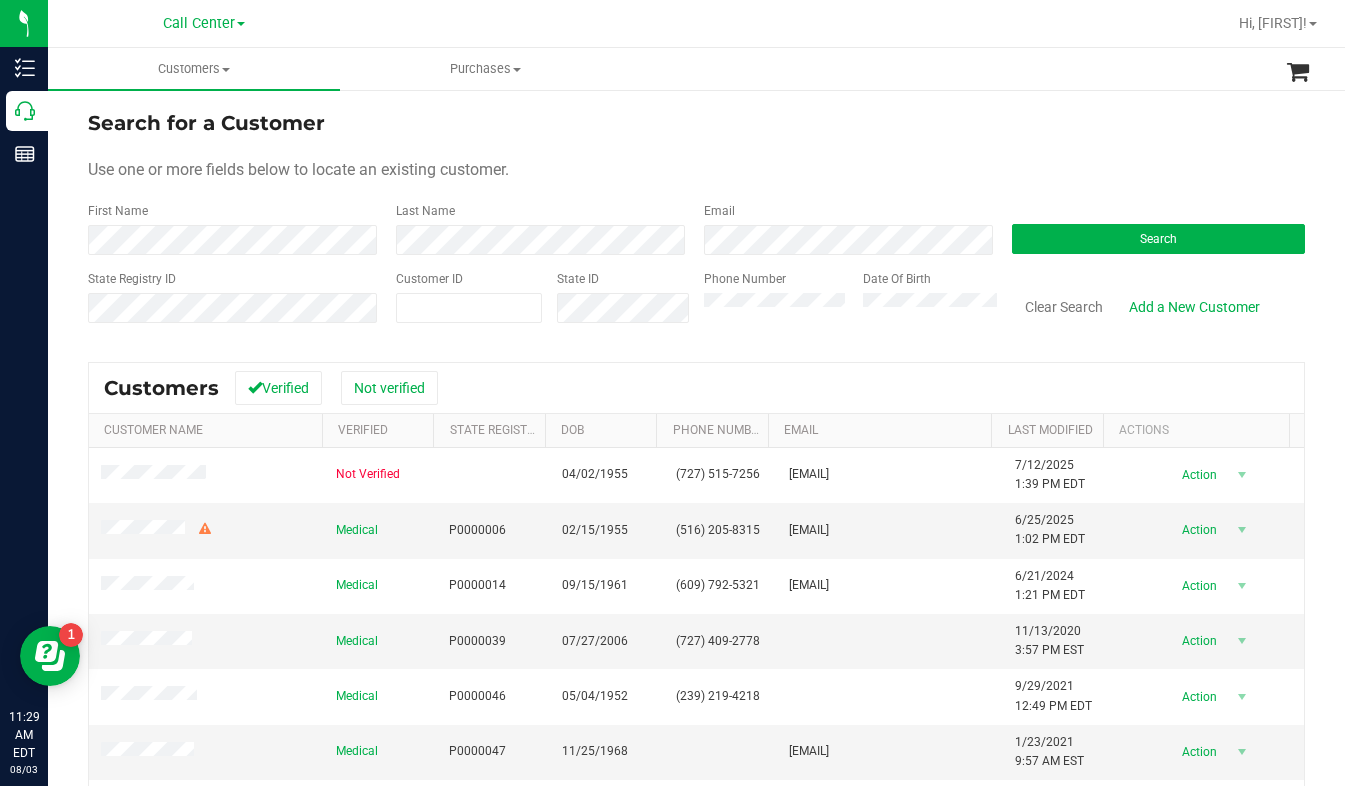 click on "Use one or more fields below to locate an existing customer." at bounding box center [696, 170] 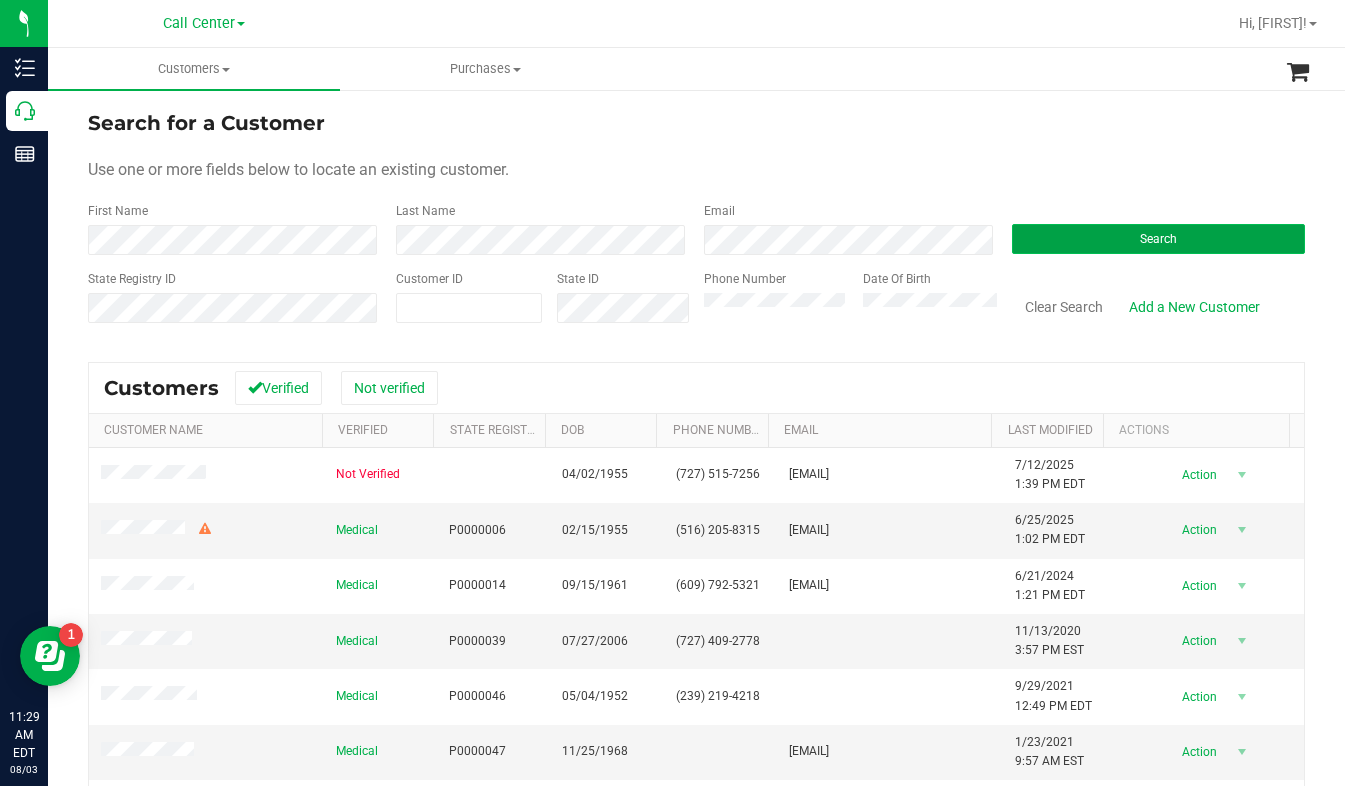 click on "Search" at bounding box center (1158, 239) 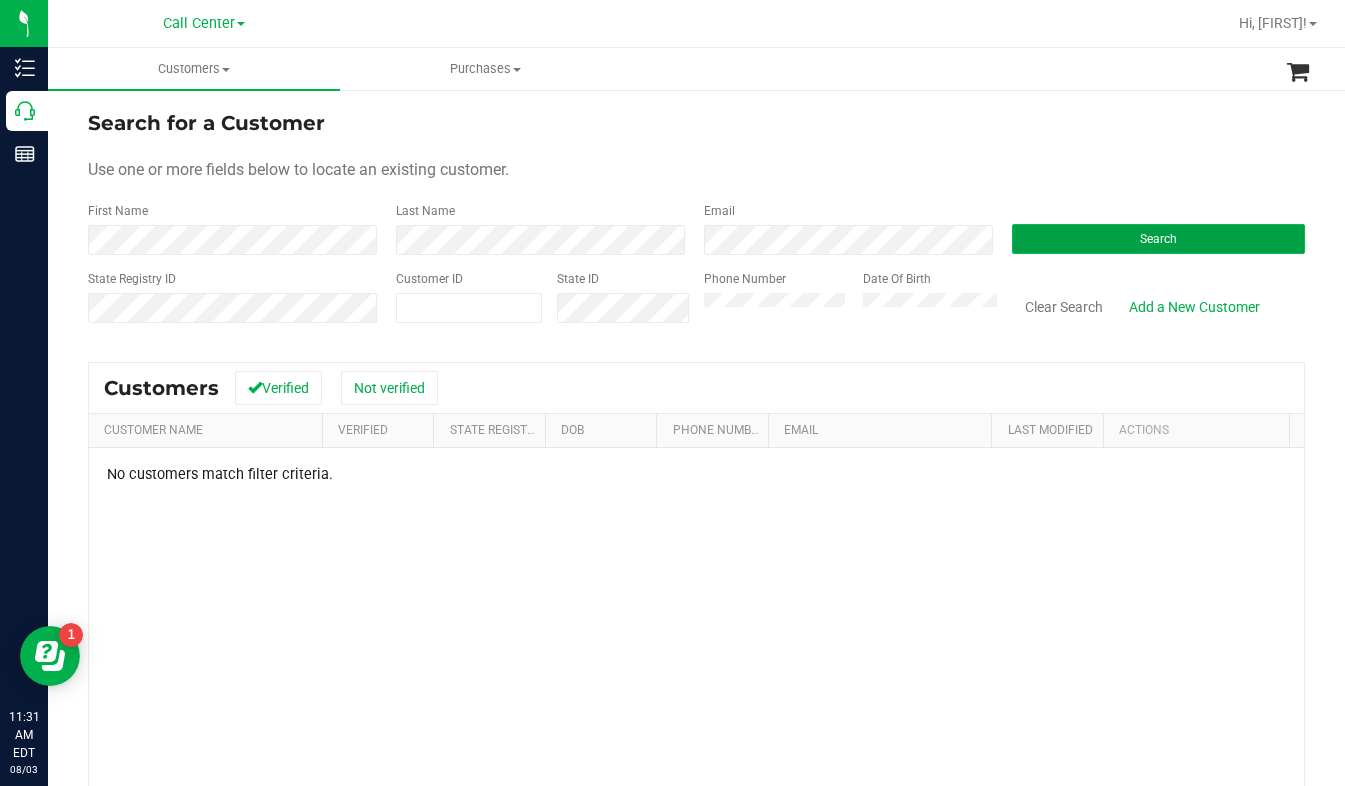 click on "Search" at bounding box center [1158, 239] 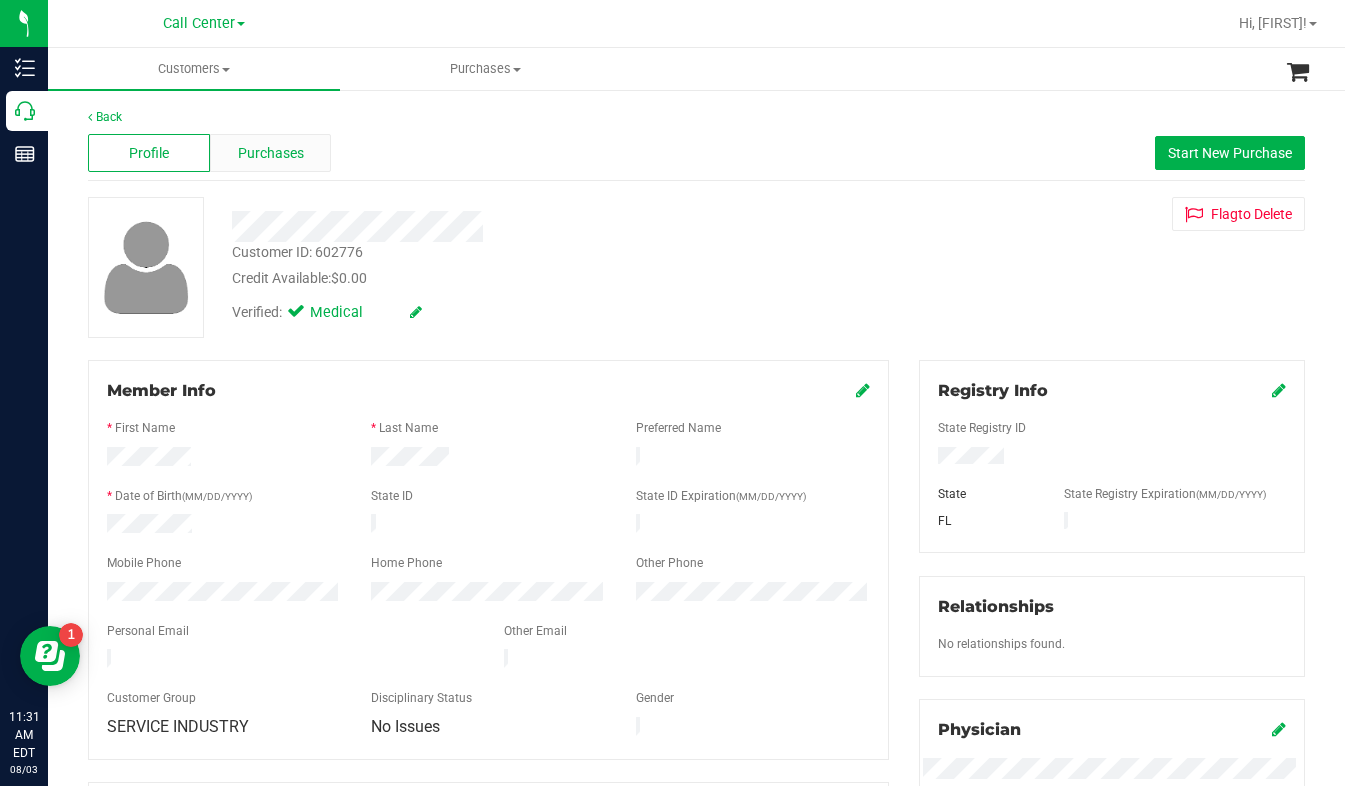 click on "Purchases" at bounding box center (271, 153) 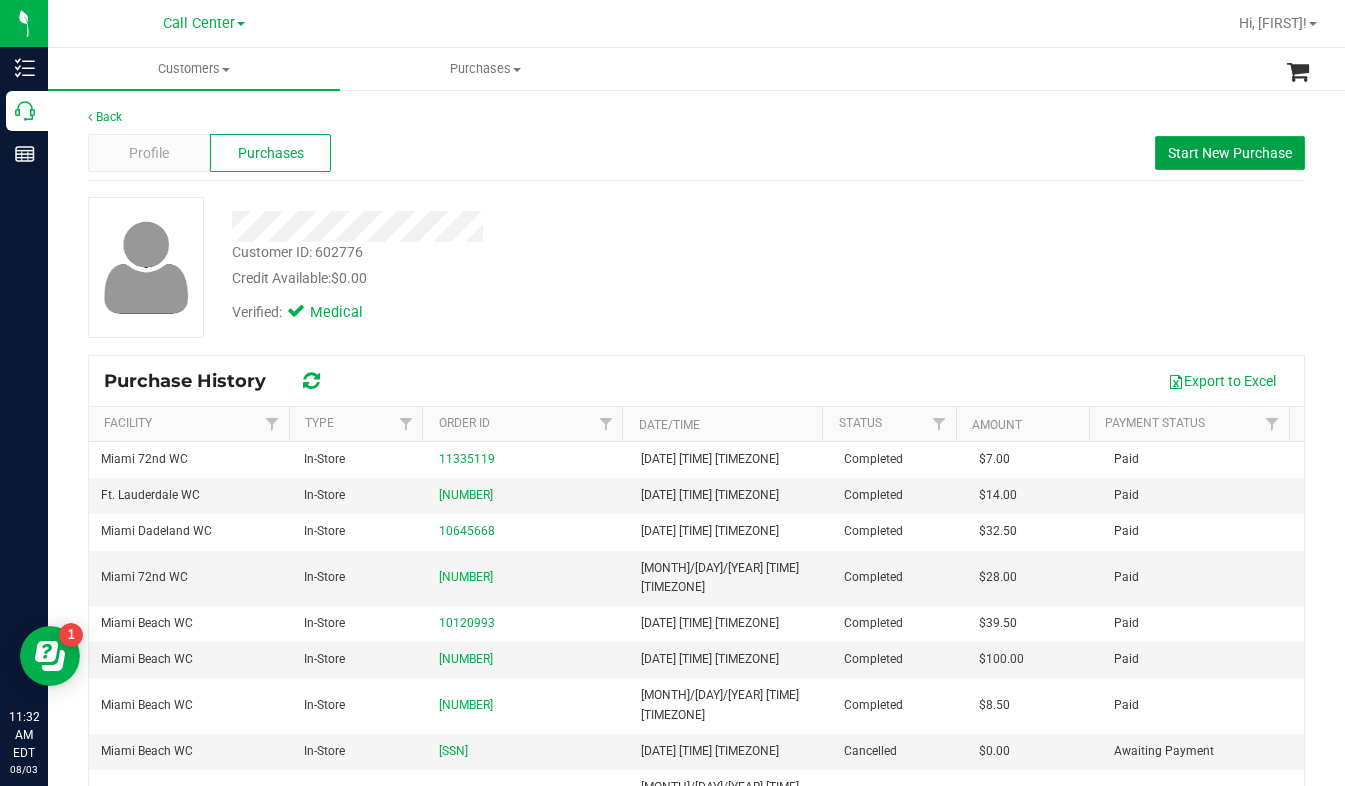 click on "Start New Purchase" at bounding box center [1230, 153] 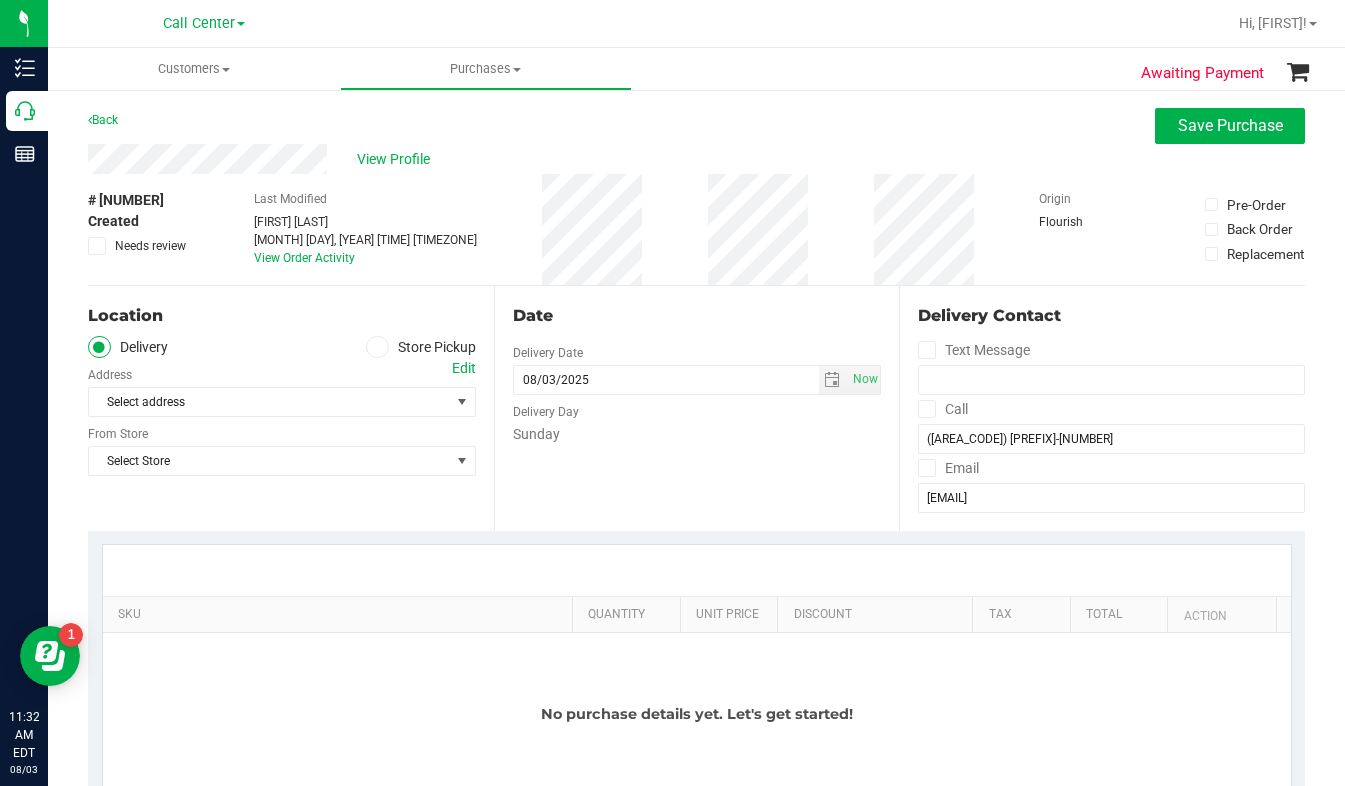 click at bounding box center [377, 347] 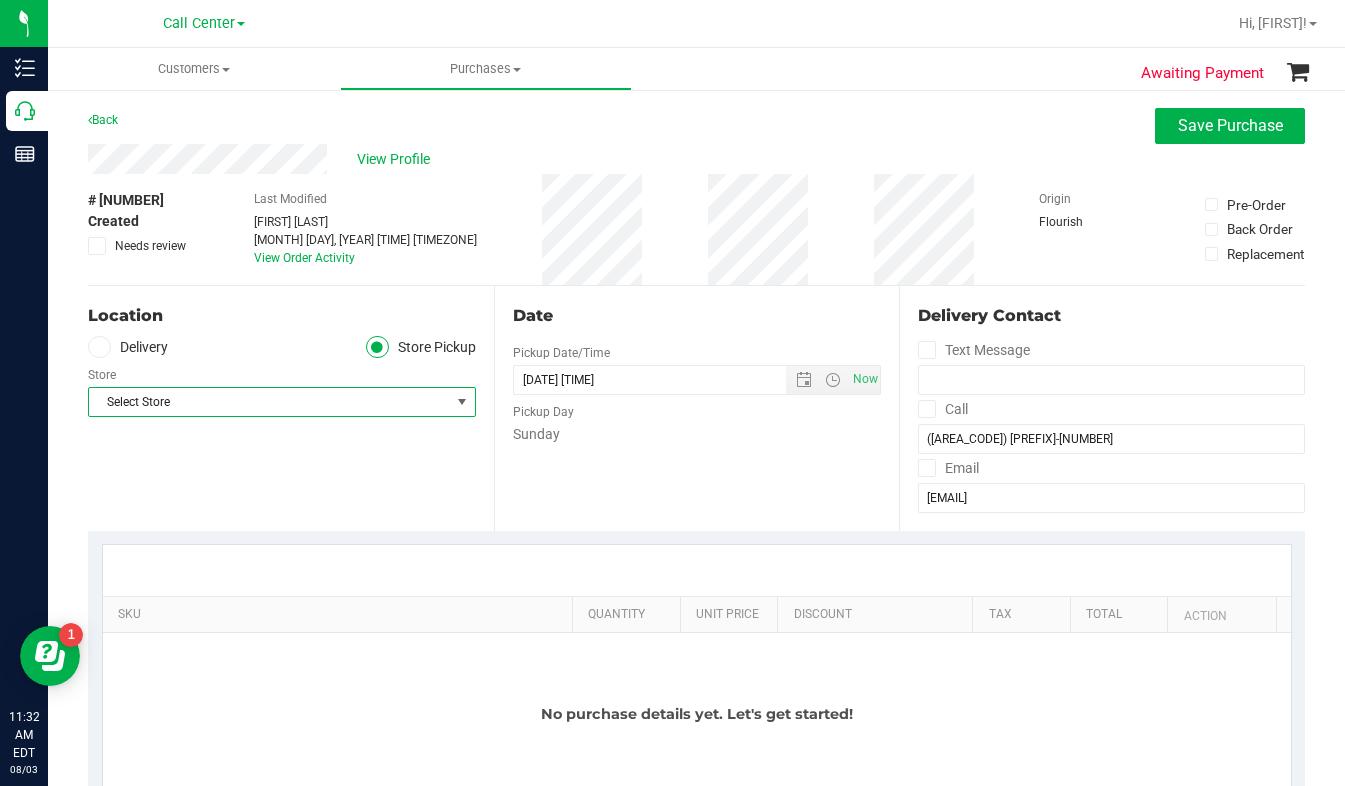 click on "Select Store" at bounding box center [269, 402] 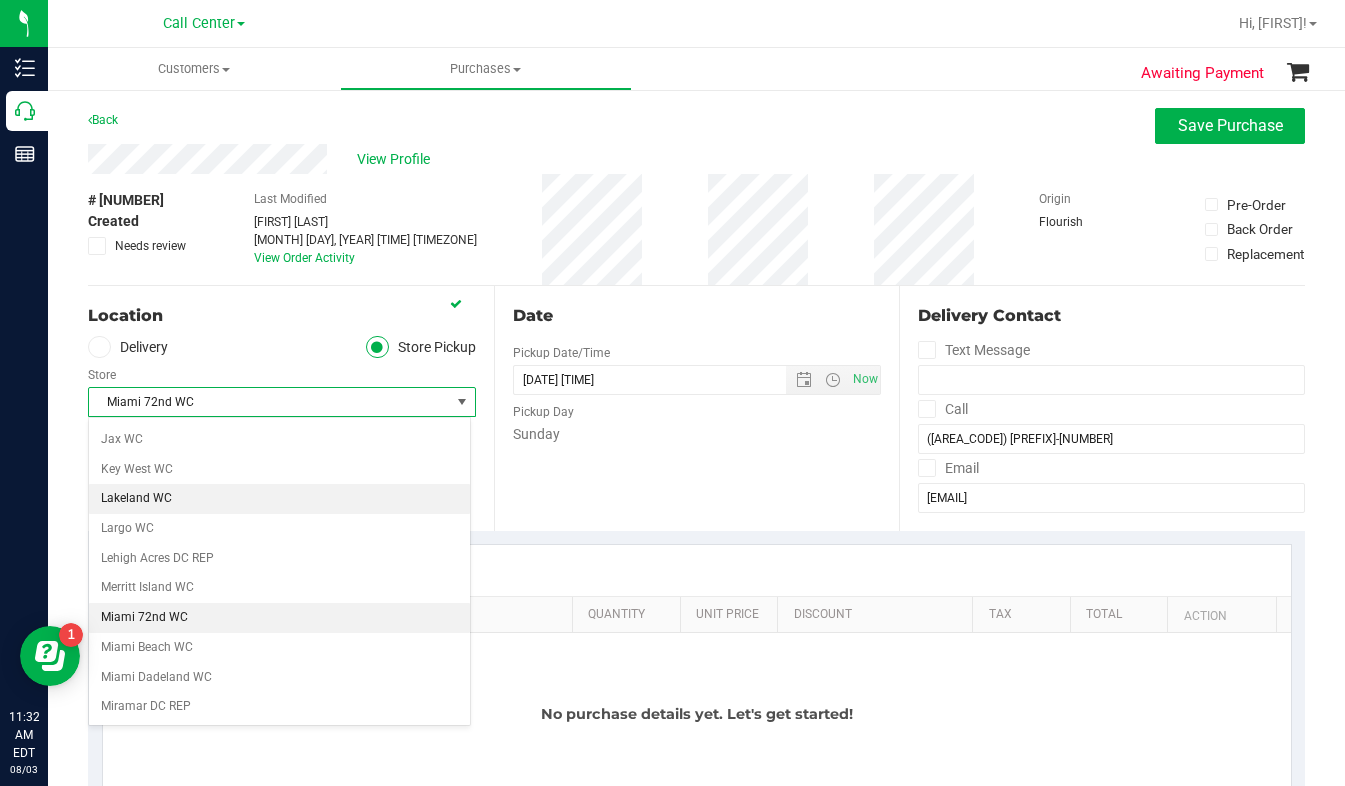 scroll, scrollTop: 614, scrollLeft: 0, axis: vertical 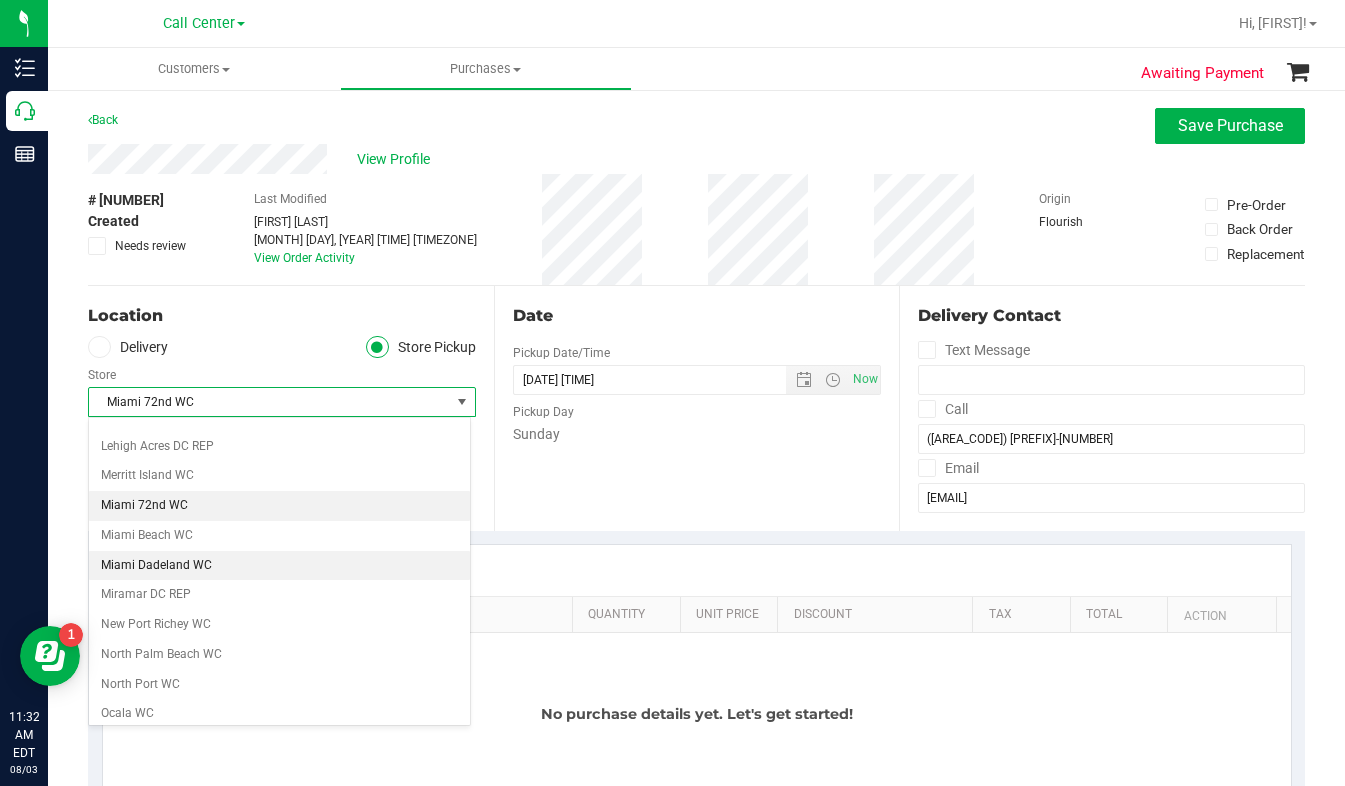 click on "Miami Dadeland WC" at bounding box center [279, 566] 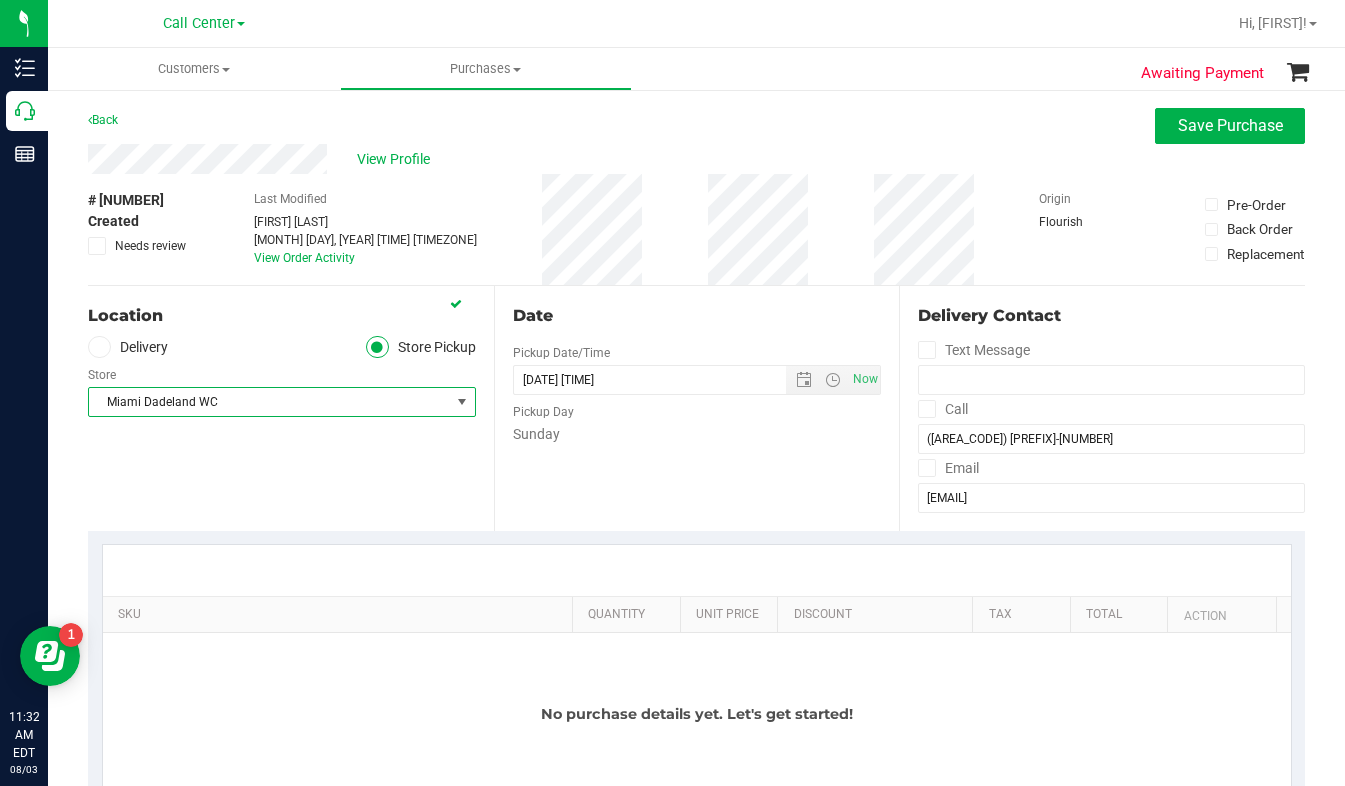 scroll, scrollTop: 200, scrollLeft: 0, axis: vertical 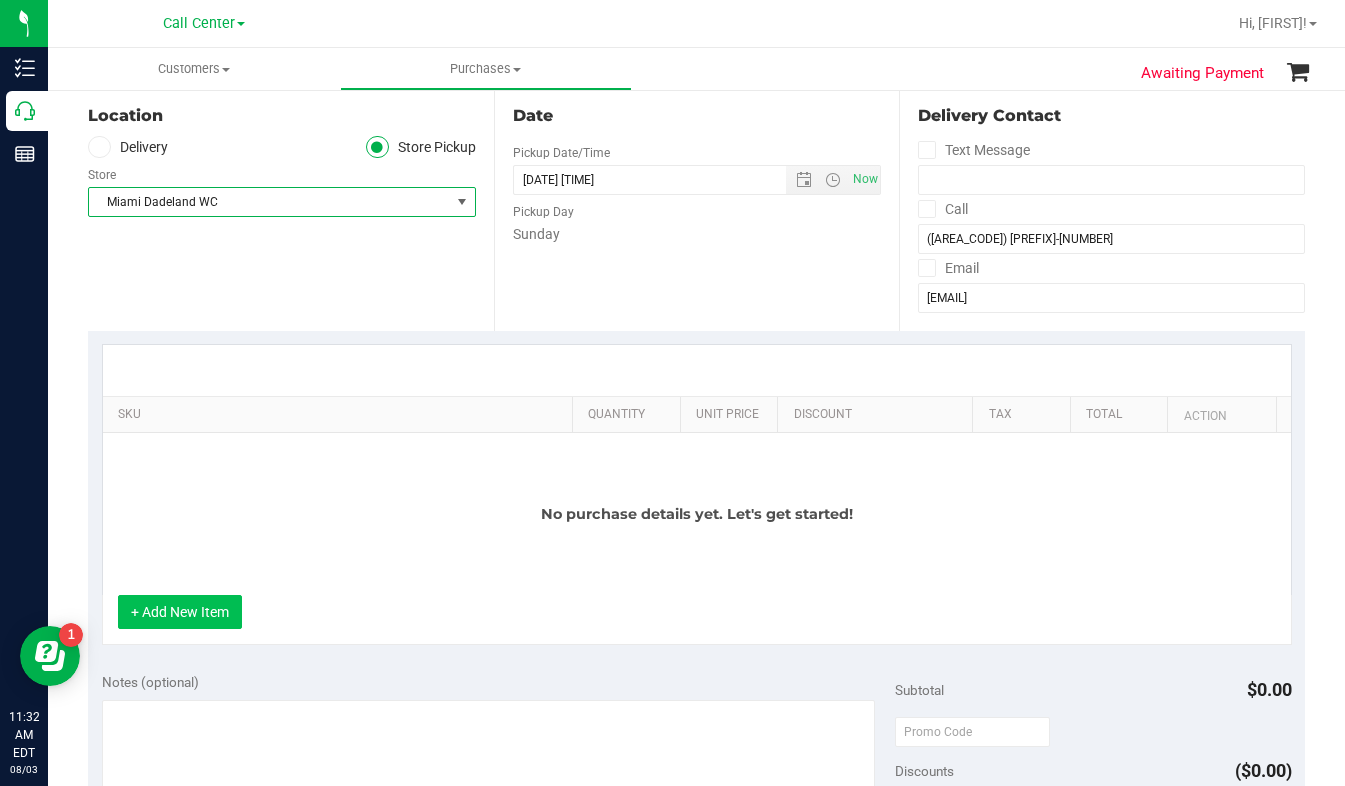 click on "+ Add New Item" at bounding box center (180, 612) 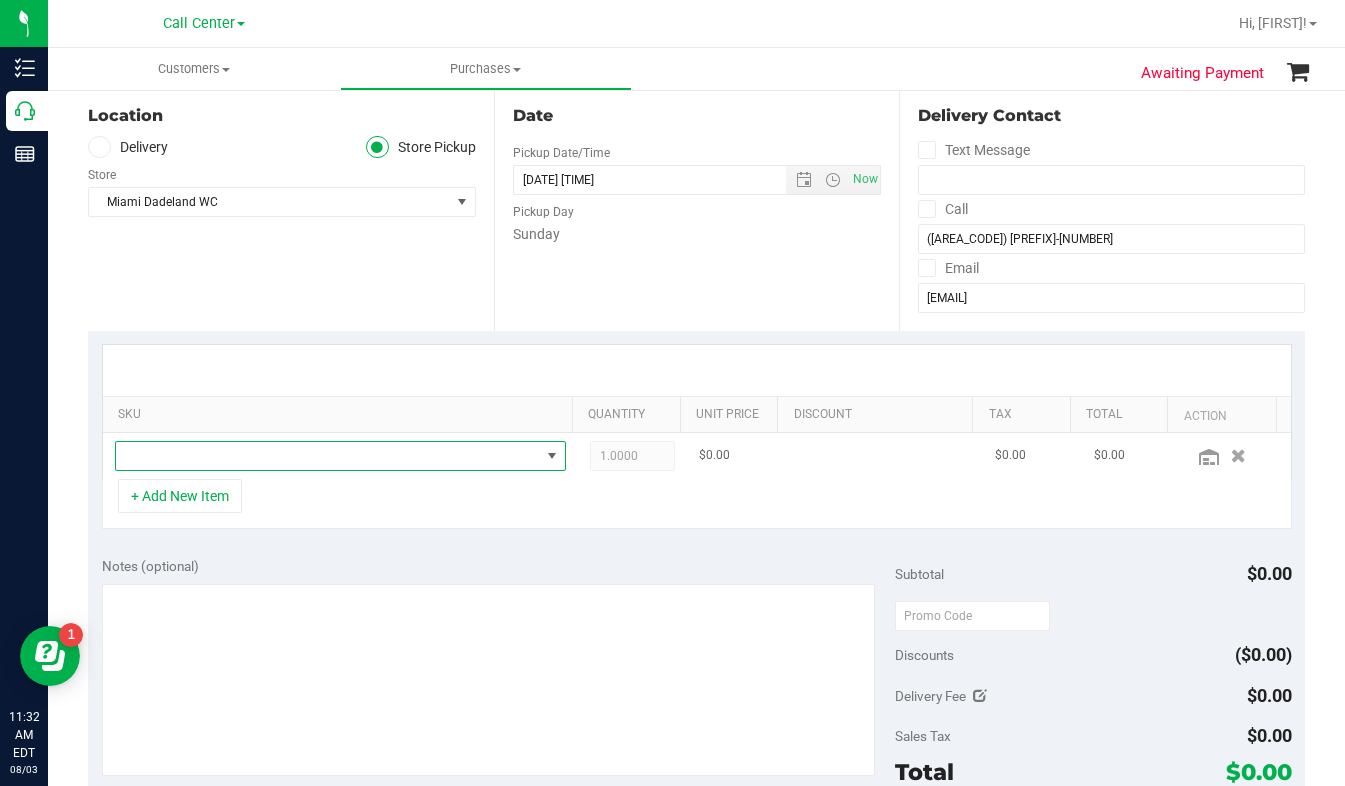 click at bounding box center (328, 456) 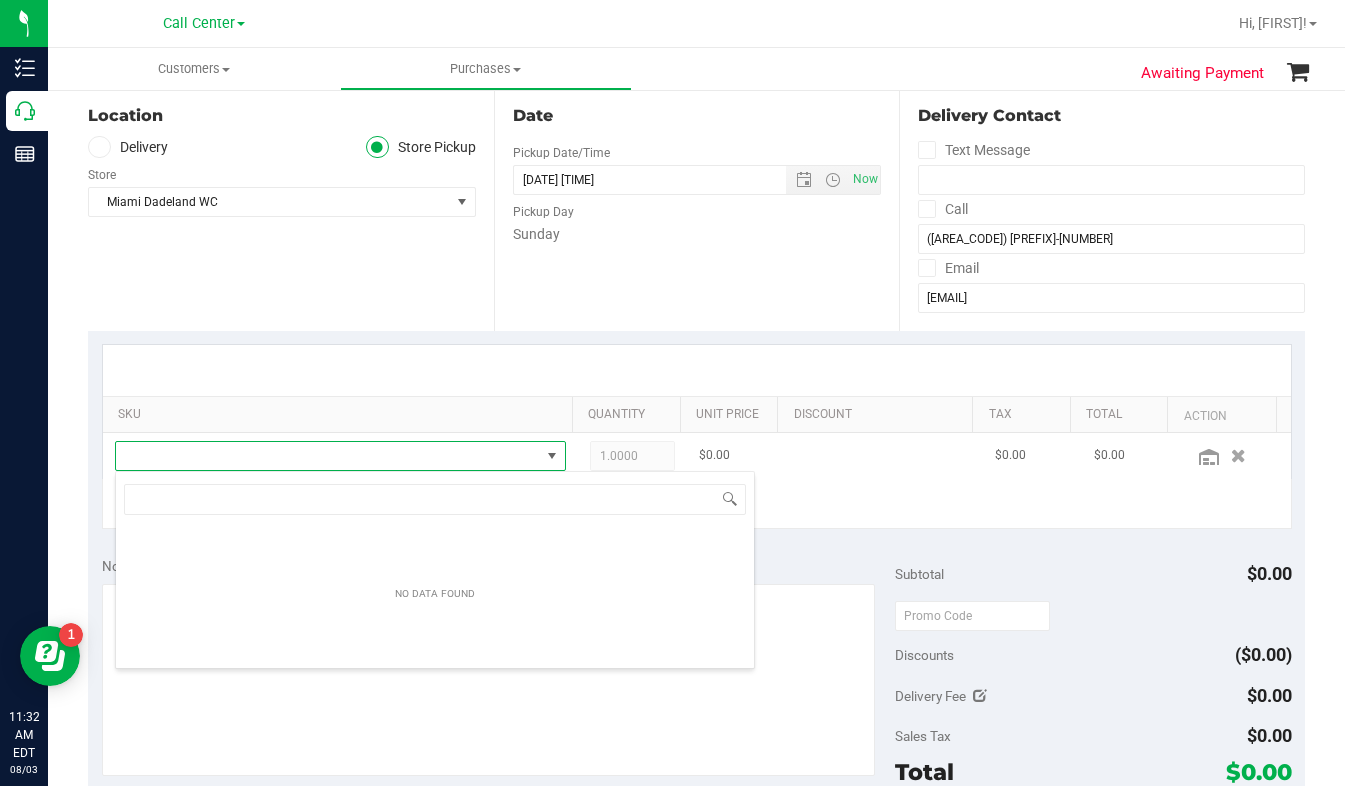 scroll, scrollTop: 99970, scrollLeft: 99561, axis: both 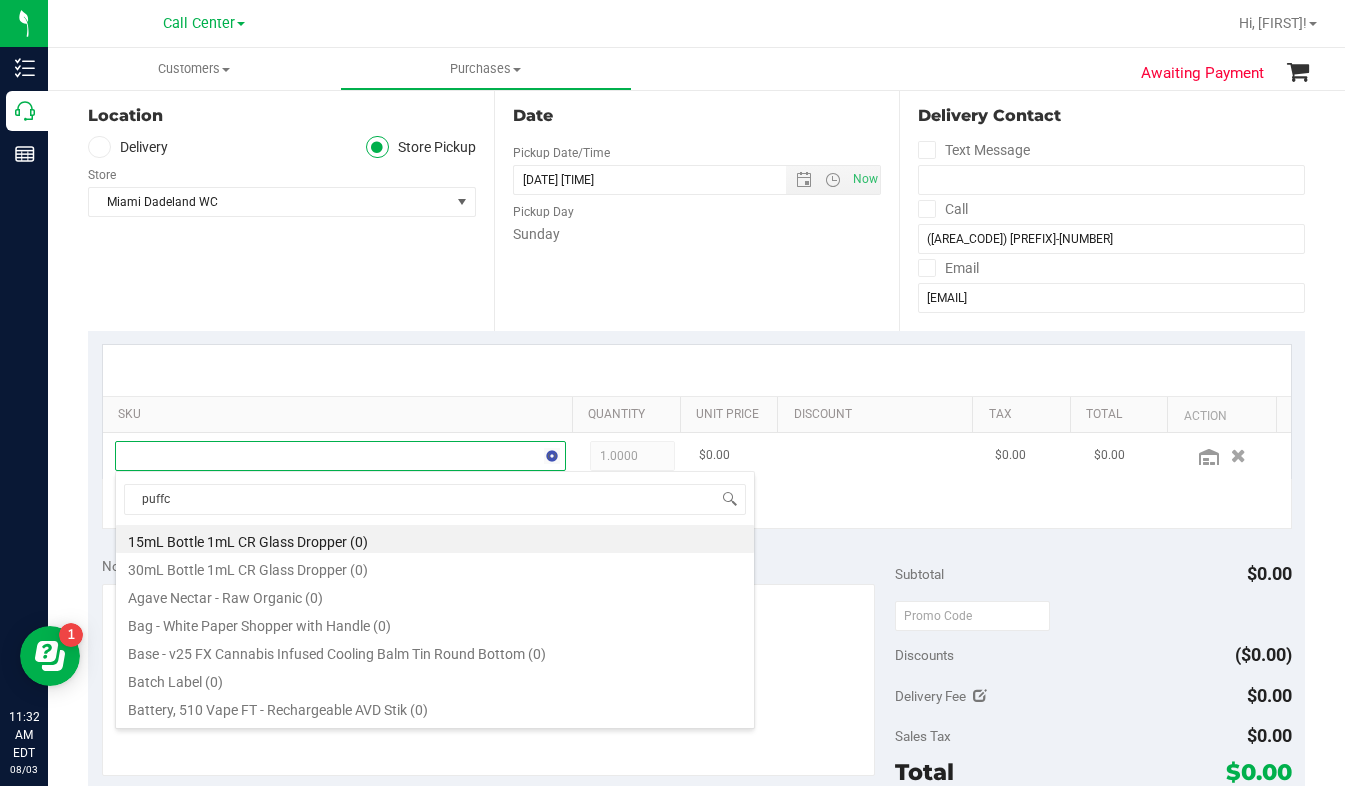type on "puffco" 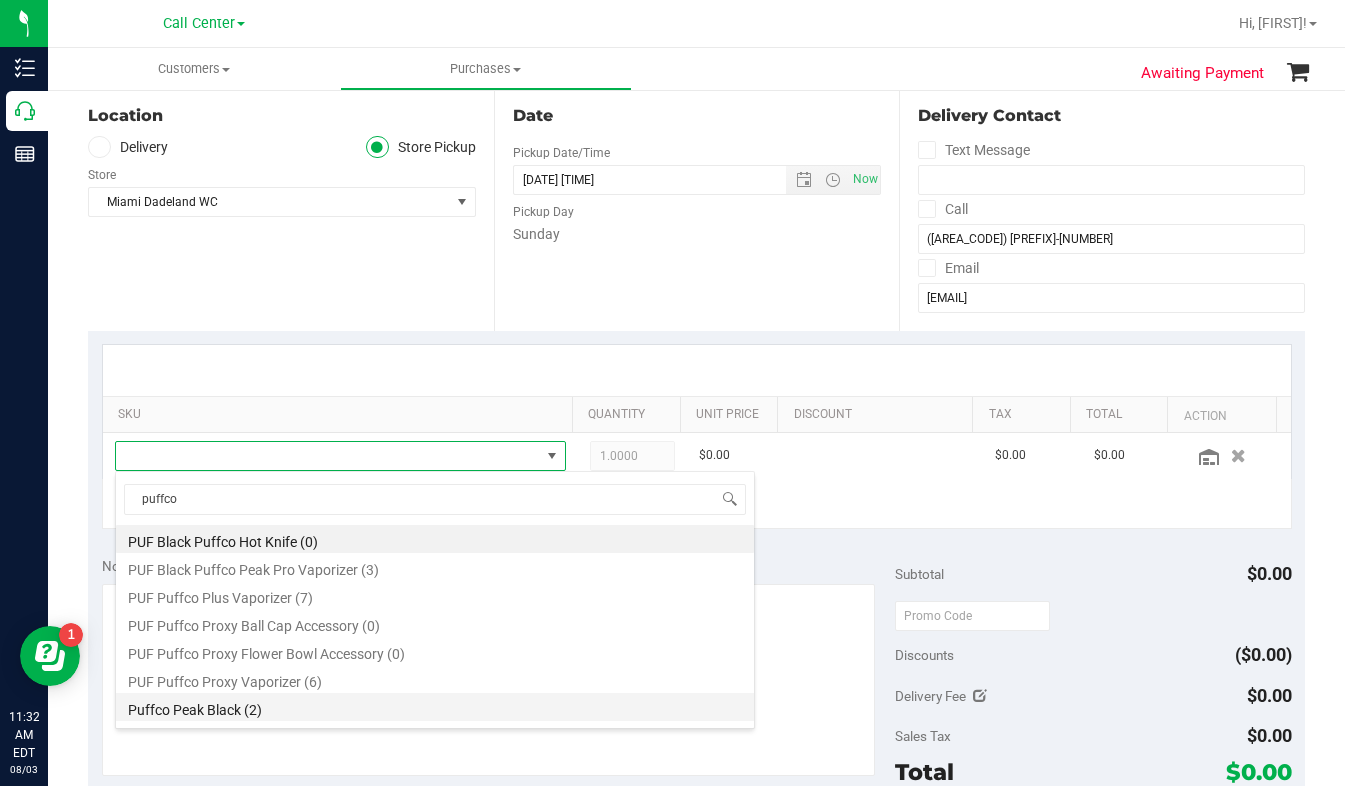 click on "Puffco Peak Black (2)" at bounding box center (435, 707) 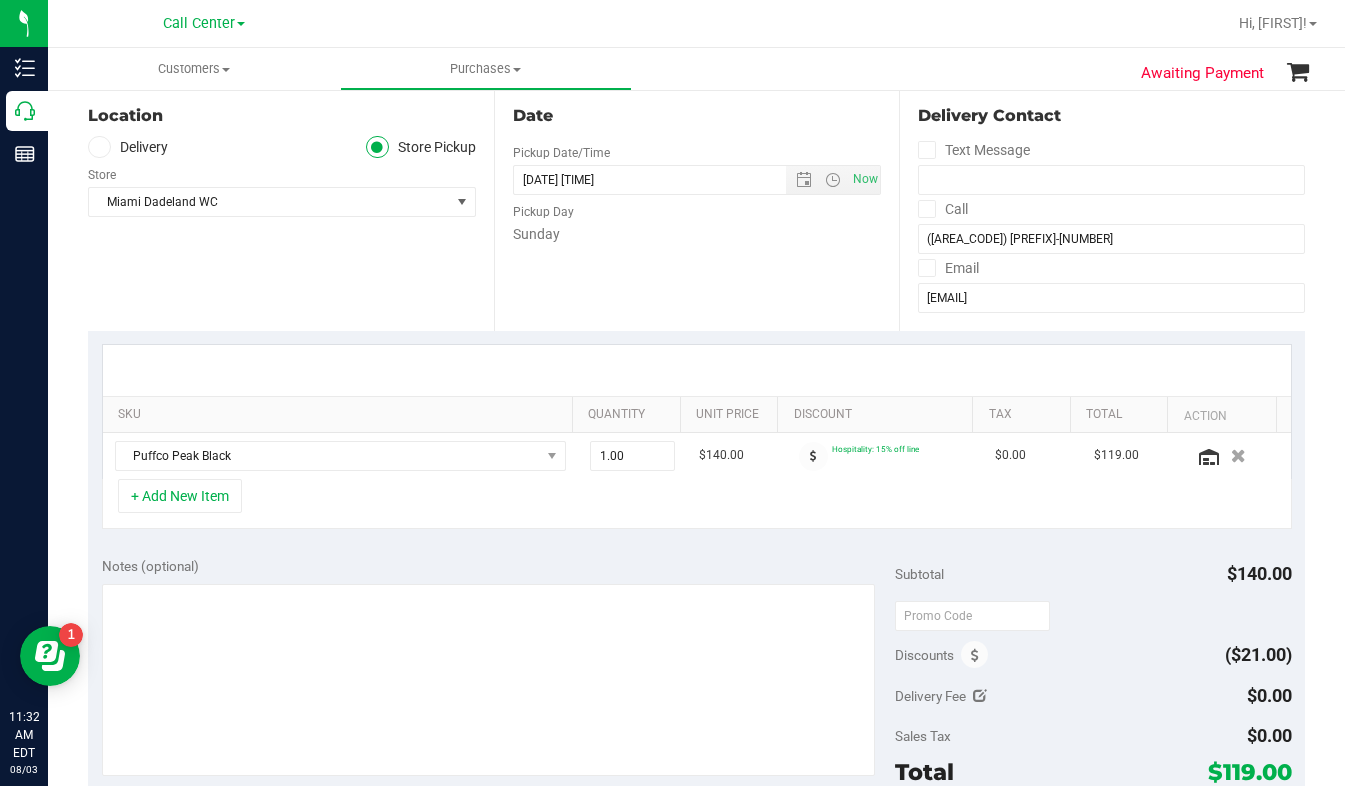 click on "Location
Delivery
Store Pickup
Store
Miami Dadeland WC Select Store Bonita Springs WC Boynton Beach WC Bradenton WC Brandon WC Brooksville WC Call Center Clermont WC Crestview WC Deerfield Beach WC Delray Beach WC Deltona WC Ft Walton Beach WC Ft. Lauderdale WC Ft. Myers WC Gainesville WC Jax Atlantic WC JAX DC REP Jax WC Key West WC Lakeland WC Largo WC Lehigh Acres DC REP Merritt Island WC Miami 72nd WC Miami Beach WC Miami Dadeland WC Miramar DC REP New Port Richey WC North Palm Beach WC North Port WC Ocala WC Orange Park WC Orlando Colonial WC Orlando DC REP Orlando WC Oviedo WC Palm Bay WC Palm Coast WC Panama City WC Pensacola WC Sebring WC" at bounding box center (291, 208) 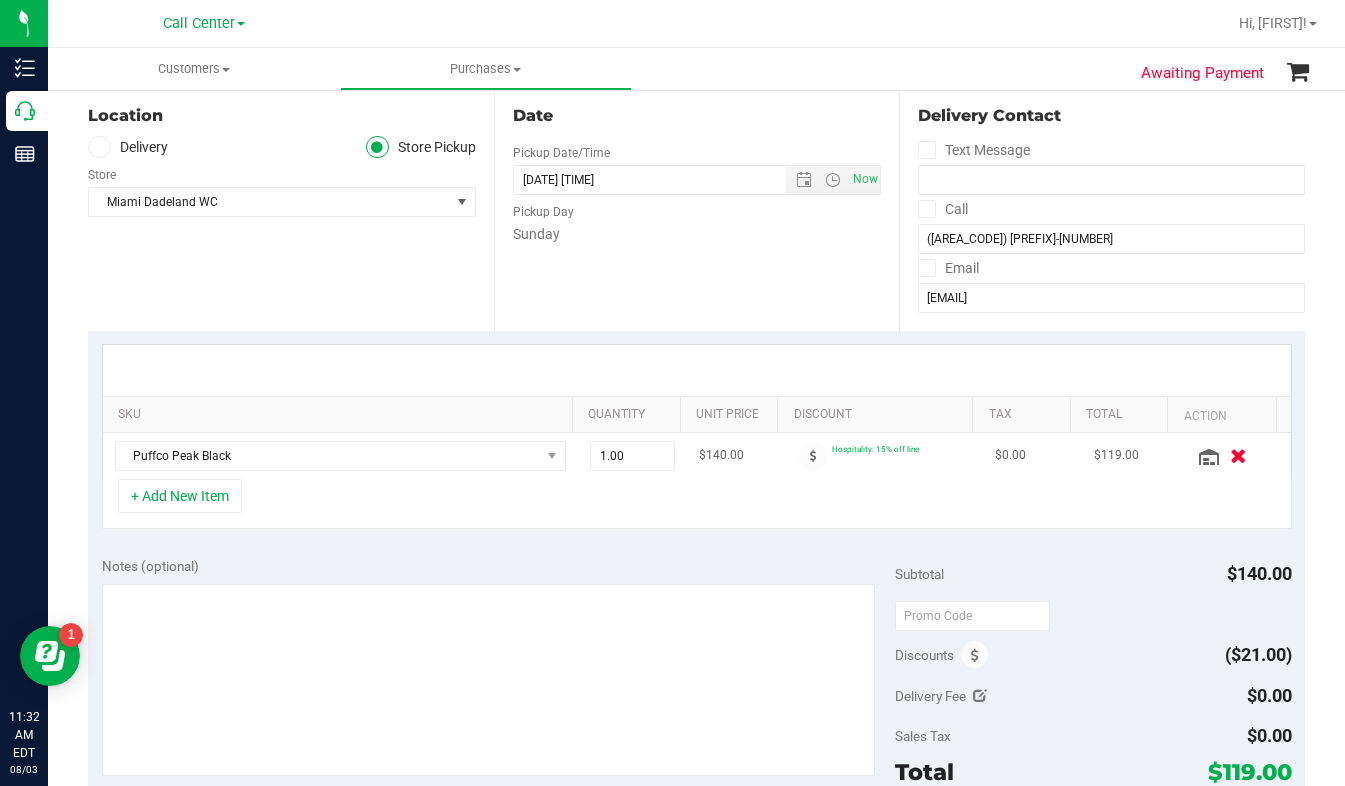 click at bounding box center [1238, 455] 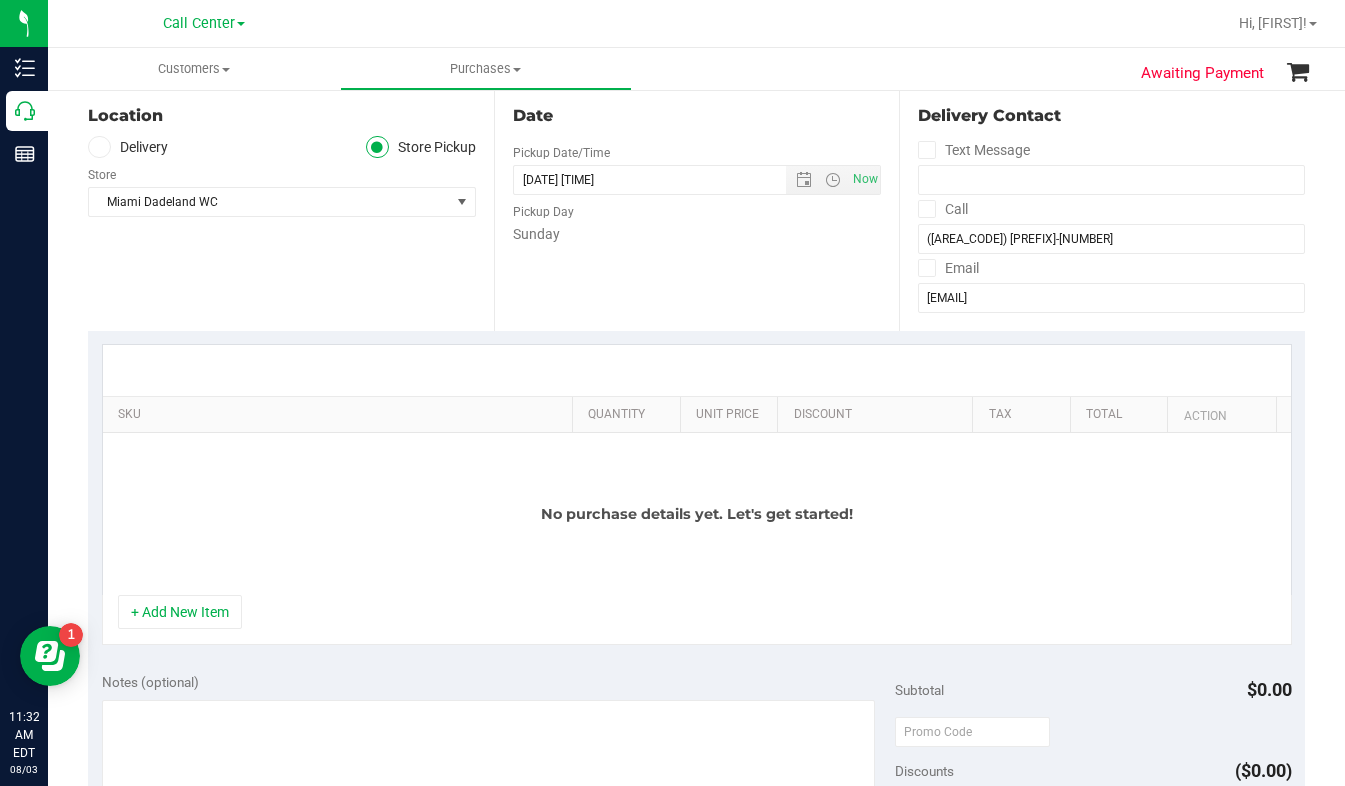 click on "Location
Delivery
Store Pickup
Store
Miami Dadeland WC Select Store Bonita Springs WC Boynton Beach WC Bradenton WC Brandon WC Brooksville WC Call Center Clermont WC Crestview WC Deerfield Beach WC Delray Beach WC Deltona WC Ft Walton Beach WC Ft. Lauderdale WC Ft. Myers WC Gainesville WC Jax Atlantic WC JAX DC REP Jax WC Key West WC Lakeland WC Largo WC Lehigh Acres DC REP Merritt Island WC Miami 72nd WC Miami Beach WC Miami Dadeland WC Miramar DC REP New Port Richey WC North Palm Beach WC North Port WC Ocala WC Orange Park WC Orlando Colonial WC Orlando DC REP Orlando WC Oviedo WC Palm Bay WC Palm Coast WC Panama City WC Pensacola WC Sebring WC" at bounding box center (291, 208) 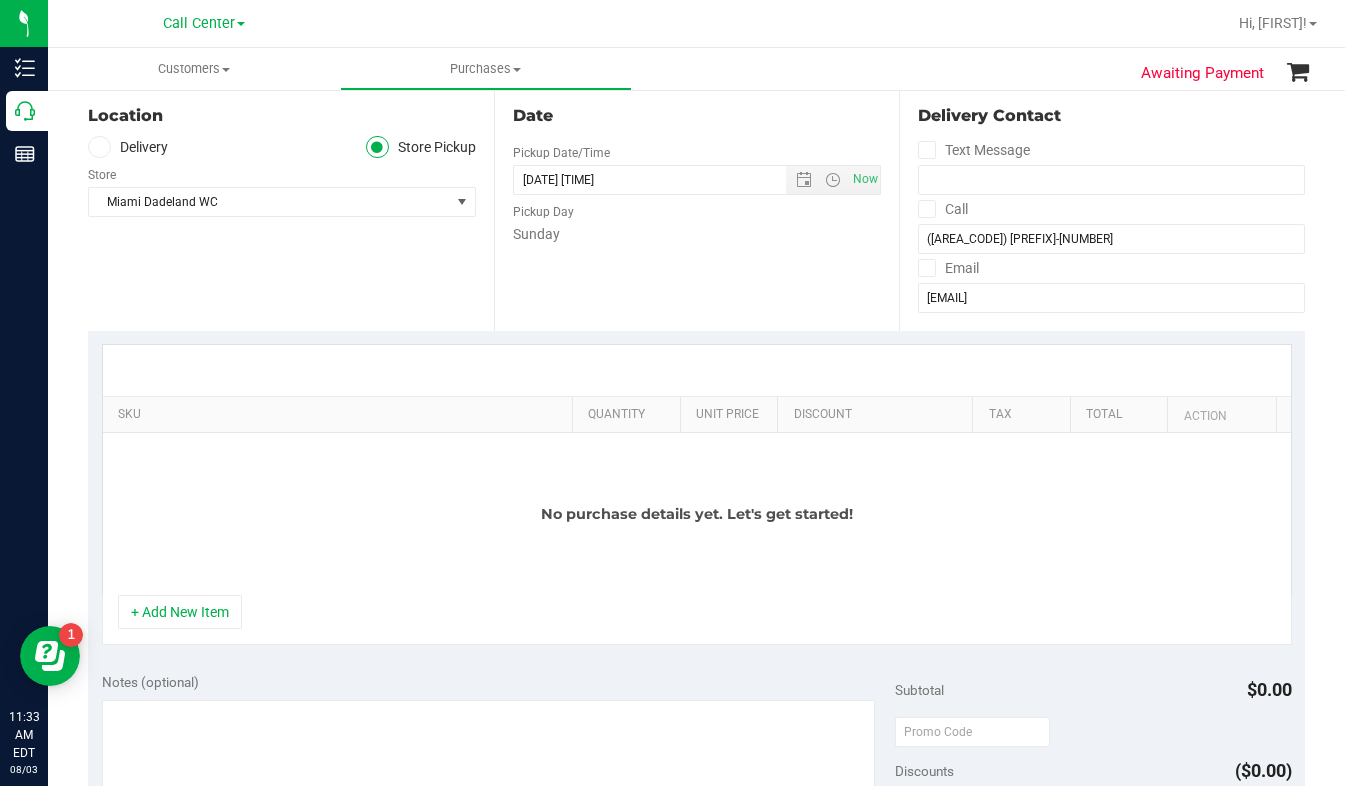 click on "Text Message" at bounding box center (1111, 150) 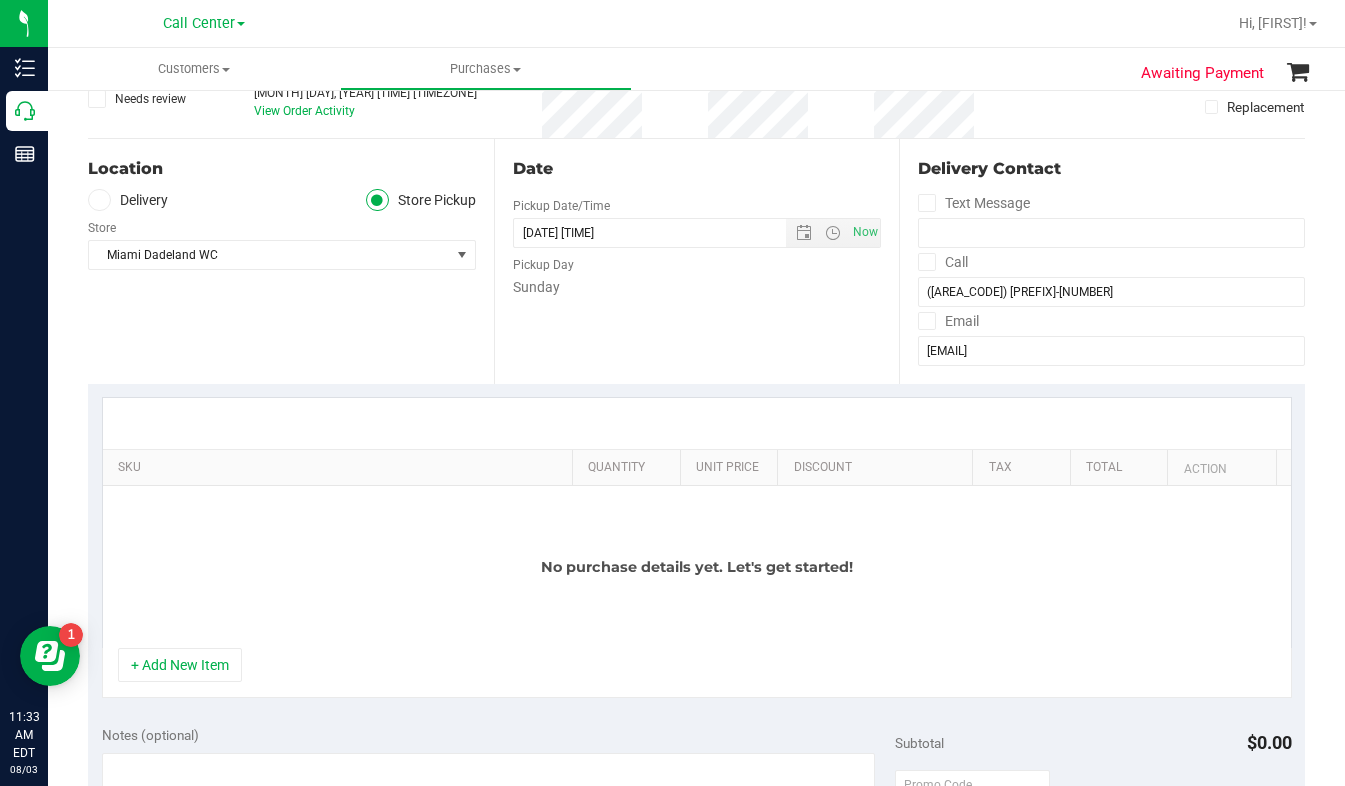 scroll, scrollTop: 100, scrollLeft: 0, axis: vertical 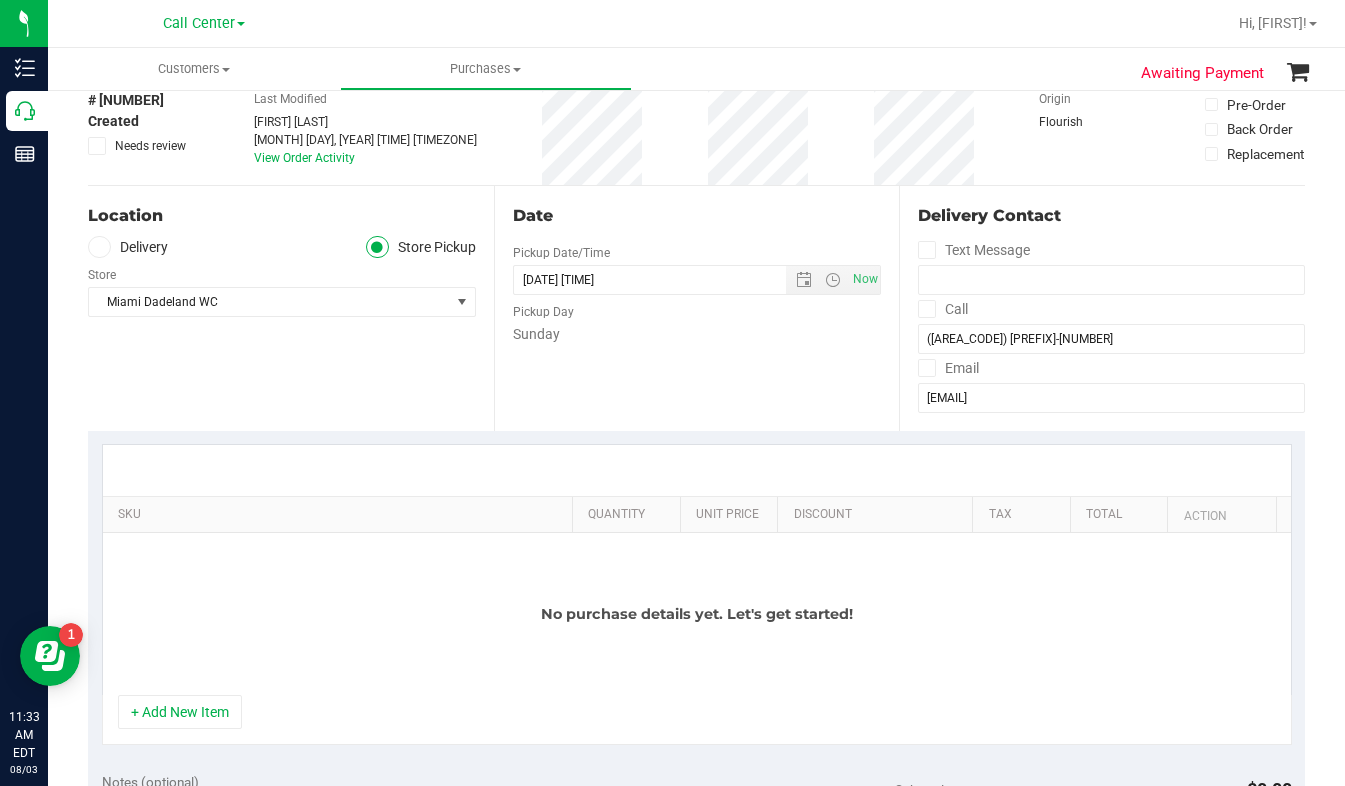 click on "Location
Delivery
Store Pickup
Store
Miami Dadeland WC Select Store Bonita Springs WC Boynton Beach WC Bradenton WC Brandon WC Brooksville WC Call Center Clermont WC Crestview WC Deerfield Beach WC Delray Beach WC Deltona WC Ft Walton Beach WC Ft. Lauderdale WC Ft. Myers WC Gainesville WC Jax Atlantic WC JAX DC REP Jax WC Key West WC Lakeland WC Largo WC Lehigh Acres DC REP Merritt Island WC Miami 72nd WC Miami Beach WC Miami Dadeland WC Miramar DC REP New Port Richey WC North Palm Beach WC North Port WC Ocala WC Orange Park WC Orlando Colonial WC Orlando DC REP Orlando WC Oviedo WC Palm Bay WC Palm Coast WC Panama City WC Pensacola WC Sebring WC" at bounding box center [291, 308] 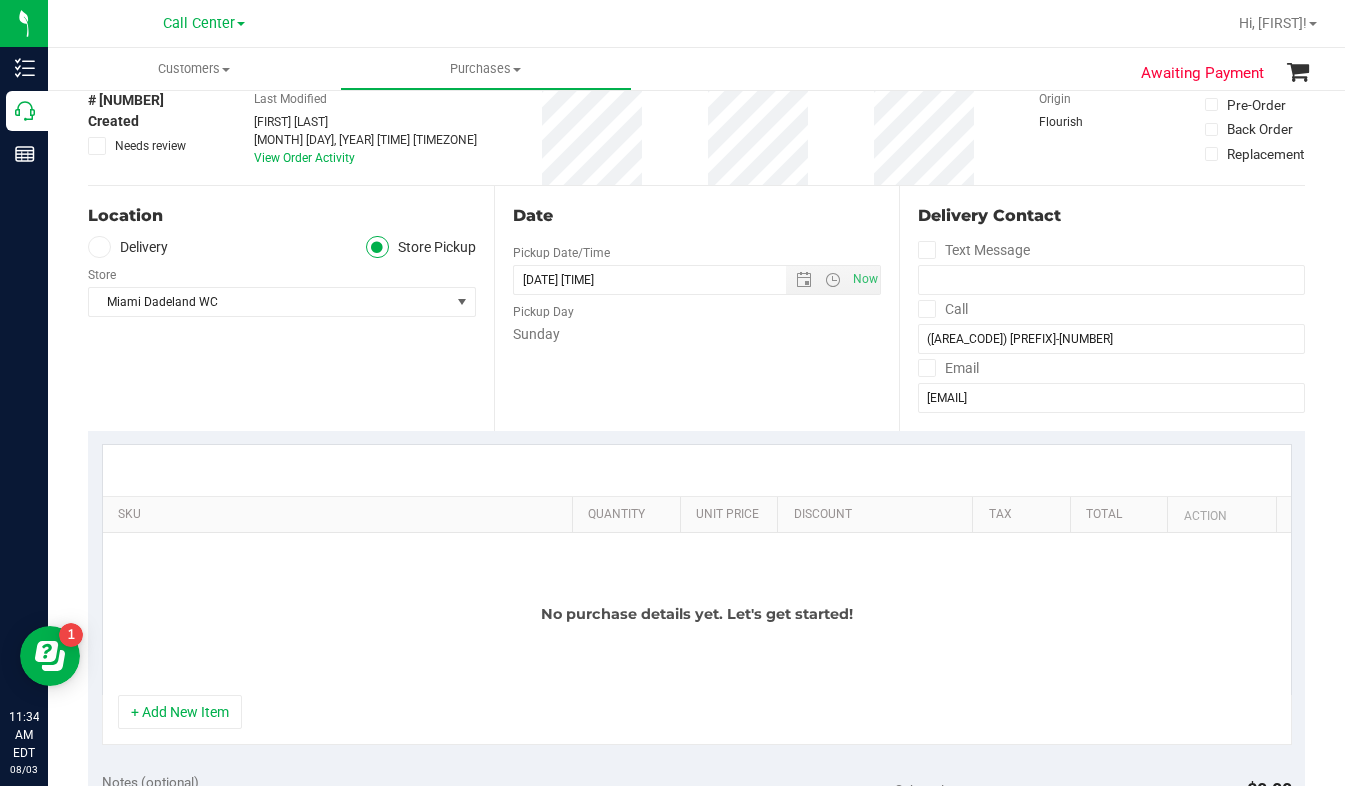 click on "No purchase details yet. Let's get started!" at bounding box center [697, 614] 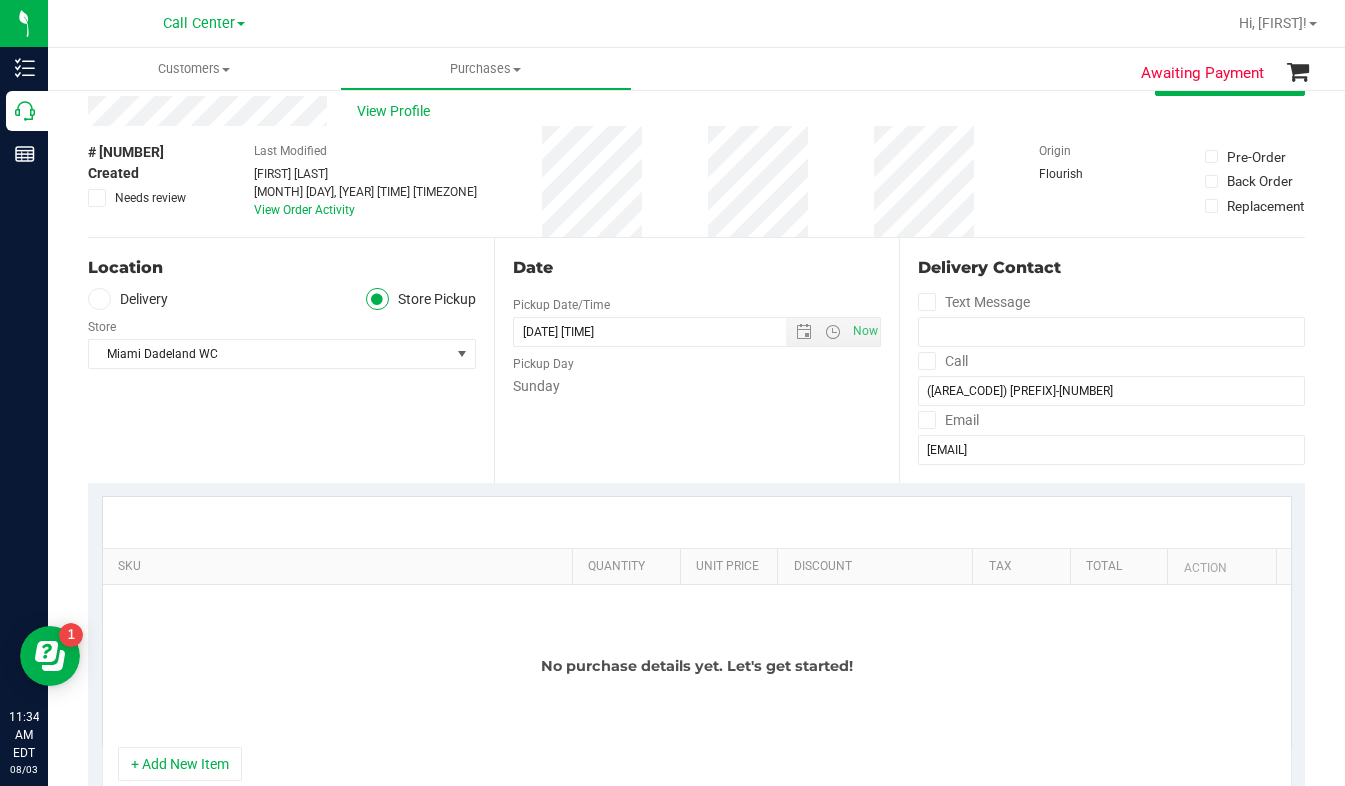 scroll, scrollTop: 0, scrollLeft: 0, axis: both 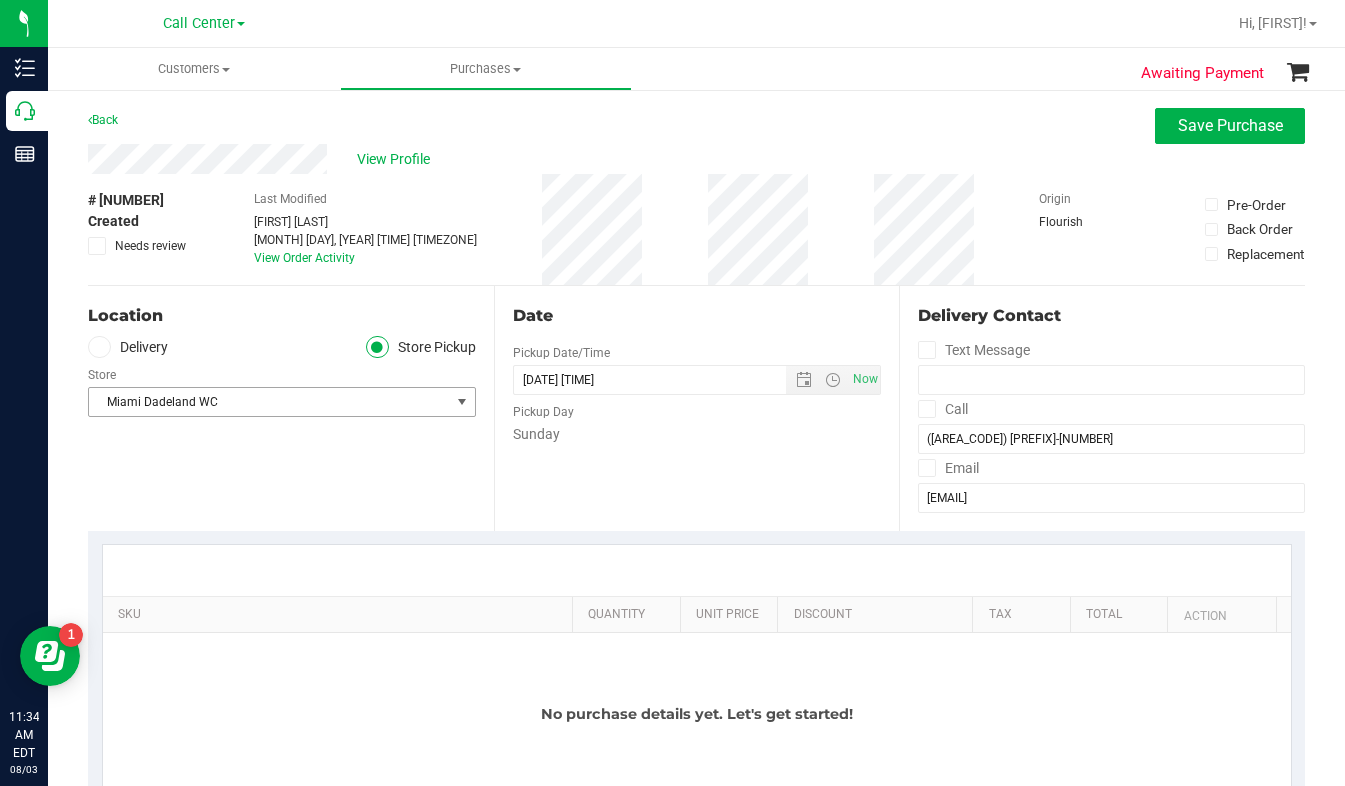 click at bounding box center (462, 402) 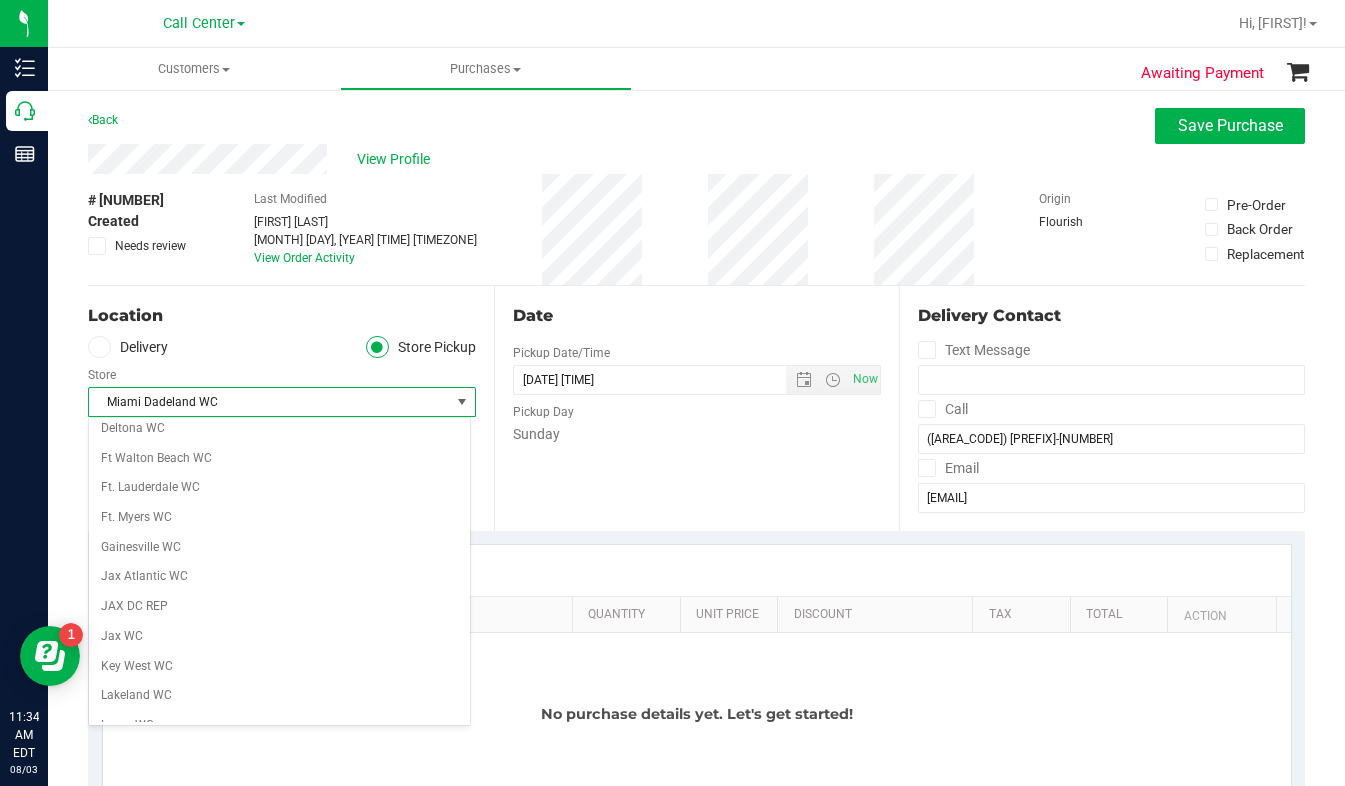scroll, scrollTop: 114, scrollLeft: 0, axis: vertical 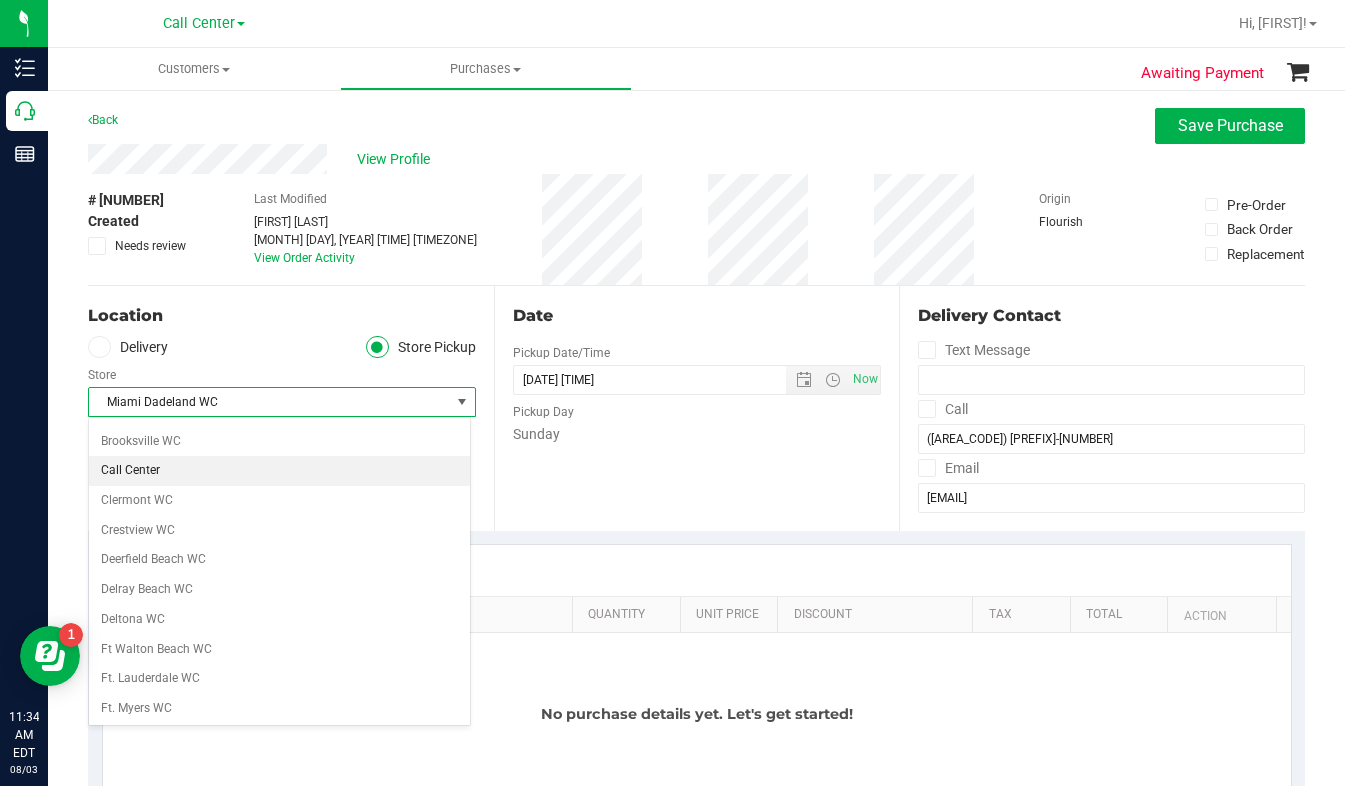 click on "Call Center" at bounding box center [279, 471] 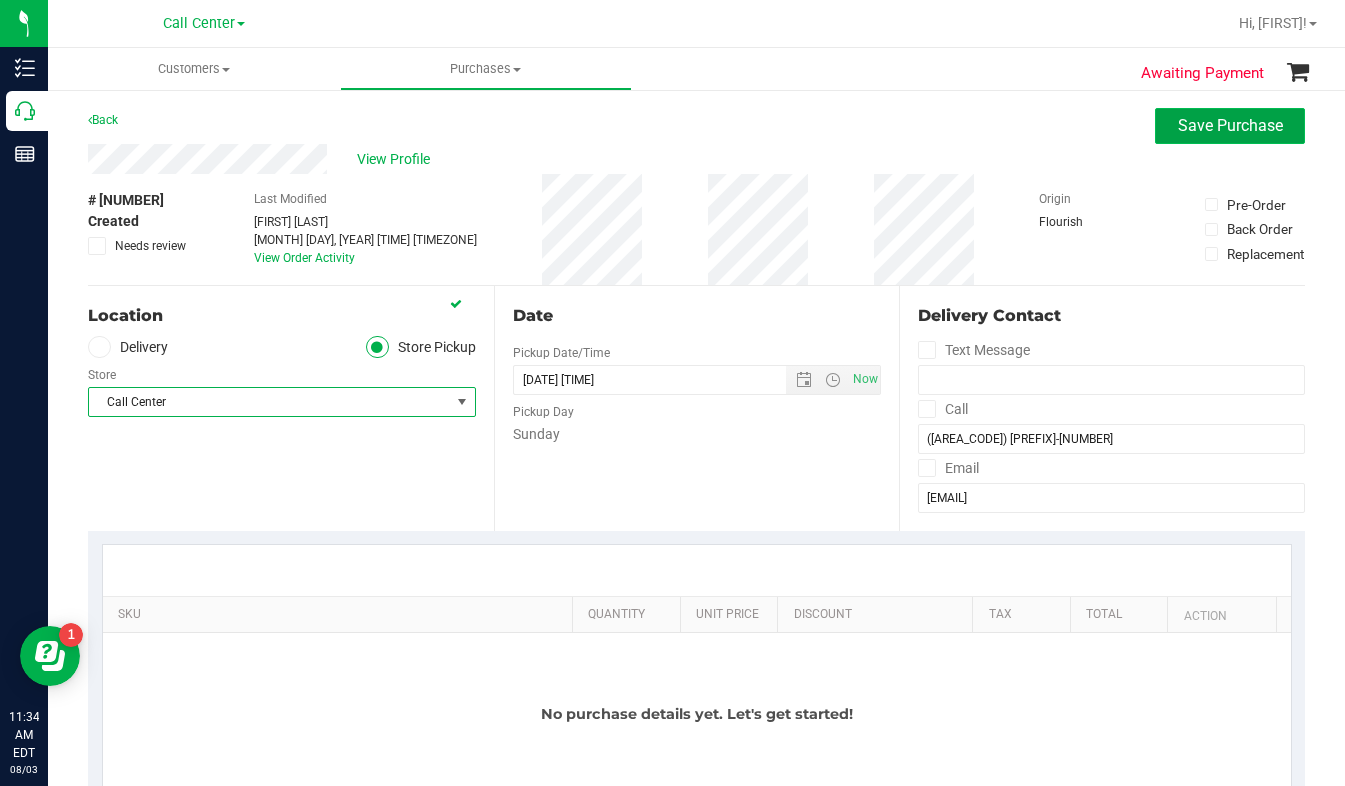 click on "Save Purchase" at bounding box center (1230, 125) 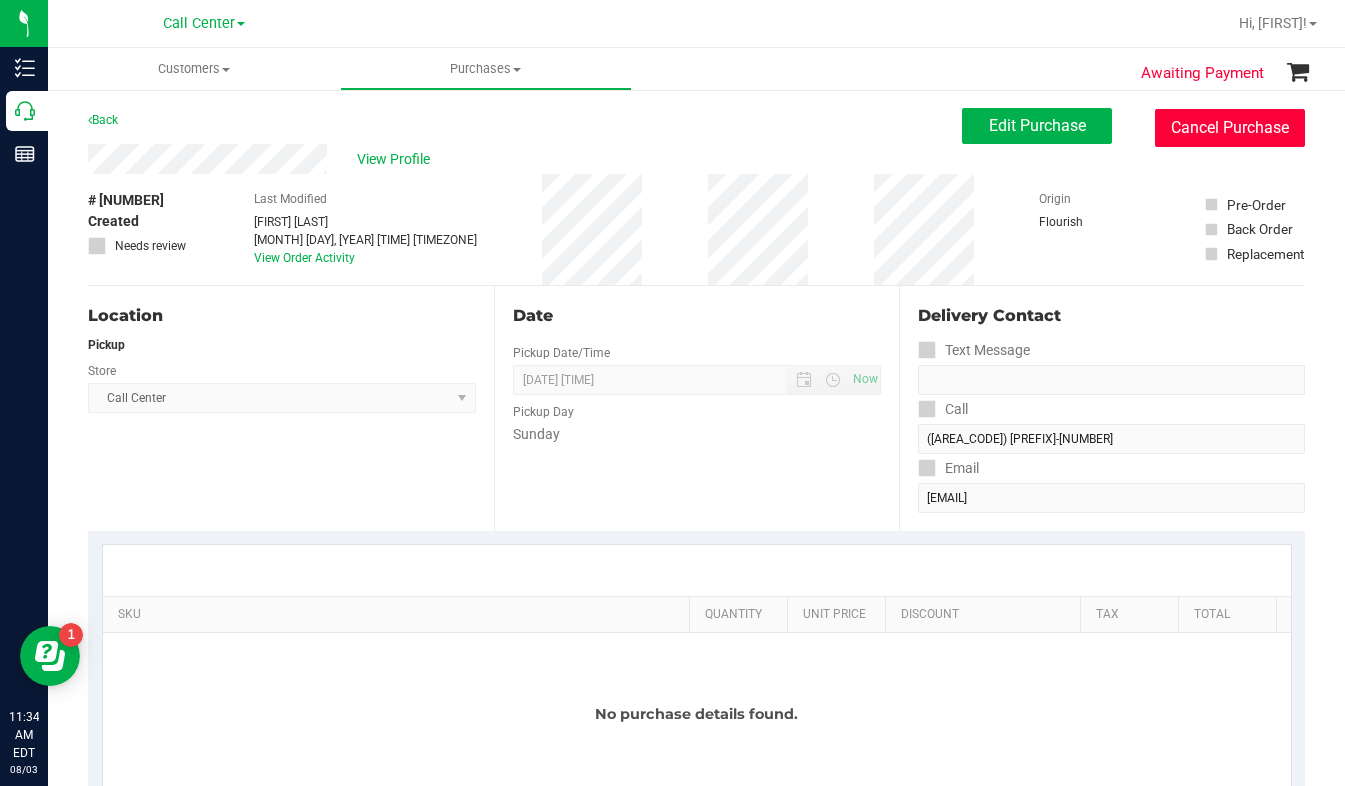 click on "Cancel Purchase" at bounding box center [1230, 128] 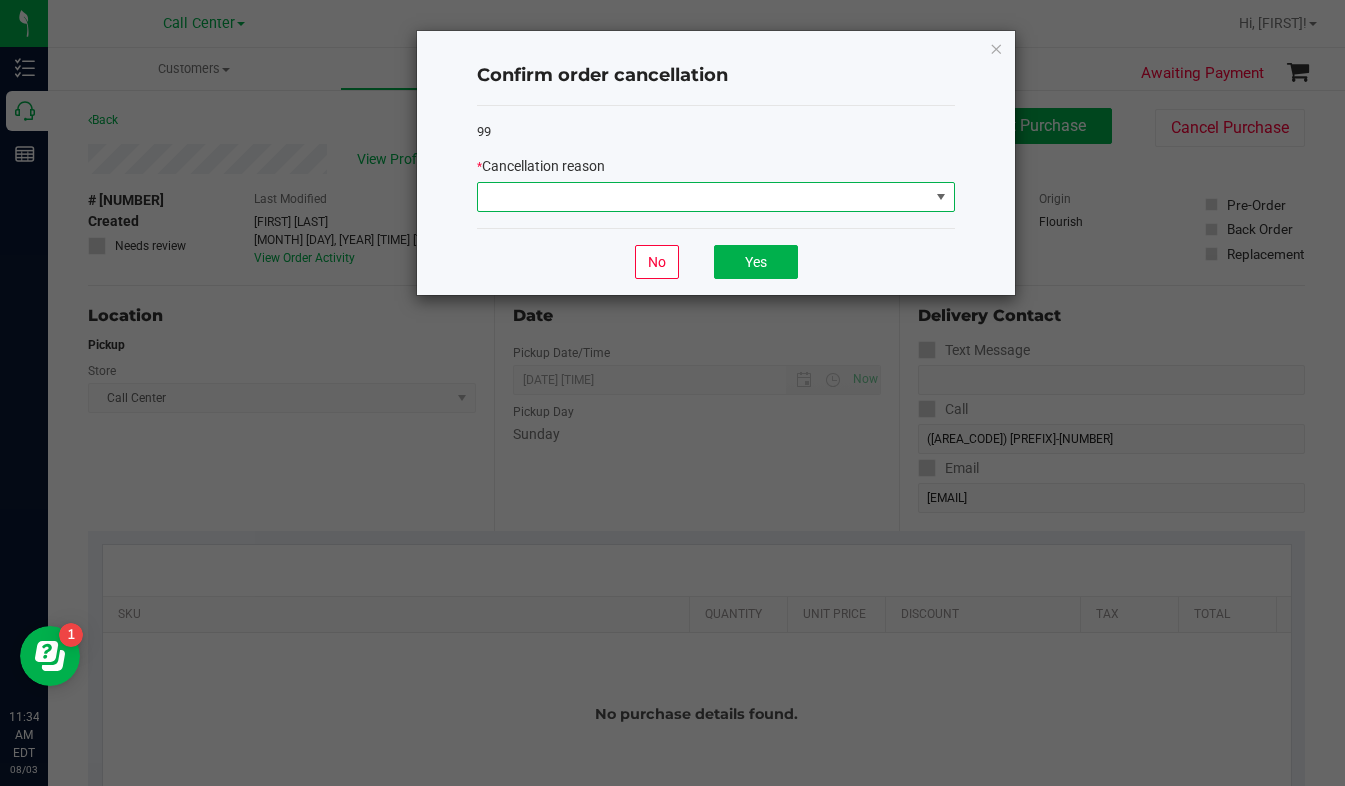 click at bounding box center (941, 197) 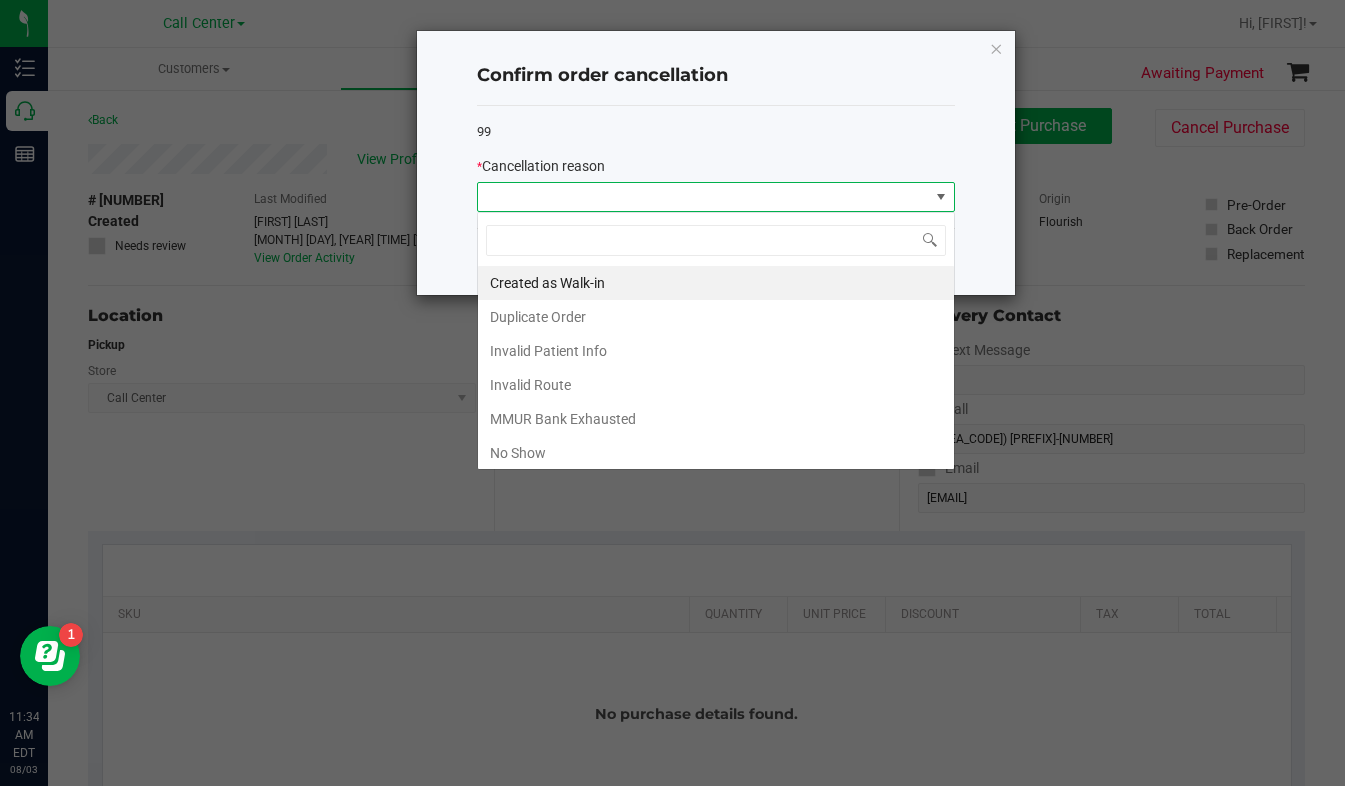 scroll, scrollTop: 99970, scrollLeft: 99522, axis: both 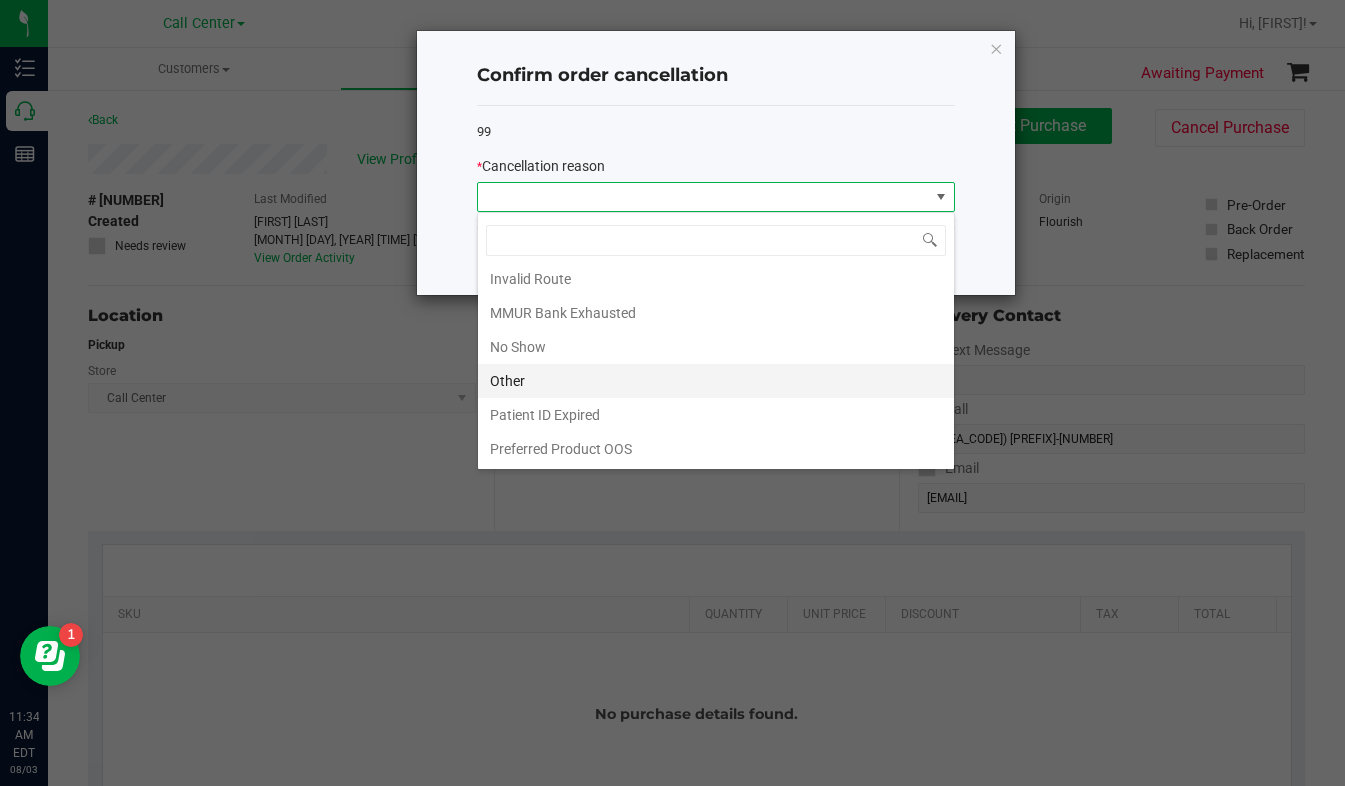 click on "Other" at bounding box center [716, 381] 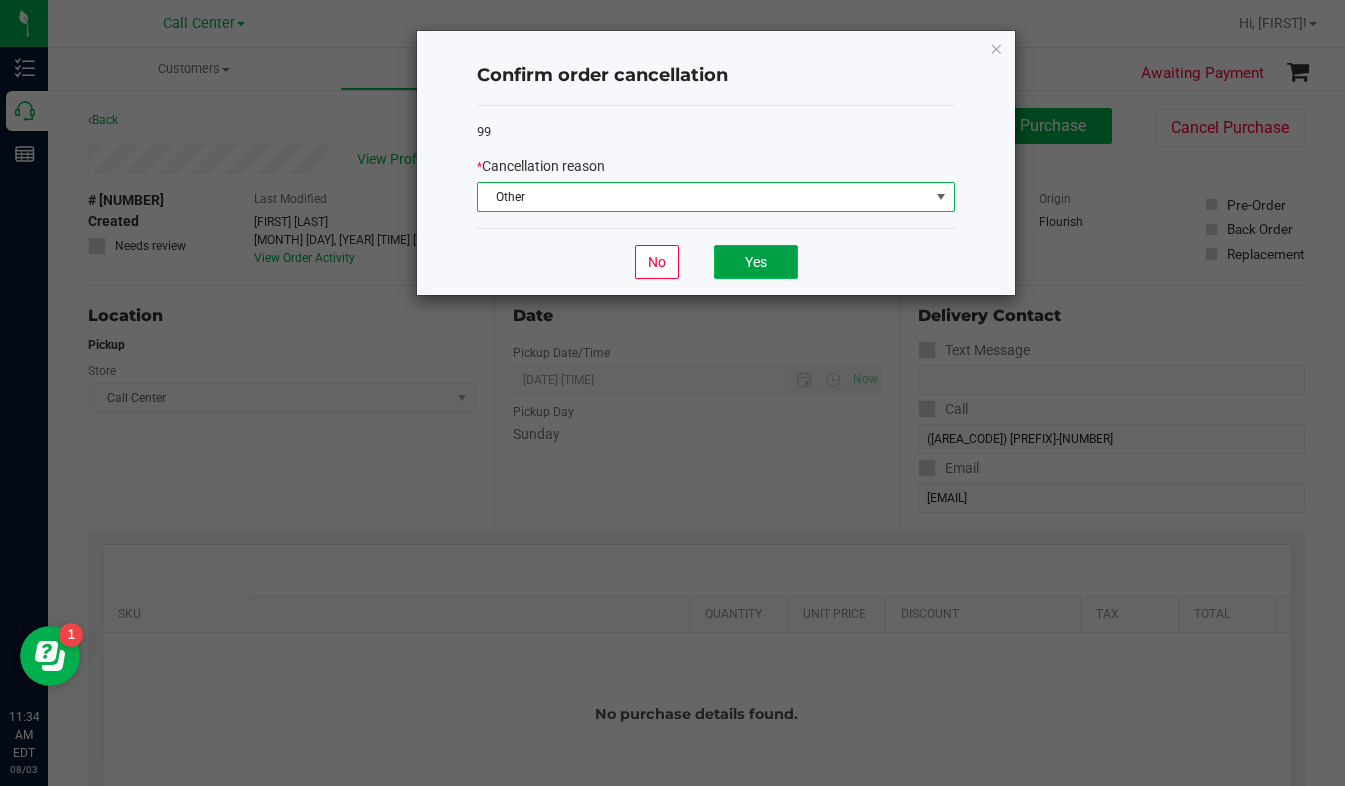 click on "Yes" 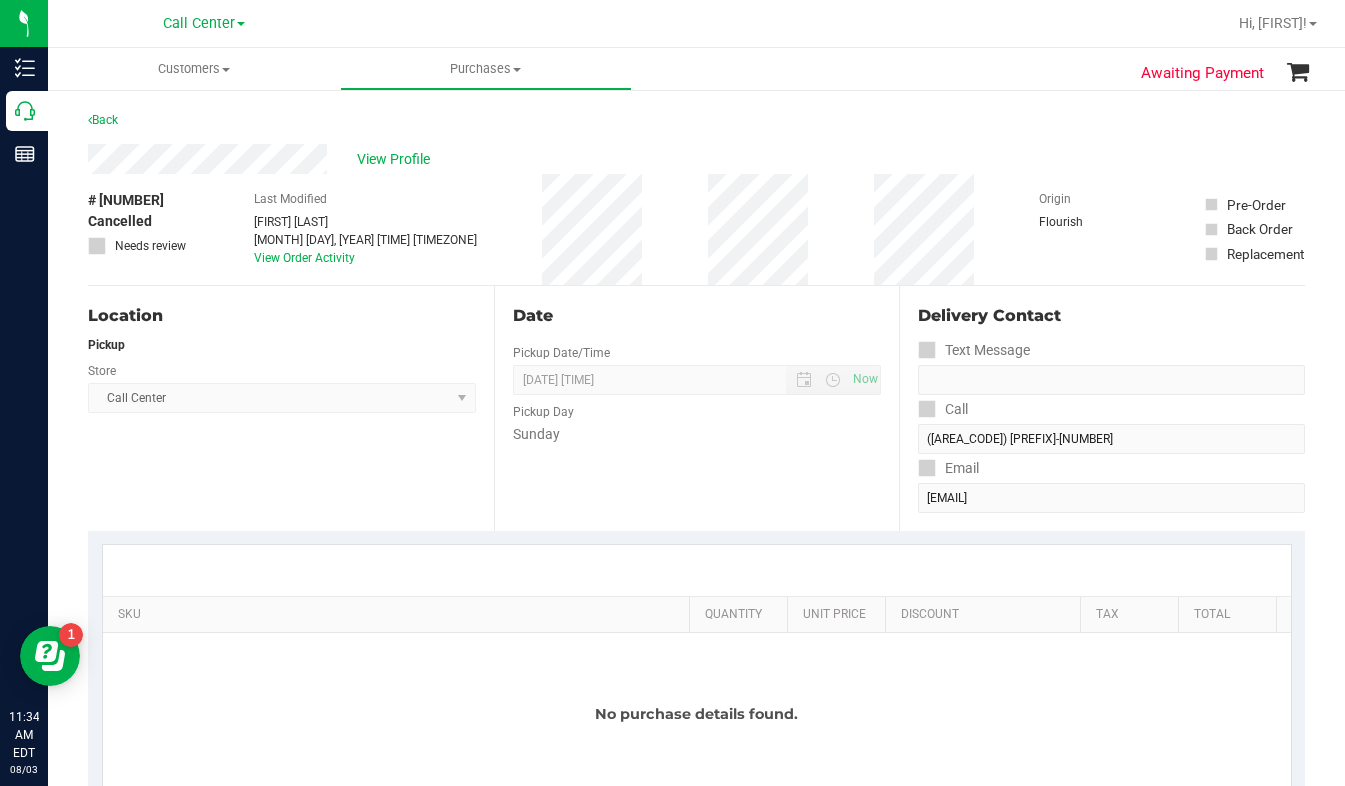click on "Location
Pickup
Store
Call Center Select Store Bonita Springs WC Boynton Beach WC Bradenton WC Brandon WC Brooksville WC Call Center Clermont WC Crestview WC Deerfield Beach WC Delray Beach WC Deltona WC Ft Walton Beach WC Ft. Lauderdale WC Ft. Myers WC Gainesville WC Jax Atlantic WC JAX DC REP Jax WC Key West WC Lakeland WC Largo WC Lehigh Acres DC REP Merritt Island WC Miami 72nd WC Miami Beach WC Miami Dadeland WC Miramar DC REP New Port Richey WC North Palm Beach WC North Port WC Ocala WC Orange Park WC Orlando Colonial WC Orlando DC REP Orlando WC Oviedo WC Palm Bay WC Palm Coast WC Panama City WC Pensacola WC Port Orange WC Port St. Lucie WC Sebring WC South Tampa WC St. Pete WC Summerfield WC Tallahassee DC REP Tallahassee WC Tampa DC Testing Tampa Warehouse Tampa WC TX Austin DC TX Plano Retail WPB DC WPB WC" at bounding box center (291, 408) 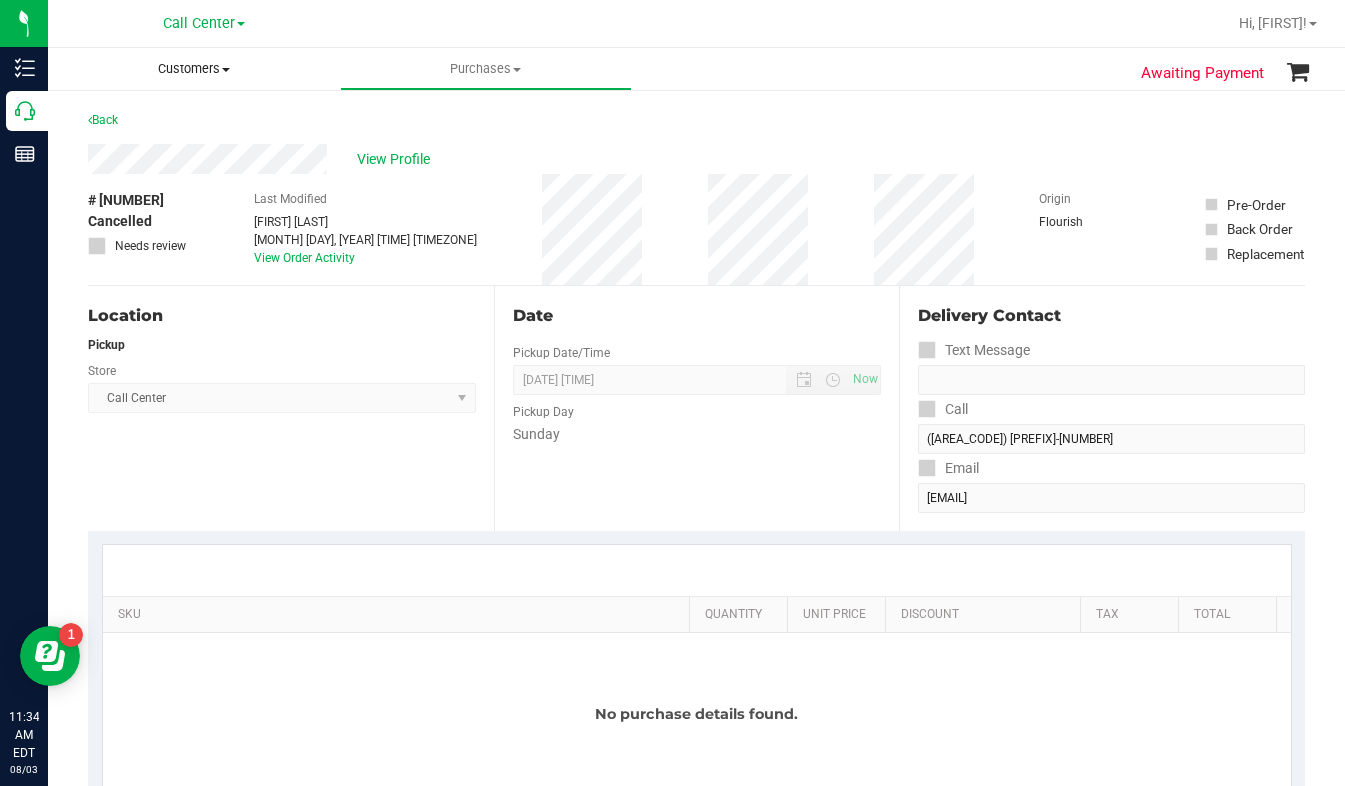 click at bounding box center [226, 70] 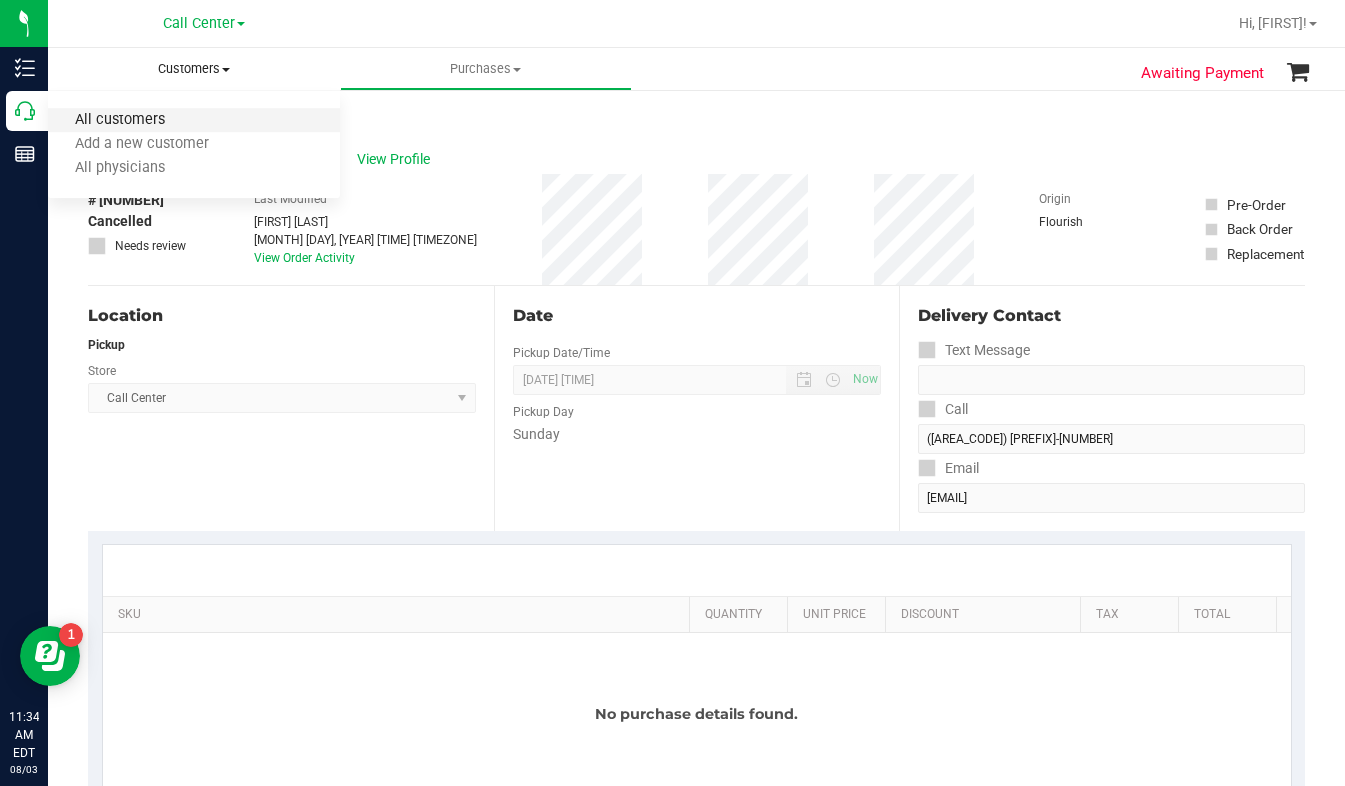 click on "All customers" at bounding box center (120, 120) 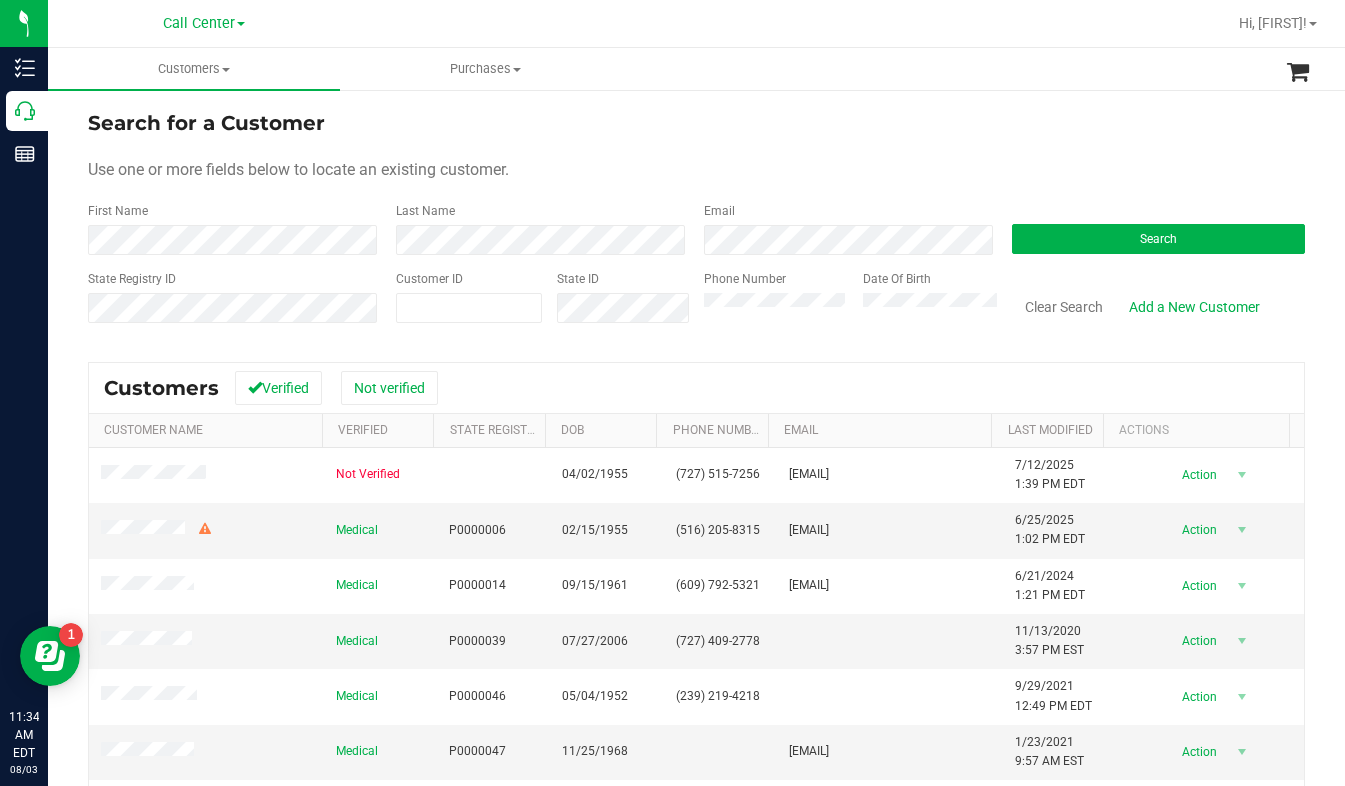 click on "Use one or more fields below to locate an existing customer." at bounding box center (696, 170) 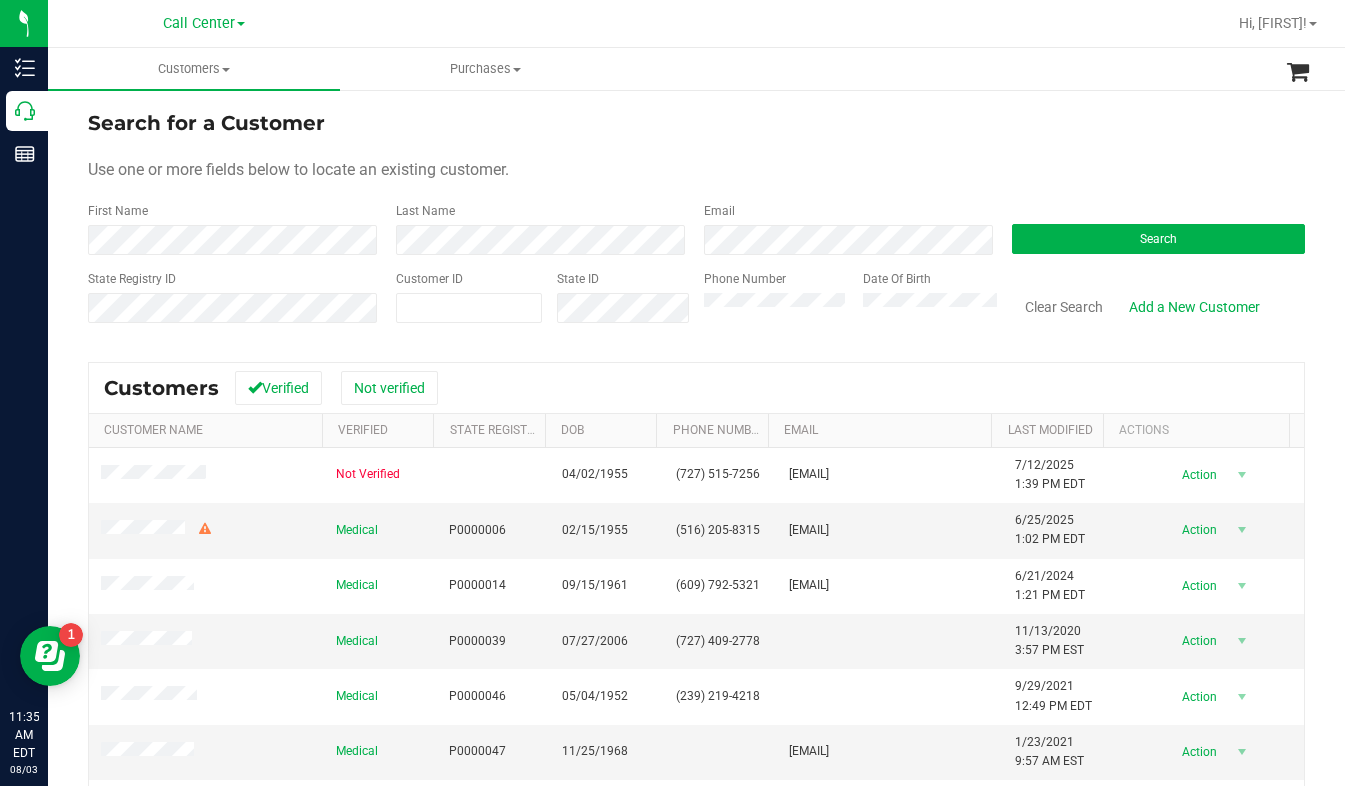 click on "Search for a Customer
Use one or more fields below to locate an existing customer.
First Name
Last Name
Email
Search
State Registry ID
Customer ID
State ID
Phone Number
Date Of Birth" at bounding box center [696, 224] 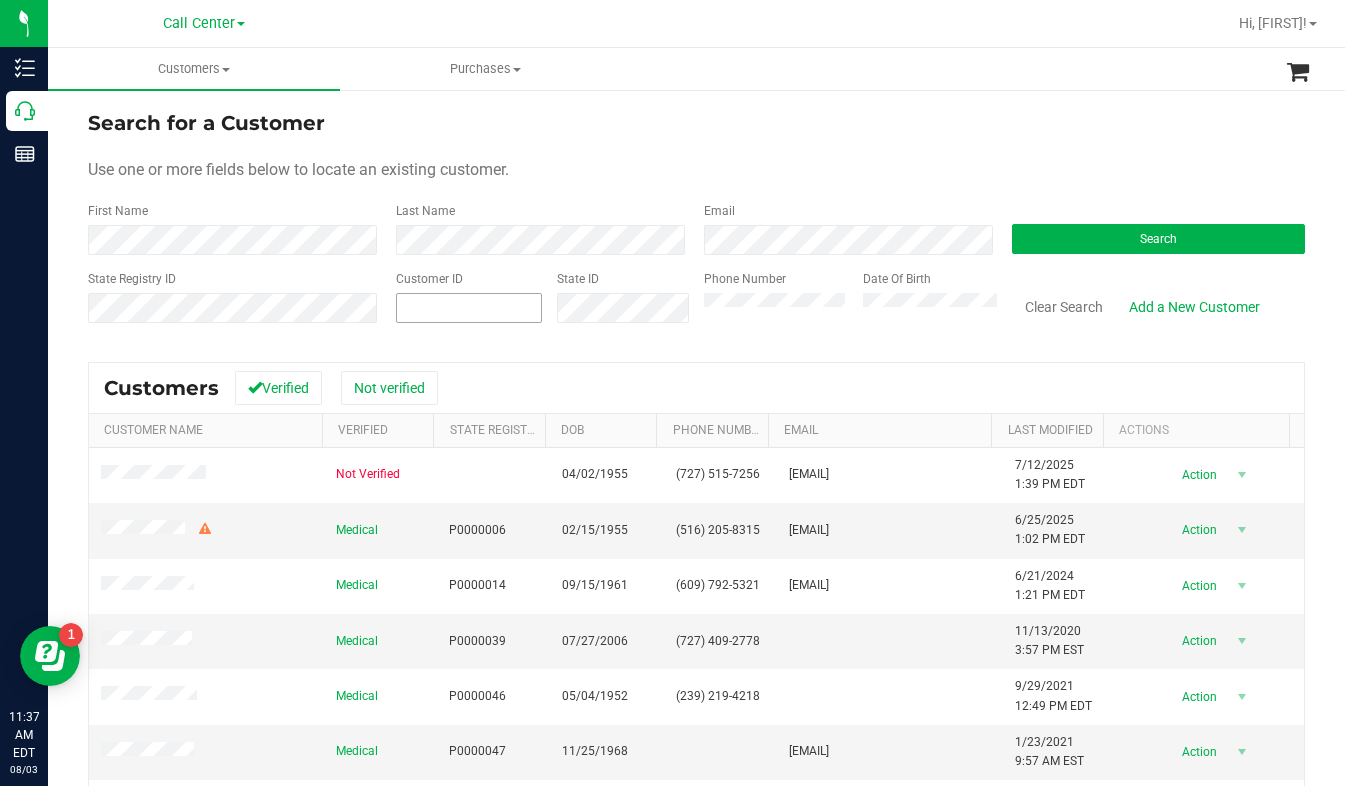 click at bounding box center [469, 308] 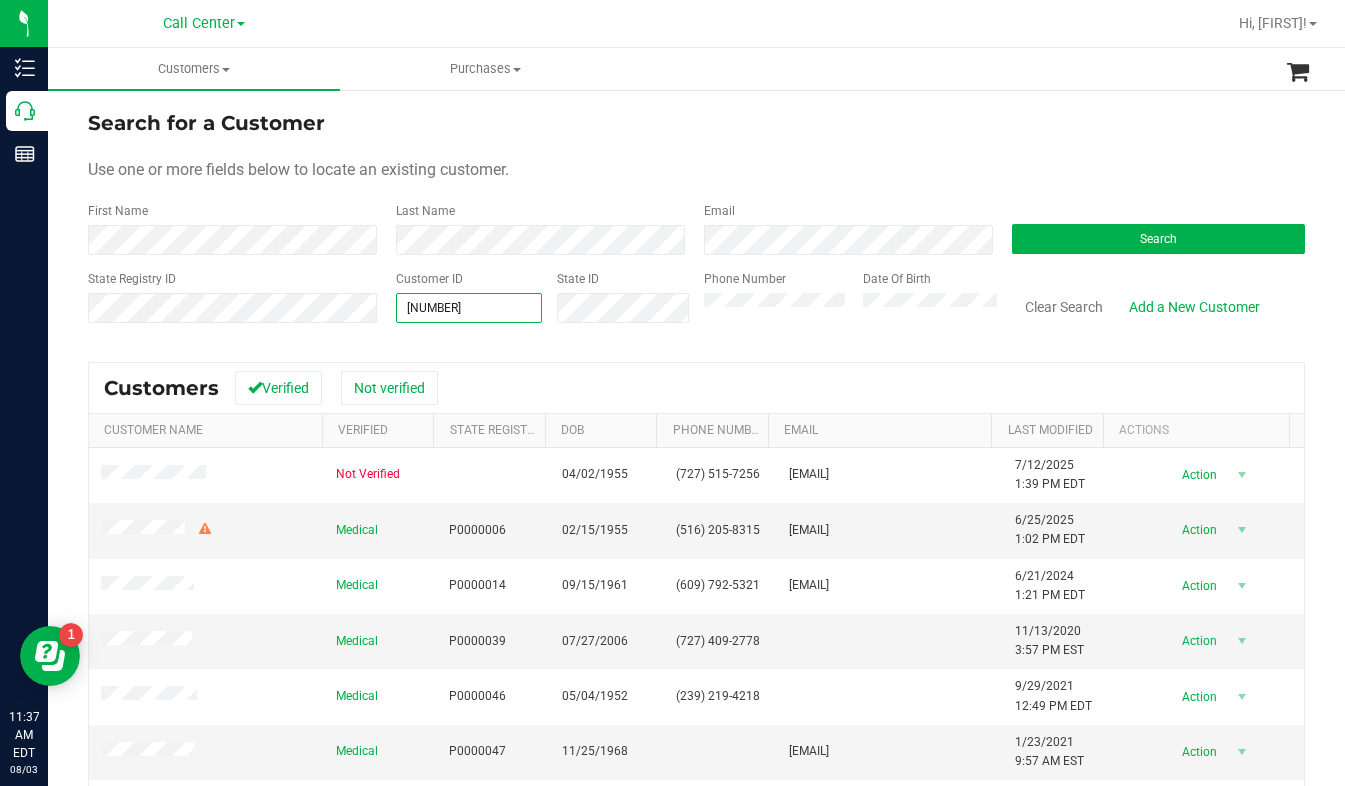 type on "1447444" 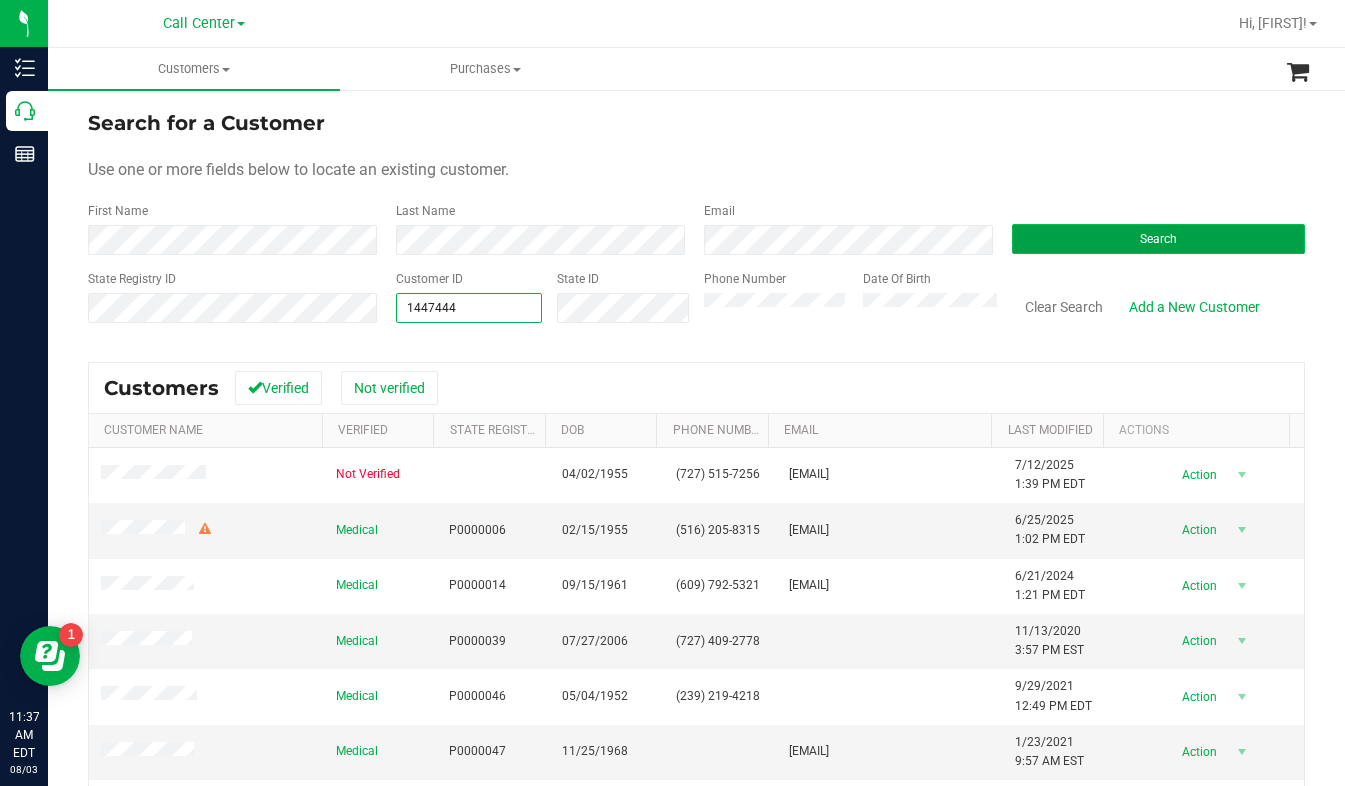 type on "1447444" 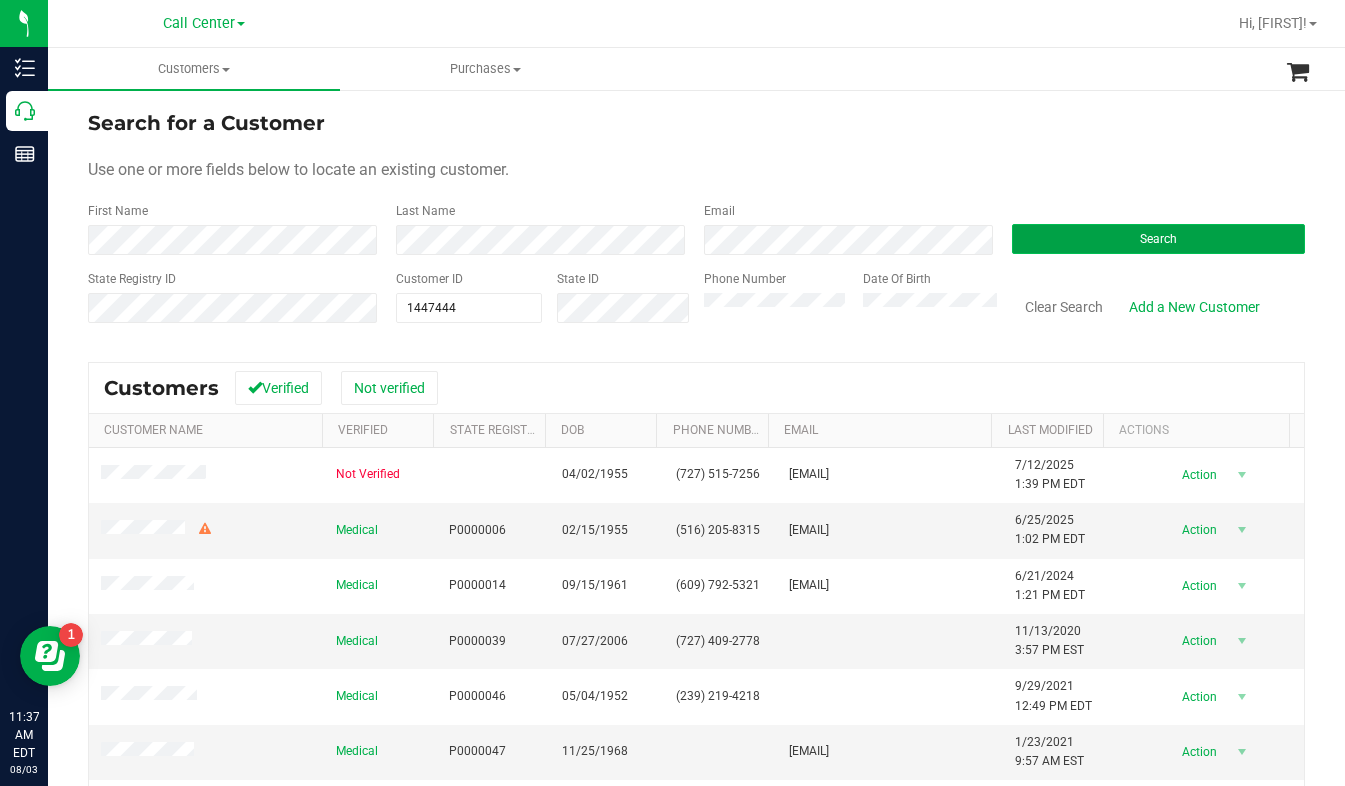 click on "Search" at bounding box center (1158, 239) 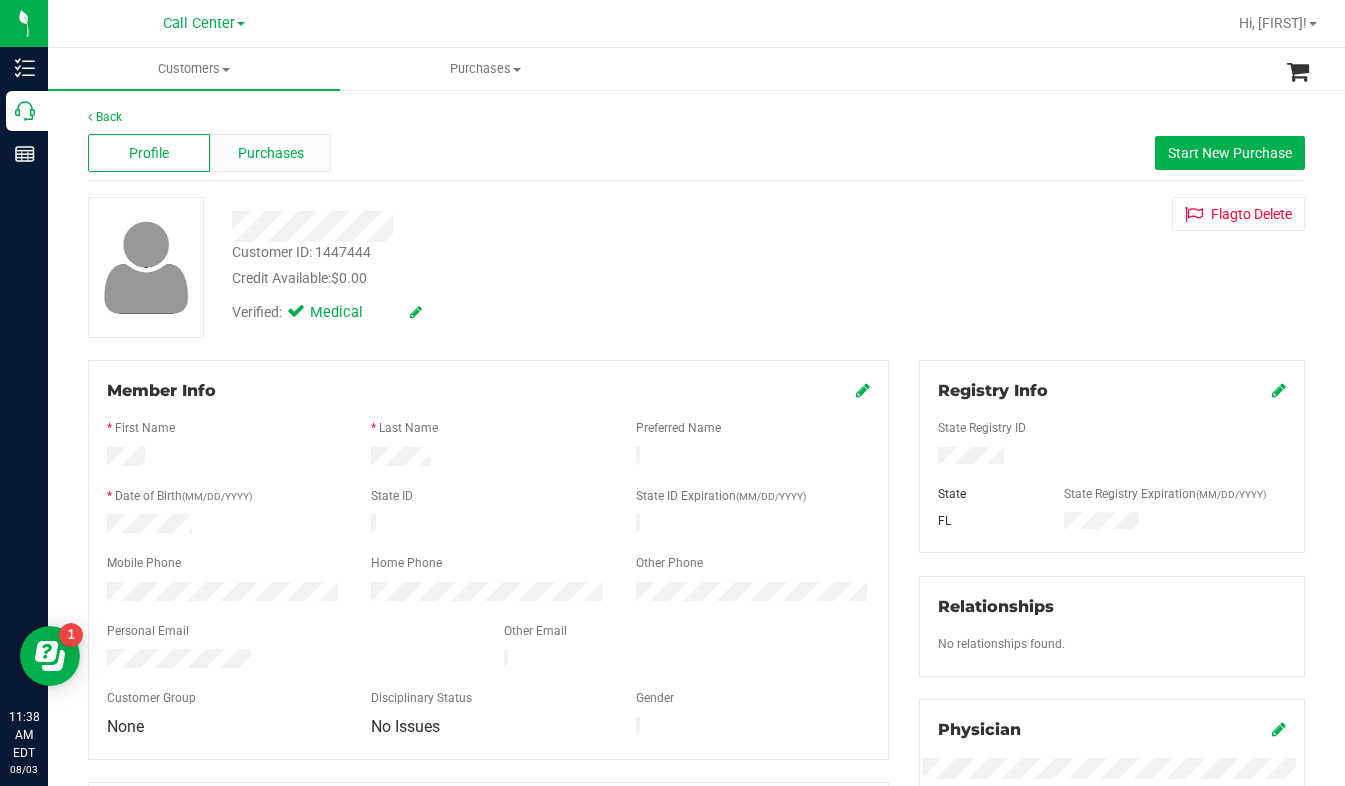 click on "Purchases" at bounding box center (271, 153) 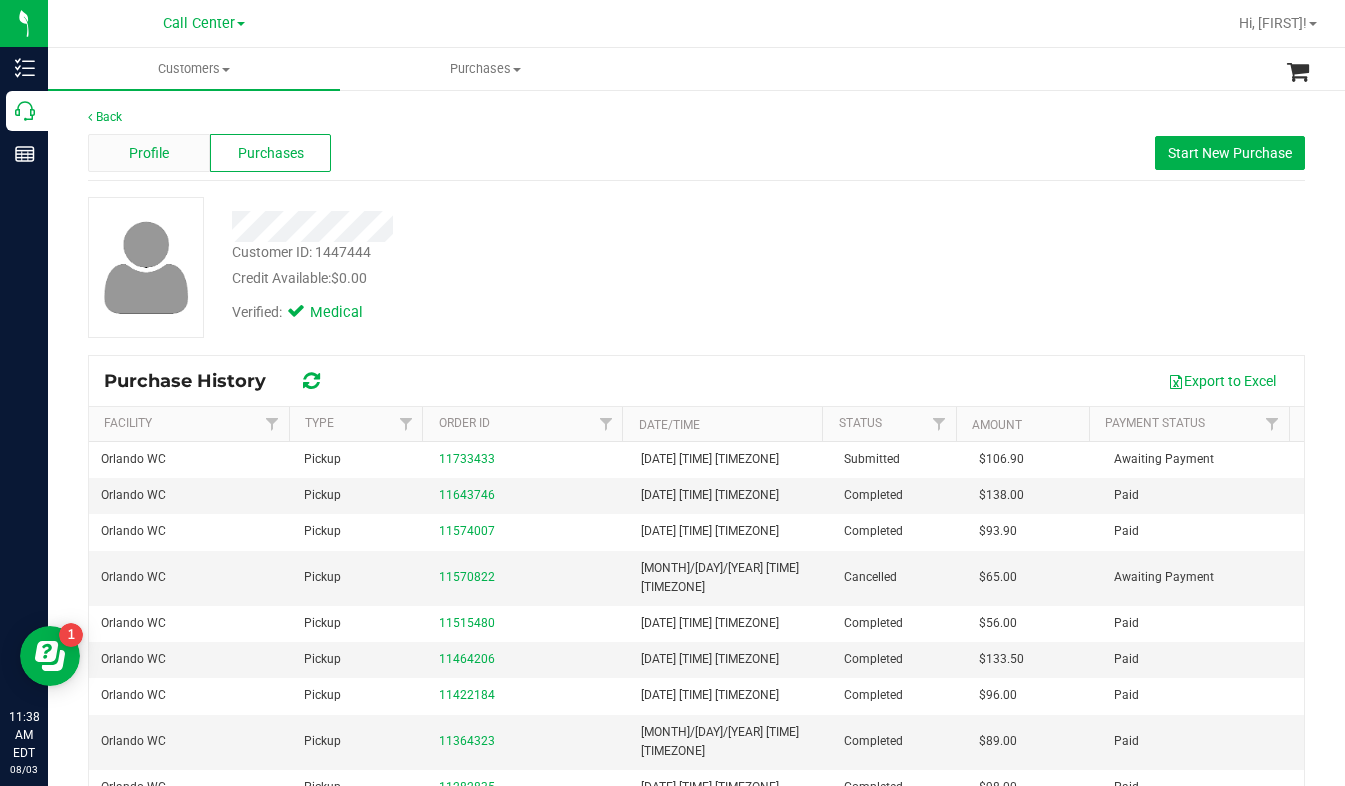 click on "Profile" at bounding box center (149, 153) 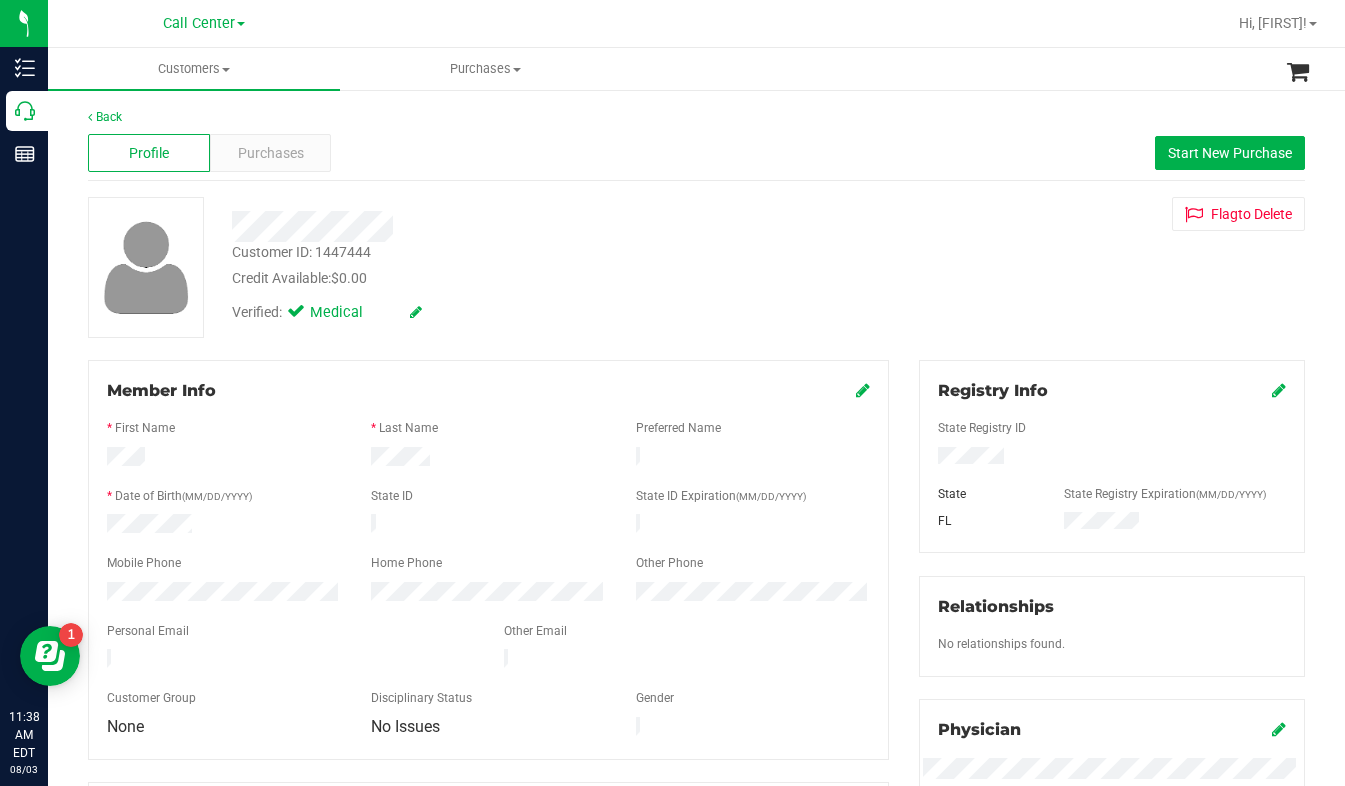 click on "Customer ID: [CUSTOMER_ID]
Credit Available:
$0.00
Verified:
Medical
Flag  to Delete" at bounding box center (696, 267) 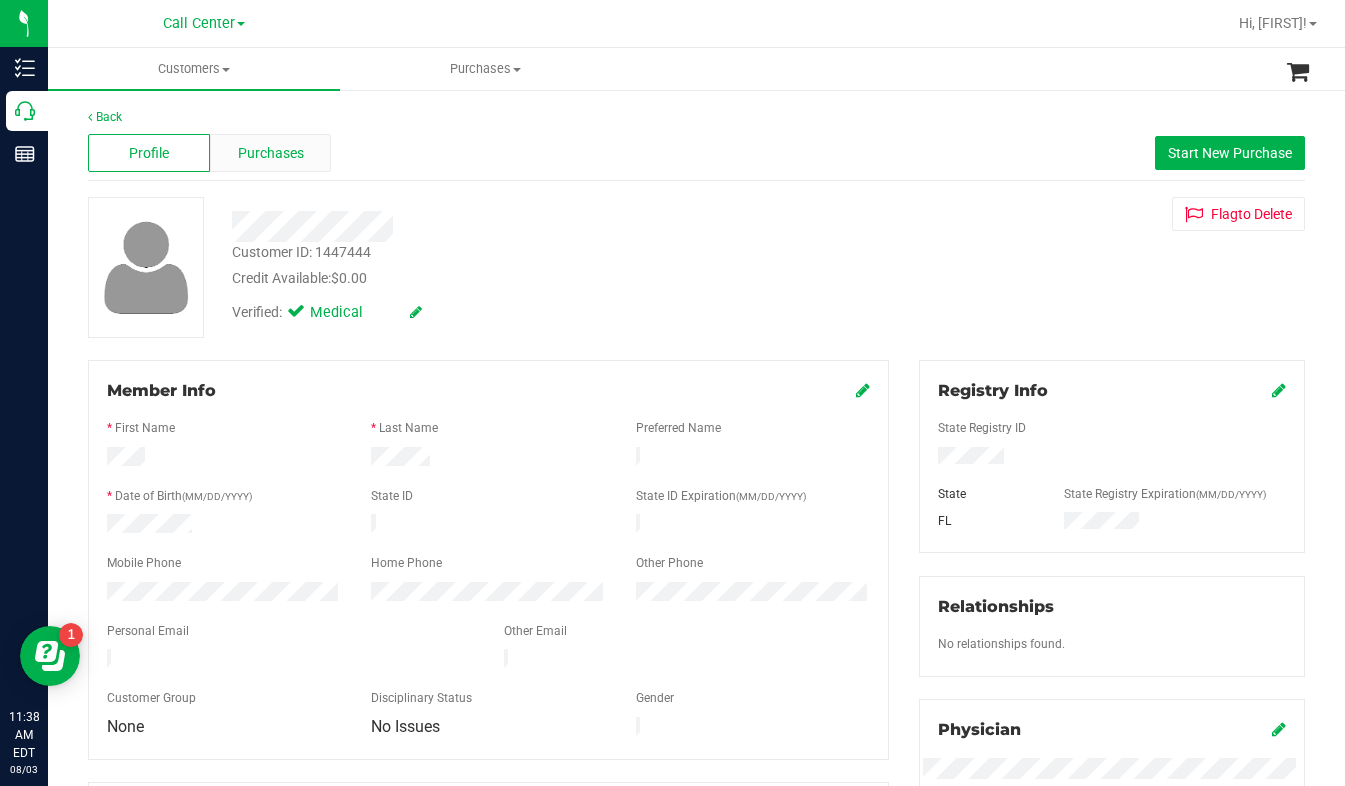 click on "Purchases" at bounding box center (271, 153) 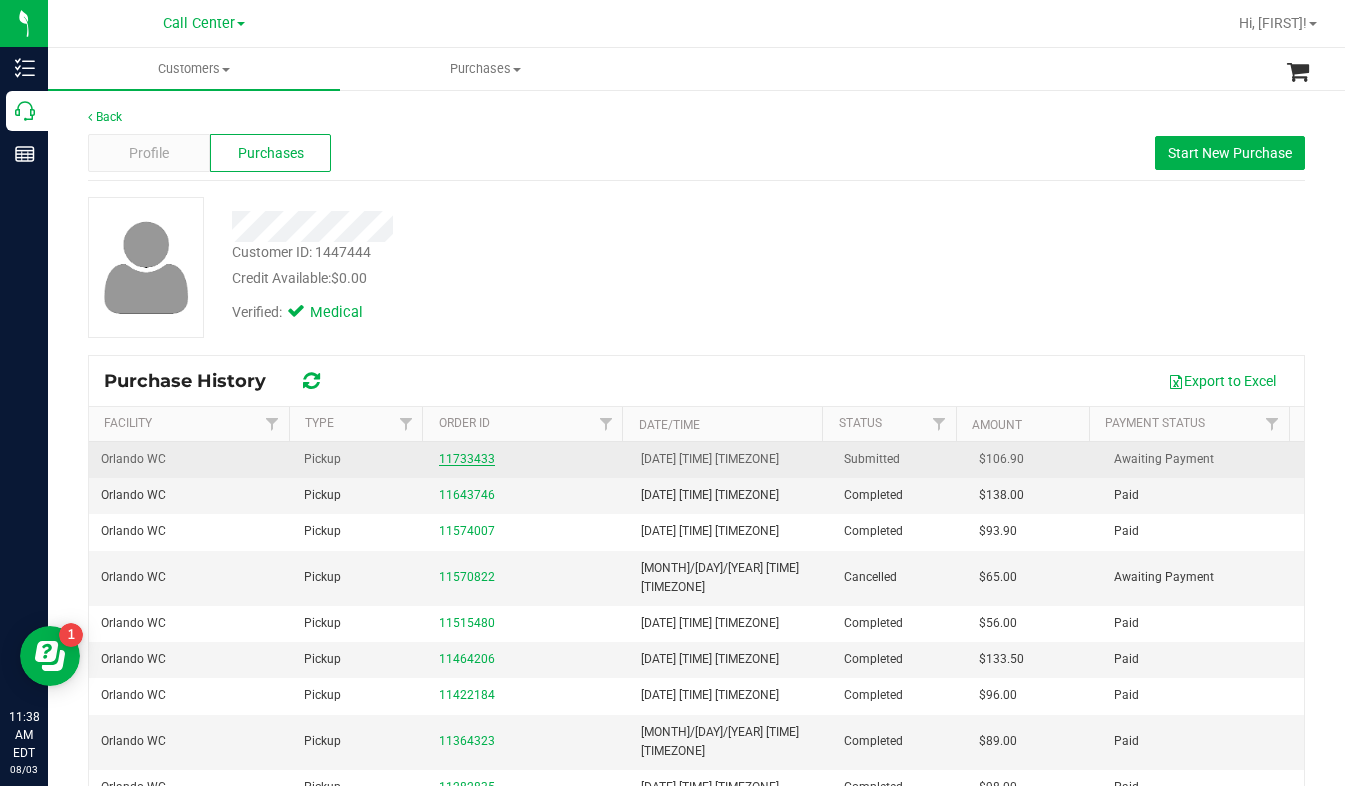 click on "11733433" at bounding box center (467, 459) 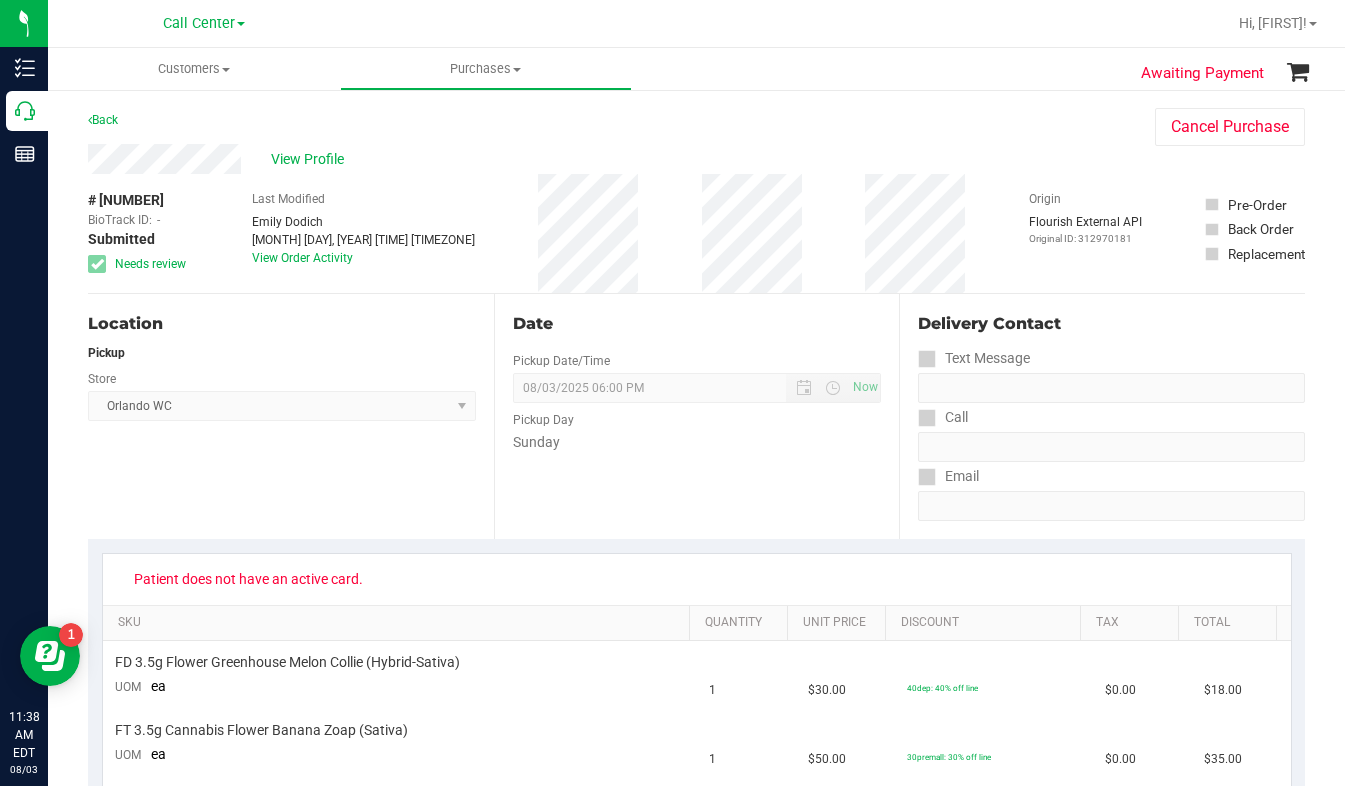 click on "View Profile" at bounding box center [601, 159] 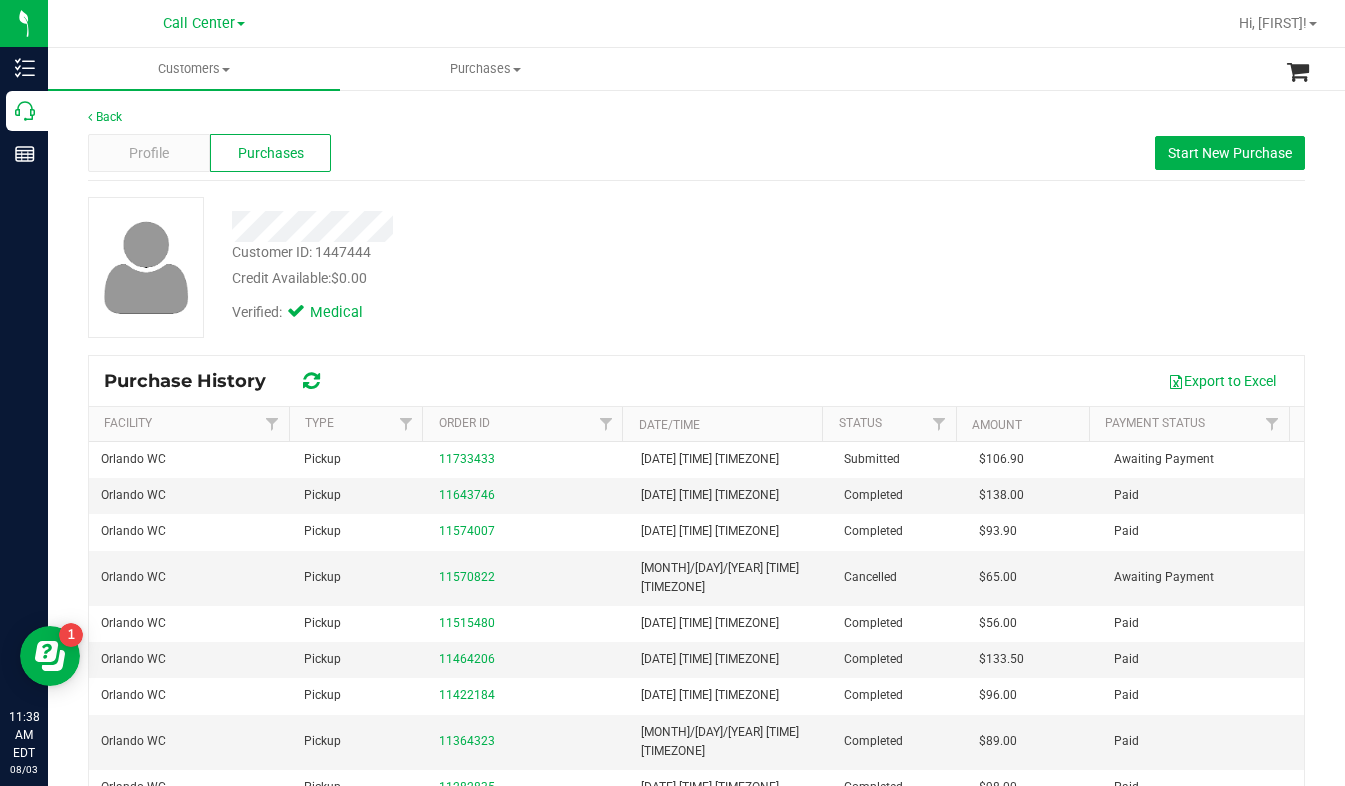 click on "Customer ID: 1447444
Credit Available:
$0.00
Verified:
Medical" at bounding box center (696, 267) 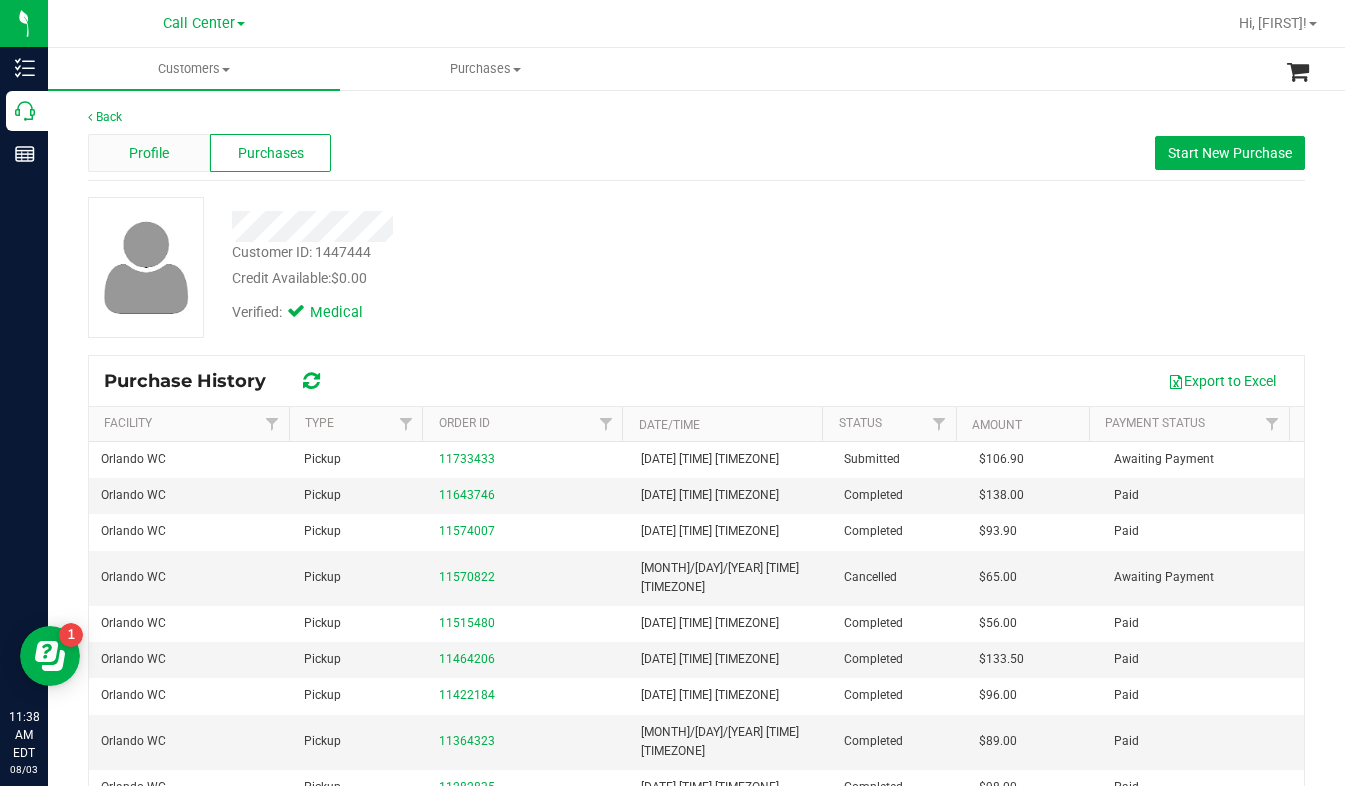 click on "Profile" at bounding box center (149, 153) 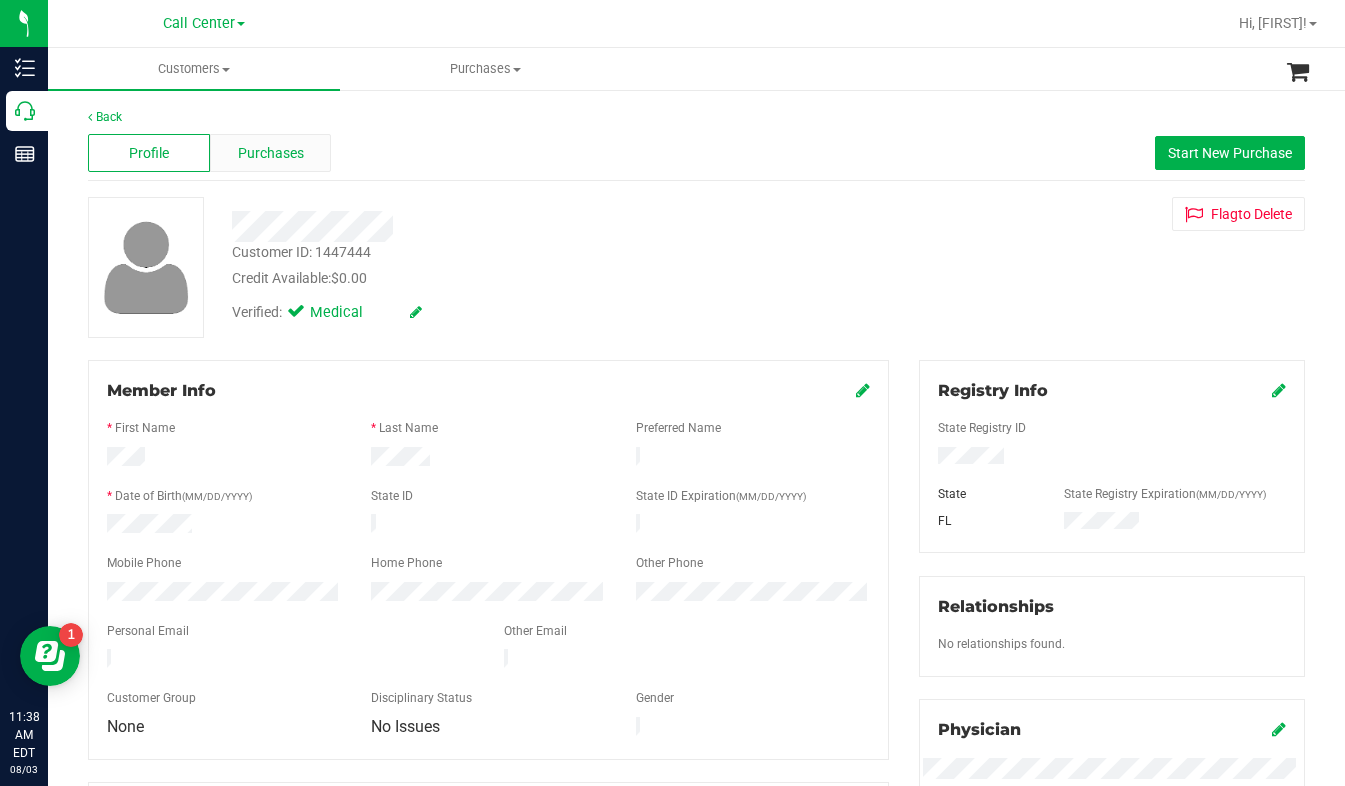click on "Purchases" at bounding box center [271, 153] 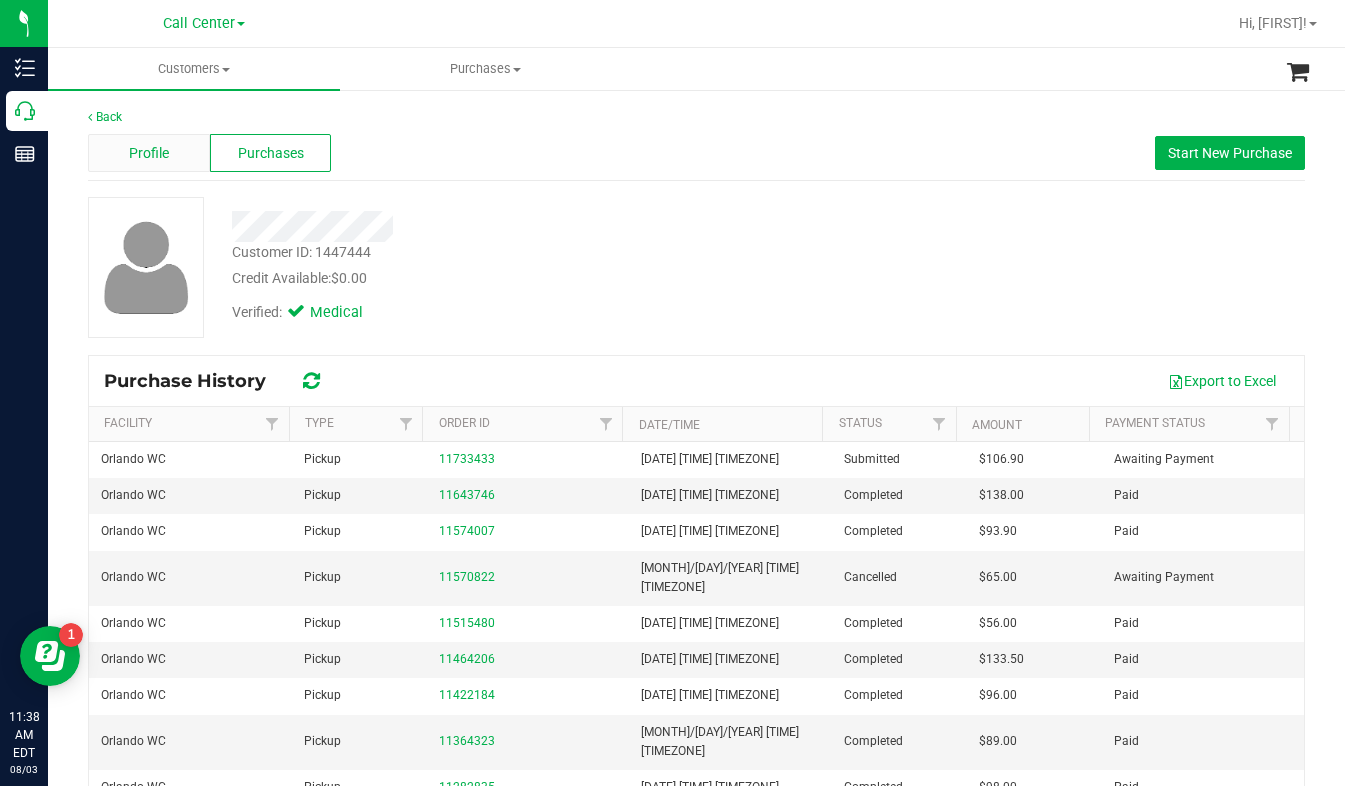click on "Profile" at bounding box center (149, 153) 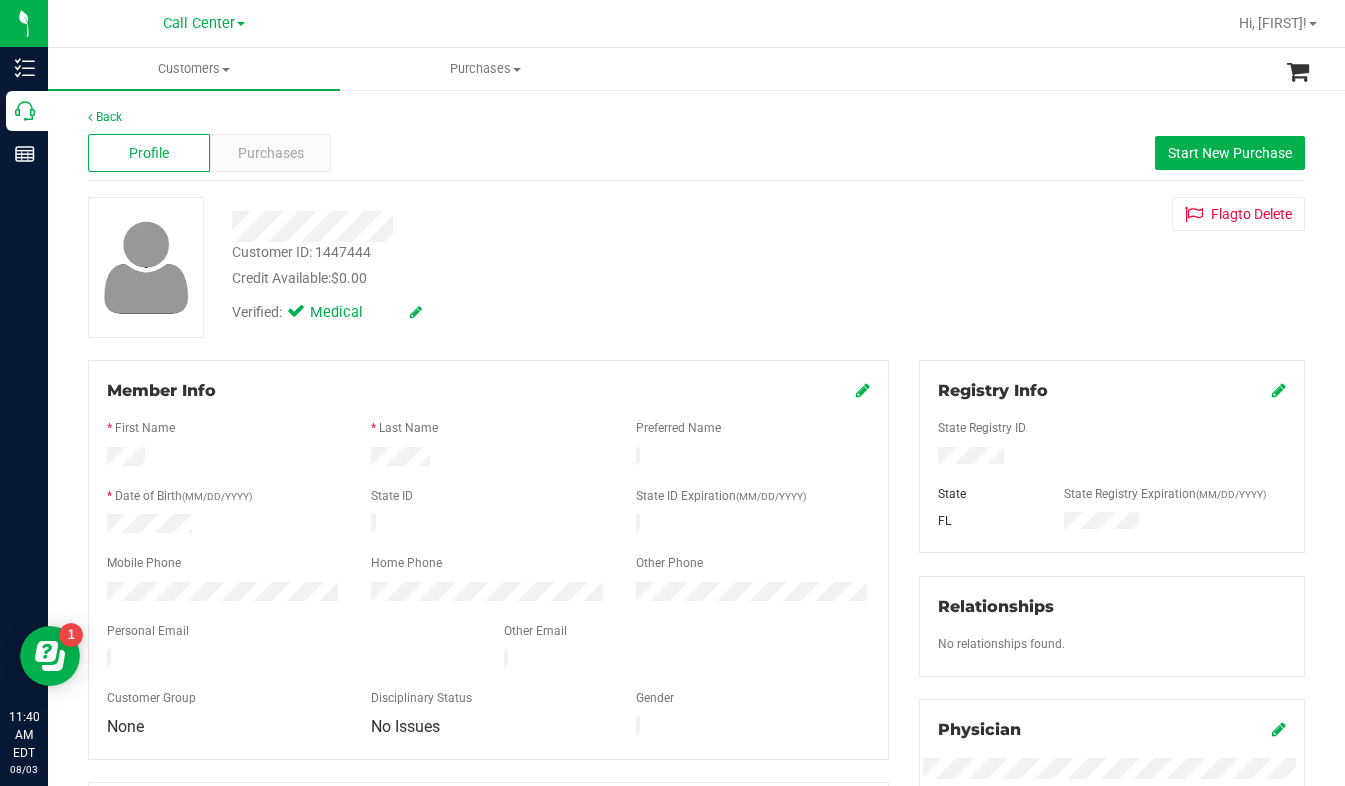 click on "Customer ID: [CUSTOMER_ID]
Credit Available:
$0.00
Verified:
Medical
Flag  to Delete" at bounding box center [696, 267] 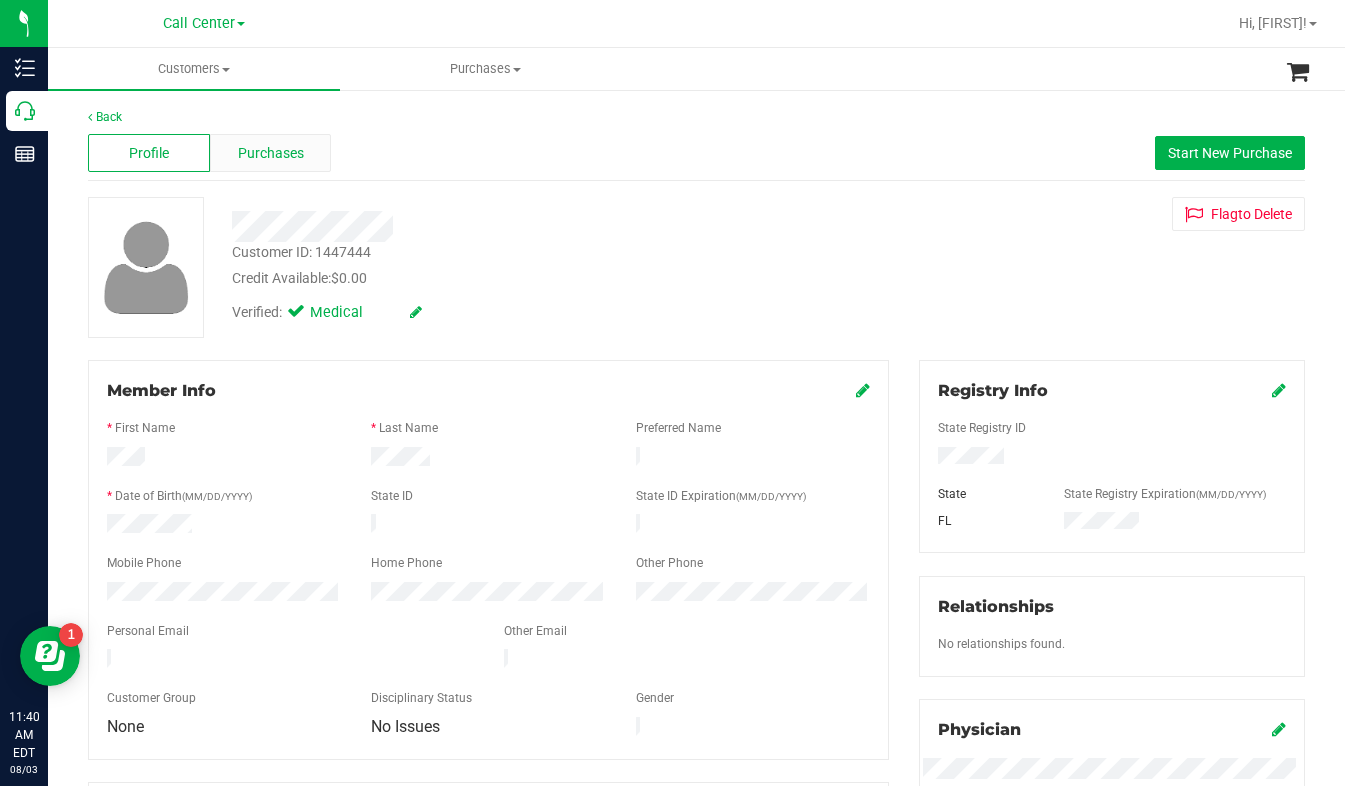 click on "Purchases" at bounding box center (271, 153) 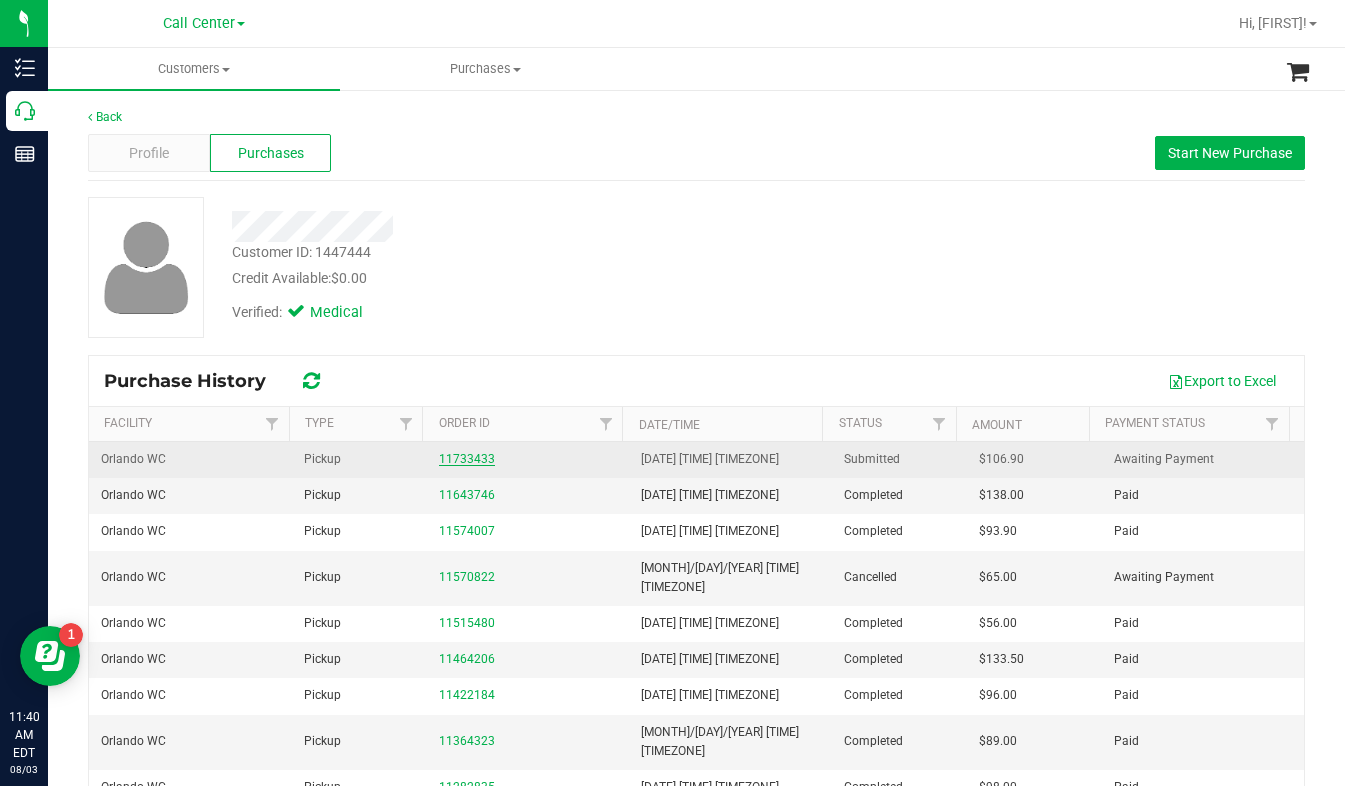 click on "11733433" at bounding box center [467, 459] 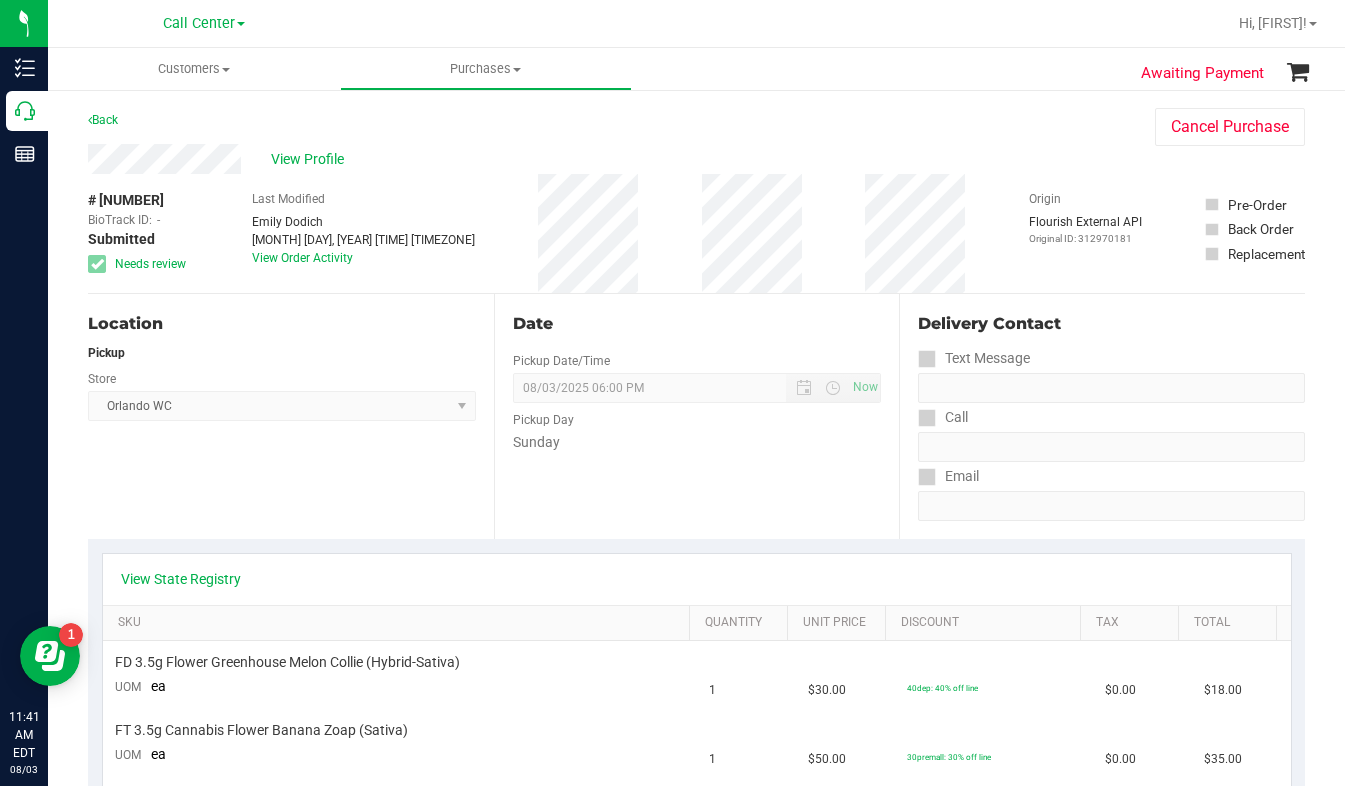 click on "Delivery Contact" at bounding box center (1111, 328) 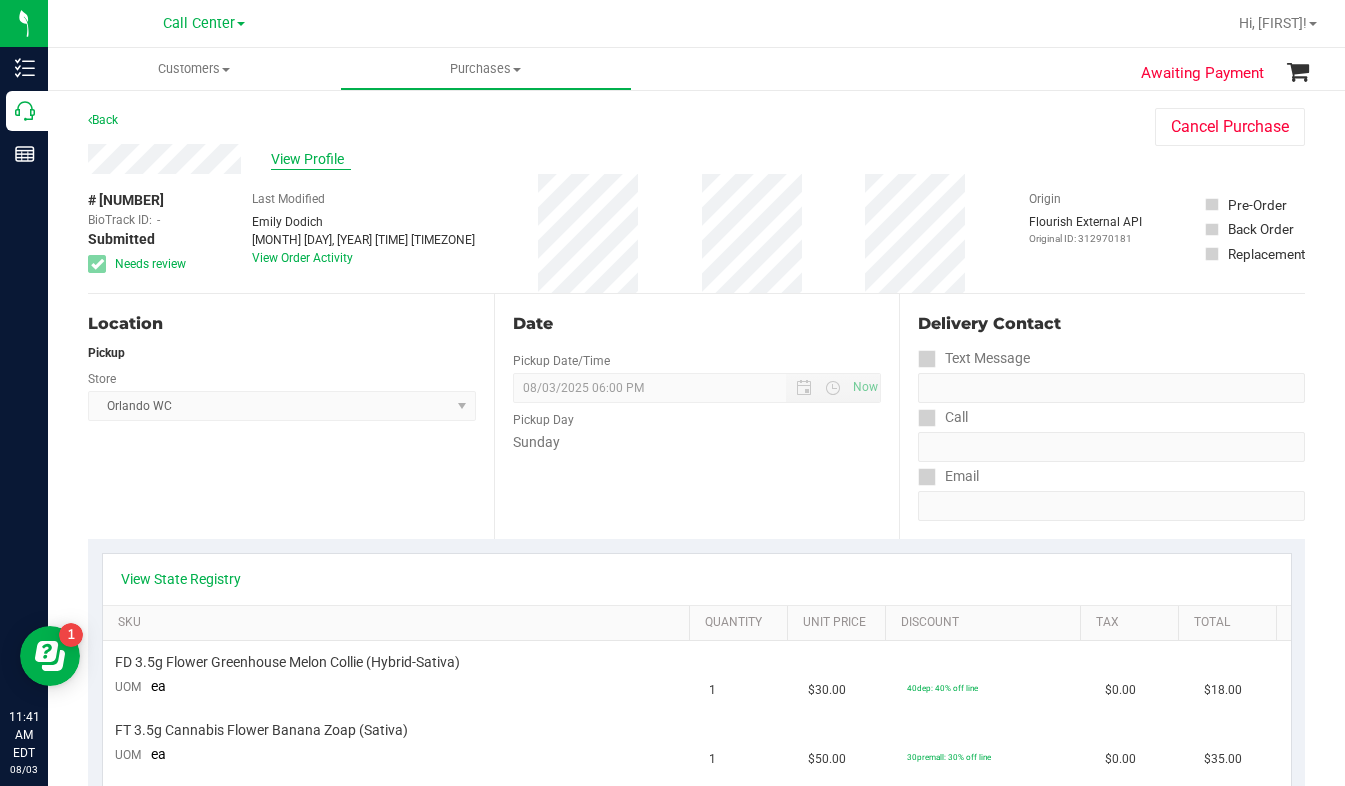 click on "View Profile" at bounding box center [311, 159] 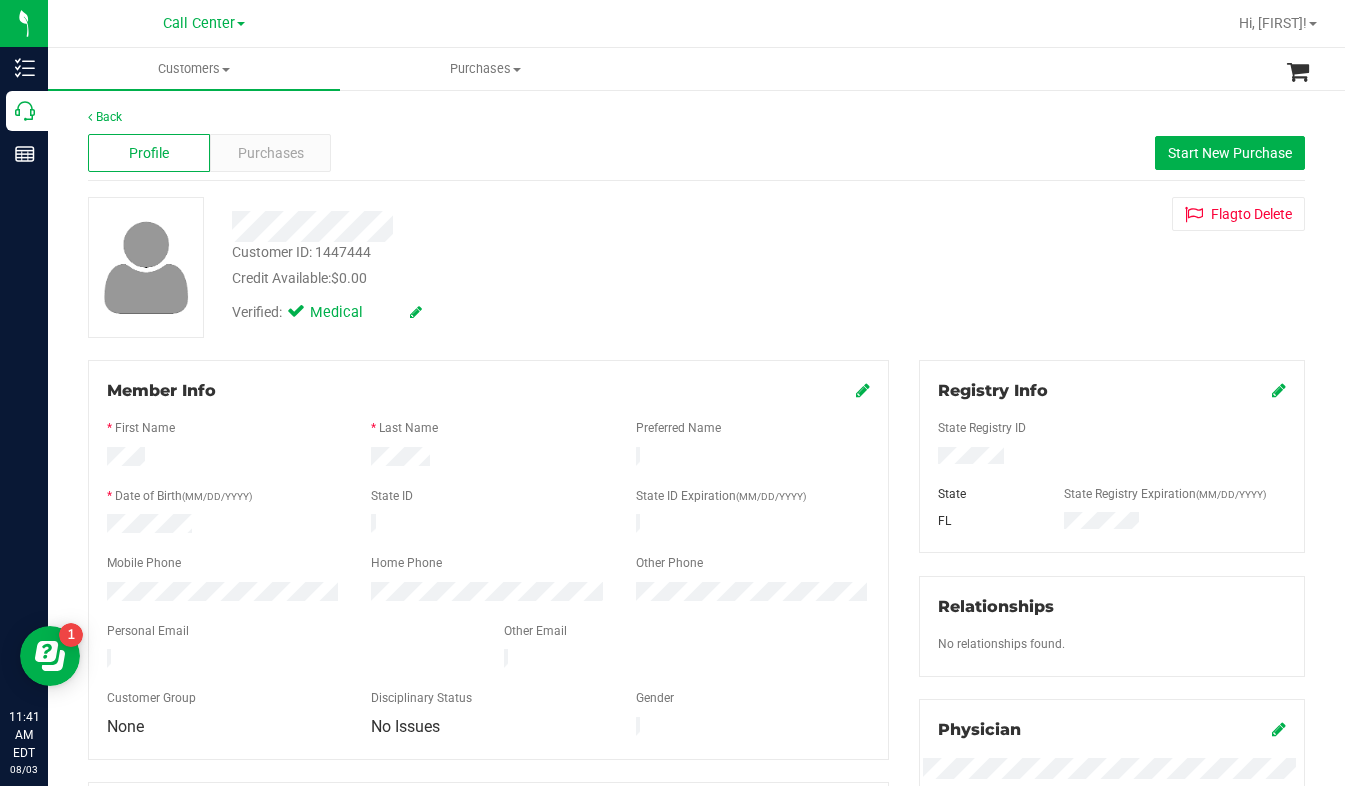 click on "Customer ID: [CUSTOMER_ID]
Credit Available:
$0.00
Verified:
Medical
Flag  to Delete" at bounding box center [696, 267] 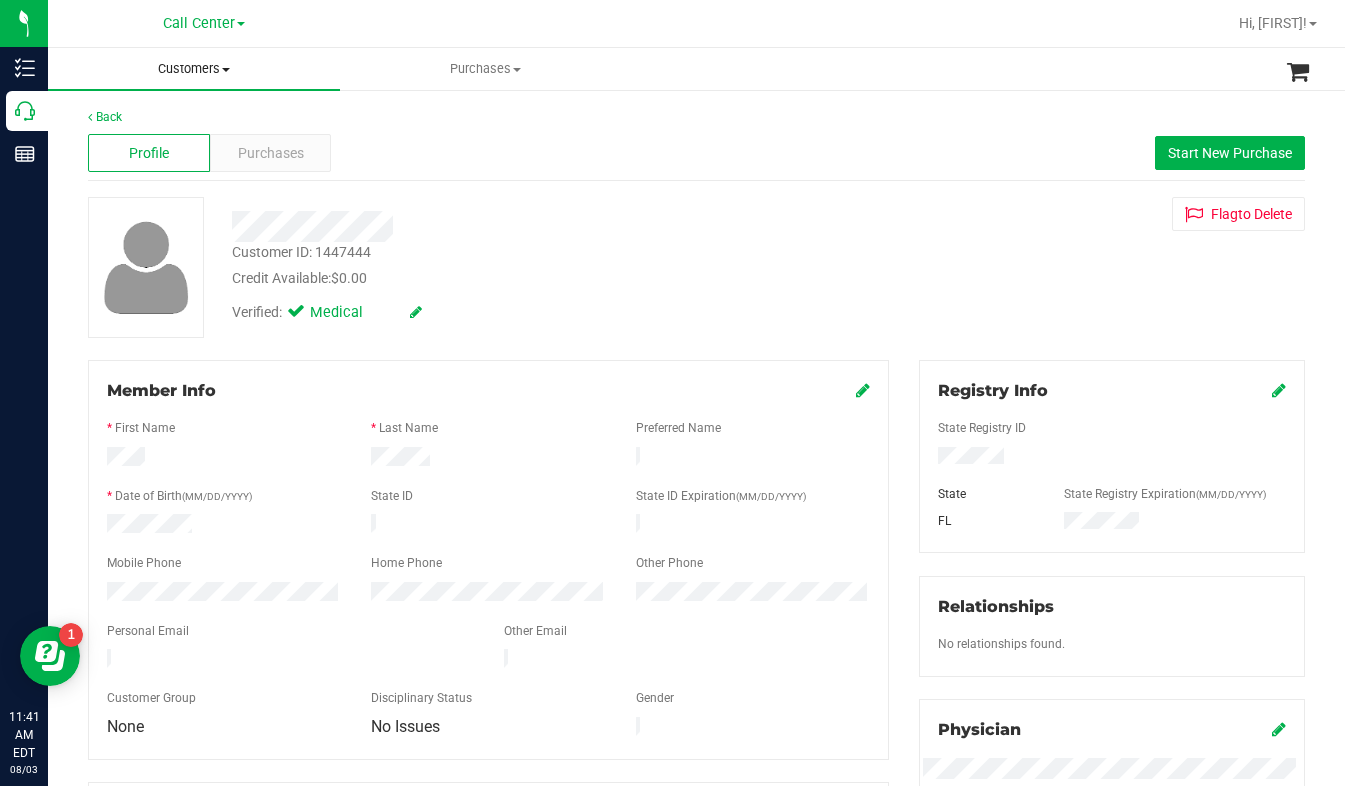 click on "Customers" at bounding box center (194, 69) 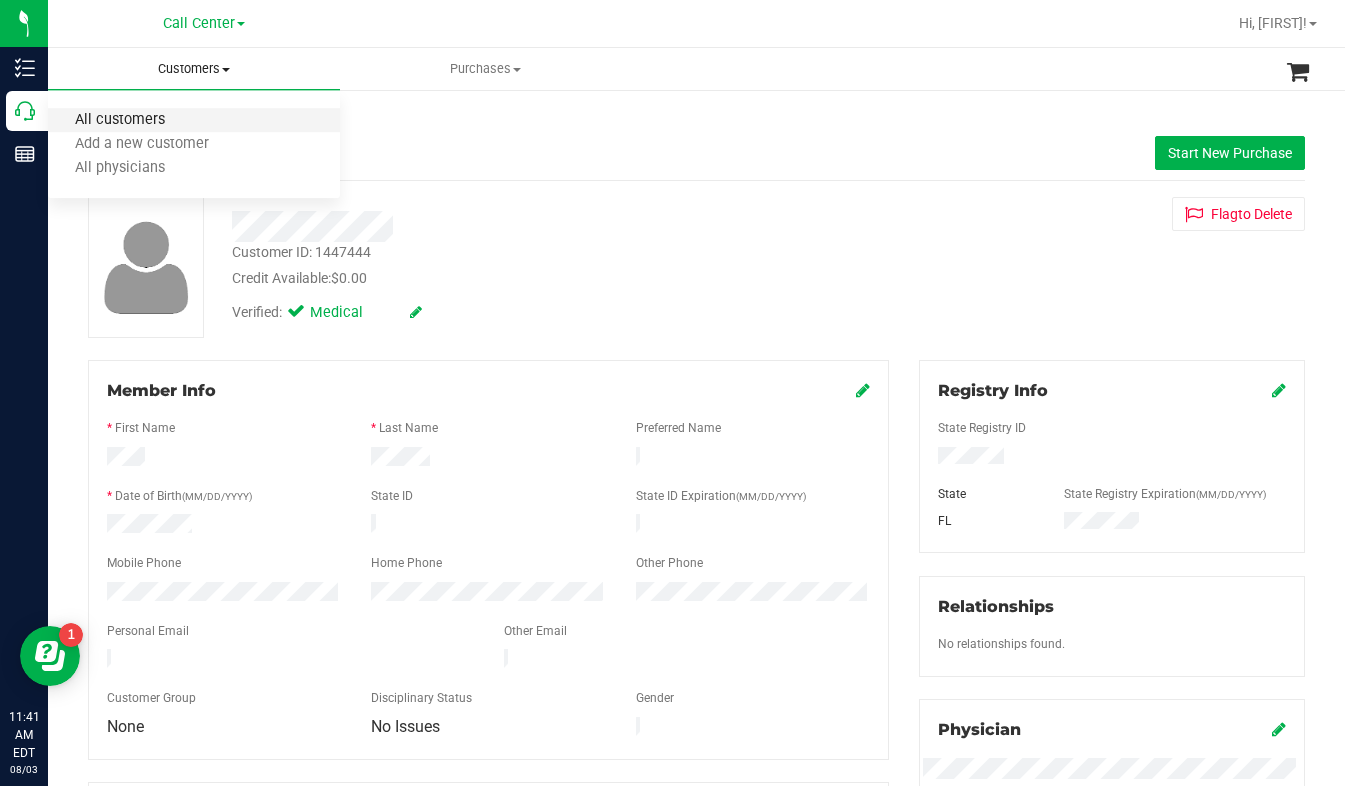 click on "All customers" at bounding box center (120, 120) 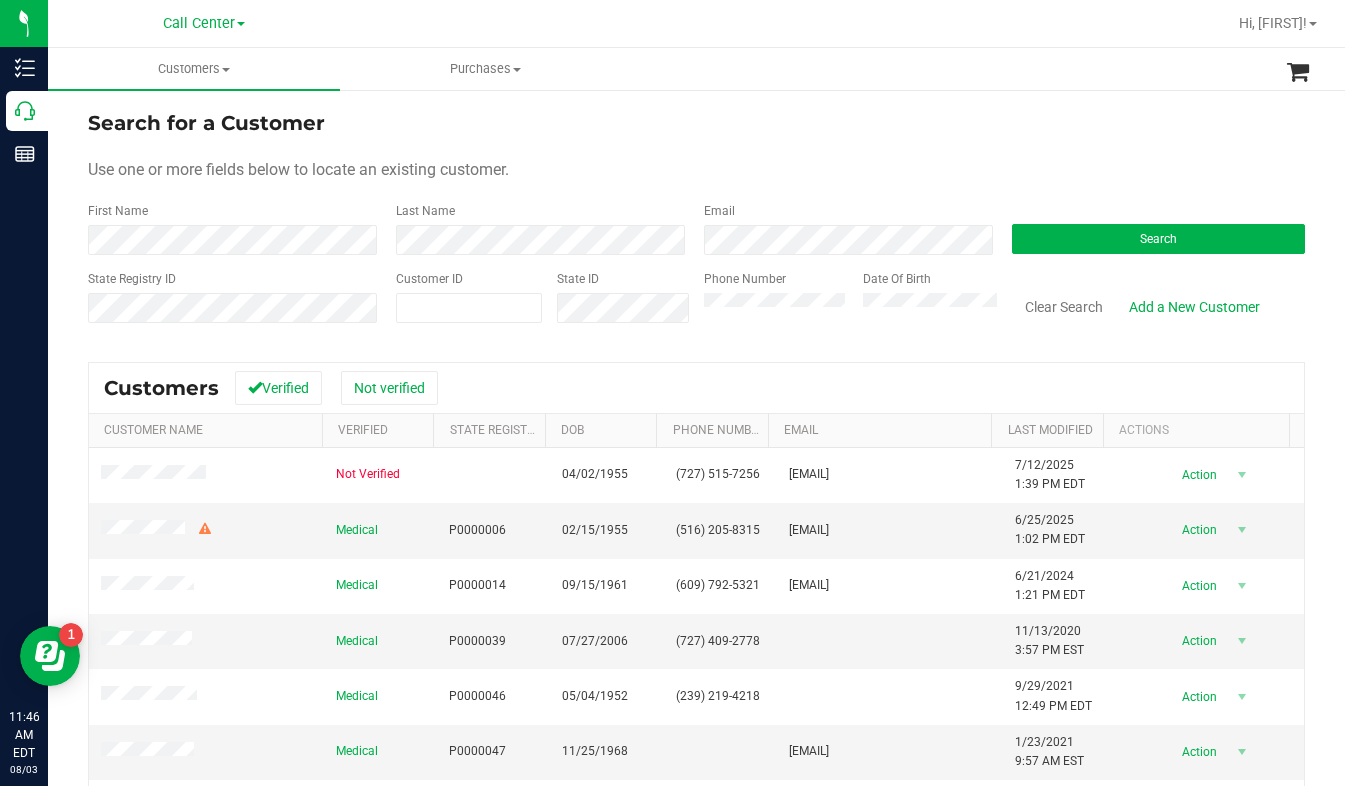 click on "Use one or more fields below to locate an existing customer." at bounding box center [696, 170] 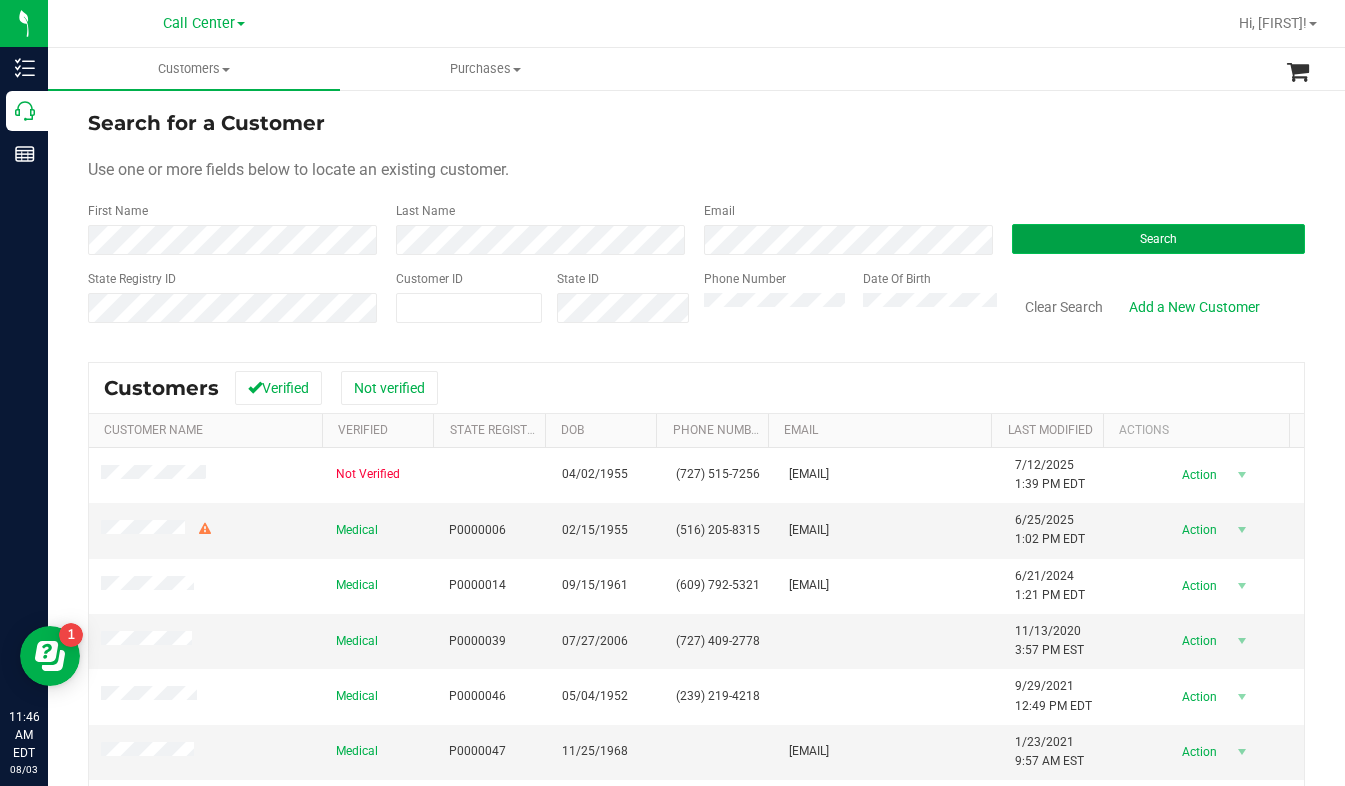click on "Search" at bounding box center [1158, 239] 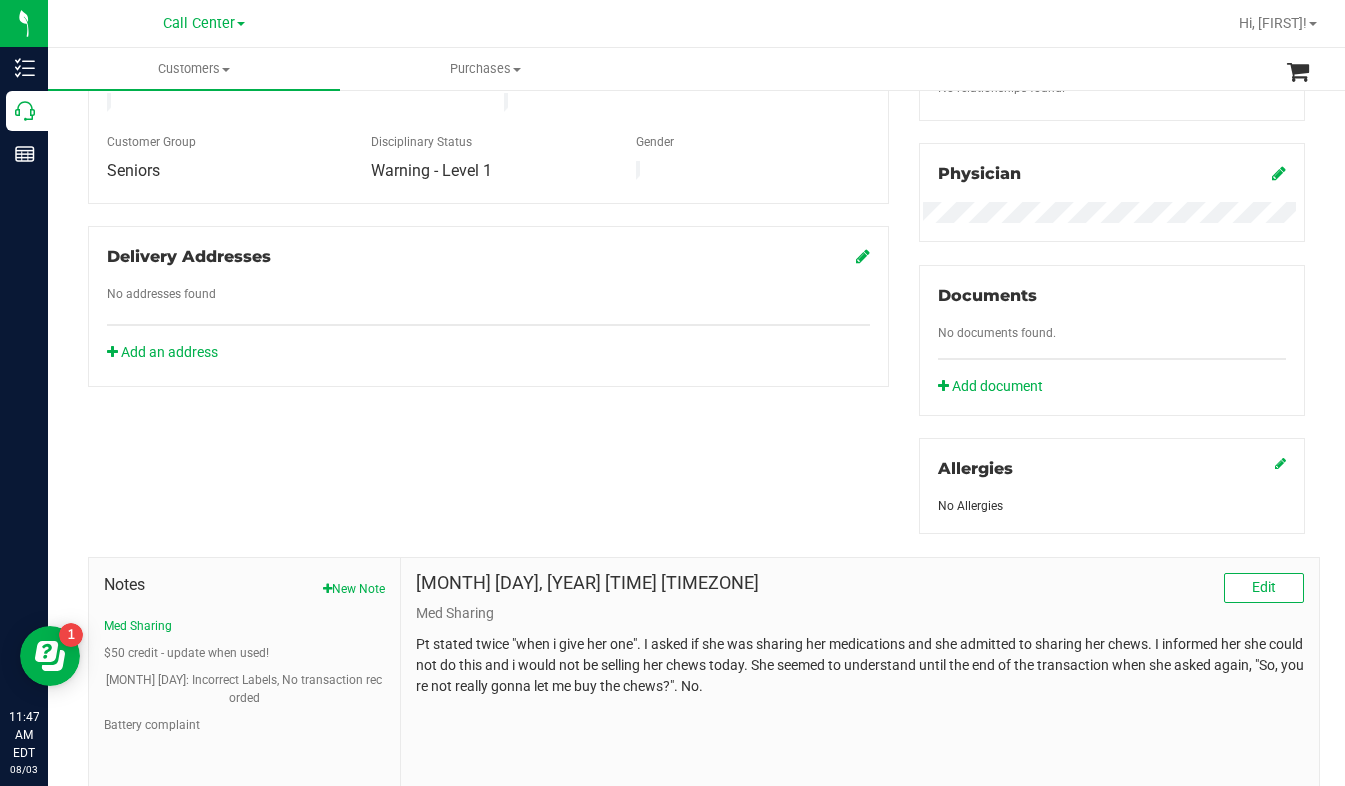 scroll, scrollTop: 360, scrollLeft: 0, axis: vertical 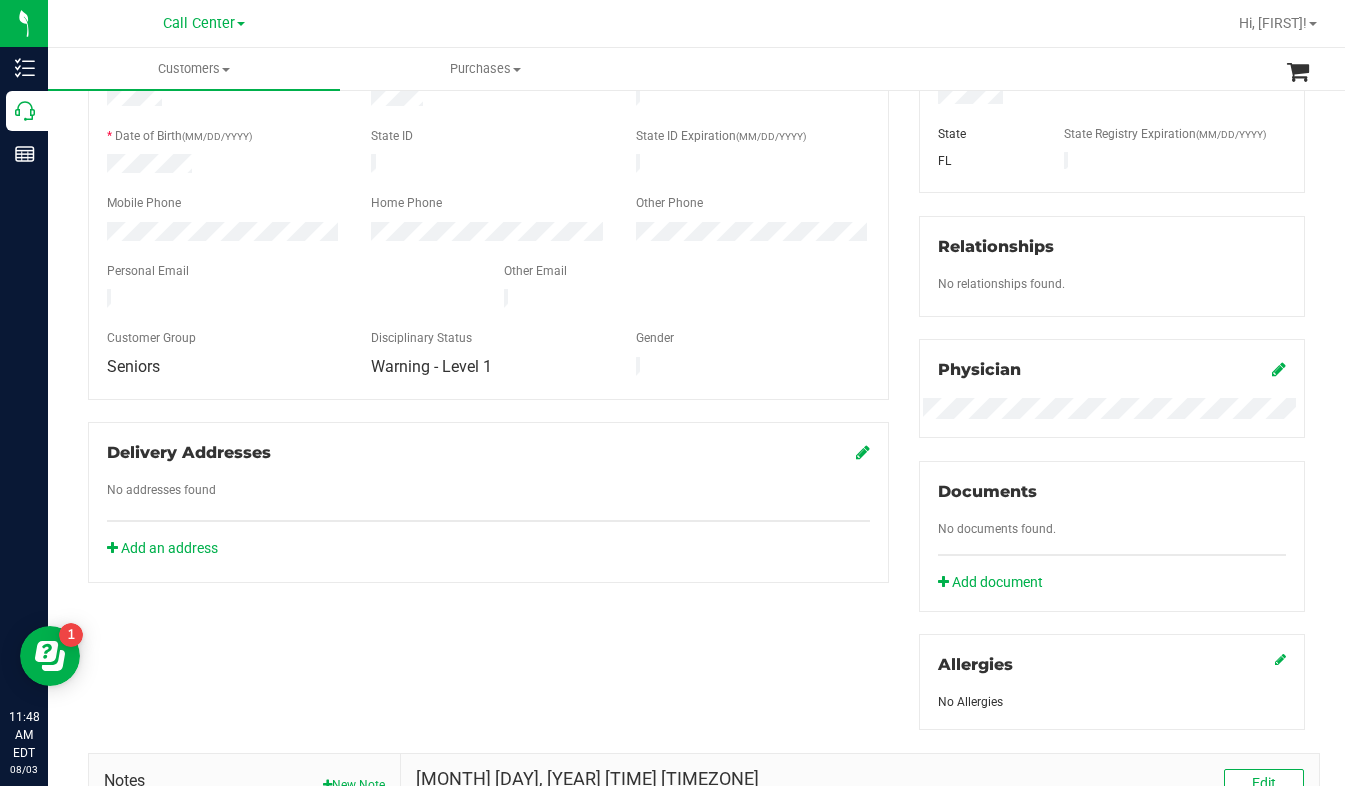 click on "Registry Info
State Registry ID
State
State Registry Expiration
(MM/DD/YYYY)
FL
Relationships
No relationships found.
Physician
Documents" at bounding box center [1112, 365] 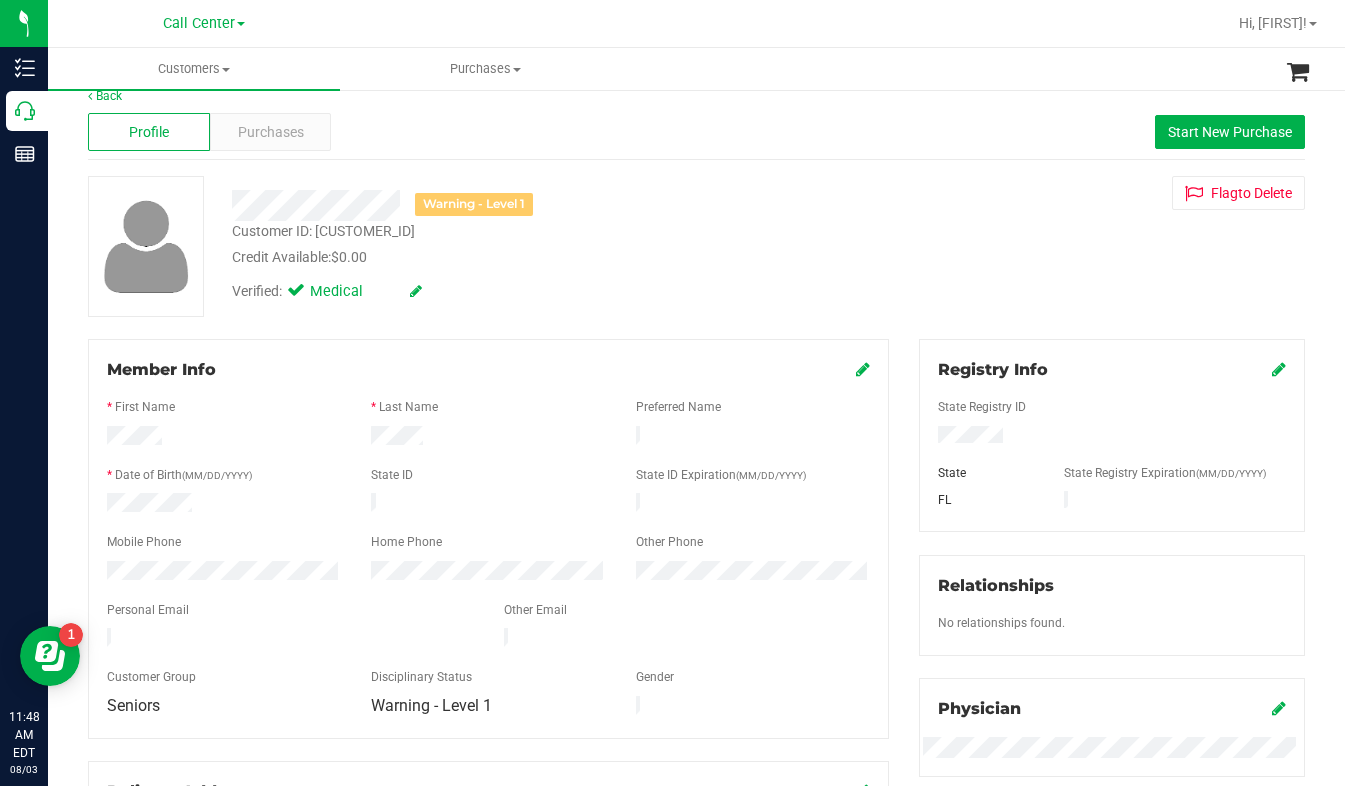 scroll, scrollTop: 0, scrollLeft: 0, axis: both 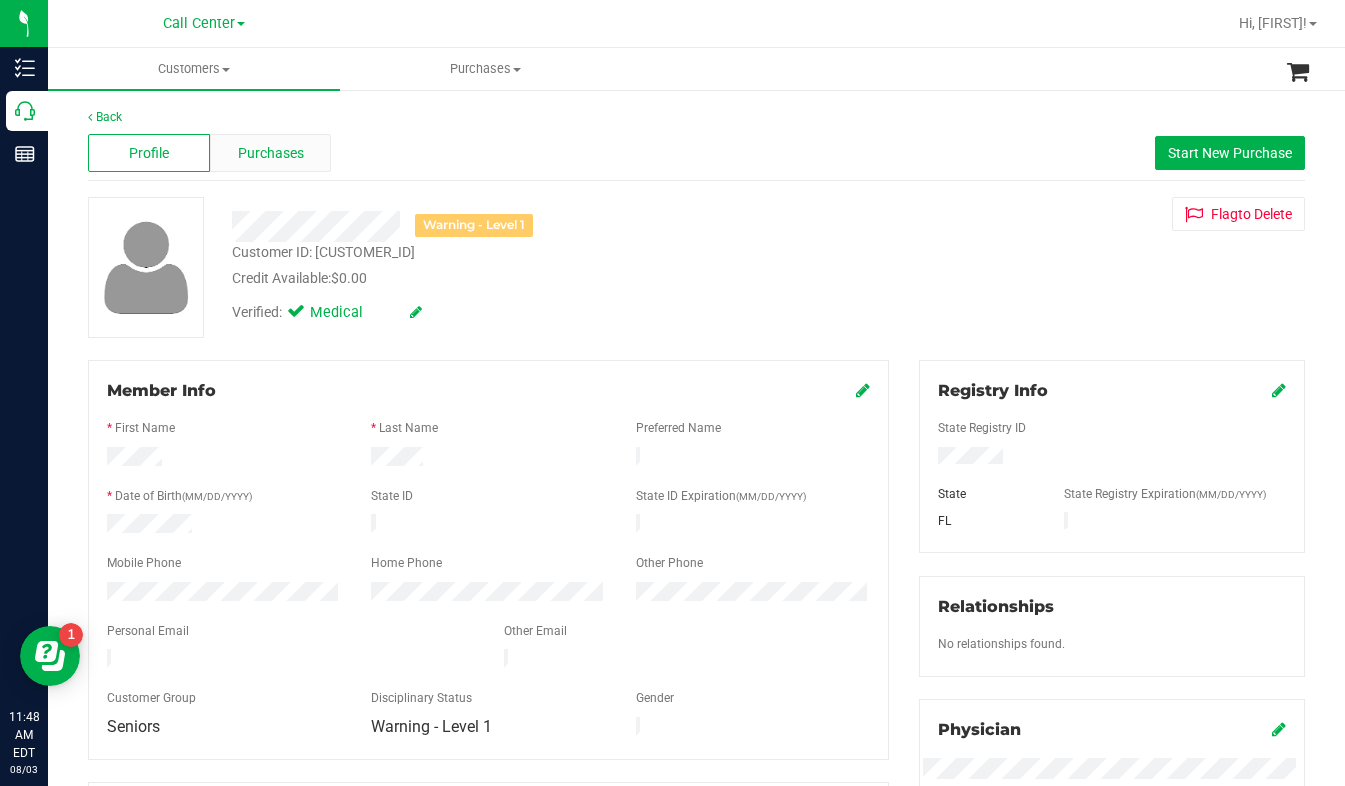 click on "Purchases" at bounding box center (271, 153) 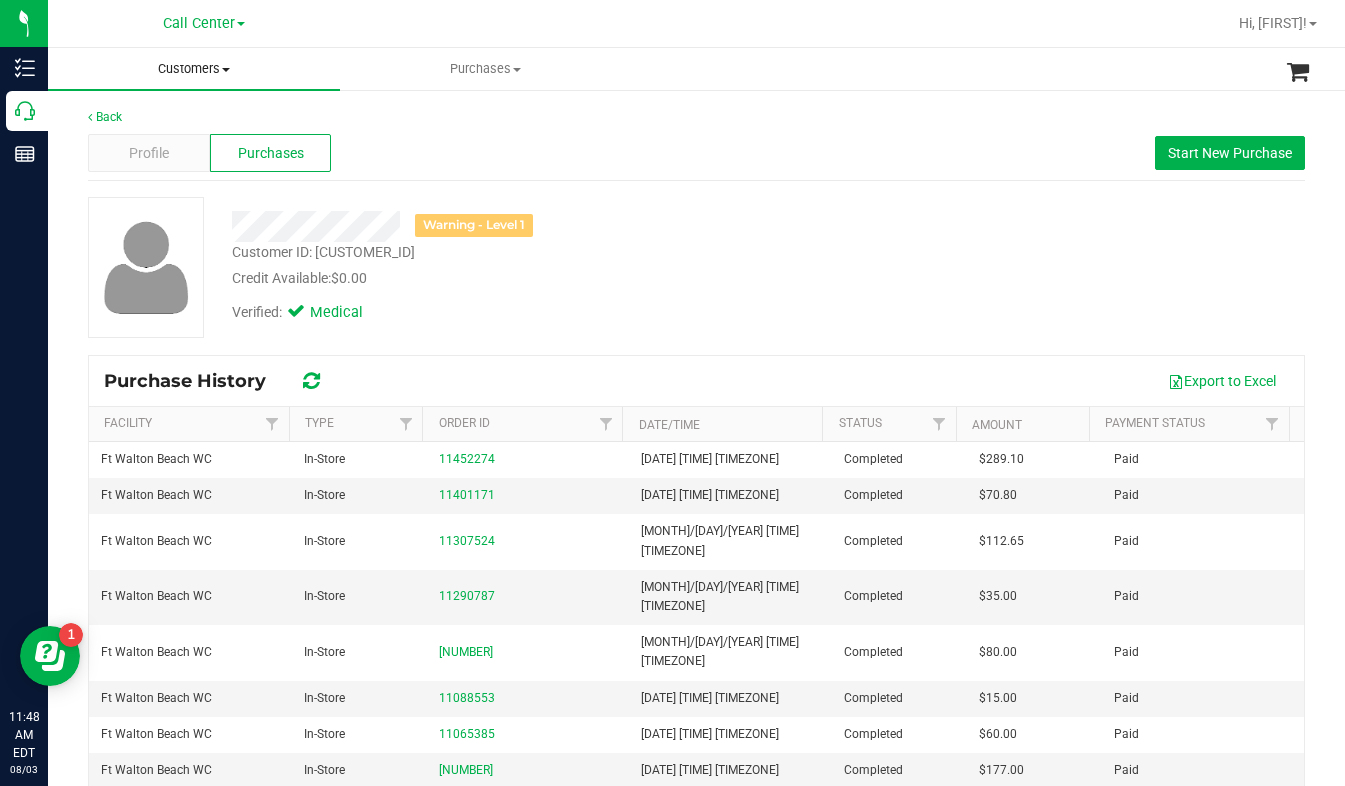 click at bounding box center [226, 70] 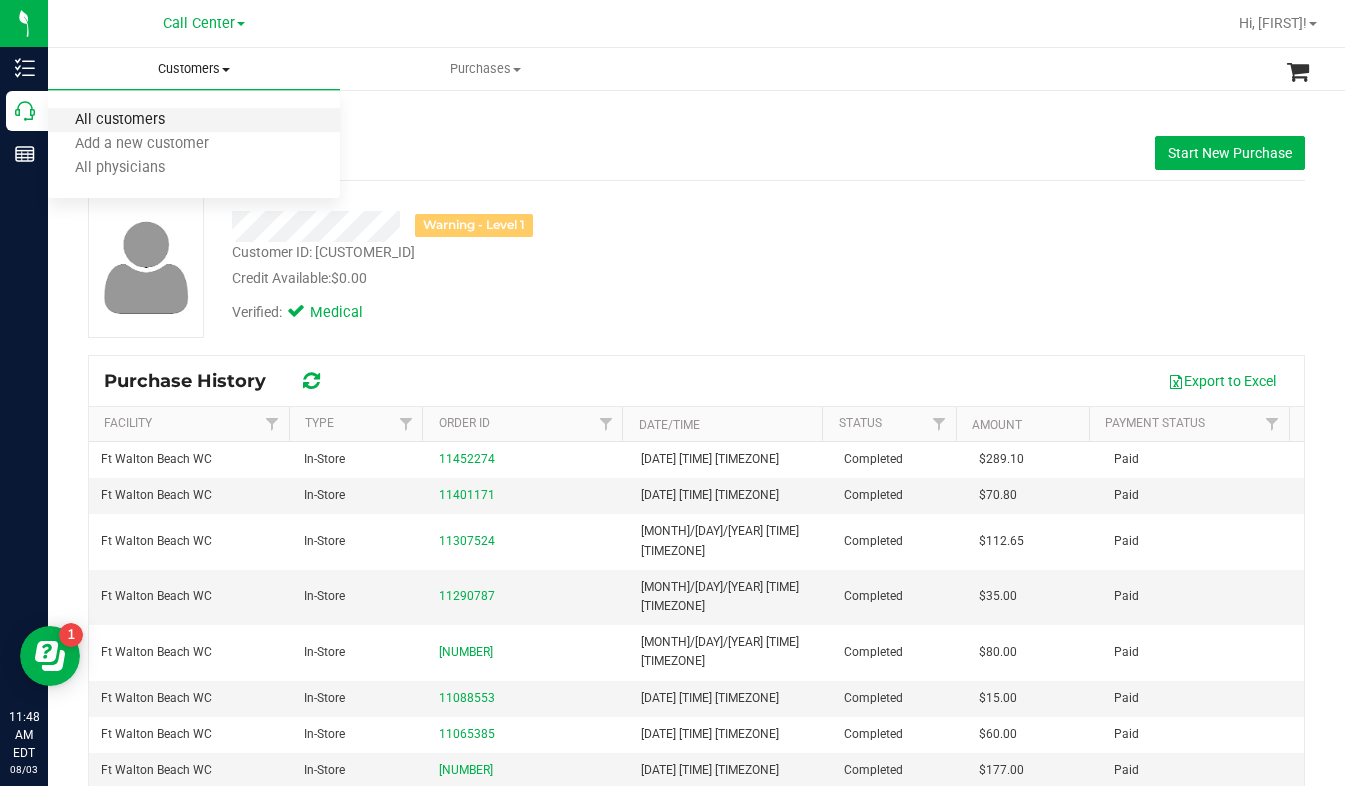 click on "All customers" at bounding box center [120, 120] 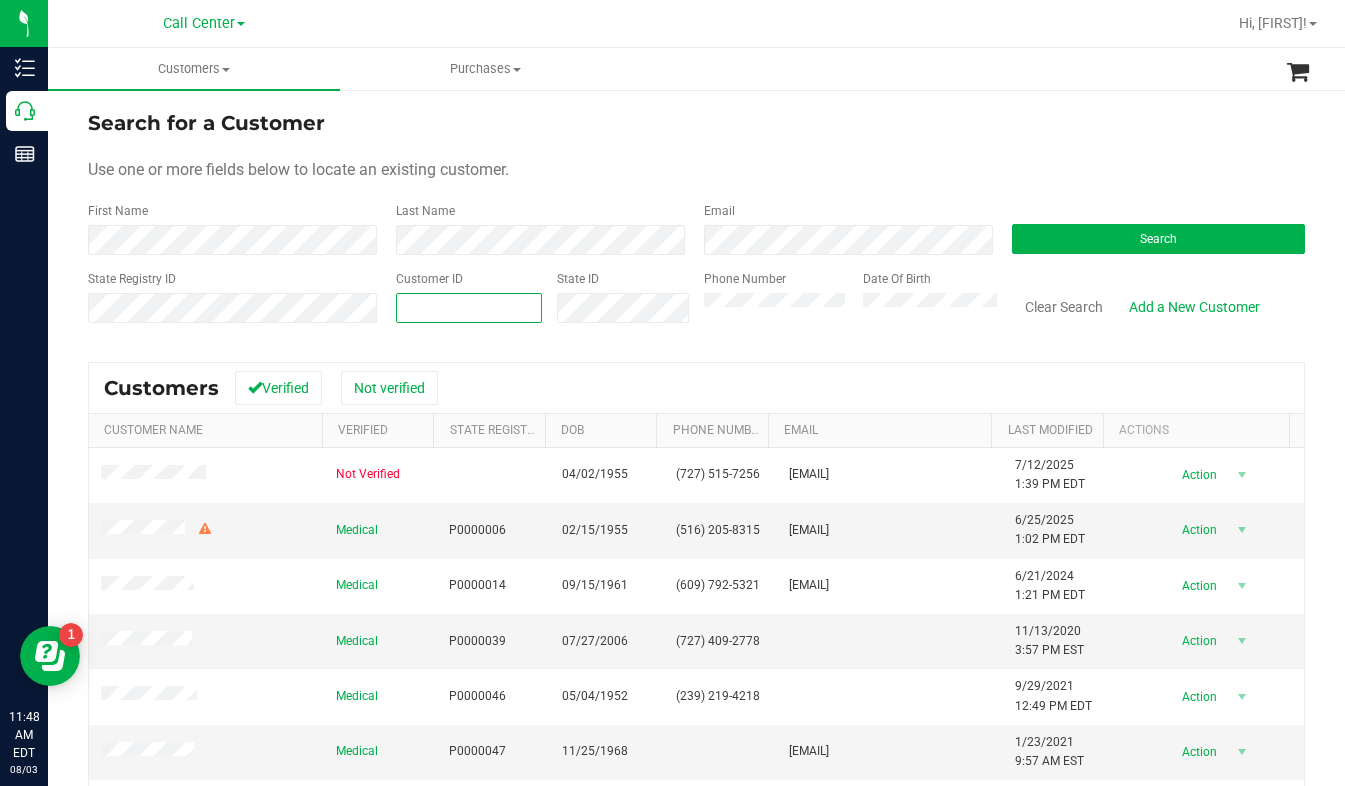 click at bounding box center (469, 308) 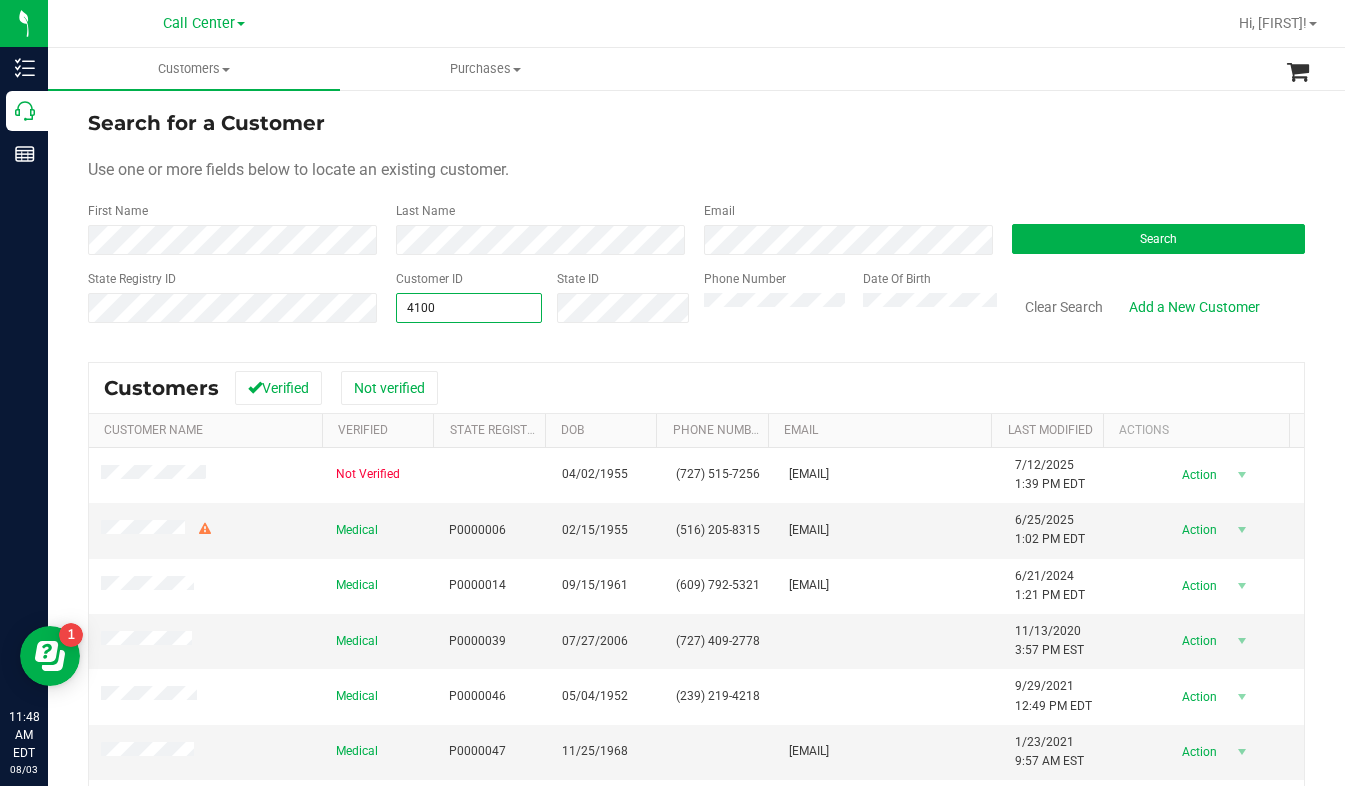 type on "41002" 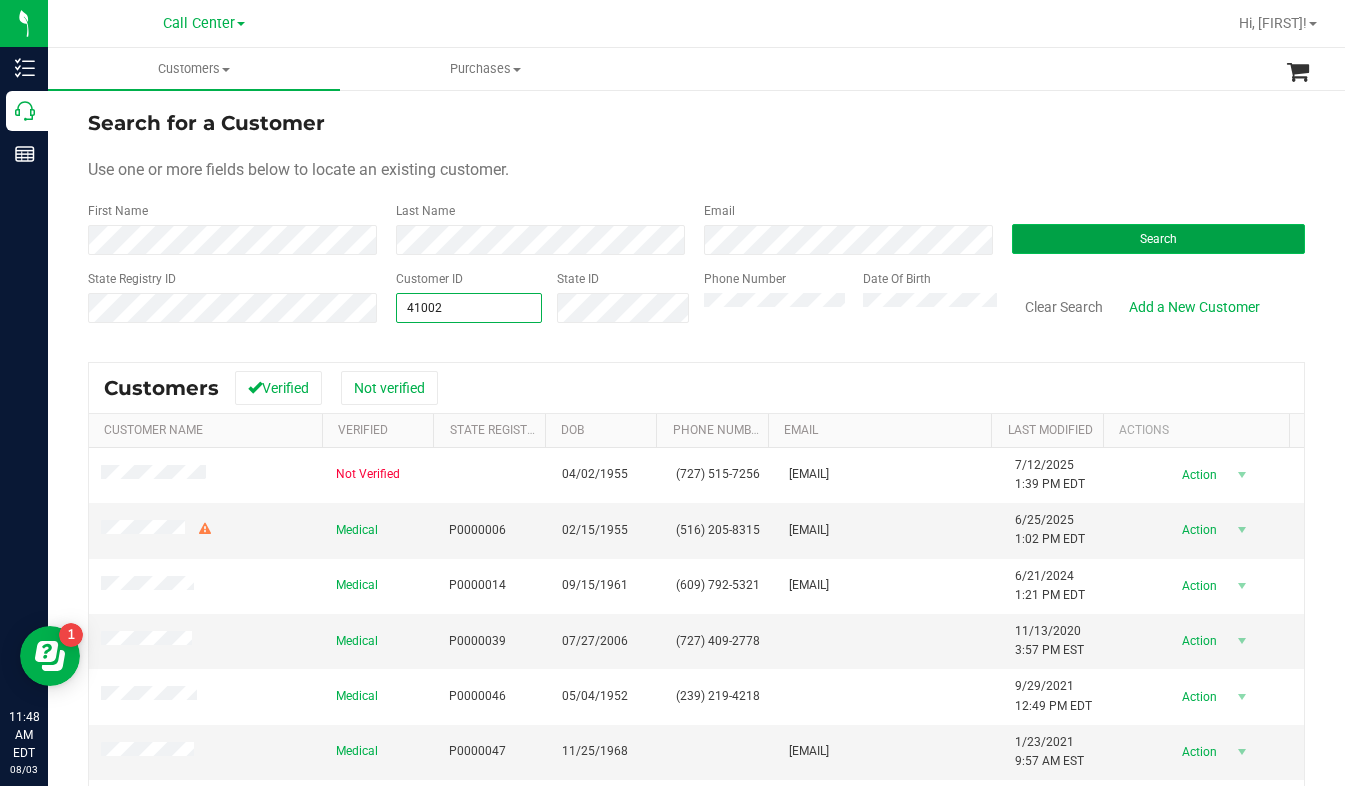 type on "41002" 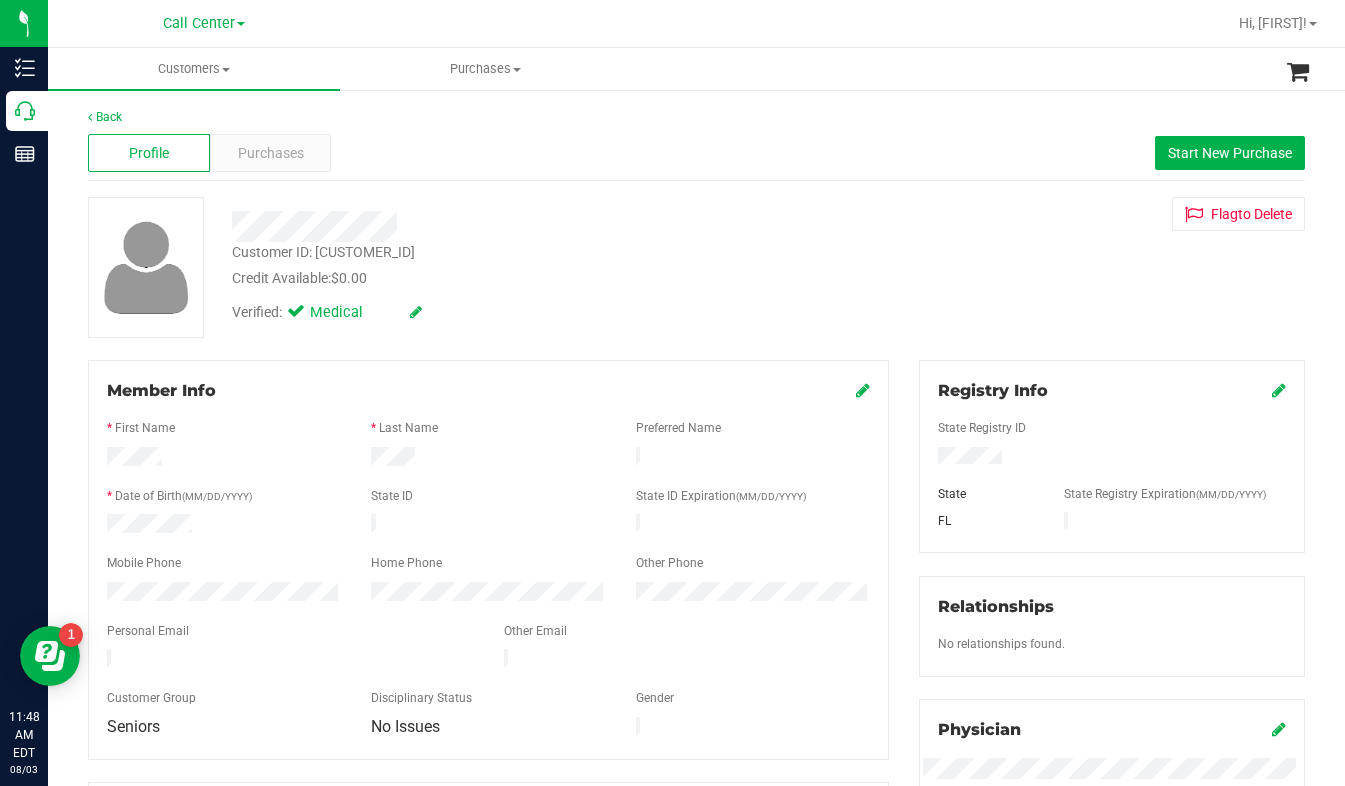 click on "Credit Available:
$0.00" at bounding box center [529, 278] 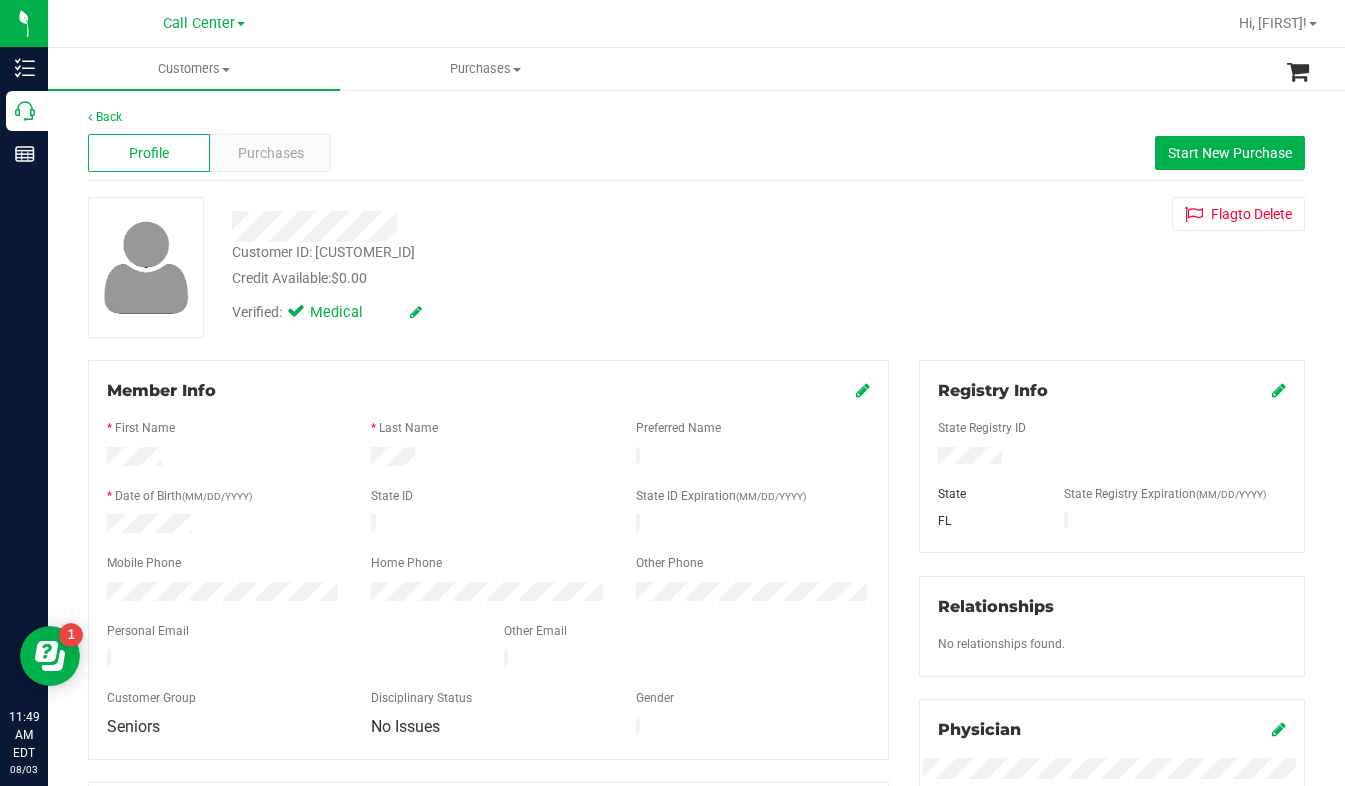 click on "Verified:
Medical" at bounding box center [529, 311] 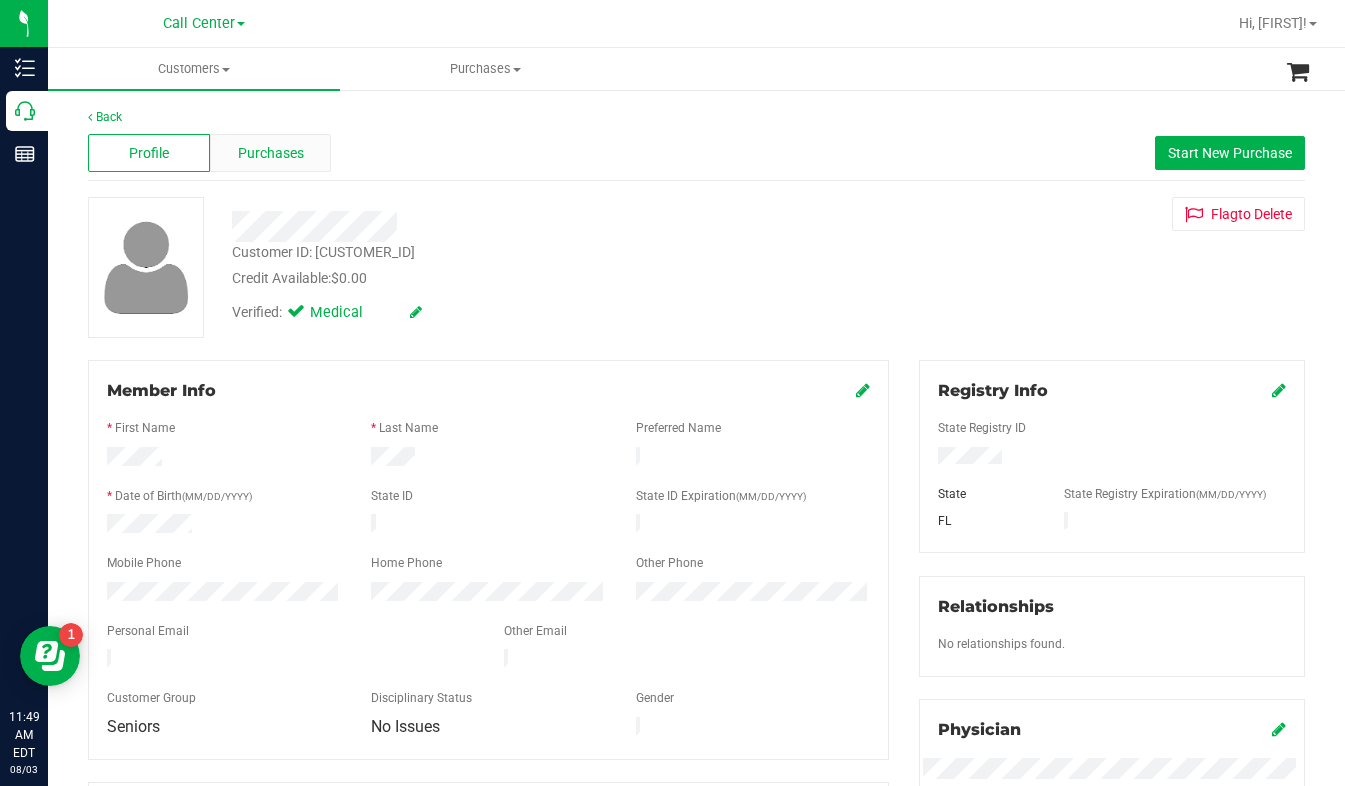 click on "Purchases" at bounding box center [271, 153] 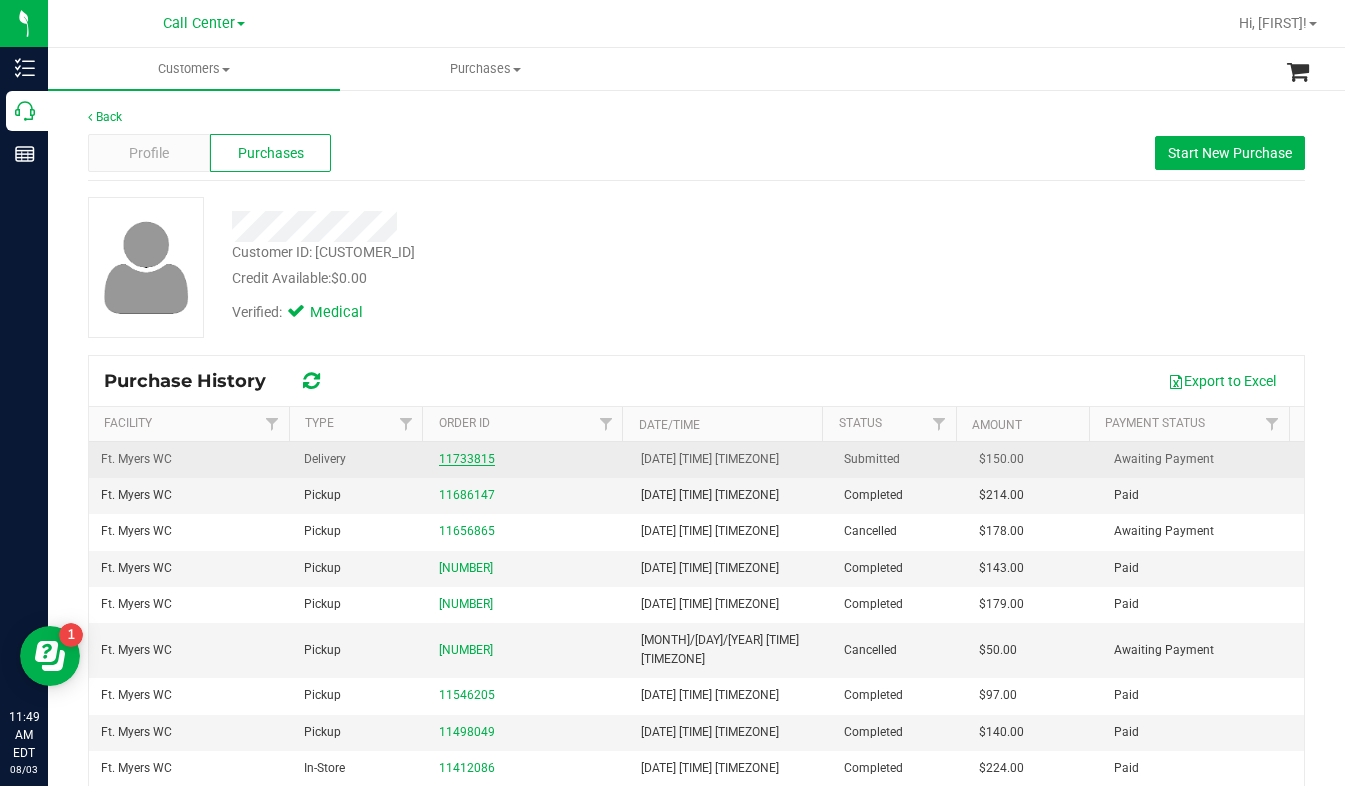 click on "11733815" at bounding box center [467, 459] 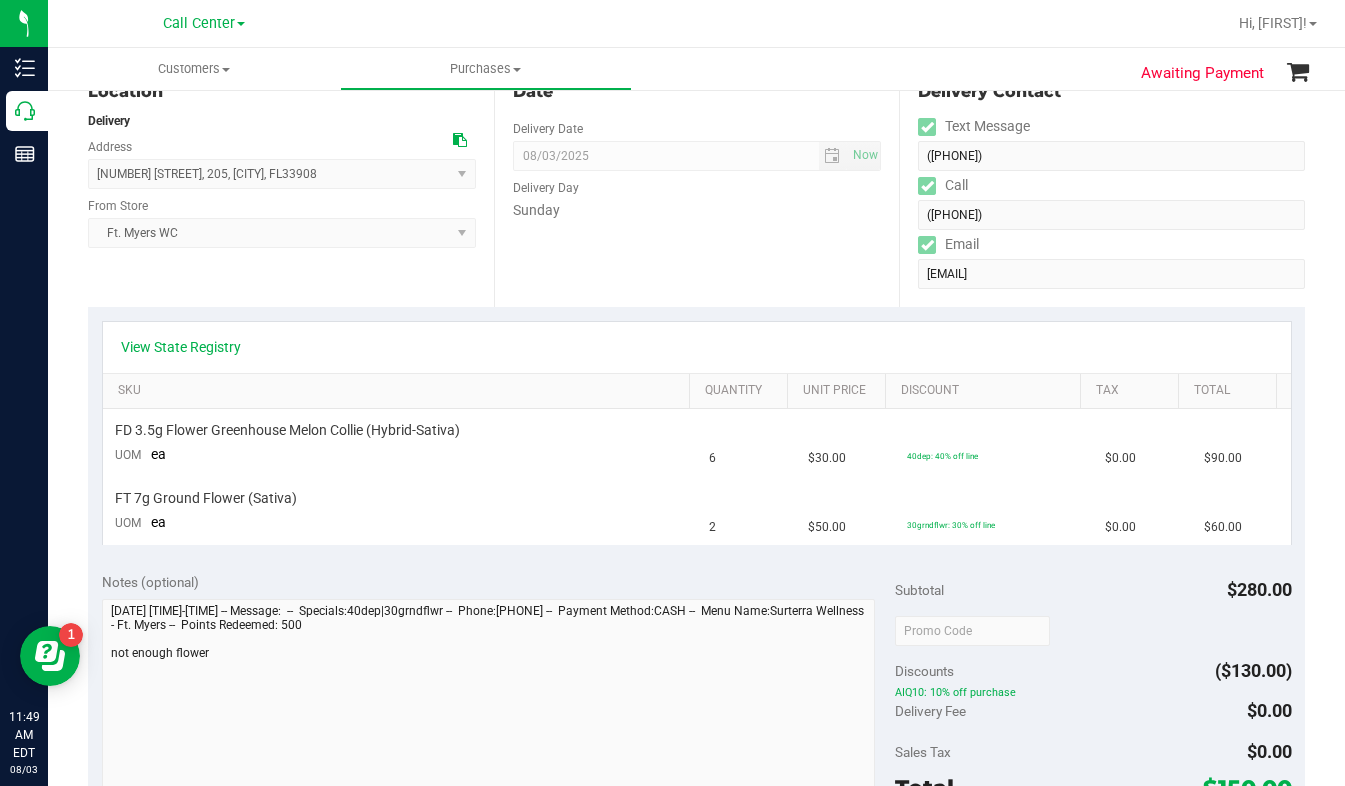 scroll, scrollTop: 300, scrollLeft: 0, axis: vertical 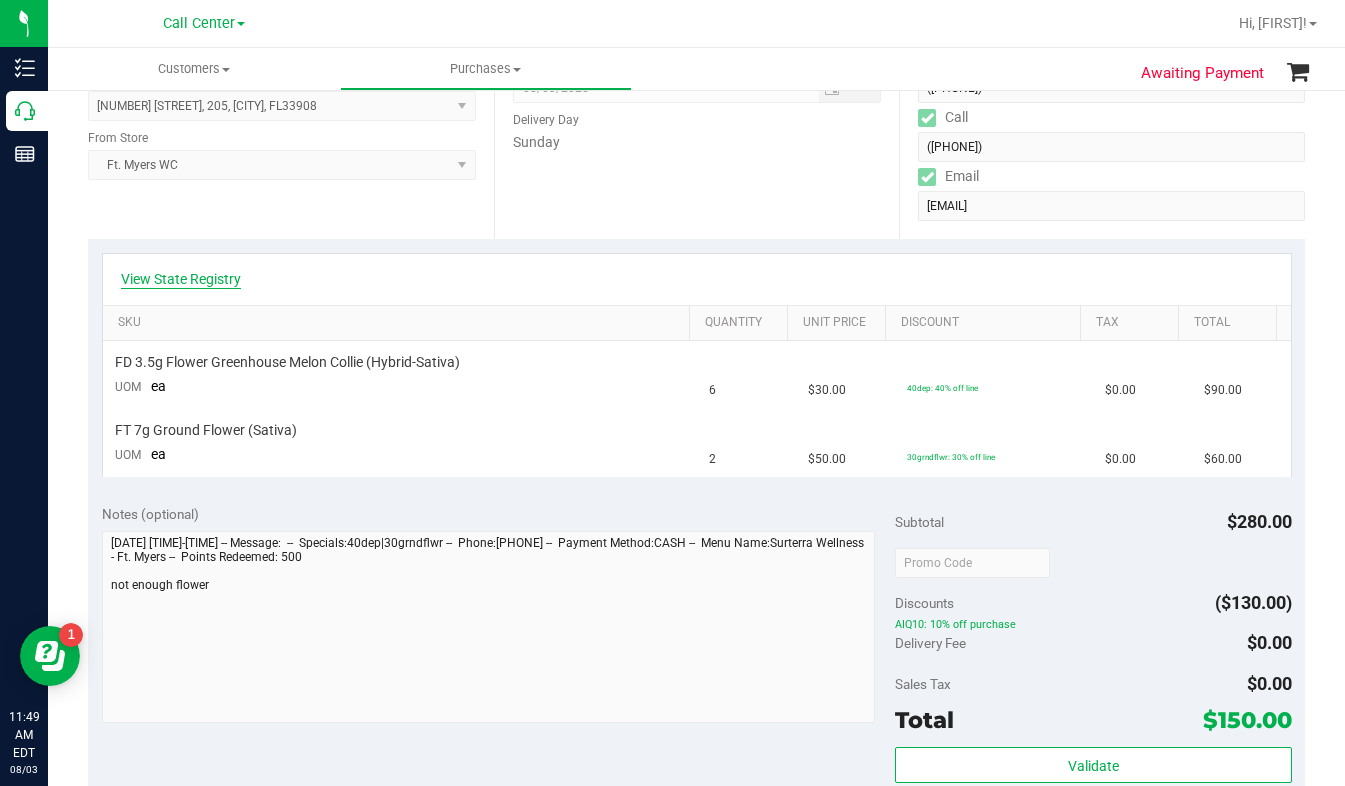 click on "View State Registry" at bounding box center [181, 279] 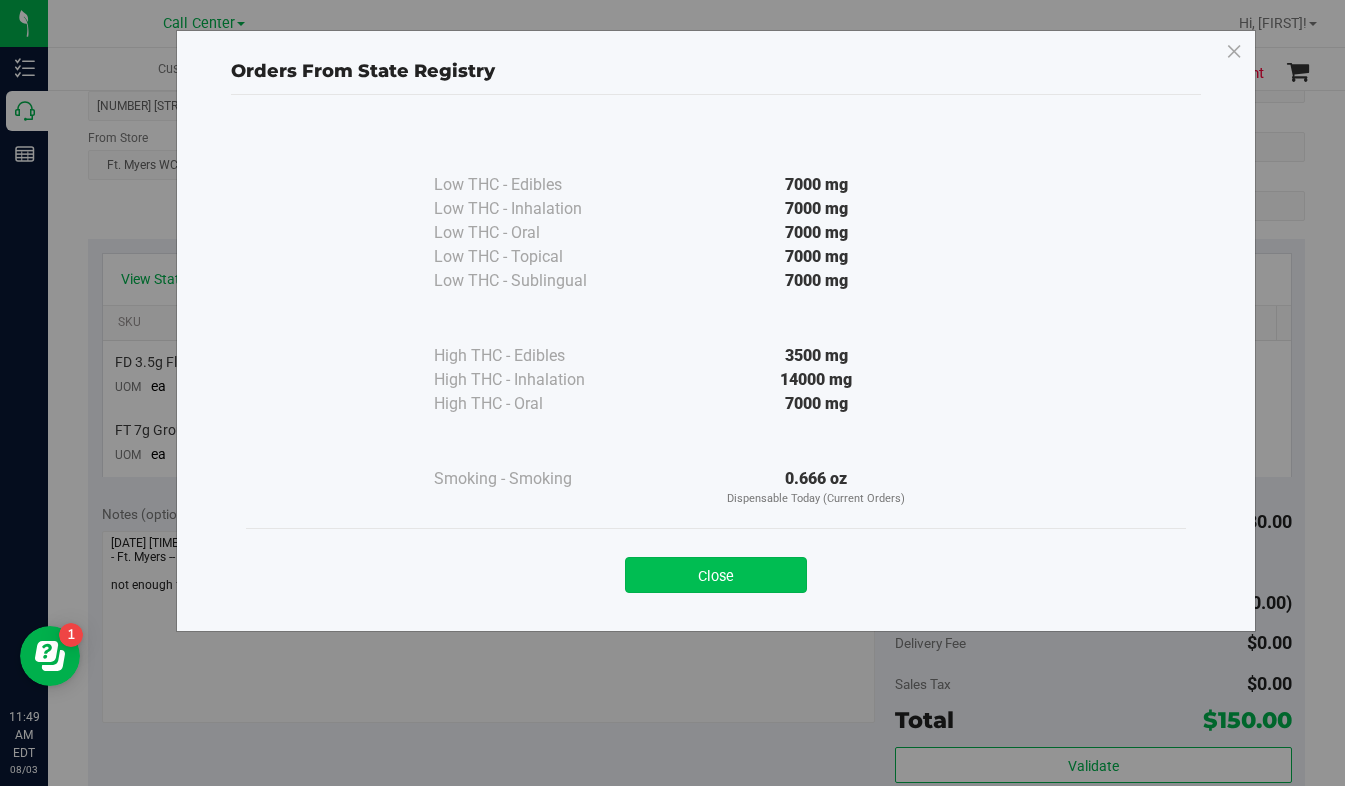 click on "Close" at bounding box center (716, 575) 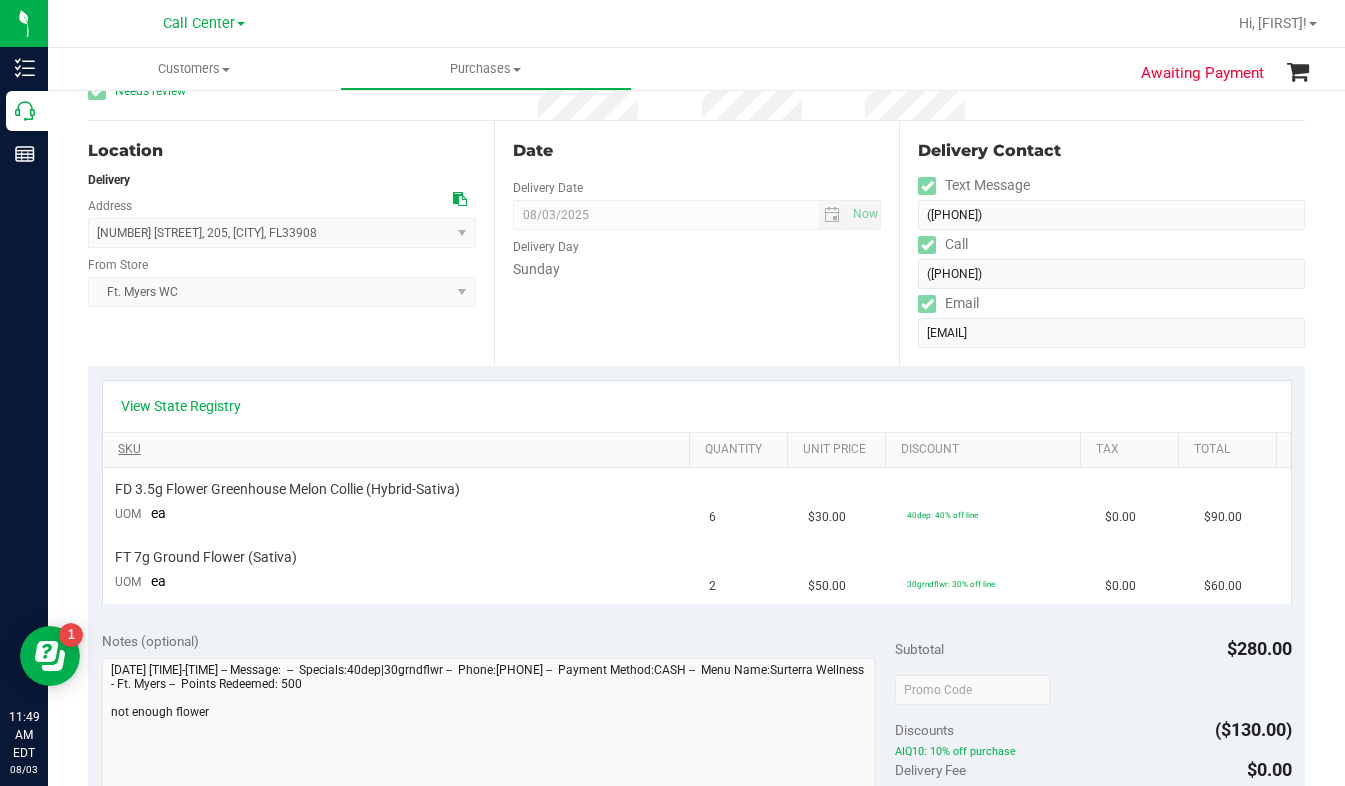 scroll, scrollTop: 0, scrollLeft: 0, axis: both 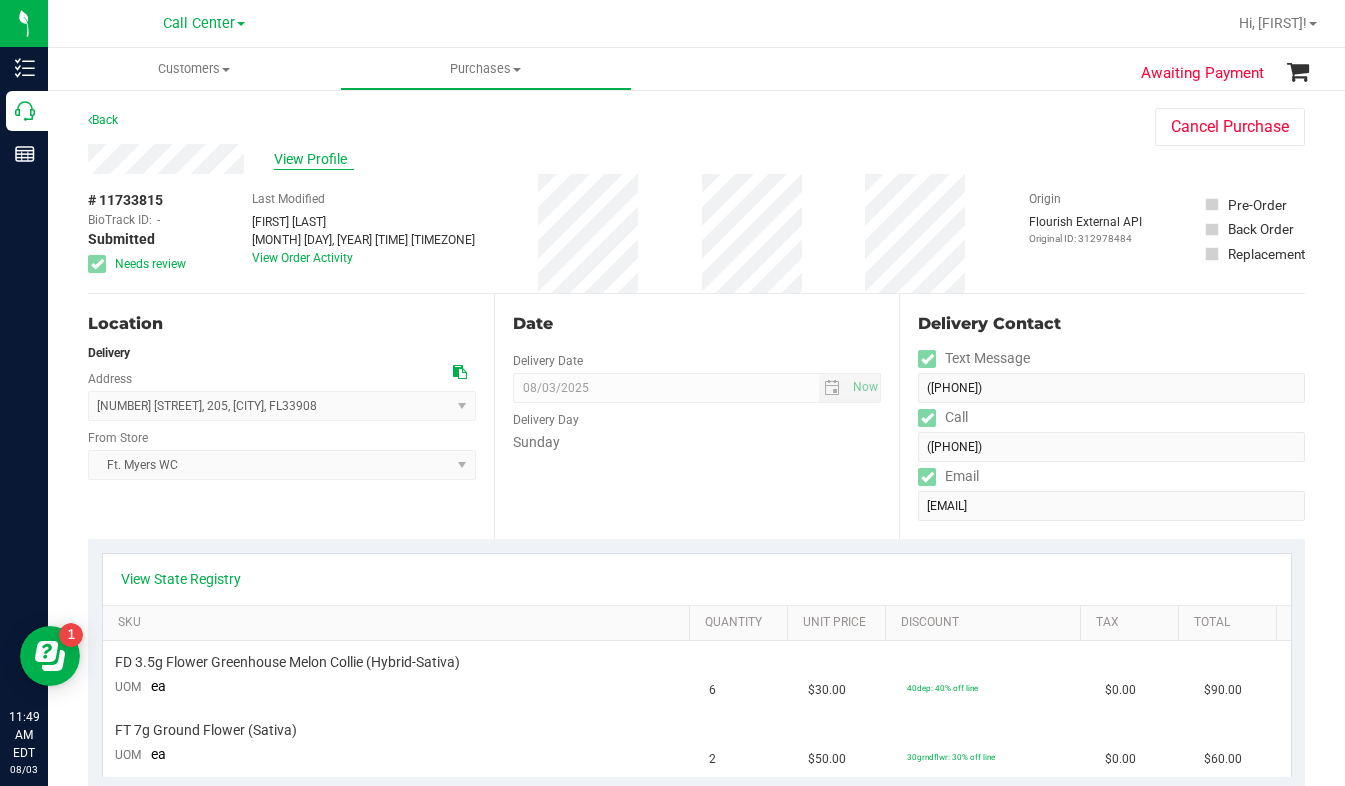 click on "View Profile" at bounding box center [314, 159] 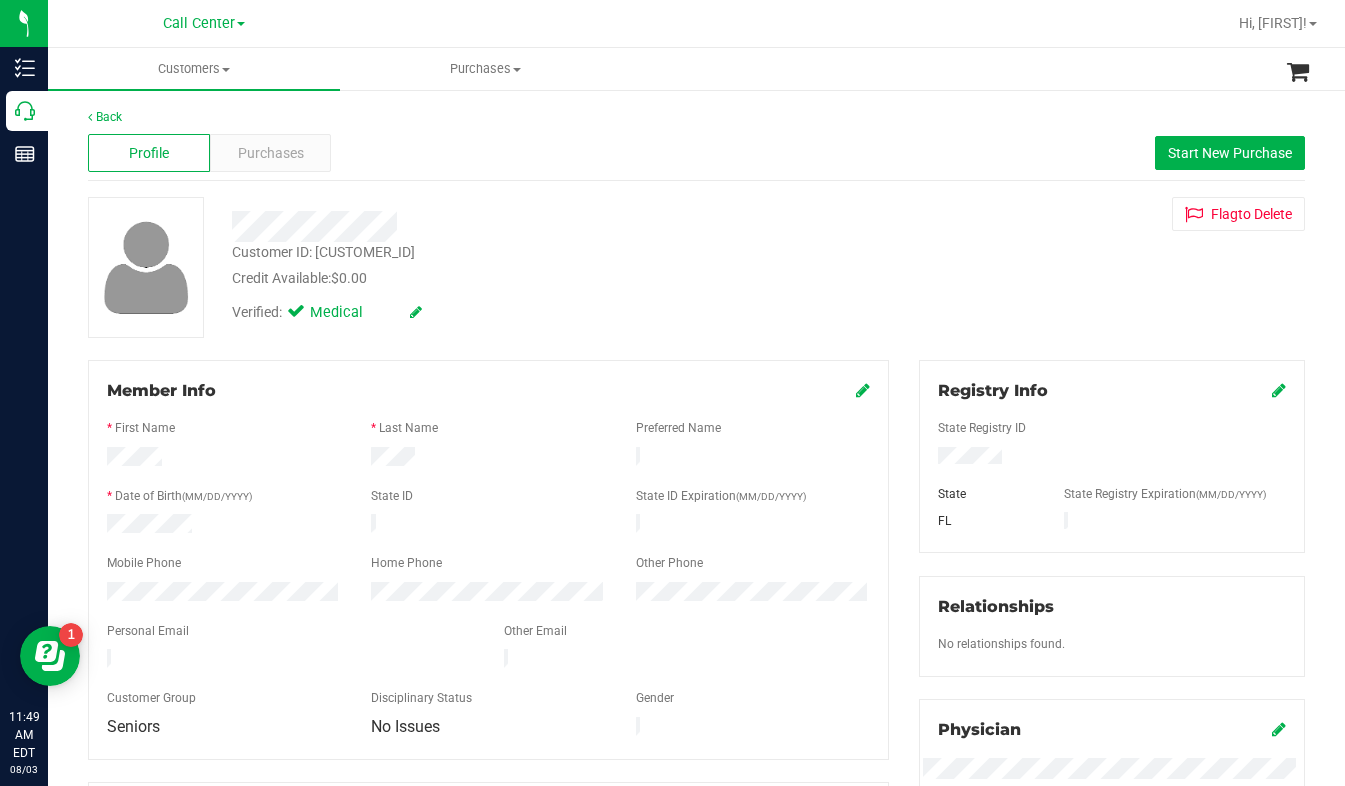 click on "Customer ID: [CUSTOMER_ID]
Credit Available:
$0.00
Verified:
Medical
Flag  to Delete" at bounding box center [696, 267] 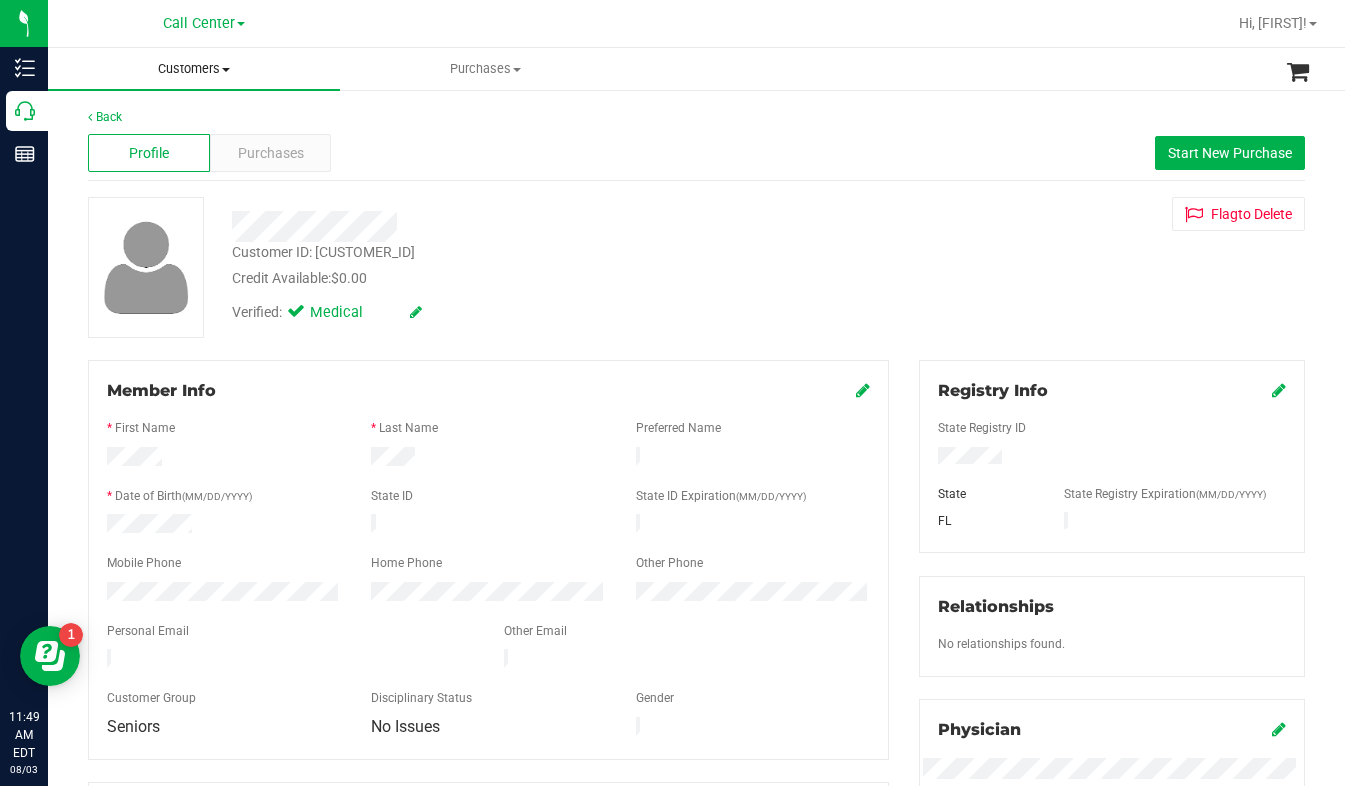 click at bounding box center [226, 70] 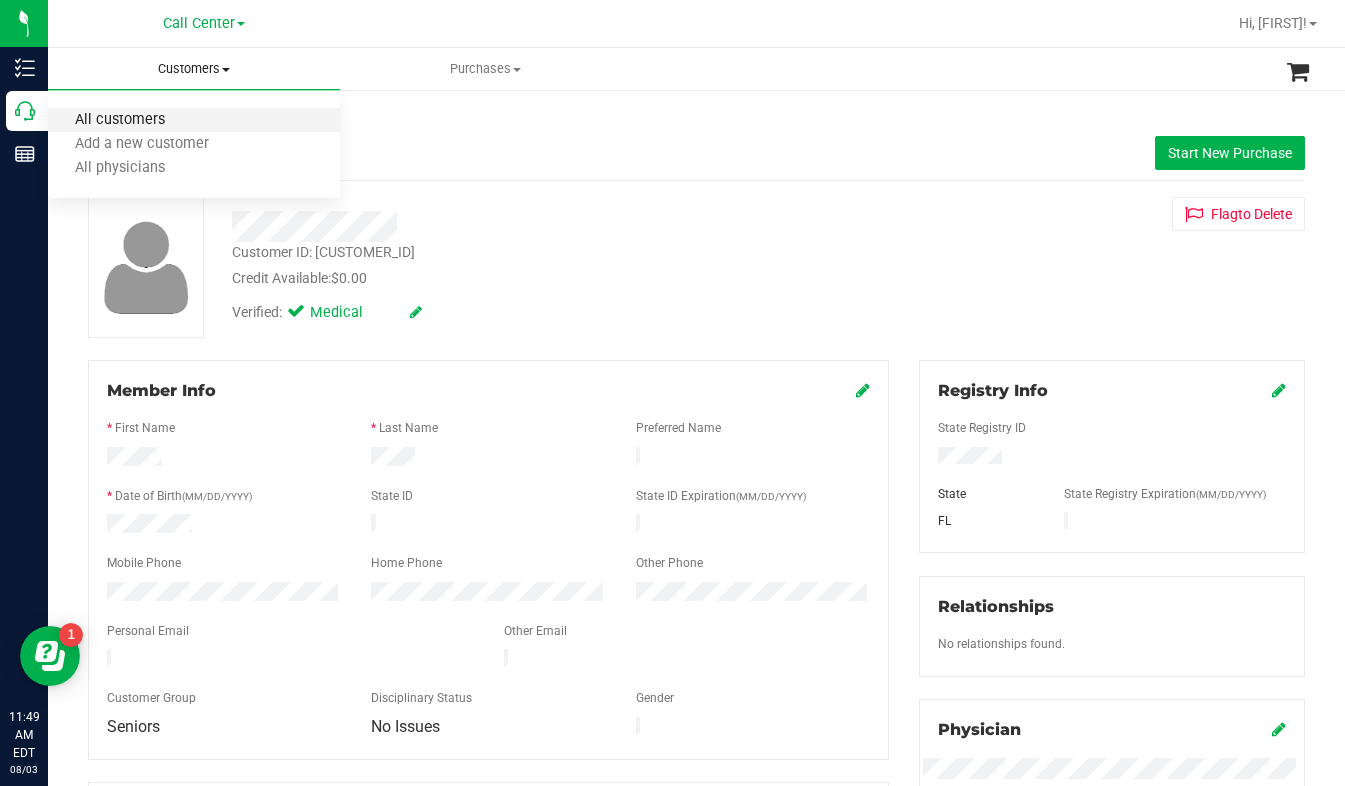 click on "All customers" at bounding box center (120, 120) 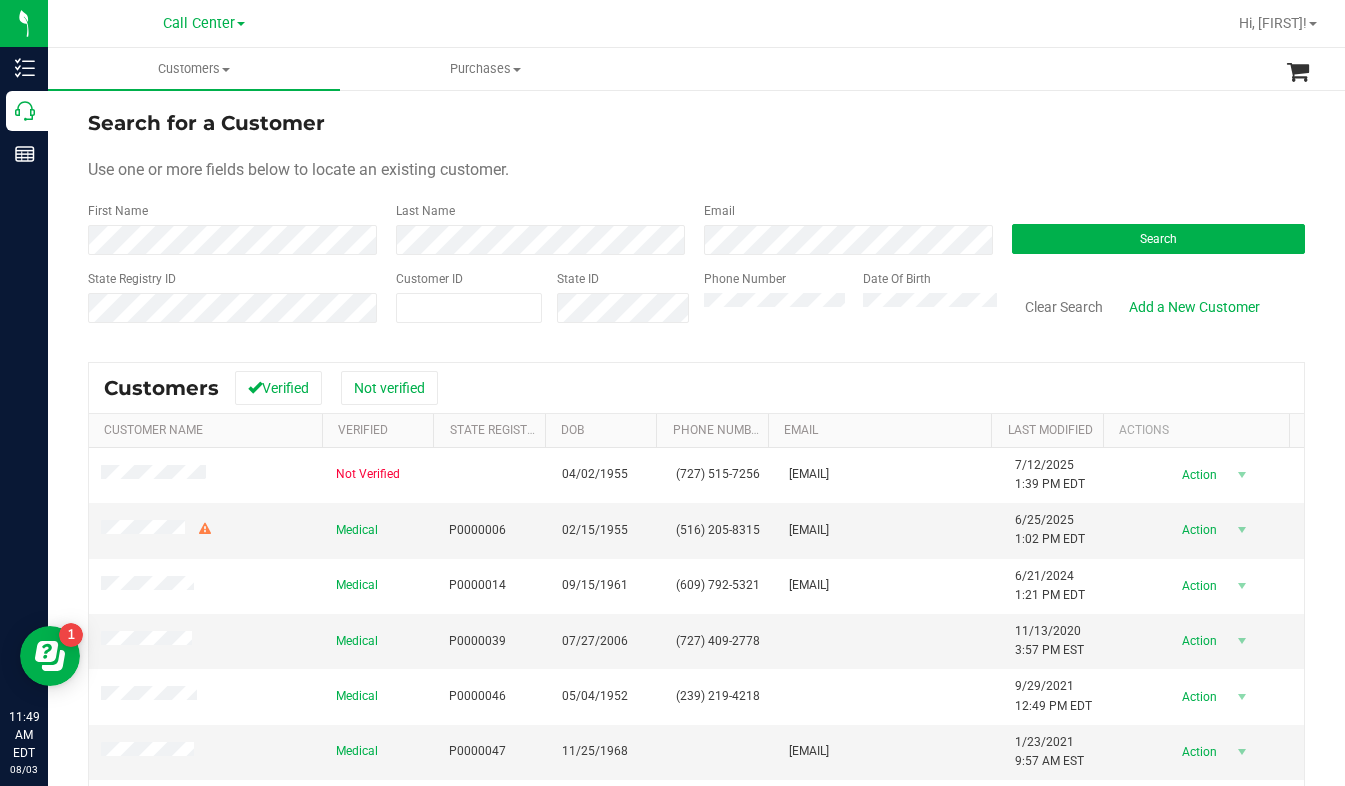 click on "Search for a Customer
Use one or more fields below to locate an existing customer.
First Name
Last Name
Email
Search
State Registry ID
Customer ID
State ID
Phone Number
Date Of Birth" at bounding box center (696, 224) 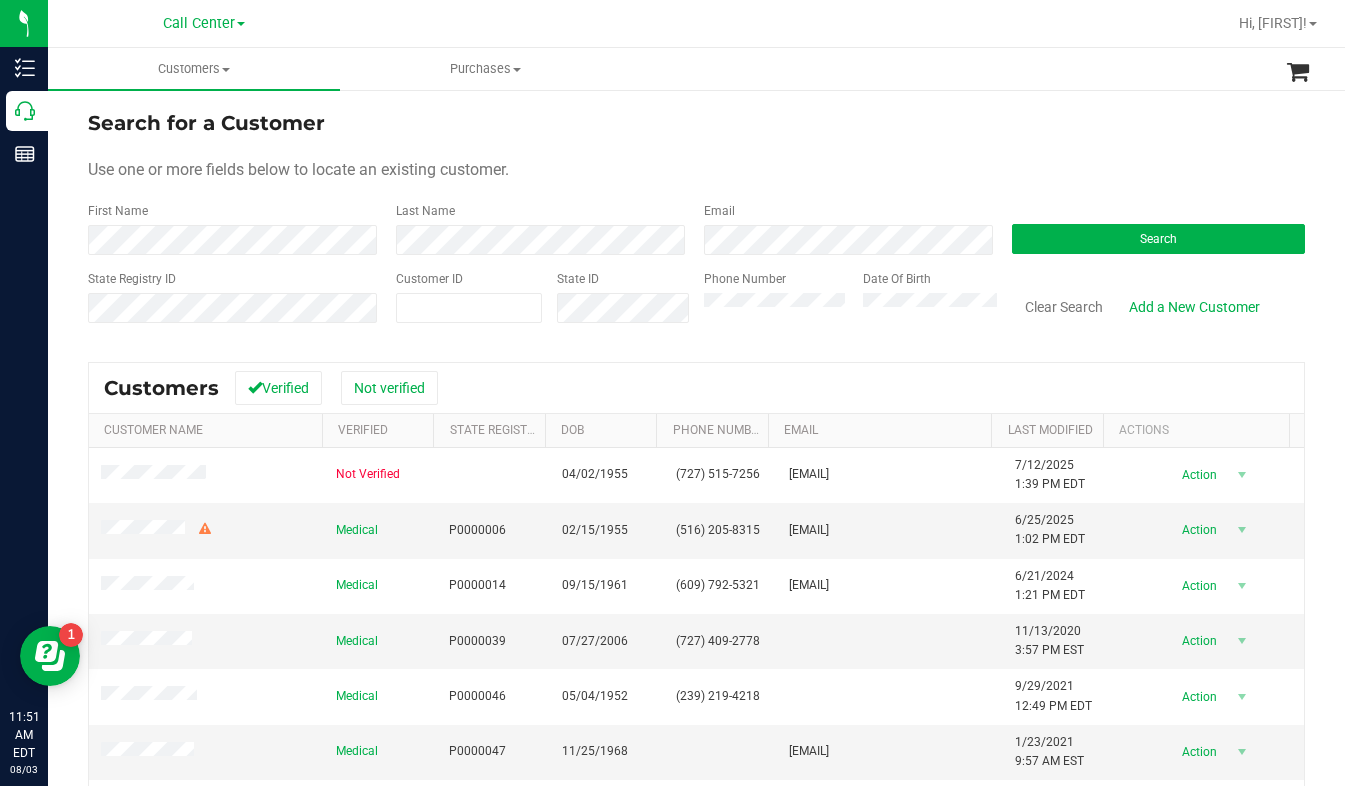 click on "Use one or more fields below to locate an existing customer." at bounding box center [696, 170] 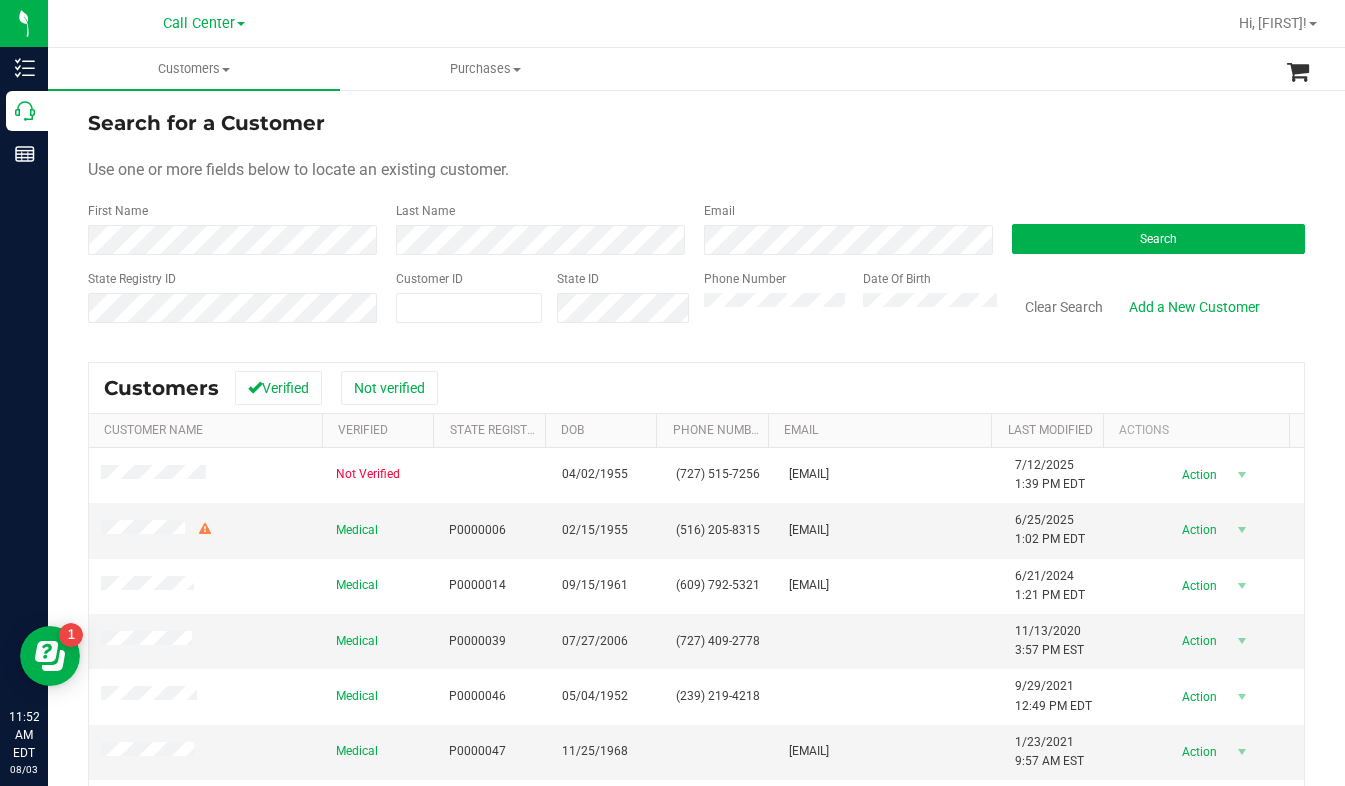 click on "Use one or more fields below to locate an existing customer." at bounding box center (696, 170) 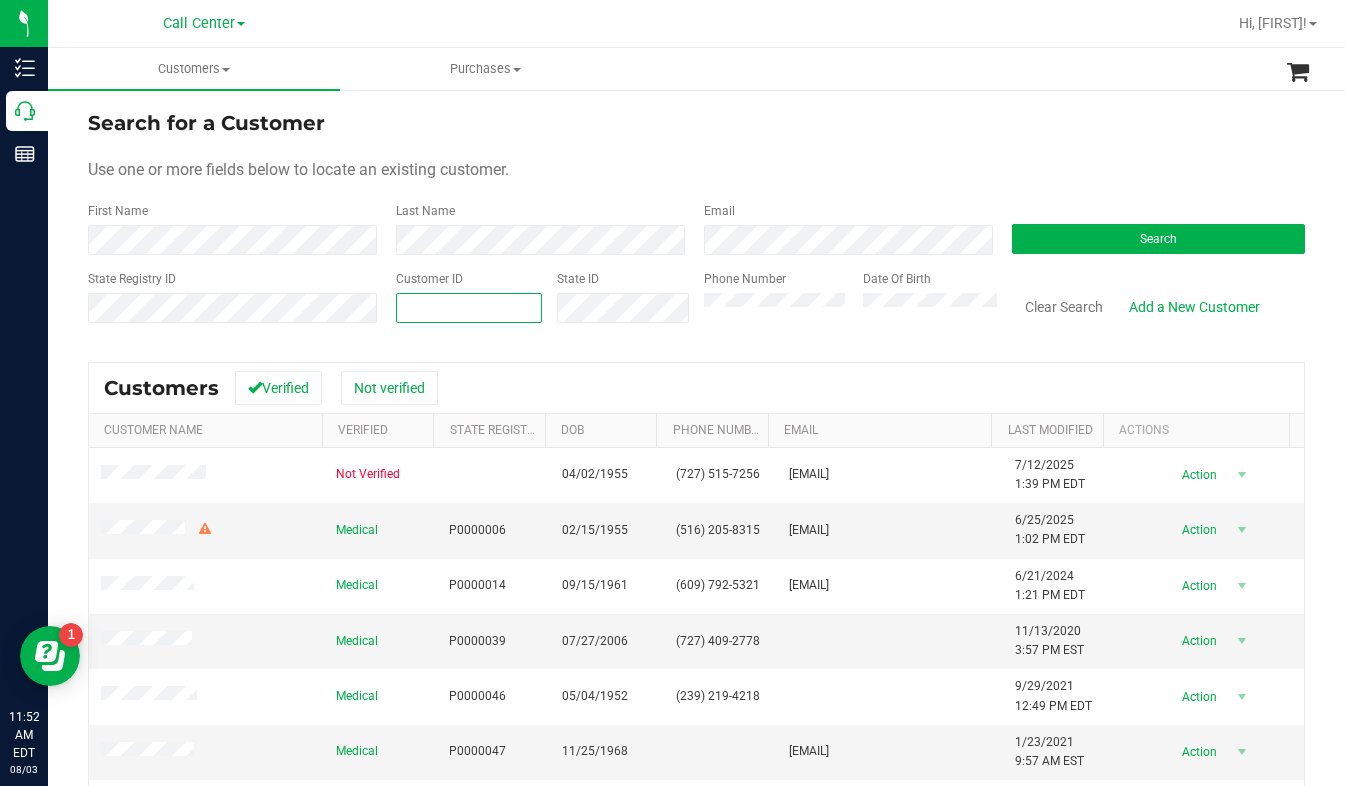 click at bounding box center (469, 308) 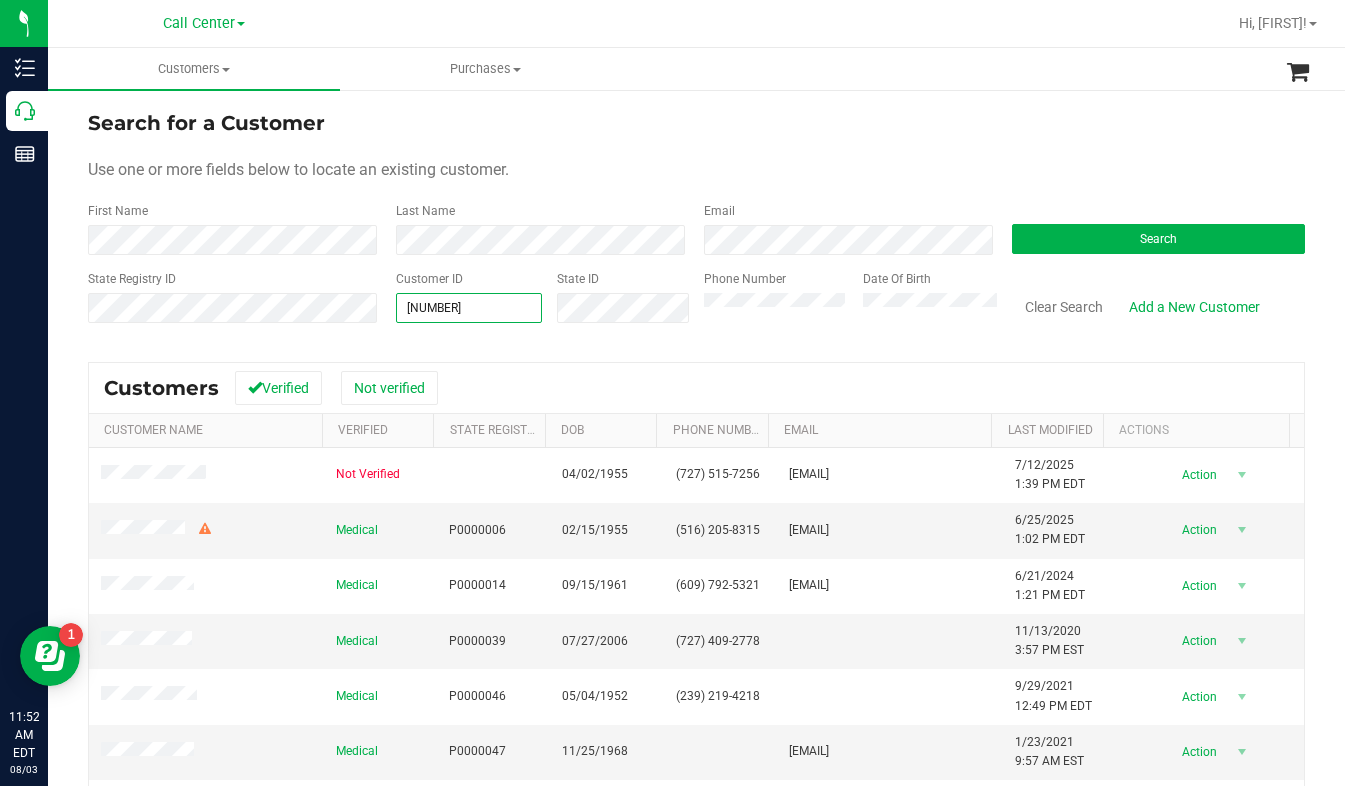 type on "[NUMBER]" 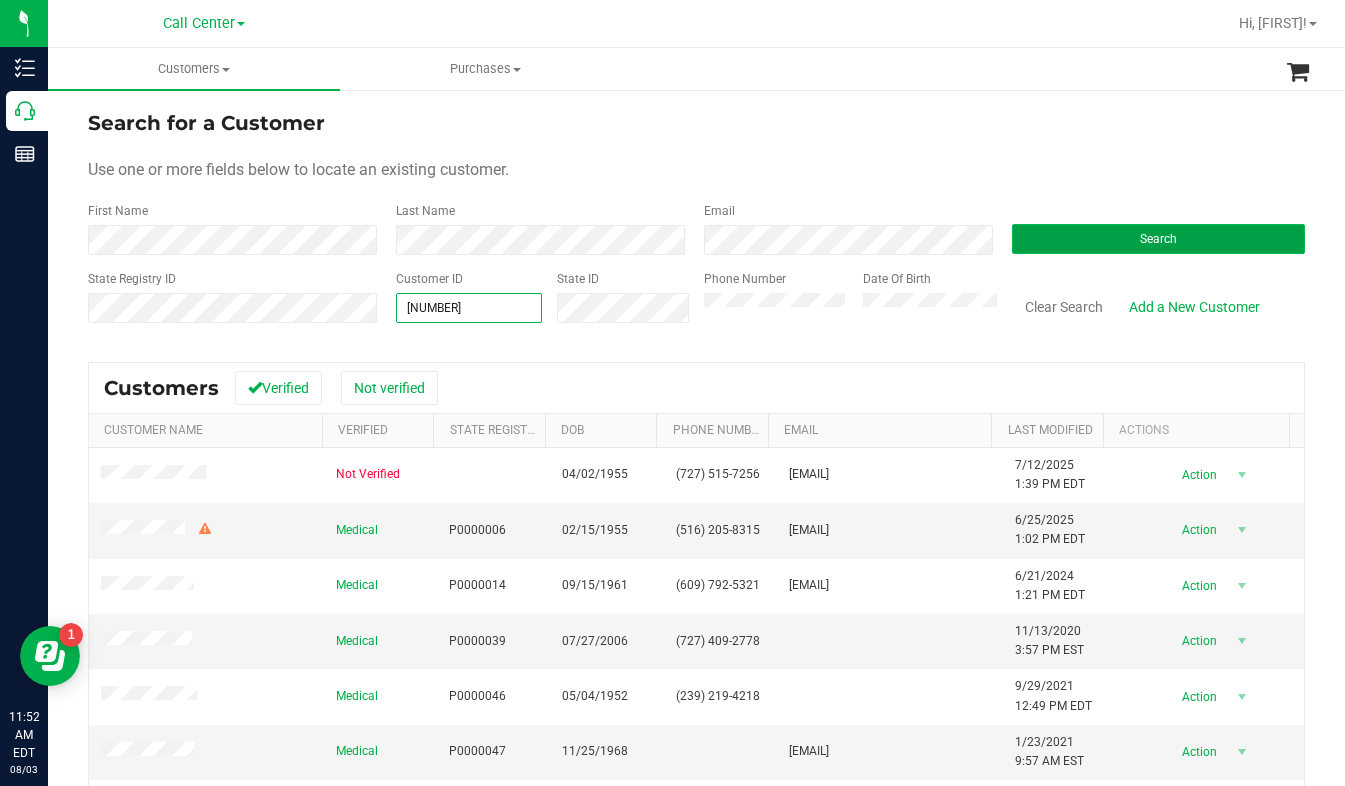 type on "[NUMBER]" 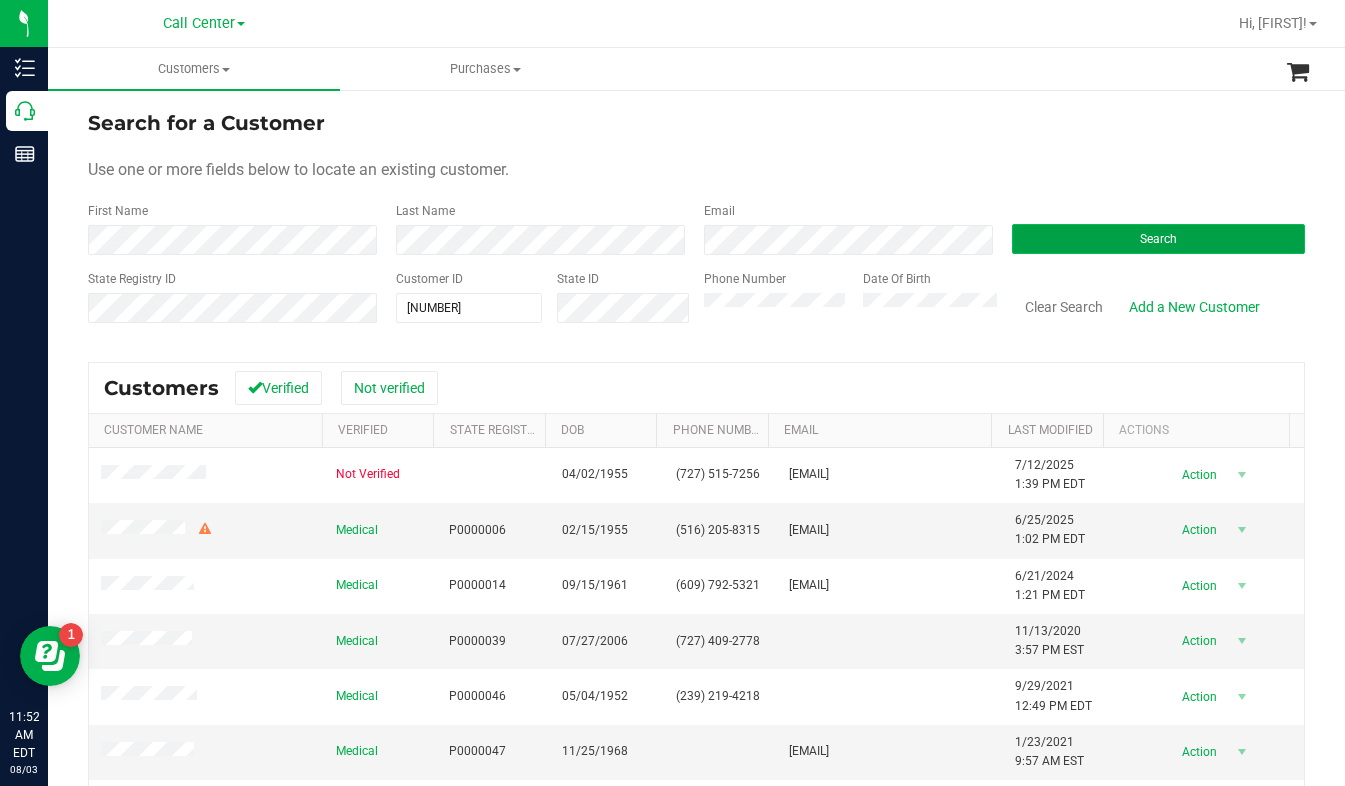 click on "Search" at bounding box center (1158, 239) 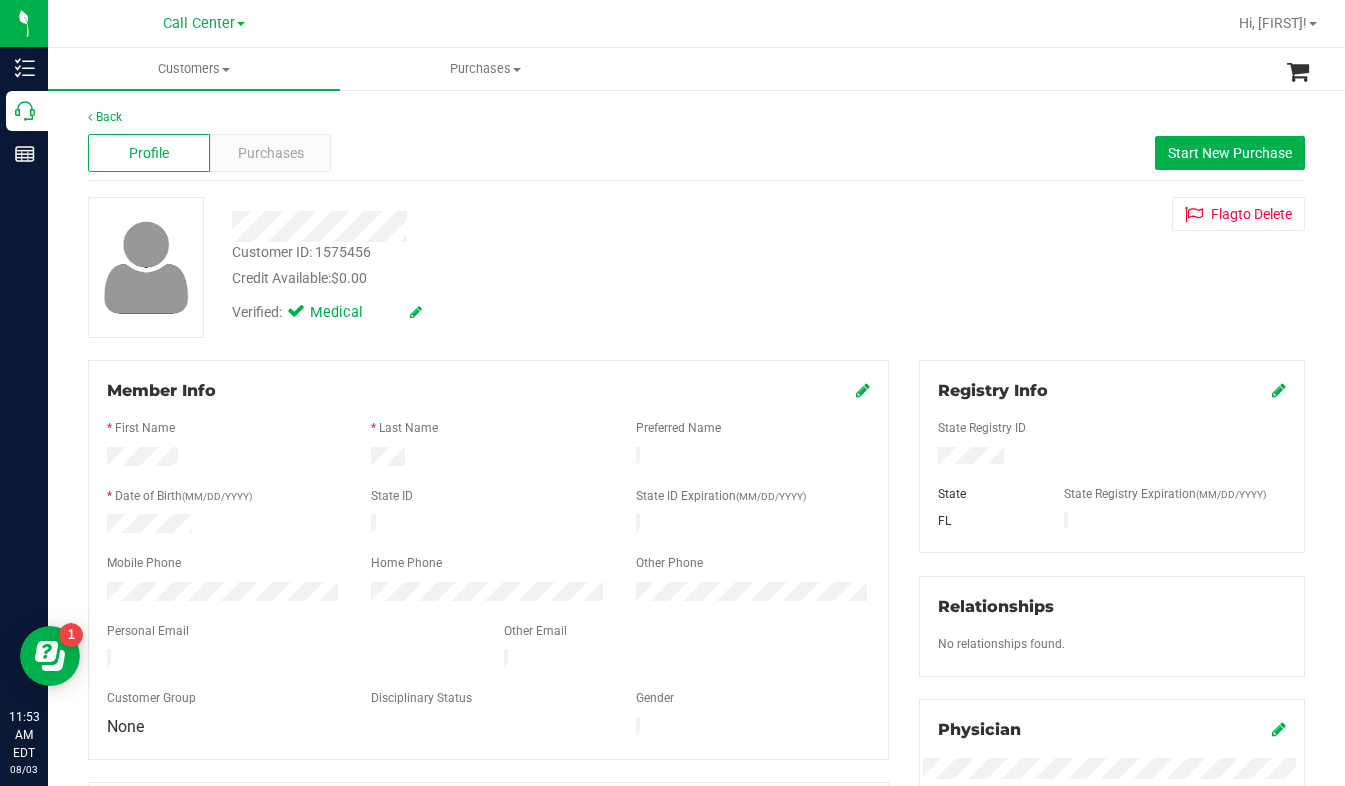 click on "Customer ID: 1575456
Credit Available:
$0.00
Verified:
Medical
Flag  to Delete" at bounding box center (696, 267) 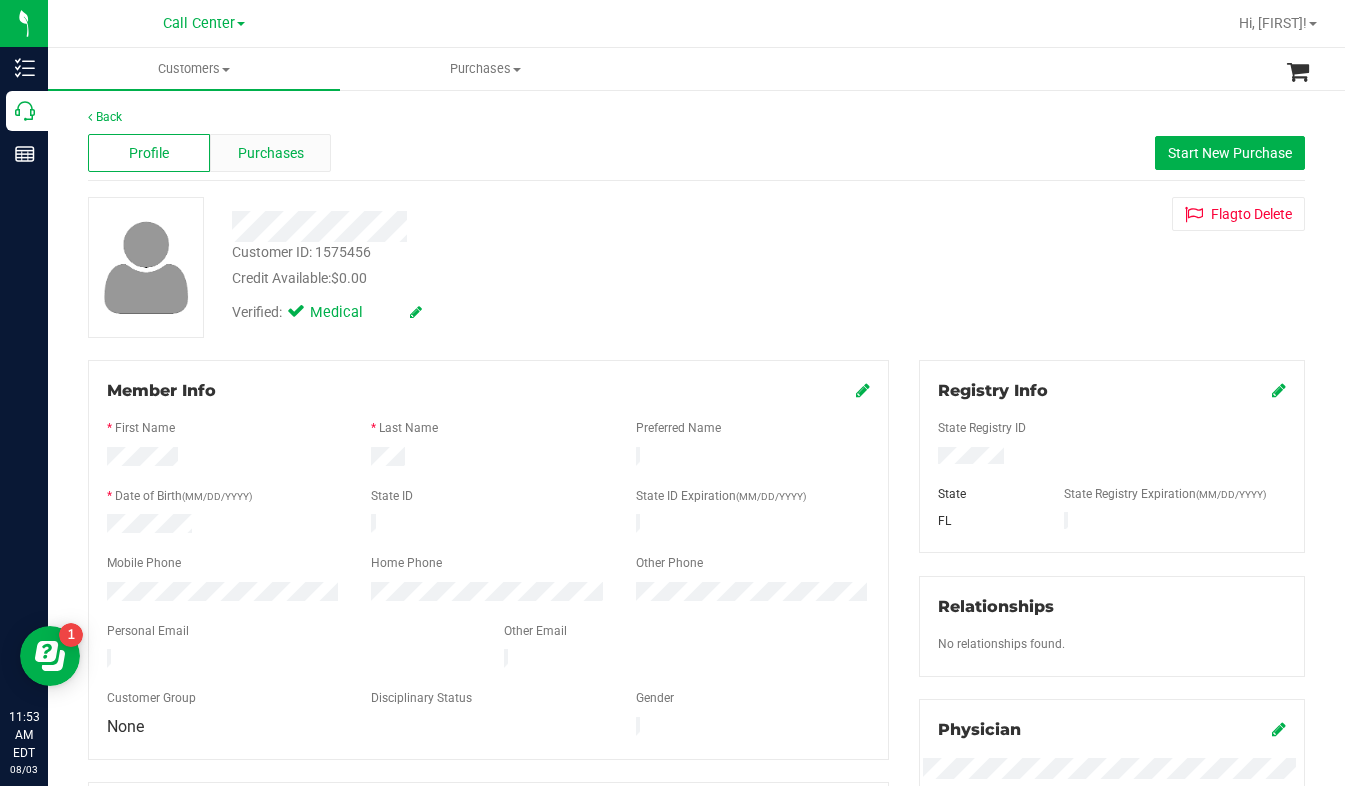 click on "Purchases" at bounding box center [271, 153] 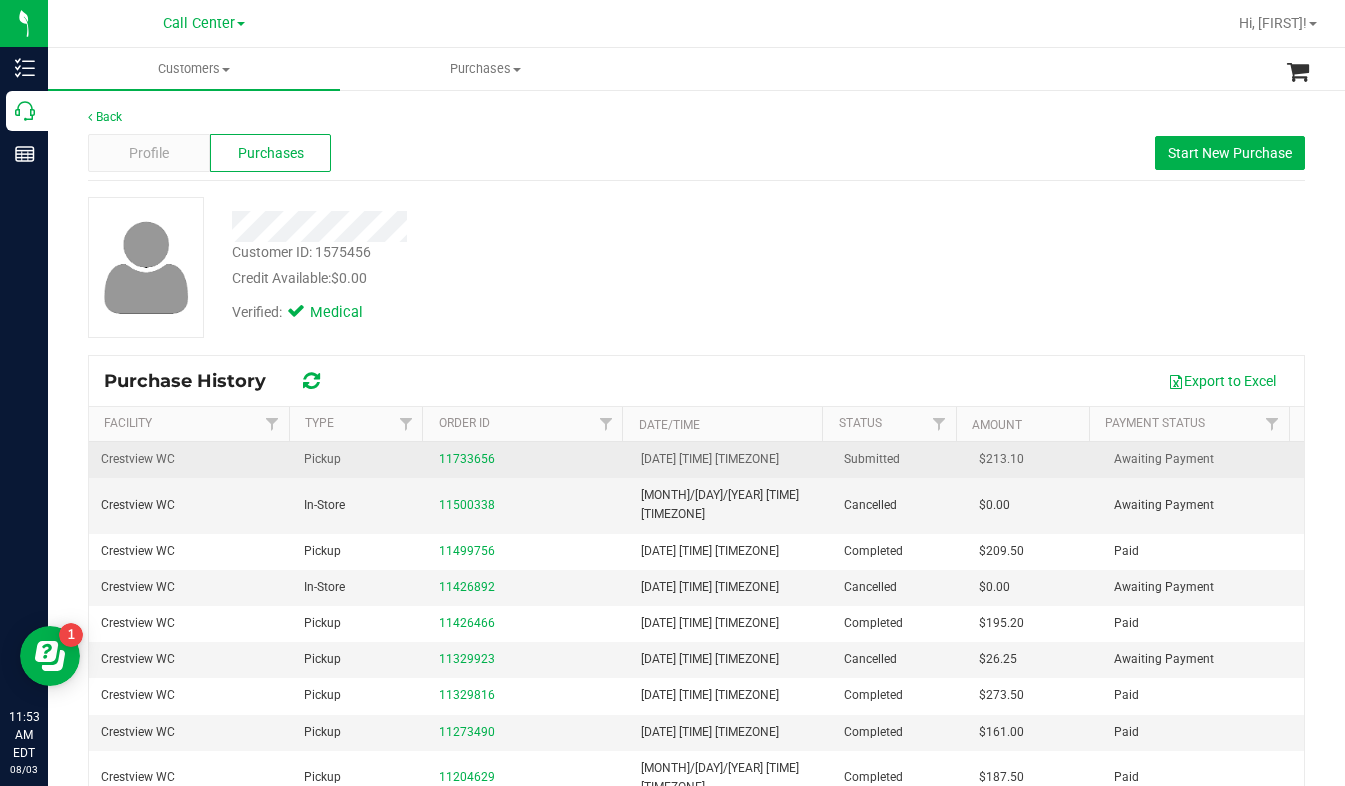 click on "11733656" at bounding box center [528, 459] 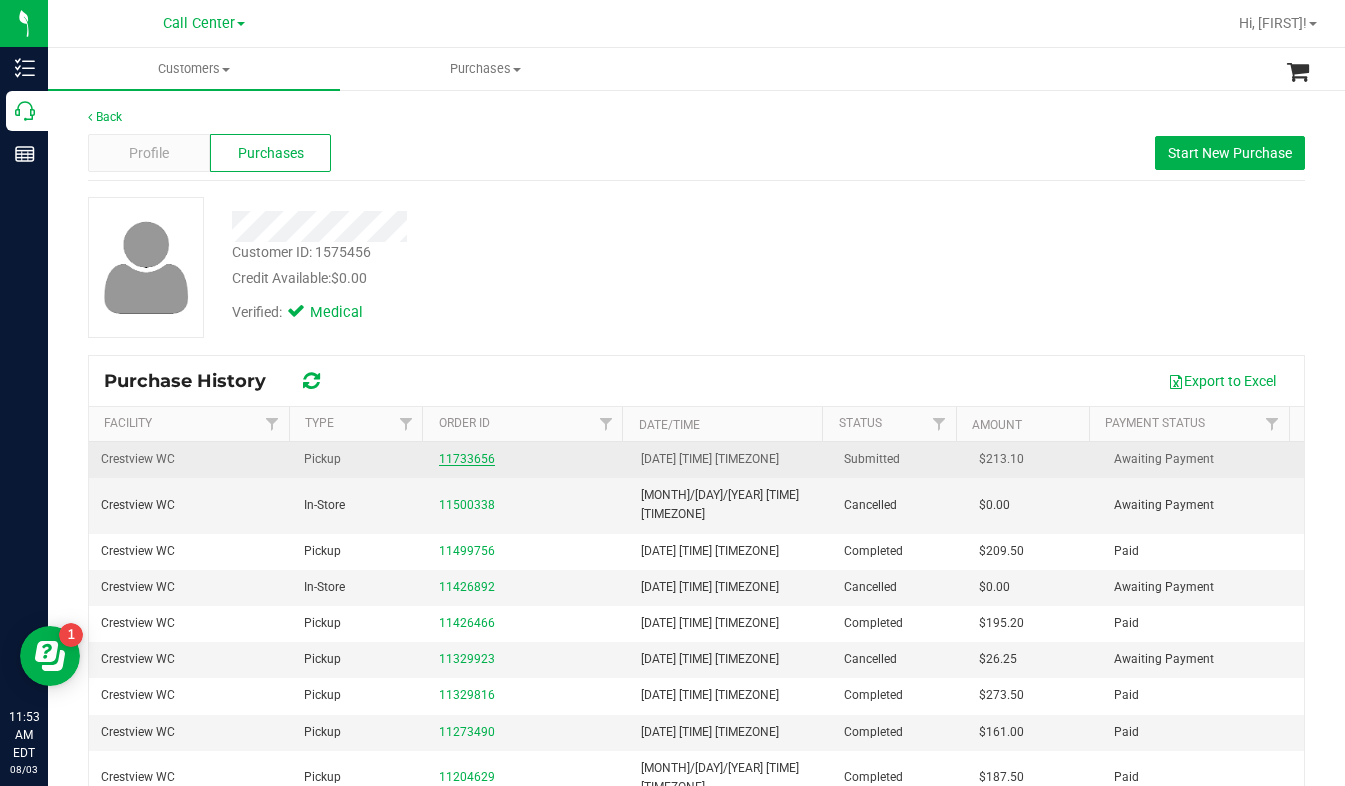 click on "11733656" at bounding box center [467, 459] 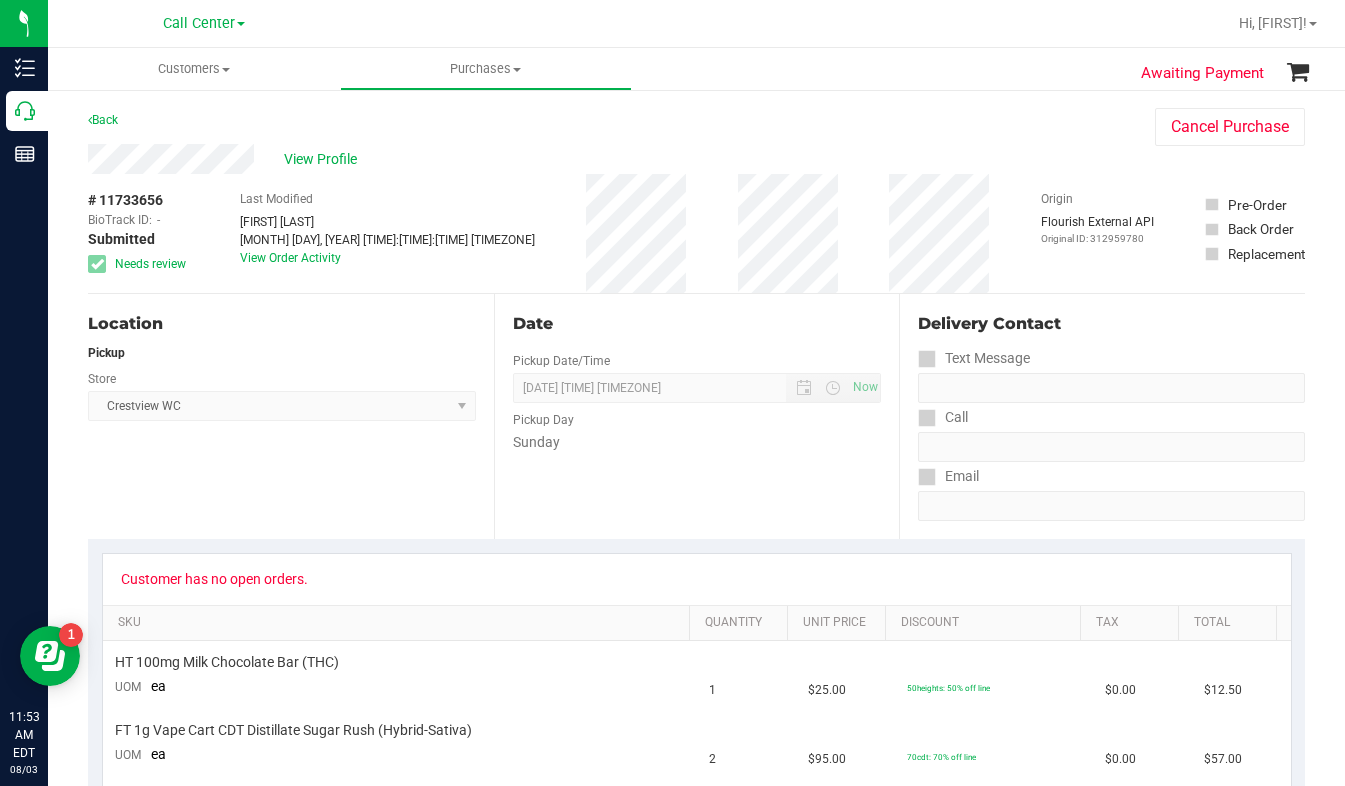 click on "Location
Pickup
Store
Crestview WC Select Store Bonita Springs WC Boynton Beach WC Bradenton WC Brandon WC Brooksville WC Call Center Clermont WC Crestview WC Deerfield Beach WC Delray Beach WC Deltona WC Ft Walton Beach WC Ft. Lauderdale WC Ft. Myers WC Gainesville WC Jax Atlantic WC JAX DC REP Jax WC Key West WC Lakeland WC Largo WC Lehigh Acres DC REP Merritt Island WC Miami 72nd WC Miami Beach WC Miami Dadeland WC Miramar DC REP New Port Richey WC North Palm Beach WC North Port WC Ocala WC Orange Park WC Orlando Colonial WC Orlando DC REP Orlando WC Oviedo WC Palm Bay WC Palm Coast WC Panama City WC Pensacola WC Port Orange WC Port St. Lucie WC Sebring WC South Tampa WC St. Pete WC Summerfield WC Tallahassee DC REP Tallahassee WC Tampa DC Testing Tampa Warehouse Tampa WC TX Austin DC TX Plano Retail WPB DC WPB WC" at bounding box center [291, 416] 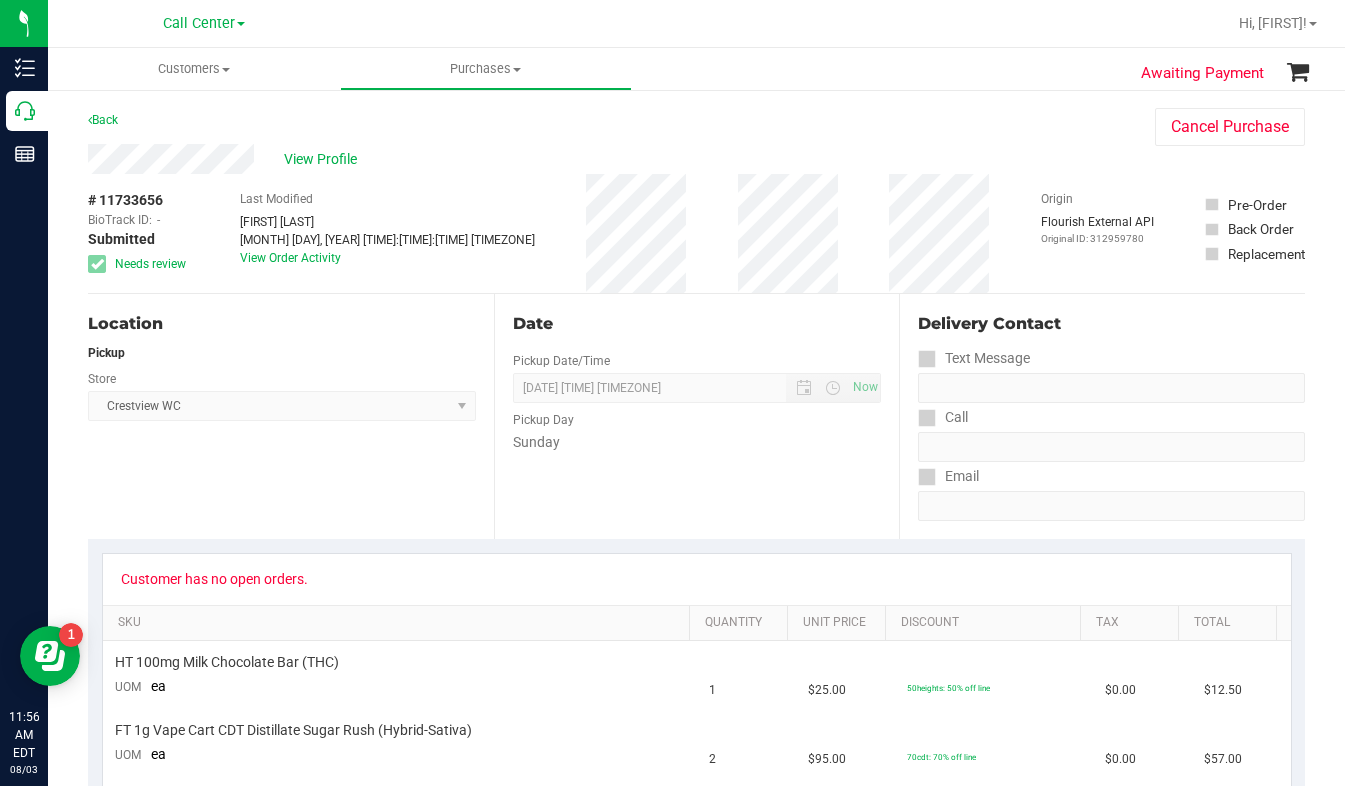 click on "Delivery Contact
Text Message
Call
Email" at bounding box center (1102, 416) 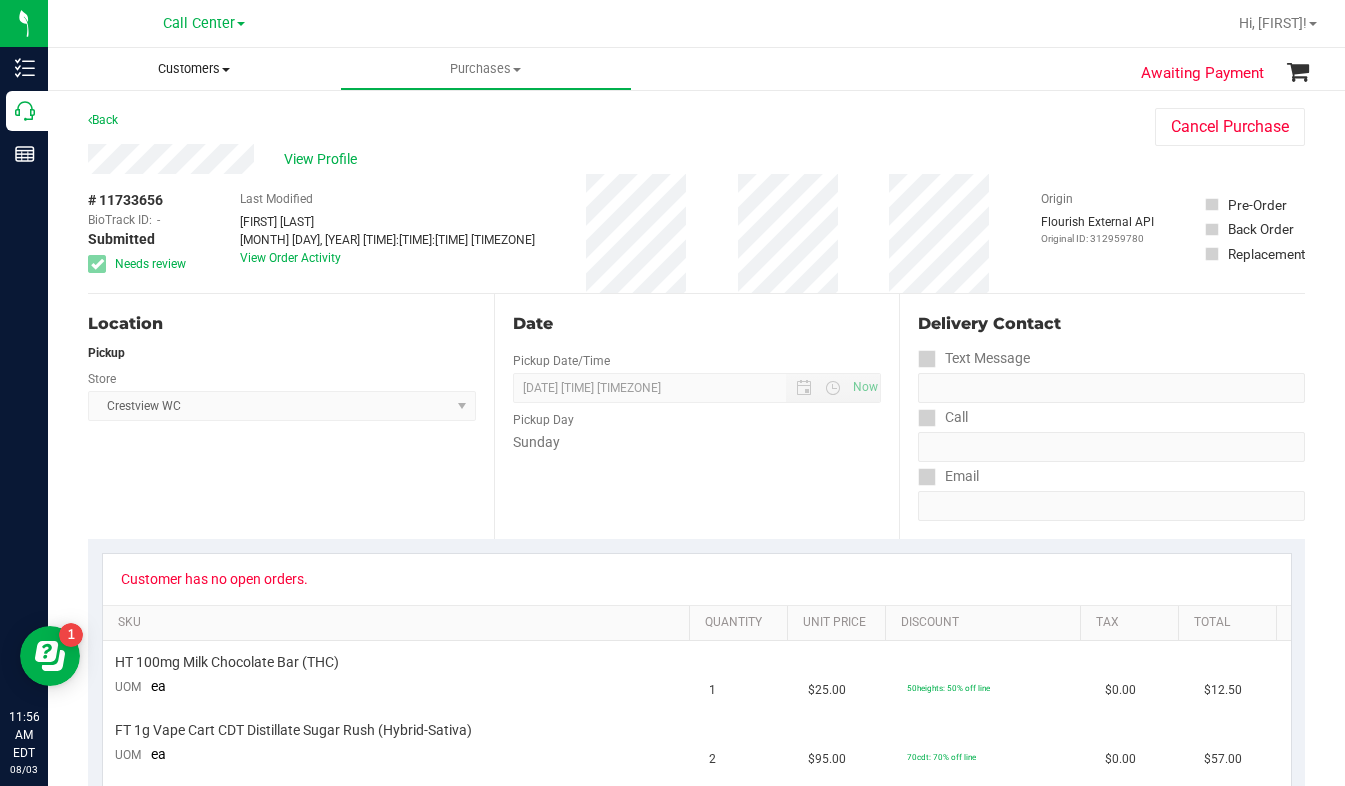 click at bounding box center [226, 70] 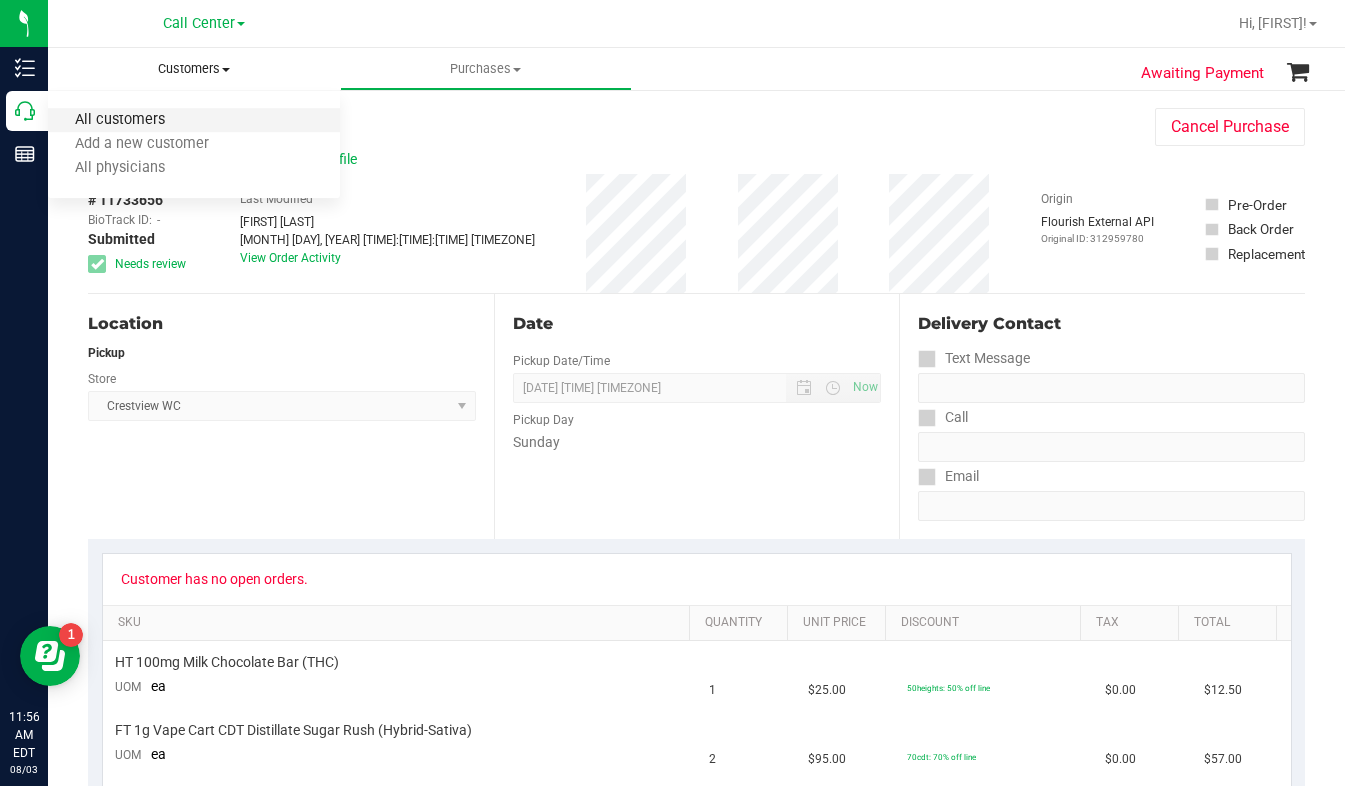 click on "All customers" at bounding box center (120, 120) 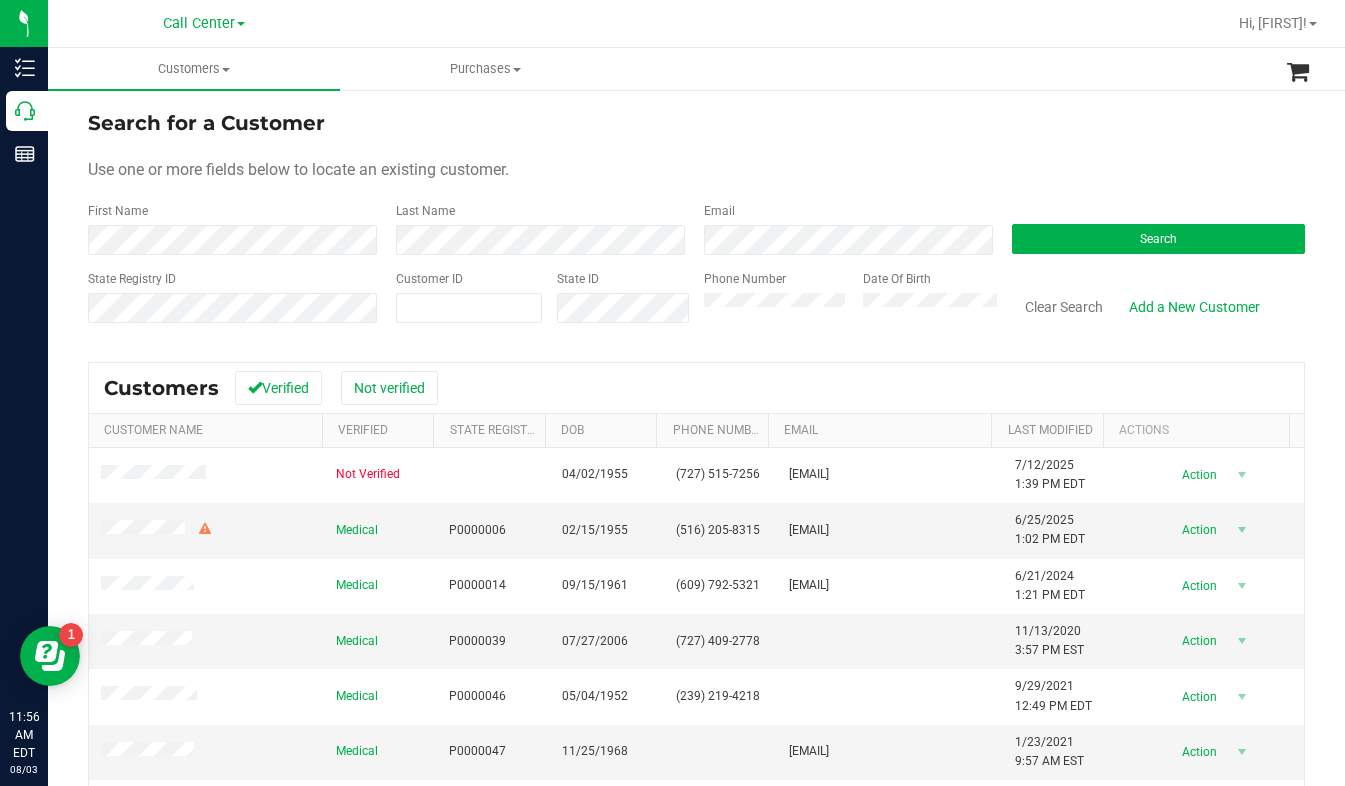 click on "Use one or more fields below to locate an existing customer." at bounding box center [696, 170] 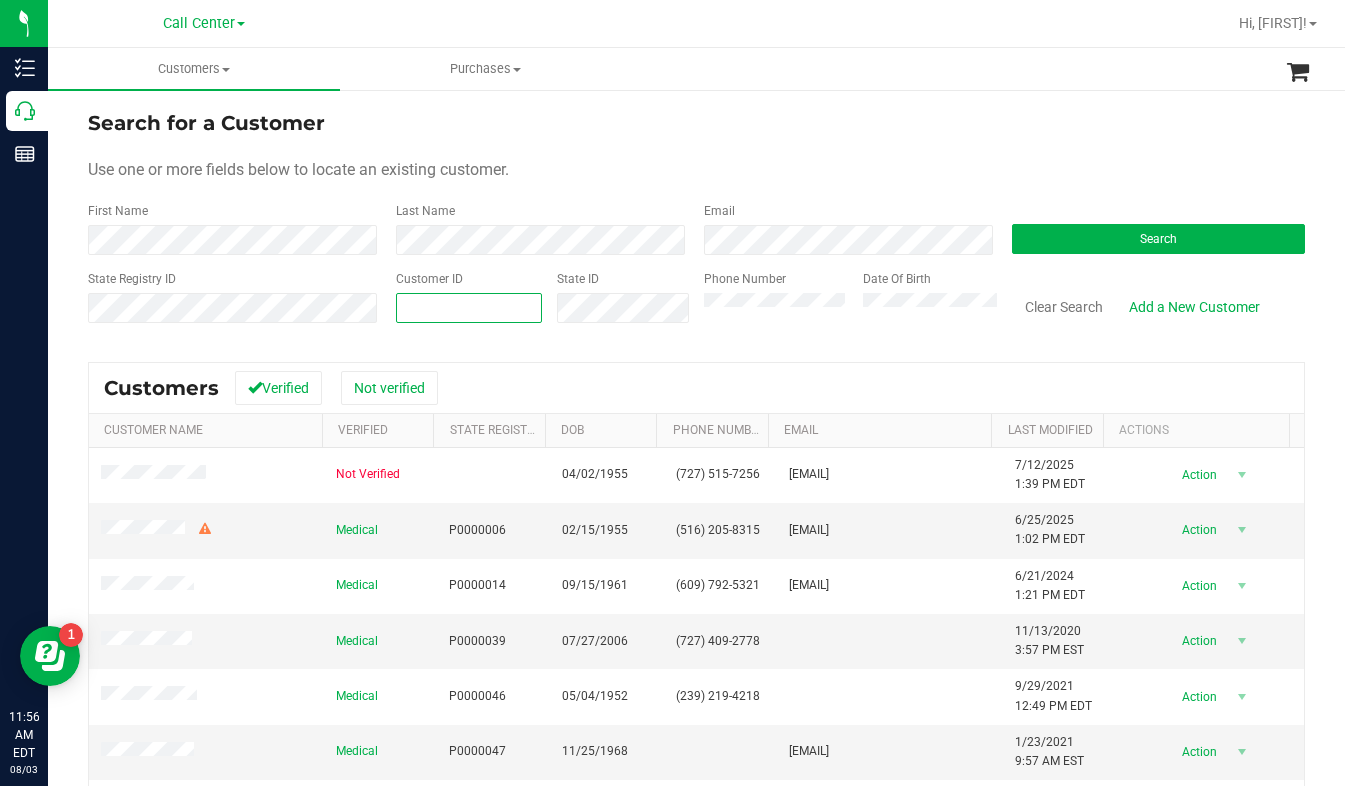 click at bounding box center (469, 308) 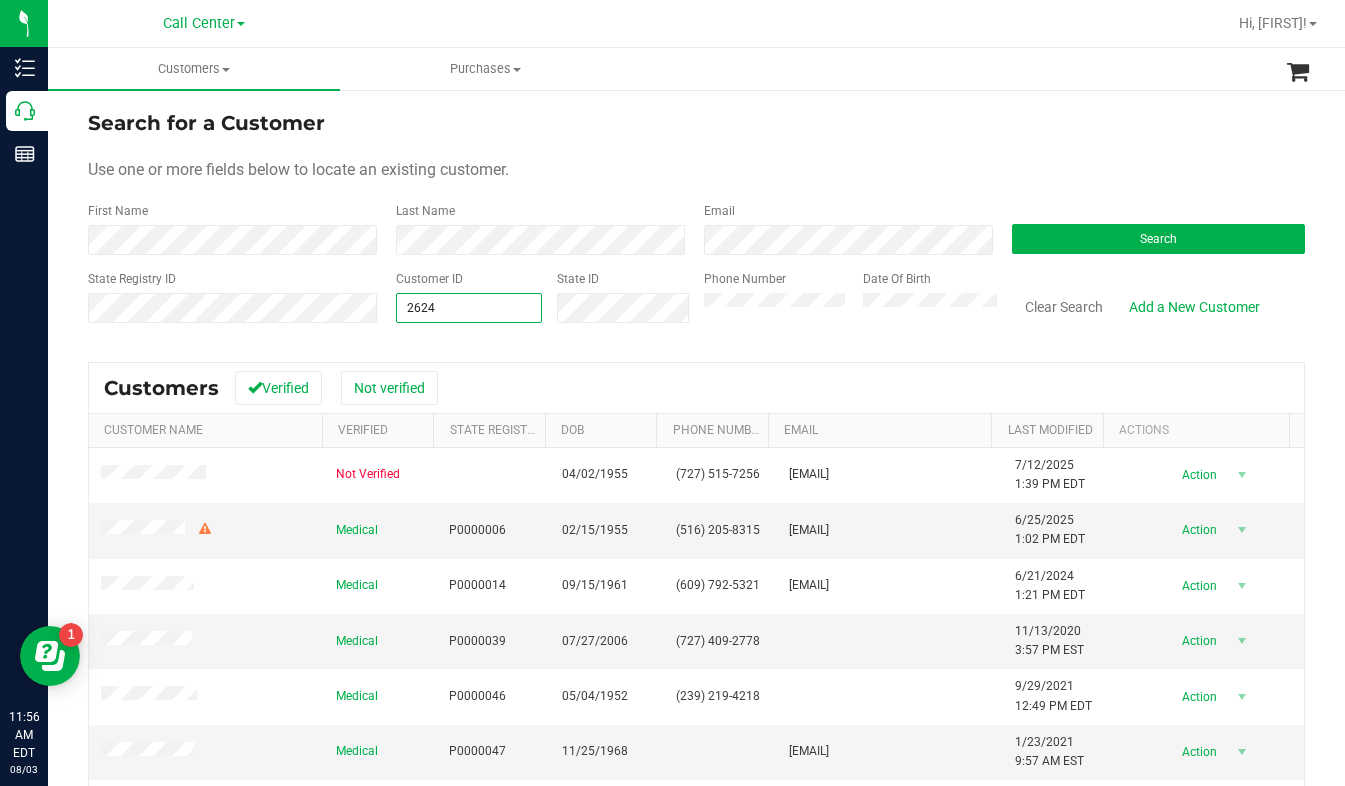 type on "26240" 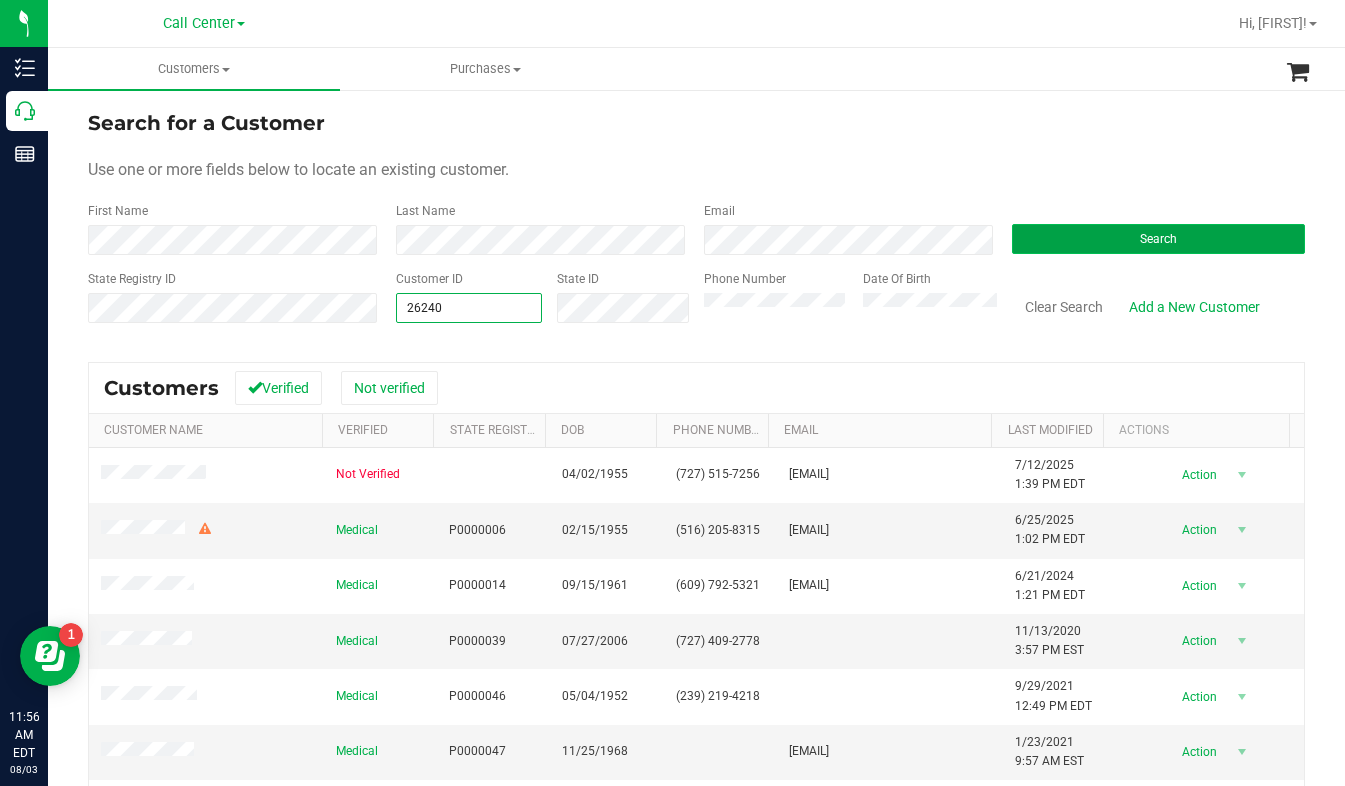 type on "26240" 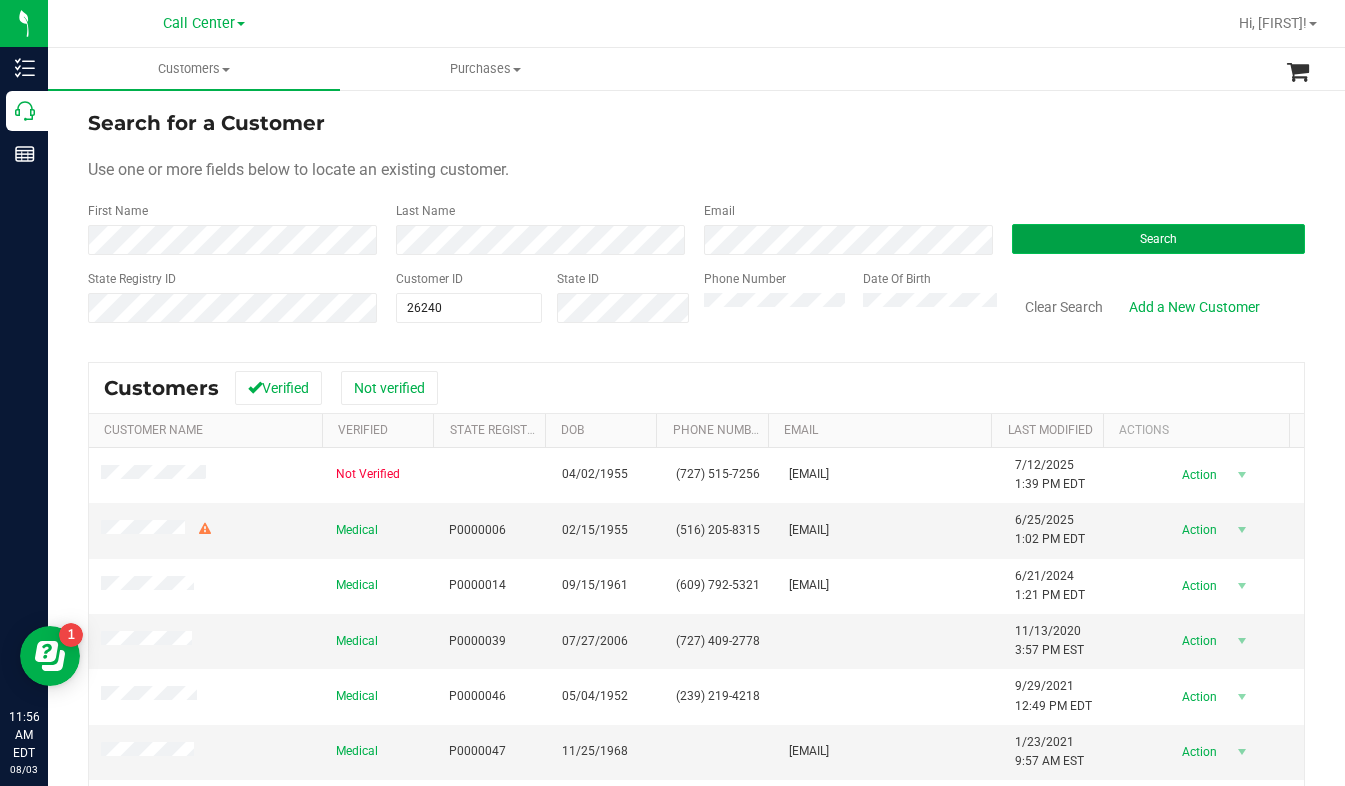 click on "Search" at bounding box center [1158, 239] 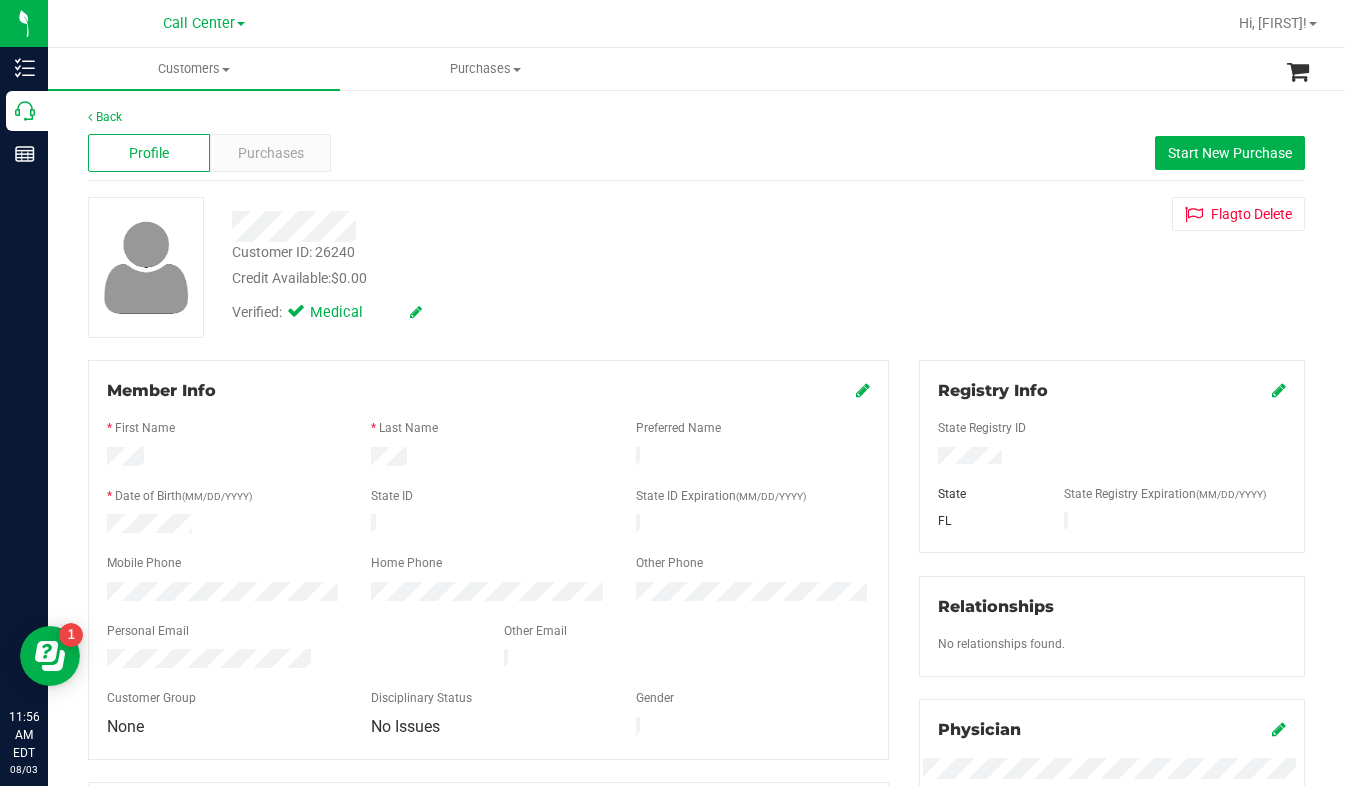 click on "Customer ID: [CUSTOMER_ID]
Credit Available:
$0.00
Verified:
Medical
Flag  to Delete" at bounding box center [696, 267] 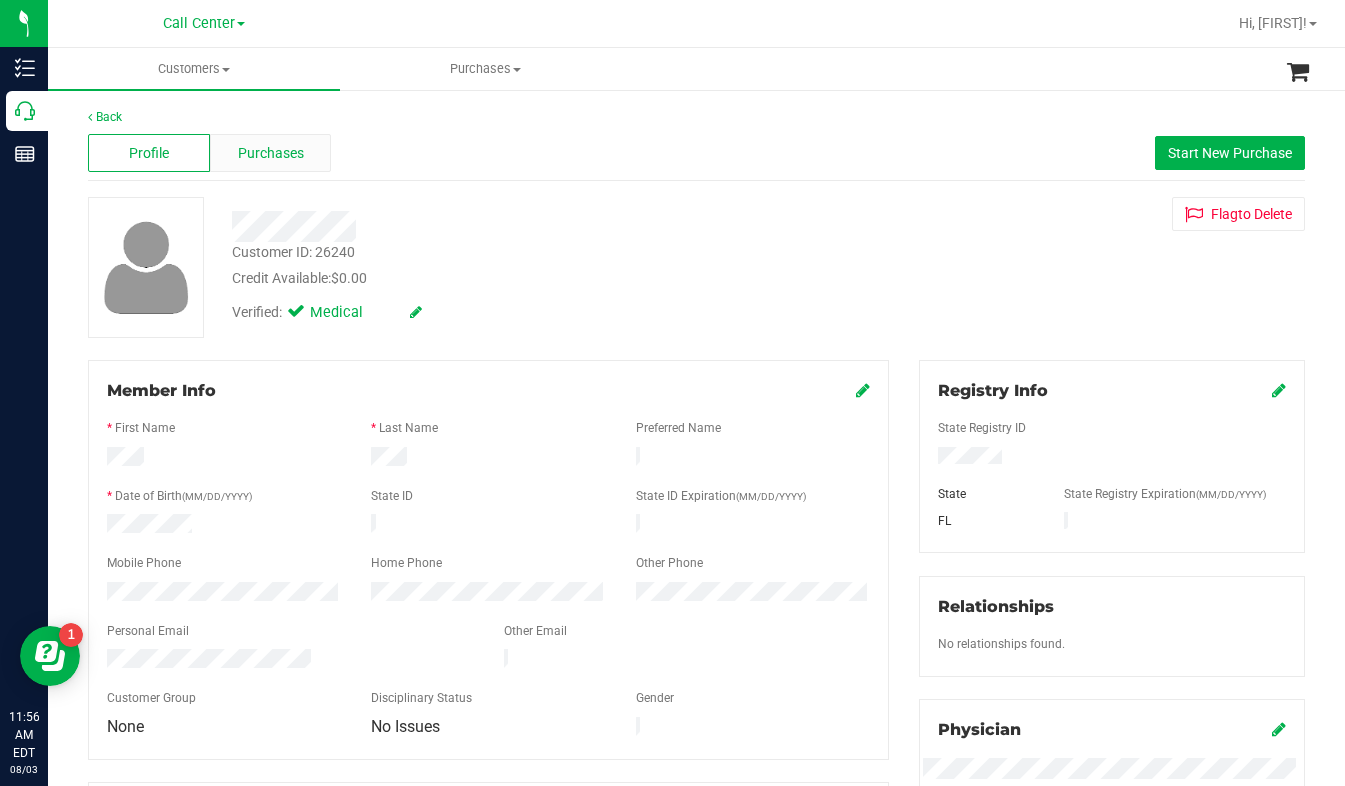 click on "Purchases" at bounding box center [271, 153] 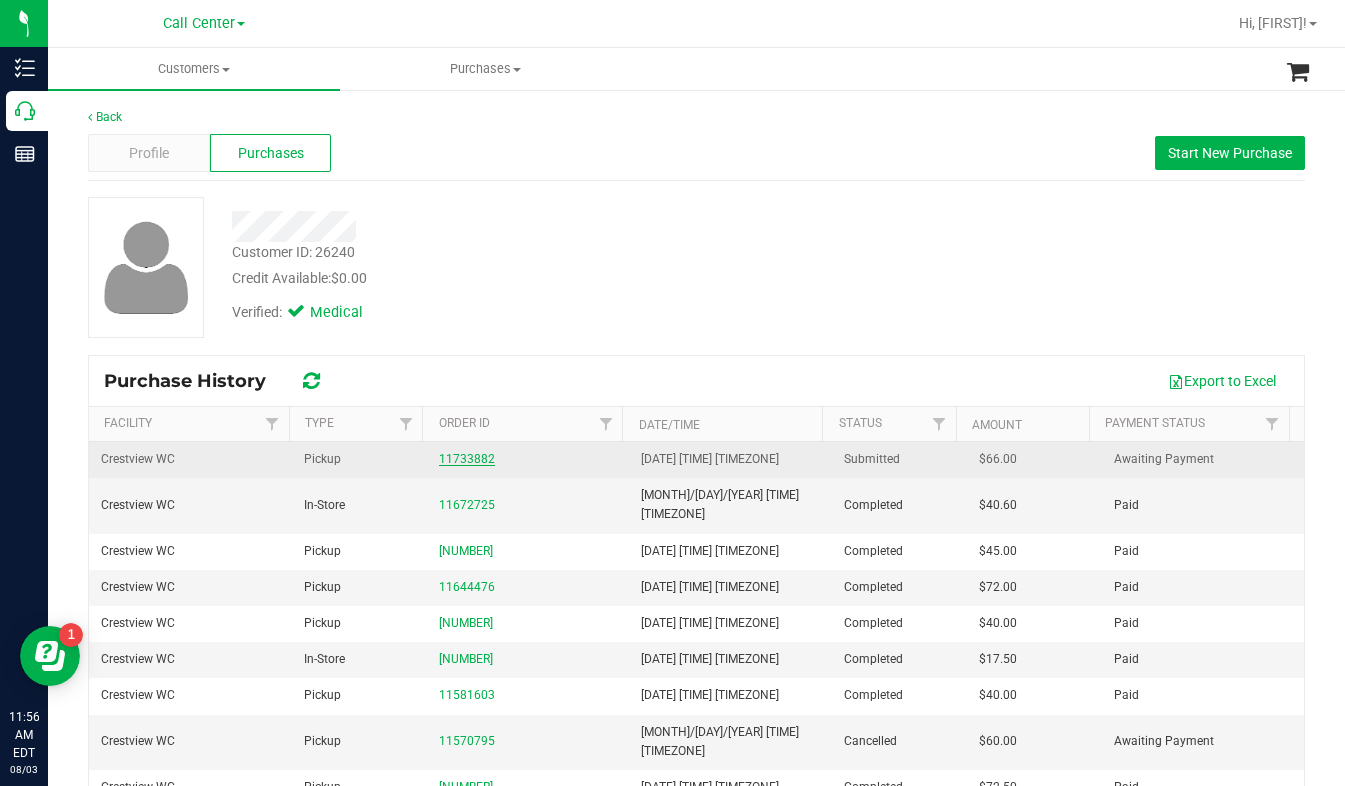 click on "11733882" at bounding box center (467, 459) 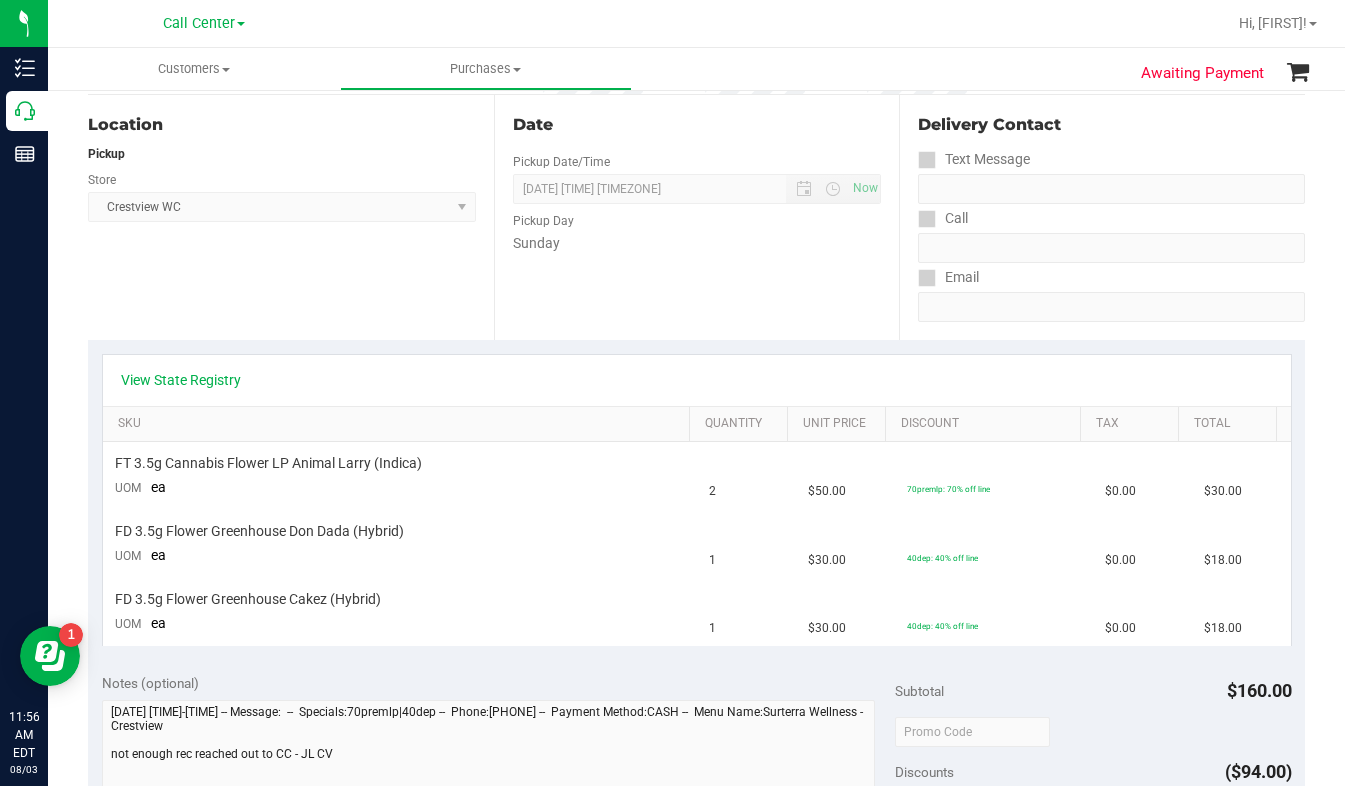 scroll, scrollTop: 200, scrollLeft: 0, axis: vertical 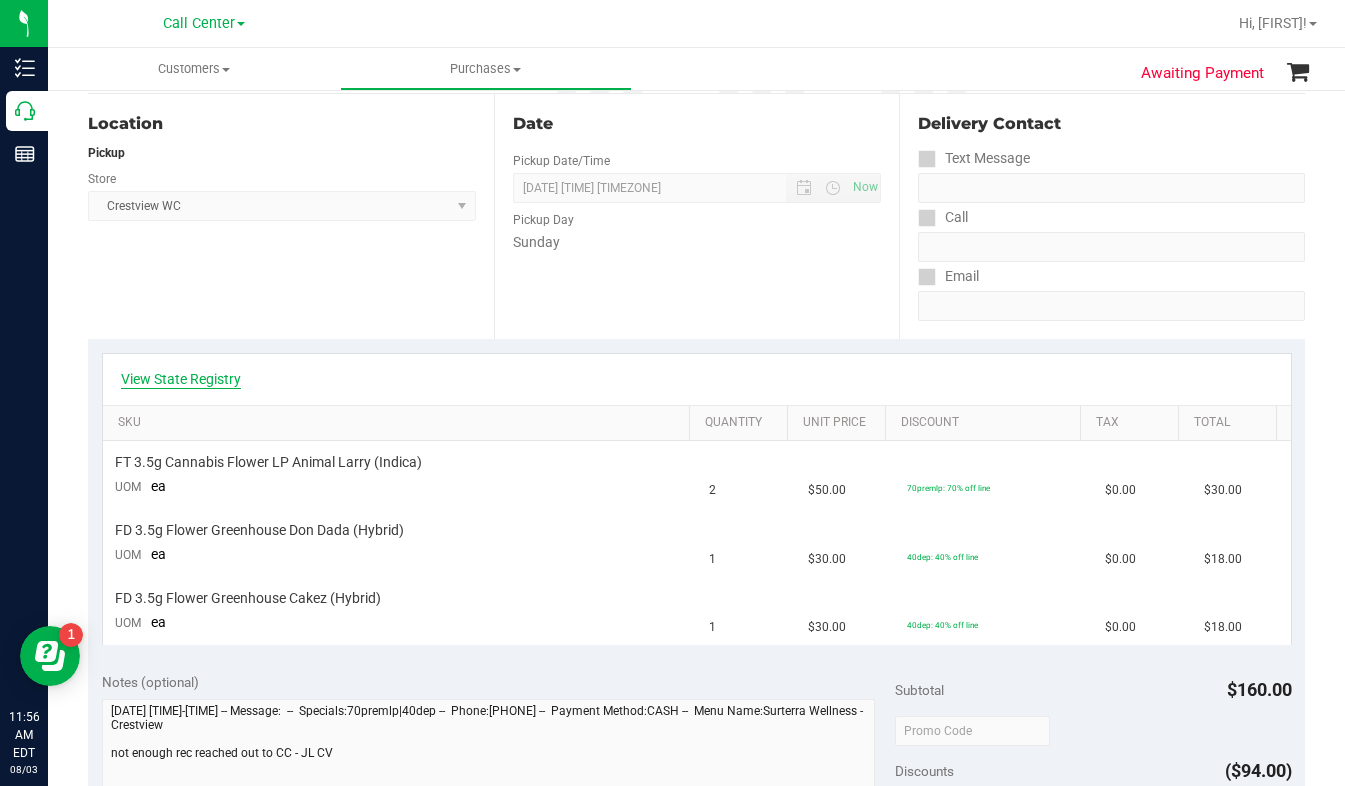 click on "View State Registry" at bounding box center [181, 379] 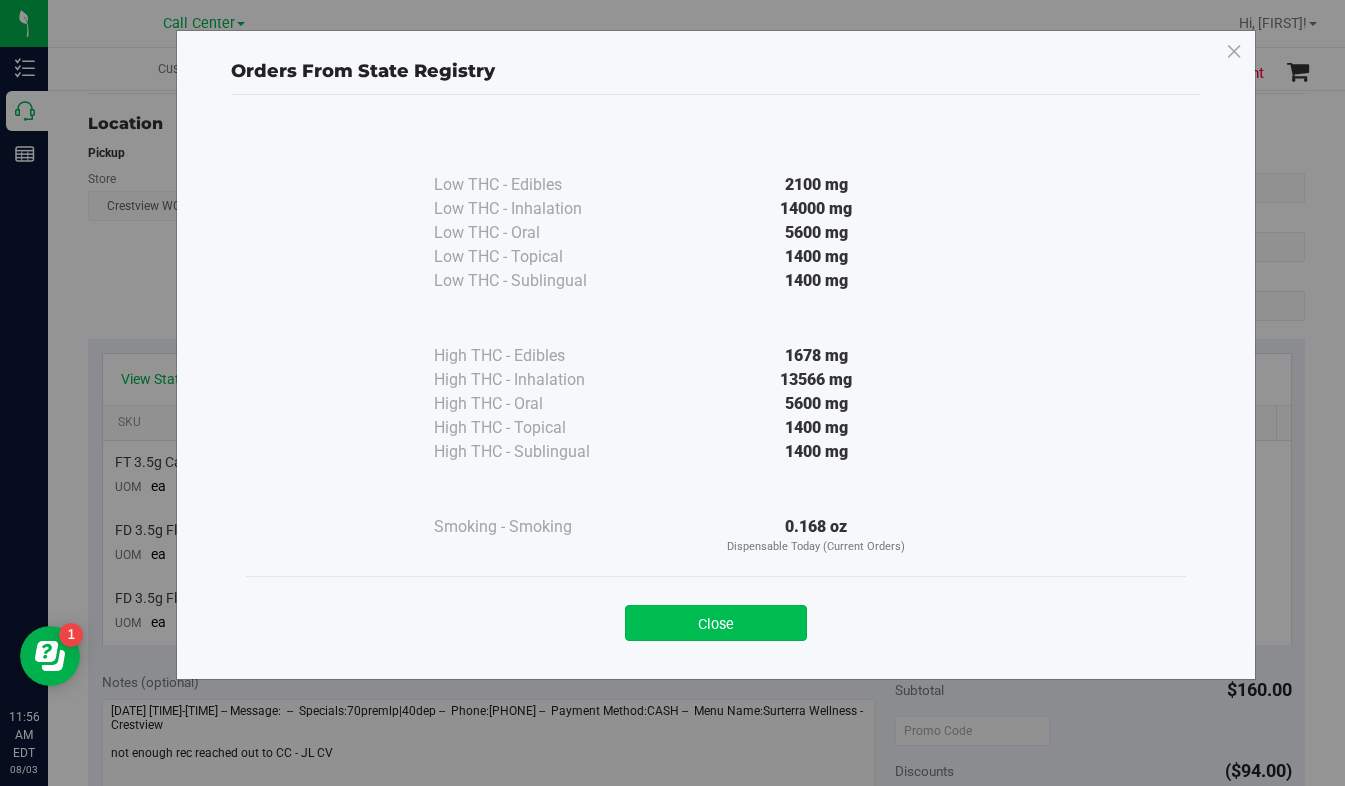 click on "Close" at bounding box center [716, 623] 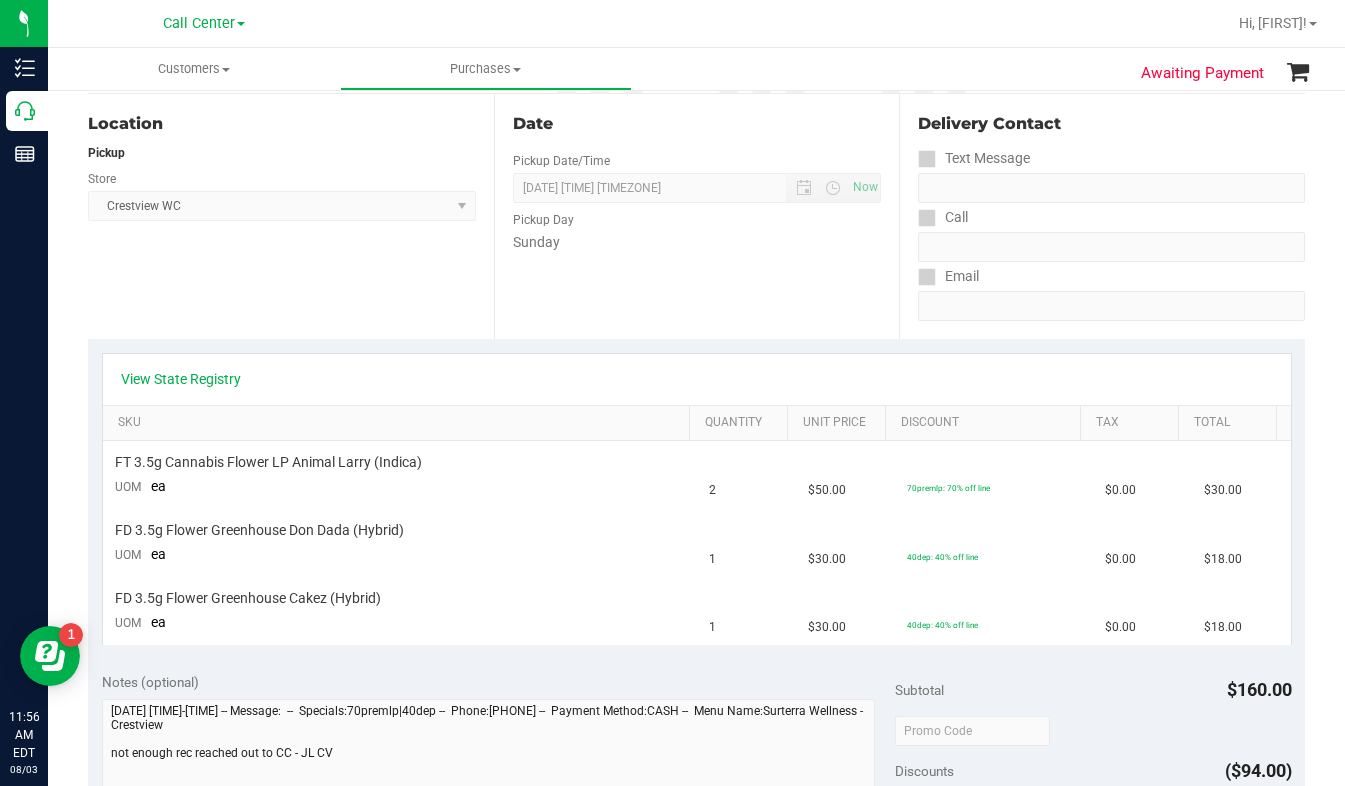 click on "View State Registry" at bounding box center (697, 379) 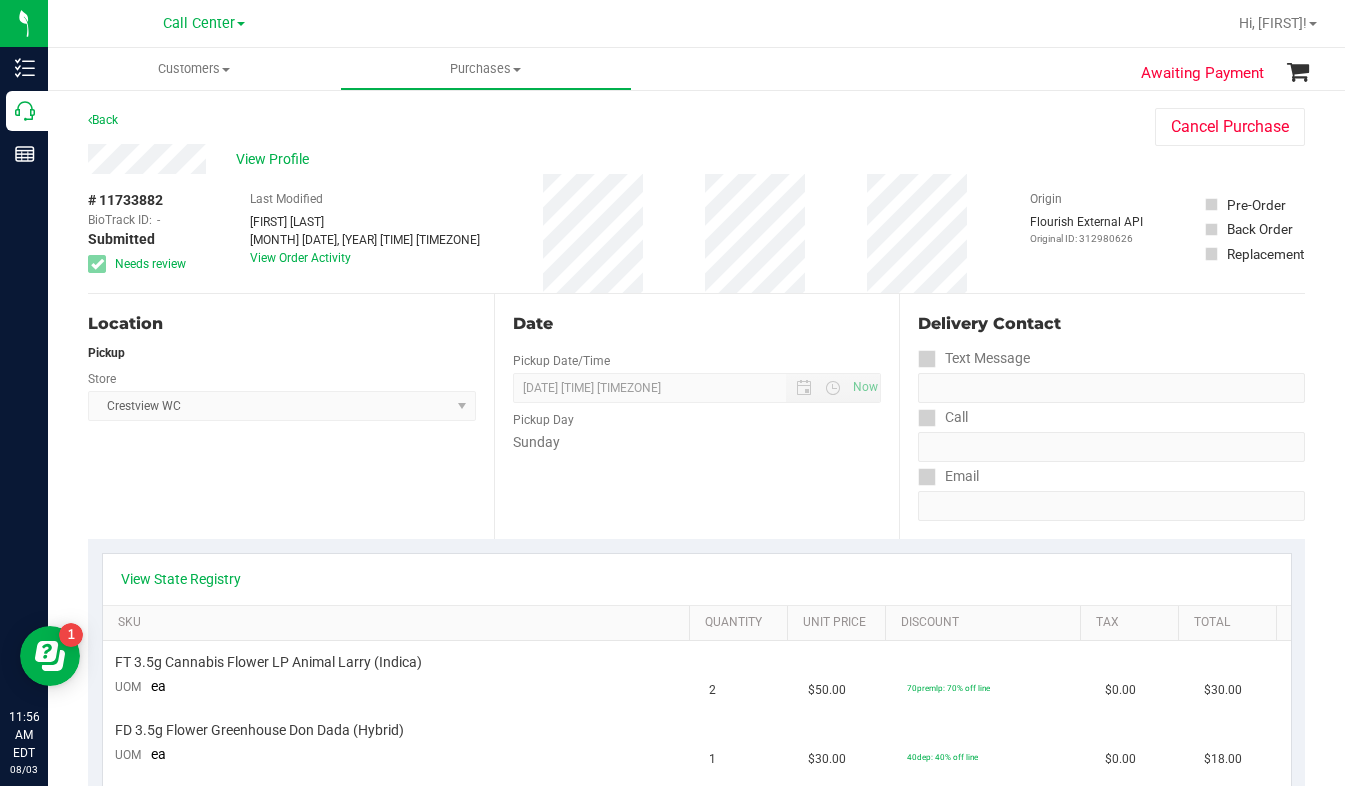 click on "View Profile" at bounding box center [601, 159] 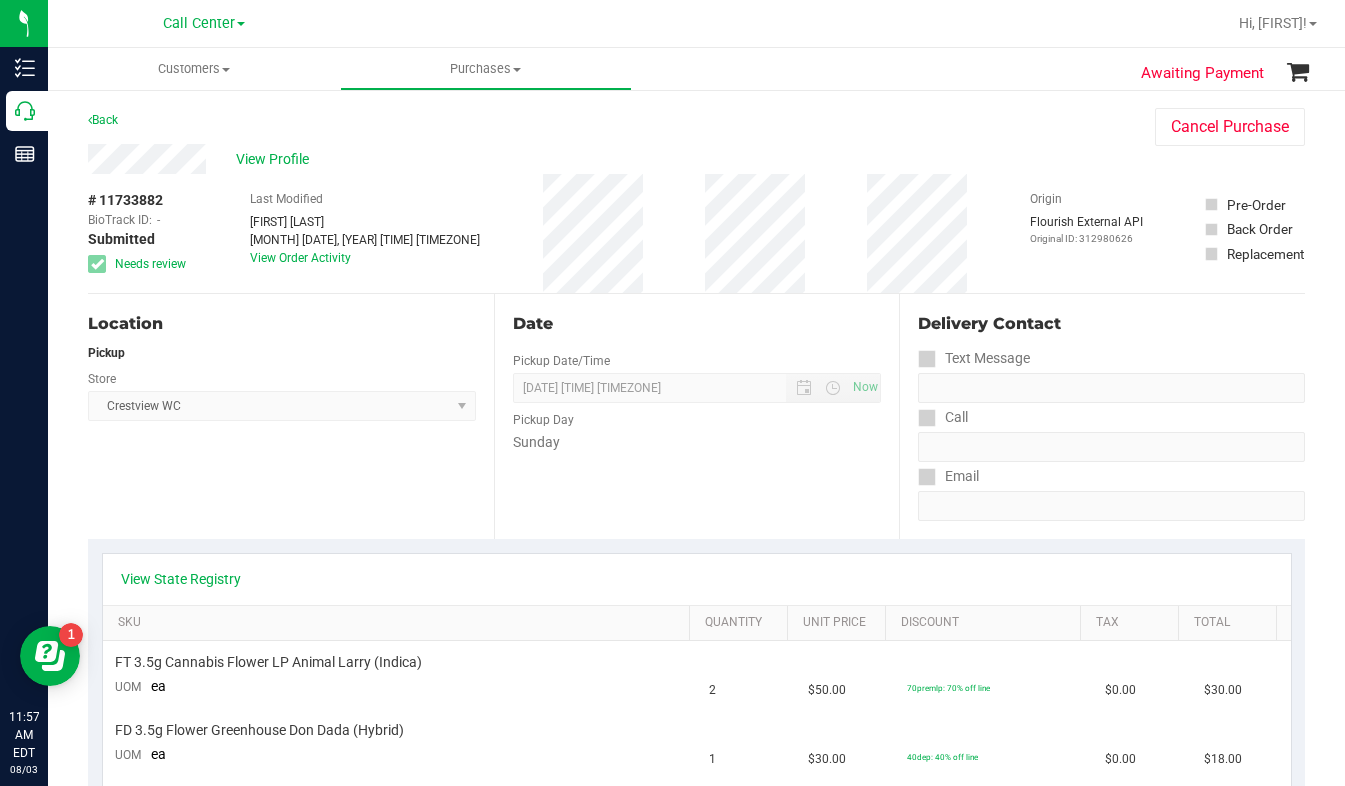 click on "View Profile" at bounding box center (601, 159) 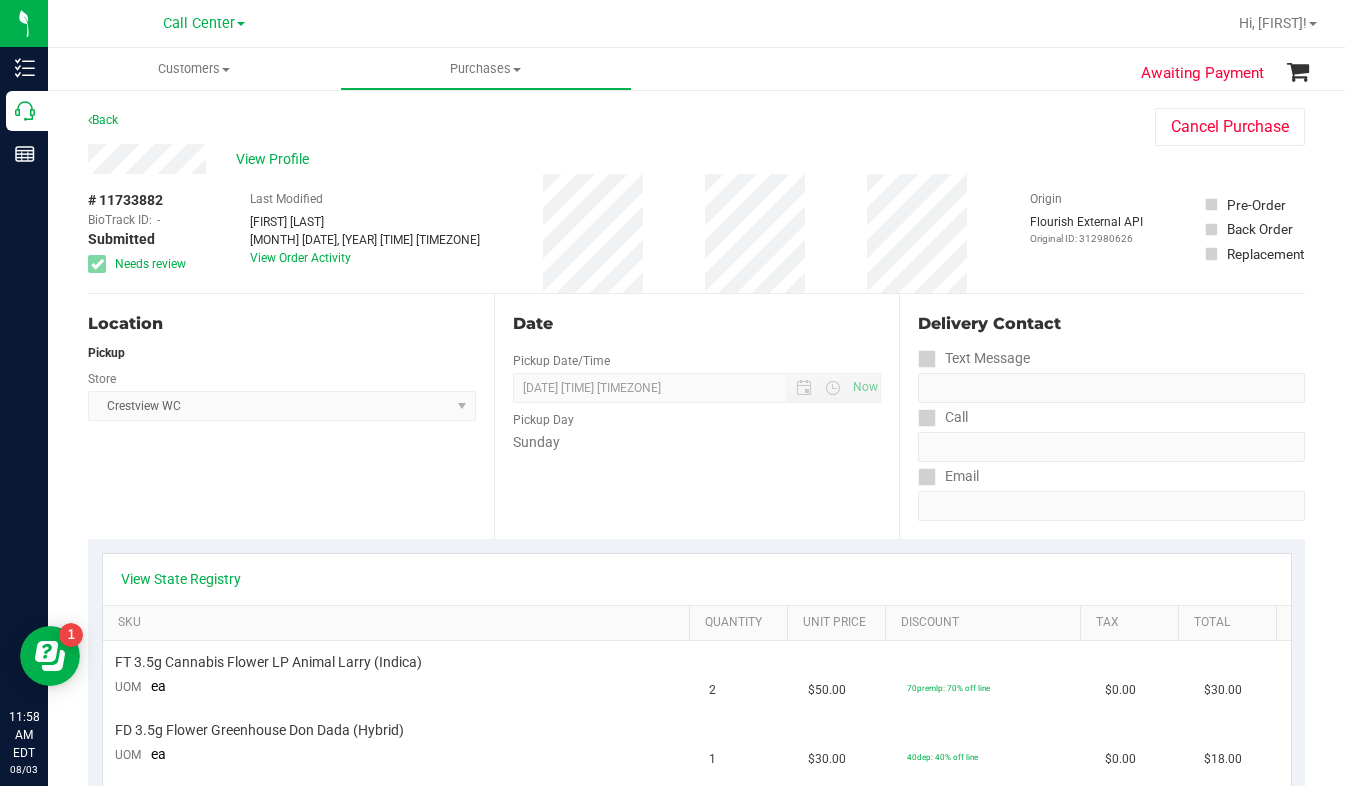 drag, startPoint x: 1071, startPoint y: 331, endPoint x: 1045, endPoint y: 335, distance: 26.305893 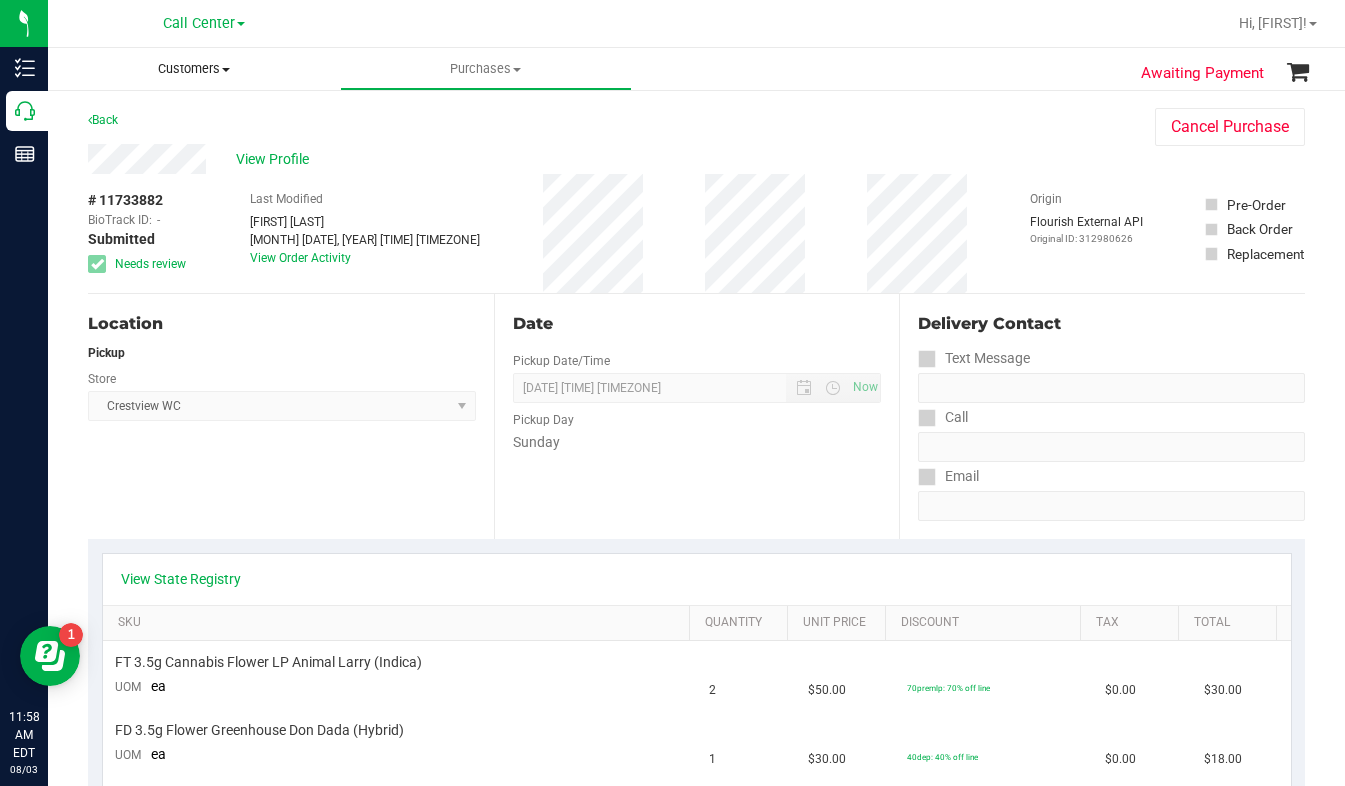 click at bounding box center [226, 70] 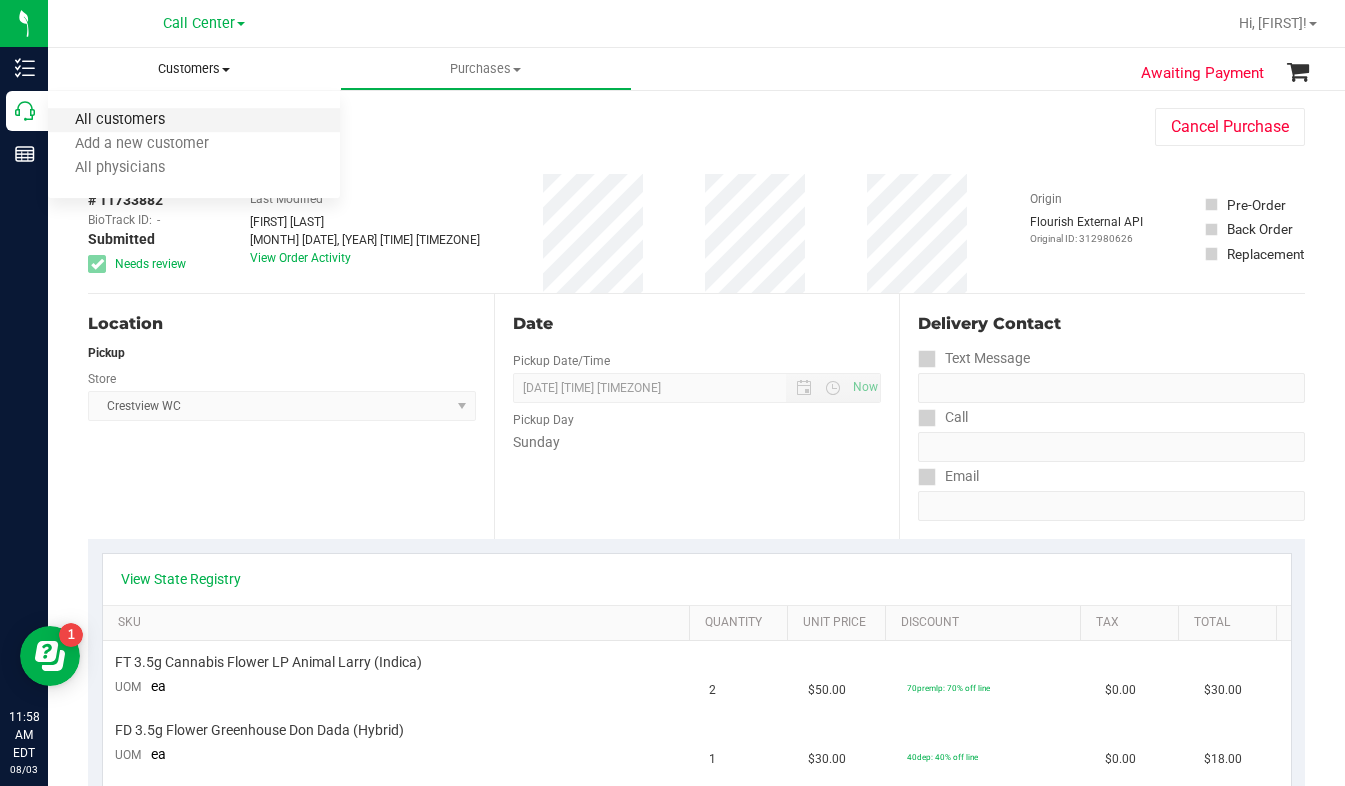 click on "All customers" at bounding box center [120, 120] 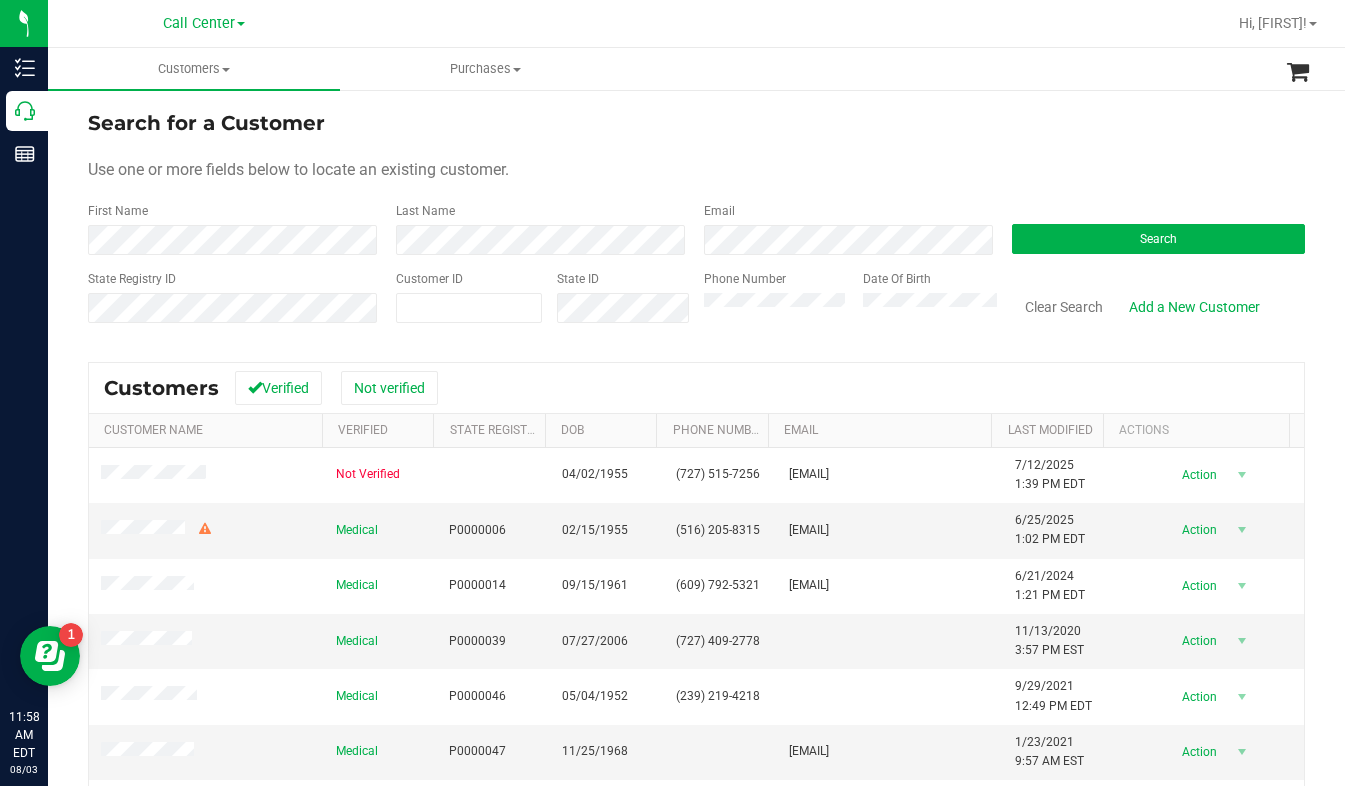 click on "Use one or more fields below to locate an existing customer." at bounding box center (696, 170) 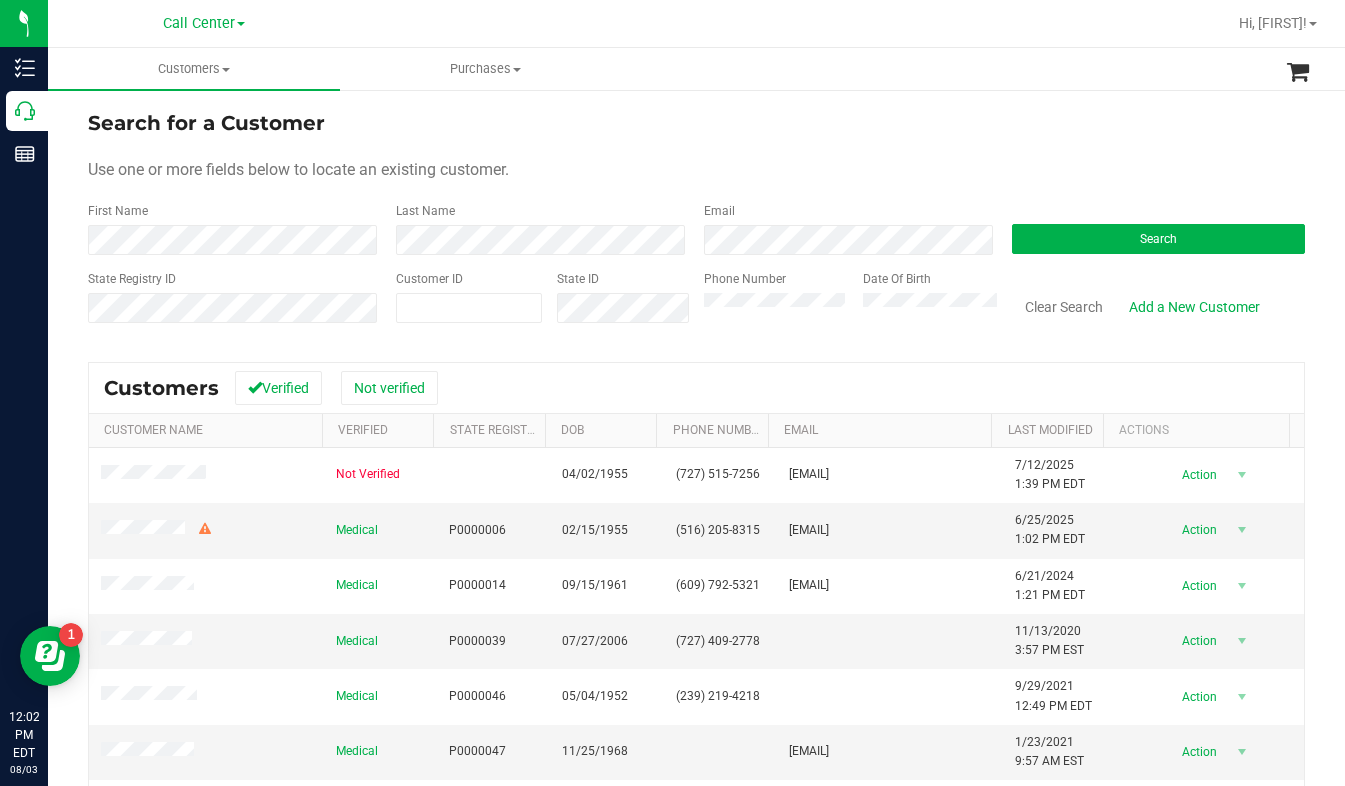 click on "Use one or more fields below to locate an existing customer." at bounding box center (696, 170) 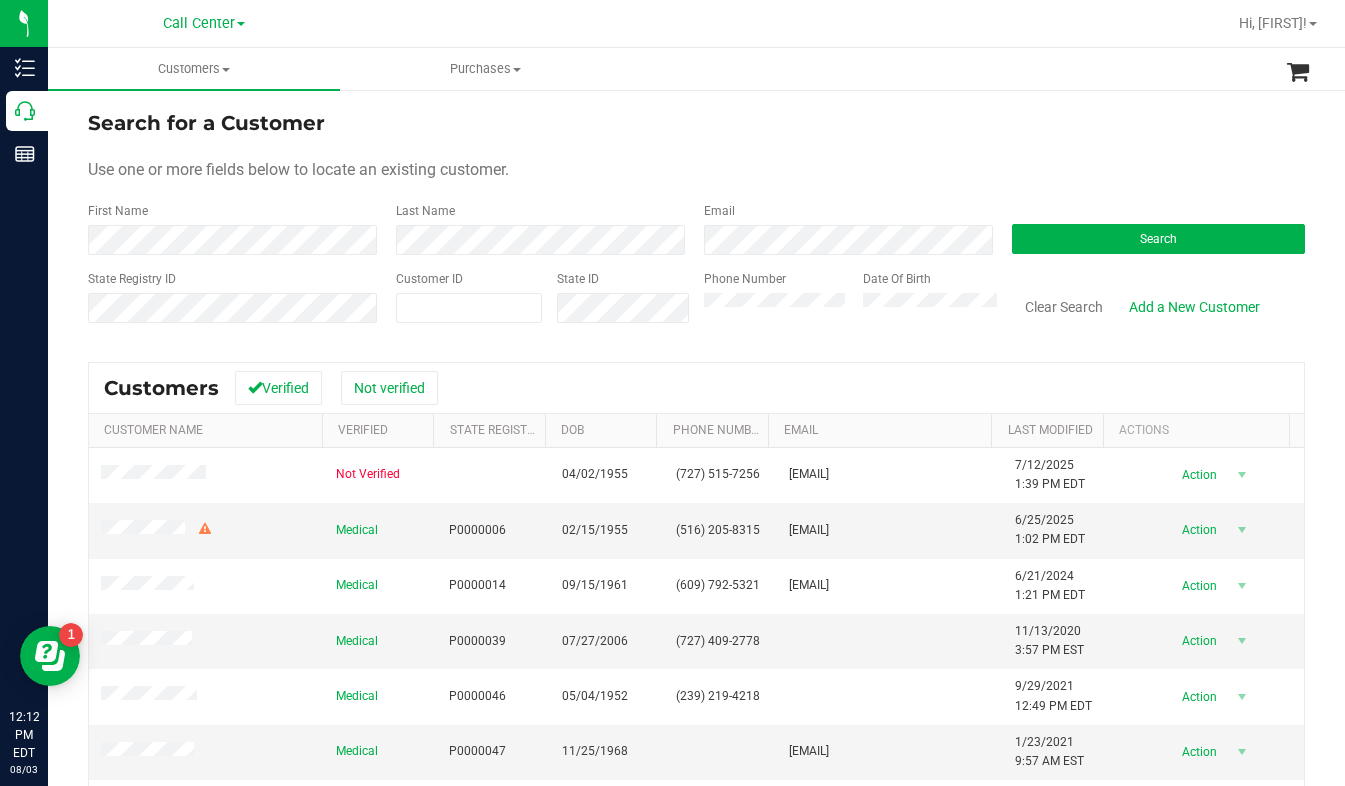 click on "Use one or more fields below to locate an existing customer." at bounding box center (696, 170) 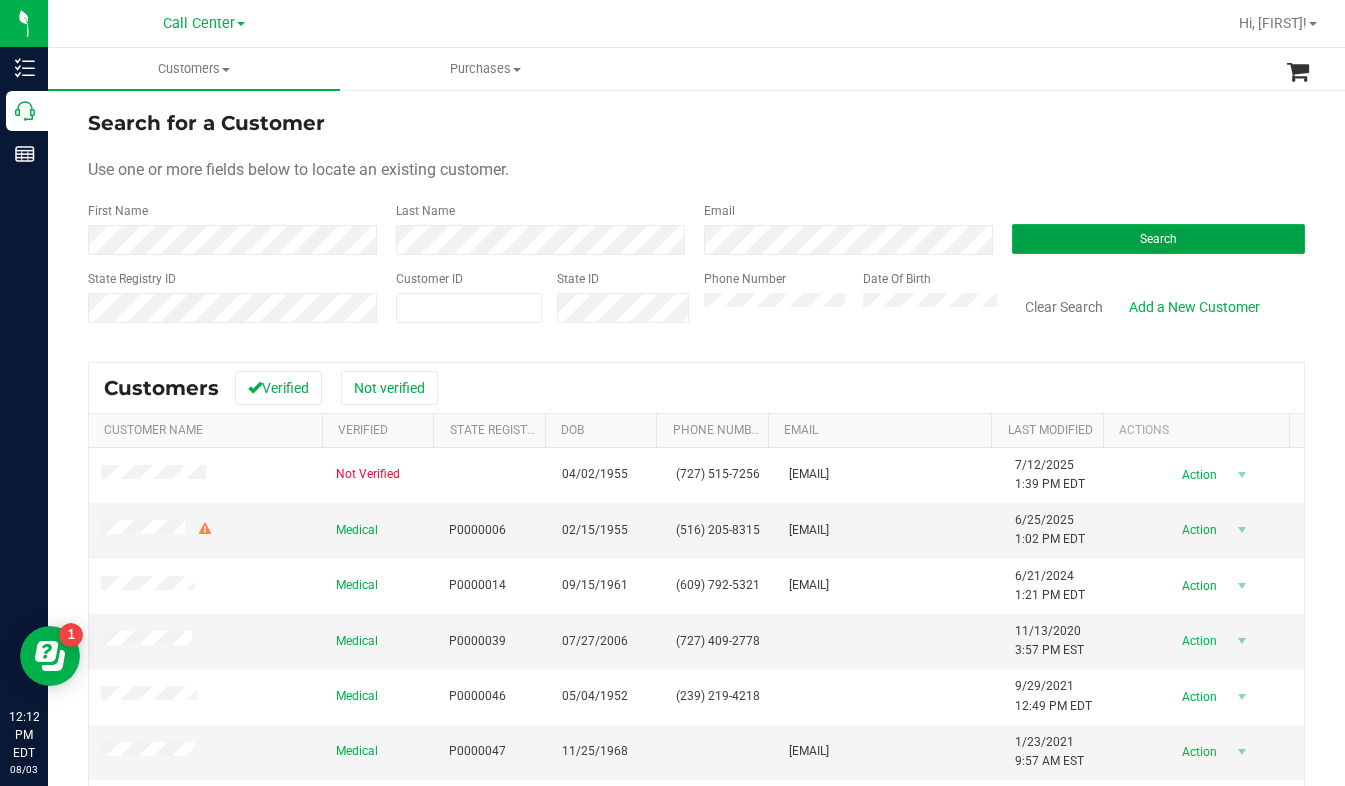 click on "Search" at bounding box center [1158, 239] 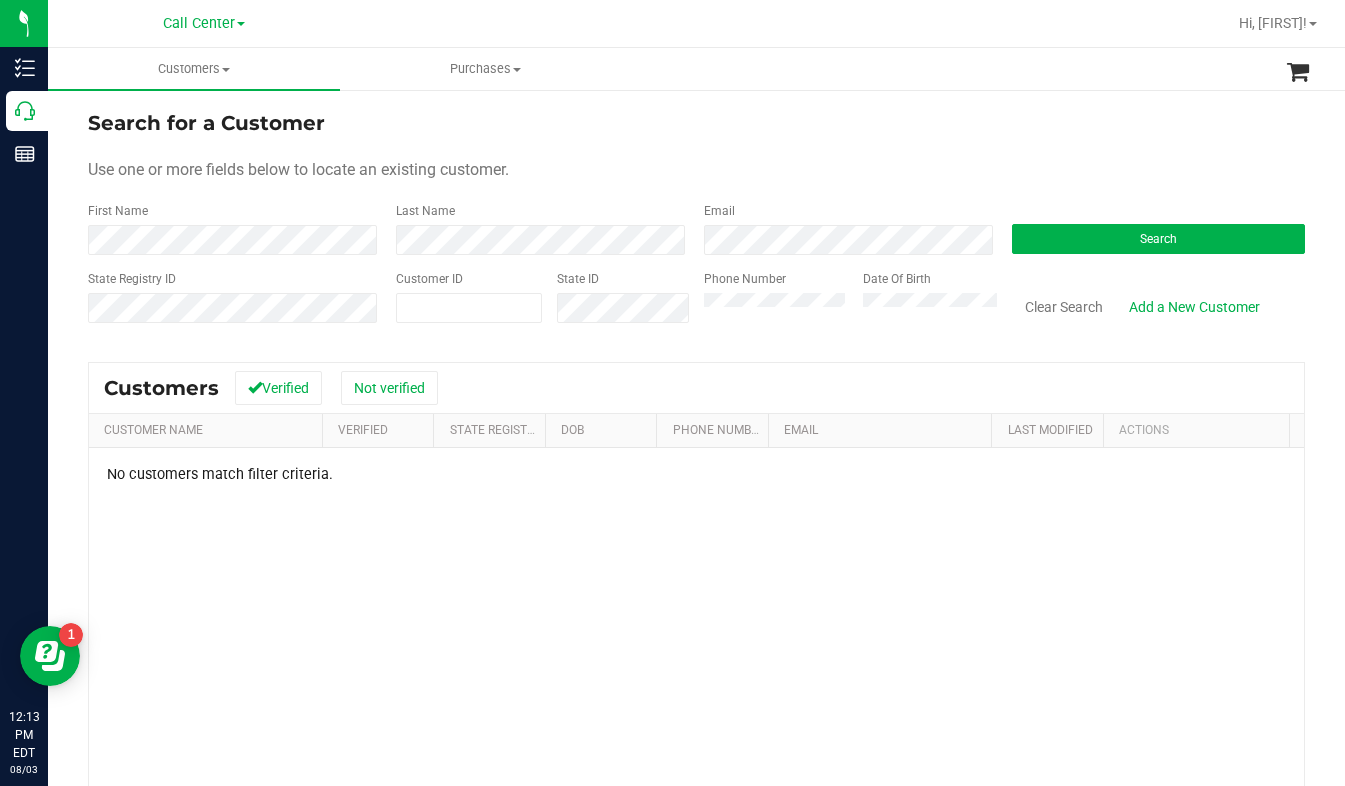 click on "Search for a Customer
Use one or more fields below to locate an existing customer.
First Name
Last Name
Email
Search
State Registry ID
Customer ID
State ID
Phone Number
Date Of Birth" at bounding box center [696, 224] 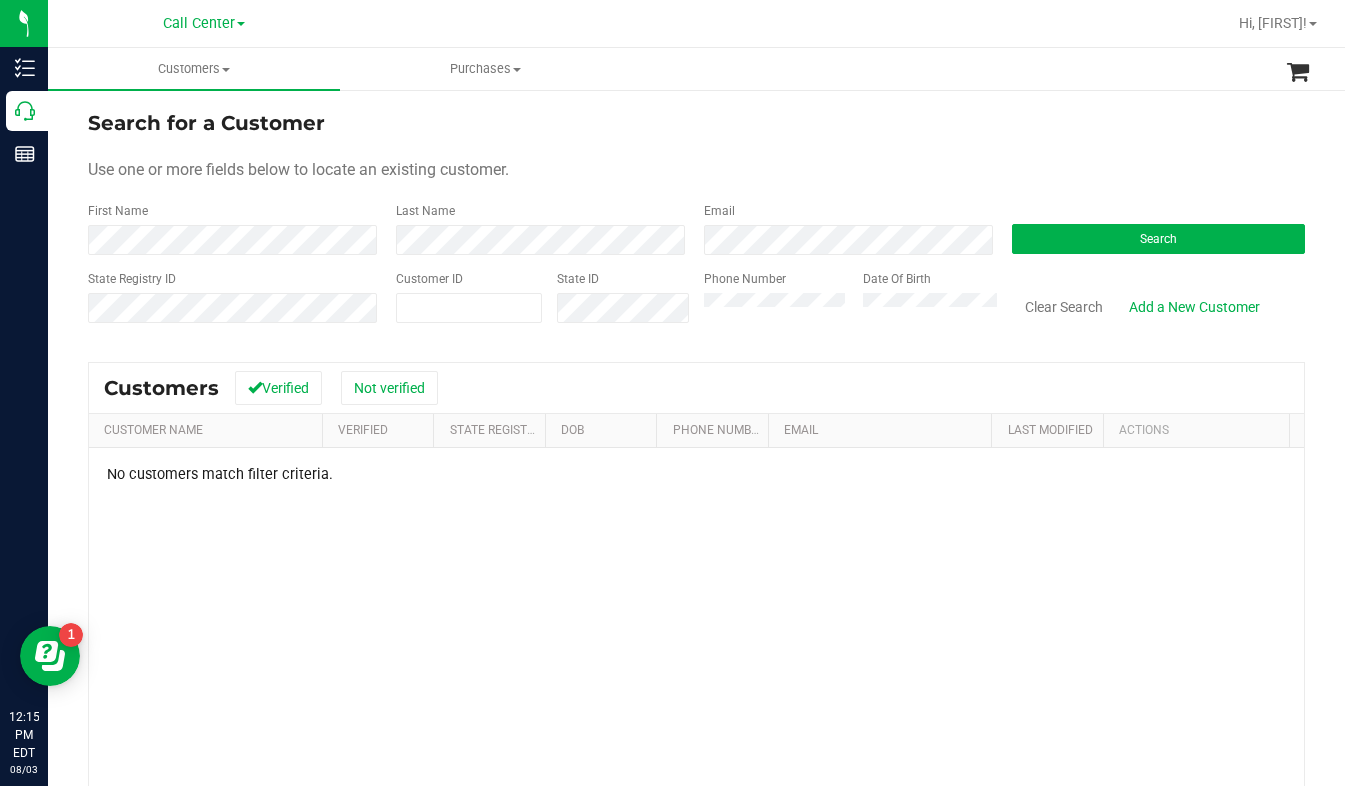 drag, startPoint x: 1161, startPoint y: 163, endPoint x: 1149, endPoint y: 164, distance: 12.0415945 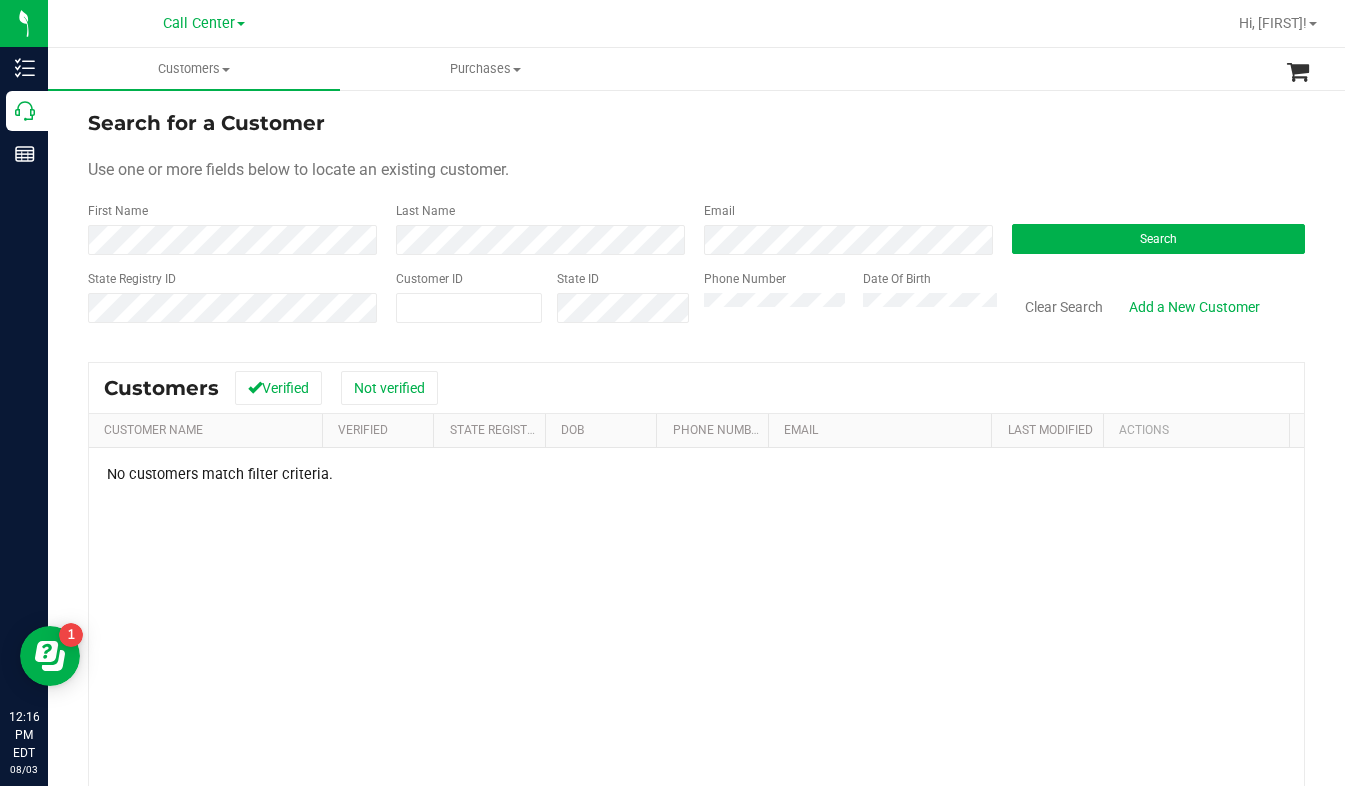 click on "Search for a Customer" at bounding box center [696, 123] 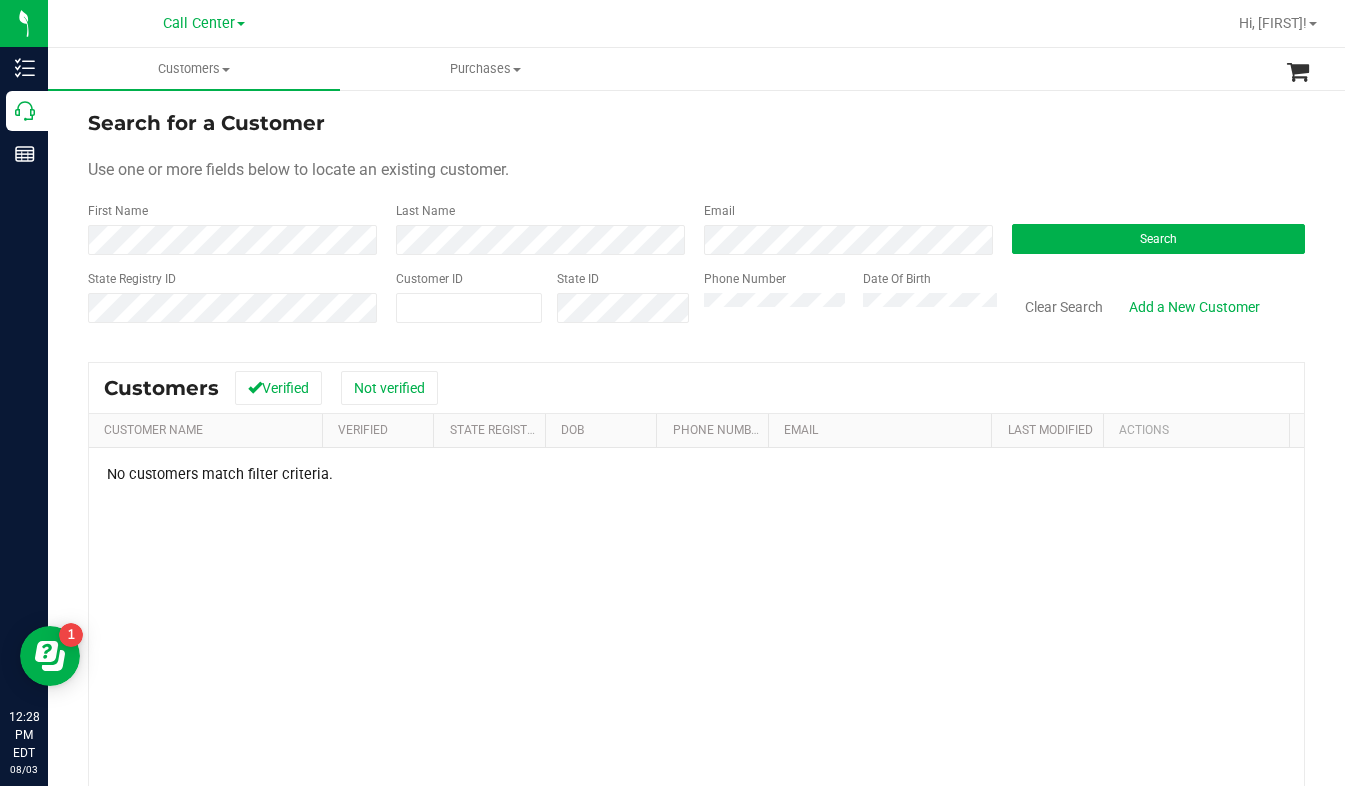 click on "Search for a Customer
Use one or more fields below to locate an existing customer.
First Name
Last Name
Email
Search
State Registry ID
Customer ID
State ID
Phone Number
Date Of Birth" at bounding box center [696, 224] 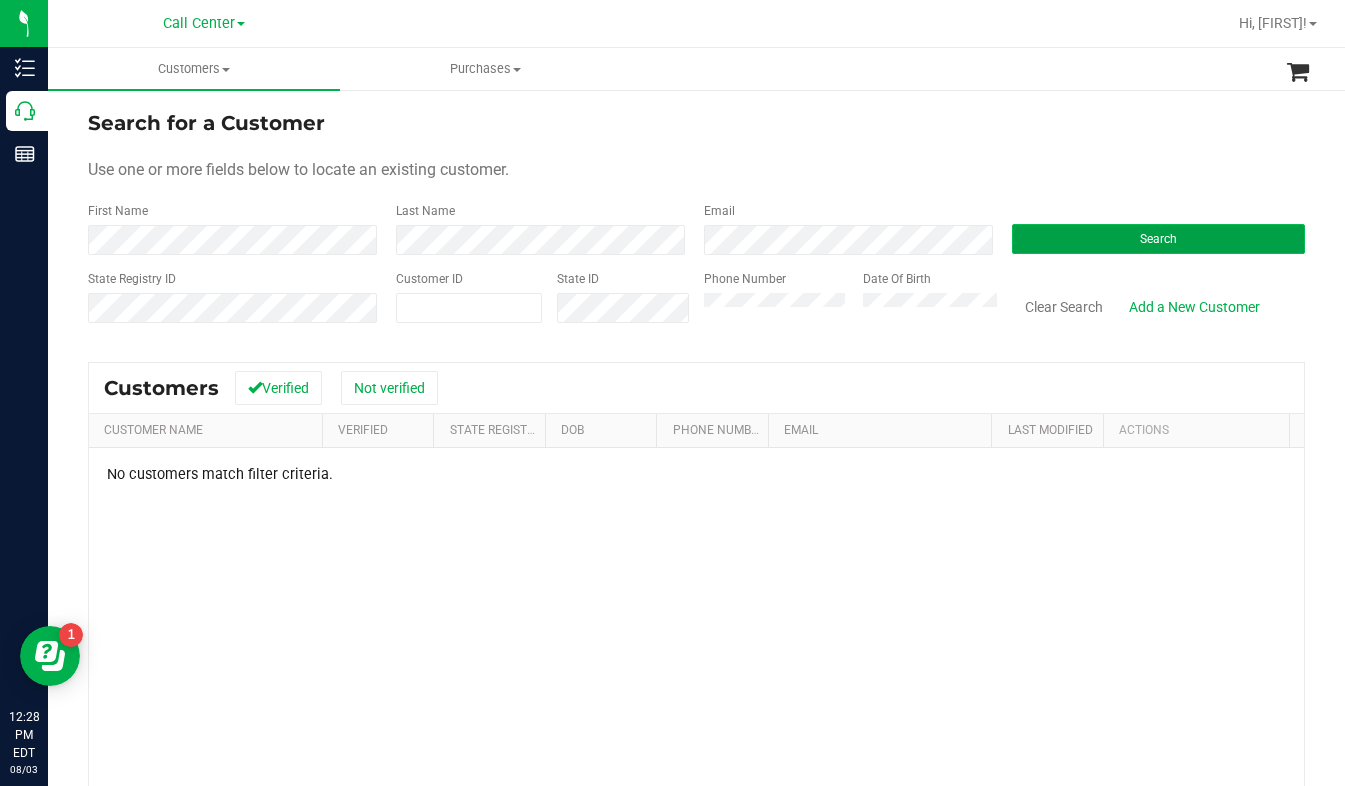 click on "Search" at bounding box center (1158, 239) 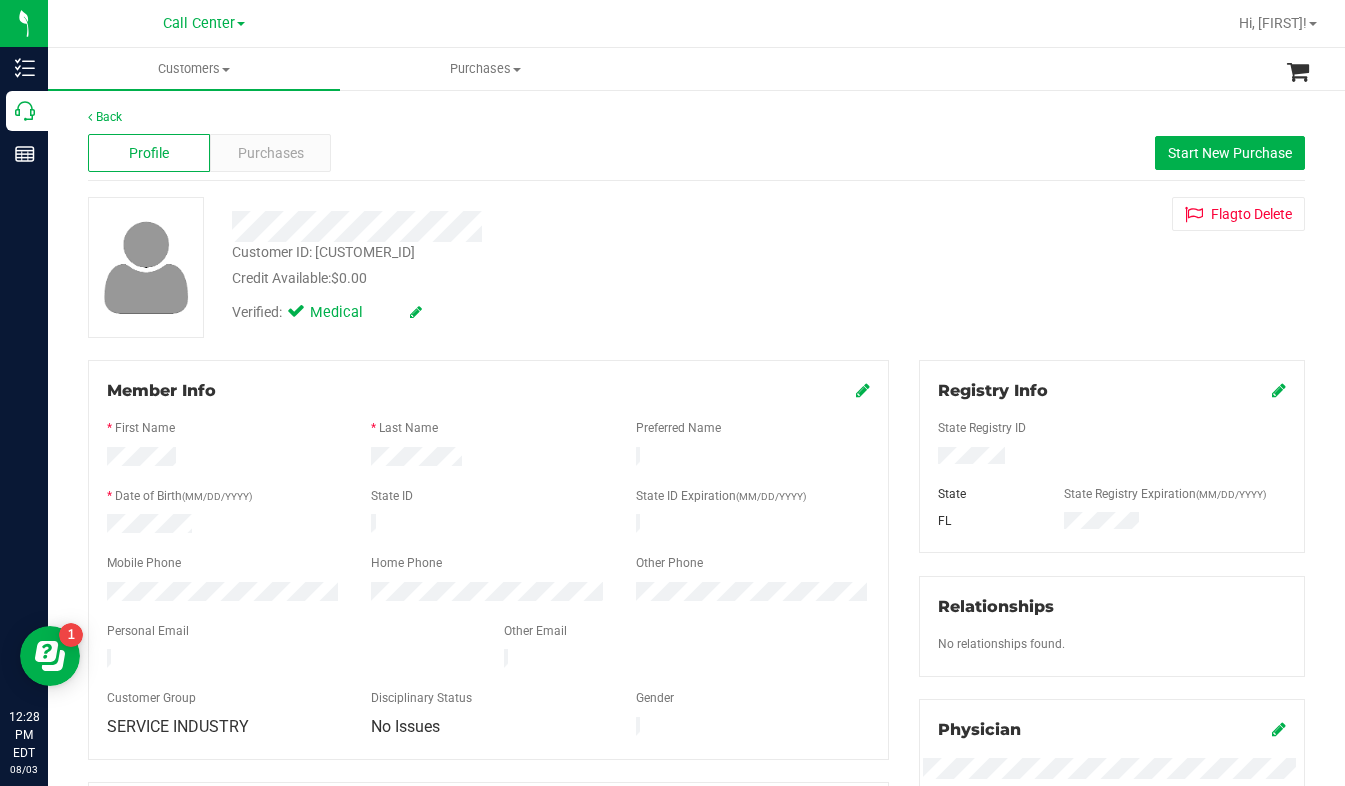 click on "Verified:
Medical" at bounding box center (529, 311) 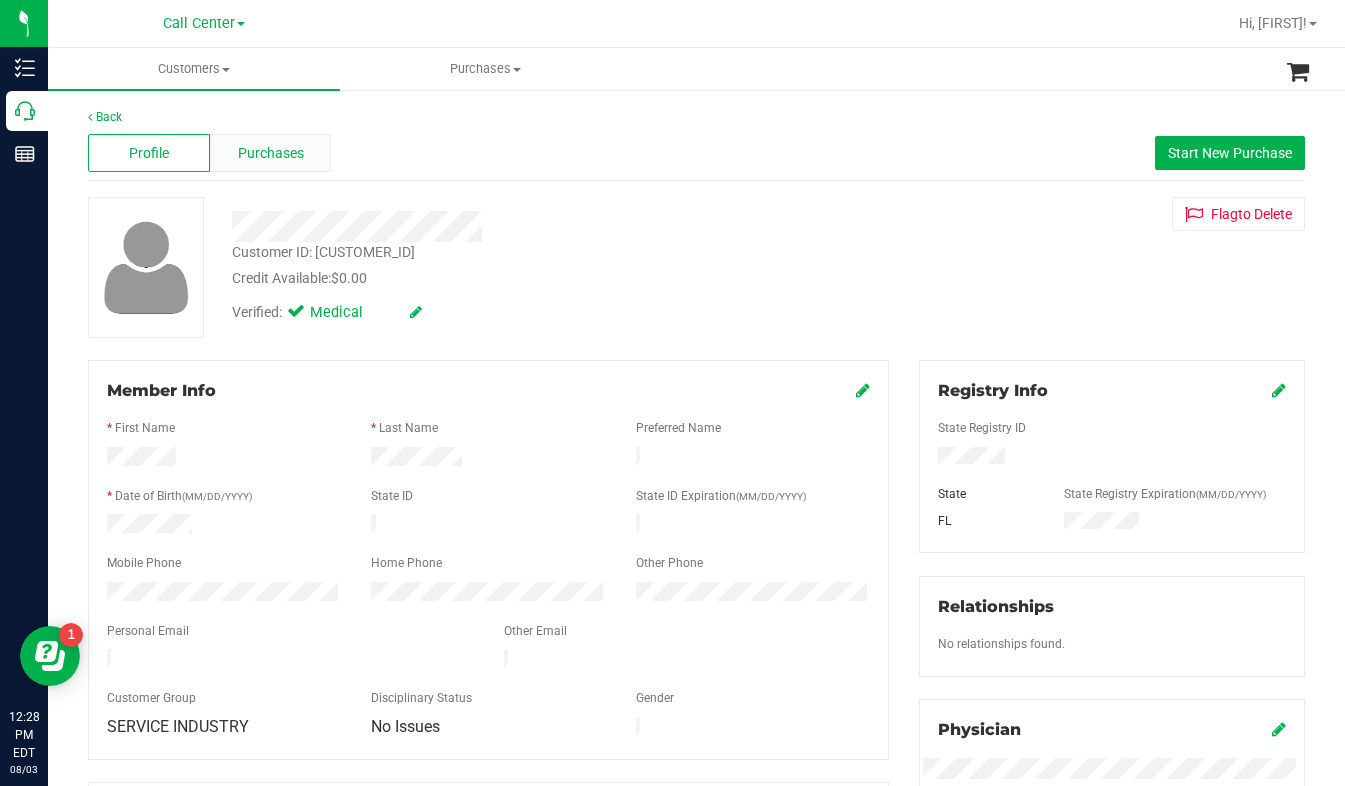 click on "Purchases" at bounding box center [271, 153] 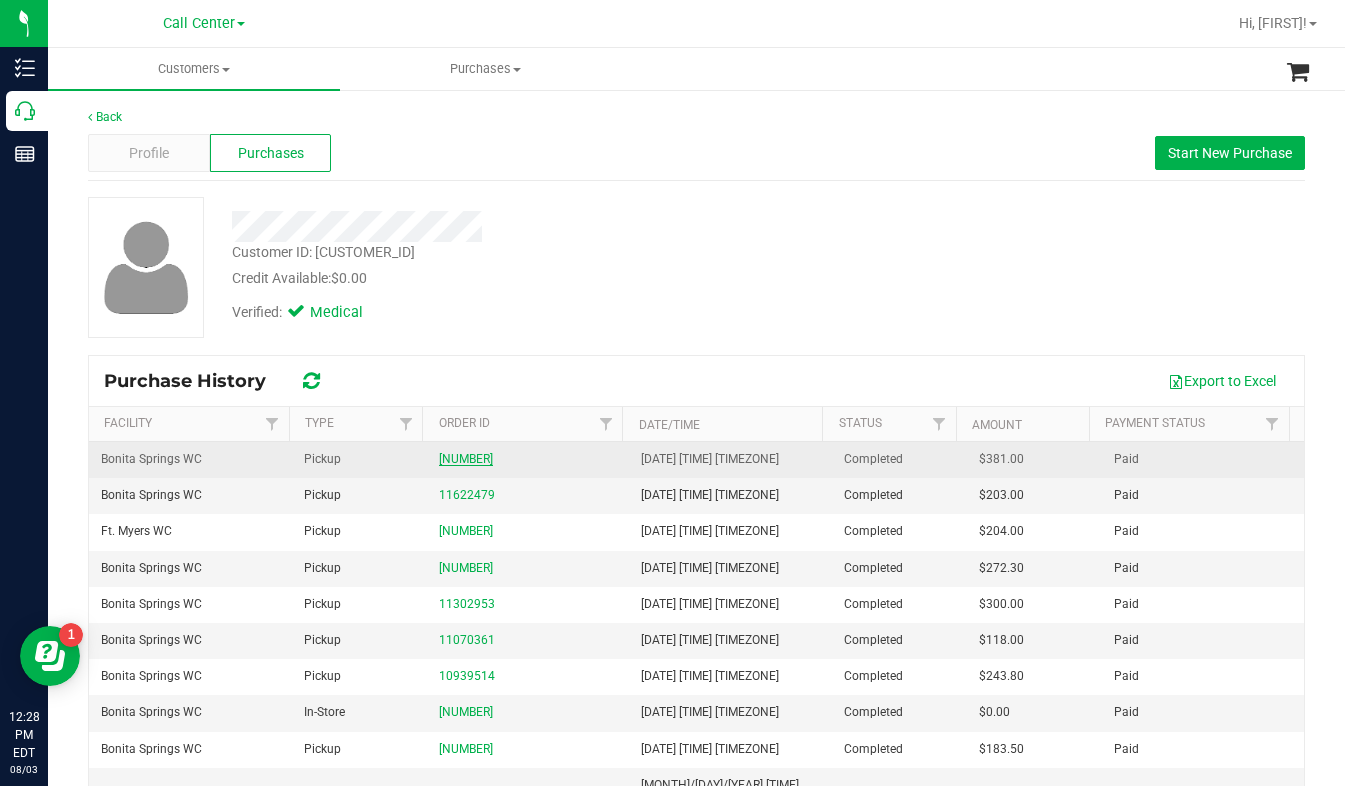 click on "[NUMBER]" at bounding box center (466, 459) 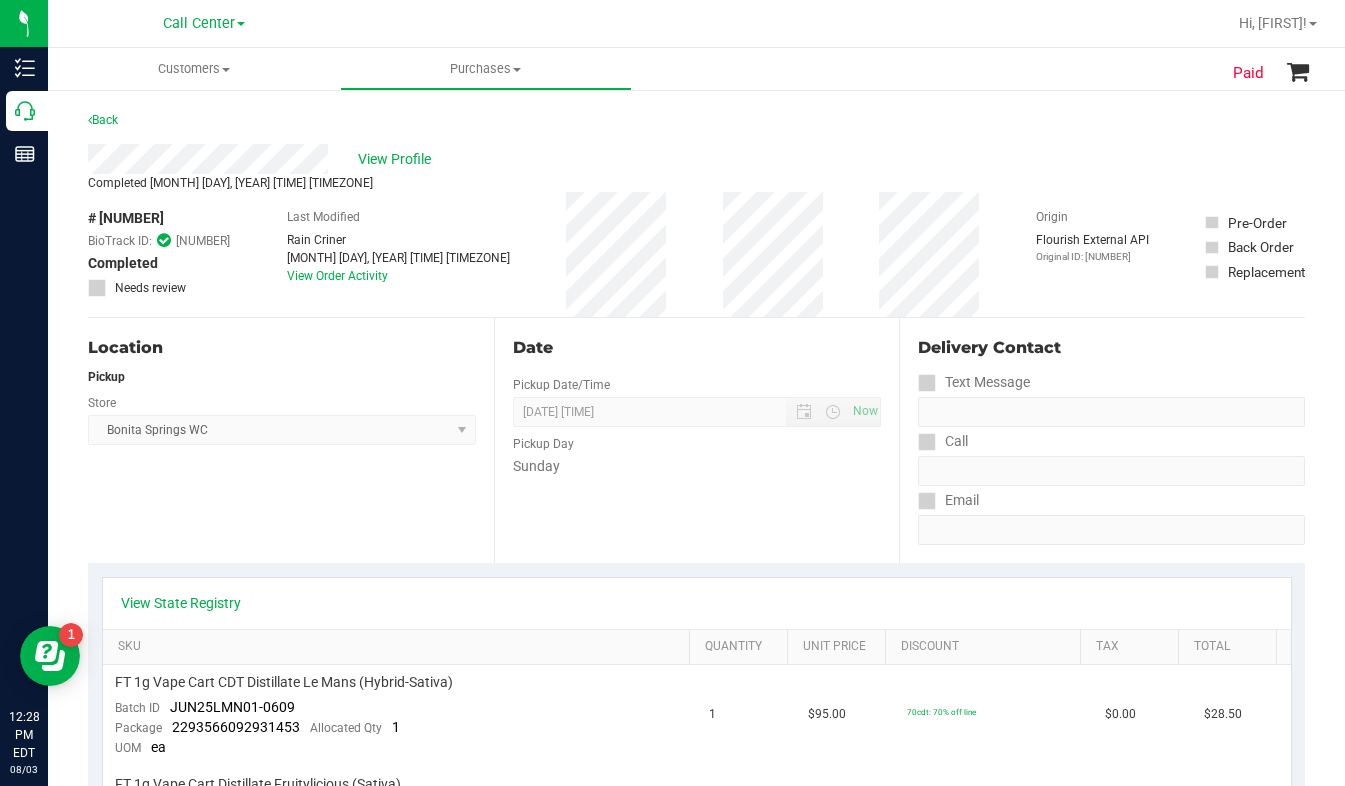 click on "Location
Pickup
Store
Bonita Springs WC Select Store Bonita Springs WC Boynton Beach WC Bradenton WC Brandon WC Brooksville WC Call Center Clermont WC Crestview WC Deerfield Beach WC Delray Beach WC Deltona WC Ft Walton Beach WC Ft. Lauderdale WC Ft. Myers WC Gainesville WC Jax Atlantic WC JAX DC REP Jax WC Key West WC Lakeland WC Largo WC Lehigh Acres DC REP Merritt Island WC Miami 72nd WC Miami Beach WC Miami Dadeland WC Miramar DC REP New Port Richey WC North Palm Beach WC North Port WC Ocala WC Orange Park WC Orlando Colonial WC Orlando DC REP Orlando WC Oviedo WC Palm Bay WC Palm Coast WC Panama City WC Pensacola WC Port Orange WC Port St. Lucie WC Sebring WC South Tampa WC St. Pete WC Summerfield WC Tallahassee DC REP Tallahassee WC Tampa DC Testing Tampa Warehouse Tampa WC TX Austin DC TX Plano Retail WPB DC" at bounding box center [291, 440] 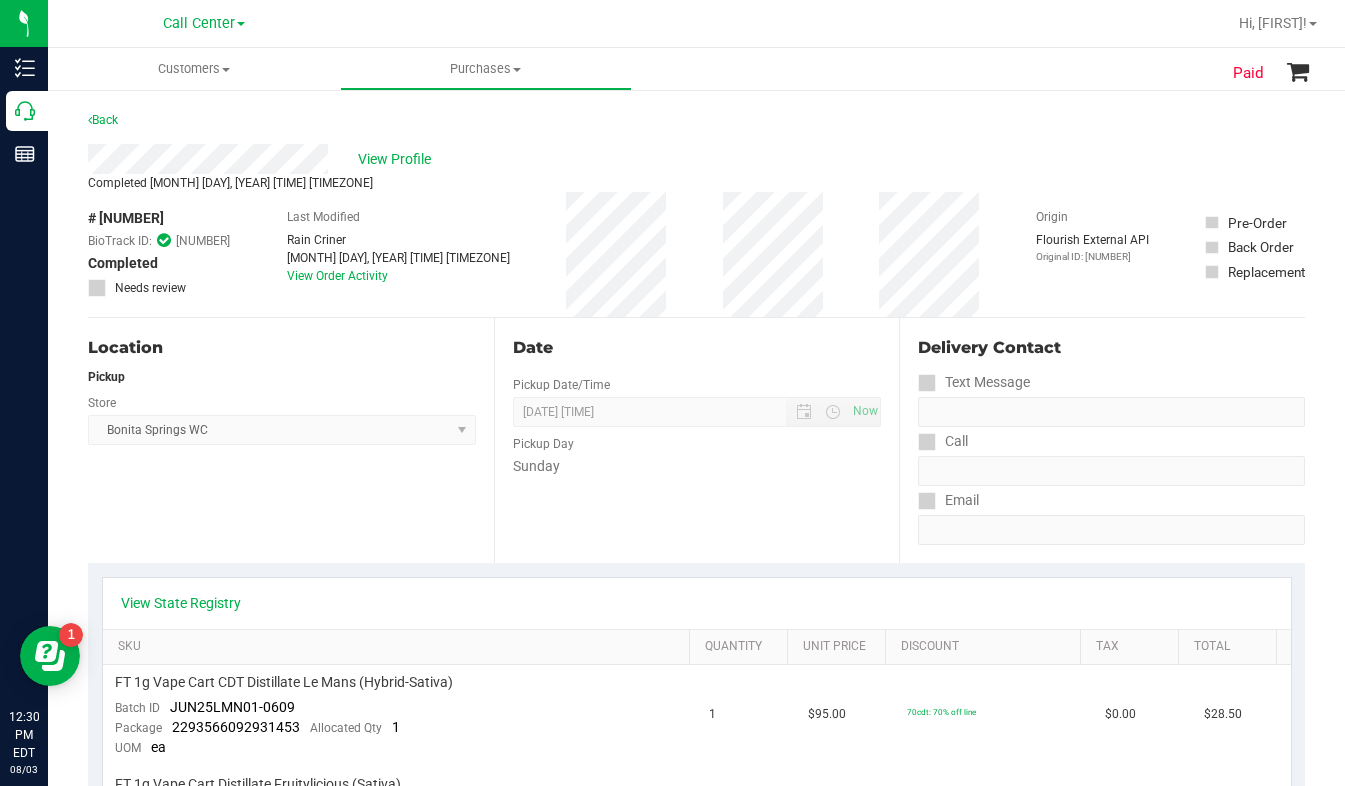 click on "Location
Pickup
Store
Bonita Springs WC Select Store Bonita Springs WC Boynton Beach WC Bradenton WC Brandon WC Brooksville WC Call Center Clermont WC Crestview WC Deerfield Beach WC Delray Beach WC Deltona WC Ft Walton Beach WC Ft. Lauderdale WC Ft. Myers WC Gainesville WC Jax Atlantic WC JAX DC REP Jax WC Key West WC Lakeland WC Largo WC Lehigh Acres DC REP Merritt Island WC Miami 72nd WC Miami Beach WC Miami Dadeland WC Miramar DC REP New Port Richey WC North Palm Beach WC North Port WC Ocala WC Orange Park WC Orlando Colonial WC Orlando DC REP Orlando WC Oviedo WC Palm Bay WC Palm Coast WC Panama City WC Pensacola WC Port Orange WC Port St. Lucie WC Sebring WC South Tampa WC St. Pete WC Summerfield WC Tallahassee DC REP Tallahassee WC Tampa DC Testing Tampa Warehouse Tampa WC TX Austin DC TX Plano Retail WPB DC" at bounding box center [291, 440] 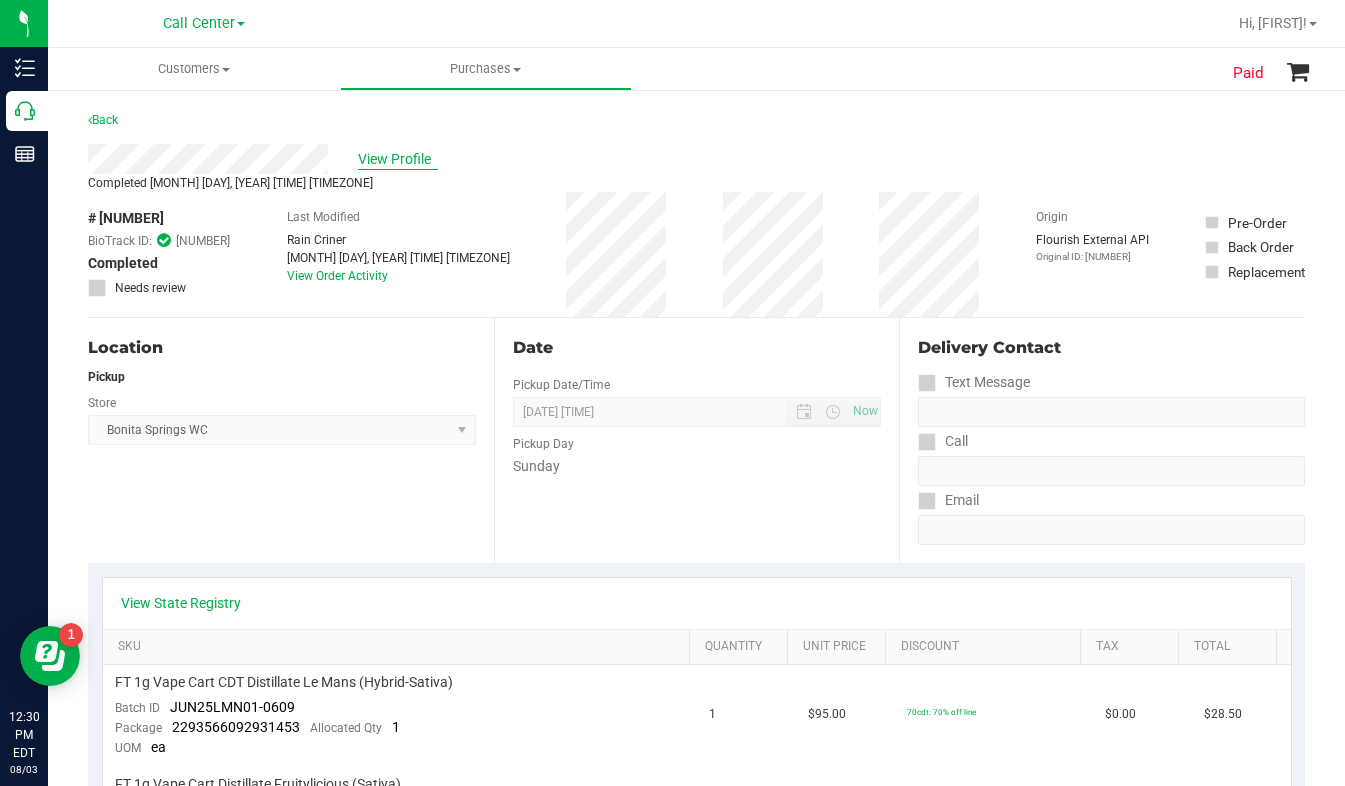click on "View Profile" at bounding box center (398, 159) 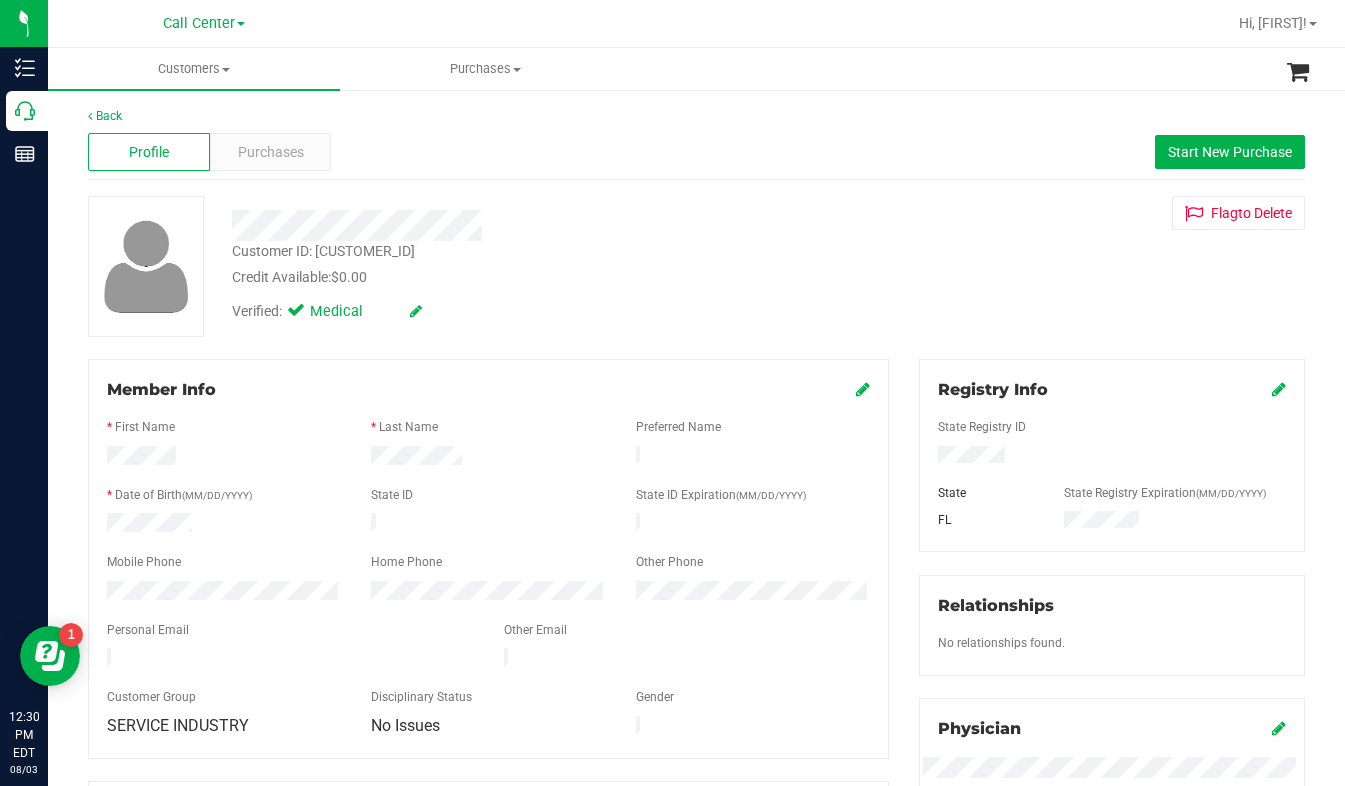 scroll, scrollTop: 0, scrollLeft: 0, axis: both 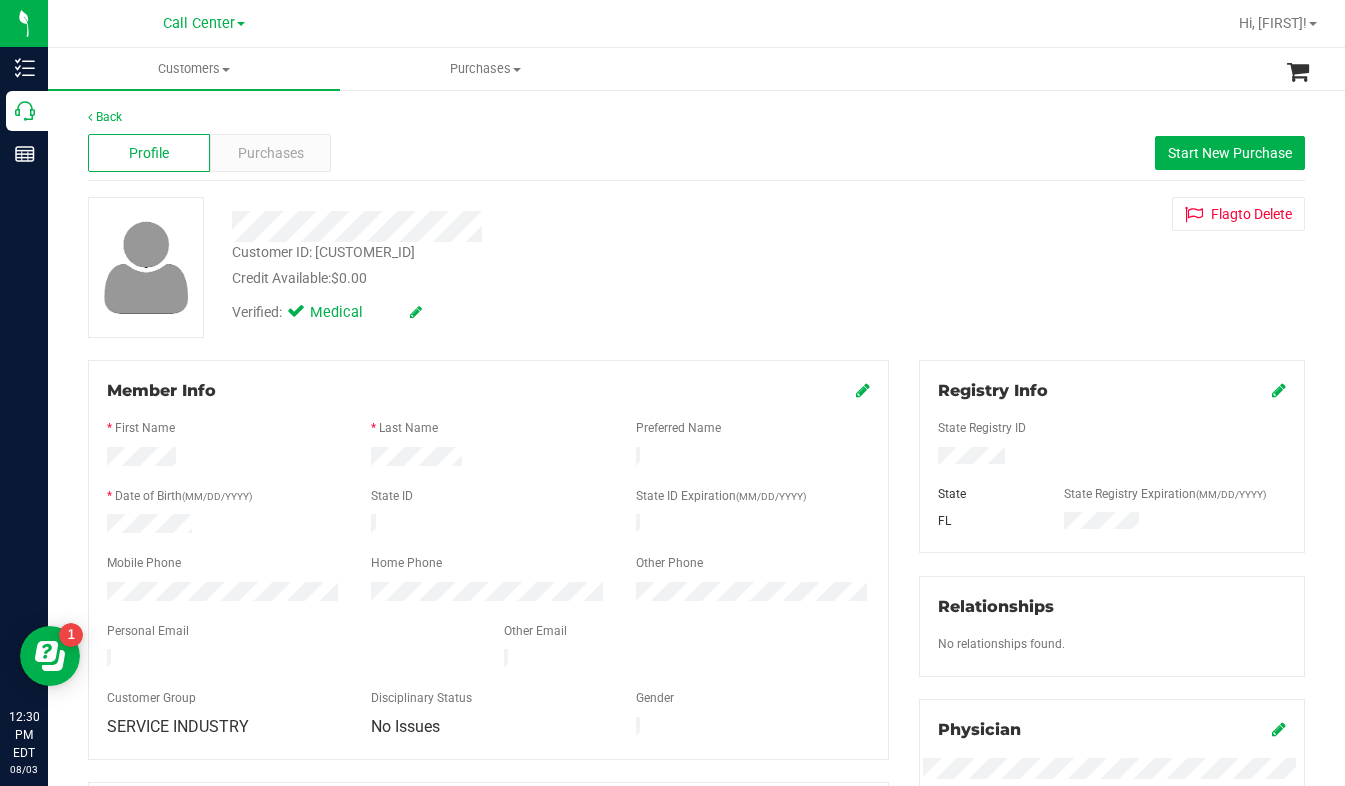 click on "Credit Available:
$0.00" at bounding box center [529, 278] 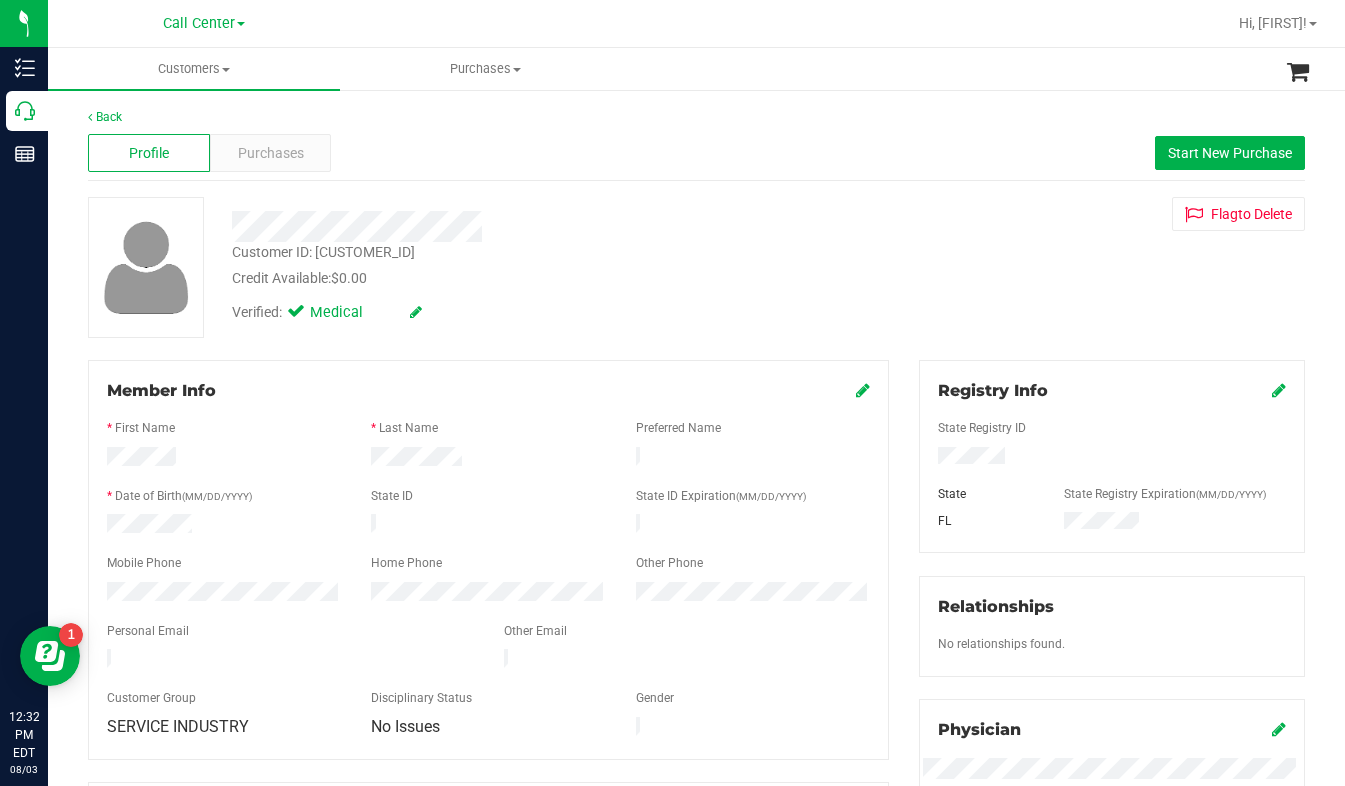 click on "Customer ID: [NUMBER]
Credit Available:
$0.00
Verified:
Medical
Flag  to Delete" at bounding box center (696, 267) 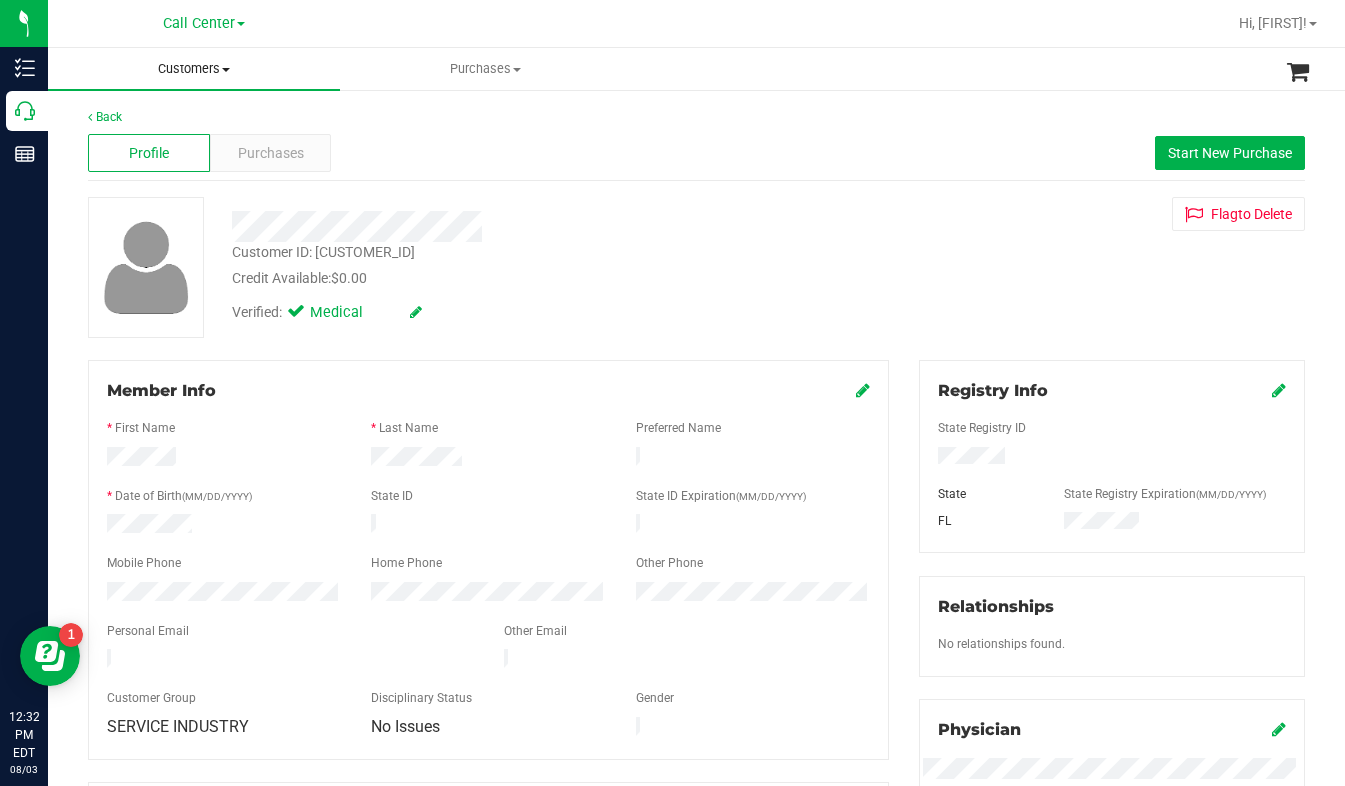 click at bounding box center [226, 70] 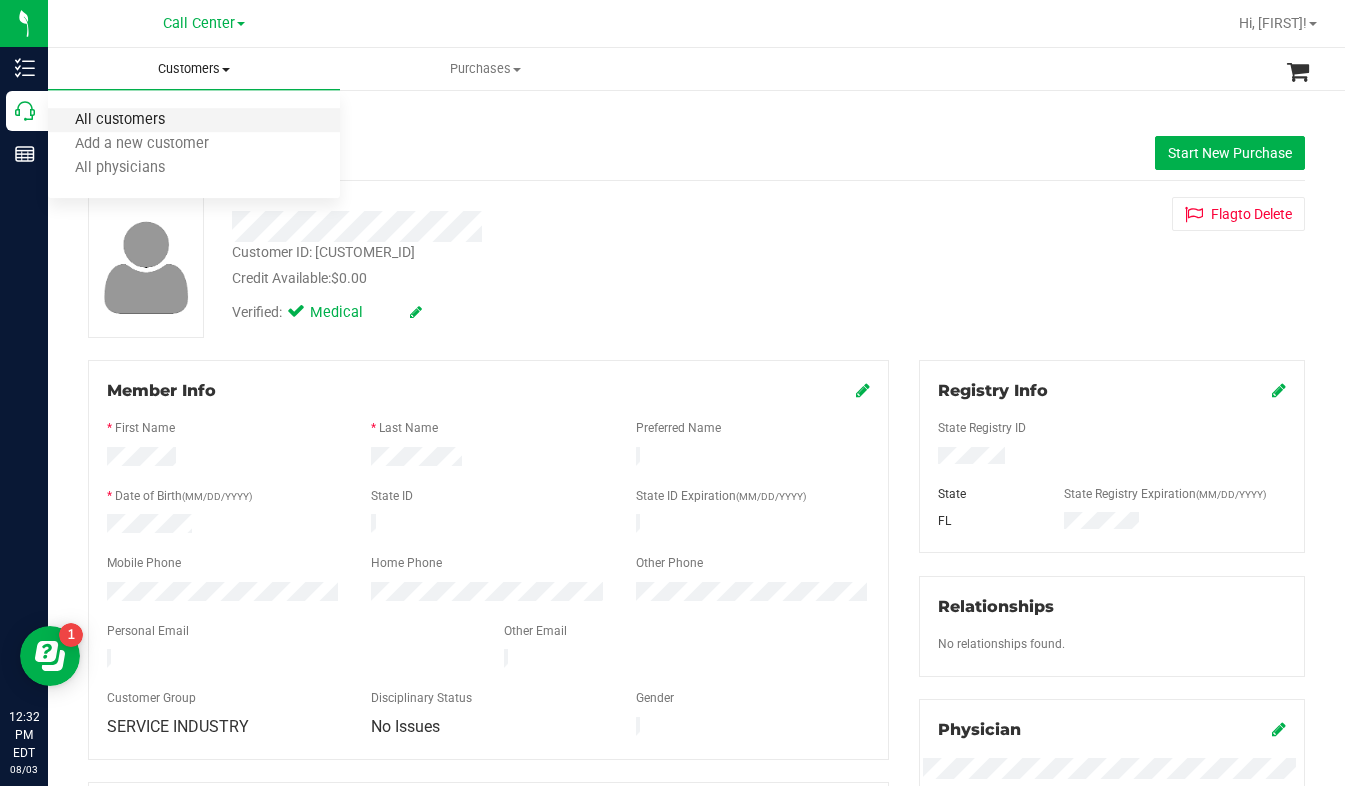 click on "All customers" at bounding box center (120, 120) 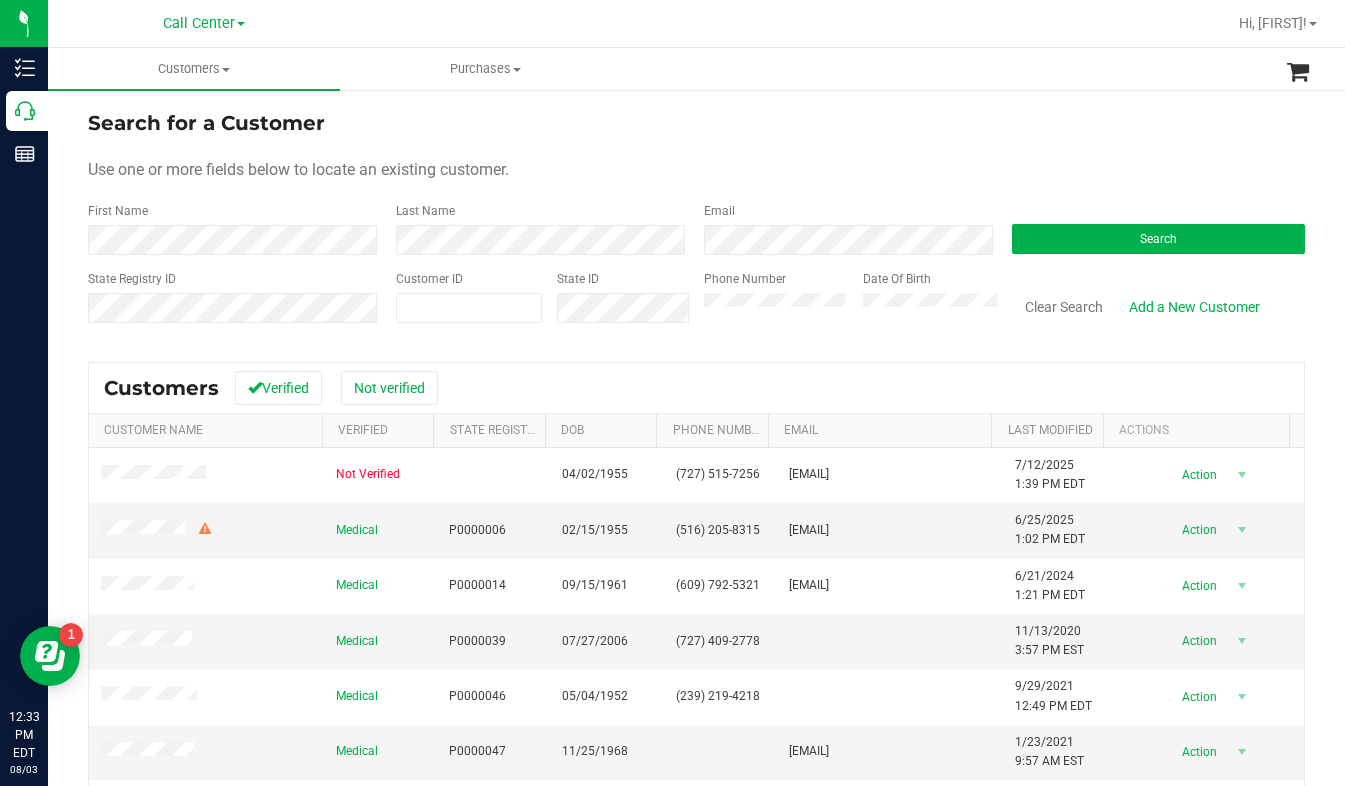click on "Search for a Customer
Use one or more fields below to locate an existing customer.
First Name
Last Name
Email
Search
State Registry ID
Customer ID
State ID
Phone Number
Date Of Birth" at bounding box center [696, 224] 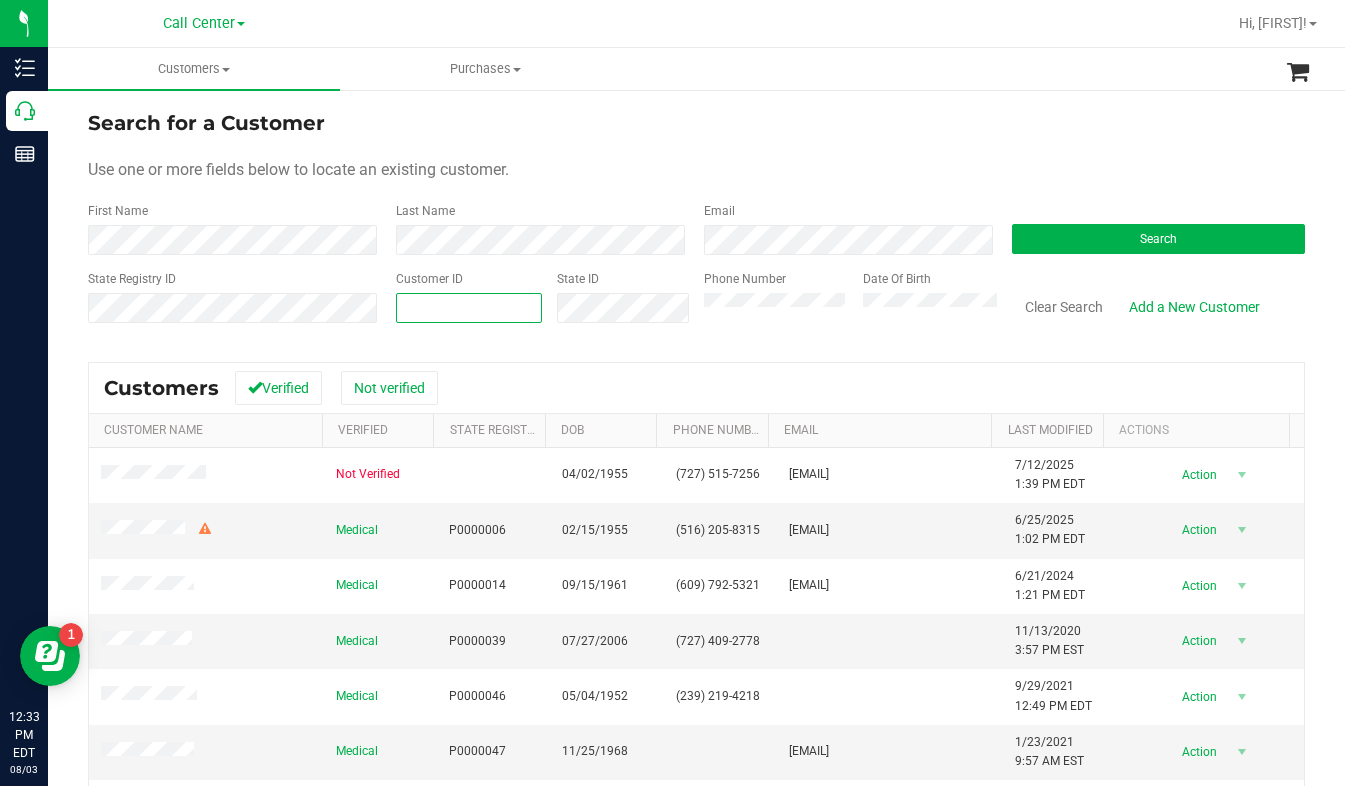 click at bounding box center [469, 308] 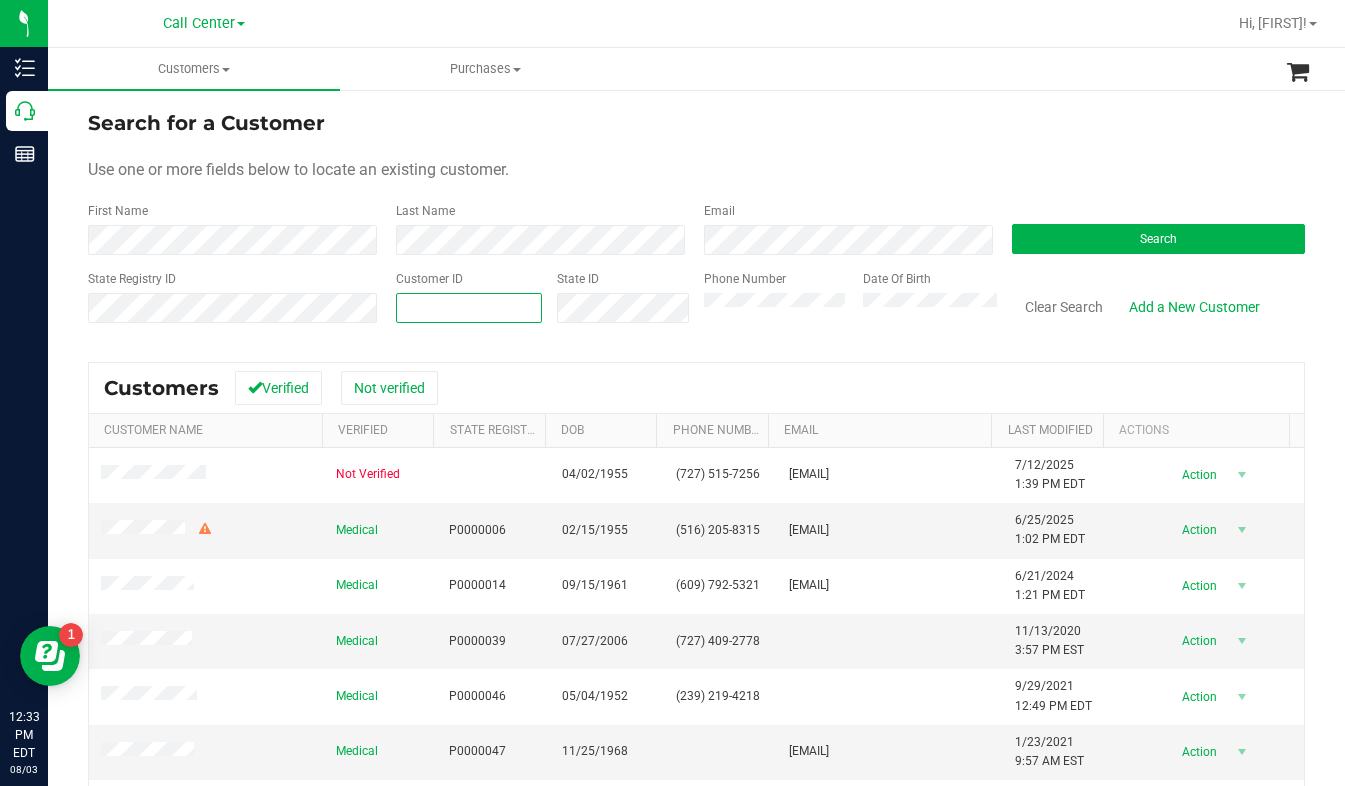 paste on "1513624" 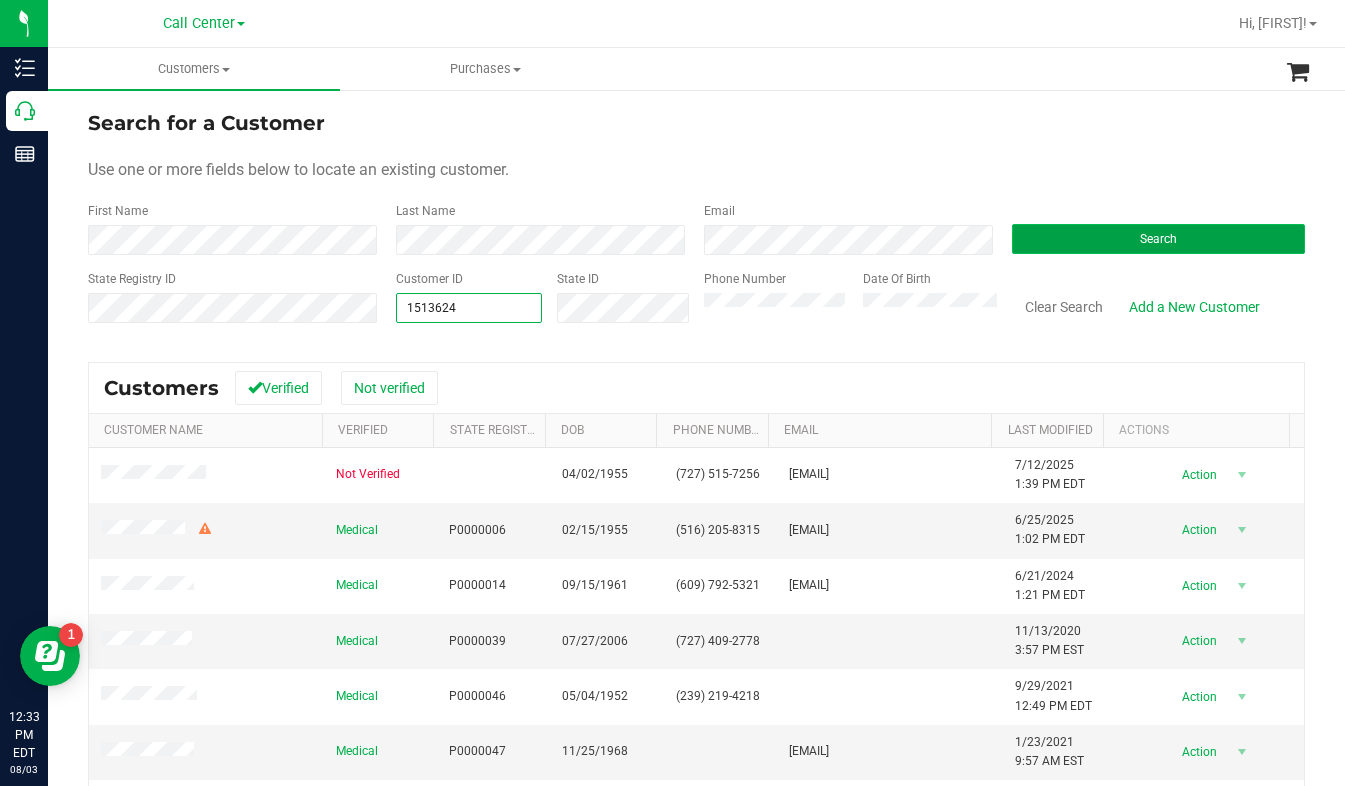 type on "1513624" 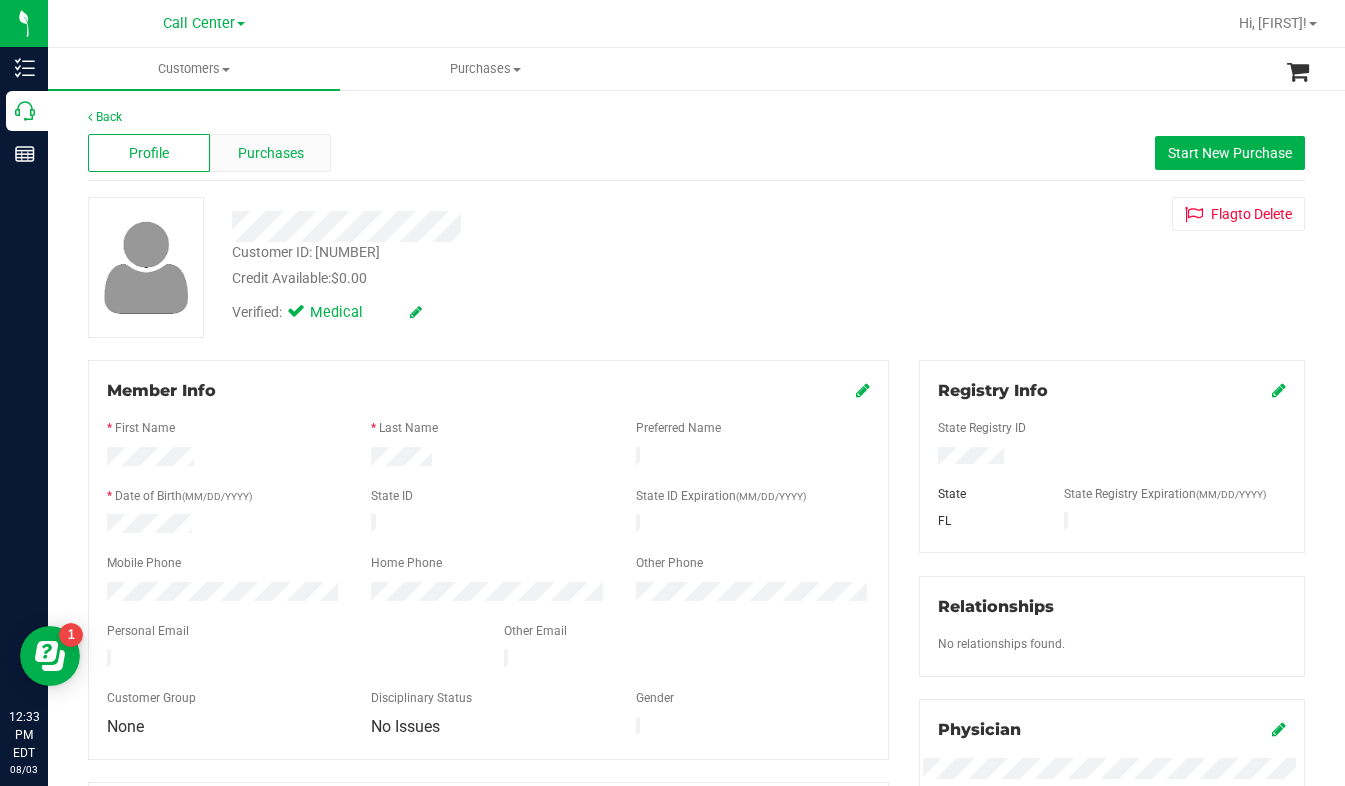 click on "Purchases" at bounding box center [271, 153] 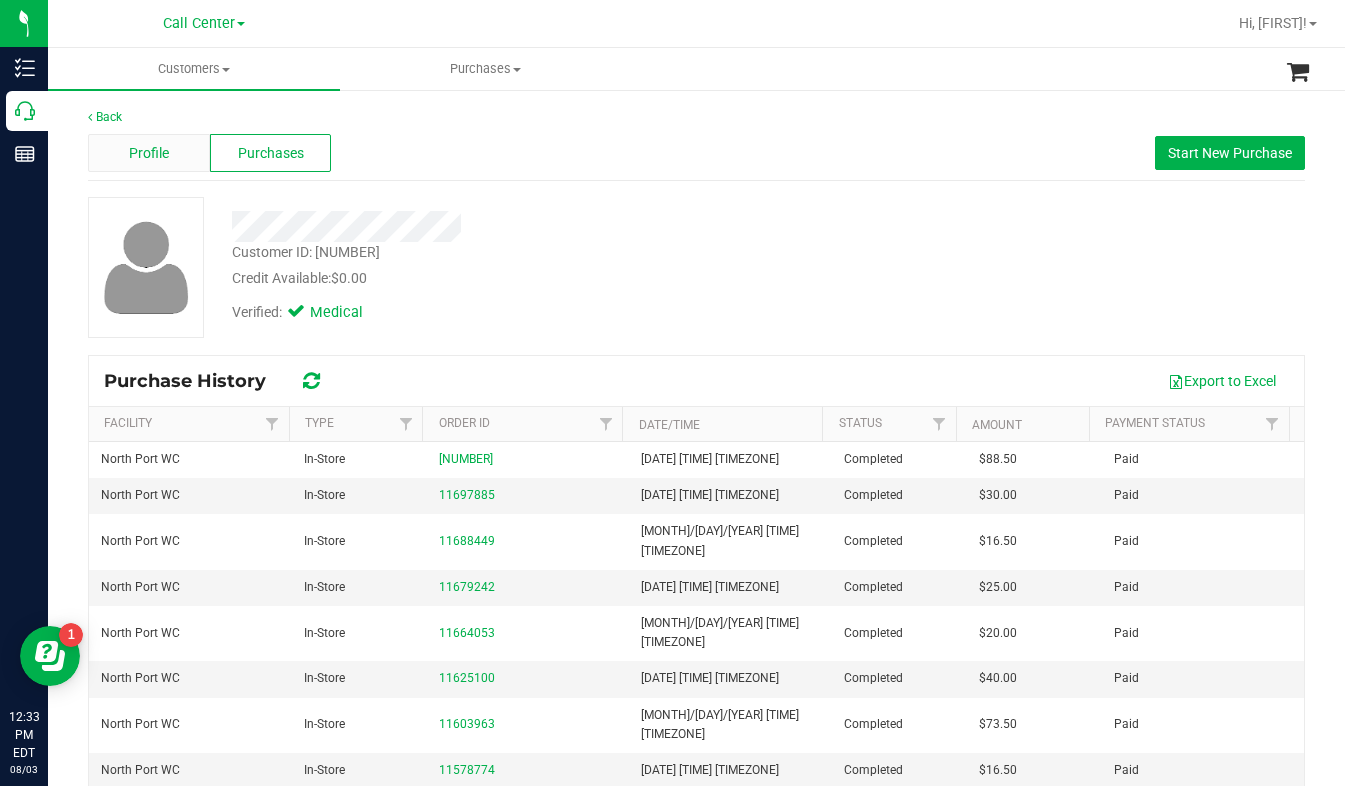 click on "Profile" at bounding box center (149, 153) 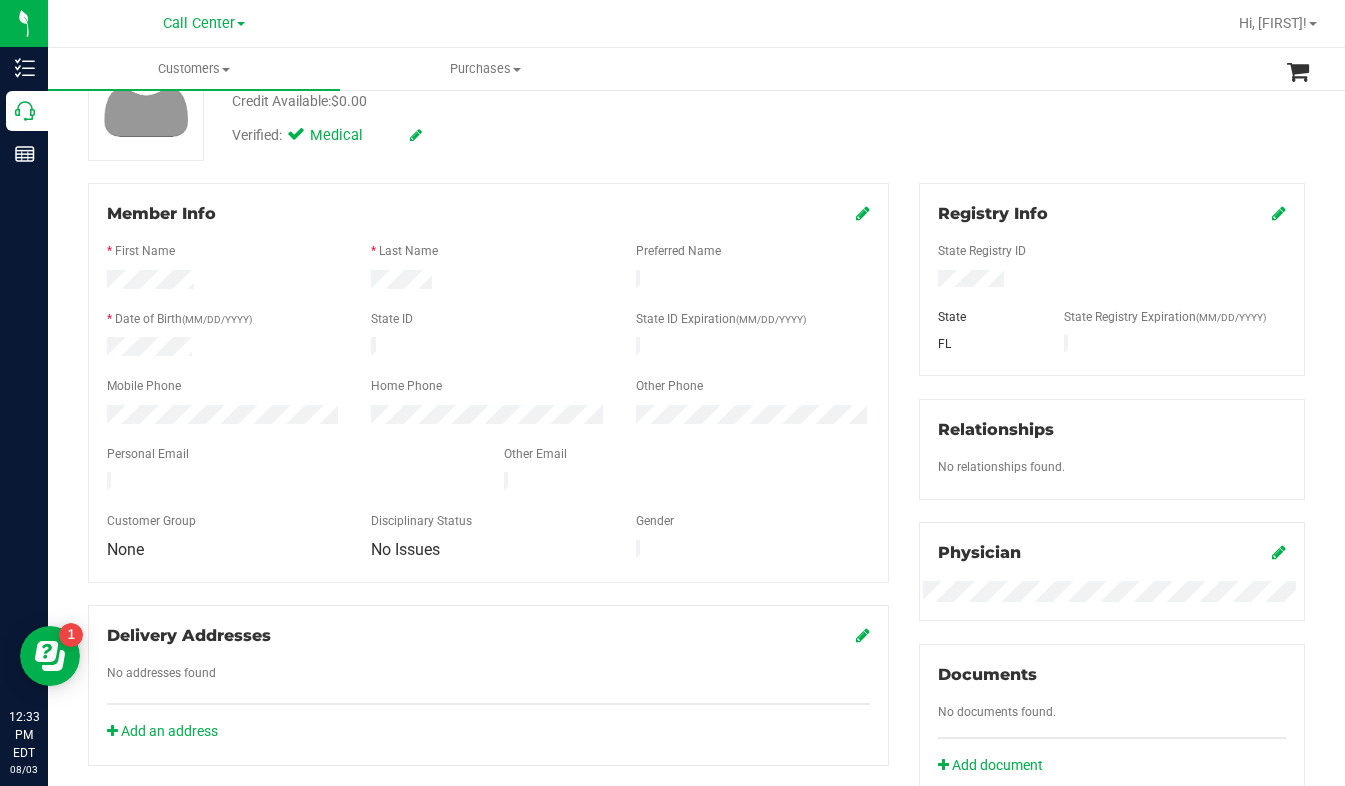 scroll, scrollTop: 0, scrollLeft: 0, axis: both 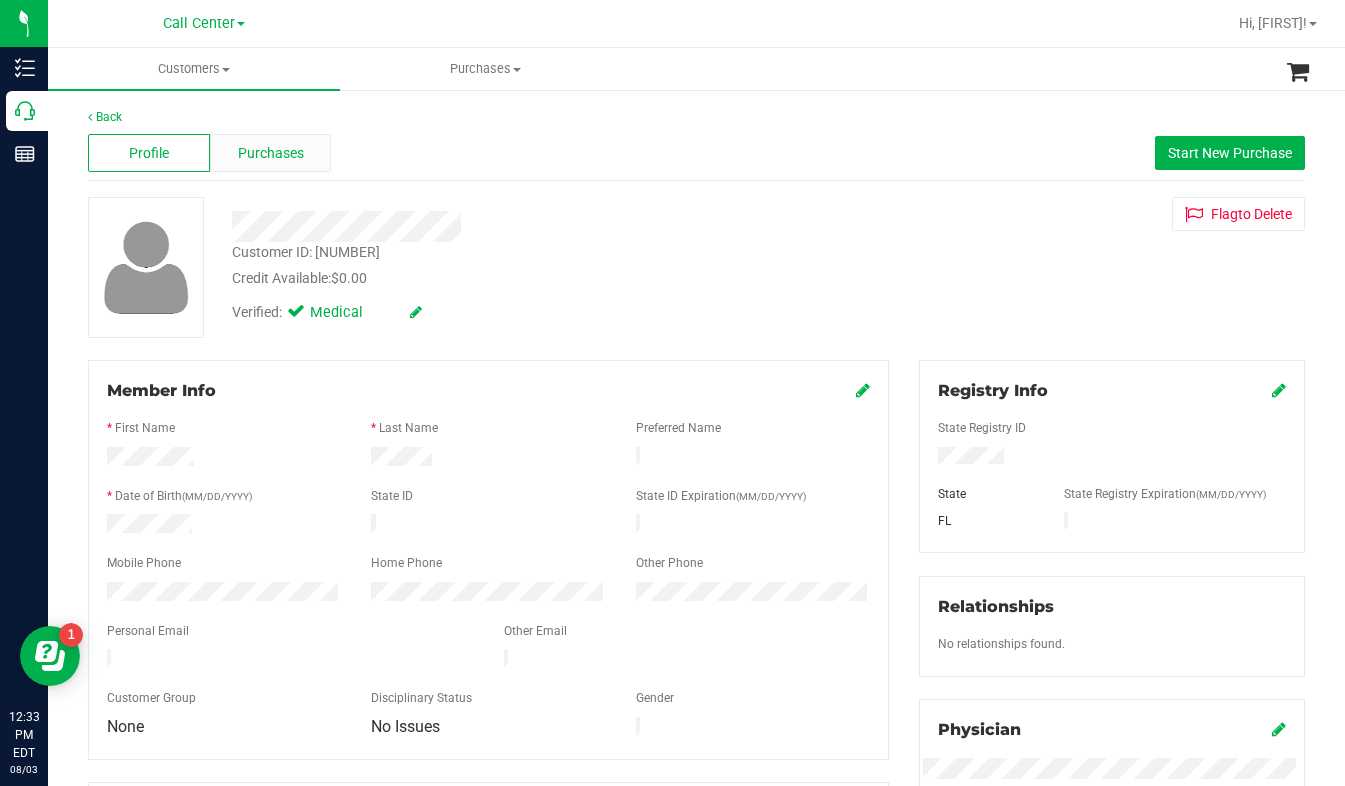 click on "Purchases" at bounding box center (271, 153) 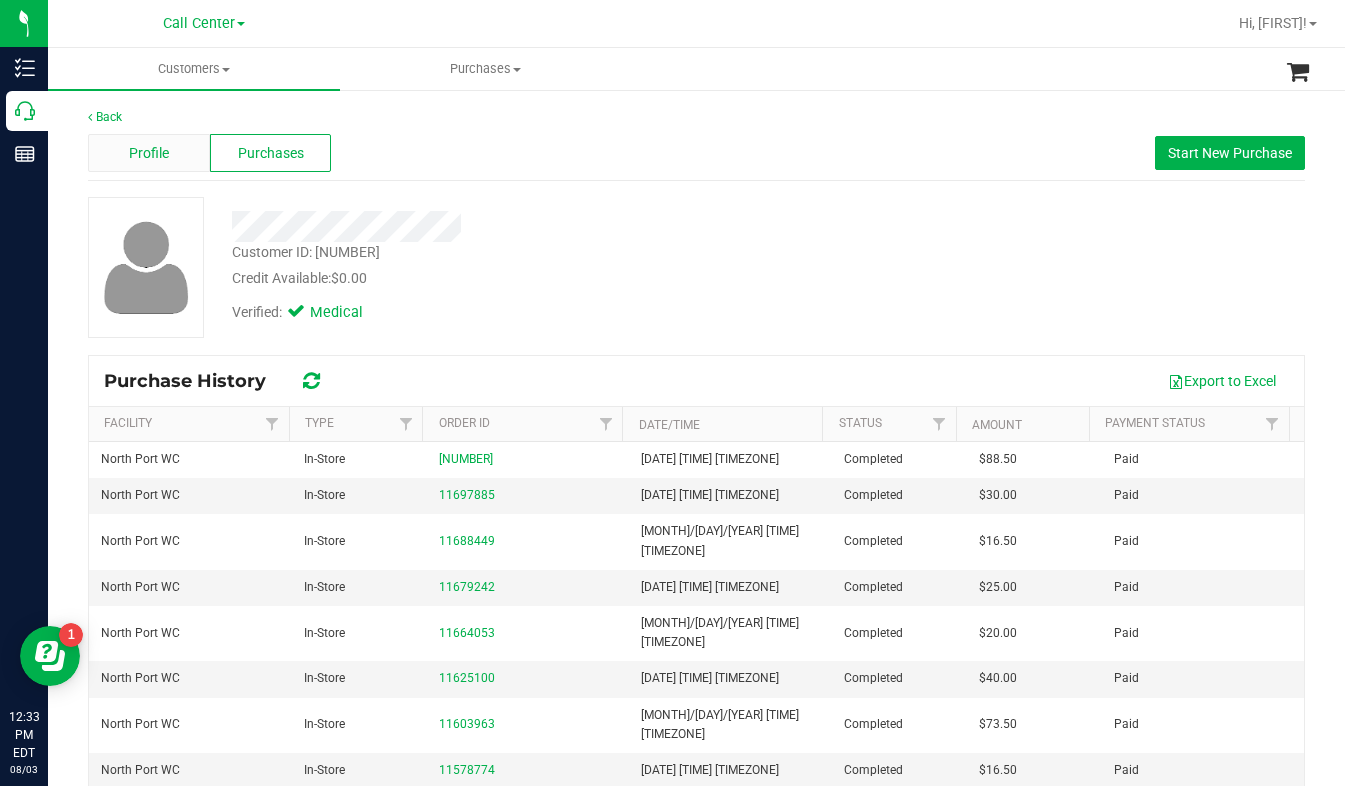 click on "Profile" at bounding box center (149, 153) 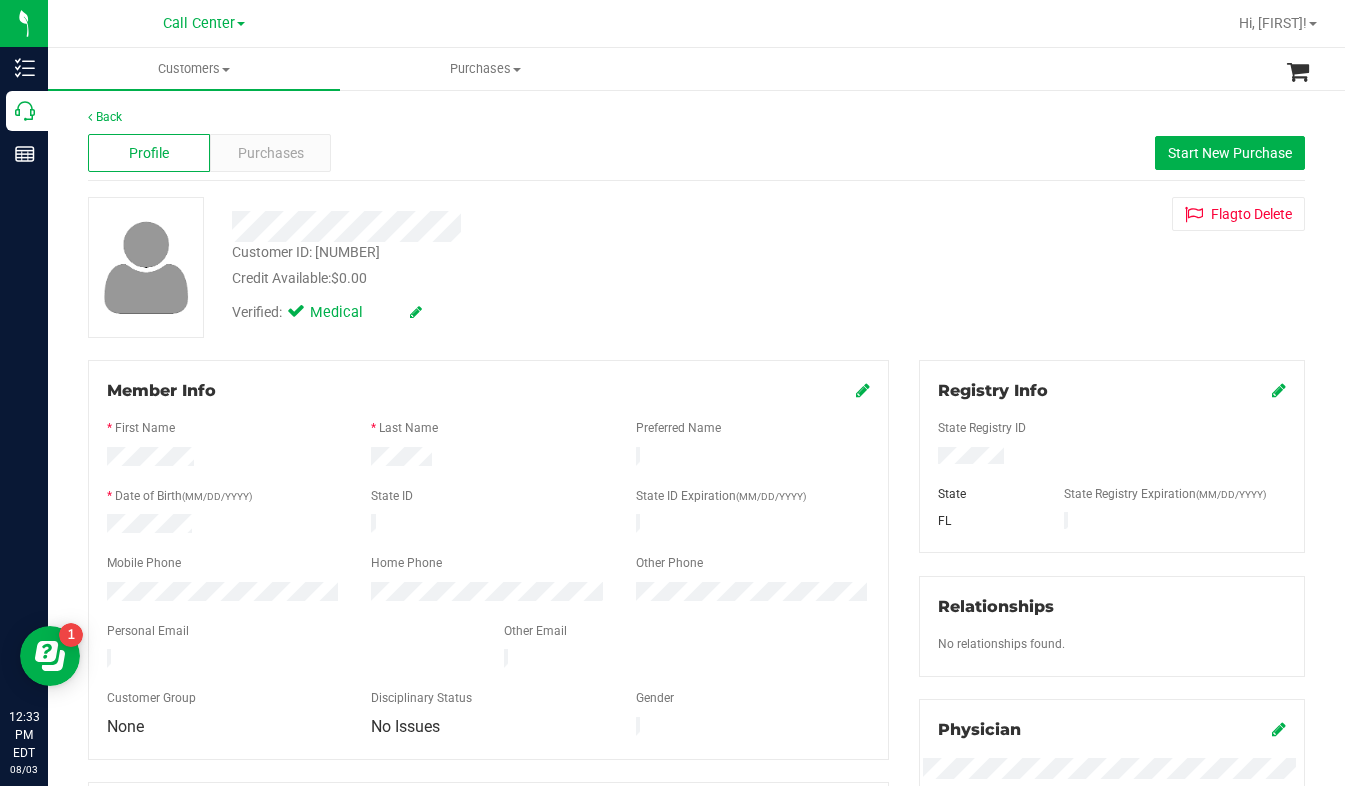 click on "Verified:
Medical" at bounding box center [529, 311] 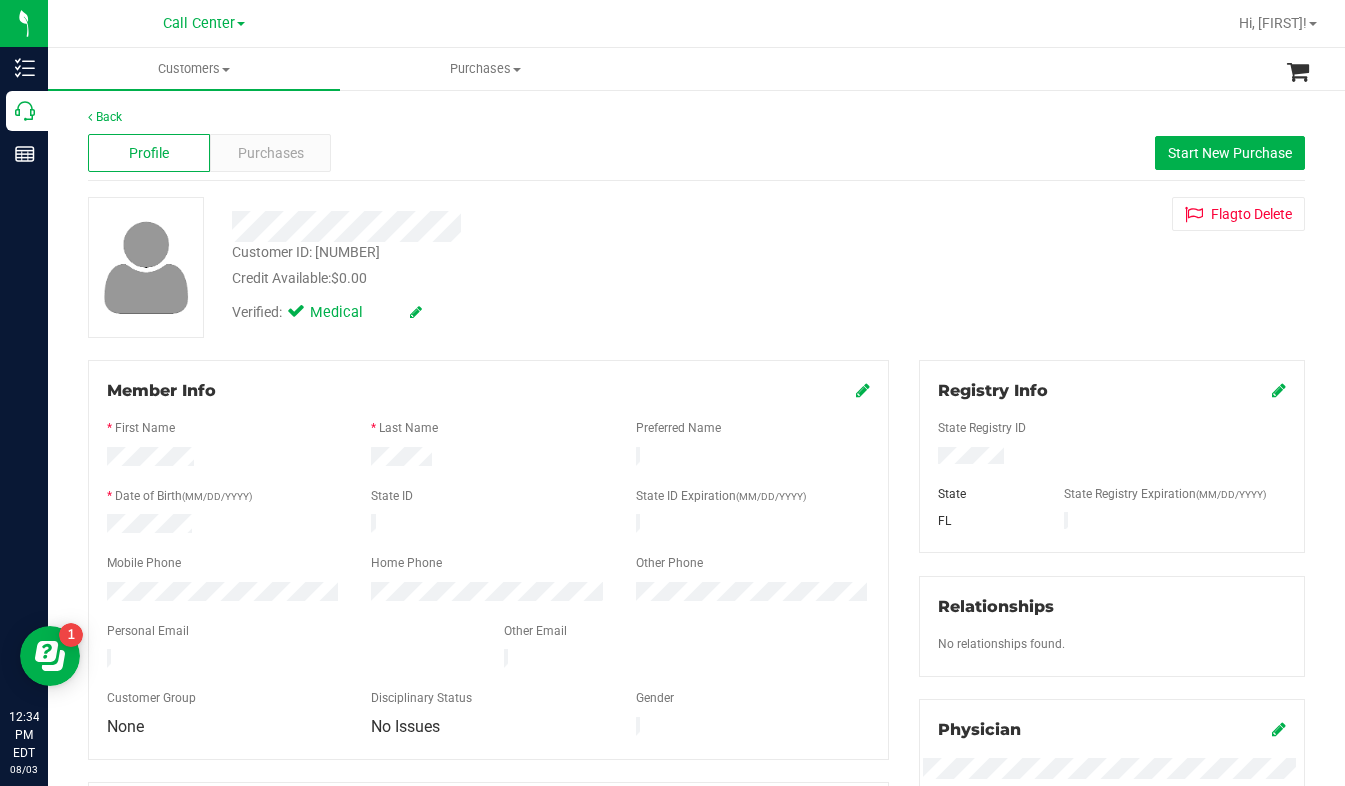 click on "Customer ID: [CUSTOMER_ID]
Credit Available:
$0.00
Verified:
Medical
Flag  to Delete" at bounding box center (696, 267) 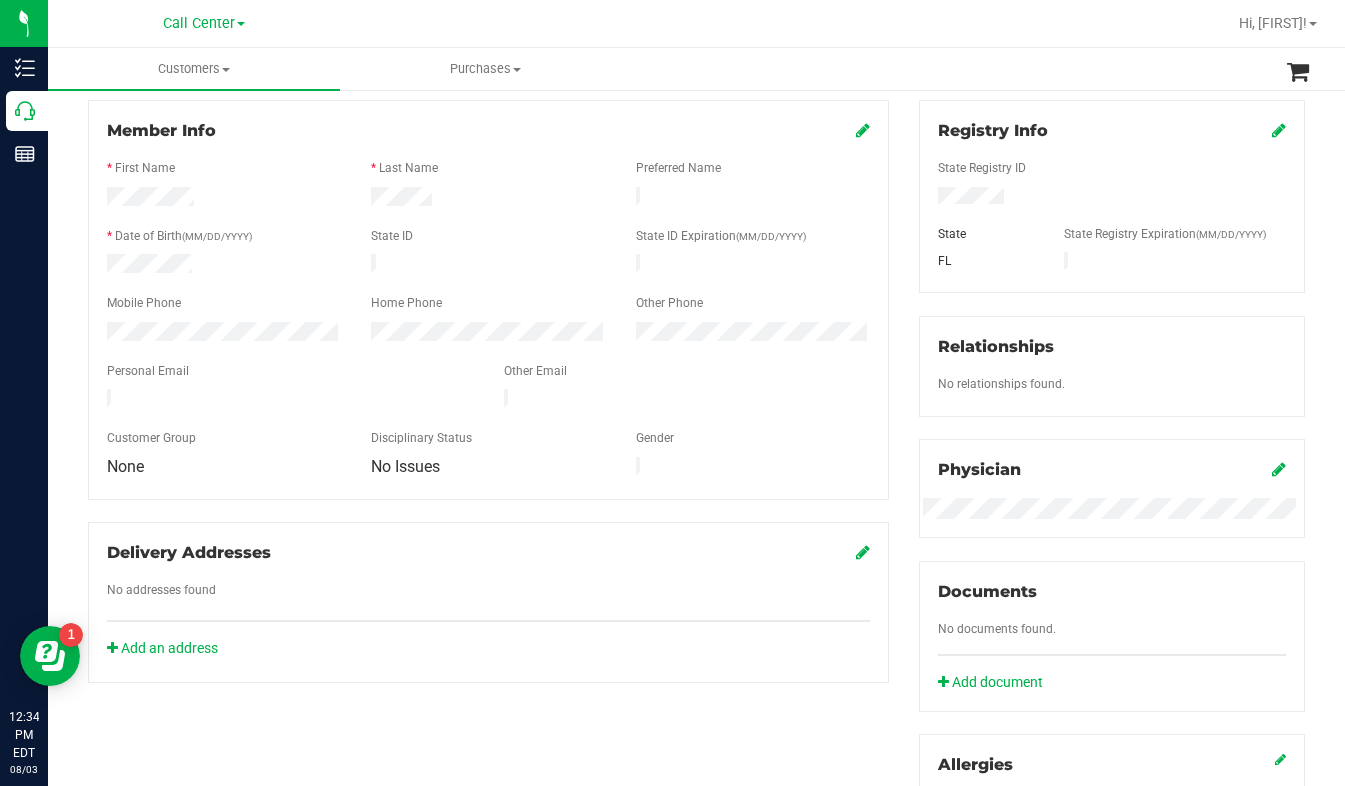 scroll, scrollTop: 0, scrollLeft: 0, axis: both 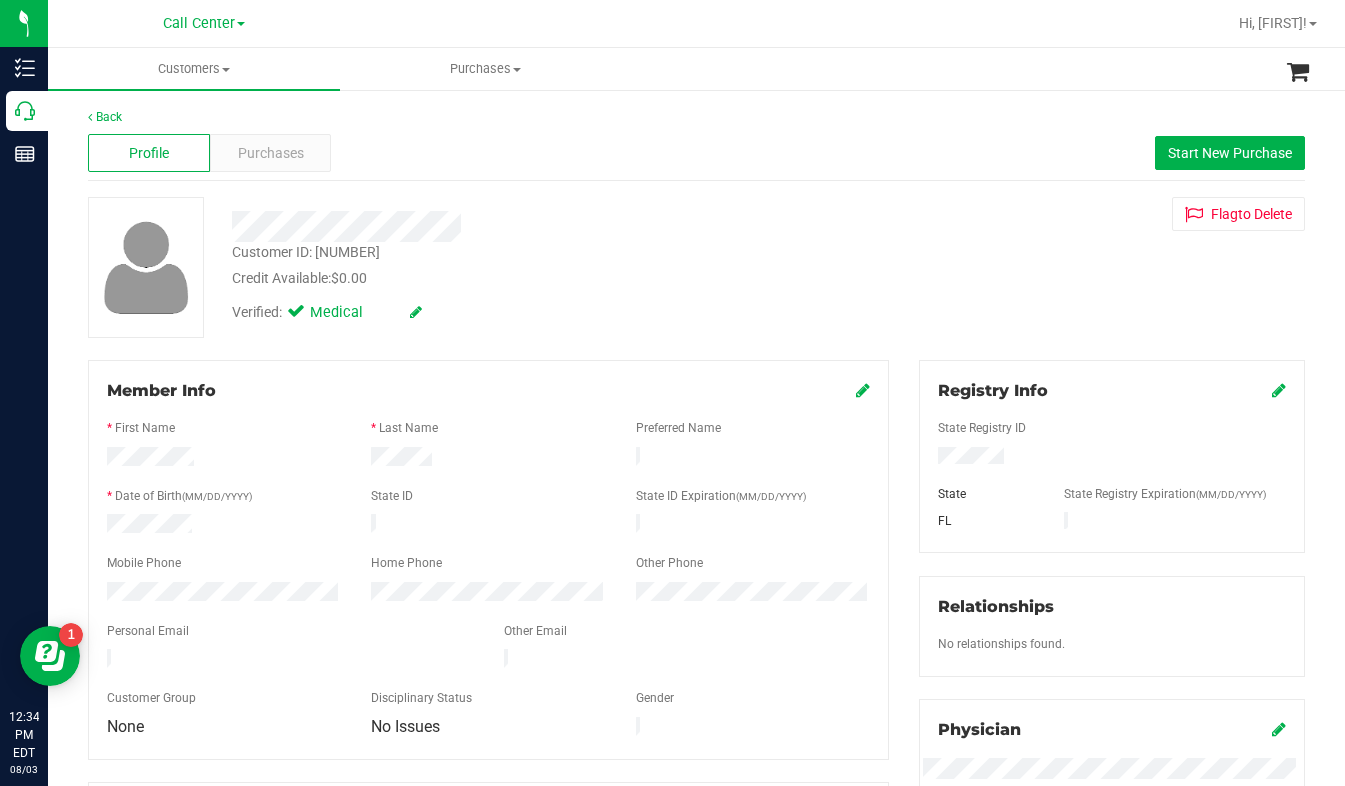 click on "Back
Profile
Purchases
Start New Purchase
Customer ID: [NUMBER]
Credit Available:
$0.00
Verified:
Medical" at bounding box center (696, 745) 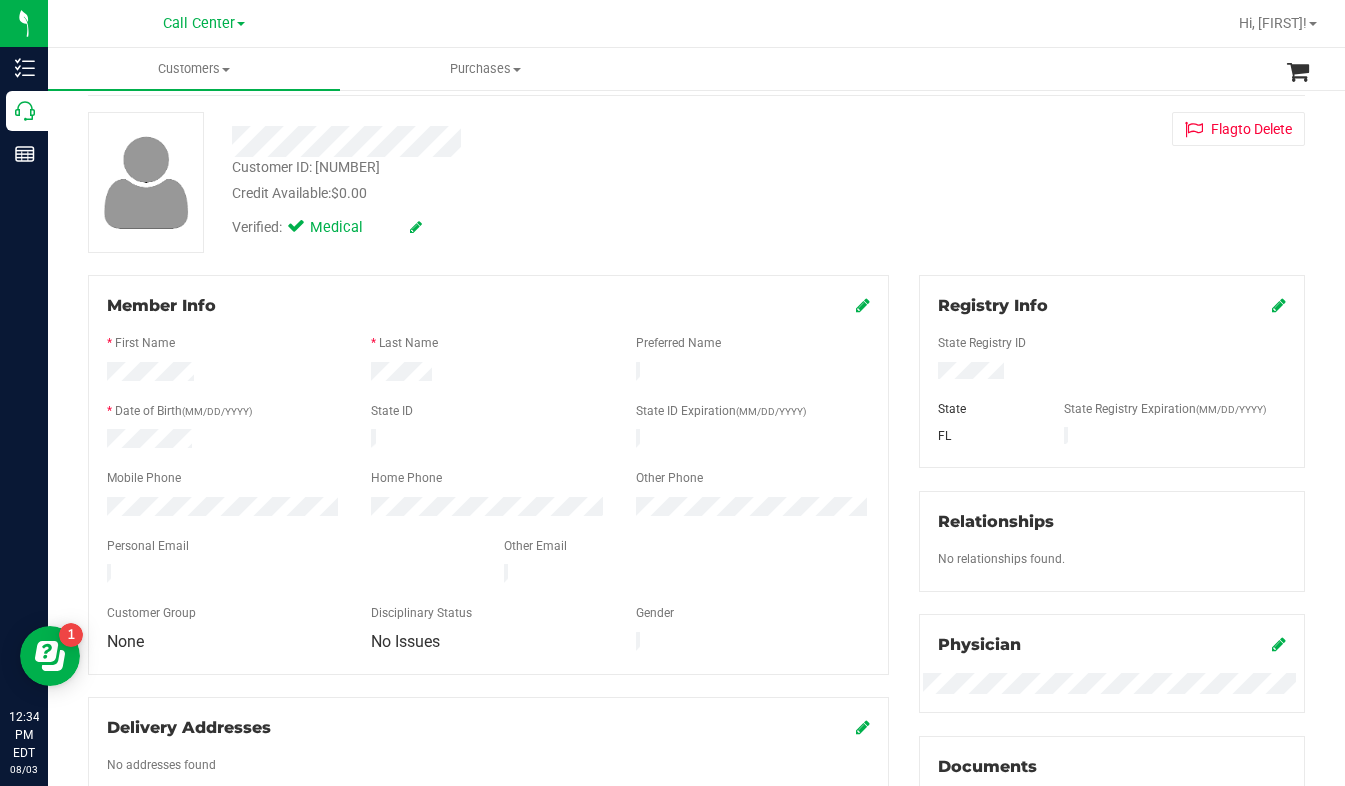 scroll, scrollTop: 0, scrollLeft: 0, axis: both 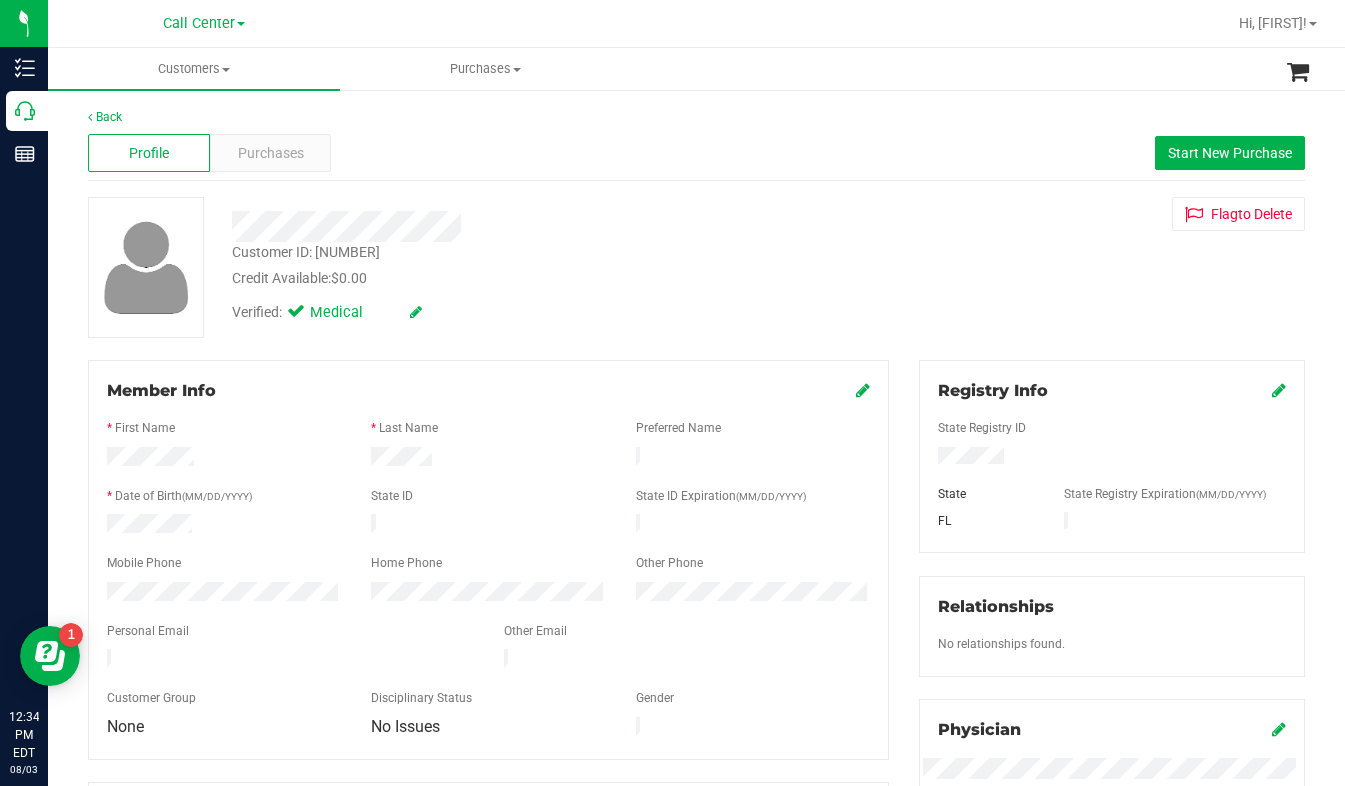 click on "Credit Available:
$0.00" at bounding box center (529, 278) 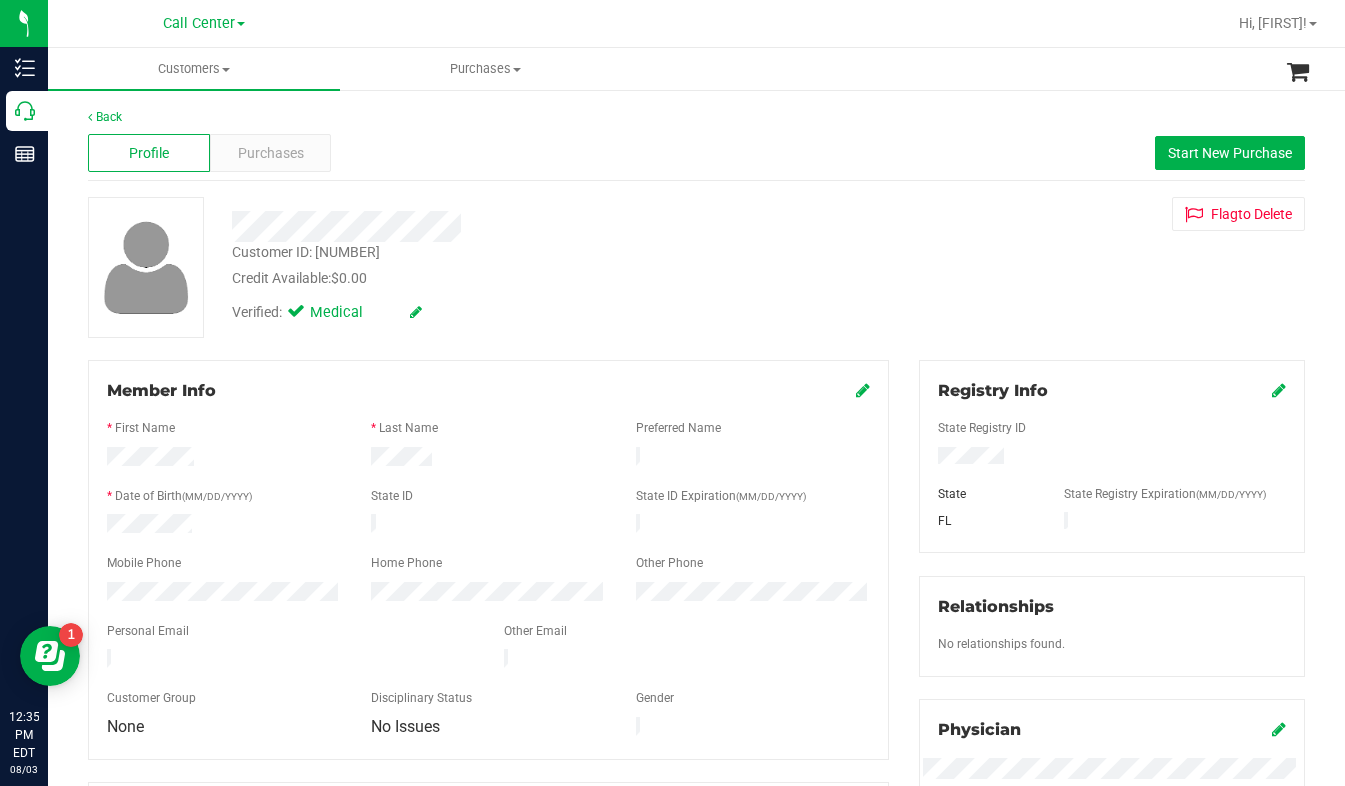 click on "Customer ID: [CUSTOMER_ID]
Credit Available:
$0.00
Verified:
Medical
Flag  to Delete" at bounding box center (696, 267) 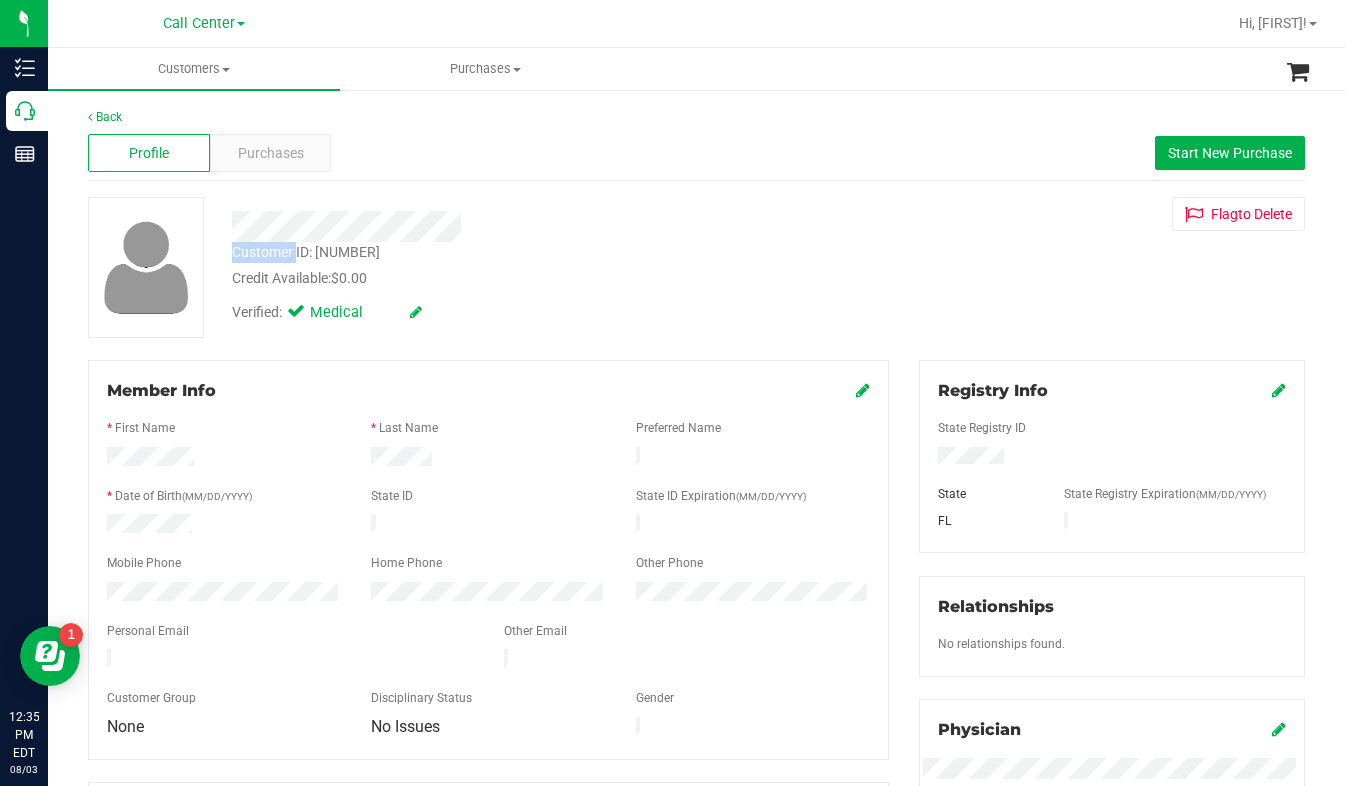 click on "Customer ID: [NUMBER]" at bounding box center (306, 252) 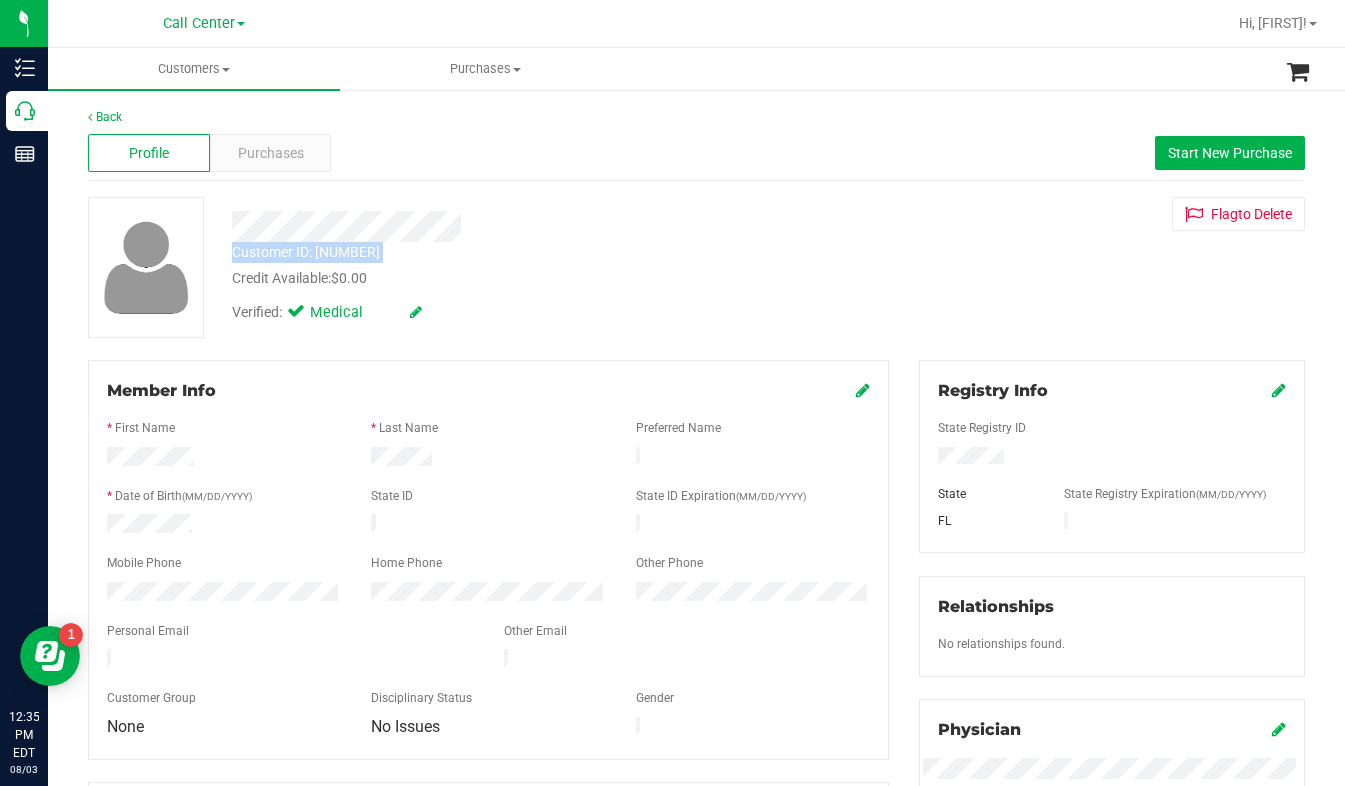 click on "Customer ID: [NUMBER]" at bounding box center [306, 252] 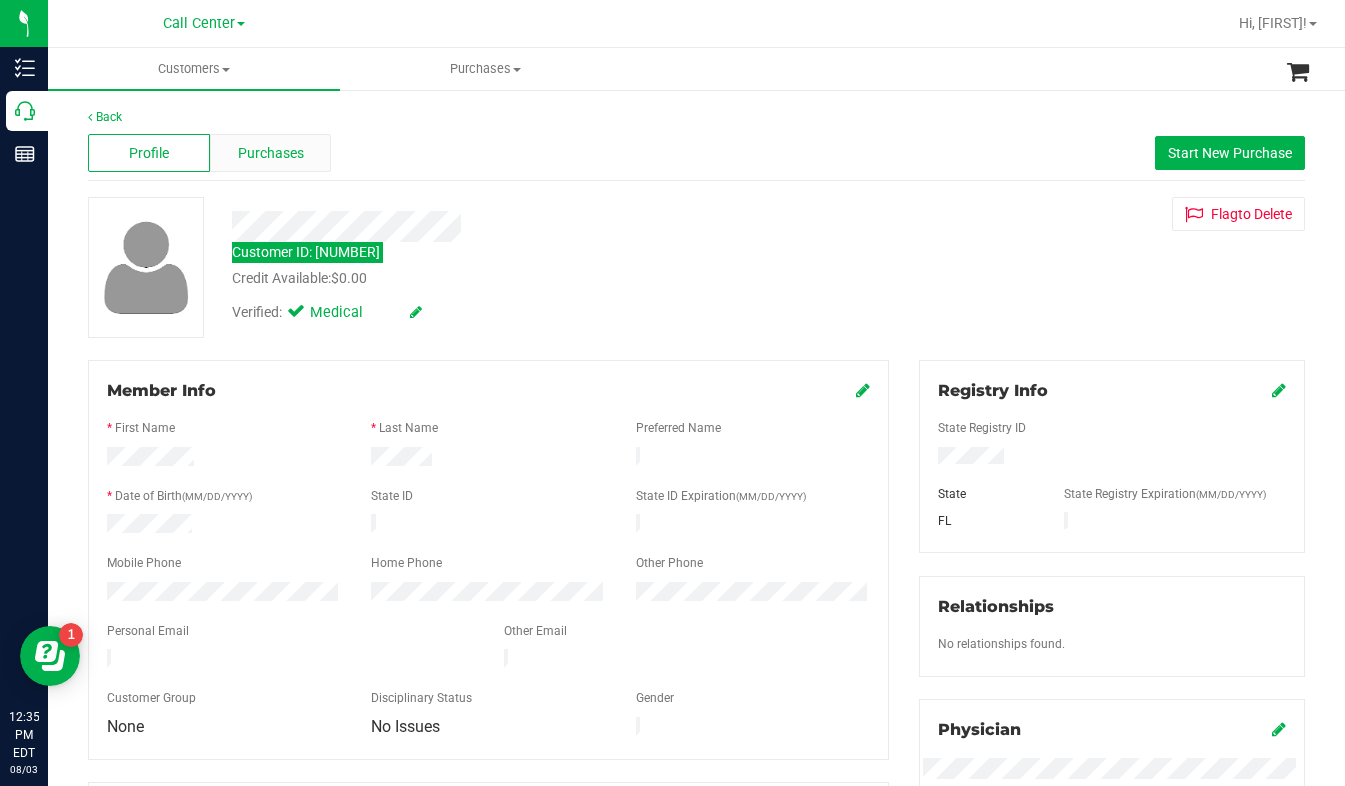 click on "Purchases" at bounding box center [271, 153] 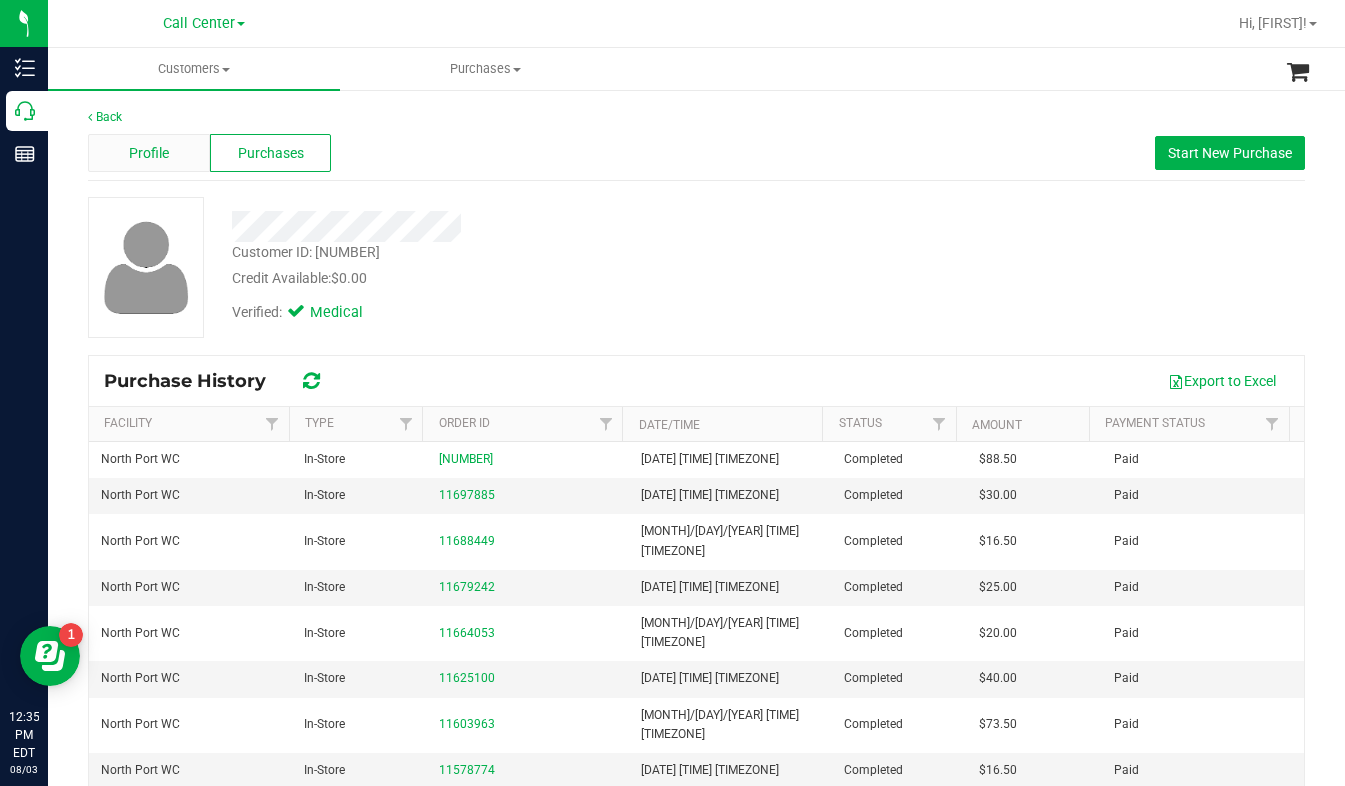 click on "Profile" at bounding box center (149, 153) 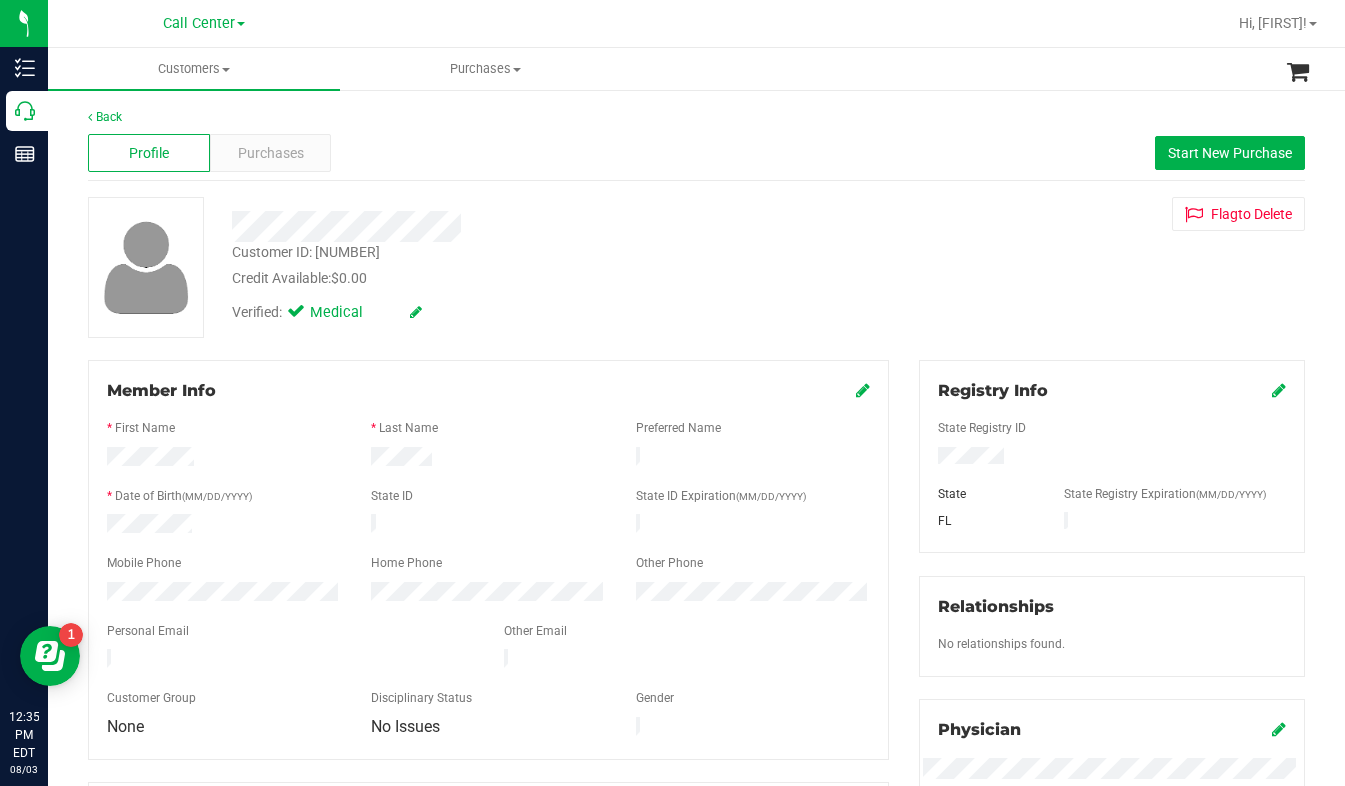 click on "Customer ID: [CUSTOMER_ID]
Credit Available:
$0.00
Verified:
Medical
Flag  to Delete" at bounding box center [696, 267] 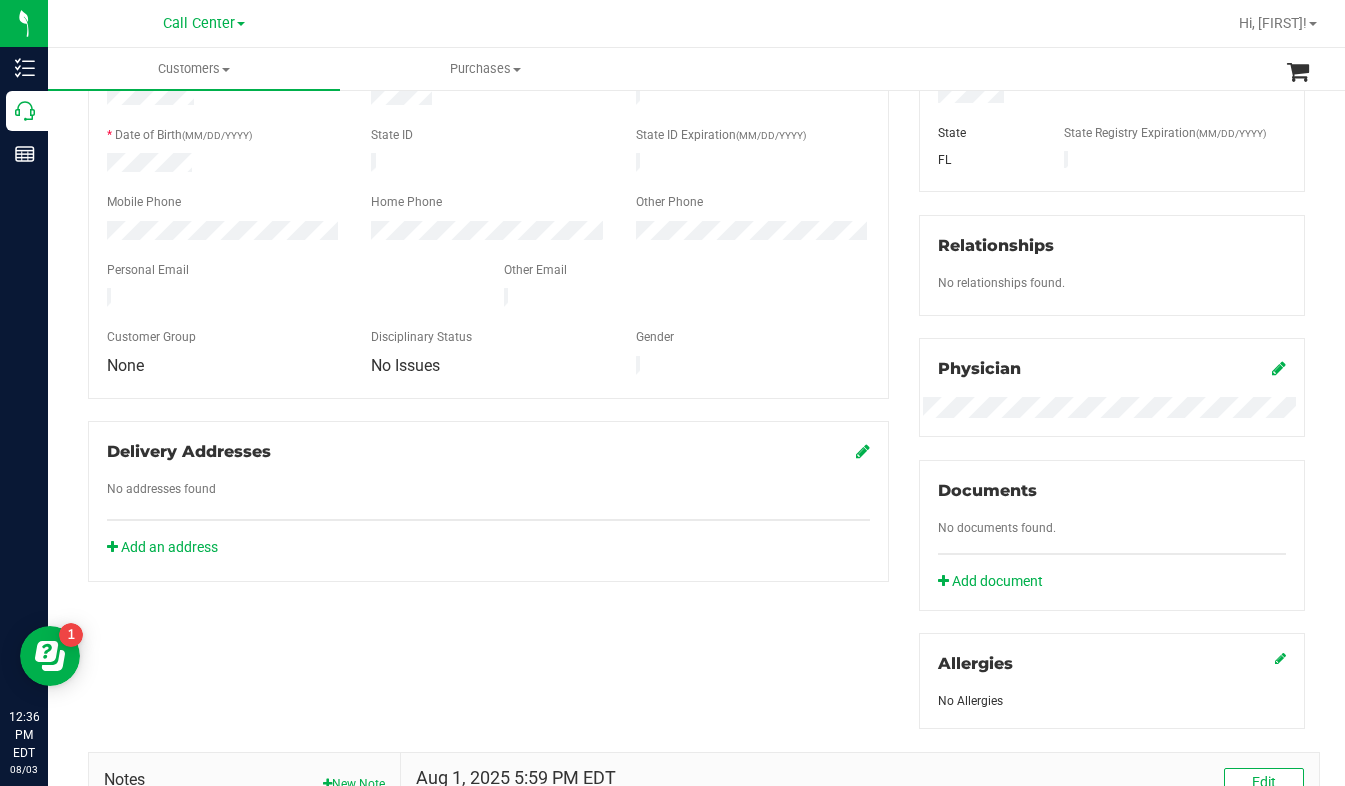 scroll, scrollTop: 100, scrollLeft: 0, axis: vertical 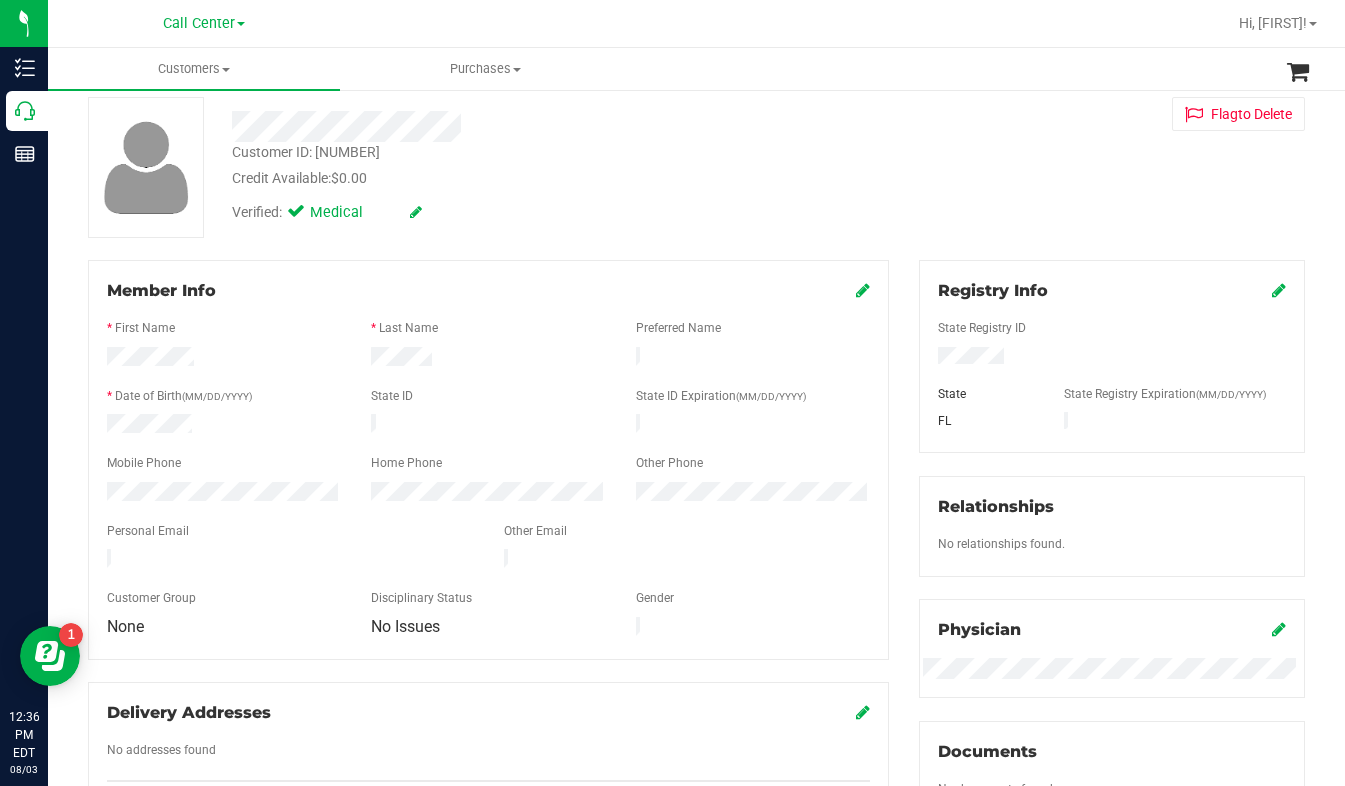 click on "Customer ID: [NUMBER]" at bounding box center [306, 152] 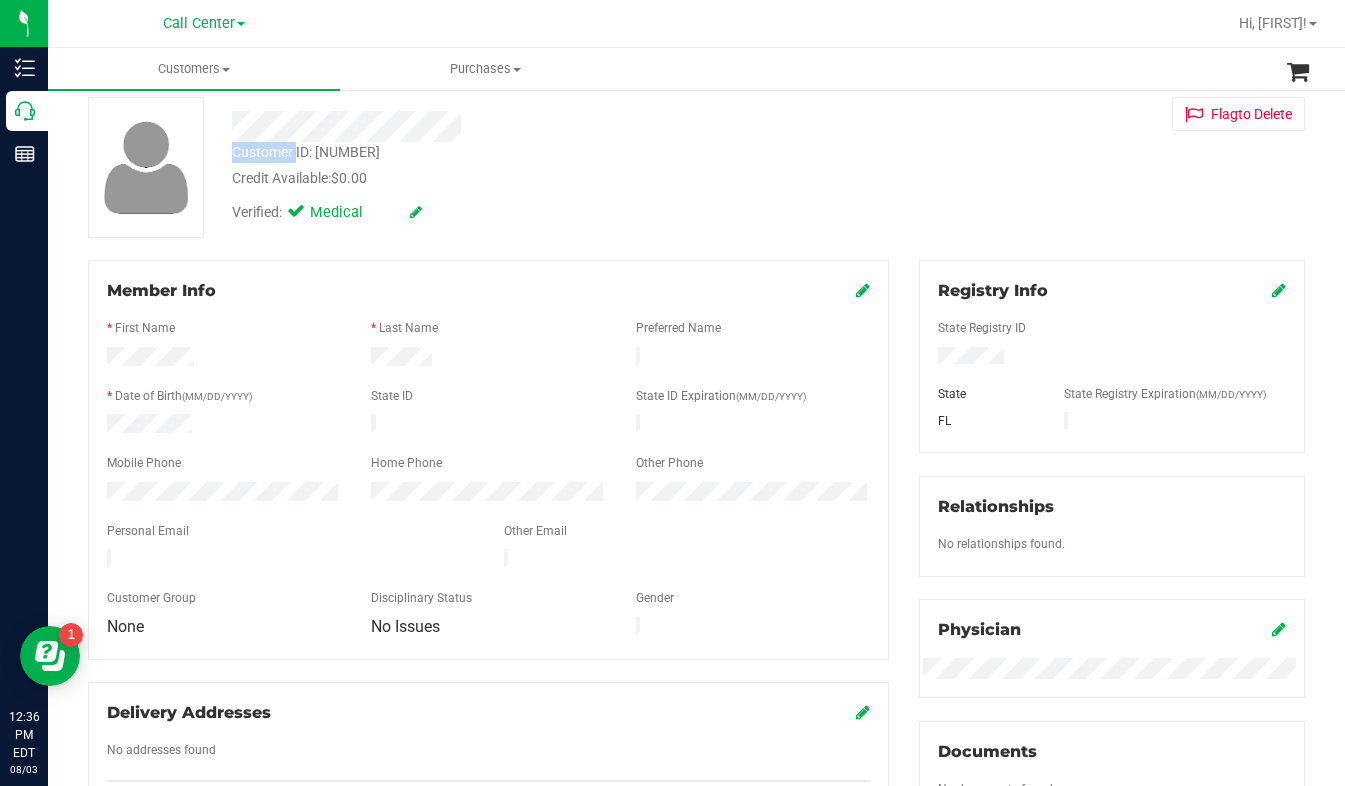 click on "Customer ID: [NUMBER]" at bounding box center [306, 152] 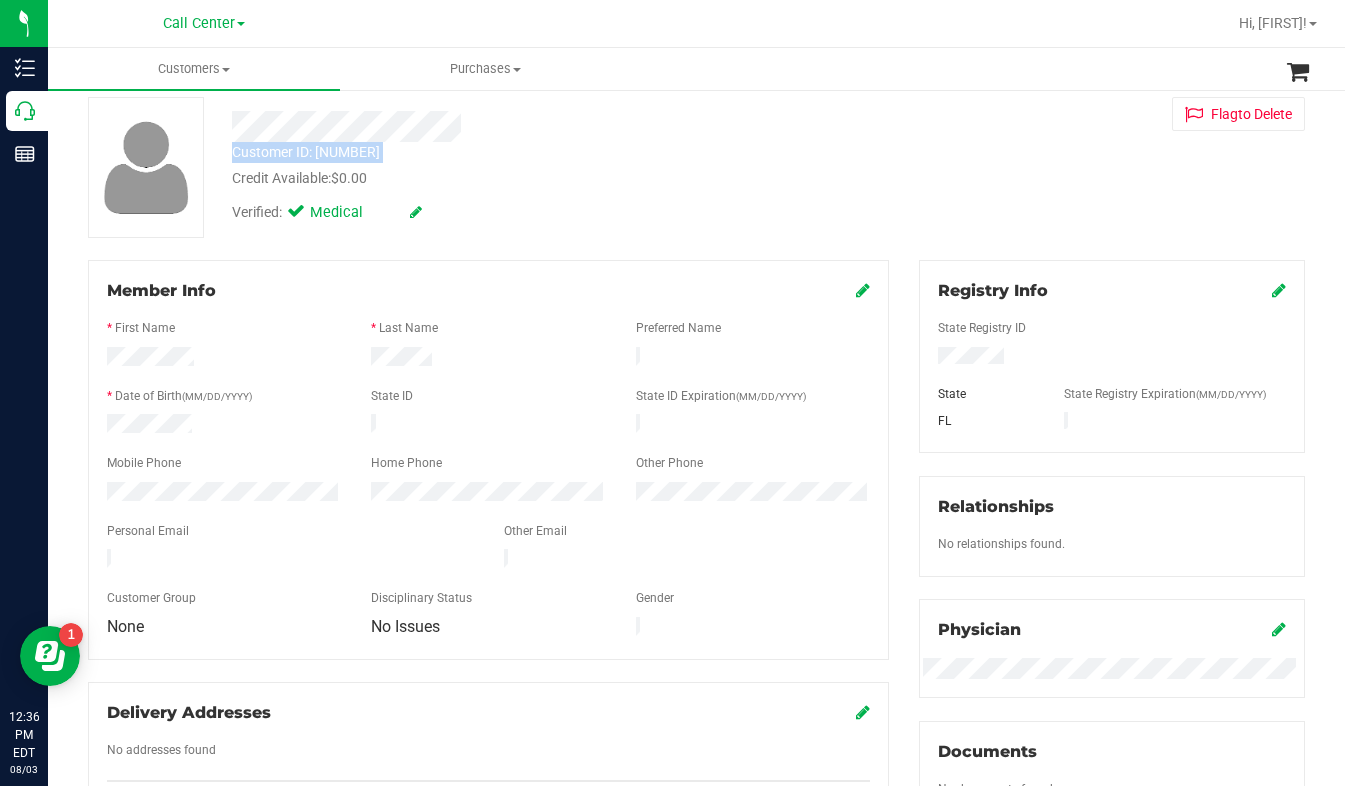 click on "Customer ID: [NUMBER]" at bounding box center [306, 152] 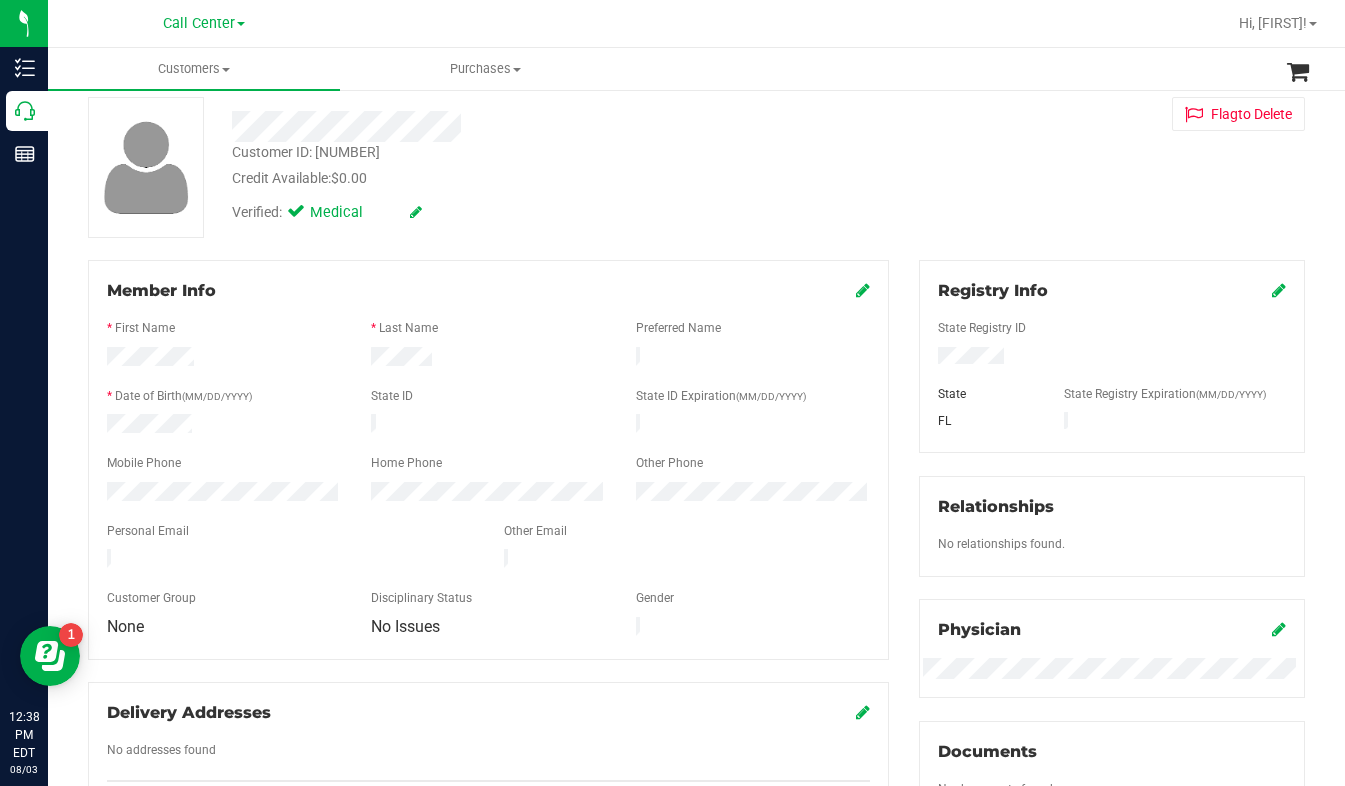click on "Customer ID: [CUSTOMER_ID]
Credit Available:
$0.00
Verified:
Medical
Flag  to Delete" at bounding box center [696, 167] 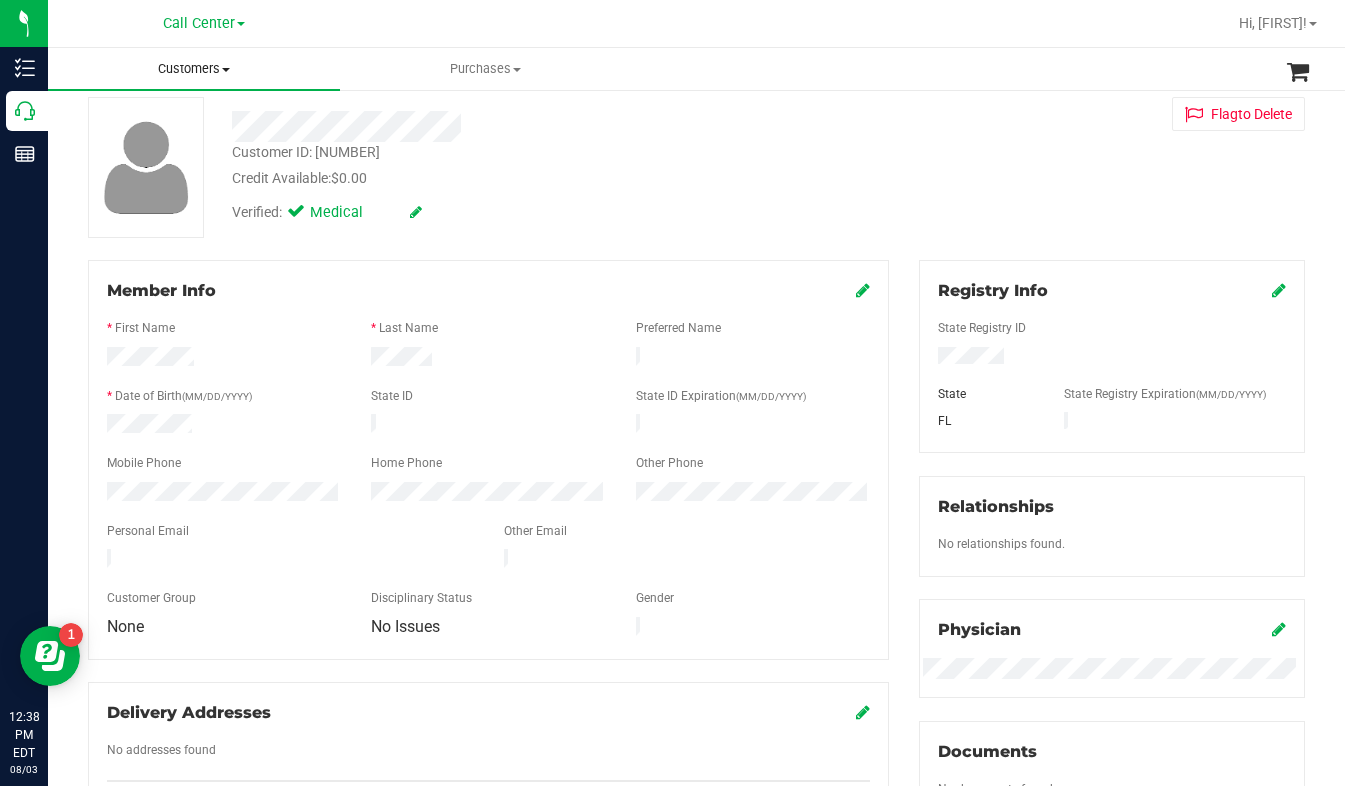 click at bounding box center (226, 70) 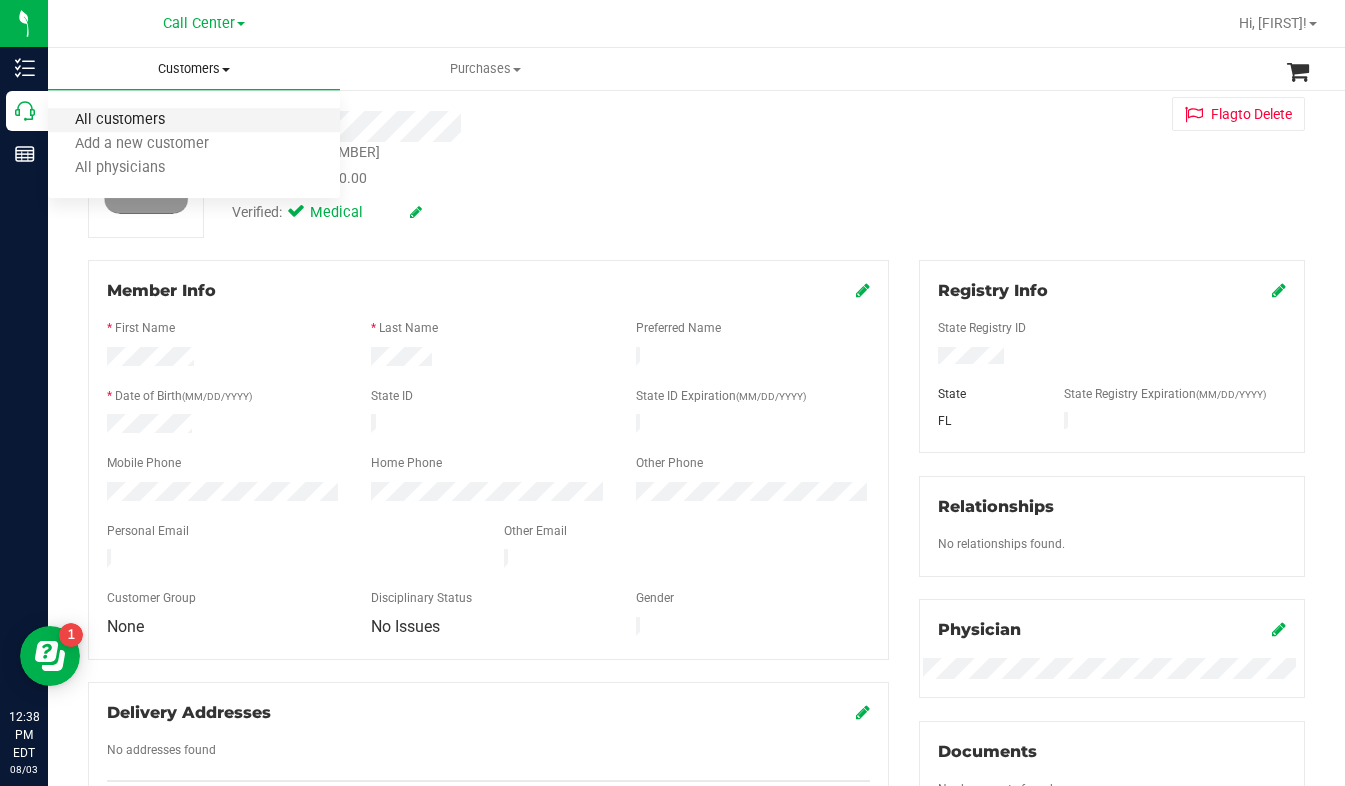 click on "All customers" at bounding box center [120, 120] 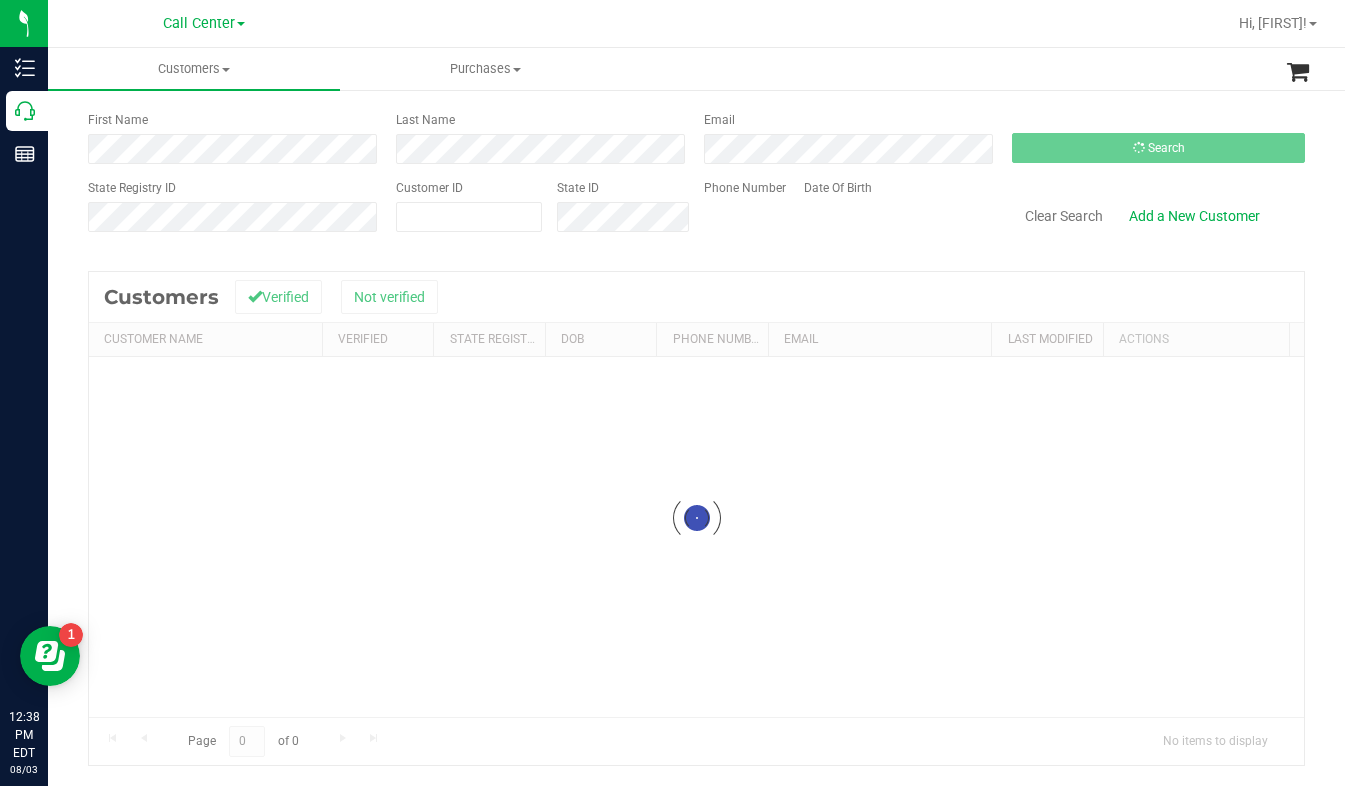 scroll, scrollTop: 0, scrollLeft: 0, axis: both 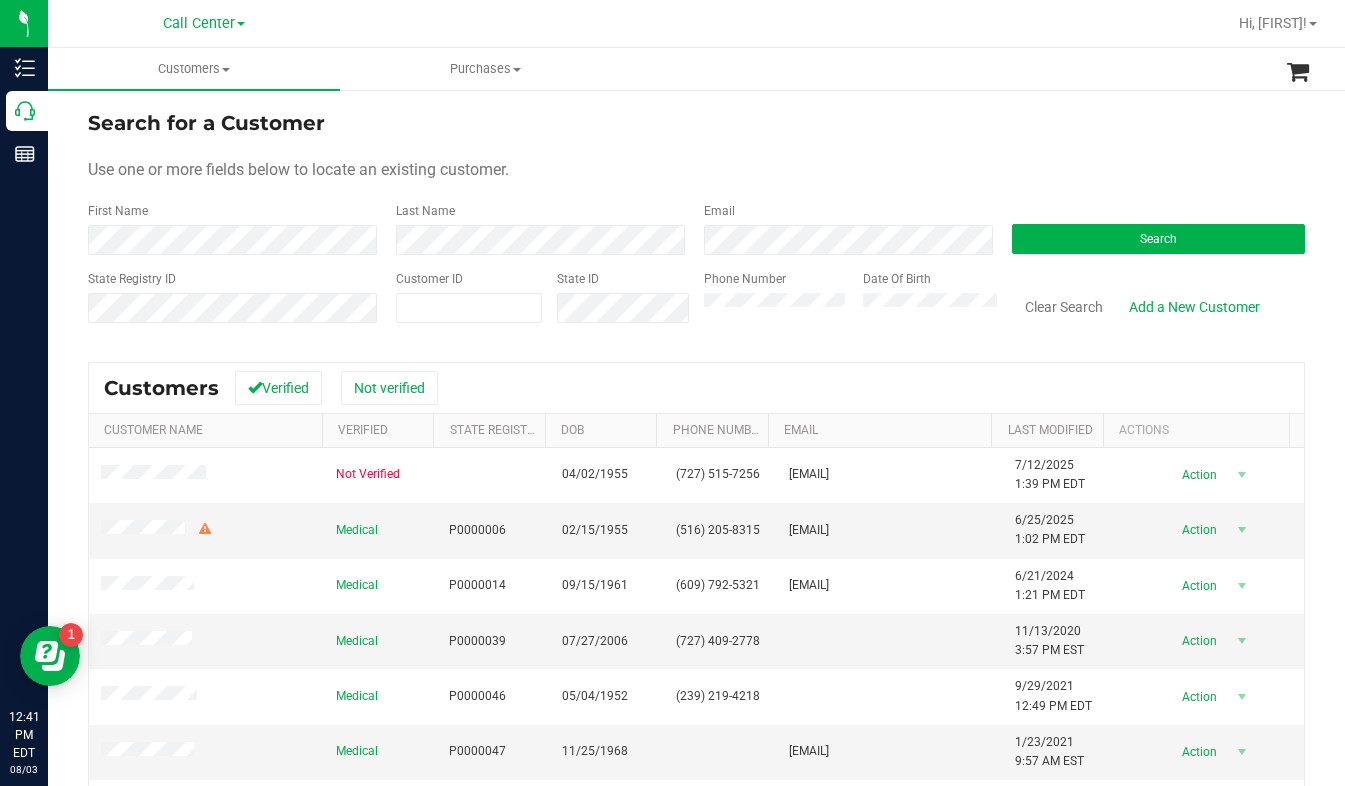 click on "Use one or more fields below to locate an existing customer." at bounding box center [696, 170] 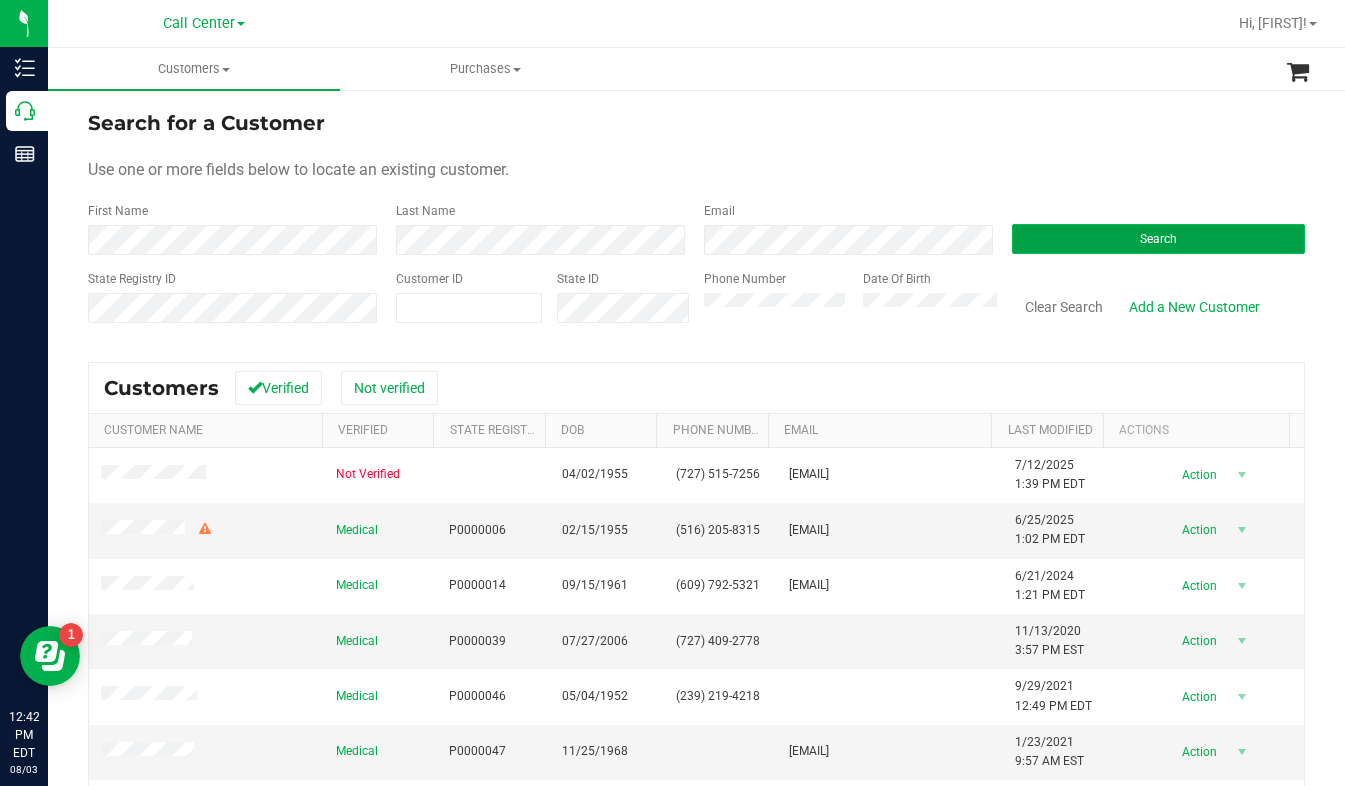 click on "Search" at bounding box center (1158, 239) 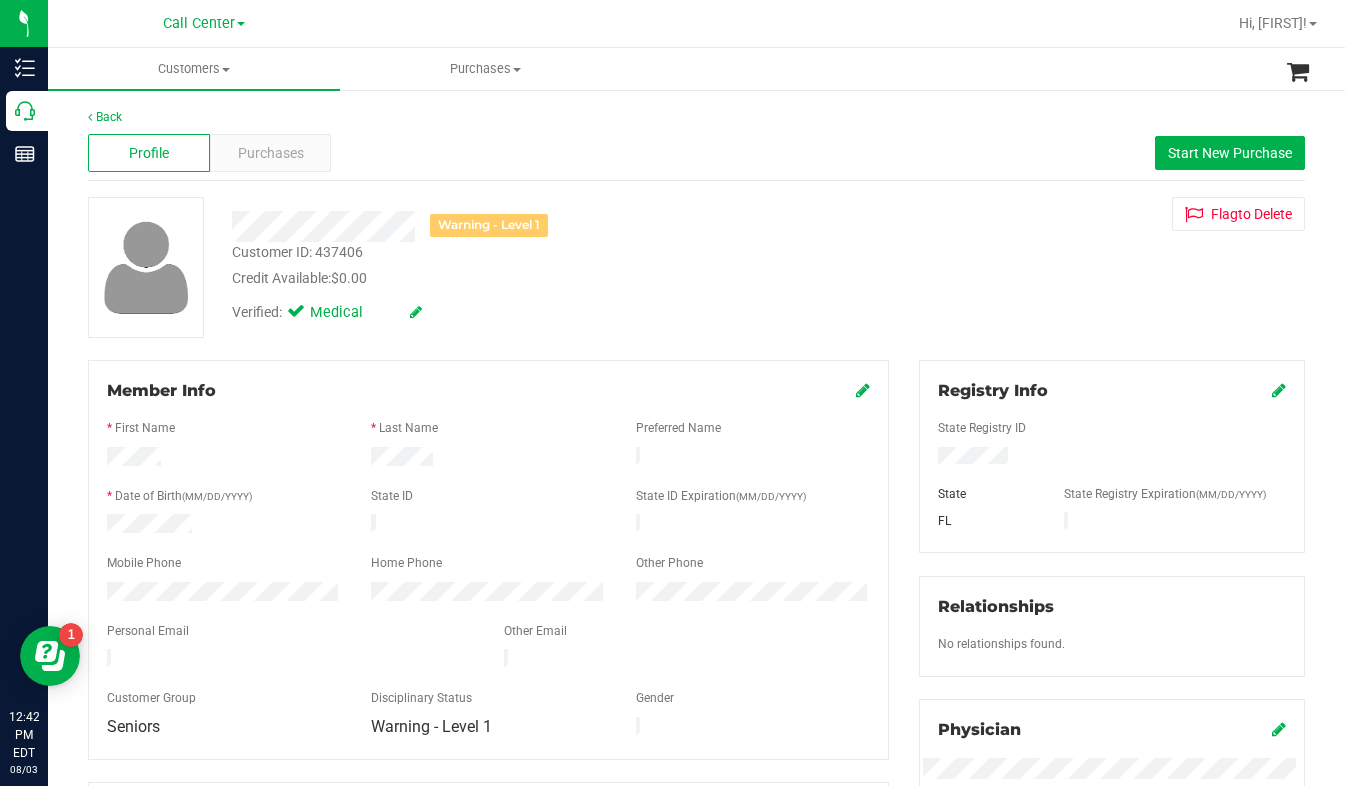 click on "Customer ID: [NUMBER]
Credit Available:
$0.00" at bounding box center (529, 265) 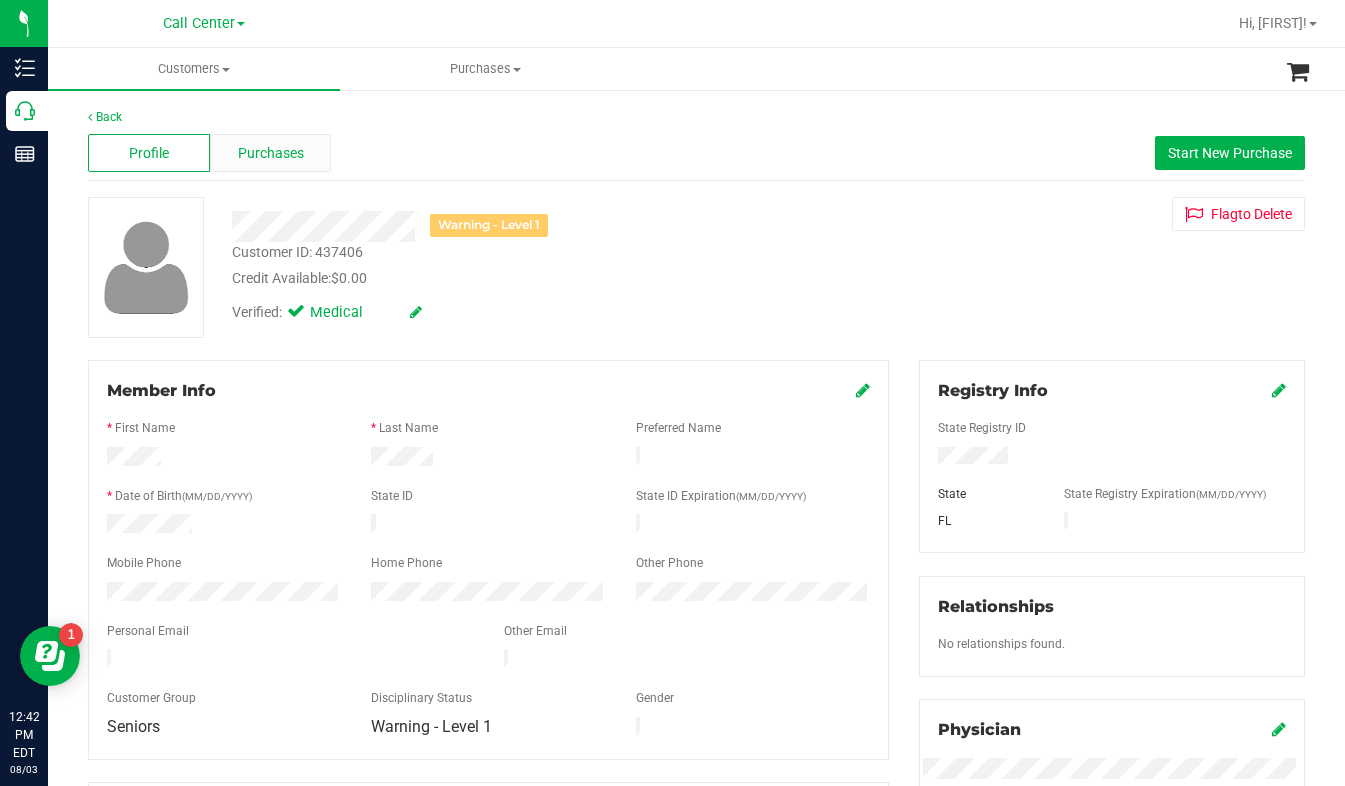 click on "Purchases" at bounding box center (271, 153) 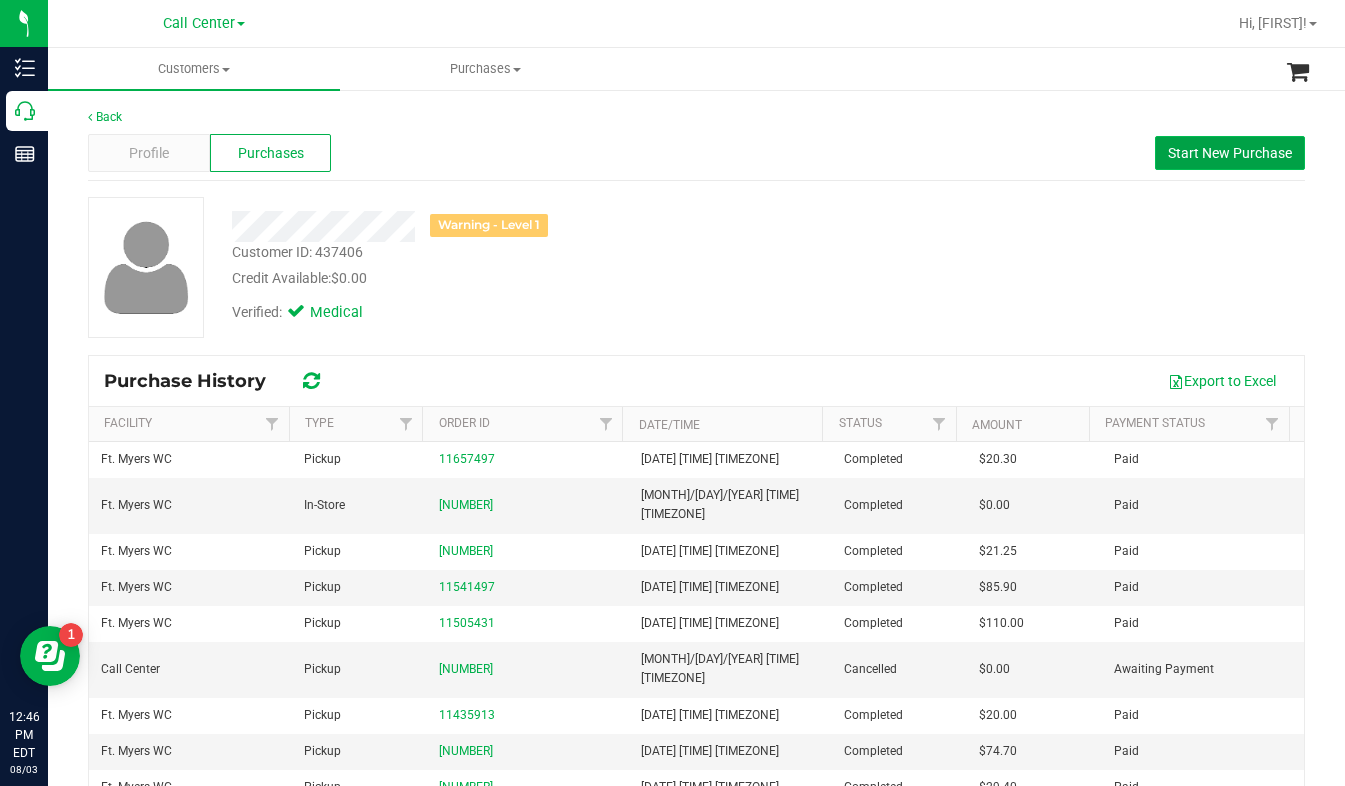 click on "Start New Purchase" at bounding box center [1230, 153] 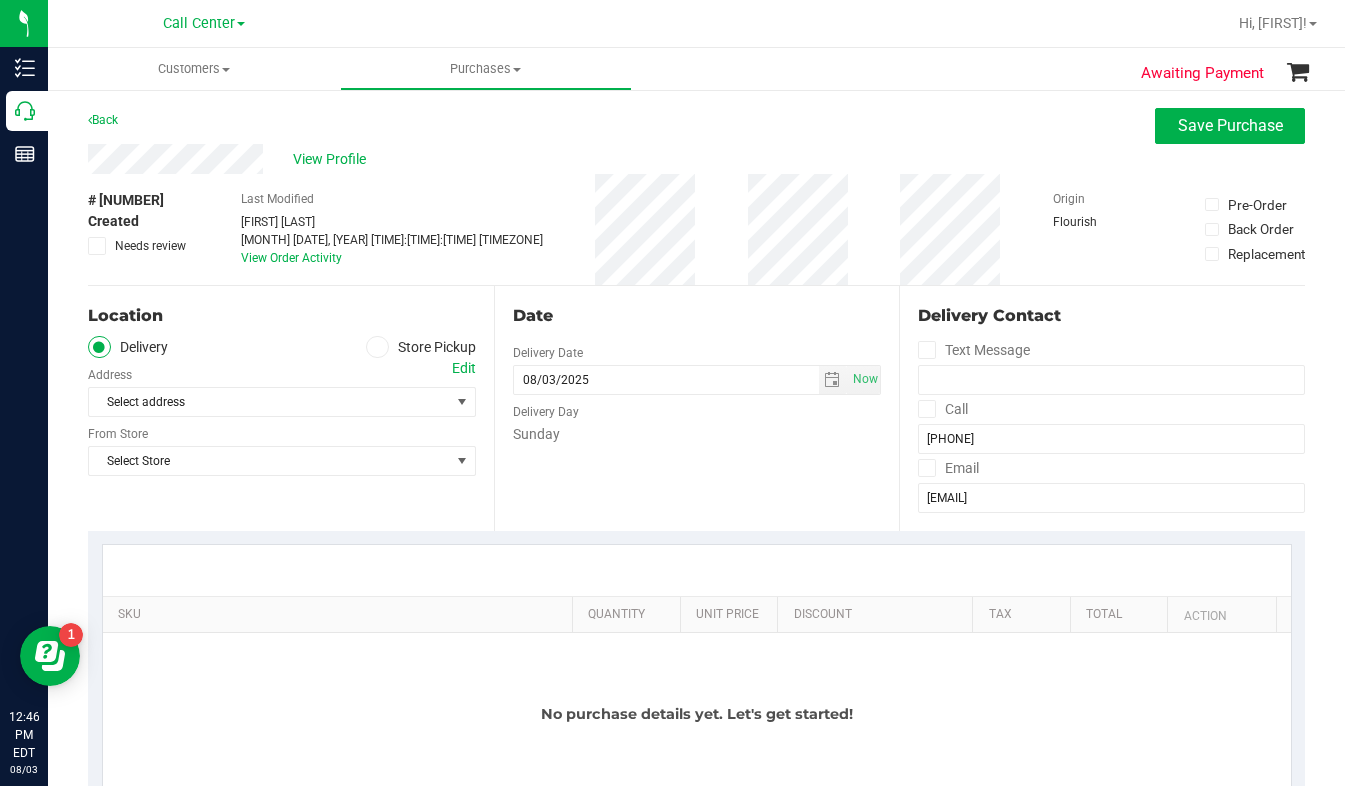 click at bounding box center [377, 347] 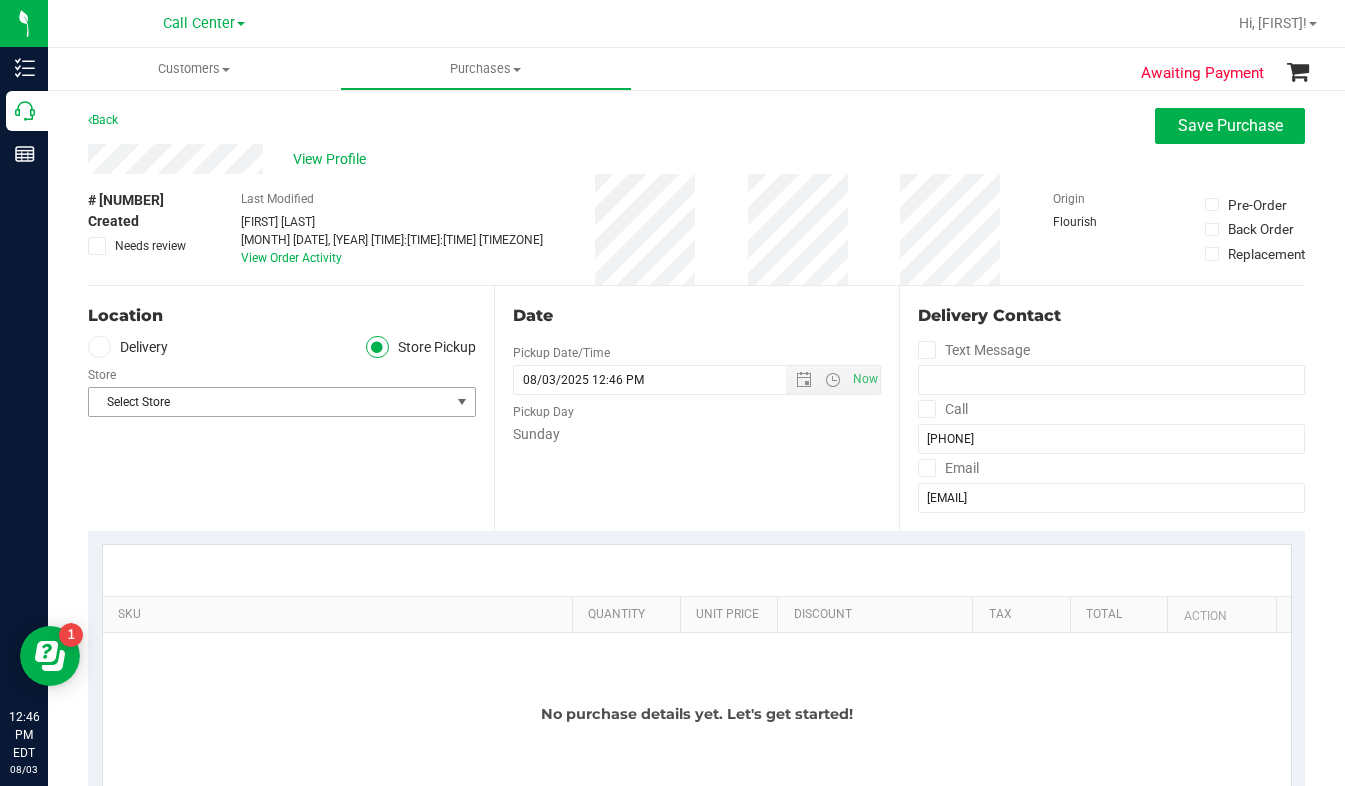 click on "Select Store" at bounding box center [269, 402] 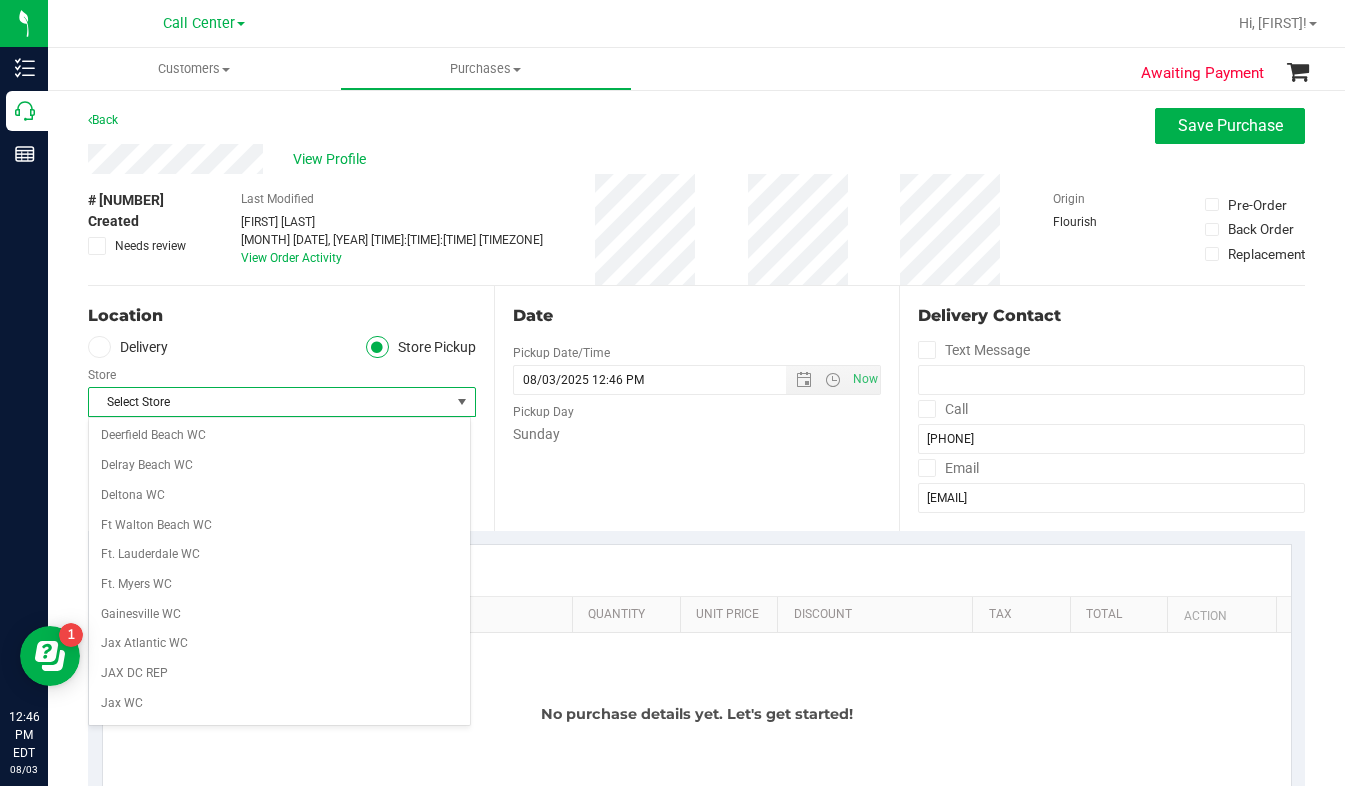 scroll, scrollTop: 300, scrollLeft: 0, axis: vertical 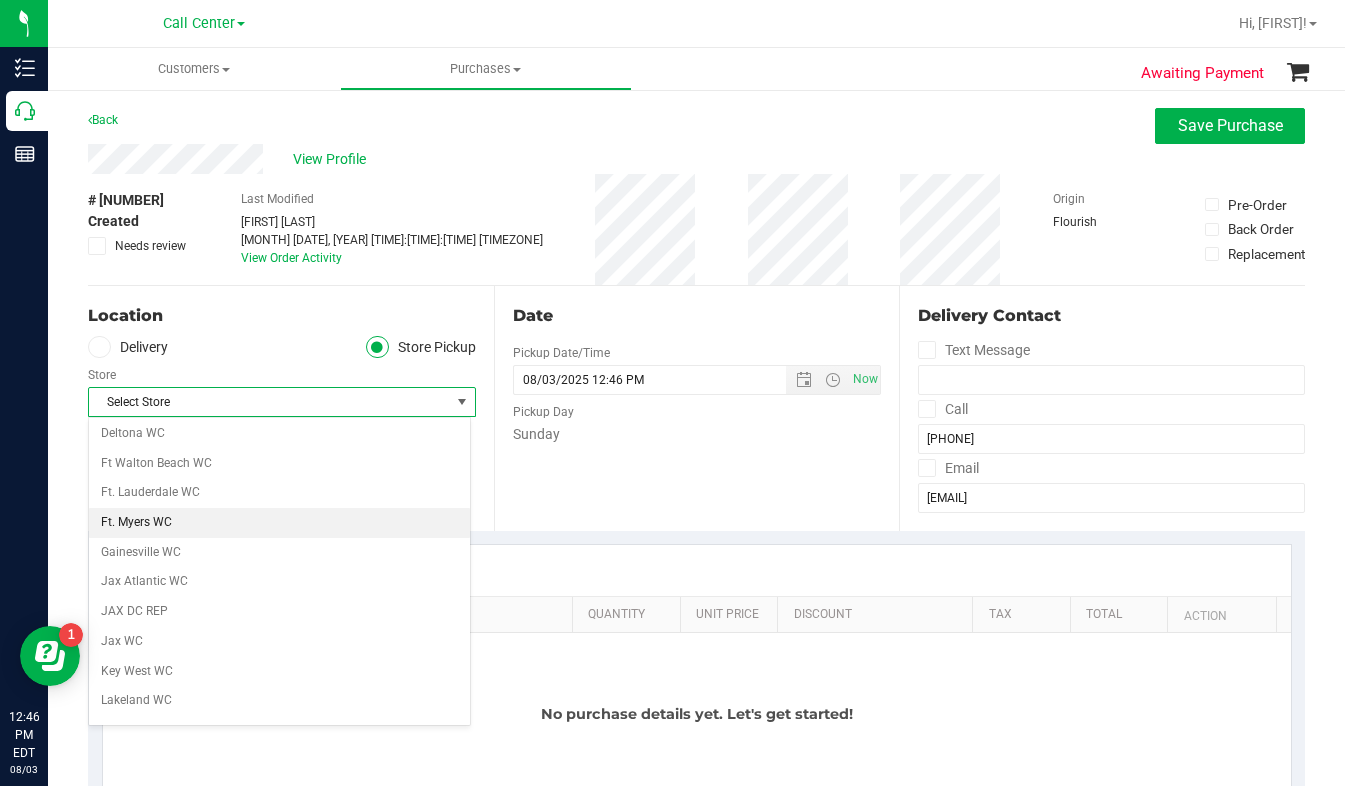 click on "Ft. Myers WC" at bounding box center (279, 523) 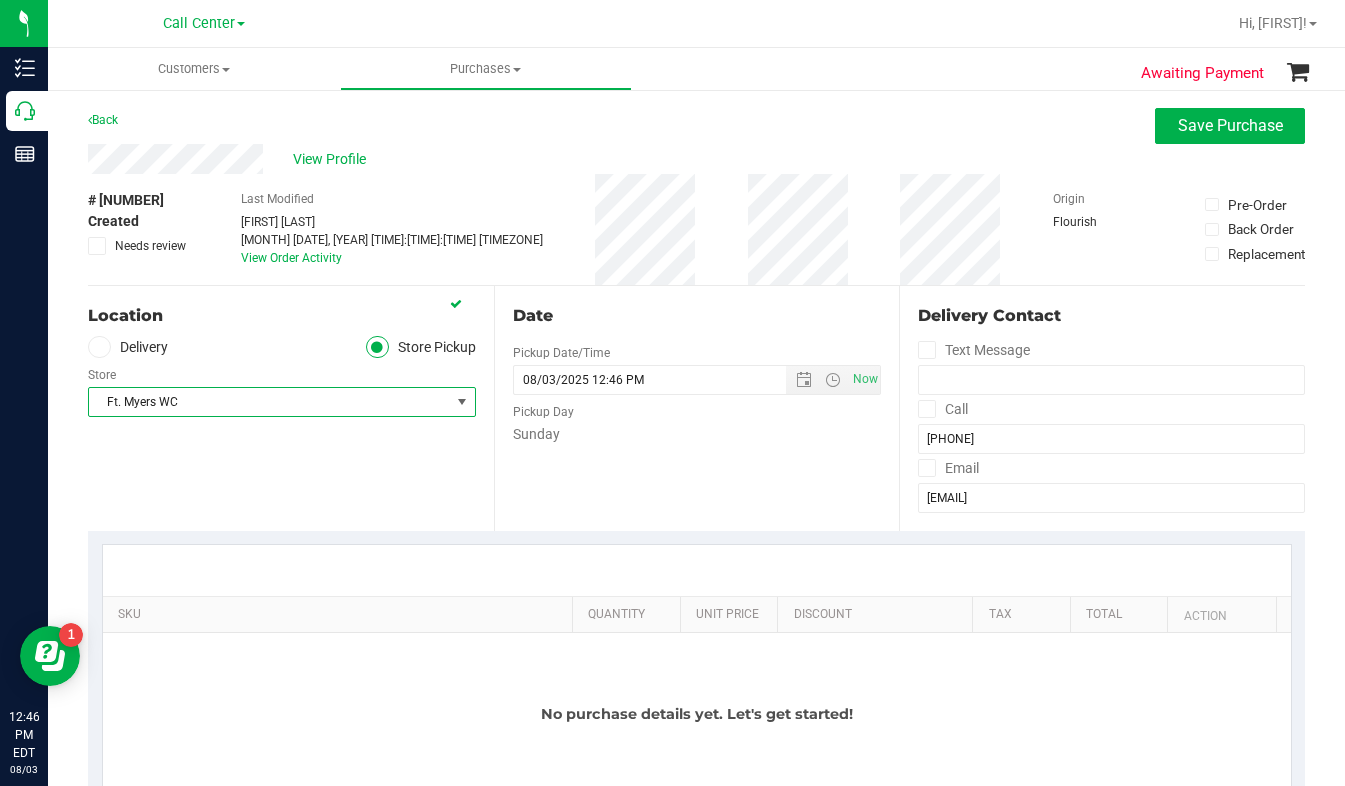 scroll, scrollTop: 200, scrollLeft: 0, axis: vertical 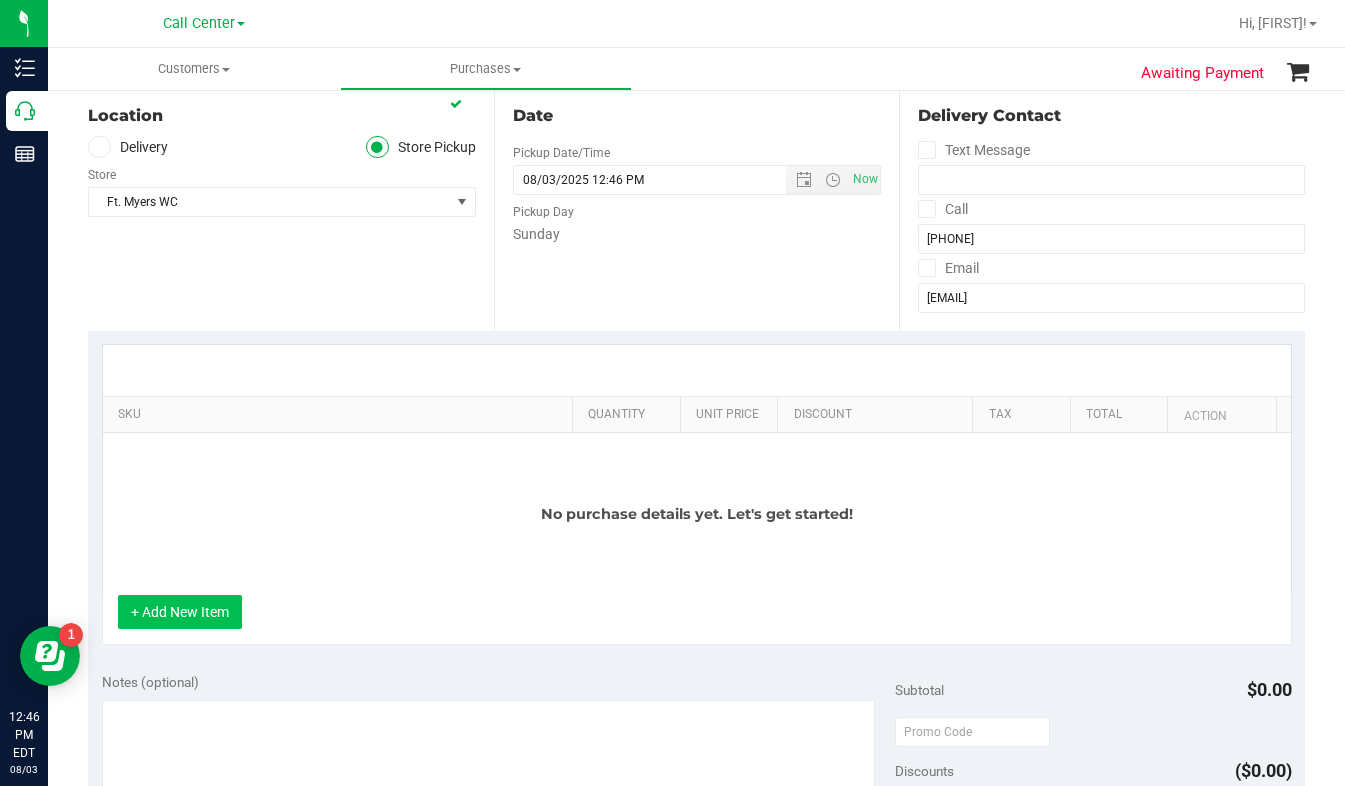 click on "+ Add New Item" at bounding box center [180, 612] 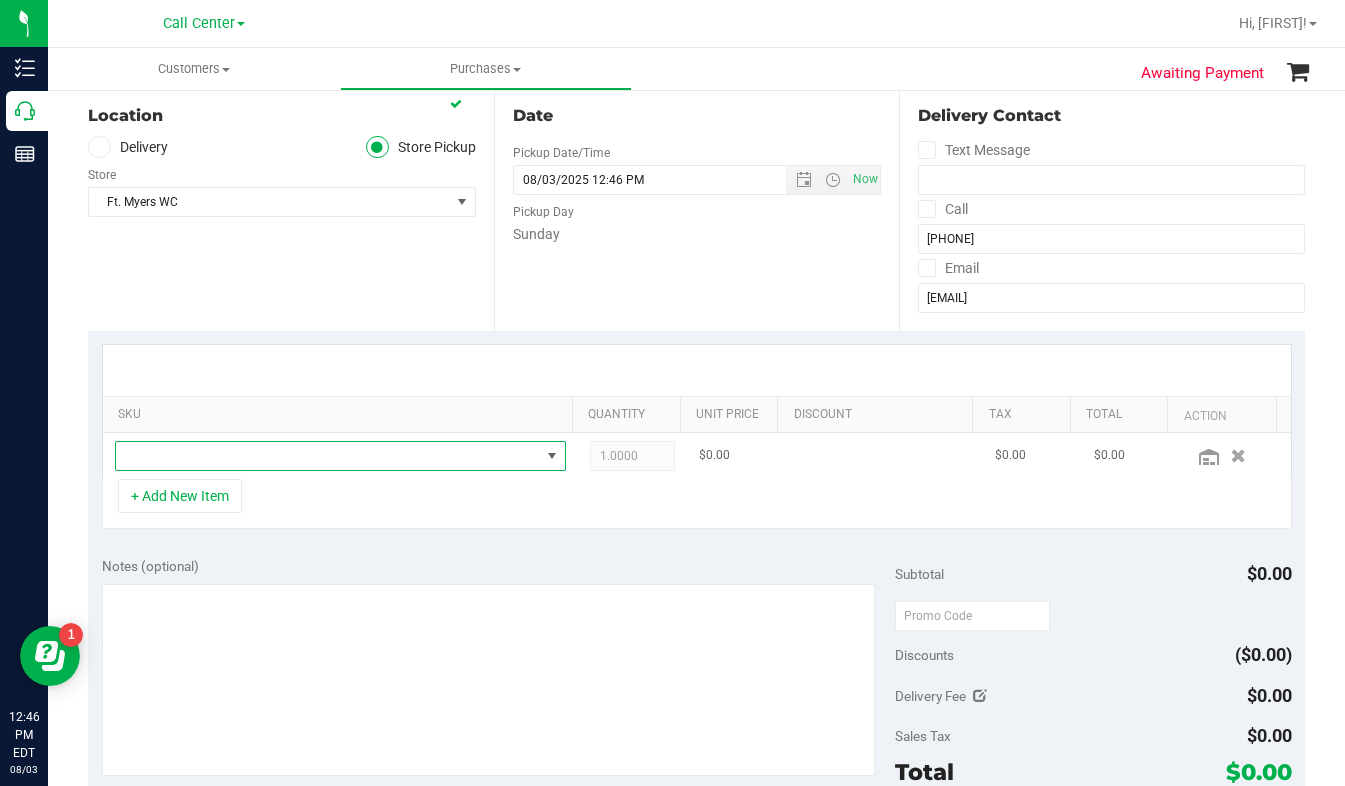click at bounding box center (328, 456) 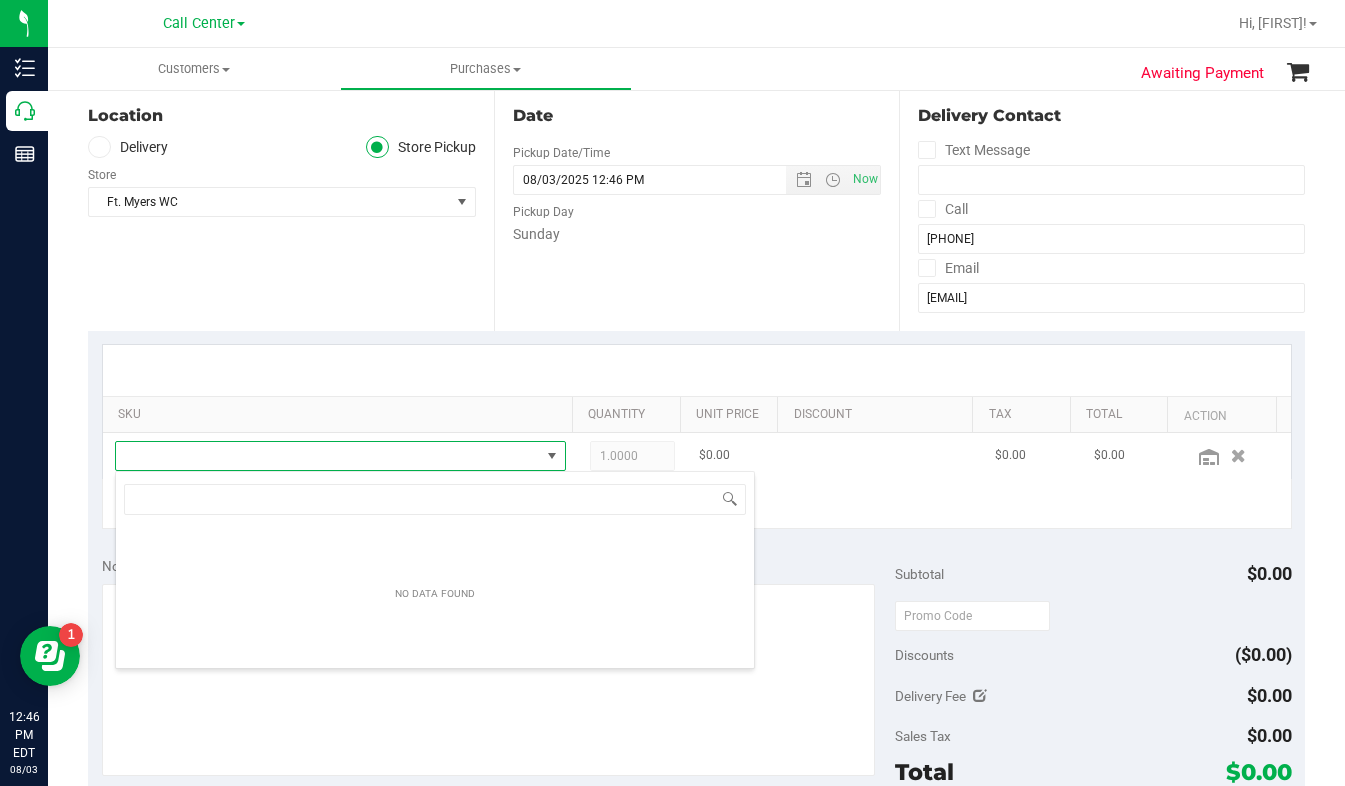 scroll, scrollTop: 99970, scrollLeft: 99561, axis: both 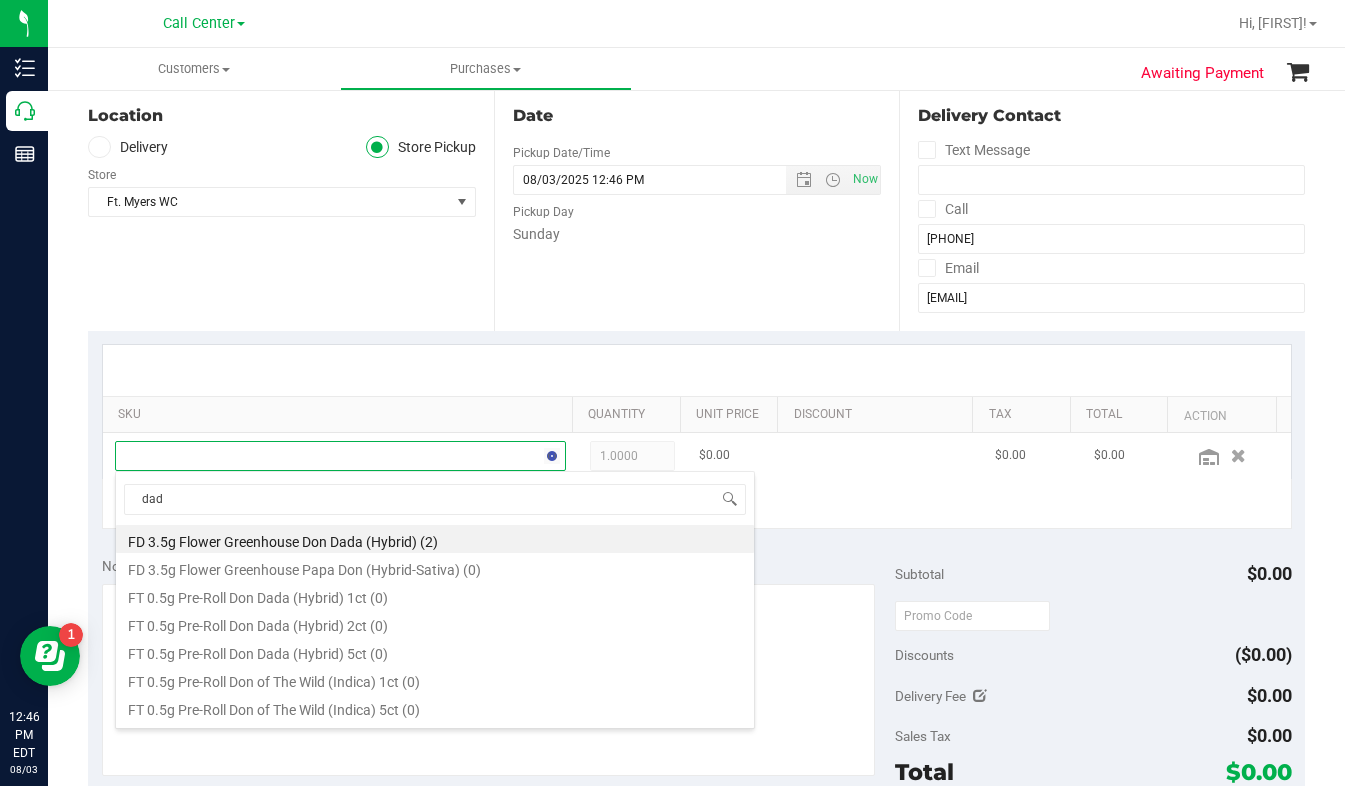 type on "dada" 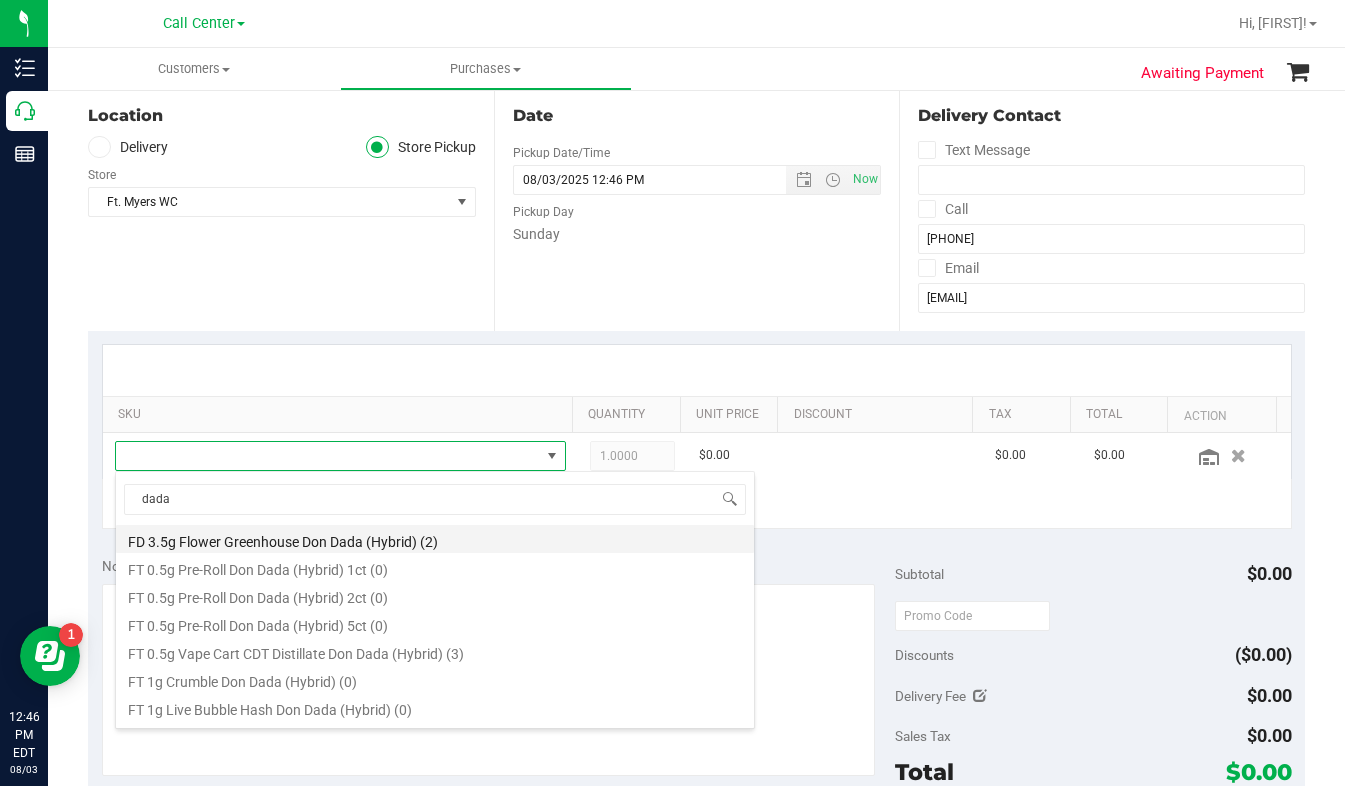 click on "FD 3.5g Flower Greenhouse Don Dada (Hybrid) (2)" at bounding box center (435, 539) 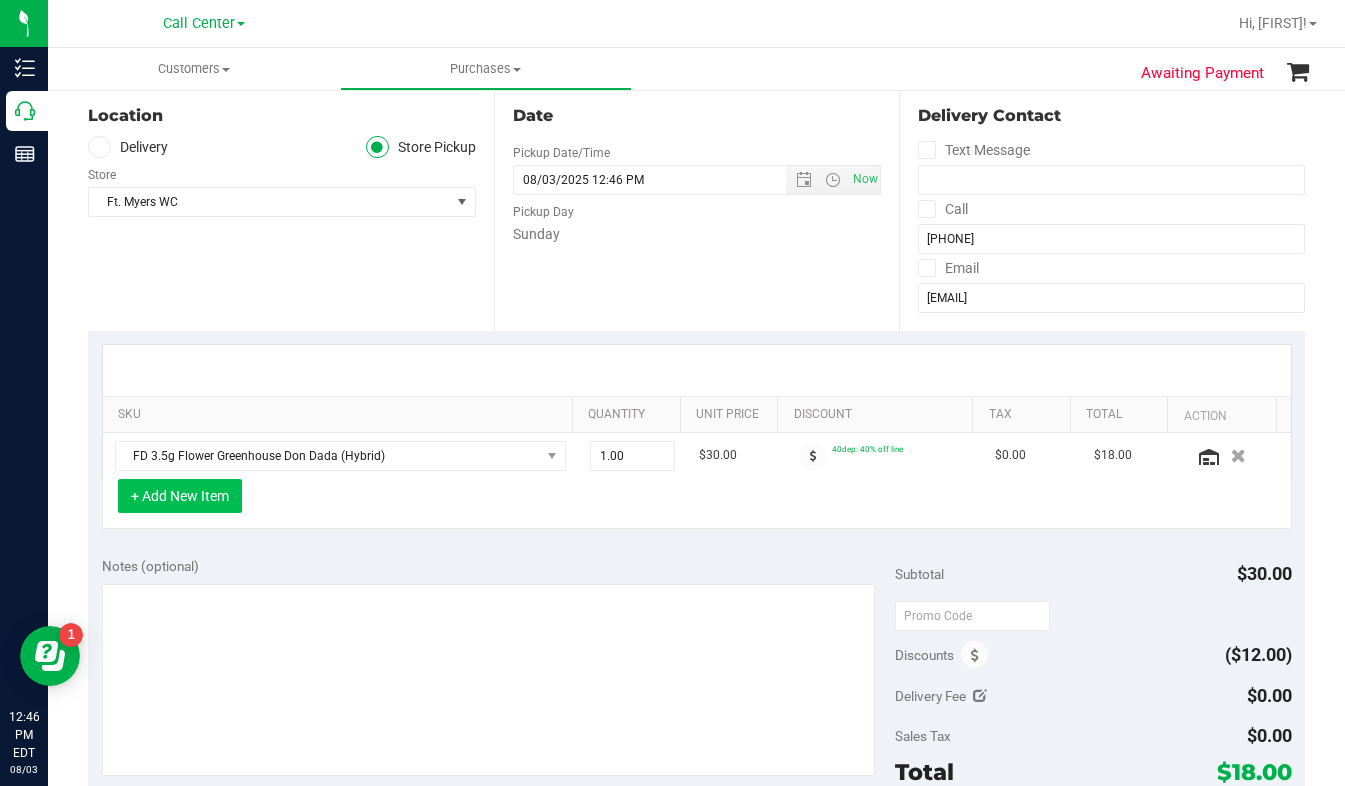 click on "+ Add New Item" at bounding box center (180, 496) 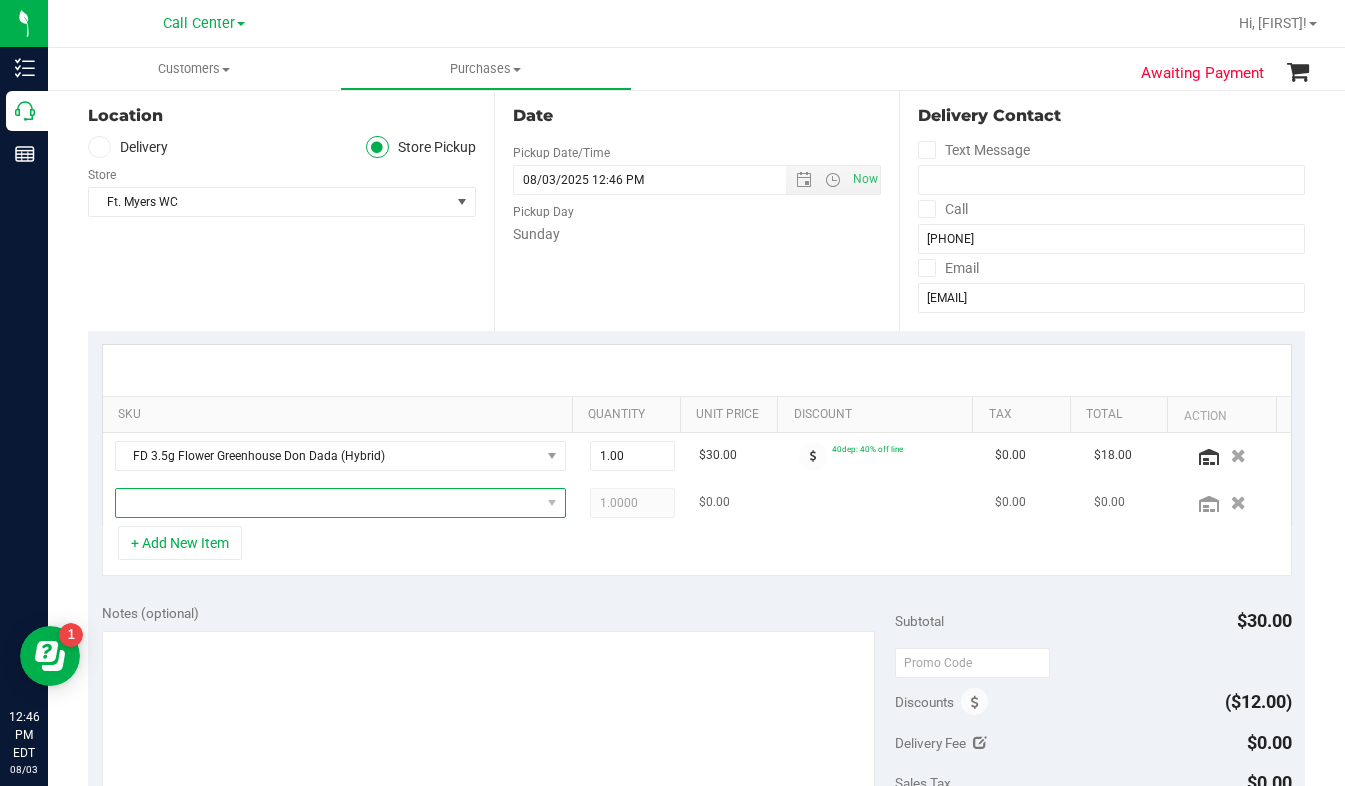 click at bounding box center [328, 503] 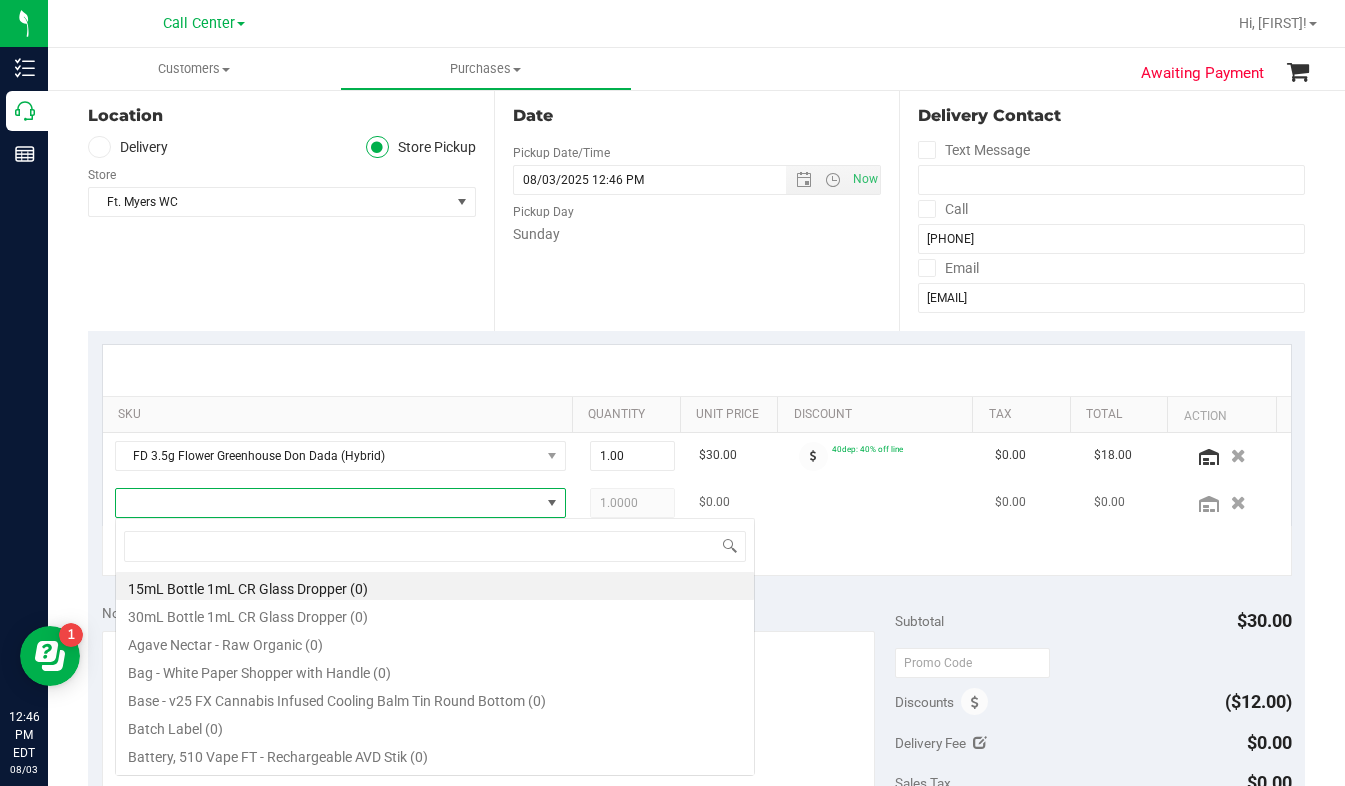 scroll, scrollTop: 99970, scrollLeft: 99561, axis: both 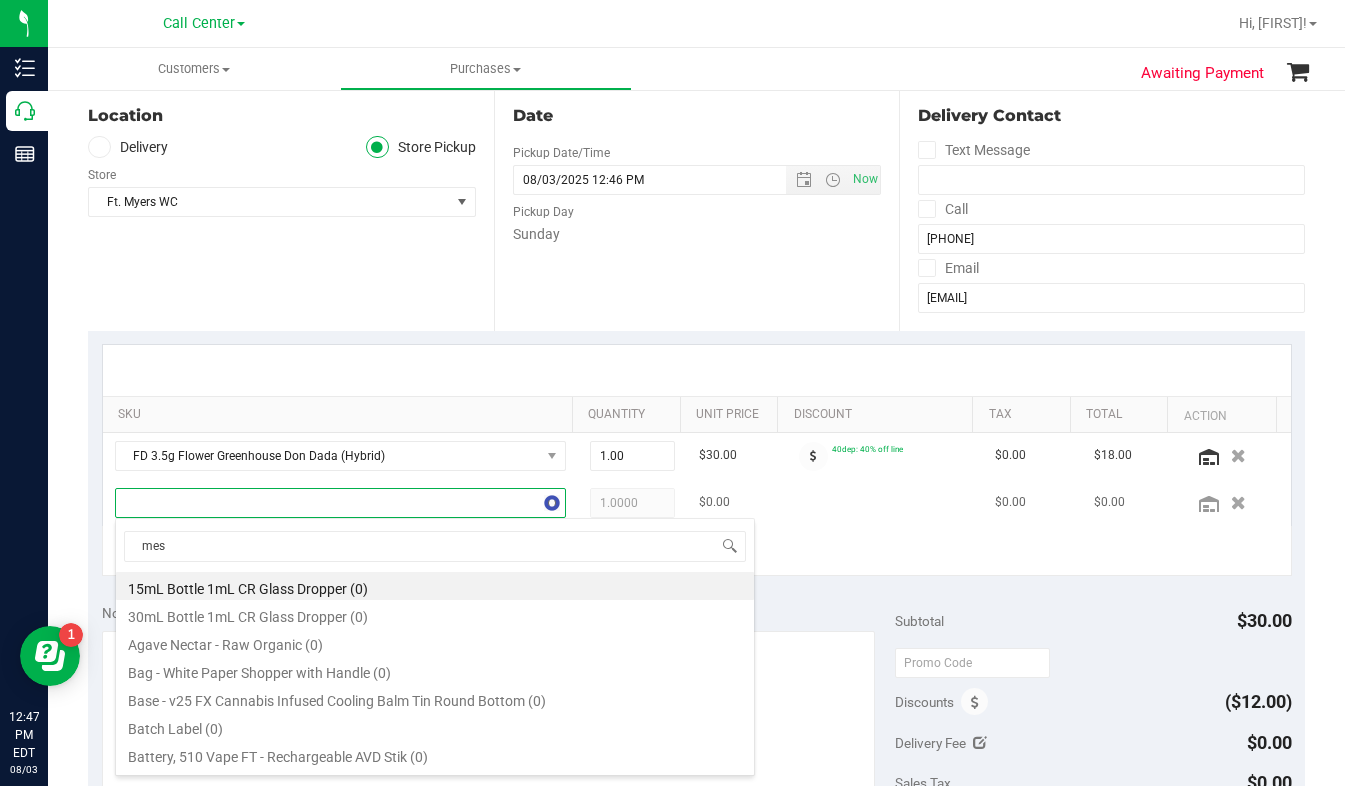 type on "mess" 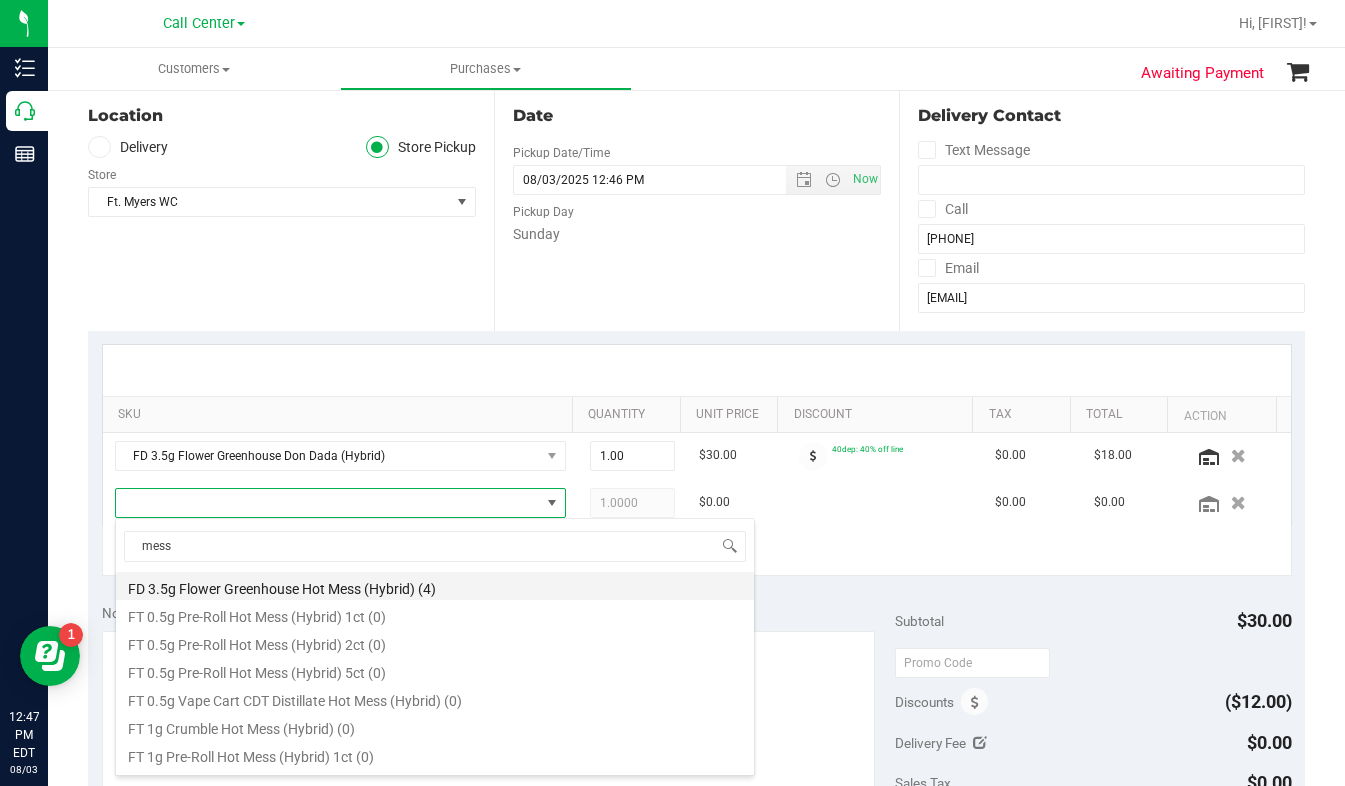 click on "FD 3.5g Flower Greenhouse Hot Mess (Hybrid) (4)" at bounding box center [435, 586] 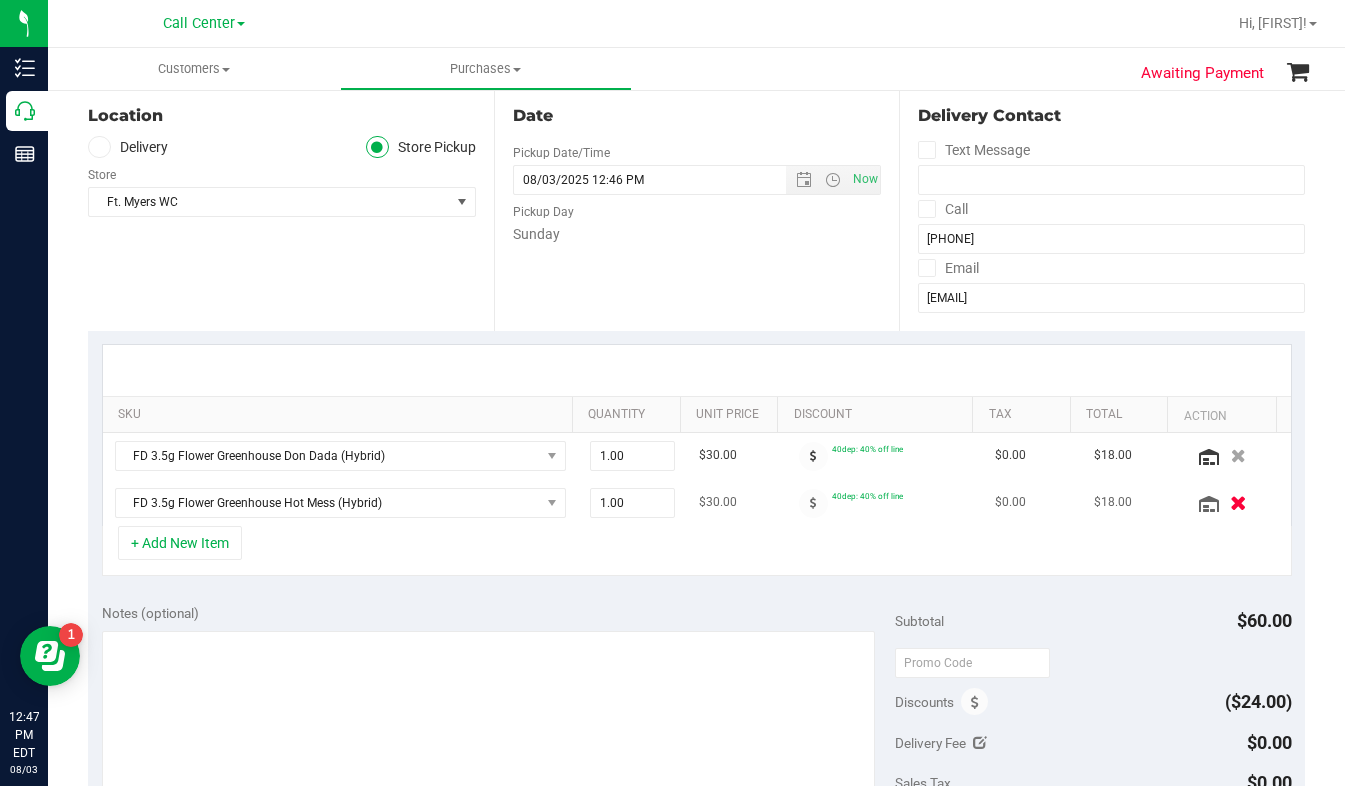 click at bounding box center [1238, 502] 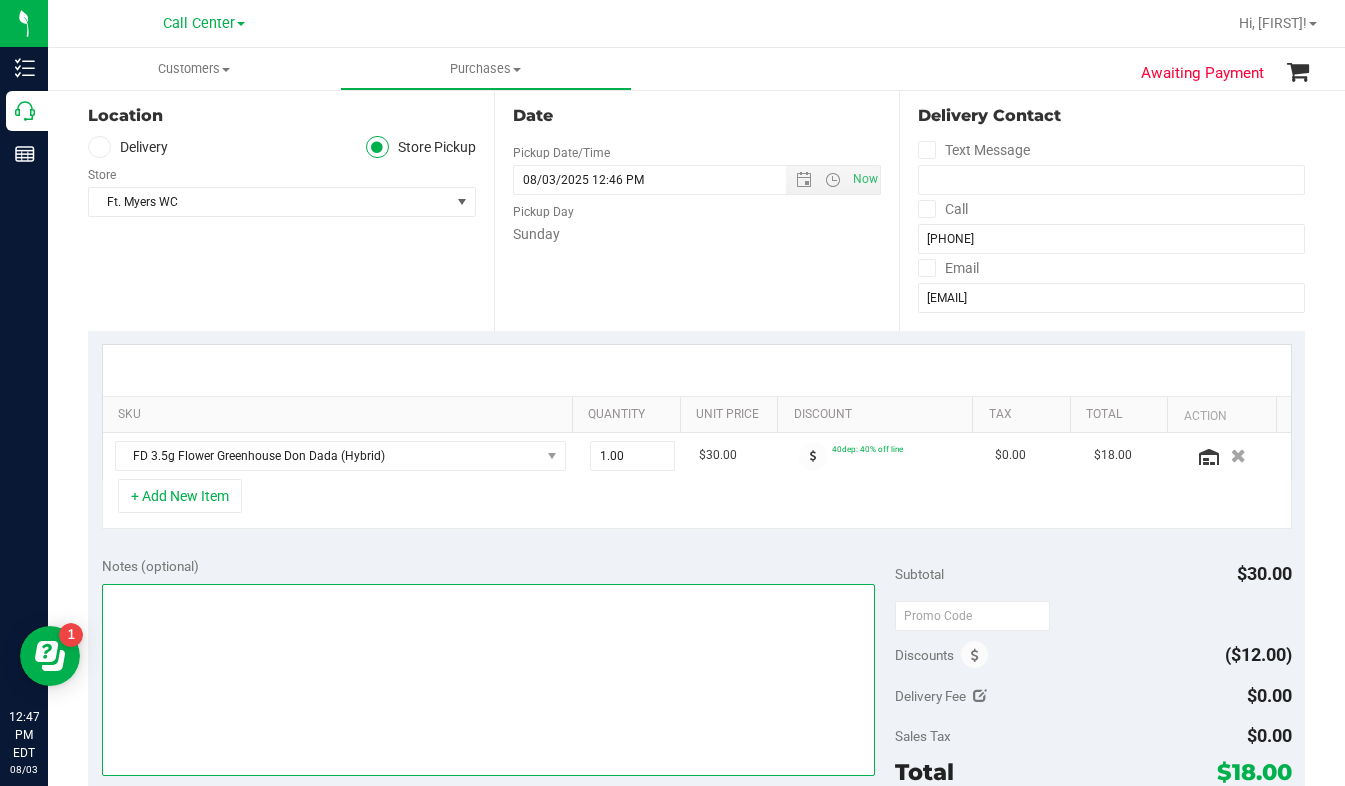 click at bounding box center [488, 680] 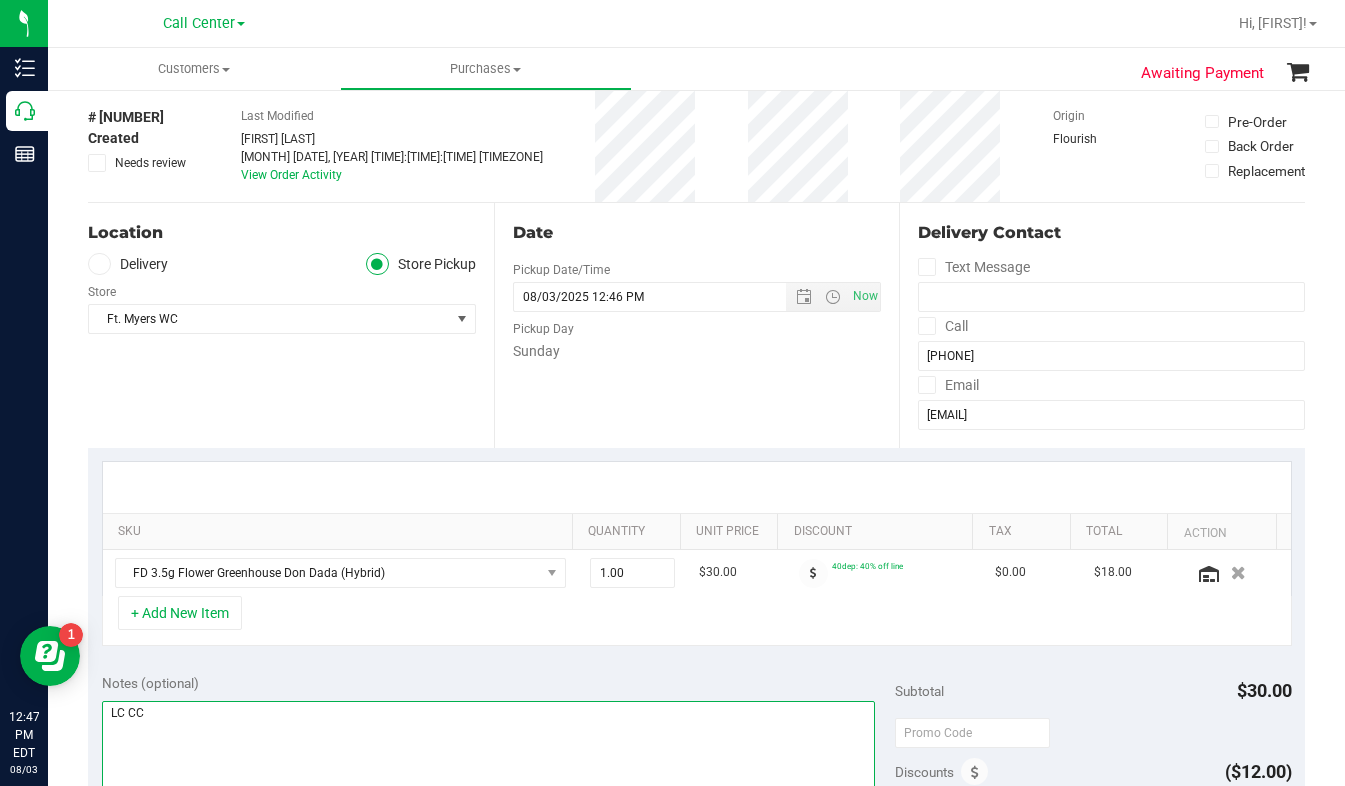 scroll, scrollTop: 0, scrollLeft: 0, axis: both 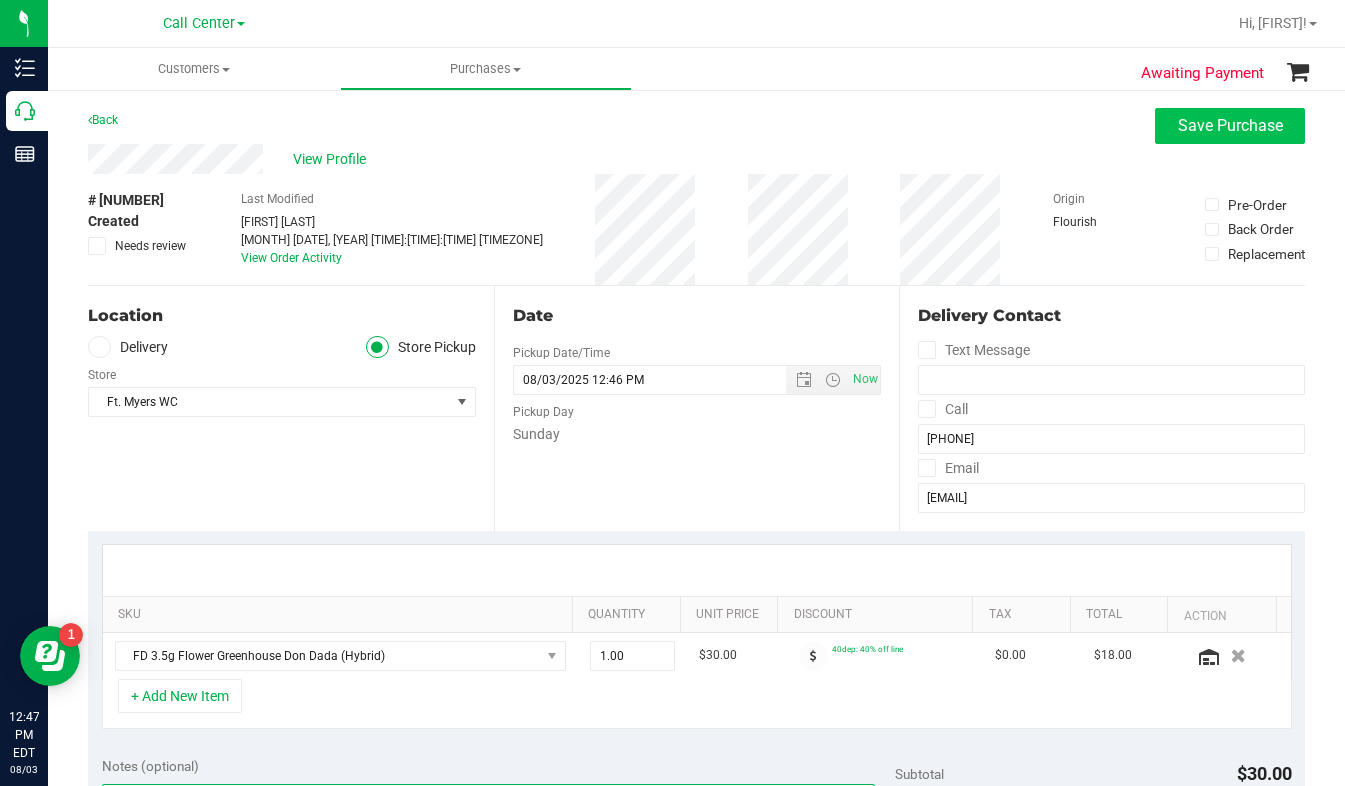 type on "LC CC" 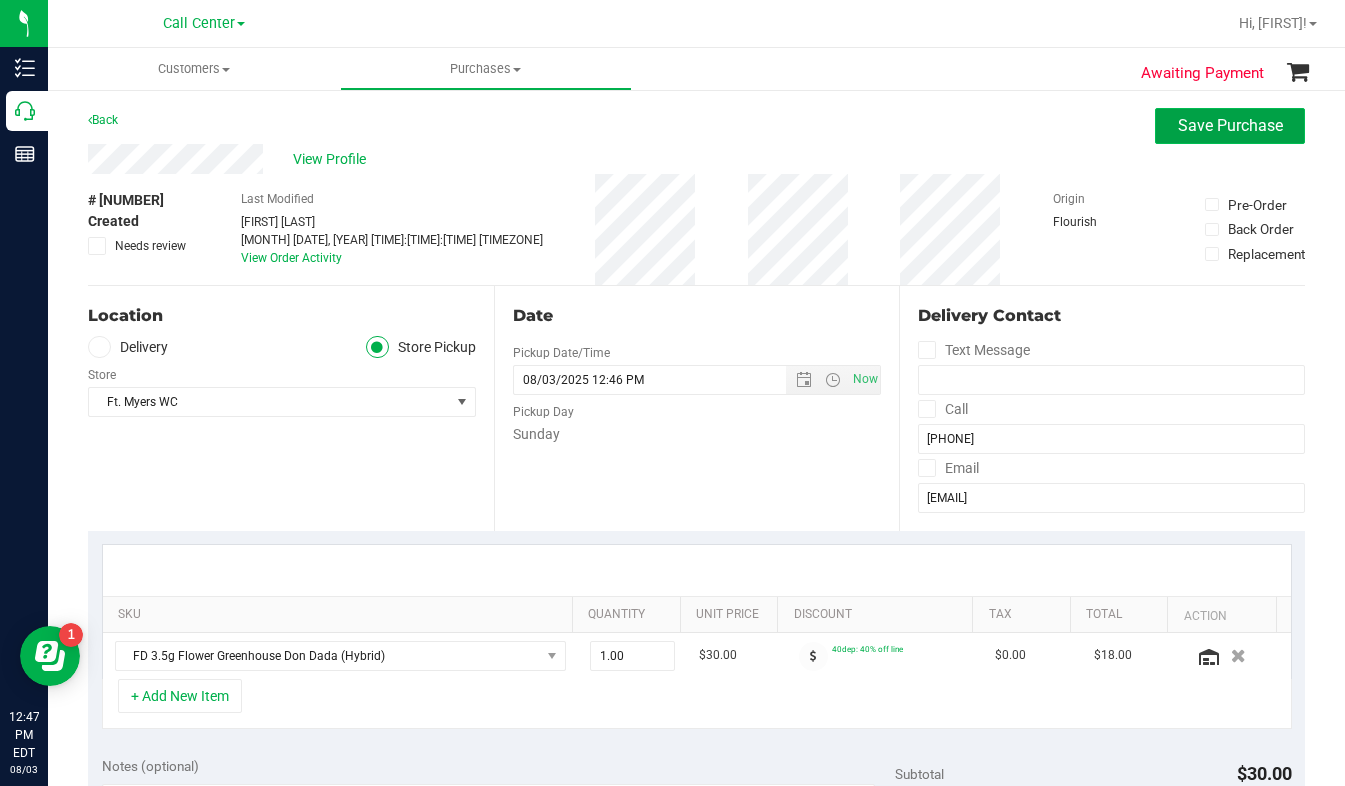 click on "Save Purchase" at bounding box center (1230, 125) 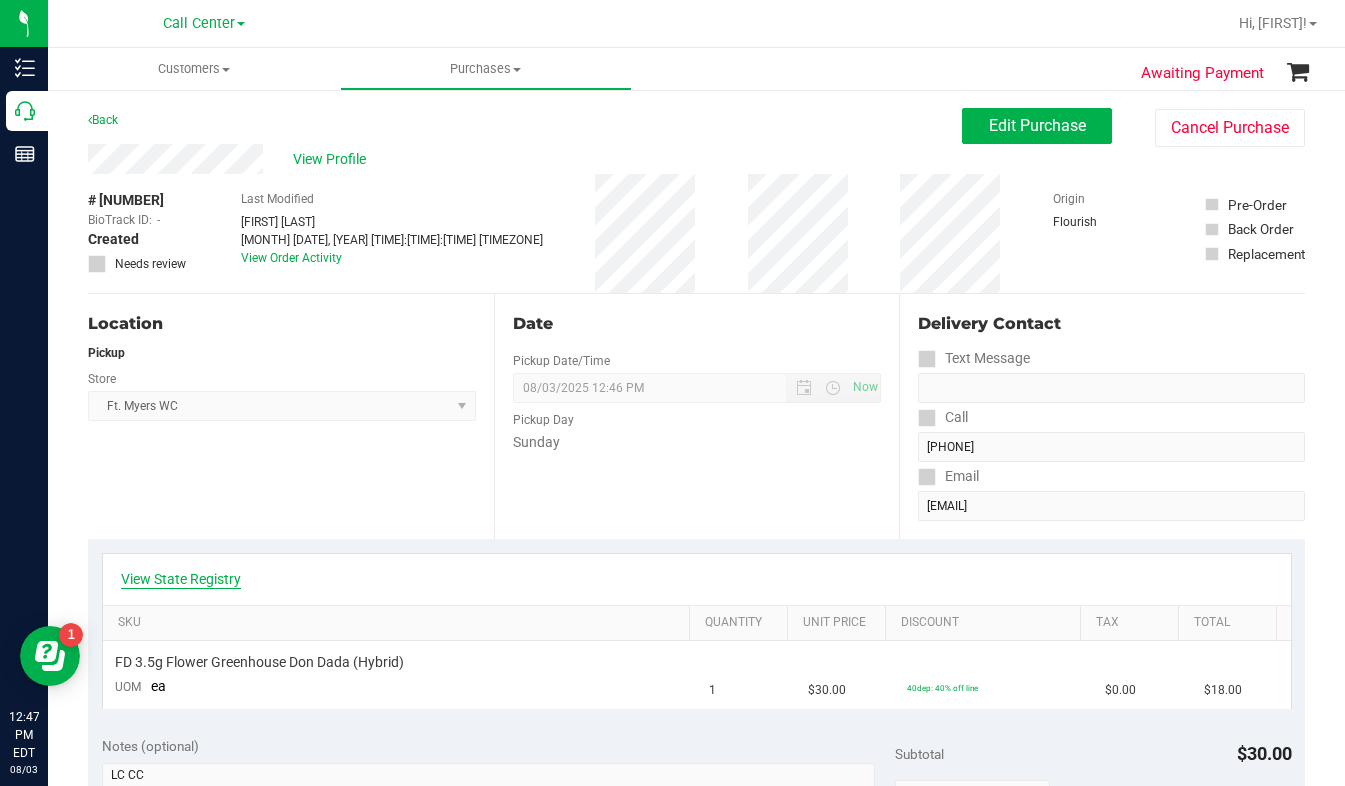 click on "View State Registry" at bounding box center [181, 579] 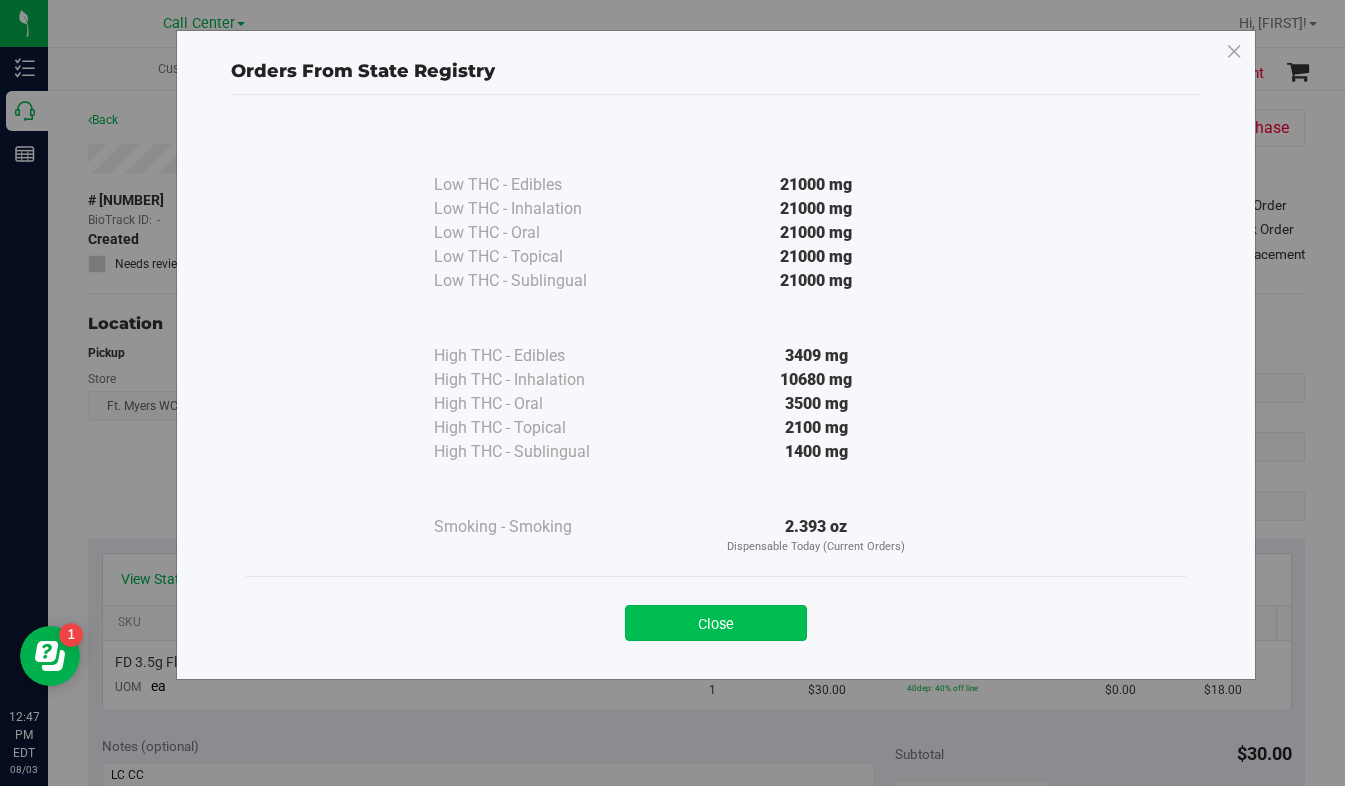 click on "Close" at bounding box center (716, 623) 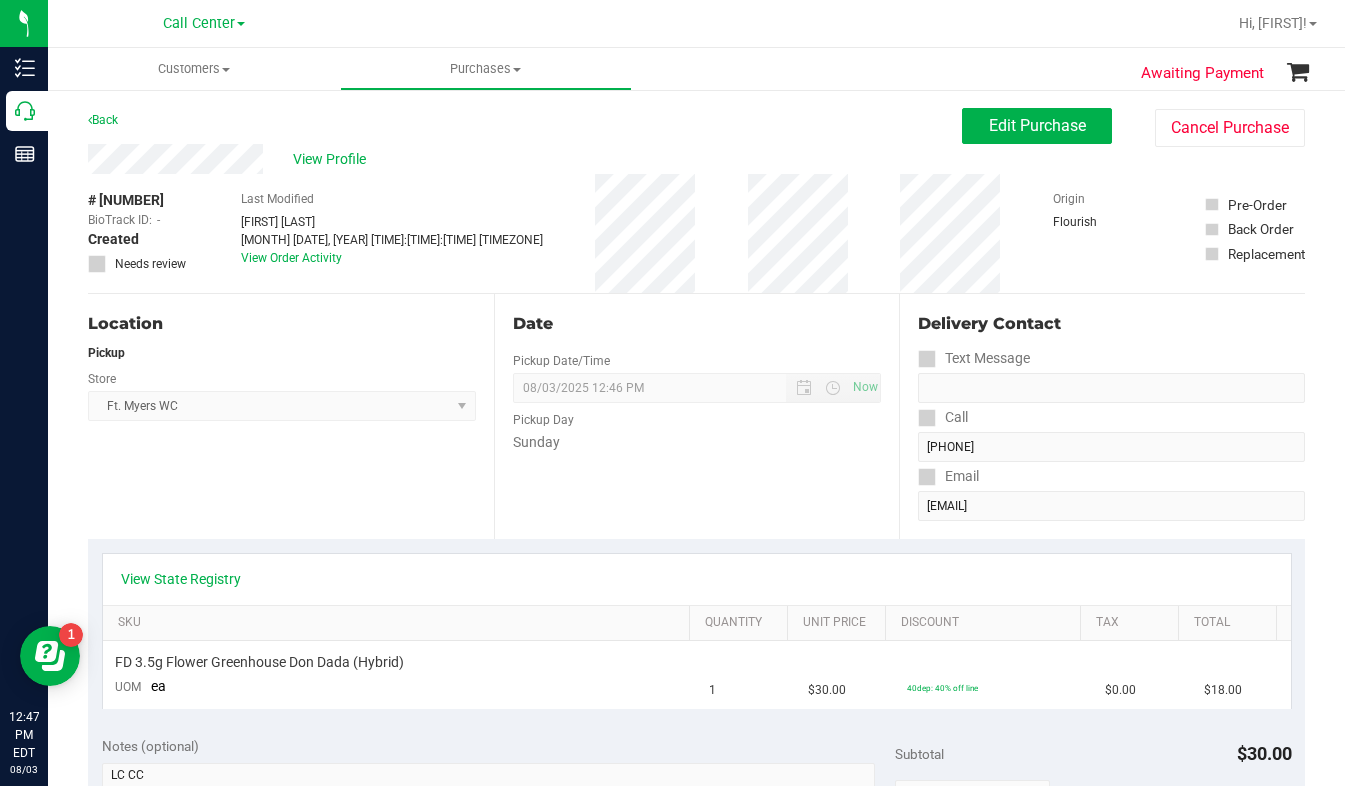 click on "Location
Pickup
Store
Ft. Myers WC Select Store Bonita Springs WC Boynton Beach WC Bradenton WC Brandon WC Brooksville WC Call Center Clermont WC Crestview WC Deerfield Beach WC Delray Beach WC Deltona WC Ft Walton Beach WC Ft. Lauderdale WC Ft. Myers WC Gainesville WC Jax Atlantic WC JAX DC REP Jax WC Key West WC Lakeland WC Largo WC Lehigh Acres DC REP Merritt Island WC Miami 72nd WC Miami Beach WC Miami Dadeland WC Miramar DC REP New Port Richey WC North Palm Beach WC North Port WC Ocala WC Orange Park WC Orlando Colonial WC Orlando DC REP Orlando WC Oviedo WC Palm Bay WC Palm Coast WC Panama City WC Pensacola WC Port Orange WC Port St. Lucie WC Sebring WC South Tampa WC St. Pete WC Summerfield WC Tallahassee DC REP Tallahassee WC Tampa DC Testing Tampa Warehouse Tampa WC TX Austin DC TX Plano Retail WPB DC WPB WC" at bounding box center (291, 416) 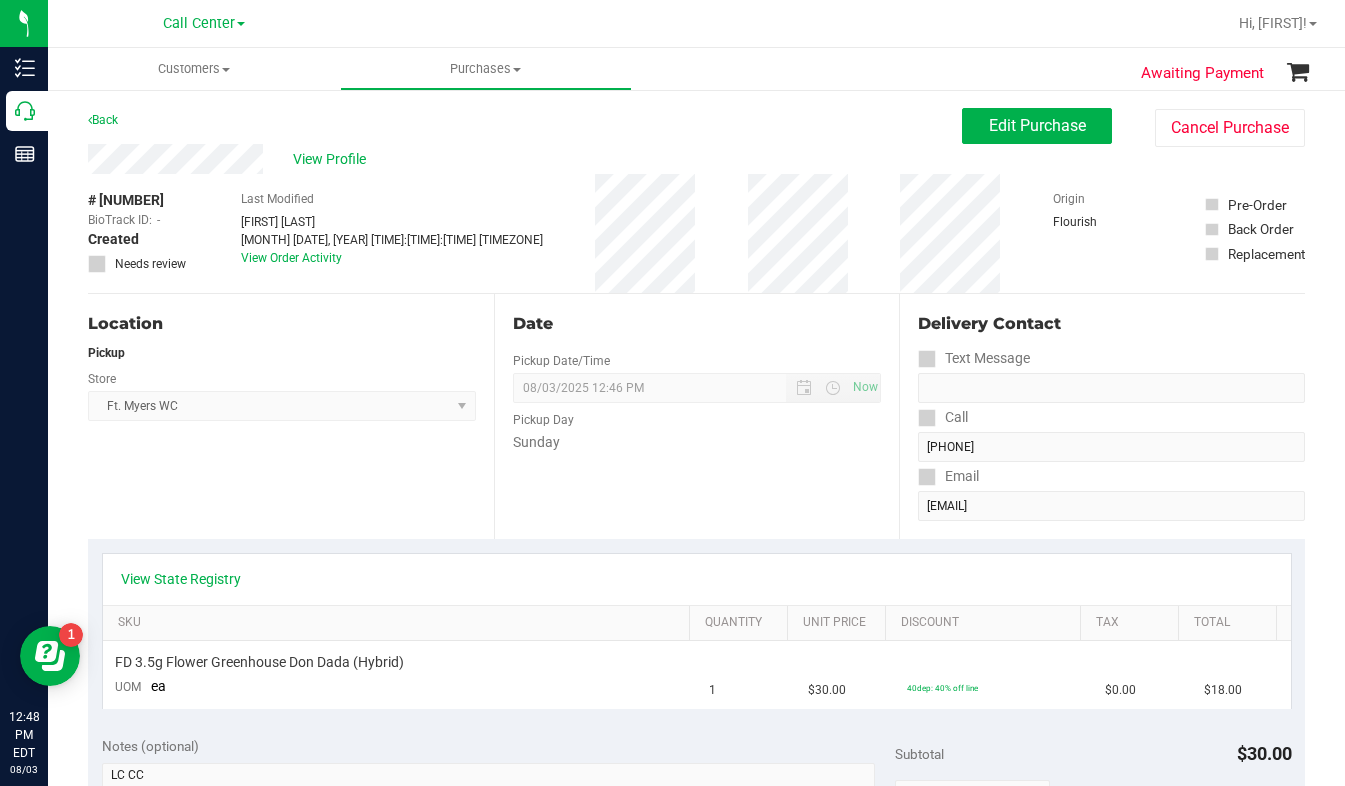 click on "Location
Pickup
Store
Ft. Myers WC Select Store Bonita Springs WC Boynton Beach WC Bradenton WC Brandon WC Brooksville WC Call Center Clermont WC Crestview WC Deerfield Beach WC Delray Beach WC Deltona WC Ft Walton Beach WC Ft. Lauderdale WC Ft. Myers WC Gainesville WC Jax Atlantic WC JAX DC REP Jax WC Key West WC Lakeland WC Largo WC Lehigh Acres DC REP Merritt Island WC Miami 72nd WC Miami Beach WC Miami Dadeland WC Miramar DC REP New Port Richey WC North Palm Beach WC North Port WC Ocala WC Orange Park WC Orlando Colonial WC Orlando DC REP Orlando WC Oviedo WC Palm Bay WC Palm Coast WC Panama City WC Pensacola WC Port Orange WC Port St. Lucie WC Sebring WC South Tampa WC St. Pete WC Summerfield WC Tallahassee DC REP Tallahassee WC Tampa DC Testing Tampa Warehouse Tampa WC TX Austin DC TX Plano Retail WPB DC WPB WC" at bounding box center [291, 416] 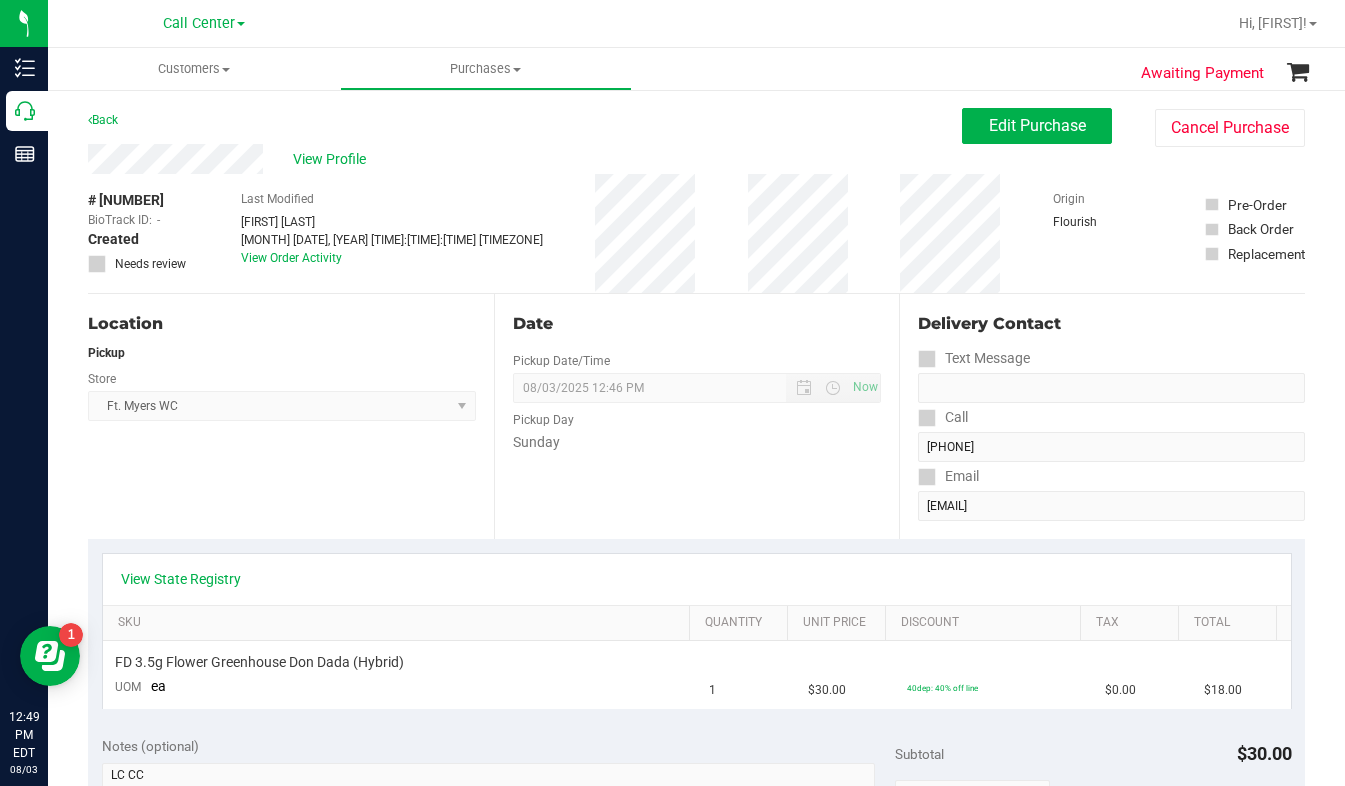 click on "Origin
Flourish" at bounding box center [1103, 233] 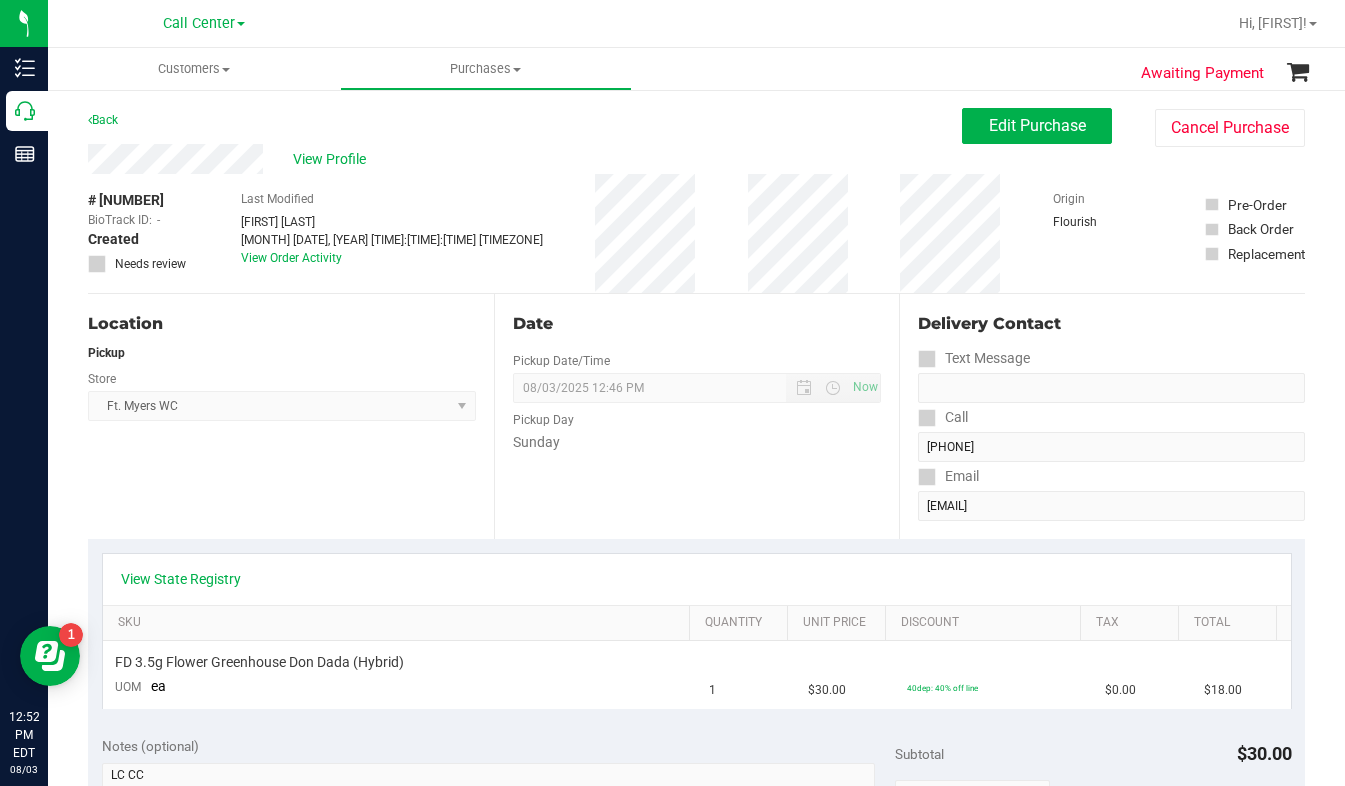 click on "# 11734245
BioTrack ID:
-
Created
Needs review
Last Modified
[FIRST] [LAST]
[MONTH] [DAY], [YEAR] [TIME] [TIMEZONE]
View Order Activity
Origin
Flourish
Pre-Order
Back Order" at bounding box center [696, 233] 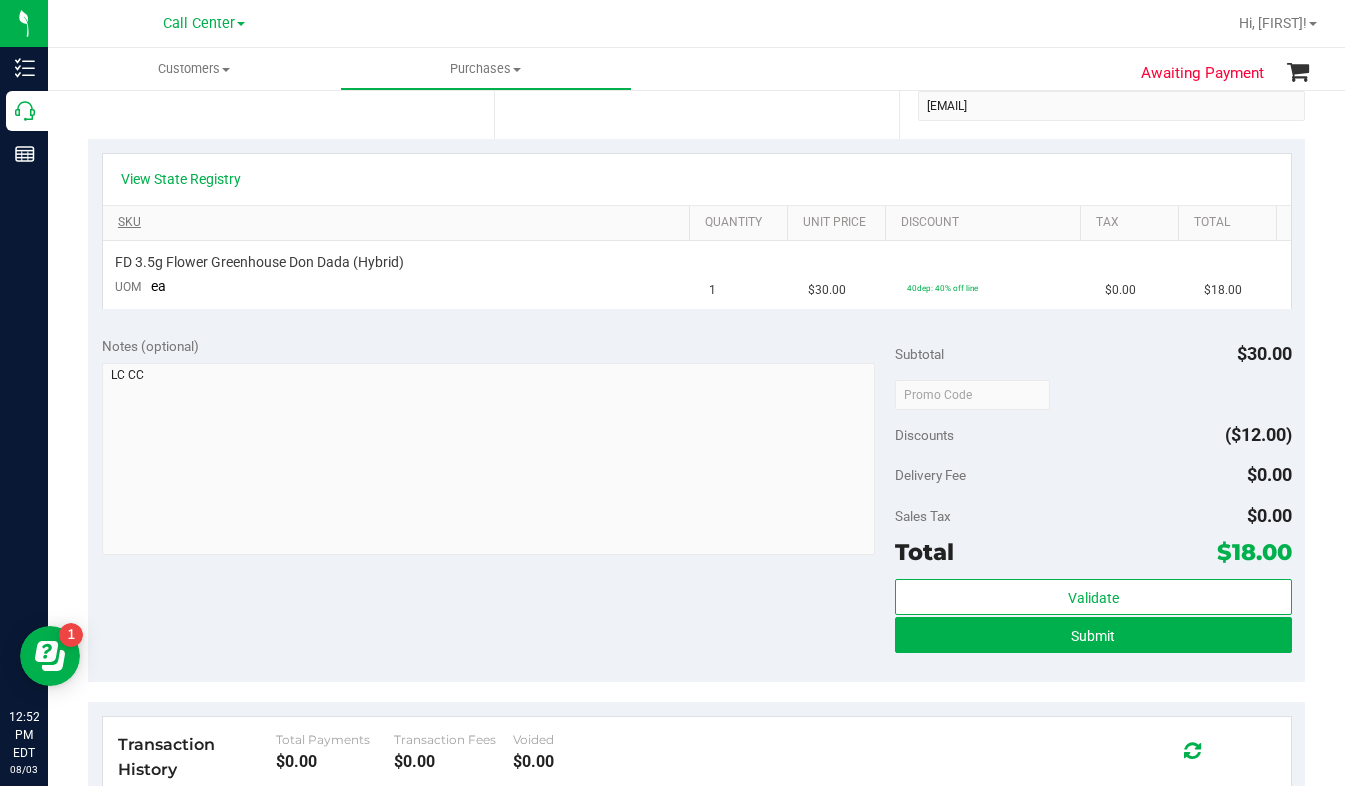 scroll, scrollTop: 0, scrollLeft: 0, axis: both 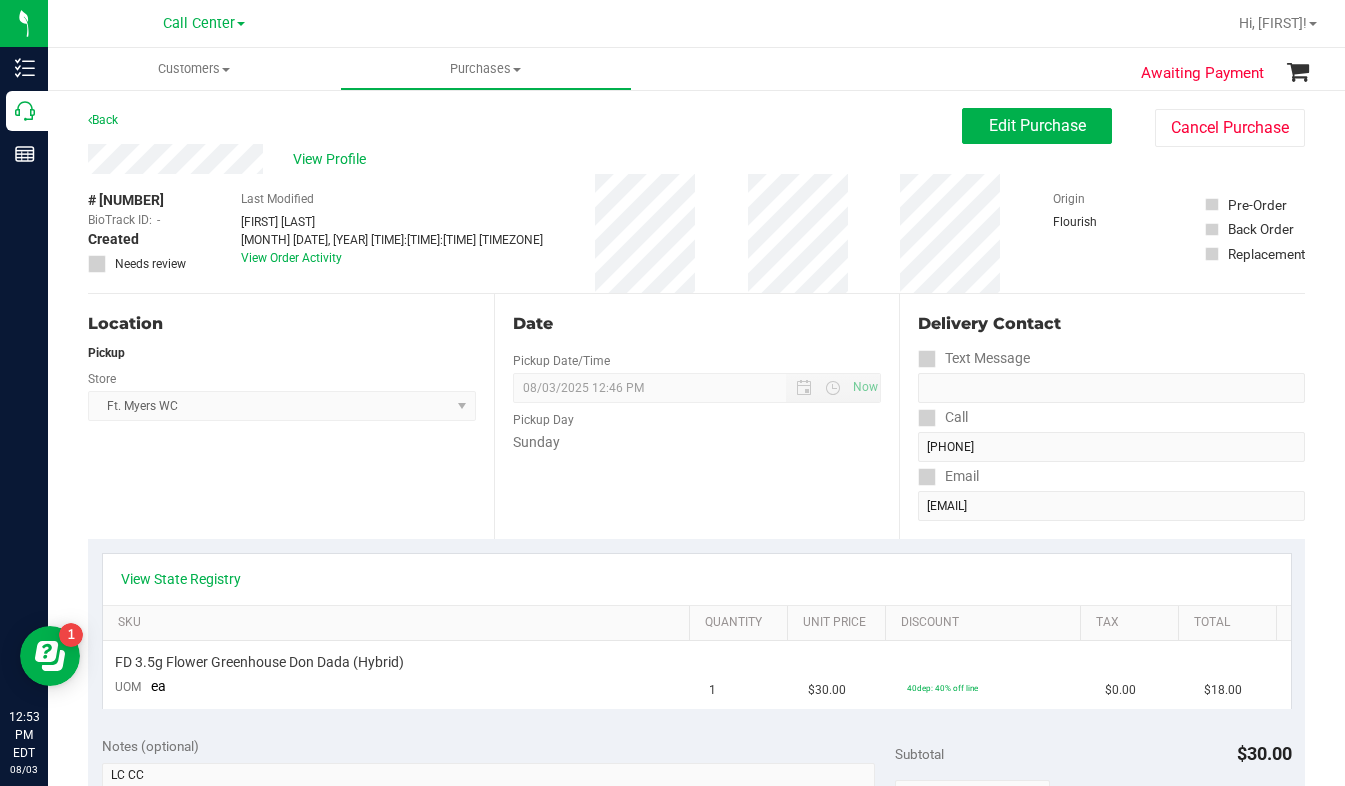 click on "# 11734245
BioTrack ID:
-
Created
Needs review
Last Modified
[FIRST] [LAST]
[MONTH] [DAY], [YEAR] [TIME] [TIMEZONE]
View Order Activity
Origin
Flourish
Pre-Order
Back Order" at bounding box center (696, 233) 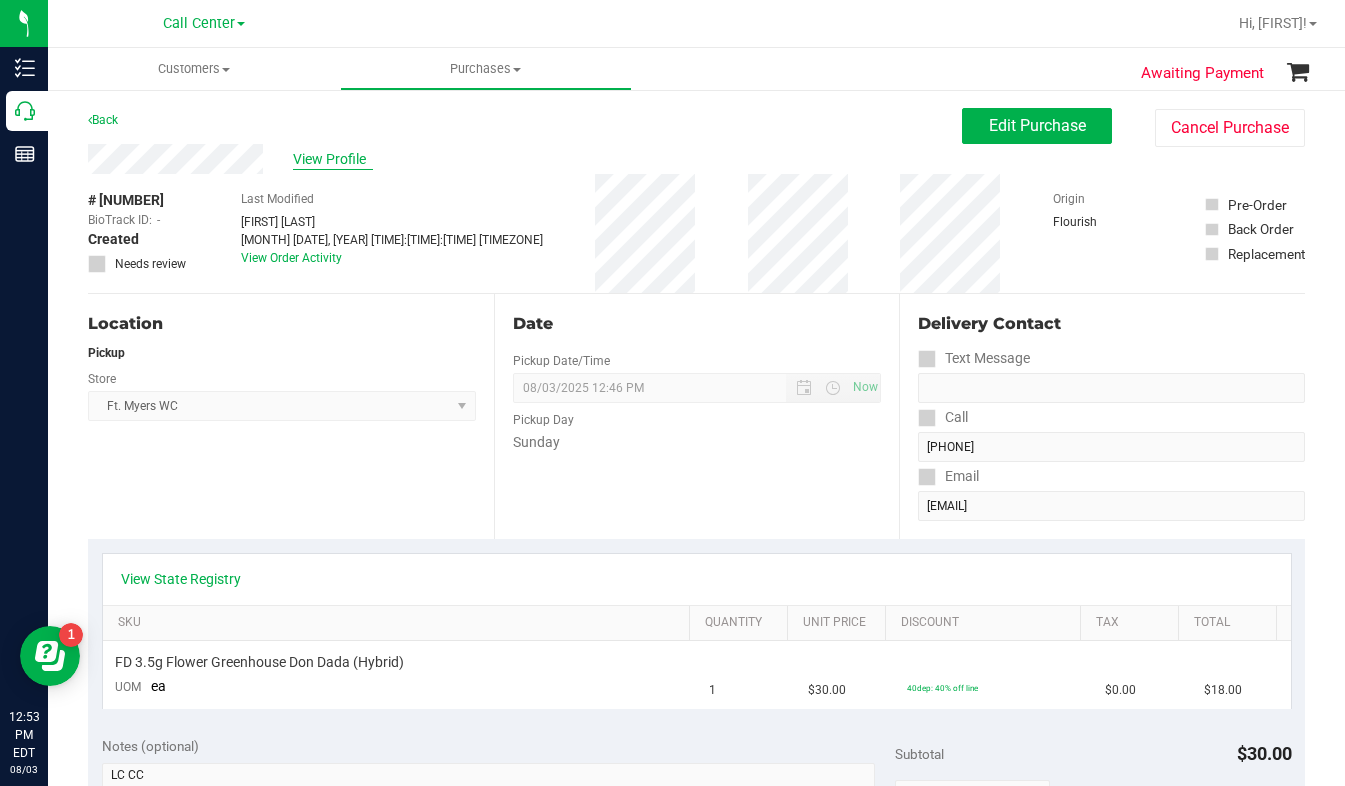 click on "View Profile" at bounding box center (333, 159) 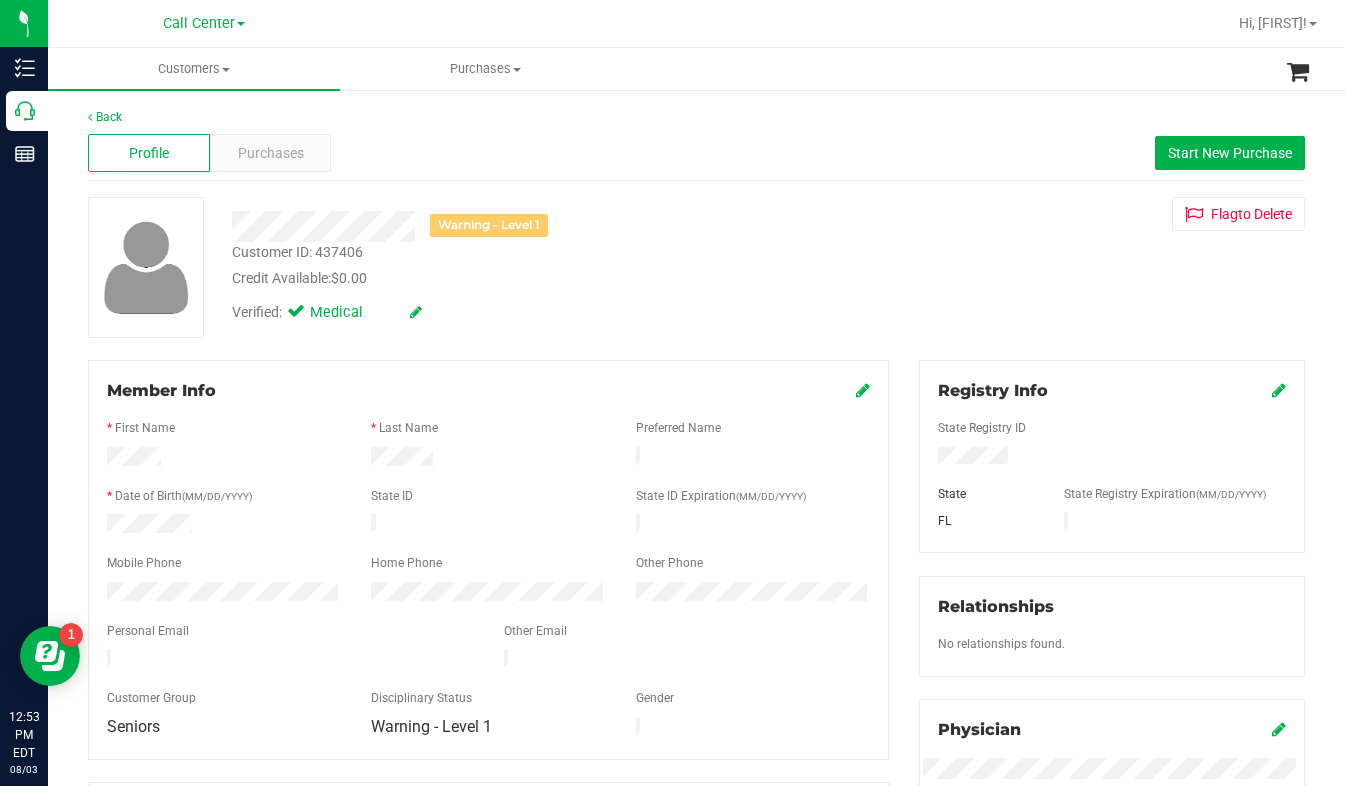 click on "Warning - Level 1
Customer ID: [NUMBER]
Credit Available:
$0.00
Verified:
Medical
Flag  to Delete" at bounding box center [696, 267] 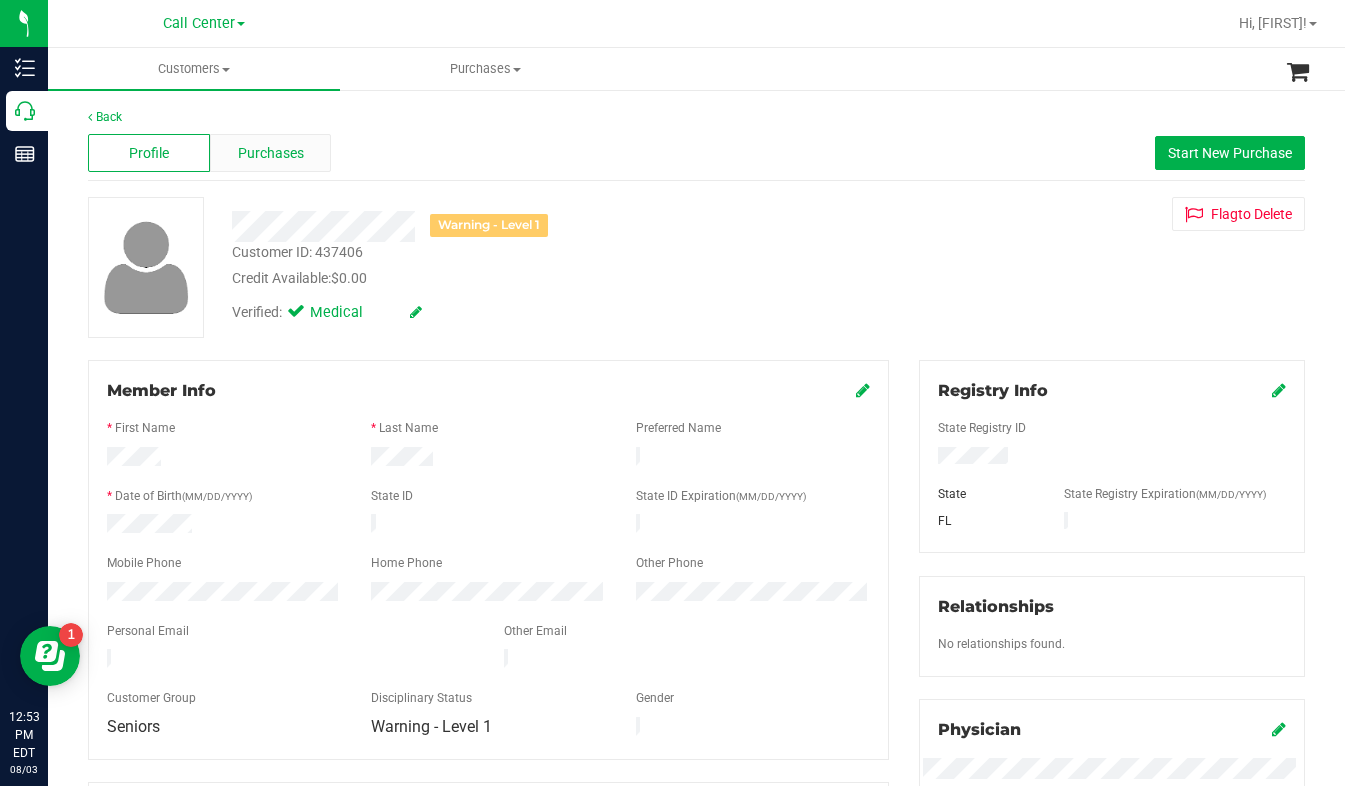 click on "Purchases" at bounding box center (271, 153) 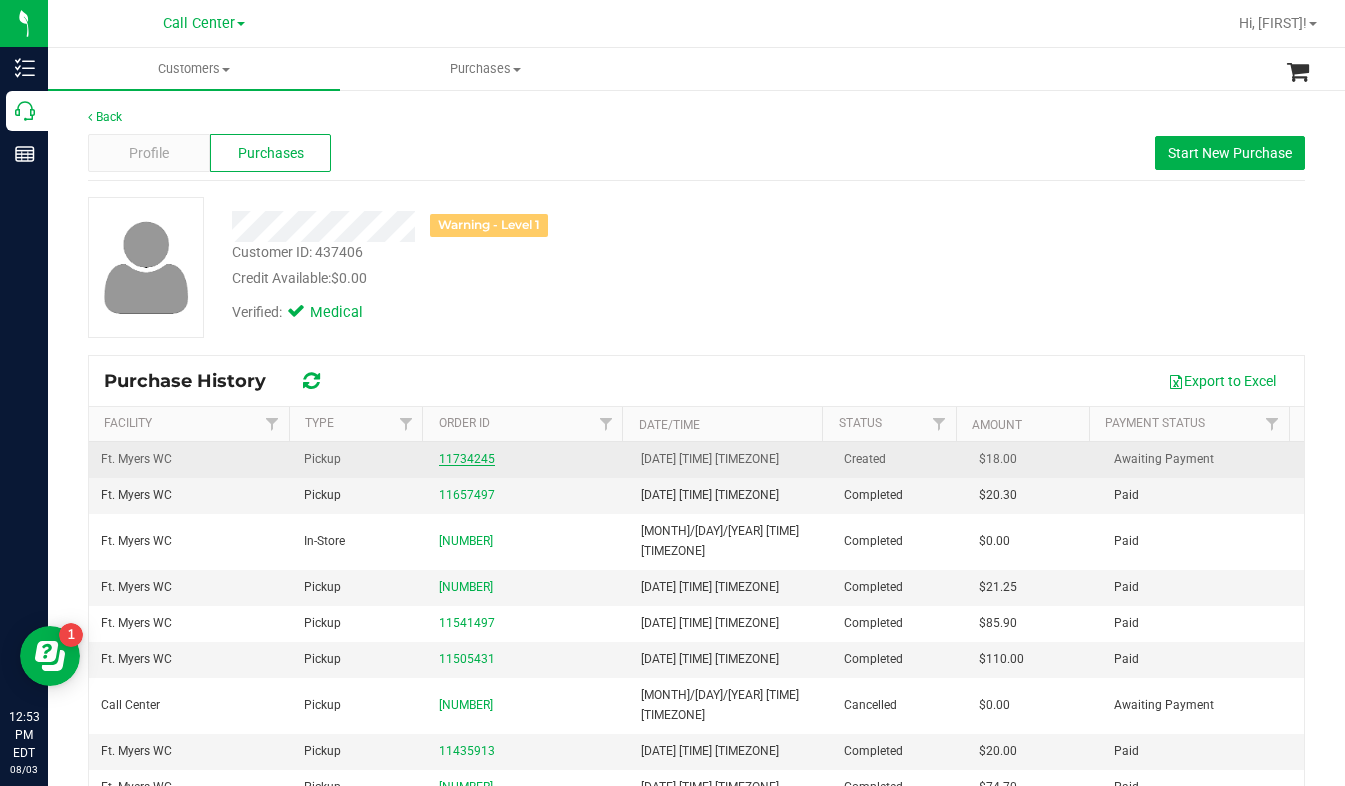 click on "11734245" at bounding box center (467, 459) 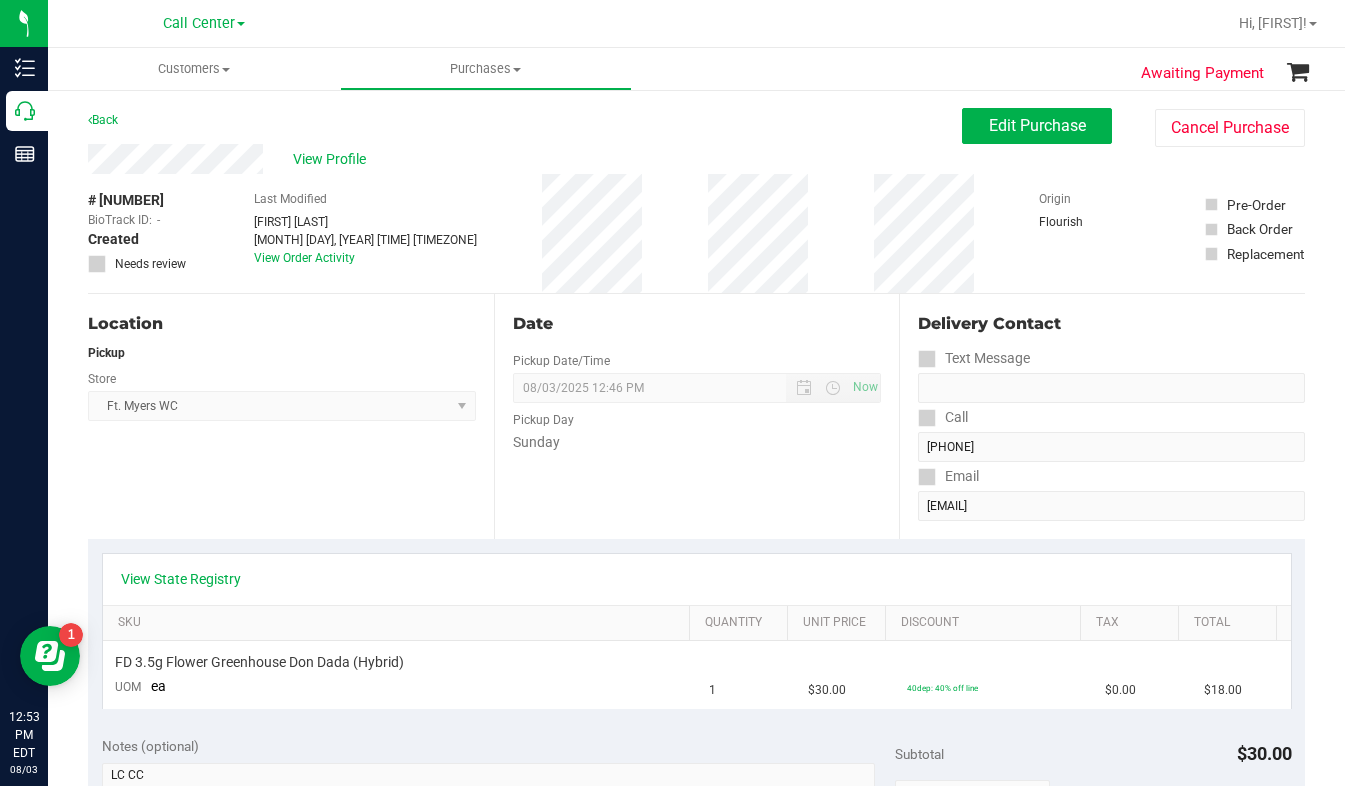 click on "Location
Pickup
Store
Ft. Myers WC Select Store Bonita Springs WC Boynton Beach WC Bradenton WC Brandon WC Brooksville WC Call Center Clermont WC Crestview WC Deerfield Beach WC Delray Beach WC Deltona WC Ft Walton Beach WC Ft. Lauderdale WC Ft. Myers WC Gainesville WC Jax Atlantic WC JAX DC REP Jax WC Key West WC Lakeland WC Largo WC Lehigh Acres DC REP Merritt Island WC Miami 72nd WC Miami Beach WC Miami Dadeland WC Miramar DC REP New Port Richey WC North Palm Beach WC North Port WC Ocala WC Orange Park WC Orlando Colonial WC Orlando DC REP Orlando WC Oviedo WC Palm Bay WC Palm Coast WC Panama City WC Pensacola WC Port Orange WC Port St. Lucie WC Sebring WC South Tampa WC St. Pete WC Summerfield WC Tallahassee DC REP Tallahassee WC Tampa DC Testing Tampa Warehouse Tampa WC TX Austin DC TX Plano Retail WPB DC WPB WC" at bounding box center (291, 416) 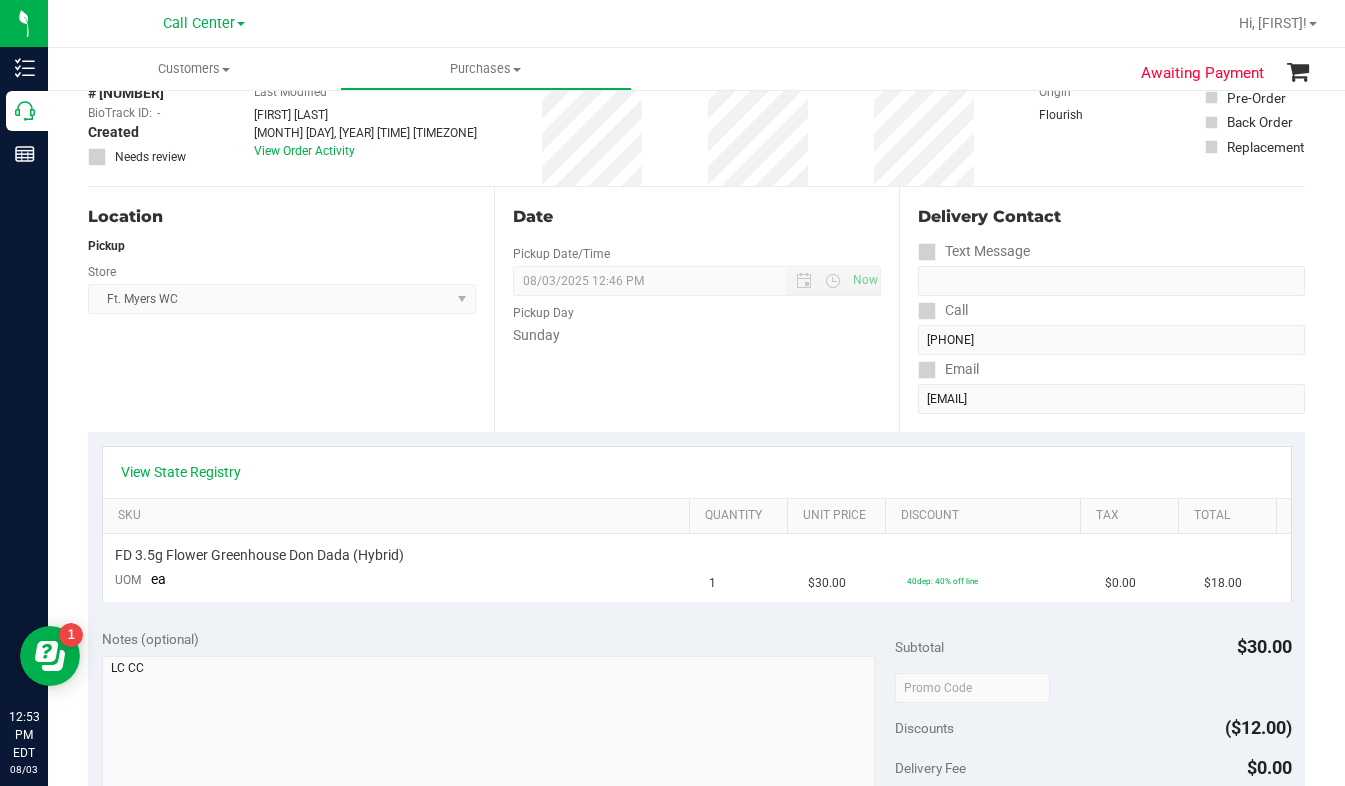 scroll, scrollTop: 100, scrollLeft: 0, axis: vertical 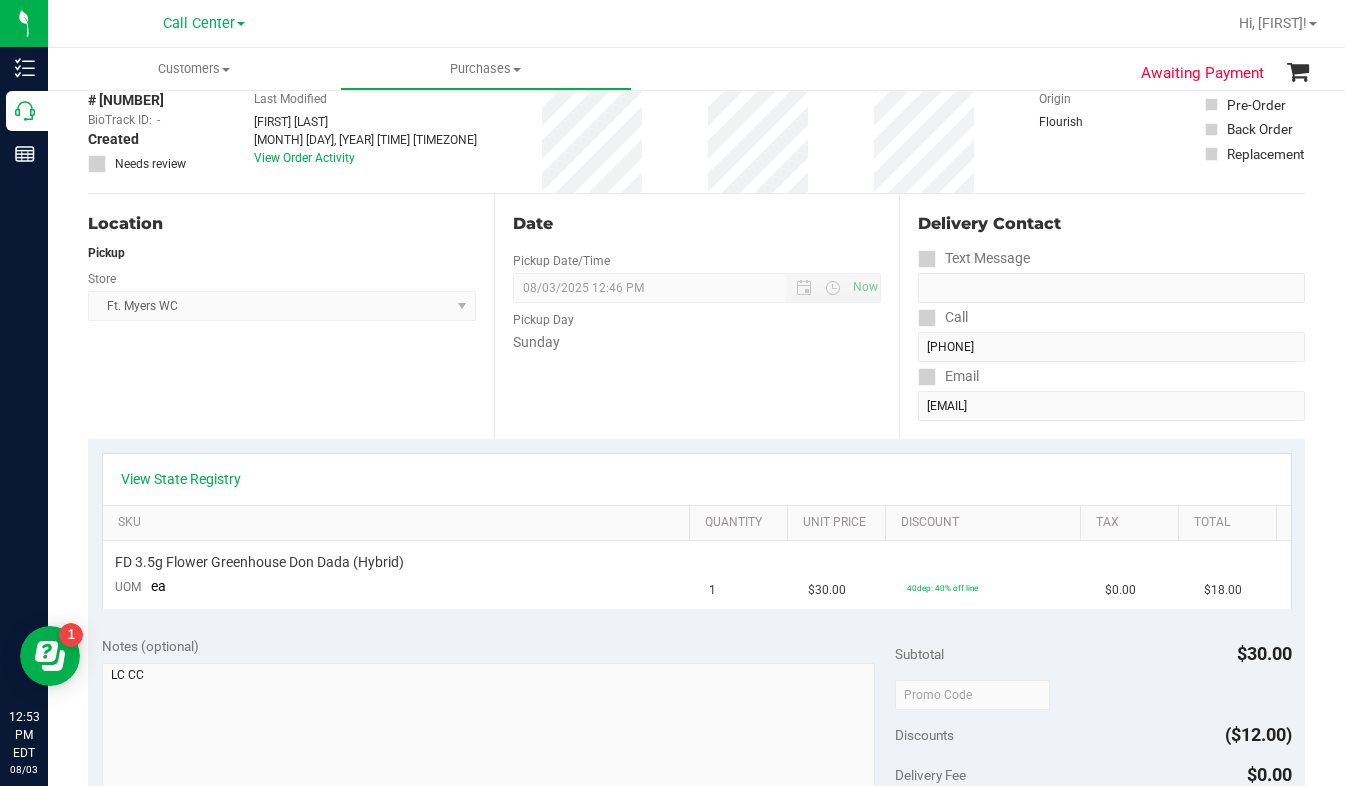 click on "Location
Pickup
Store
Ft. Myers WC Select Store Bonita Springs WC Boynton Beach WC Bradenton WC Brandon WC Brooksville WC Call Center Clermont WC Crestview WC Deerfield Beach WC Delray Beach WC Deltona WC Ft Walton Beach WC Ft. Lauderdale WC Ft. Myers WC Gainesville WC Jax Atlantic WC JAX DC REP Jax WC Key West WC Lakeland WC Largo WC Lehigh Acres DC REP Merritt Island WC Miami 72nd WC Miami Beach WC Miami Dadeland WC Miramar DC REP New Port Richey WC North Palm Beach WC North Port WC Ocala WC Orange Park WC Orlando Colonial WC Orlando DC REP Orlando WC Oviedo WC Palm Bay WC Palm Coast WC Panama City WC Pensacola WC Port Orange WC Port St. Lucie WC Sebring WC South Tampa WC St. Pete WC Summerfield WC Tallahassee DC REP Tallahassee WC Tampa DC Testing Tampa Warehouse Tampa WC TX Austin DC TX Plano Retail WPB DC WPB WC" at bounding box center [291, 316] 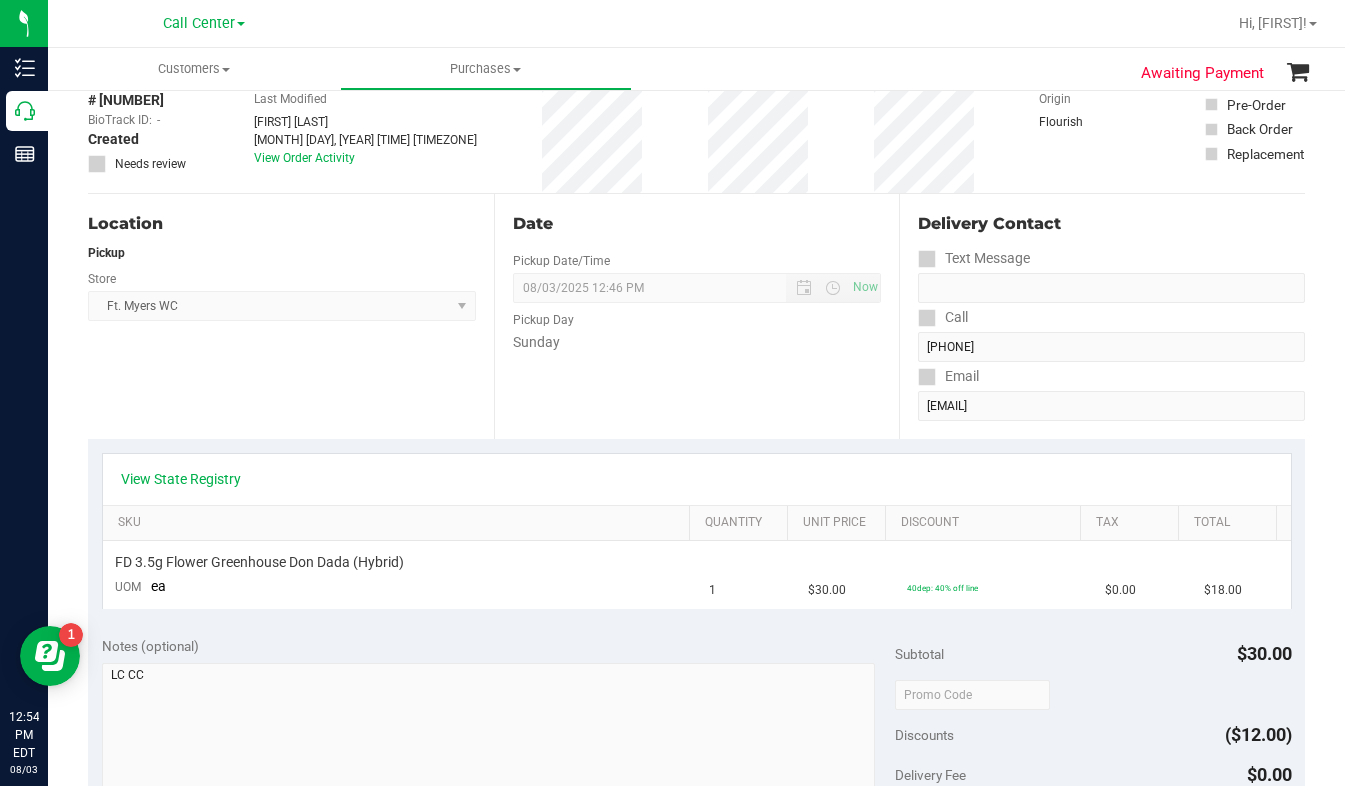 click on "Location
Pickup
Store
Ft. Myers WC Select Store Bonita Springs WC Boynton Beach WC Bradenton WC Brandon WC Brooksville WC Call Center Clermont WC Crestview WC Deerfield Beach WC Delray Beach WC Deltona WC Ft Walton Beach WC Ft. Lauderdale WC Ft. Myers WC Gainesville WC Jax Atlantic WC JAX DC REP Jax WC Key West WC Lakeland WC Largo WC Lehigh Acres DC REP Merritt Island WC Miami 72nd WC Miami Beach WC Miami Dadeland WC Miramar DC REP New Port Richey WC North Palm Beach WC North Port WC Ocala WC Orange Park WC Orlando Colonial WC Orlando DC REP Orlando WC Oviedo WC Palm Bay WC Palm Coast WC Panama City WC Pensacola WC Port Orange WC Port St. Lucie WC Sebring WC South Tampa WC St. Pete WC Summerfield WC Tallahassee DC REP Tallahassee WC Tampa DC Testing Tampa Warehouse Tampa WC TX Austin DC TX Plano Retail WPB DC WPB WC" at bounding box center (291, 316) 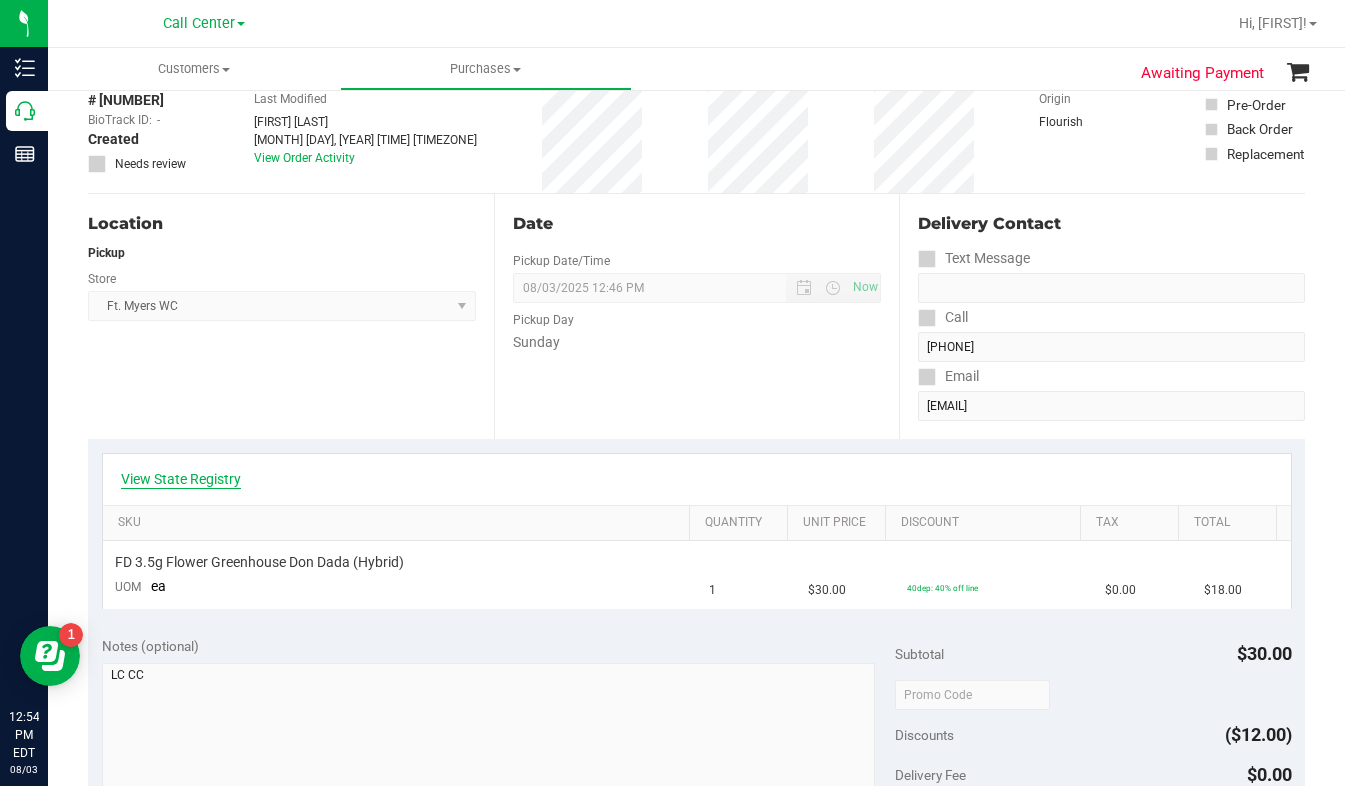 click on "View State Registry" at bounding box center (181, 479) 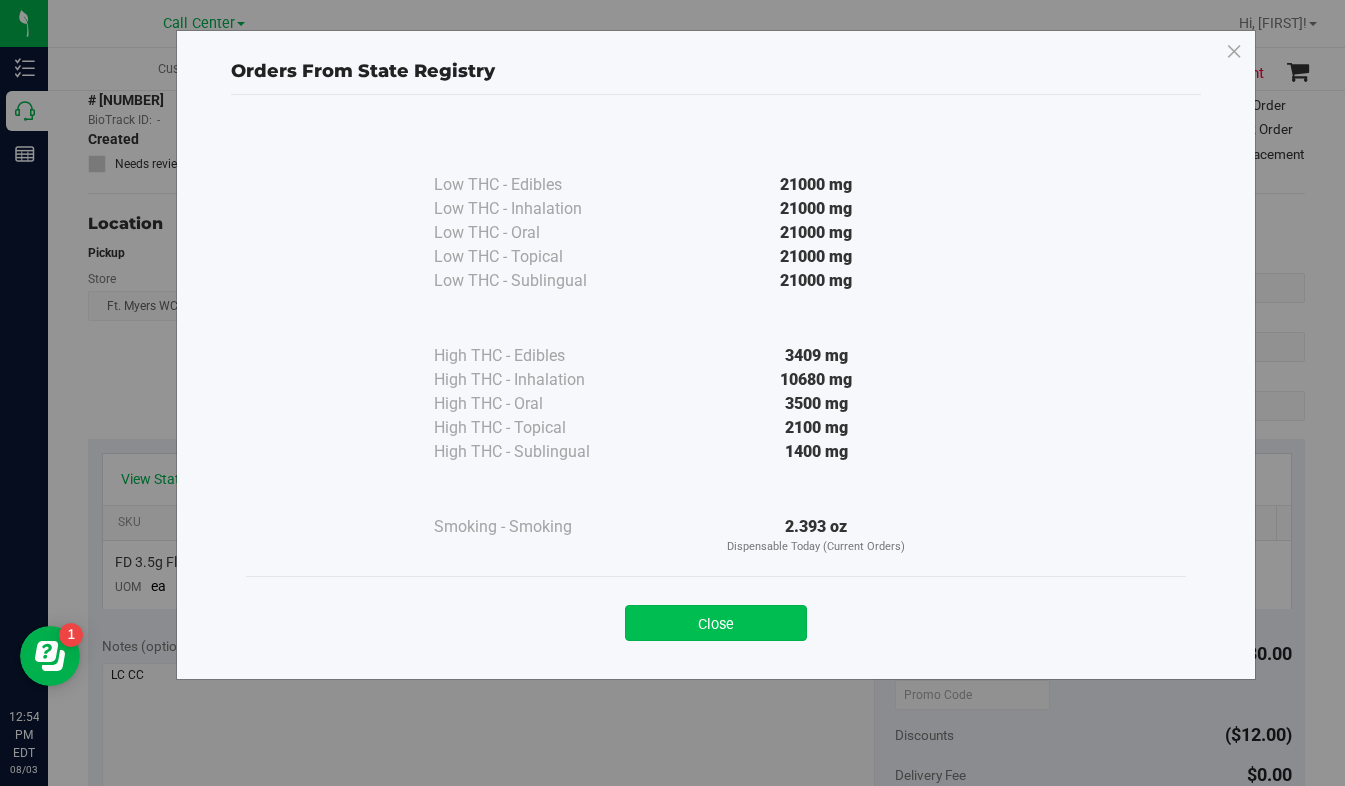 click on "Close" at bounding box center (716, 623) 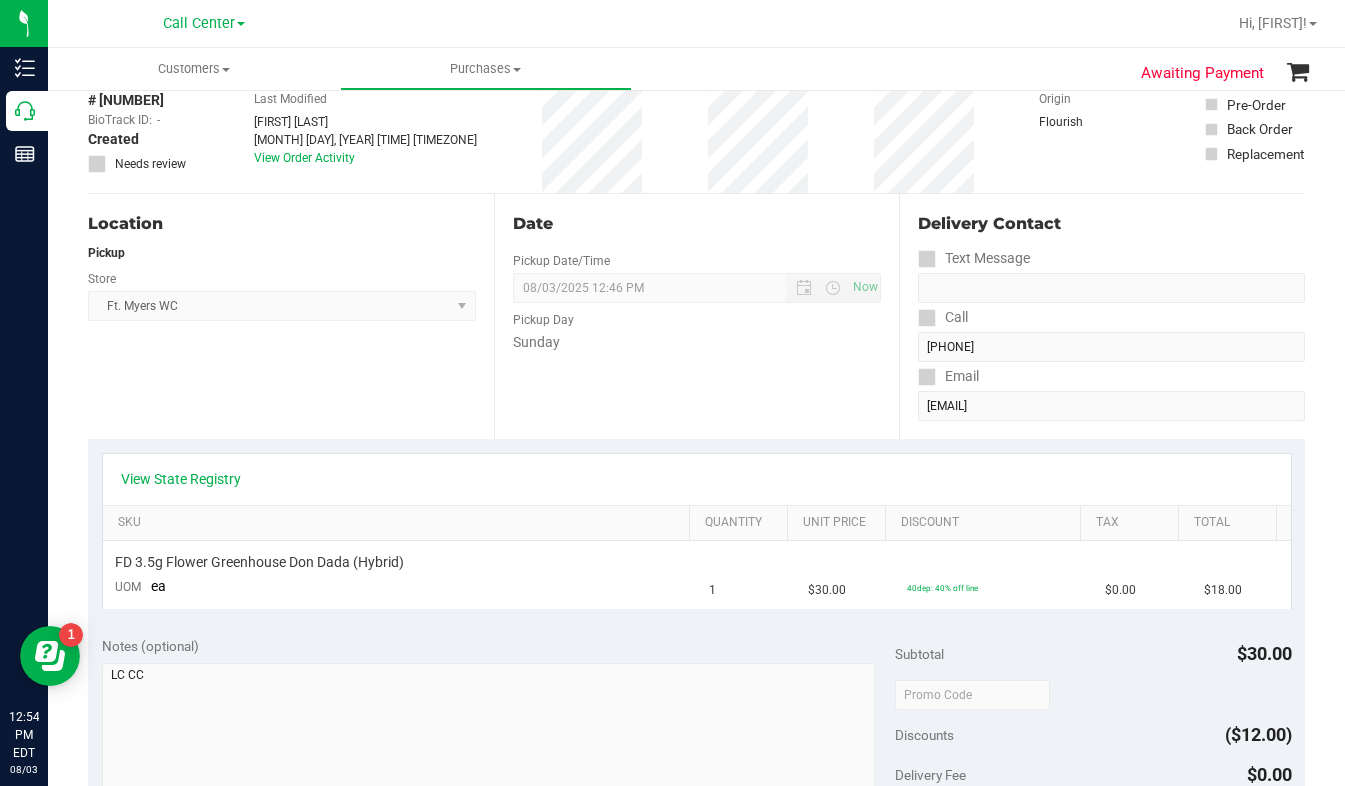 click on "Location
Pickup
Store
Ft. Myers WC Select Store Bonita Springs WC Boynton Beach WC Bradenton WC Brandon WC Brooksville WC Call Center Clermont WC Crestview WC Deerfield Beach WC Delray Beach WC Deltona WC Ft Walton Beach WC Ft. Lauderdale WC Ft. Myers WC Gainesville WC Jax Atlantic WC JAX DC REP Jax WC Key West WC Lakeland WC Largo WC Lehigh Acres DC REP Merritt Island WC Miami 72nd WC Miami Beach WC Miami Dadeland WC Miramar DC REP New Port Richey WC North Palm Beach WC North Port WC Ocala WC Orange Park WC Orlando Colonial WC Orlando DC REP Orlando WC Oviedo WC Palm Bay WC Palm Coast WC Panama City WC Pensacola WC Port Orange WC Port St. Lucie WC Sebring WC South Tampa WC St. Pete WC Summerfield WC Tallahassee DC REP Tallahassee WC Tampa DC Testing Tampa Warehouse Tampa WC TX Austin DC TX Plano Retail WPB DC WPB WC" at bounding box center (291, 316) 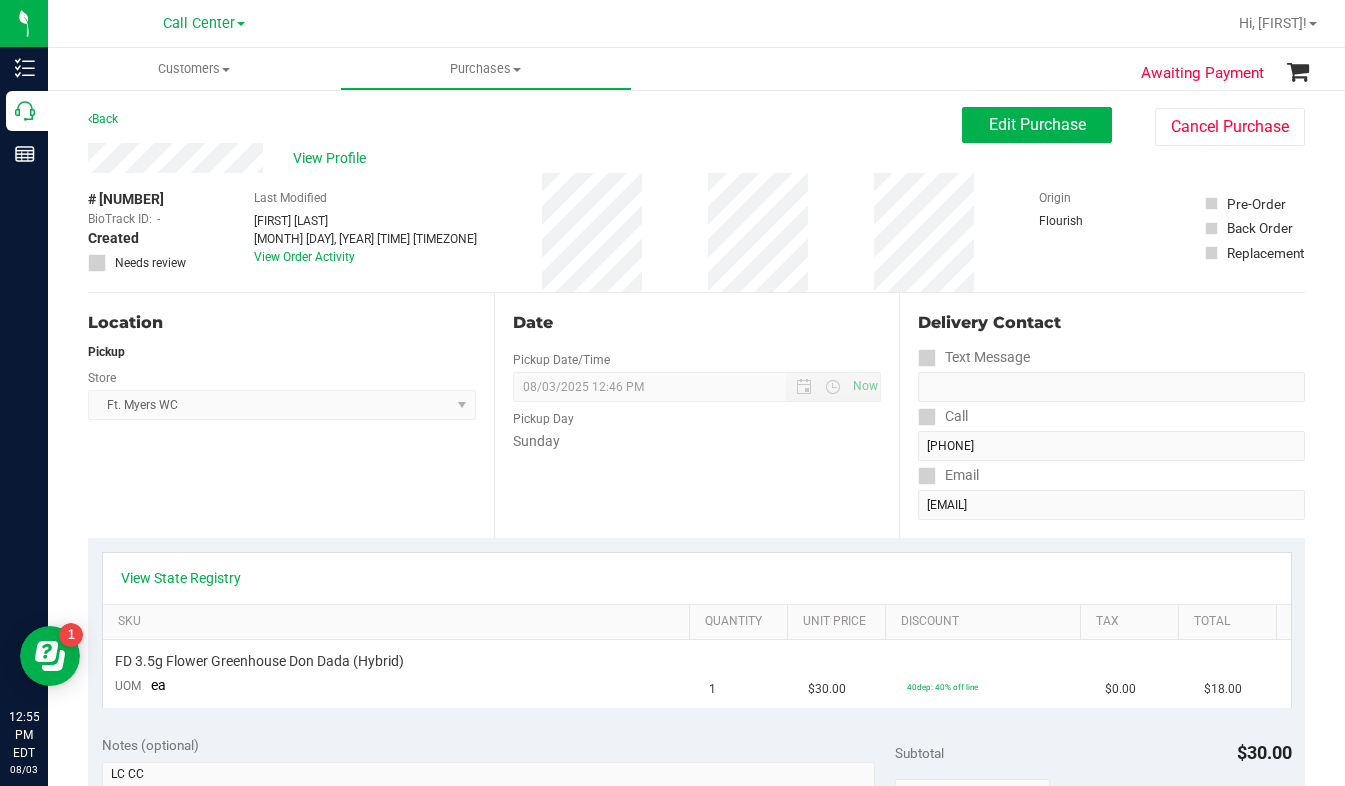 scroll, scrollTop: 0, scrollLeft: 0, axis: both 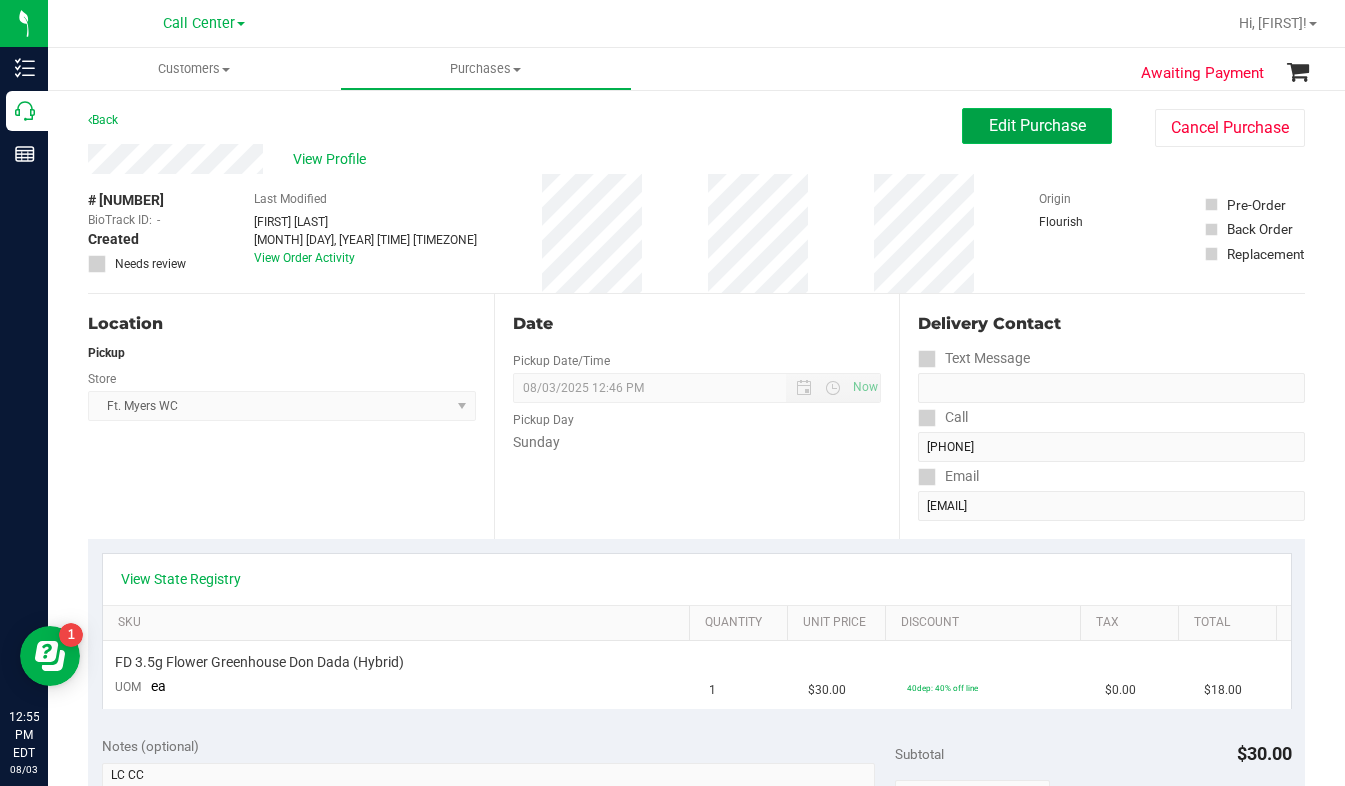 click on "Edit Purchase" at bounding box center [1037, 125] 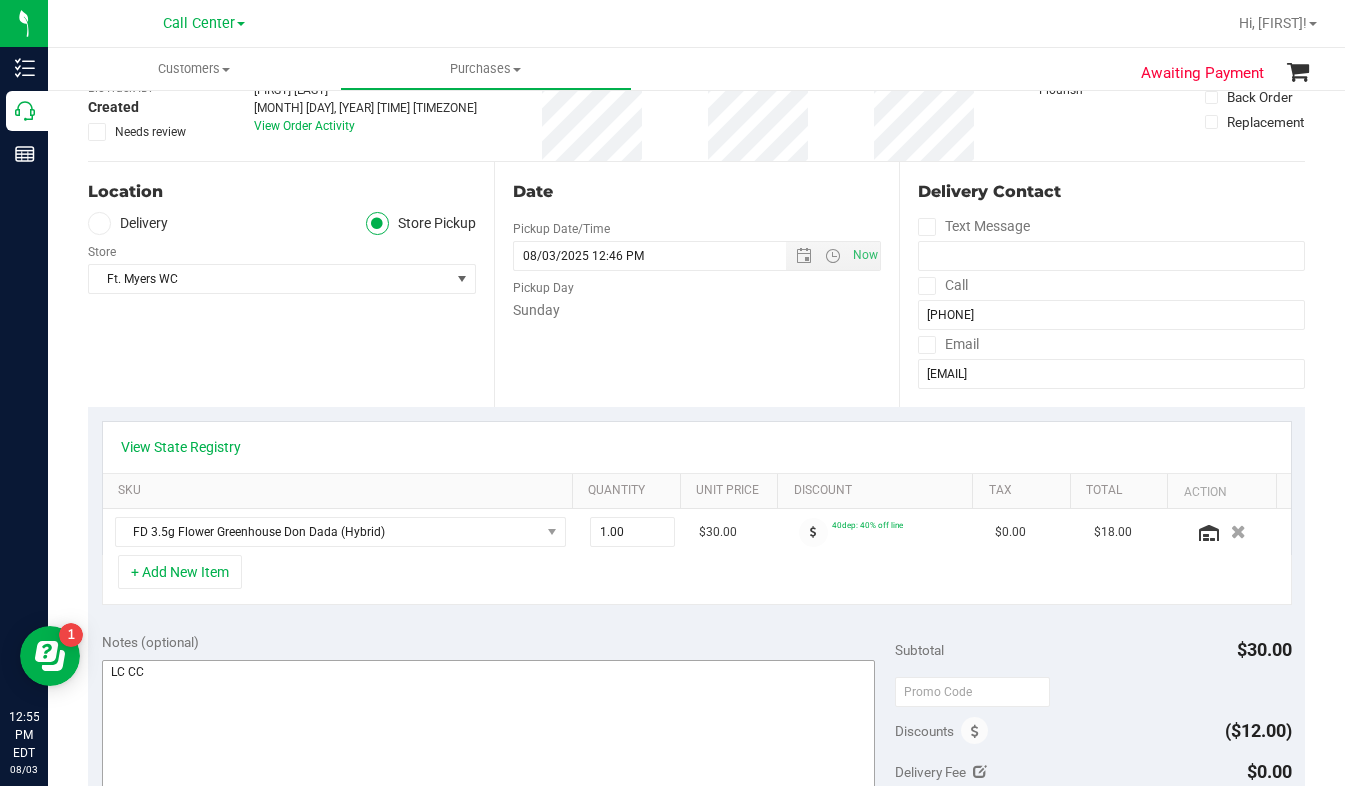 scroll, scrollTop: 400, scrollLeft: 0, axis: vertical 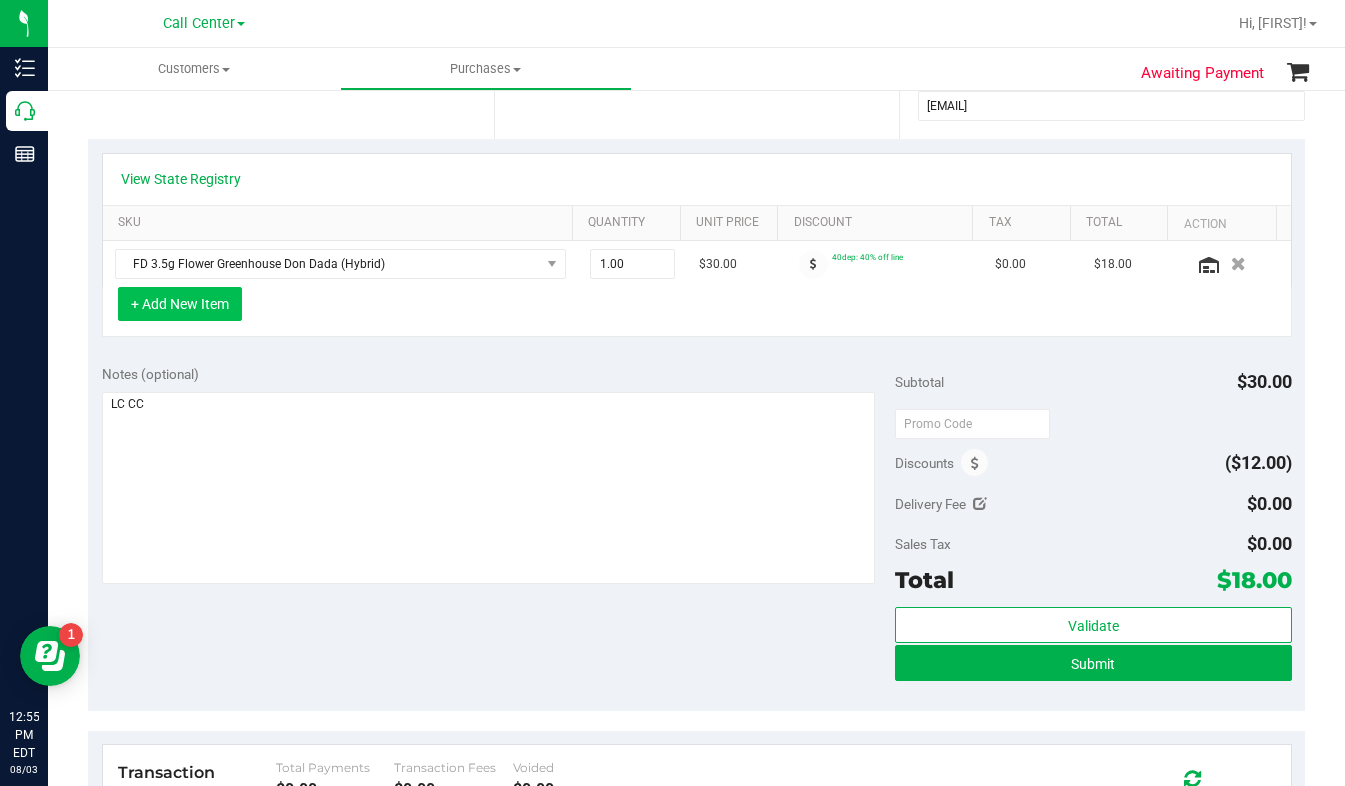 click on "+ Add New Item" at bounding box center [180, 304] 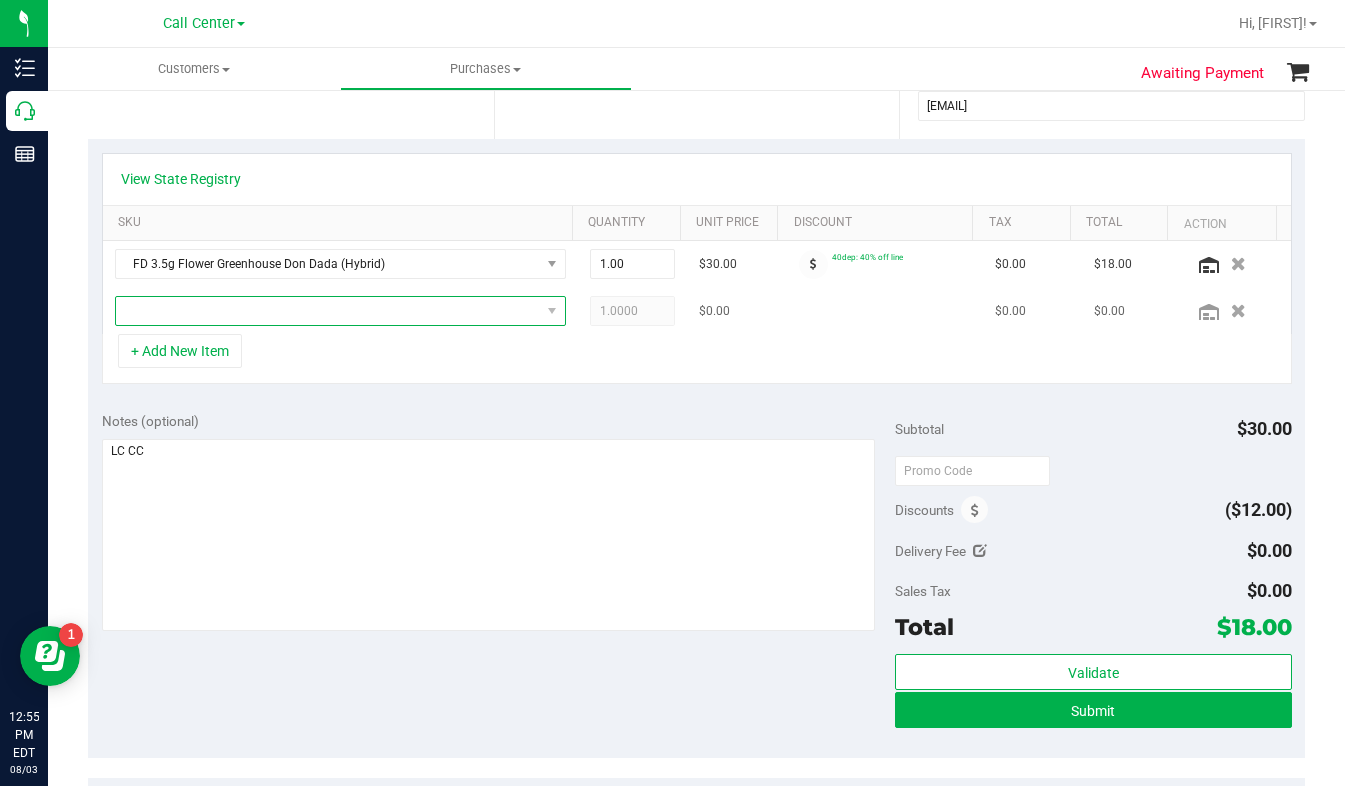 click at bounding box center [328, 311] 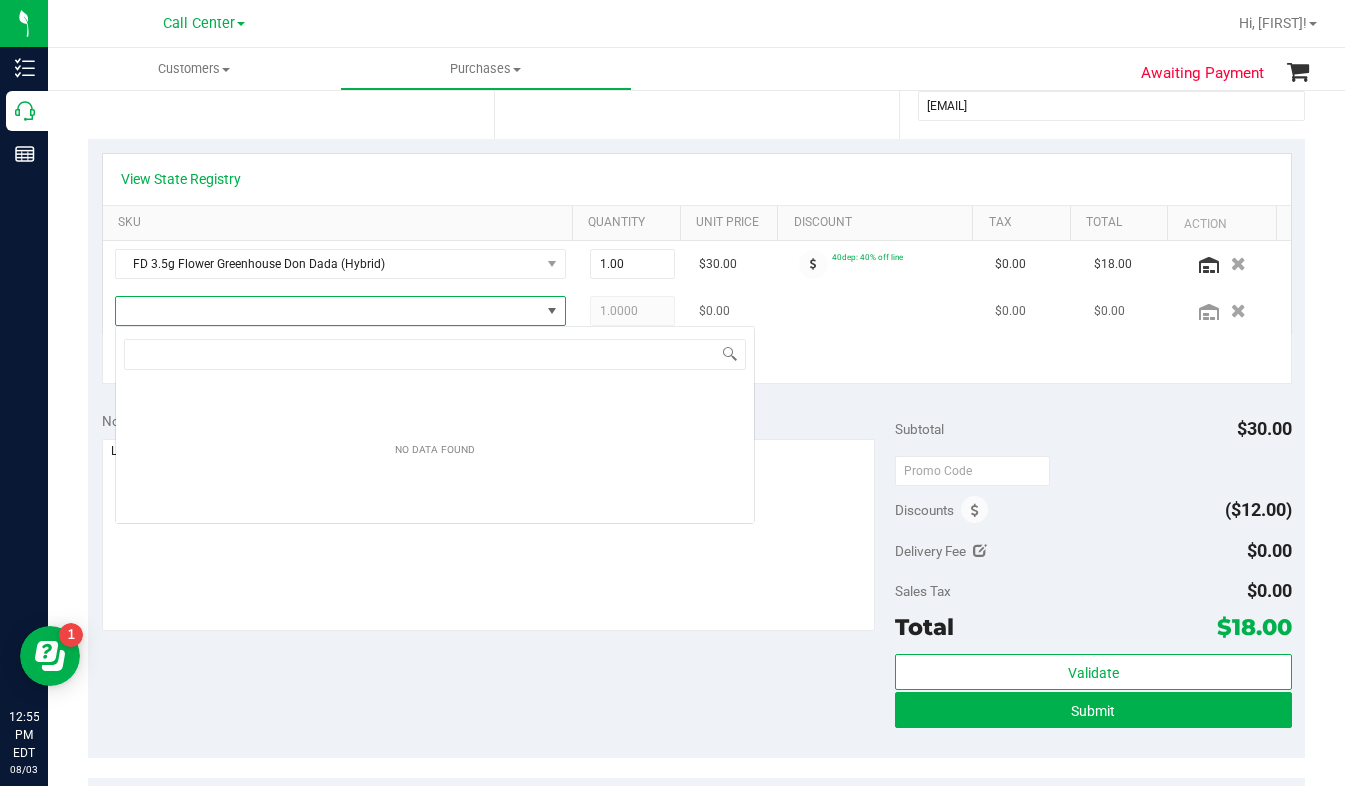 scroll, scrollTop: 99970, scrollLeft: 99561, axis: both 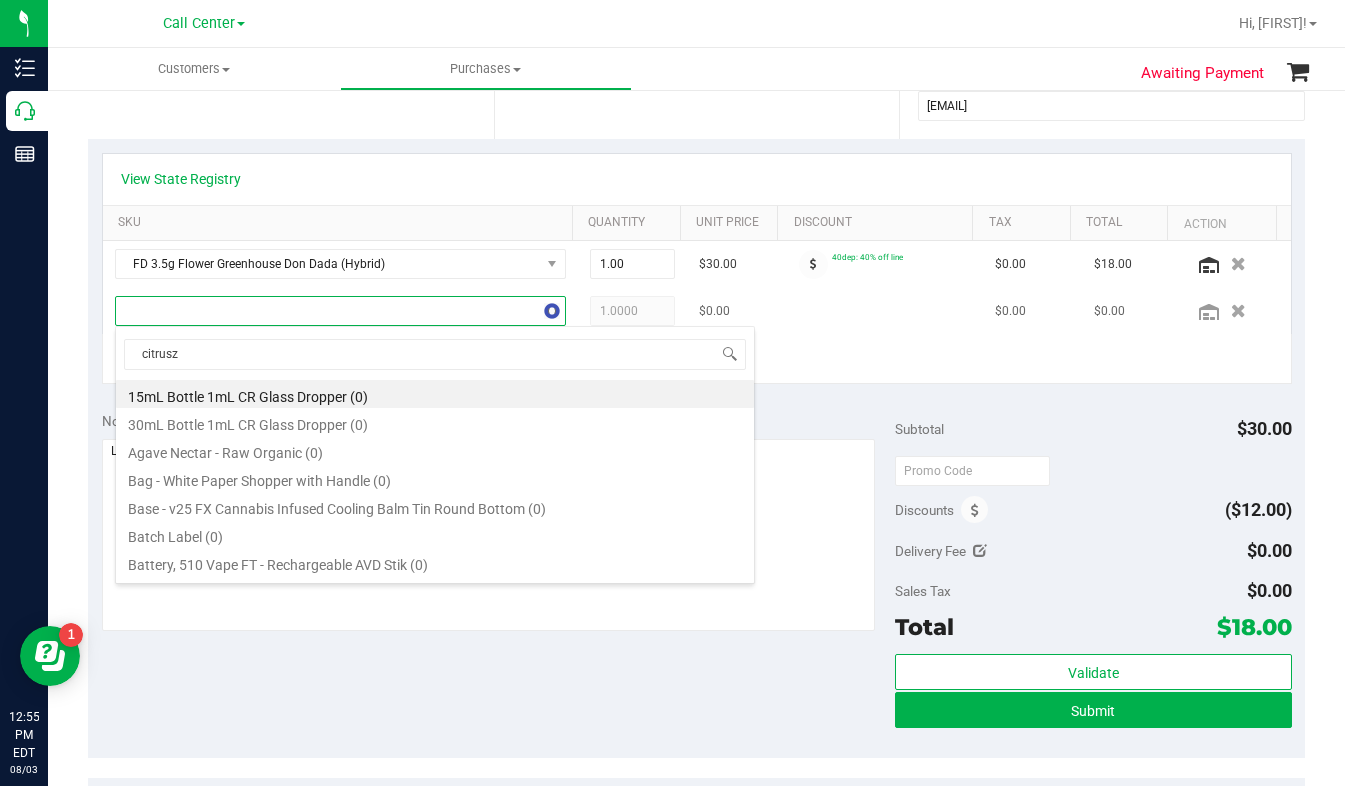 type on "citrus" 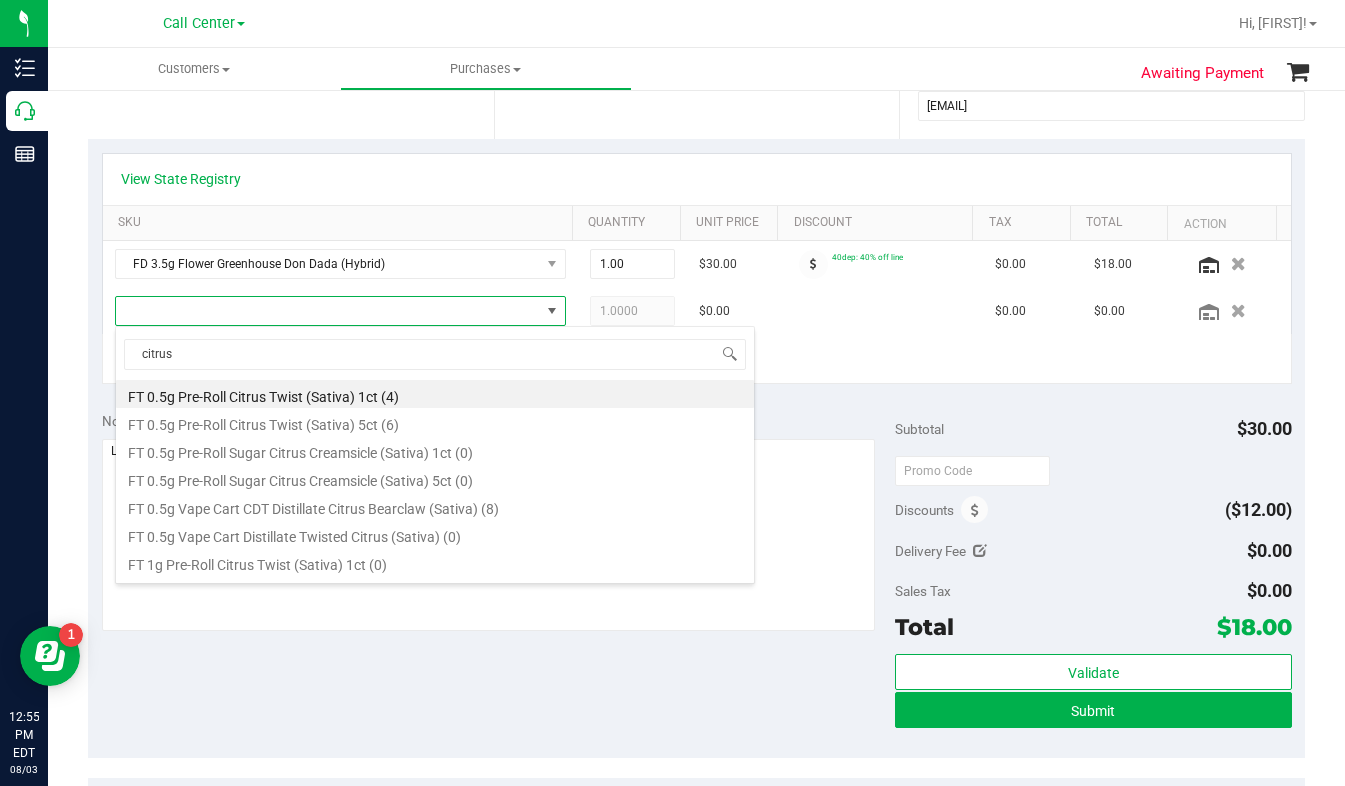 click on "FT 0.5g Pre-Roll Citrus Twist (Sativa) 1ct (4)" at bounding box center [435, 394] 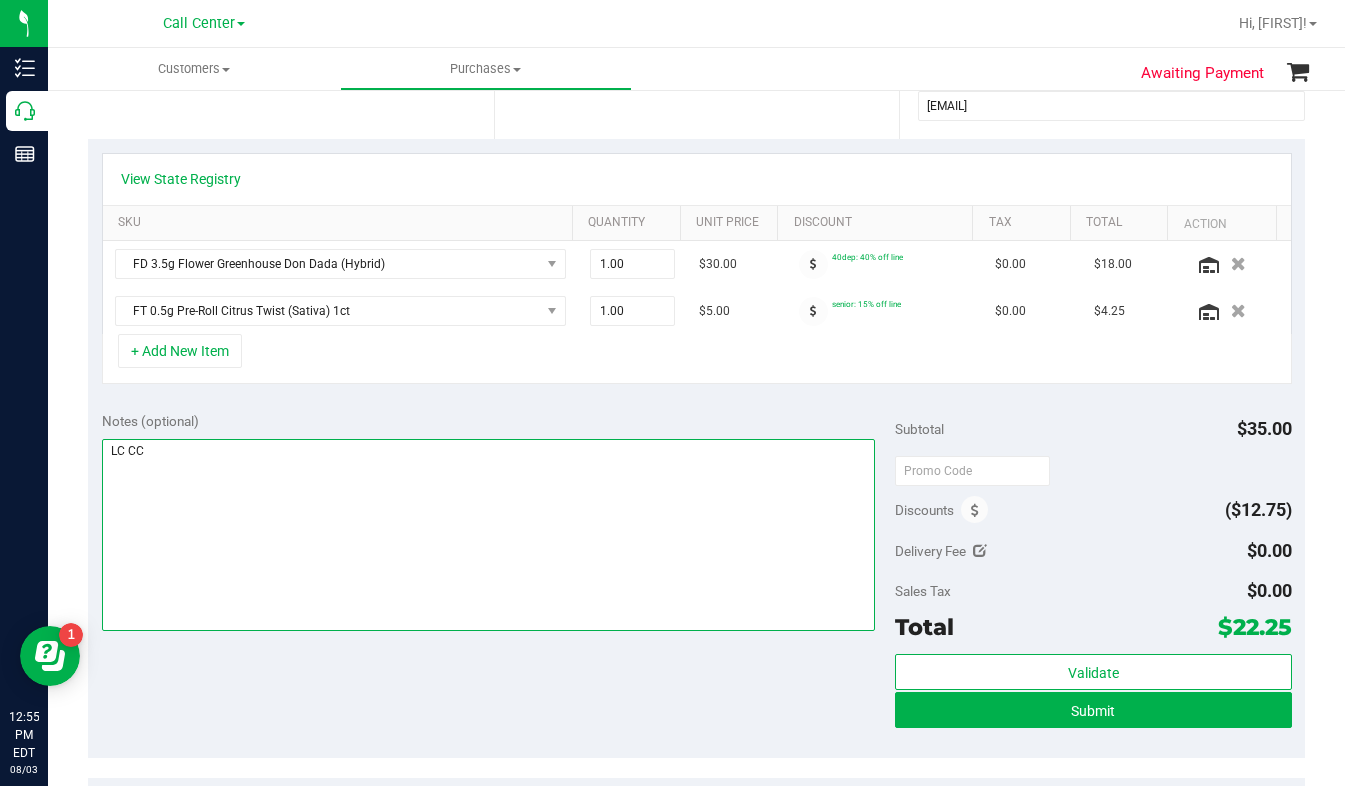 click at bounding box center (488, 535) 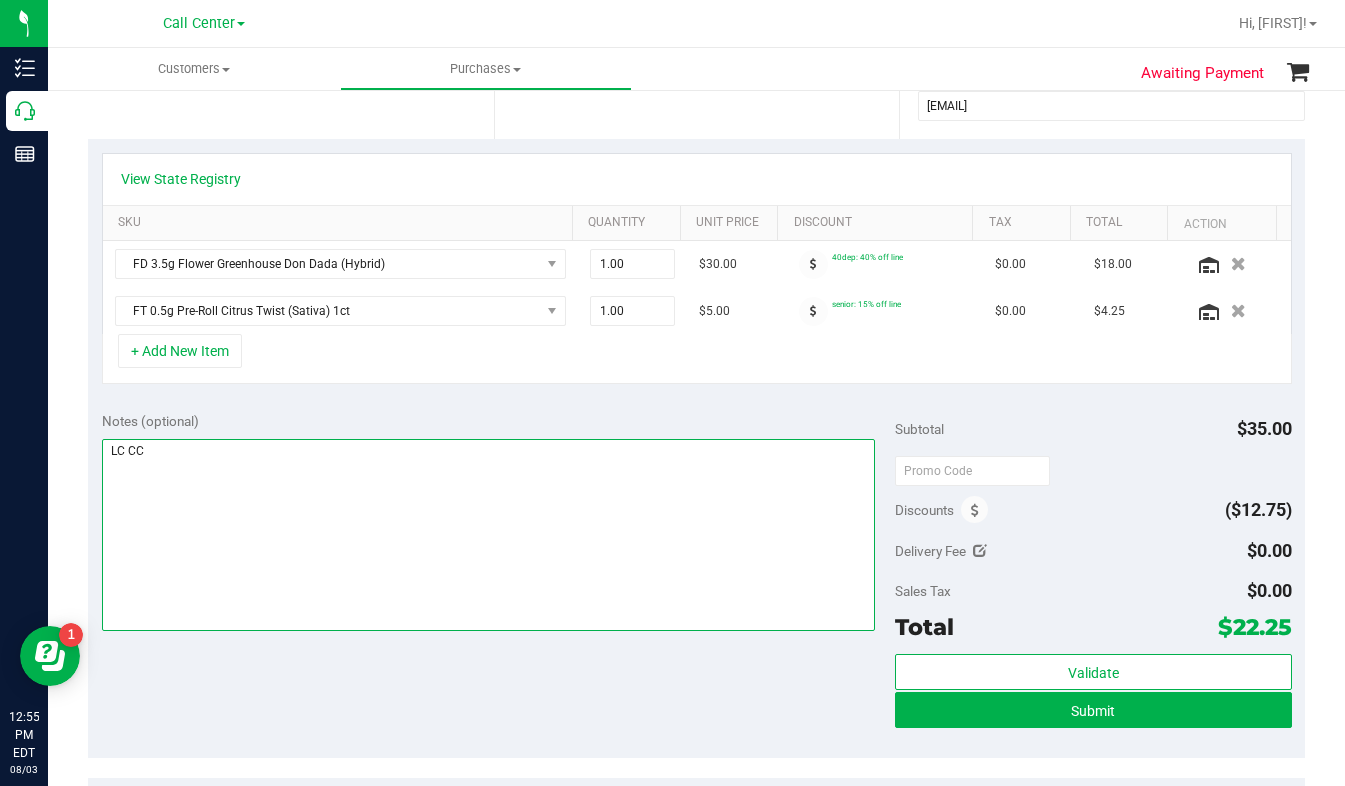click at bounding box center (488, 535) 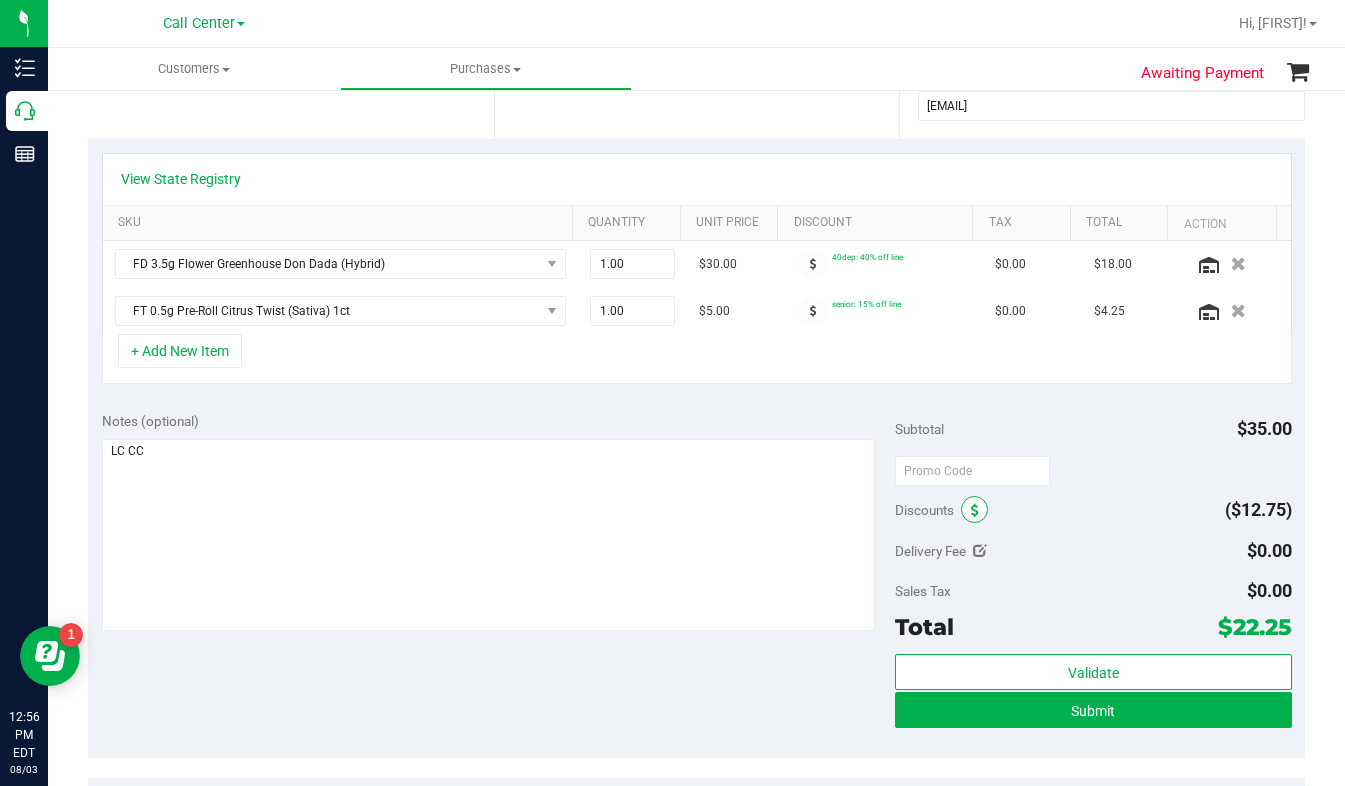 click at bounding box center (975, 511) 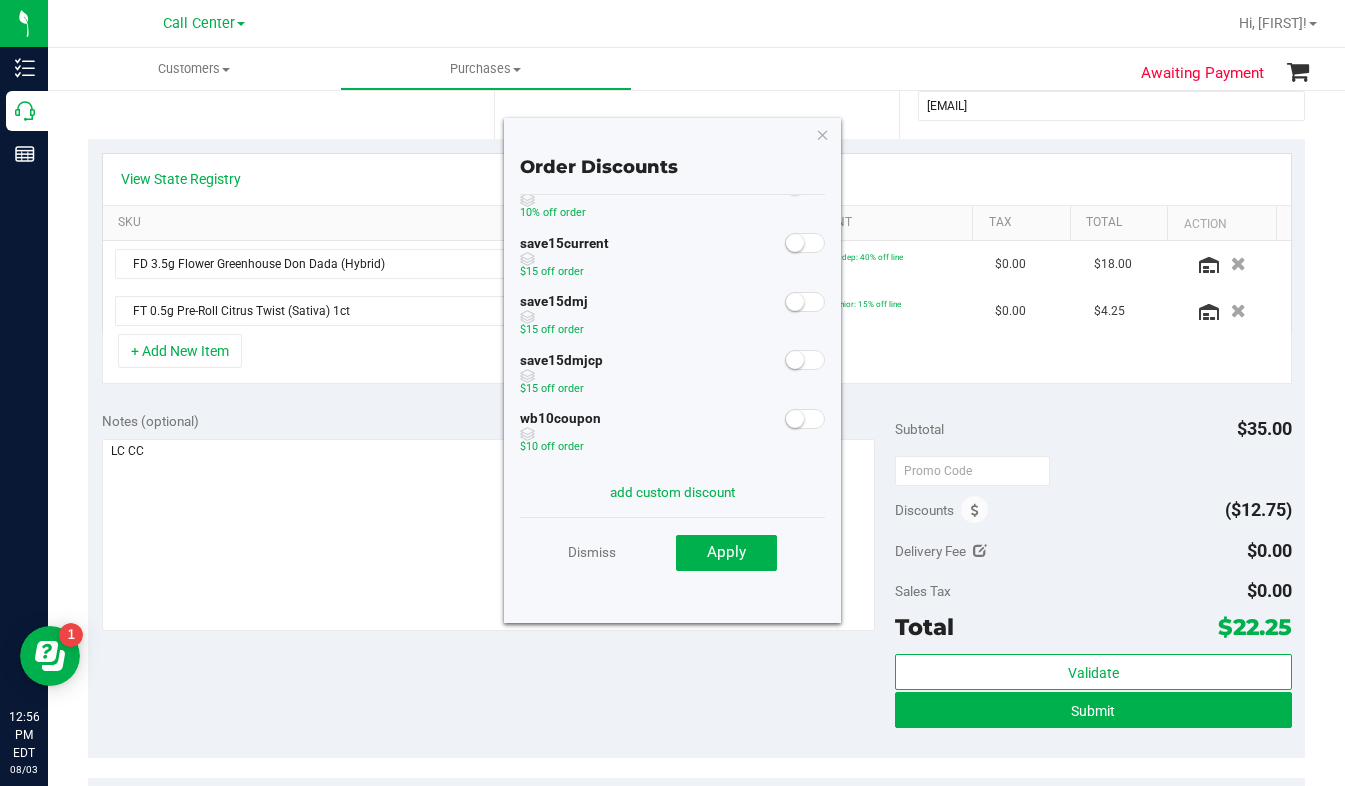 scroll, scrollTop: 52, scrollLeft: 0, axis: vertical 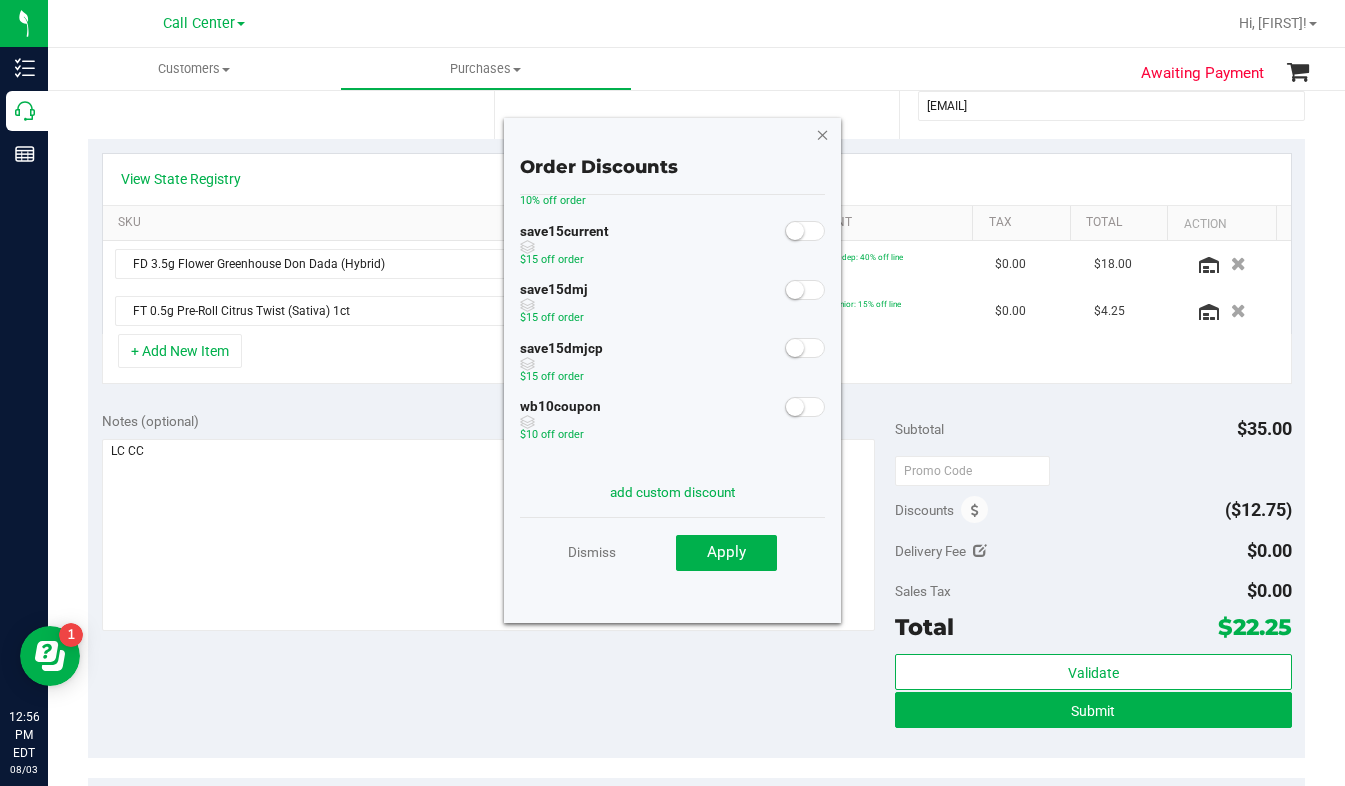 click at bounding box center [823, 134] 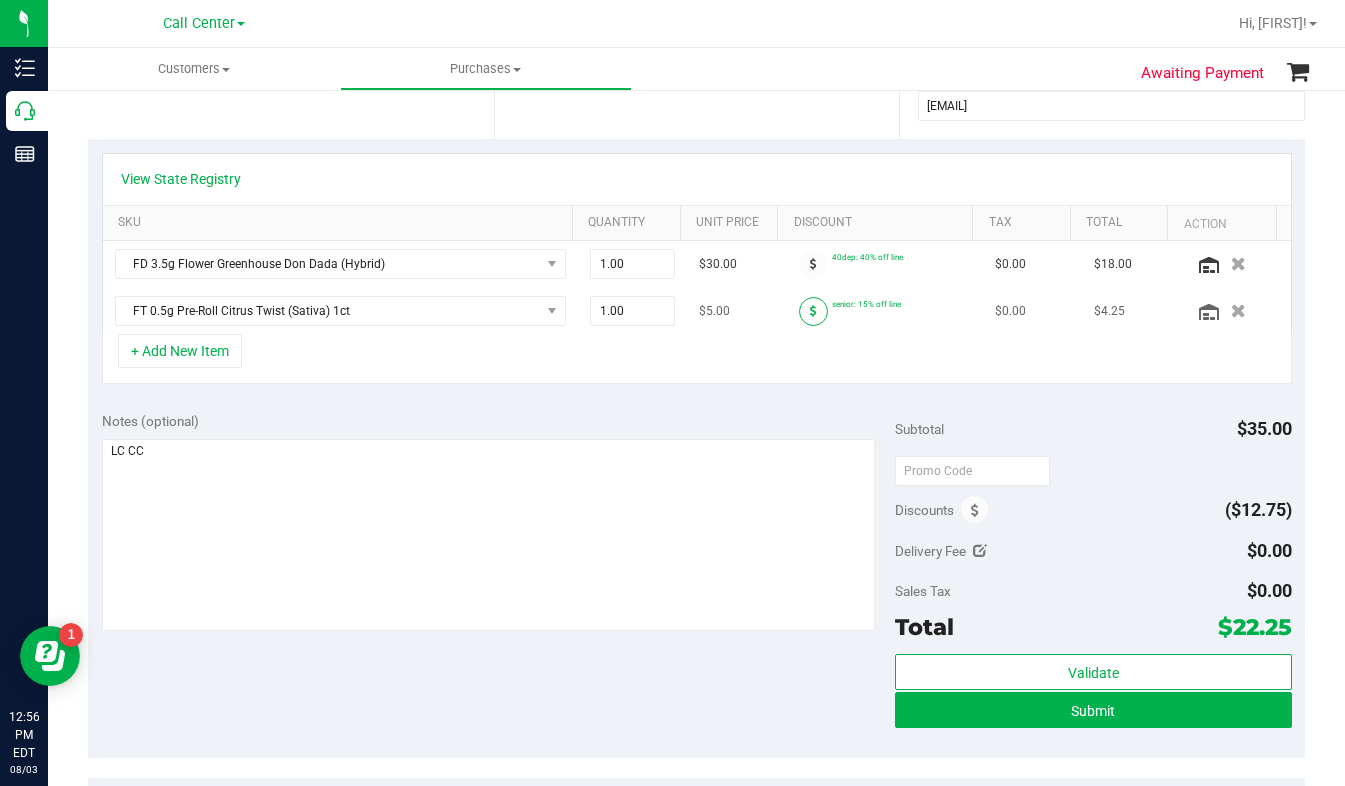 click at bounding box center [813, 311] 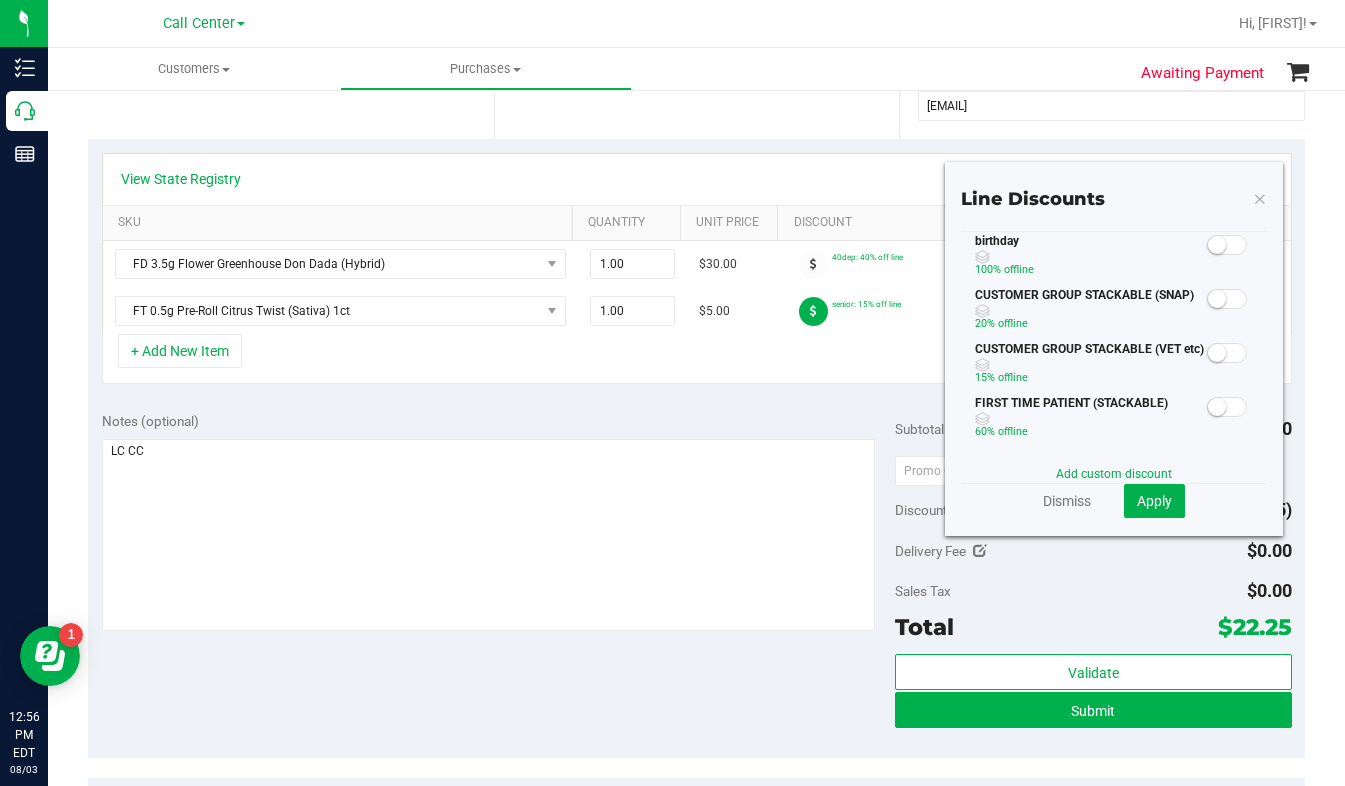 click at bounding box center [1260, 198] 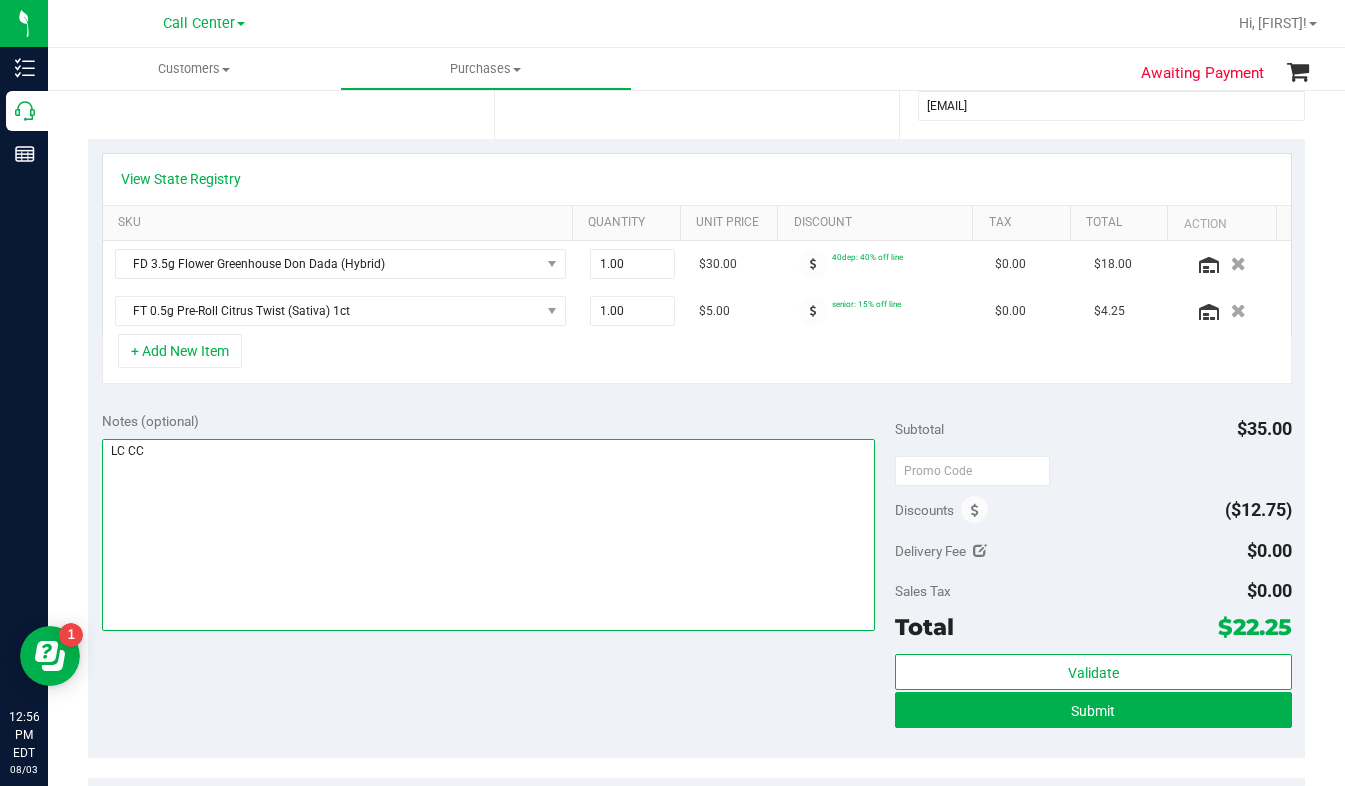 click at bounding box center [488, 535] 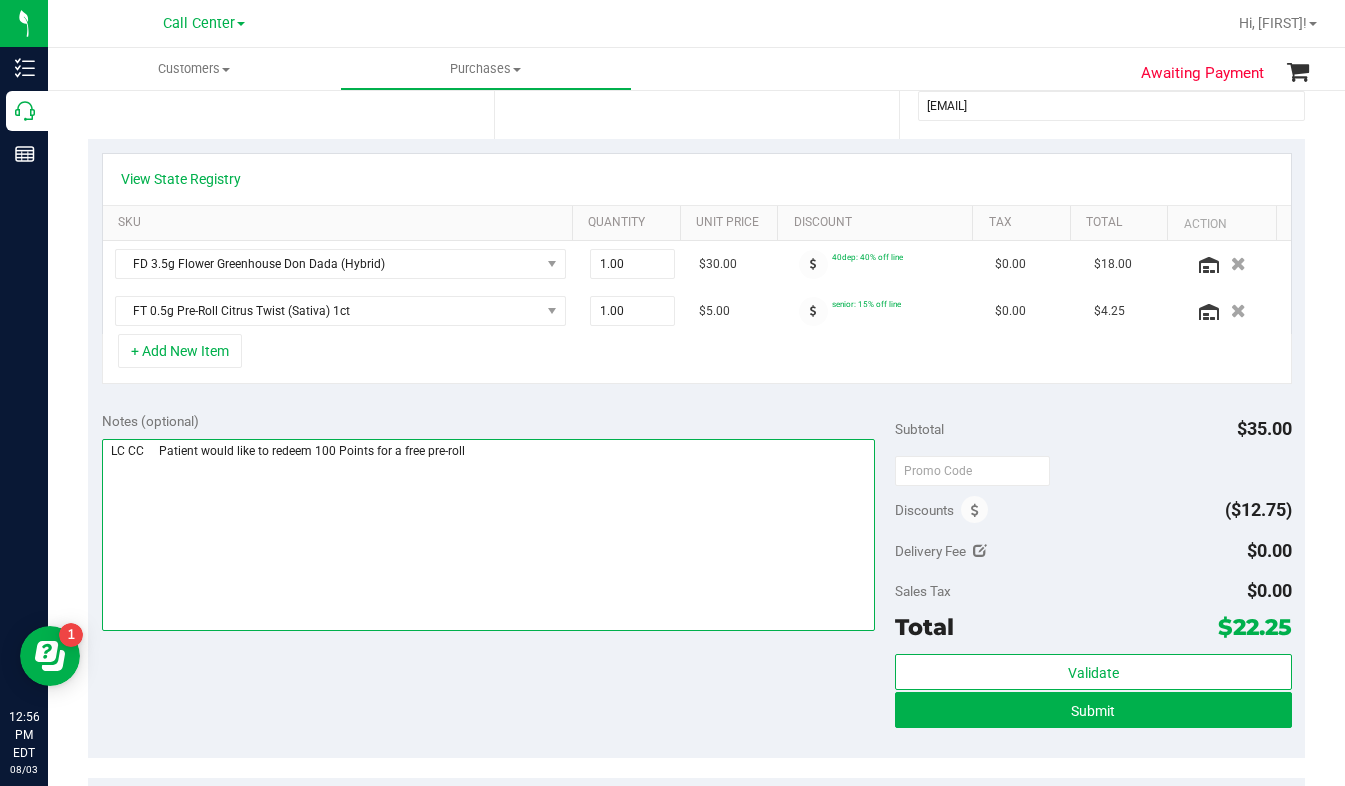 click at bounding box center (488, 535) 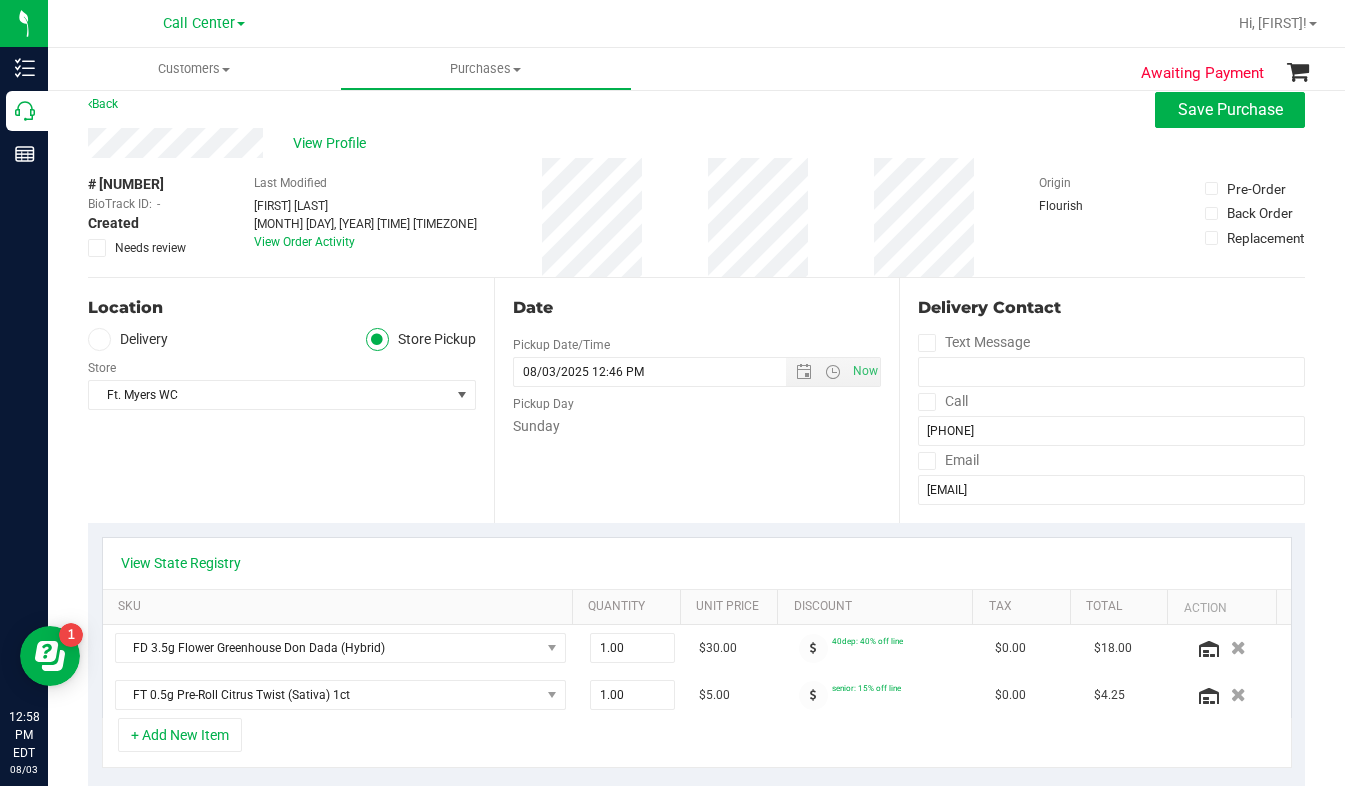 scroll, scrollTop: 0, scrollLeft: 0, axis: both 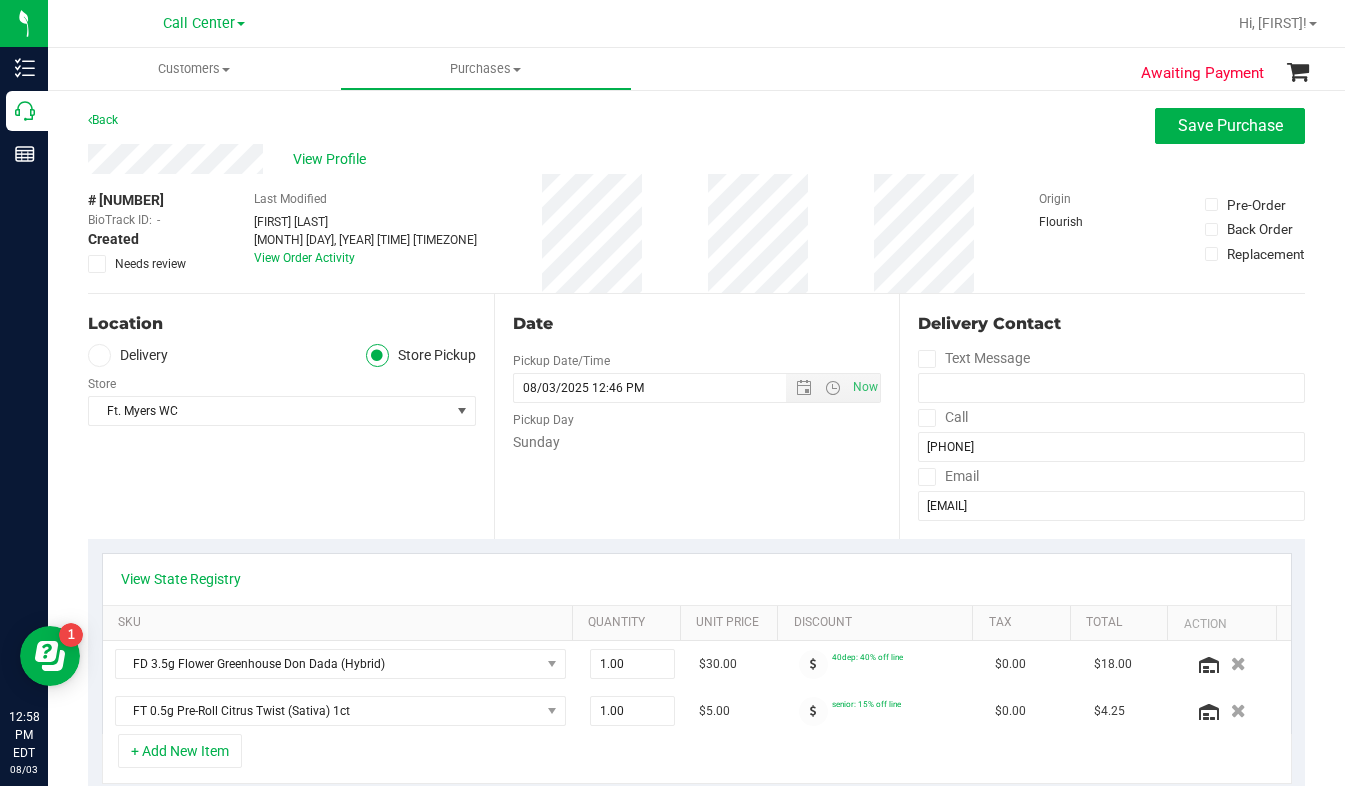 type on "LC CC     Patient would like to redeem 100 Points for a free pre-roll" 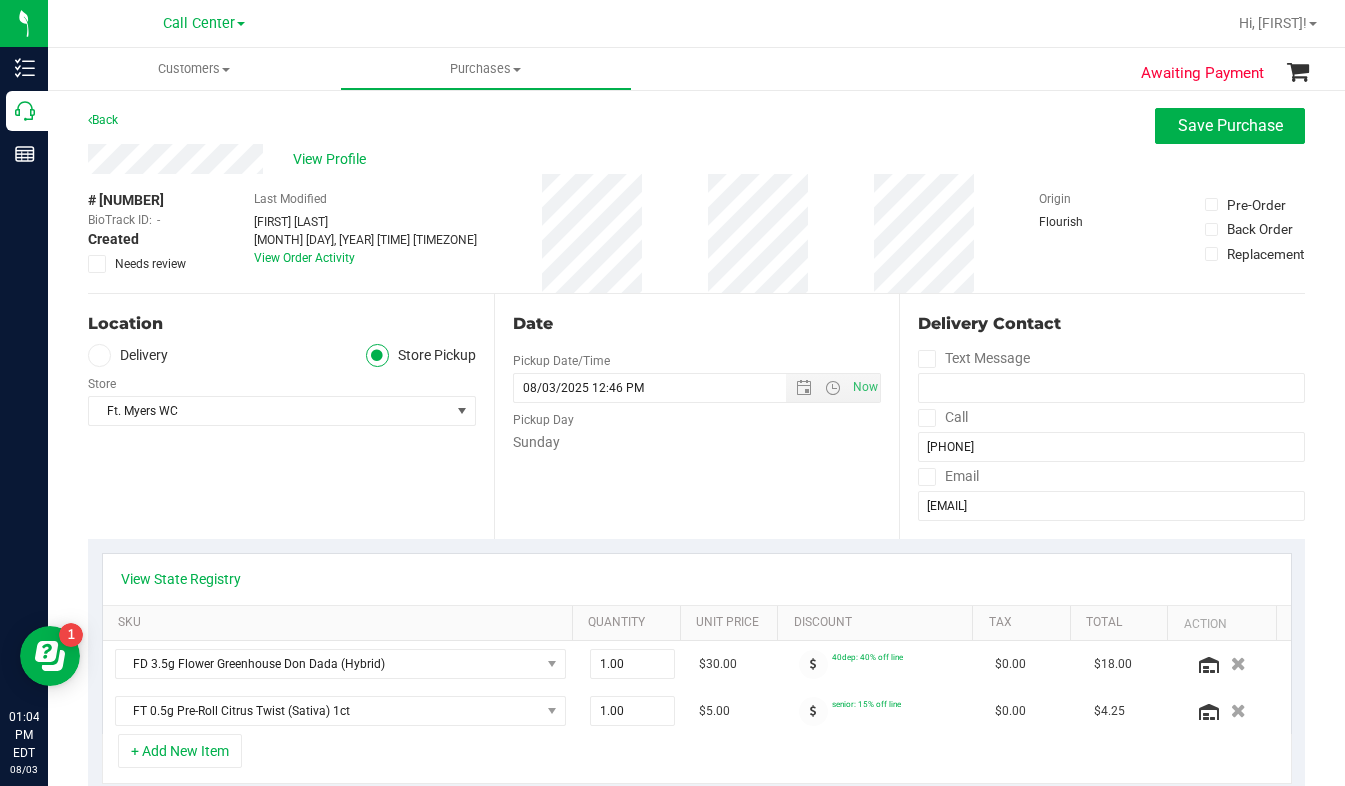 click on "Location
Delivery
Store Pickup
Store
Ft. Myers WC Select Store Bonita Springs WC Boynton Beach WC Bradenton WC Brandon WC Brooksville WC Call Center Clermont WC Crestview WC Deerfield Beach WC Delray Beach WC Deltona WC Ft Walton Beach WC Ft. Lauderdale WC Ft. Myers WC Gainesville WC Jax Atlantic WC JAX DC REP Jax WC Key West WC Lakeland WC Largo WC Lehigh Acres DC REP Merritt Island WC Miami 72nd WC Miami Beach WC Miami Dadeland WC Miramar DC REP New Port Richey WC North Palm Beach WC North Port WC Ocala WC Orange Park WC Orlando Colonial WC Orlando DC REP Orlando WC Oviedo WC Palm Bay WC Palm Coast WC Panama City WC Pensacola WC Port Orange WC" at bounding box center (291, 416) 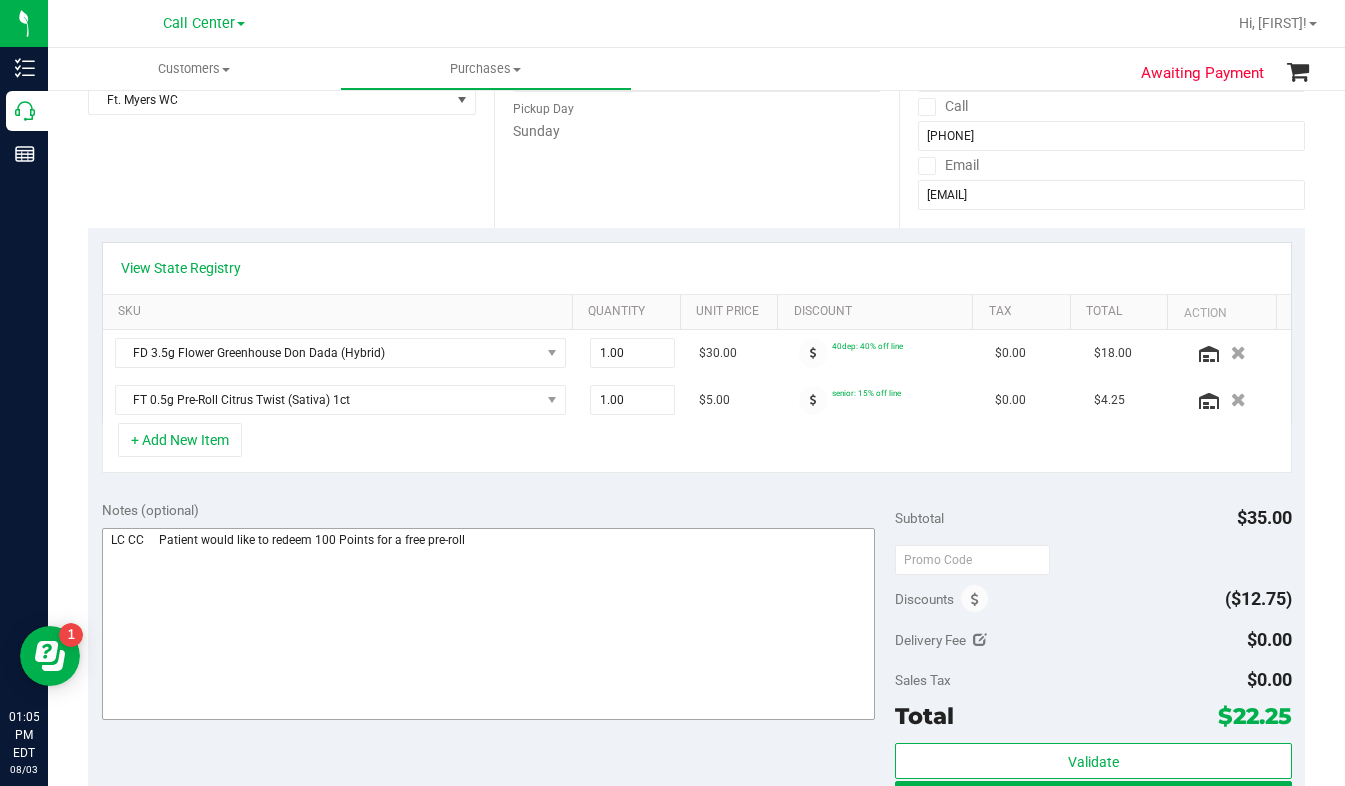 scroll, scrollTop: 200, scrollLeft: 0, axis: vertical 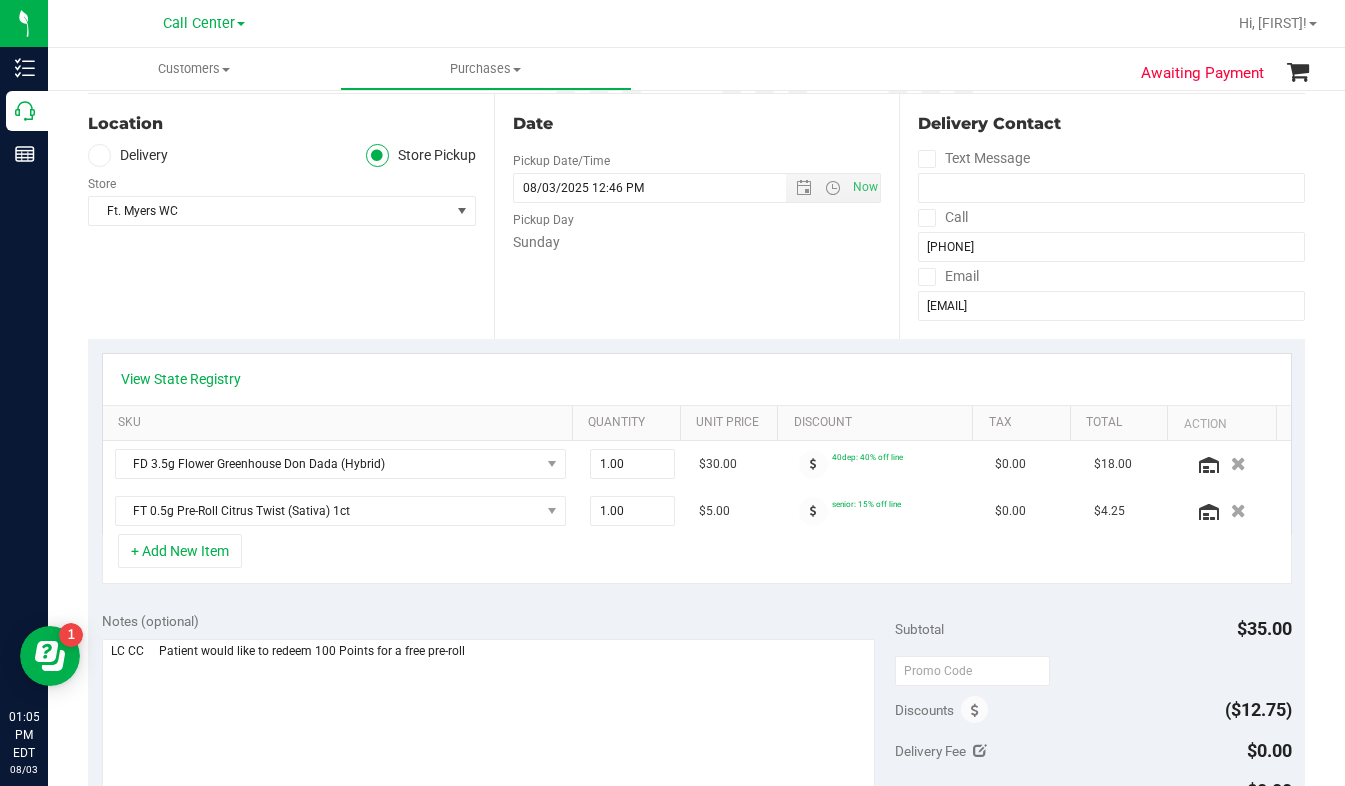 click on "Location
Delivery
Store Pickup
Store
Ft. Myers WC Select Store Bonita Springs WC Boynton Beach WC Bradenton WC Brandon WC Brooksville WC Call Center Clermont WC Crestview WC Deerfield Beach WC Delray Beach WC Deltona WC Ft Walton Beach WC Ft. Lauderdale WC Ft. Myers WC Gainesville WC Jax Atlantic WC JAX DC REP Jax WC Key West WC Lakeland WC Largo WC Lehigh Acres DC REP Merritt Island WC Miami 72nd WC Miami Beach WC Miami Dadeland WC Miramar DC REP New Port Richey WC North Palm Beach WC North Port WC Ocala WC Orange Park WC Orlando Colonial WC Orlando DC REP Orlando WC Oviedo WC Palm Bay WC Palm Coast WC Panama City WC Pensacola WC Port Orange WC" at bounding box center (291, 216) 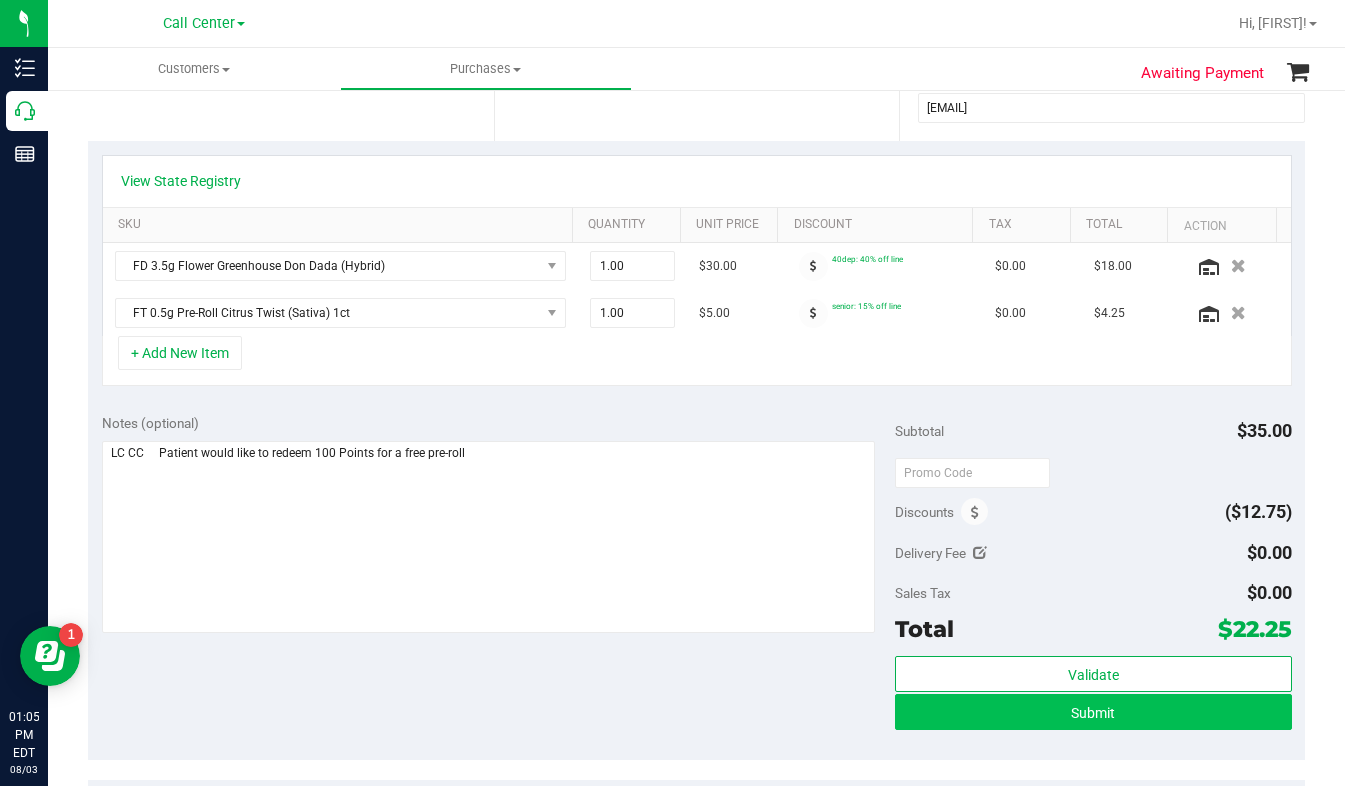 scroll, scrollTop: 400, scrollLeft: 0, axis: vertical 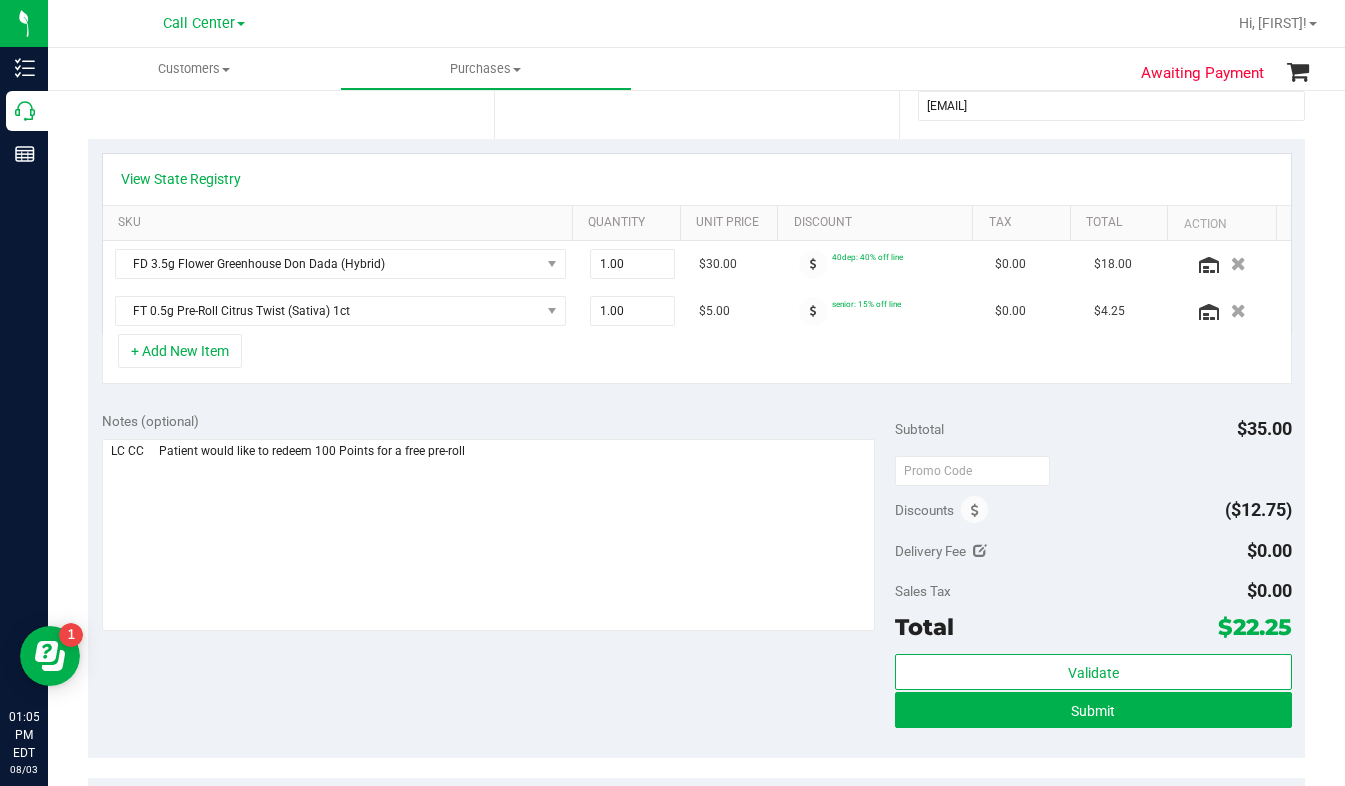 click on "Notes (optional)
Subtotal
$35.00
Discounts
($12.75)
Delivery Fee
$0.00
Sales Tax
$0.00
Total" at bounding box center (696, 578) 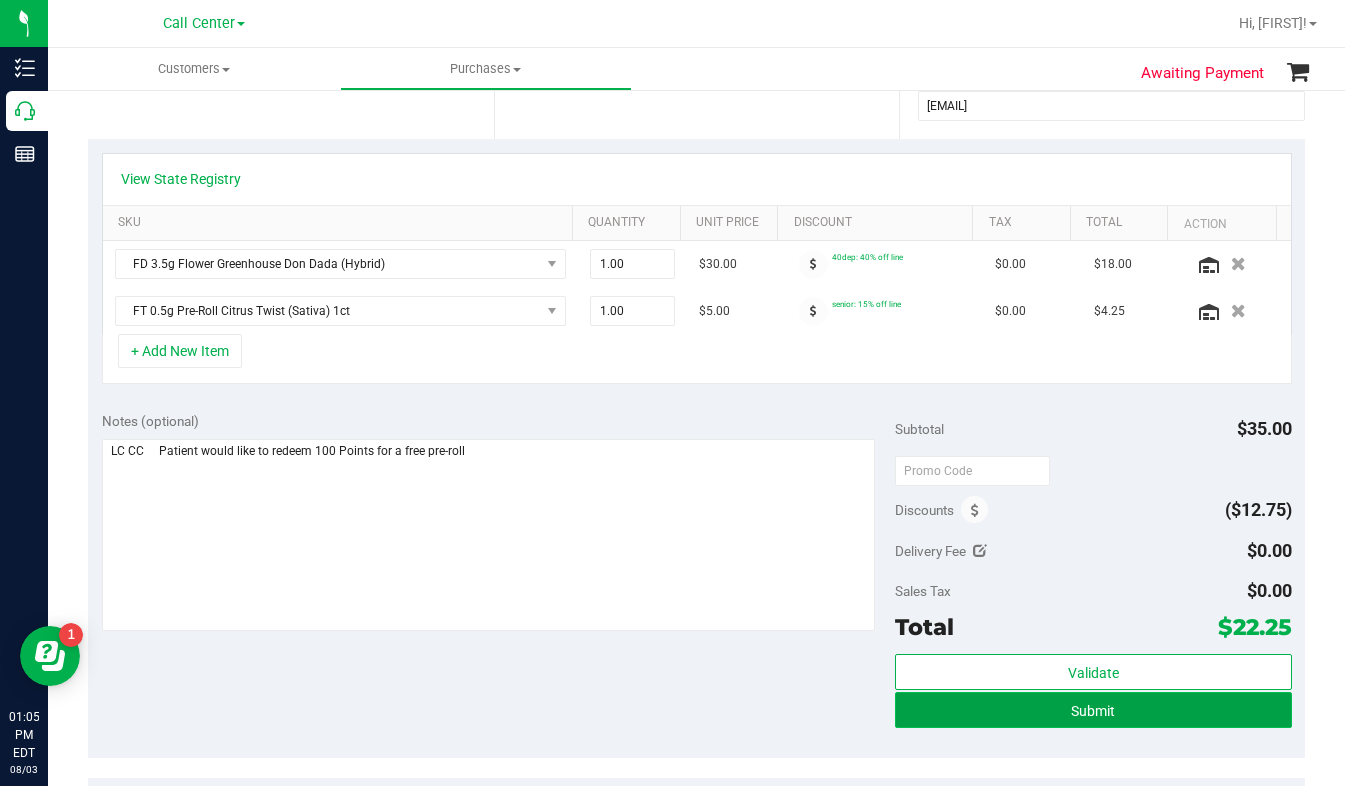 click on "Submit" at bounding box center [1093, 710] 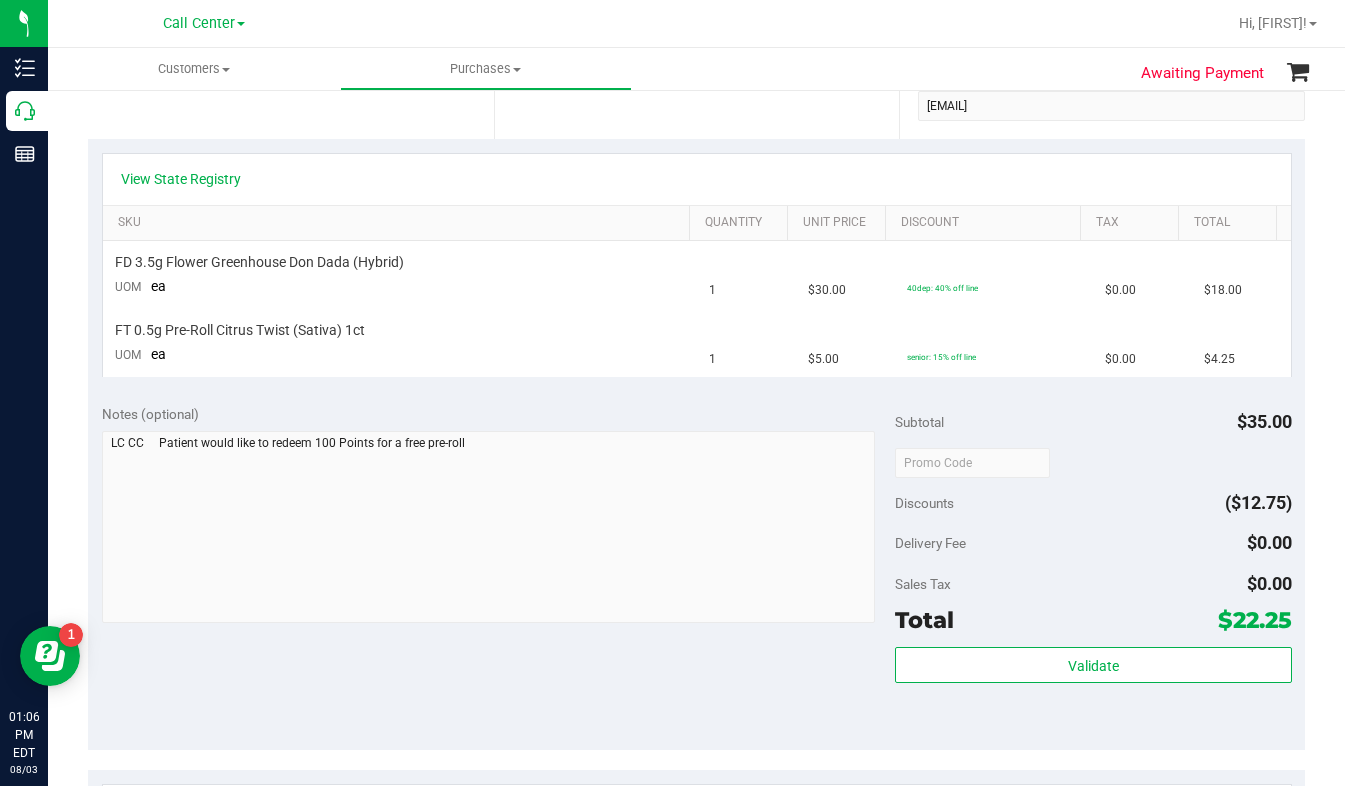 scroll, scrollTop: 200, scrollLeft: 0, axis: vertical 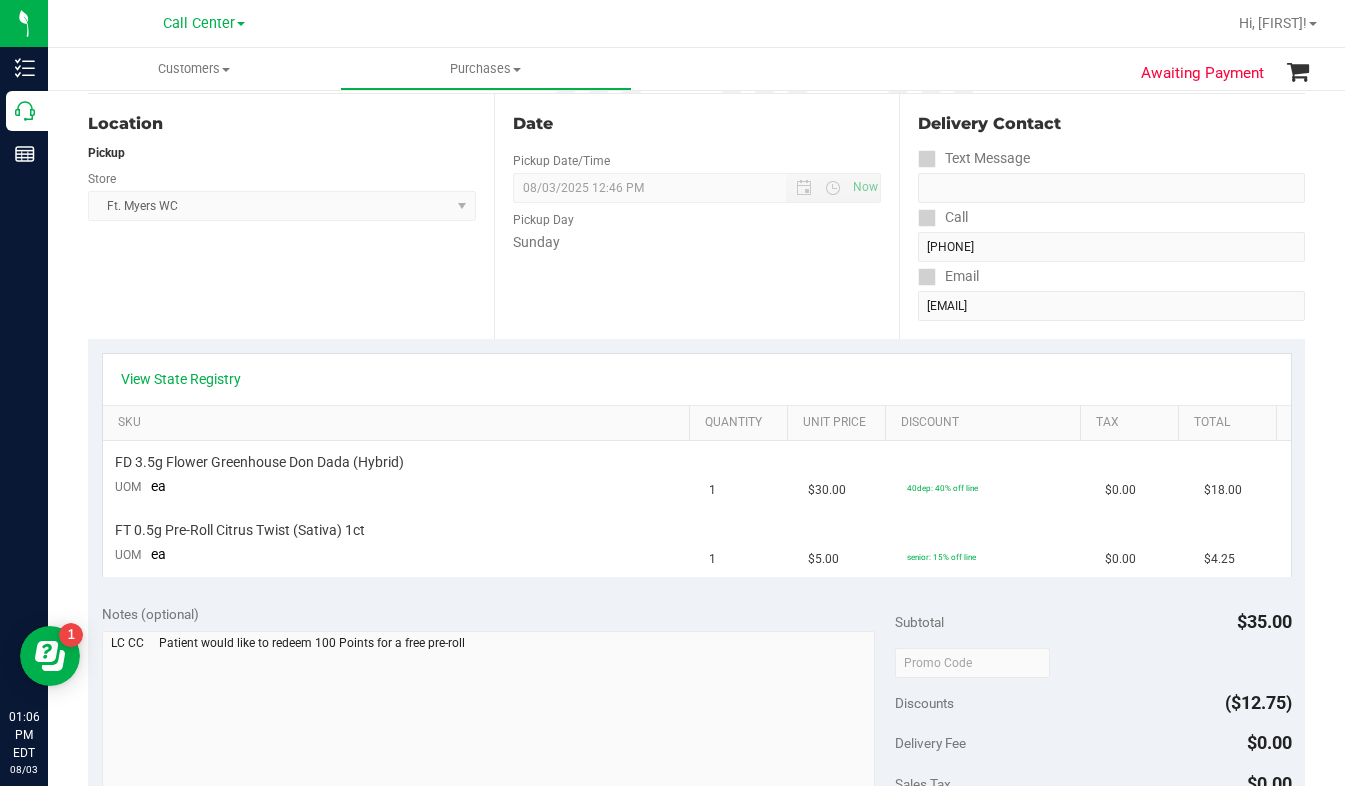 click on "Location
Pickup
Store
Ft. Myers WC Select Store Bonita Springs WC Boynton Beach WC Bradenton WC Brandon WC Brooksville WC Call Center Clermont WC Crestview WC Deerfield Beach WC Delray Beach WC Deltona WC Ft Walton Beach WC Ft. Lauderdale WC Ft. Myers WC Gainesville WC Jax Atlantic WC JAX DC REP Jax WC Key West WC Lakeland WC Largo WC Lehigh Acres DC REP Merritt Island WC Miami 72nd WC Miami Beach WC Miami Dadeland WC Miramar DC REP New Port Richey WC North Palm Beach WC North Port WC Ocala WC Orange Park WC Orlando Colonial WC Orlando DC REP Orlando WC Oviedo WC Palm Bay WC Palm Coast WC Panama City WC Pensacola WC Port Orange WC Port St. Lucie WC Sebring WC South Tampa WC St. Pete WC Summerfield WC Tallahassee DC REP Tallahassee WC Tampa DC Testing Tampa Warehouse Tampa WC TX Austin DC TX Plano Retail WPB DC WPB WC" at bounding box center (291, 216) 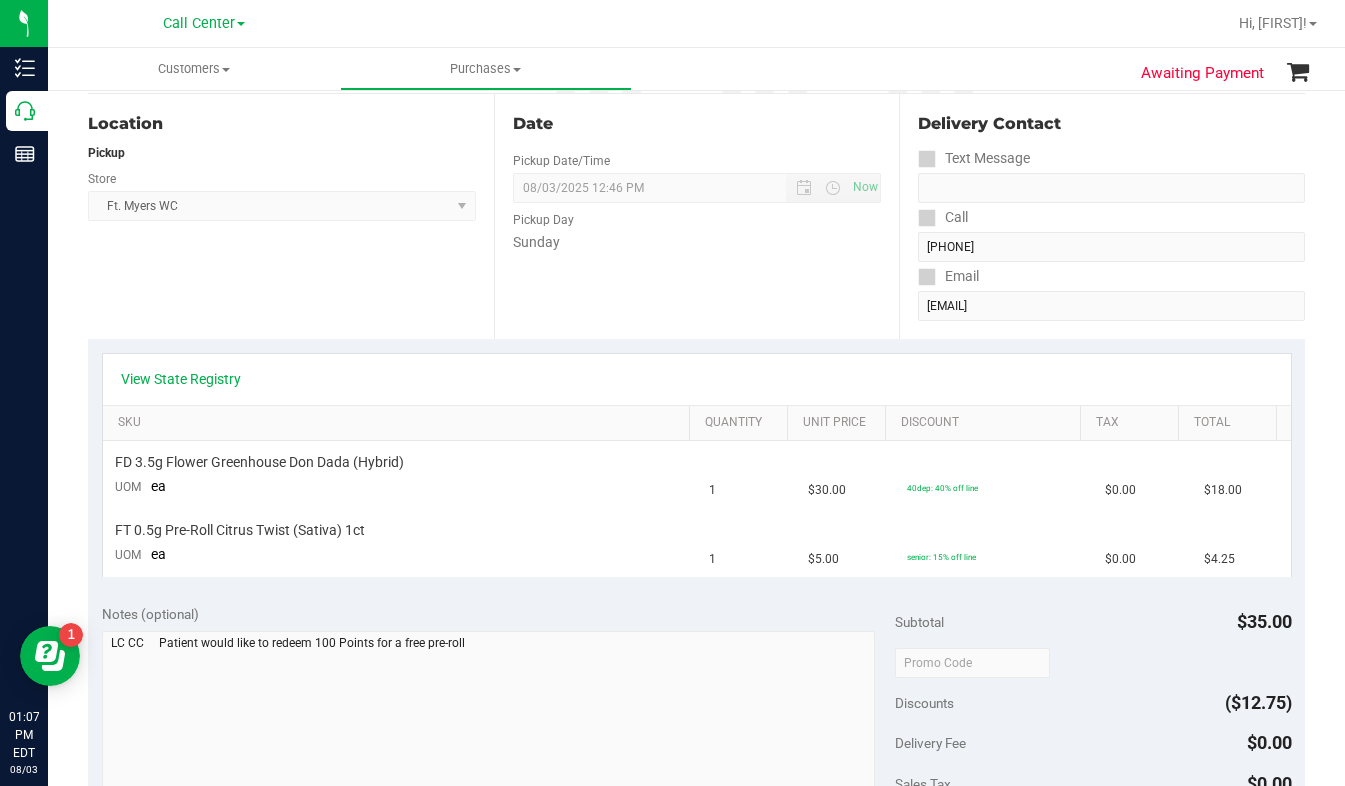 click on "Location
Pickup
Store
Ft. Myers WC Select Store Bonita Springs WC Boynton Beach WC Bradenton WC Brandon WC Brooksville WC Call Center Clermont WC Crestview WC Deerfield Beach WC Delray Beach WC Deltona WC Ft Walton Beach WC Ft. Lauderdale WC Ft. Myers WC Gainesville WC Jax Atlantic WC JAX DC REP Jax WC Key West WC Lakeland WC Largo WC Lehigh Acres DC REP Merritt Island WC Miami 72nd WC Miami Beach WC Miami Dadeland WC Miramar DC REP New Port Richey WC North Palm Beach WC North Port WC Ocala WC Orange Park WC Orlando Colonial WC Orlando DC REP Orlando WC Oviedo WC Palm Bay WC Palm Coast WC Panama City WC Pensacola WC Port Orange WC Port St. Lucie WC Sebring WC South Tampa WC St. Pete WC Summerfield WC Tallahassee DC REP Tallahassee WC Tampa DC Testing Tampa Warehouse Tampa WC TX Austin DC TX Plano Retail WPB DC WPB WC" at bounding box center (291, 216) 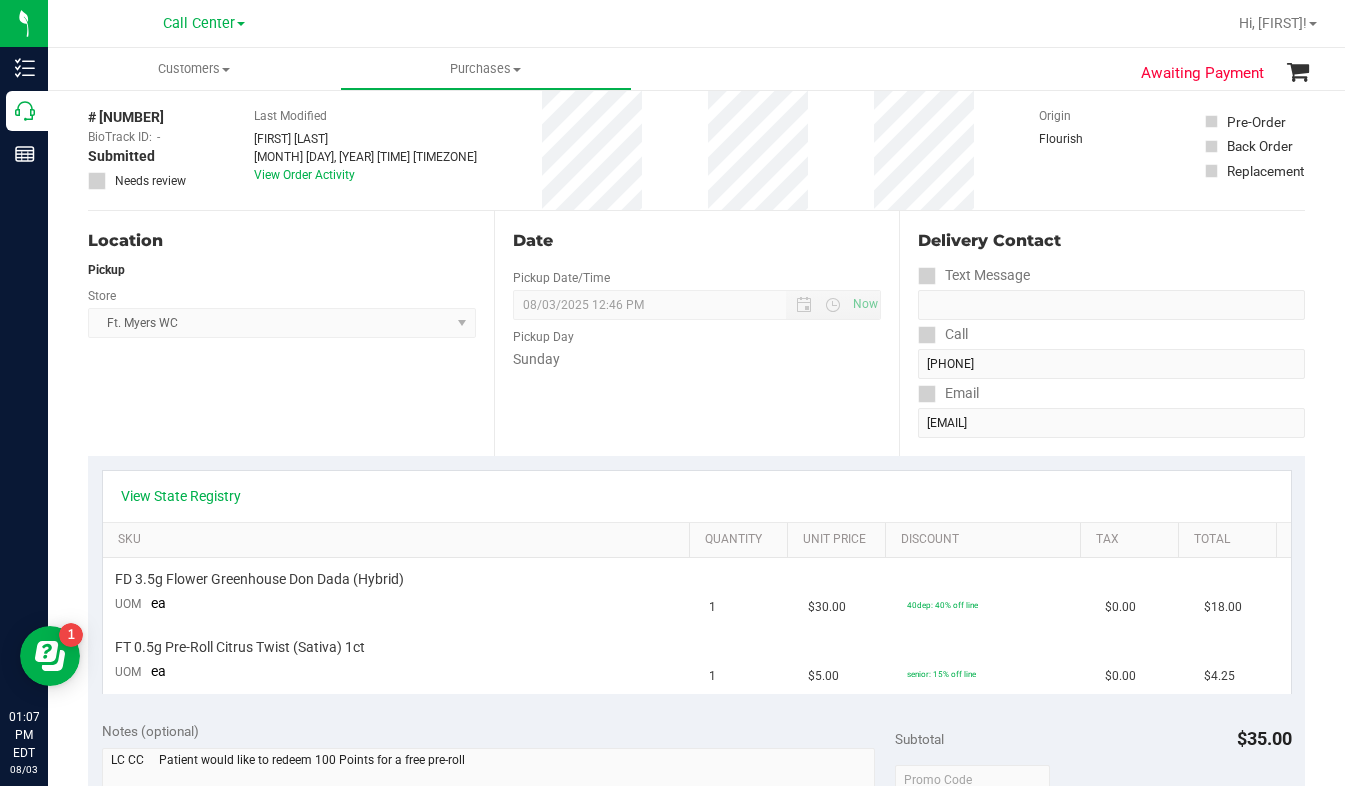 scroll, scrollTop: 0, scrollLeft: 0, axis: both 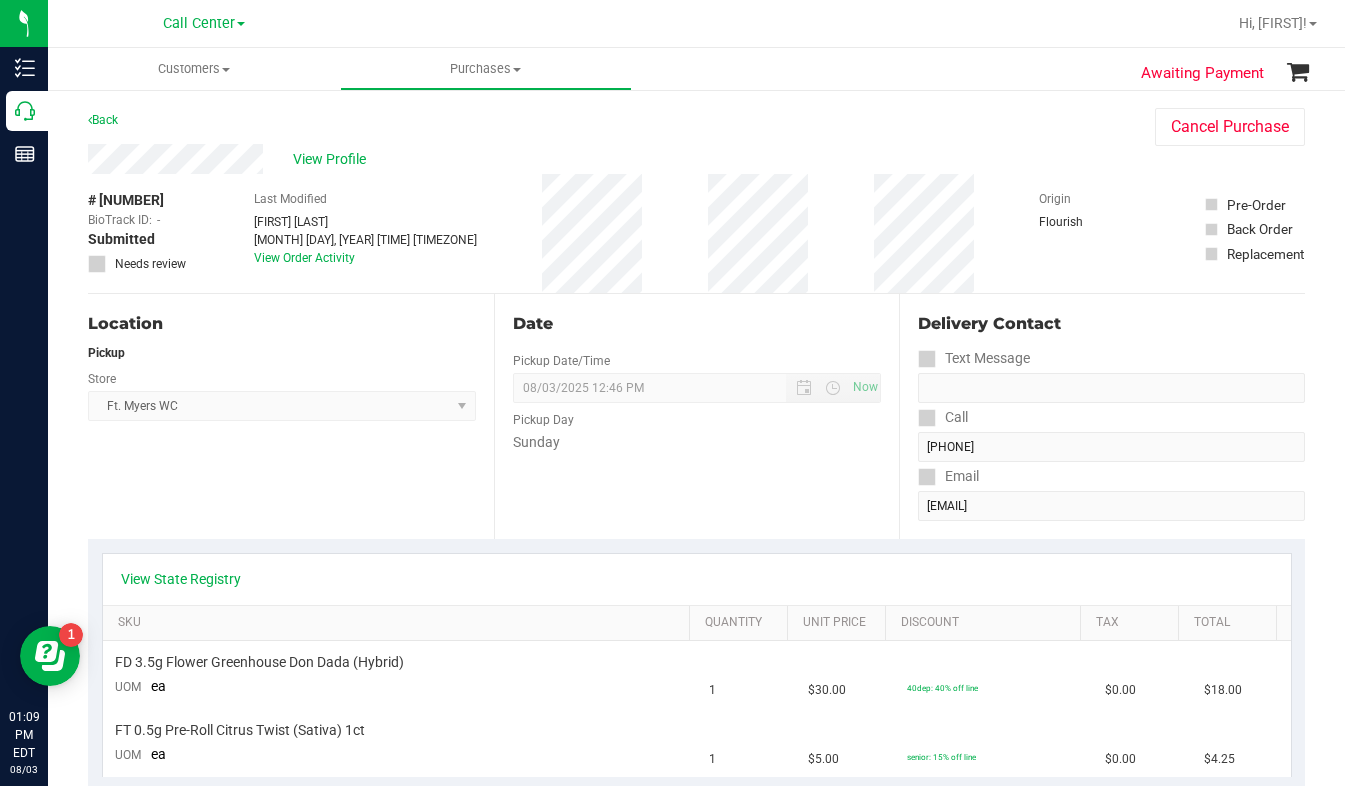 drag, startPoint x: 1088, startPoint y: 258, endPoint x: 1060, endPoint y: 264, distance: 28.635643 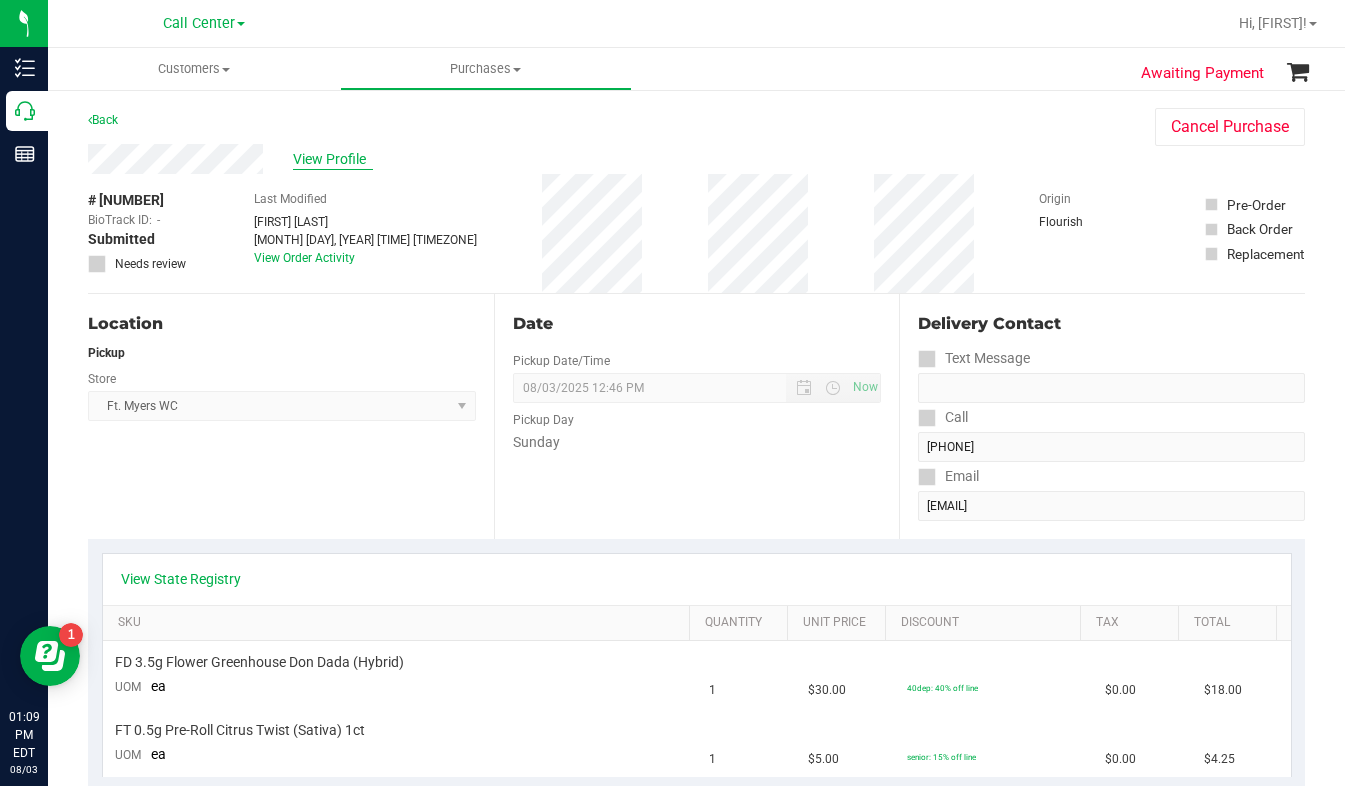 click on "View Profile" at bounding box center [333, 159] 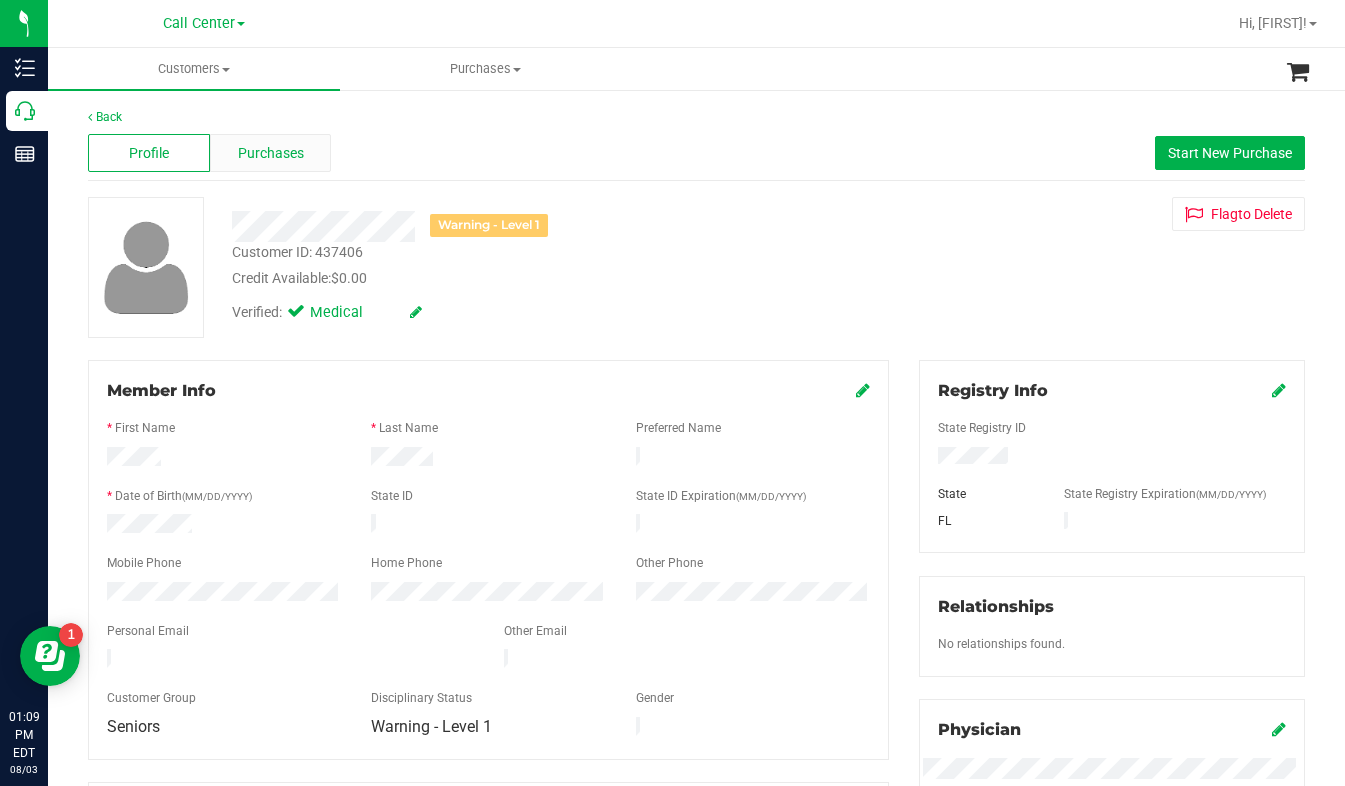 click on "Purchases" at bounding box center (271, 153) 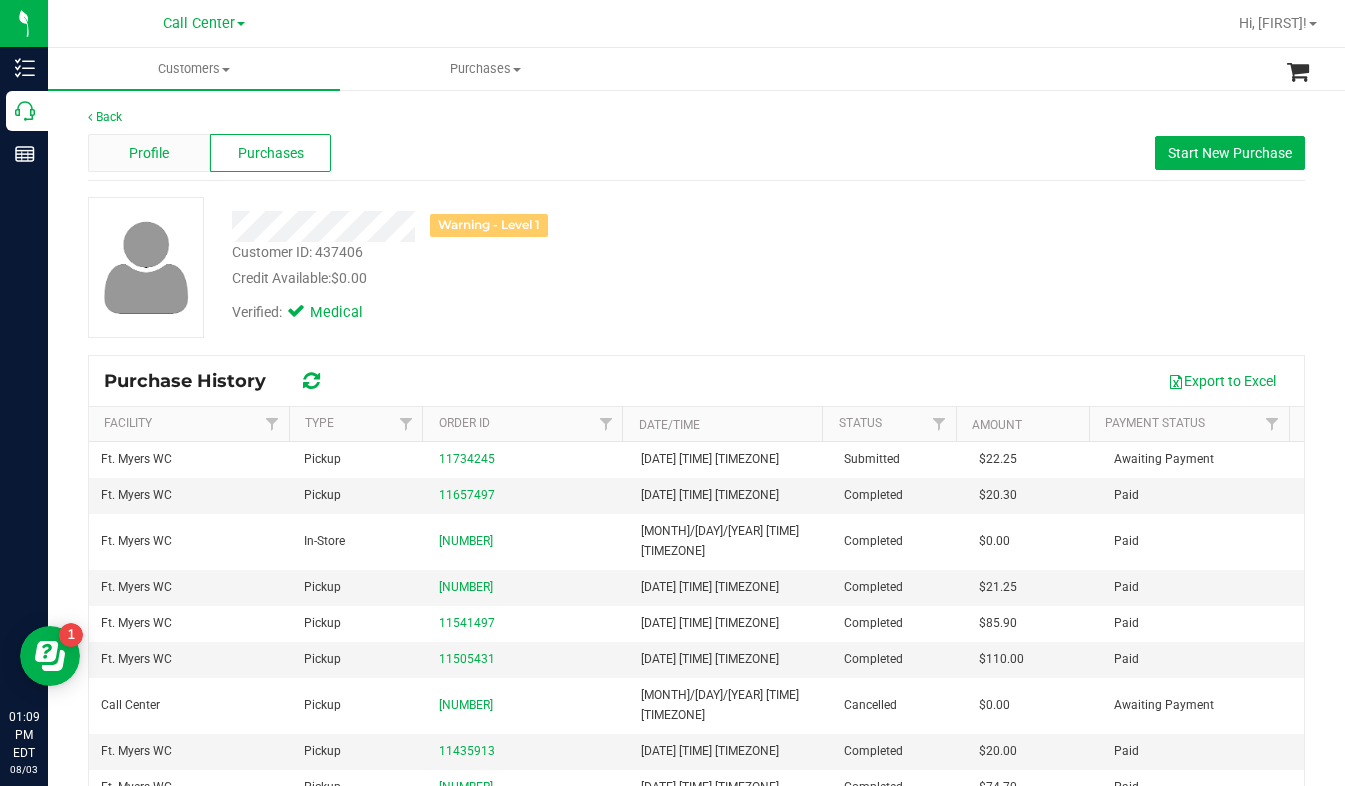 click on "Profile" at bounding box center (149, 153) 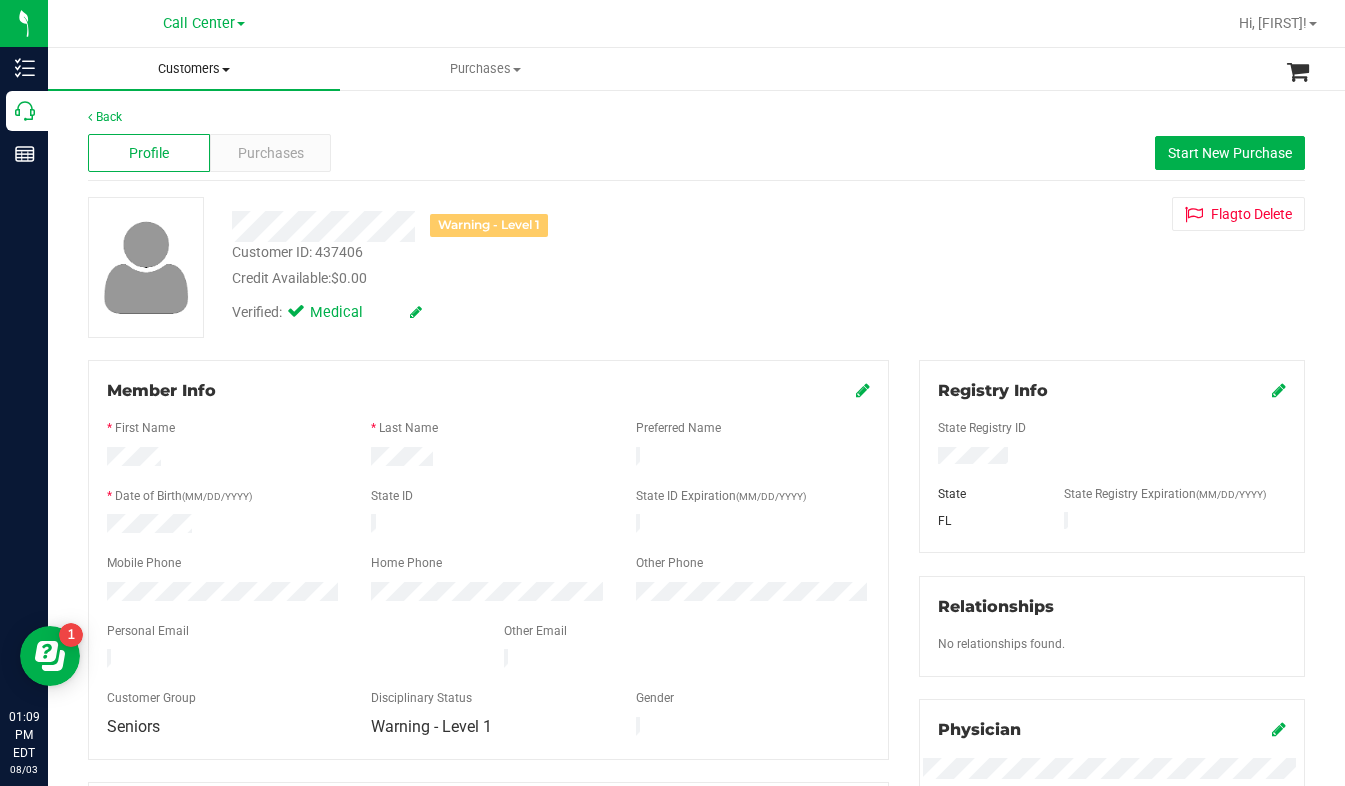 click at bounding box center (226, 70) 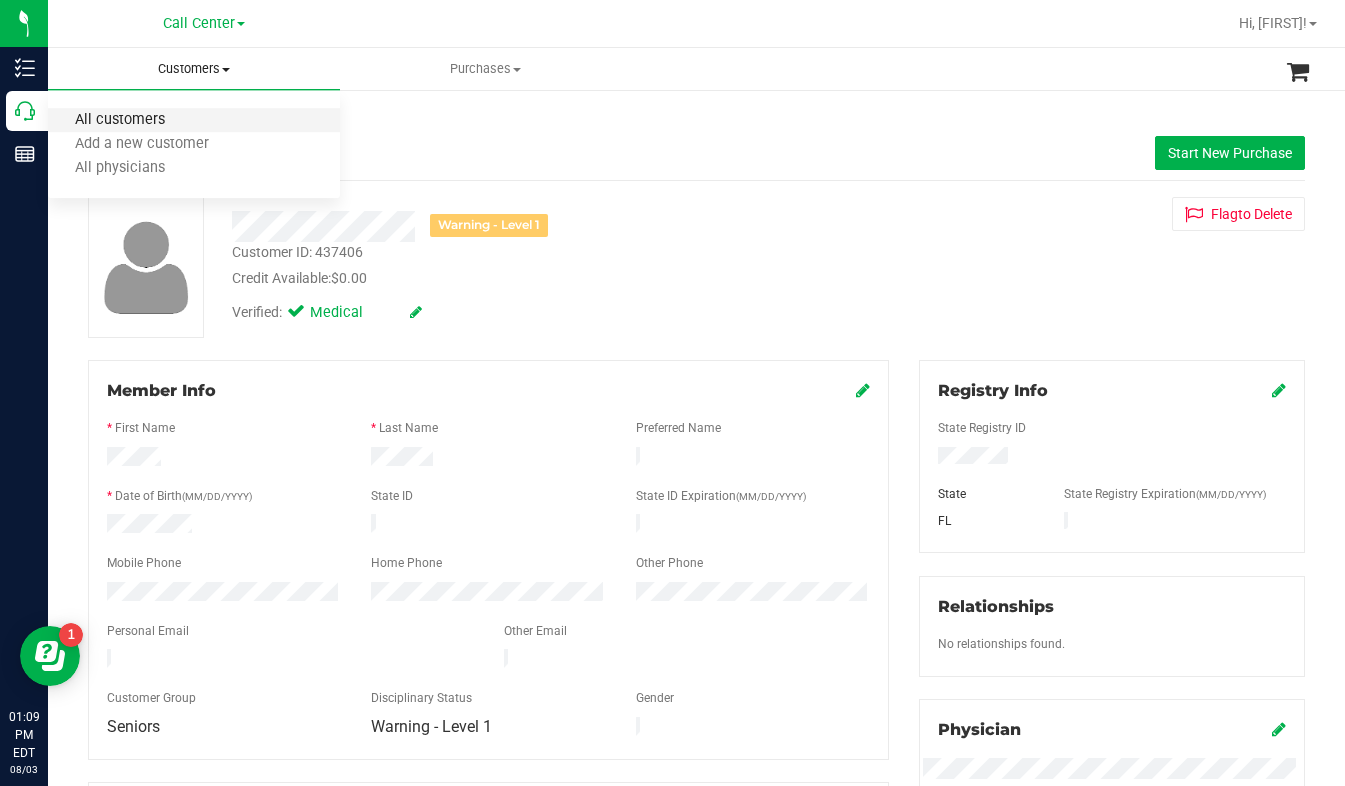 click on "All customers" at bounding box center [120, 120] 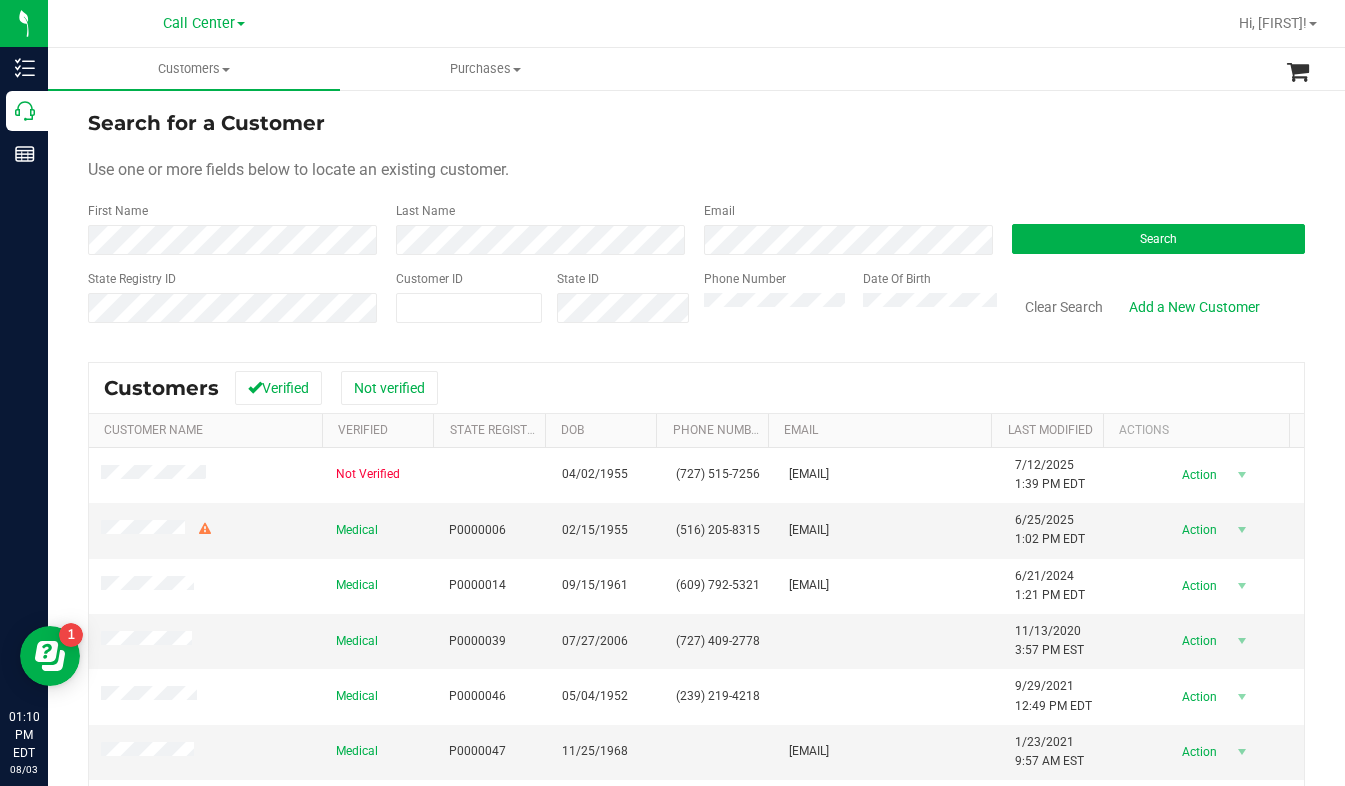 click on "Search for a Customer
Use one or more fields below to locate an existing customer.
First Name
Last Name
Email
Search
State Registry ID
Customer ID
State ID
Phone Number
Date Of Birth" at bounding box center [696, 224] 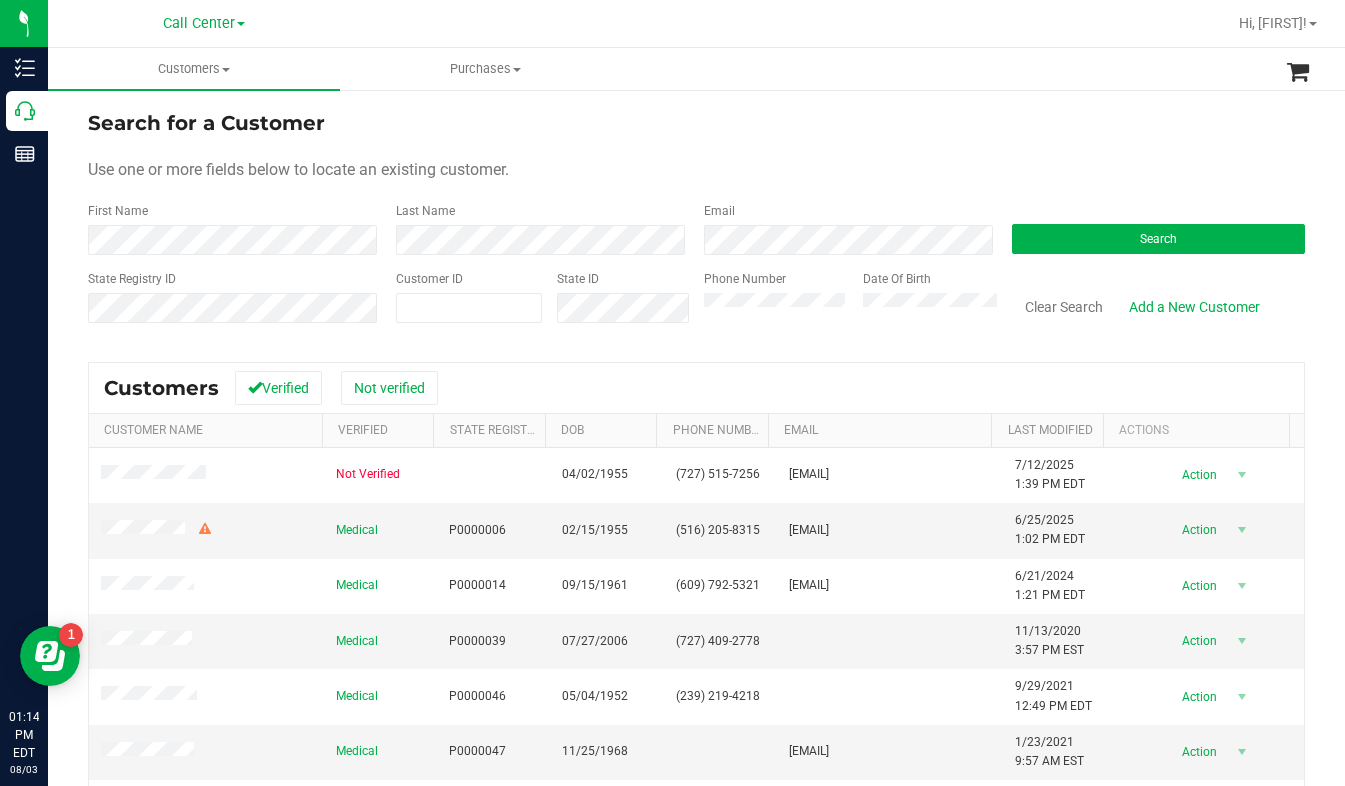 click on "Search for a Customer" at bounding box center (696, 123) 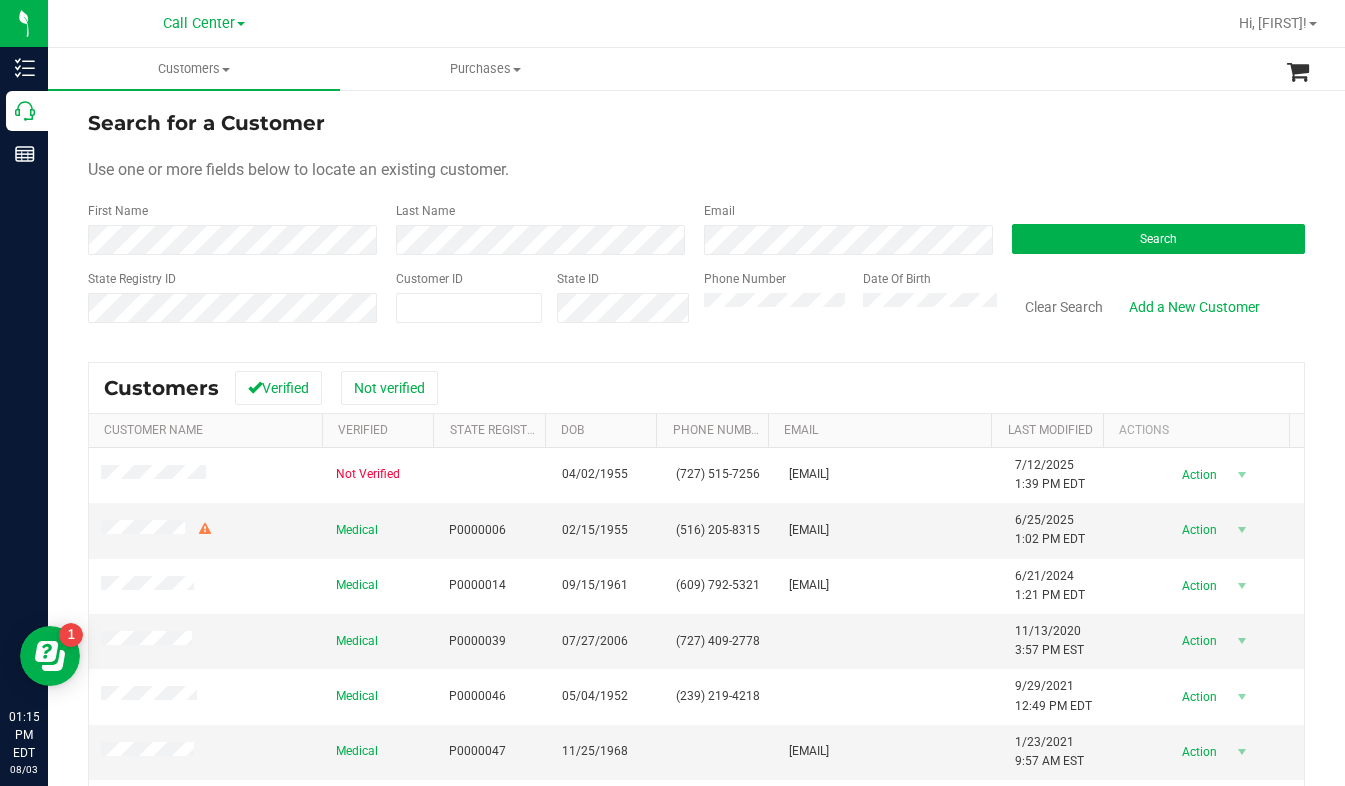 click on "Use one or more fields below to locate an existing customer." at bounding box center [696, 170] 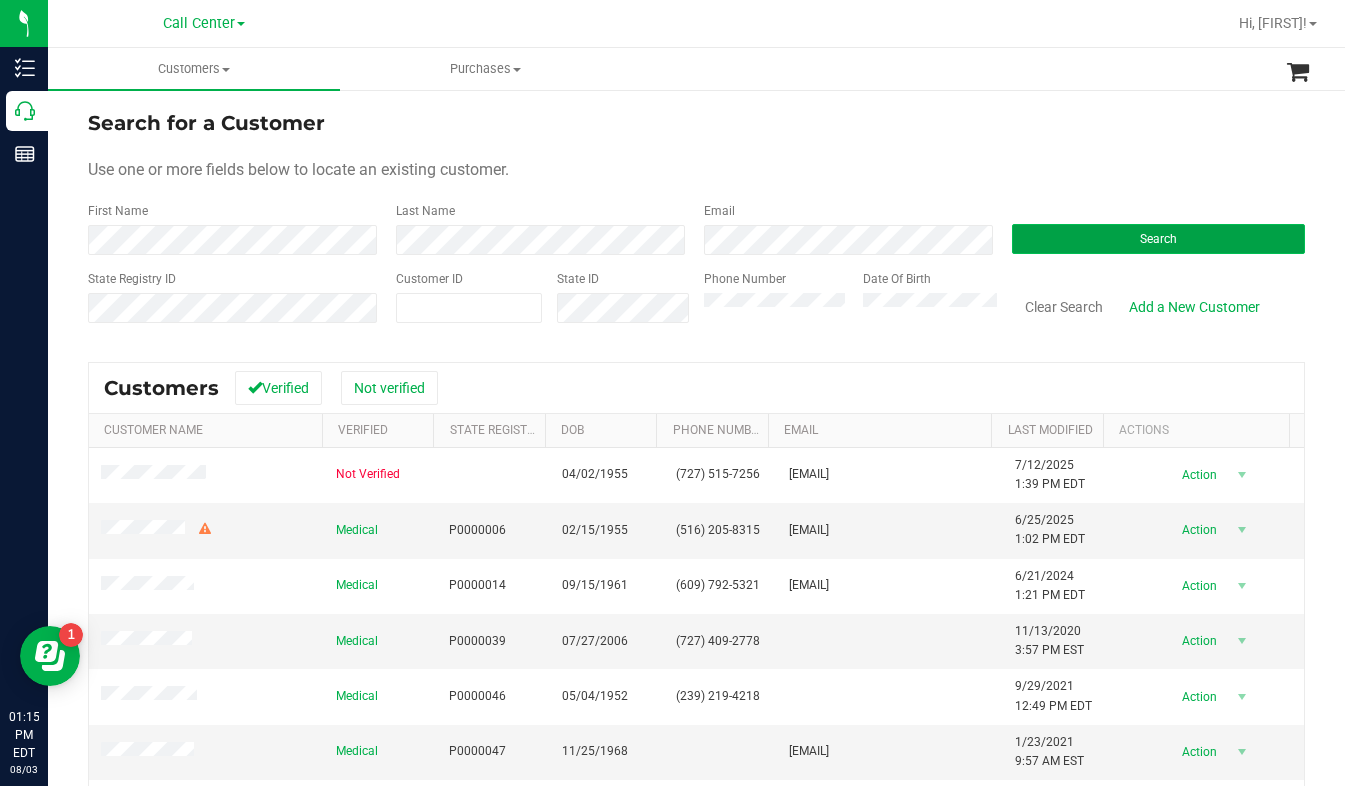 click on "Search" at bounding box center [1158, 239] 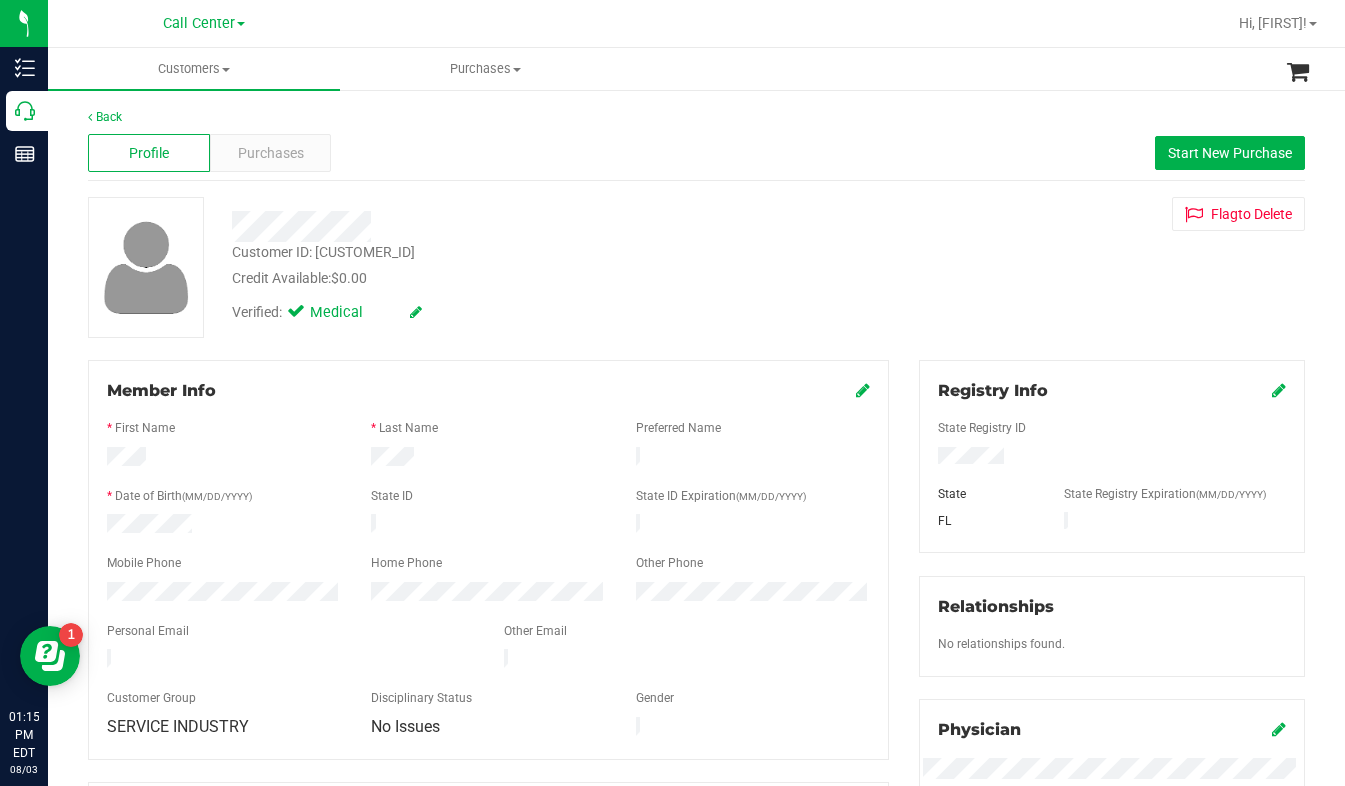 click on "Verified:
Medical" at bounding box center [529, 311] 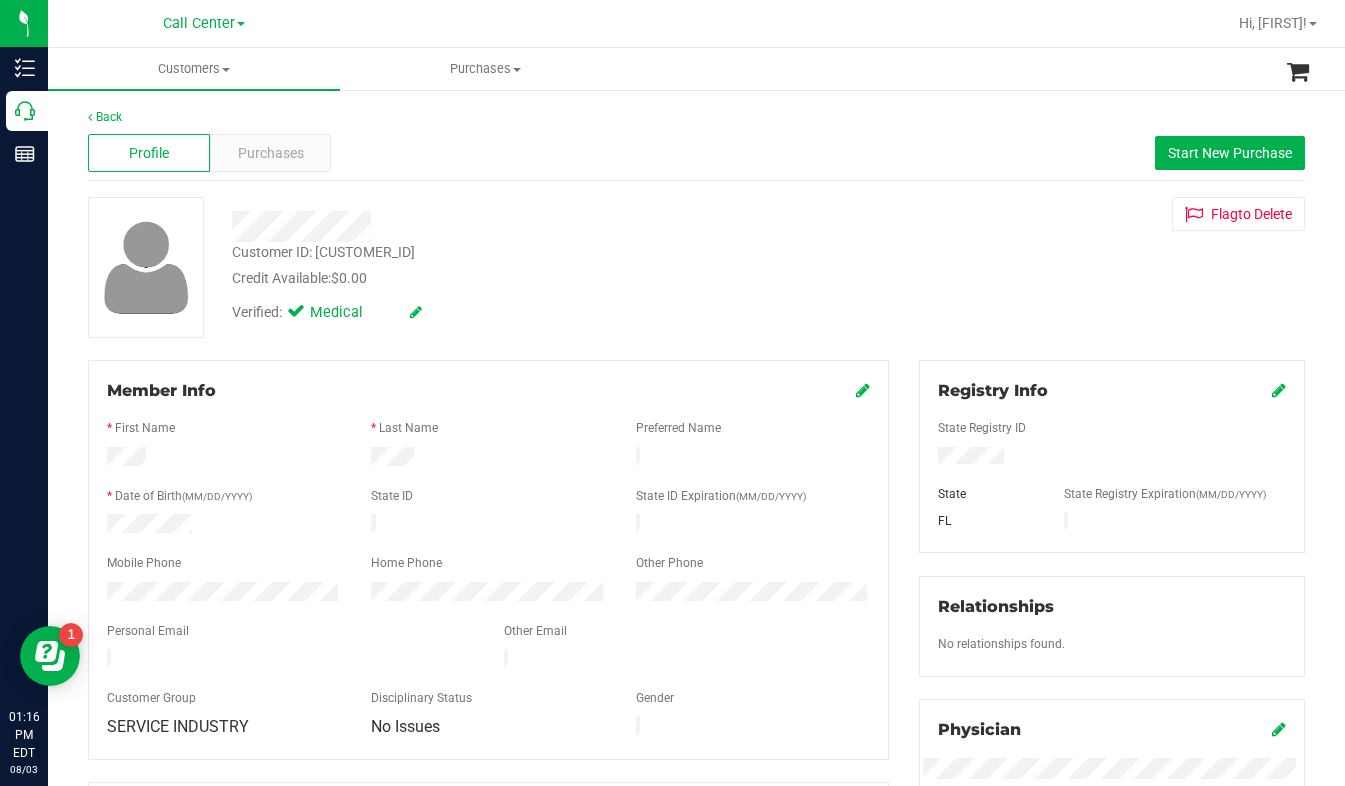 click on "Customer ID: [NUMBER]
Credit Available:
$0.00
Verified:
Medical
Flag  to Delete" at bounding box center (696, 267) 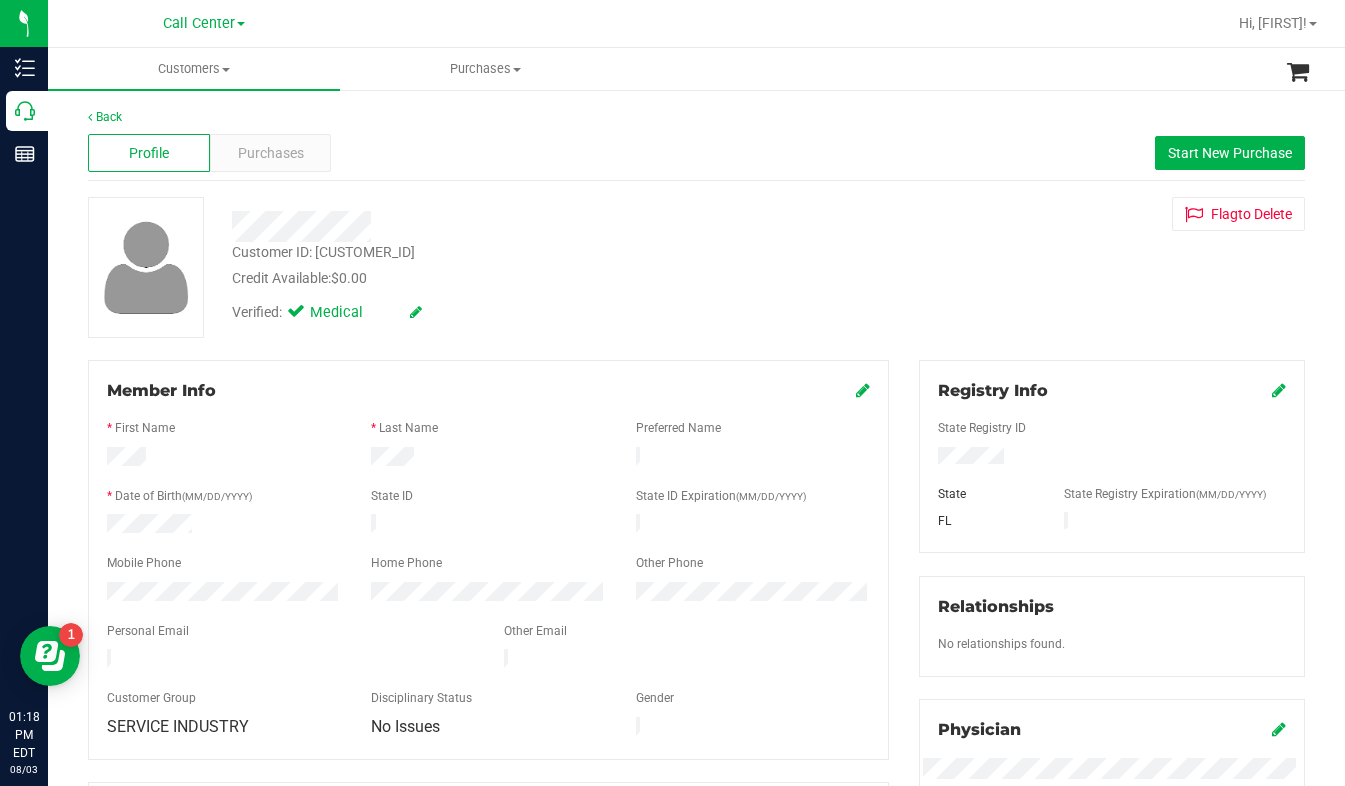 drag, startPoint x: 1068, startPoint y: 295, endPoint x: 1051, endPoint y: 292, distance: 17.262676 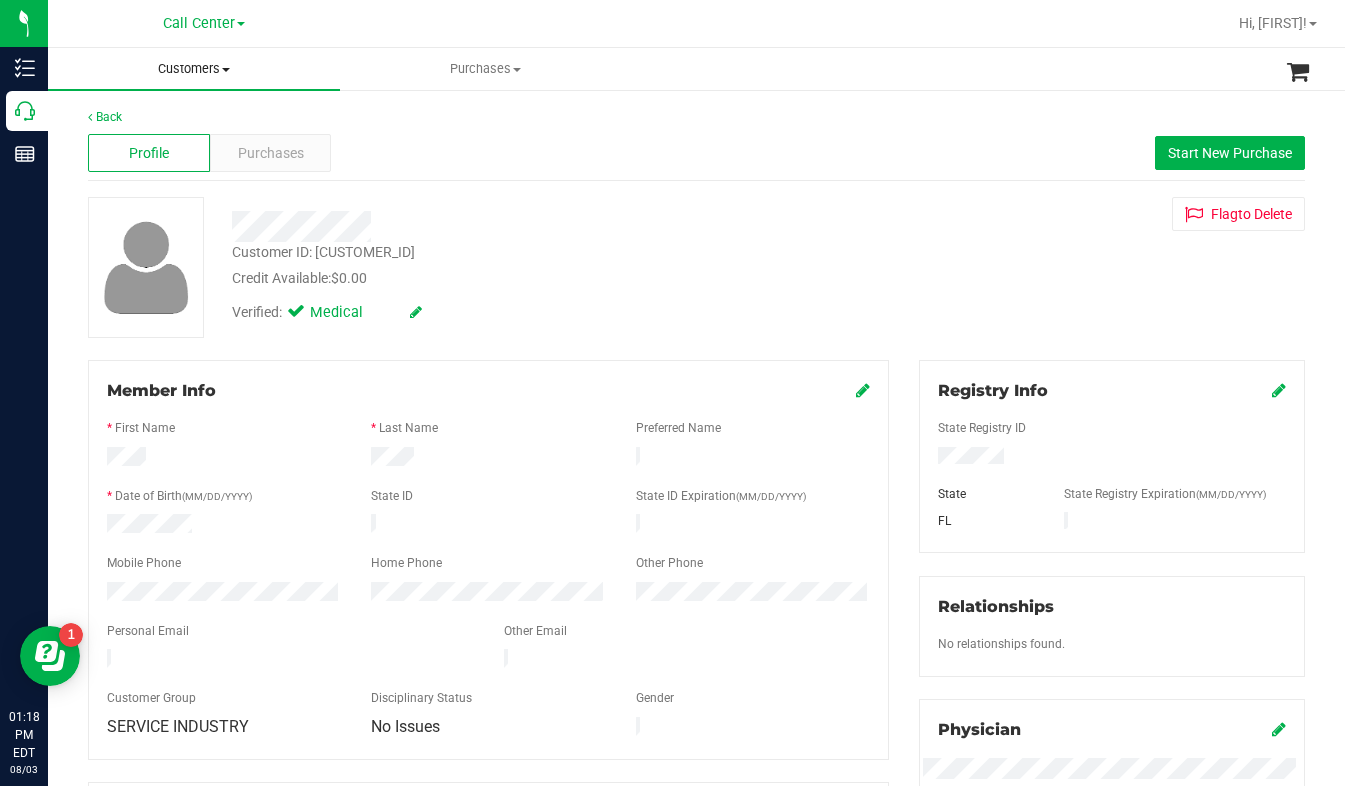click at bounding box center (226, 70) 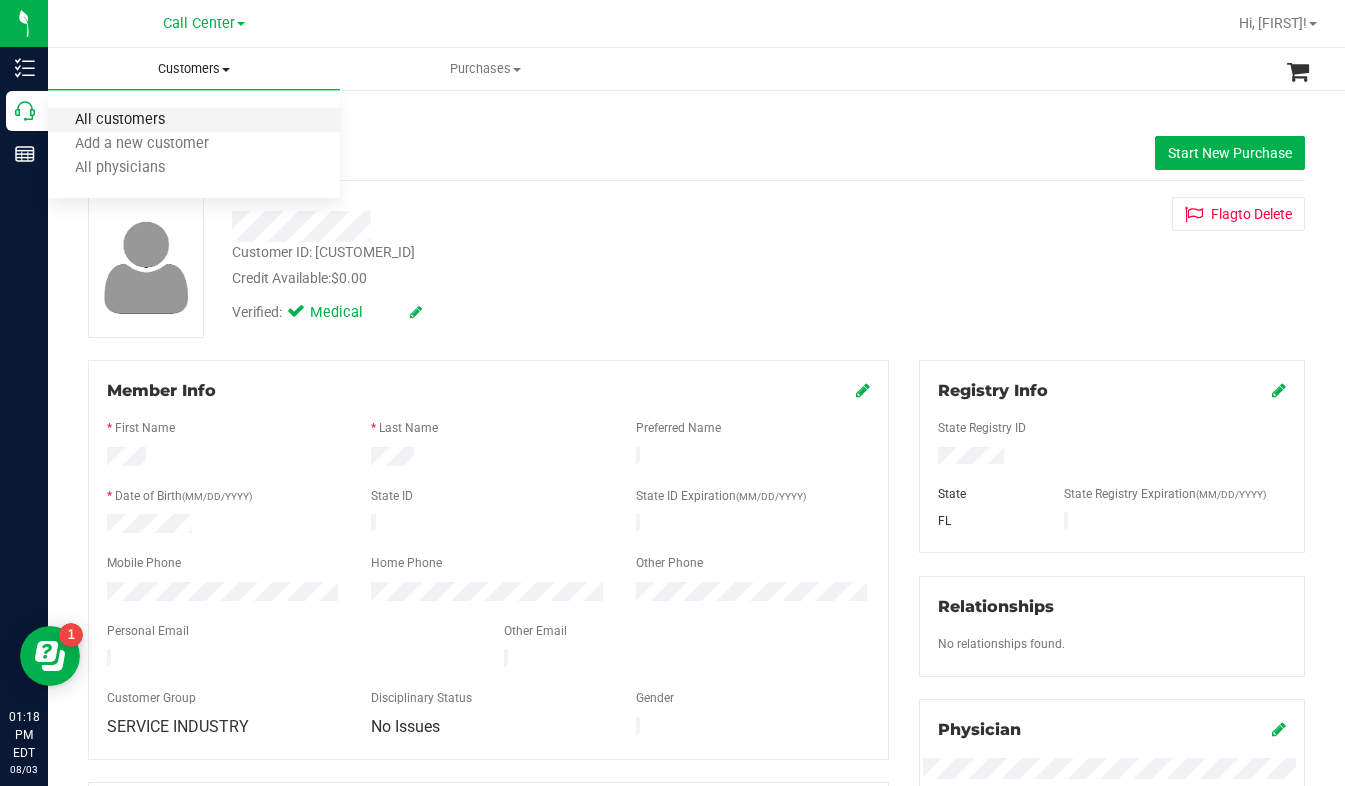 click on "All customers" at bounding box center (120, 120) 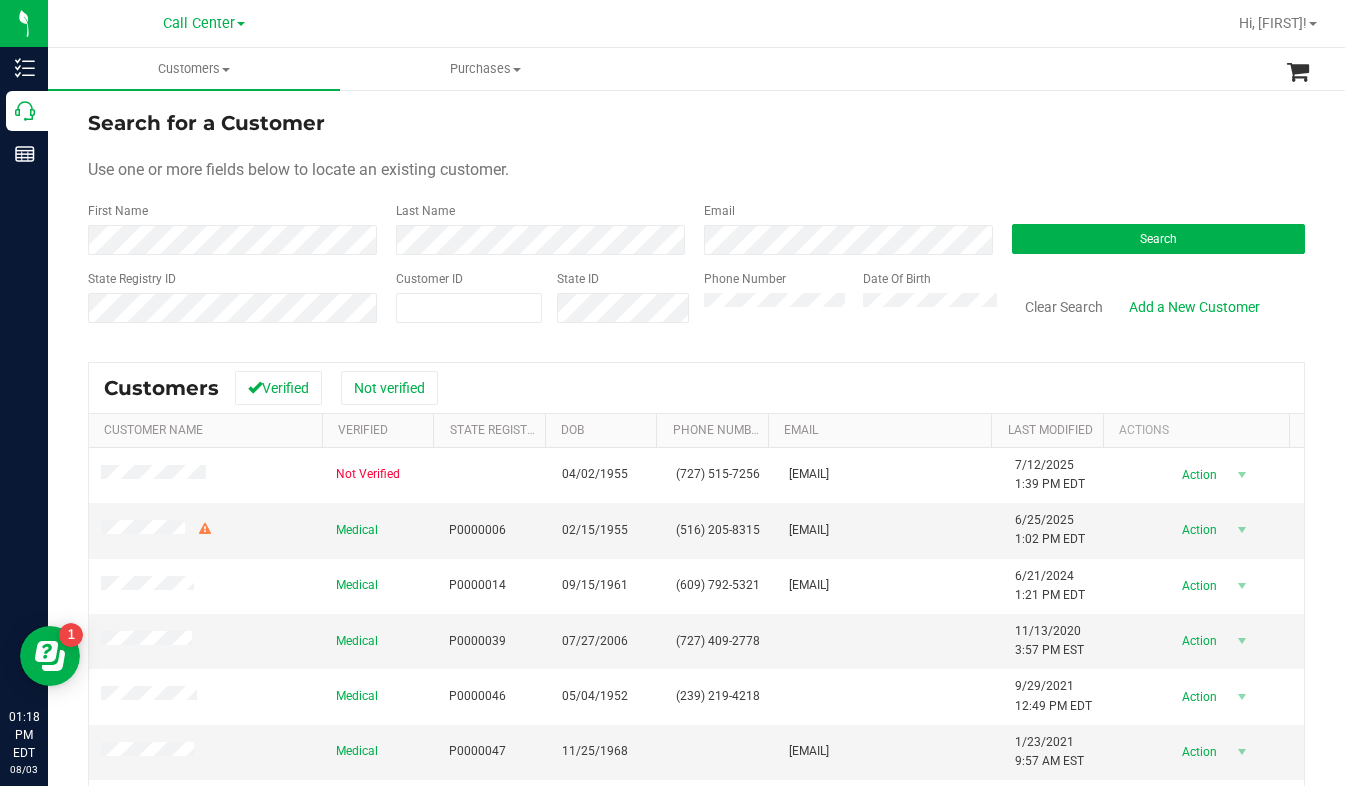 click on "Use one or more fields below to locate an existing customer." at bounding box center (696, 170) 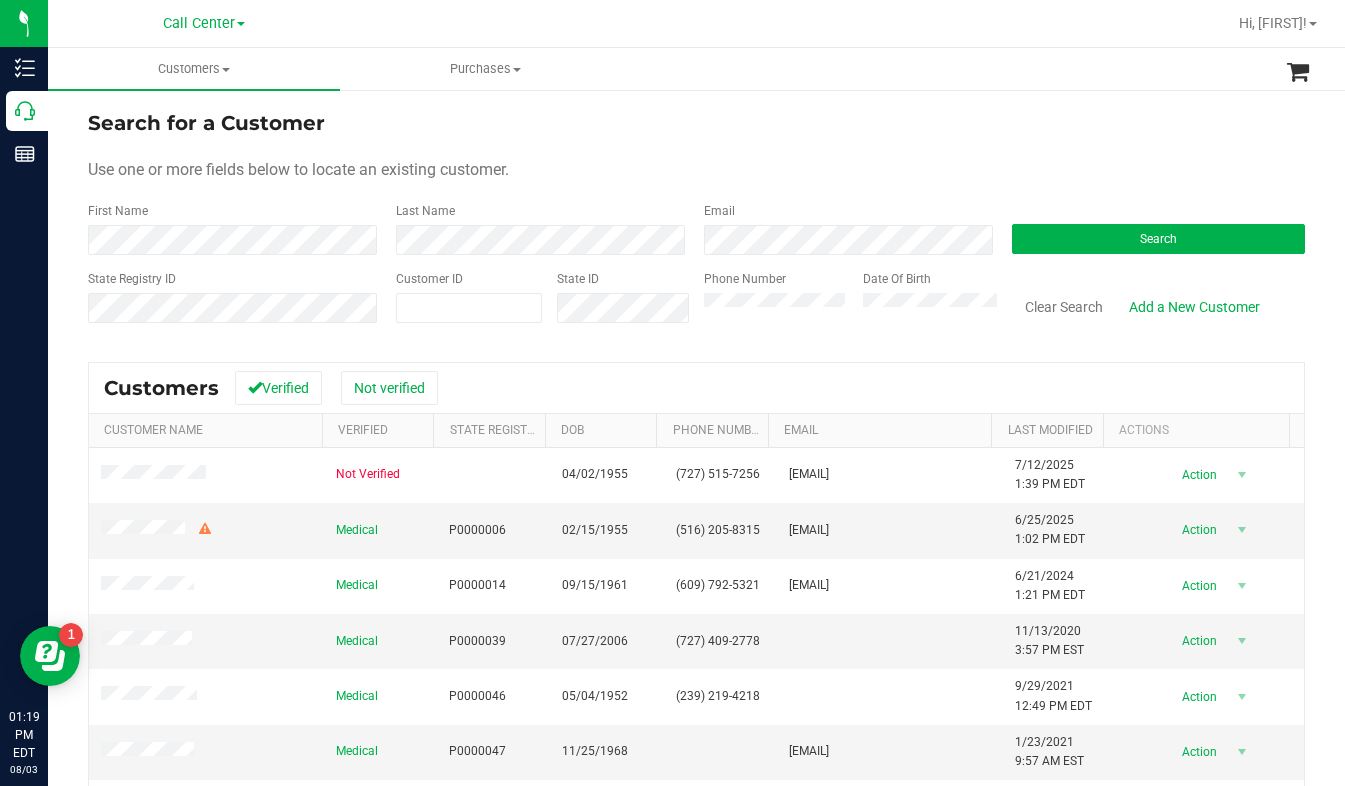 click on "Use one or more fields below to locate an existing customer." at bounding box center (696, 170) 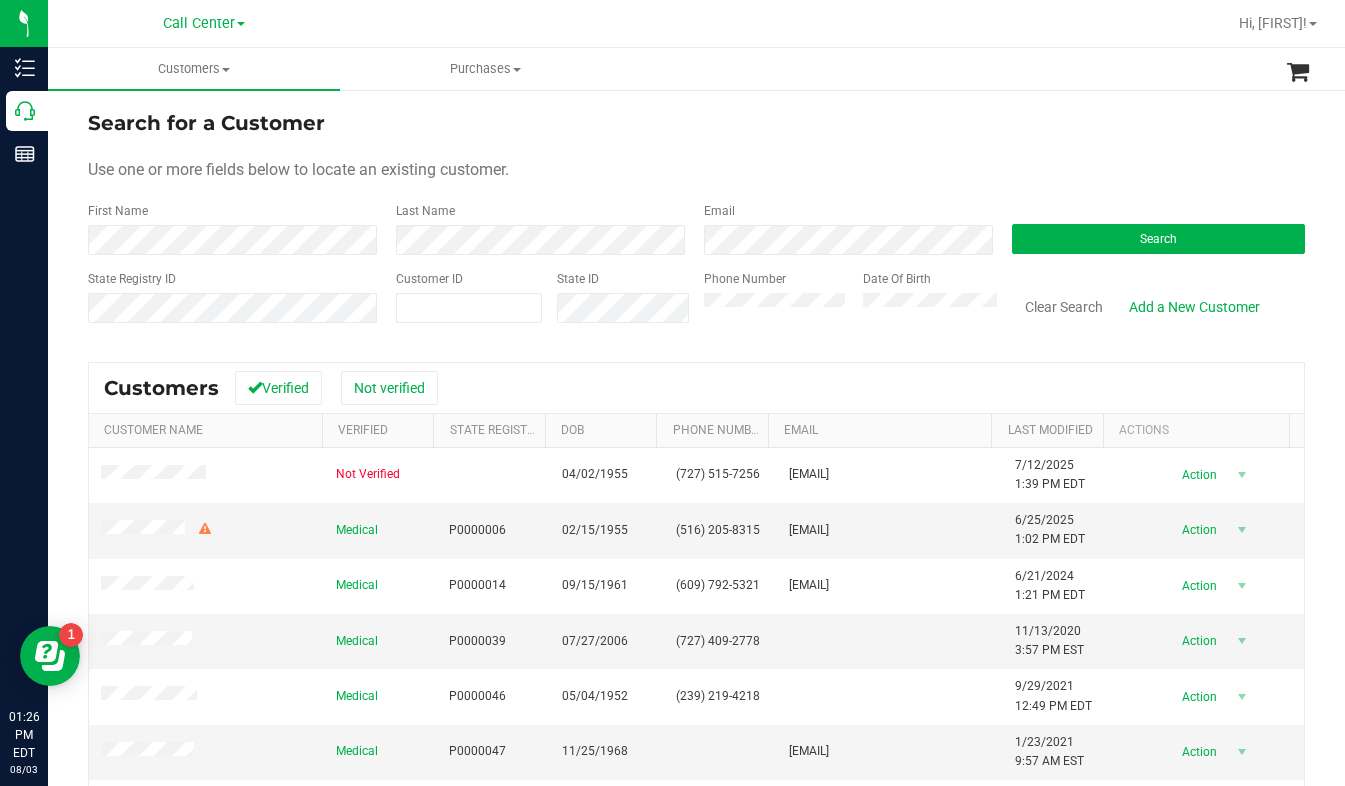click on "Search for a Customer
Use one or more fields below to locate an existing customer.
First Name
Last Name
Email
Search
State Registry ID
Customer ID
State ID
Phone Number
Date Of Birth" at bounding box center [696, 224] 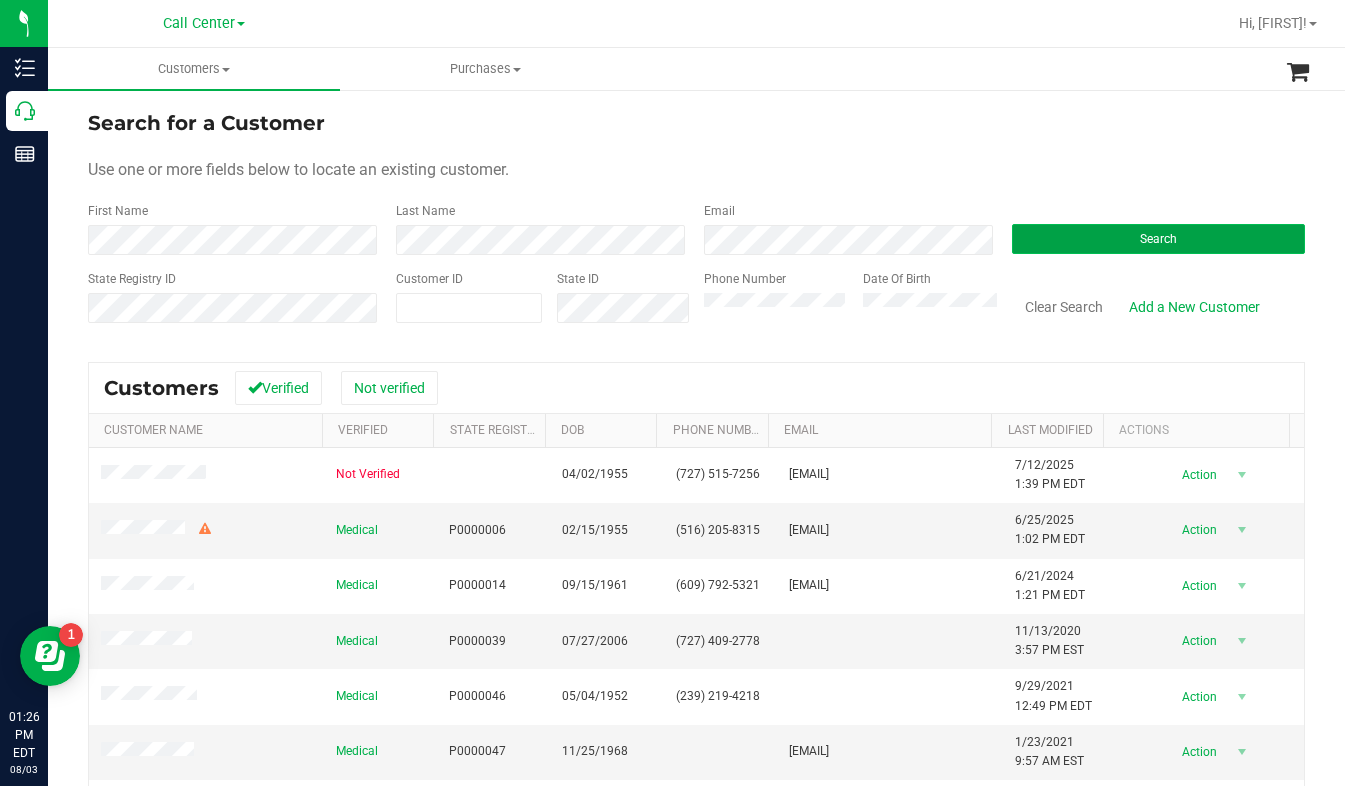 click on "Search" at bounding box center [1158, 239] 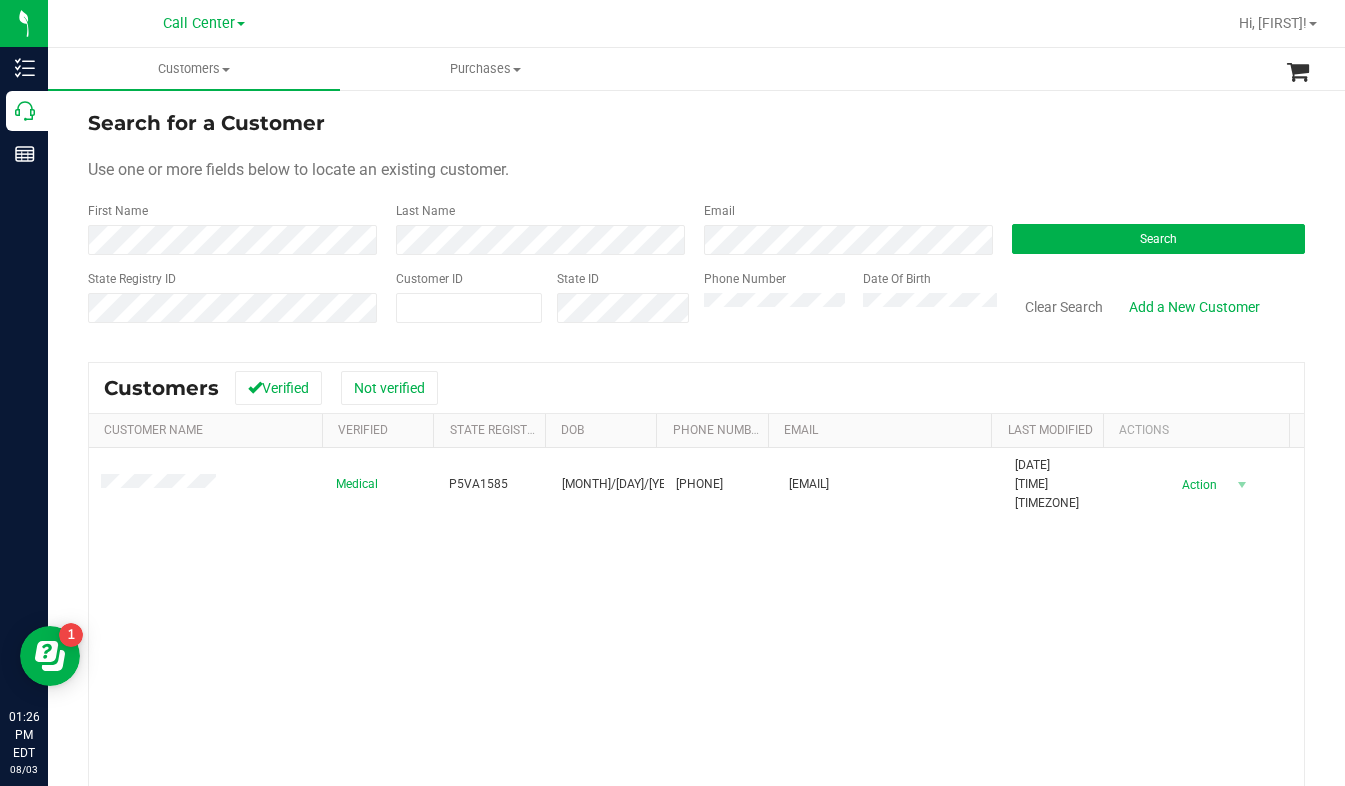 drag, startPoint x: 1104, startPoint y: 162, endPoint x: 1085, endPoint y: 168, distance: 19.924858 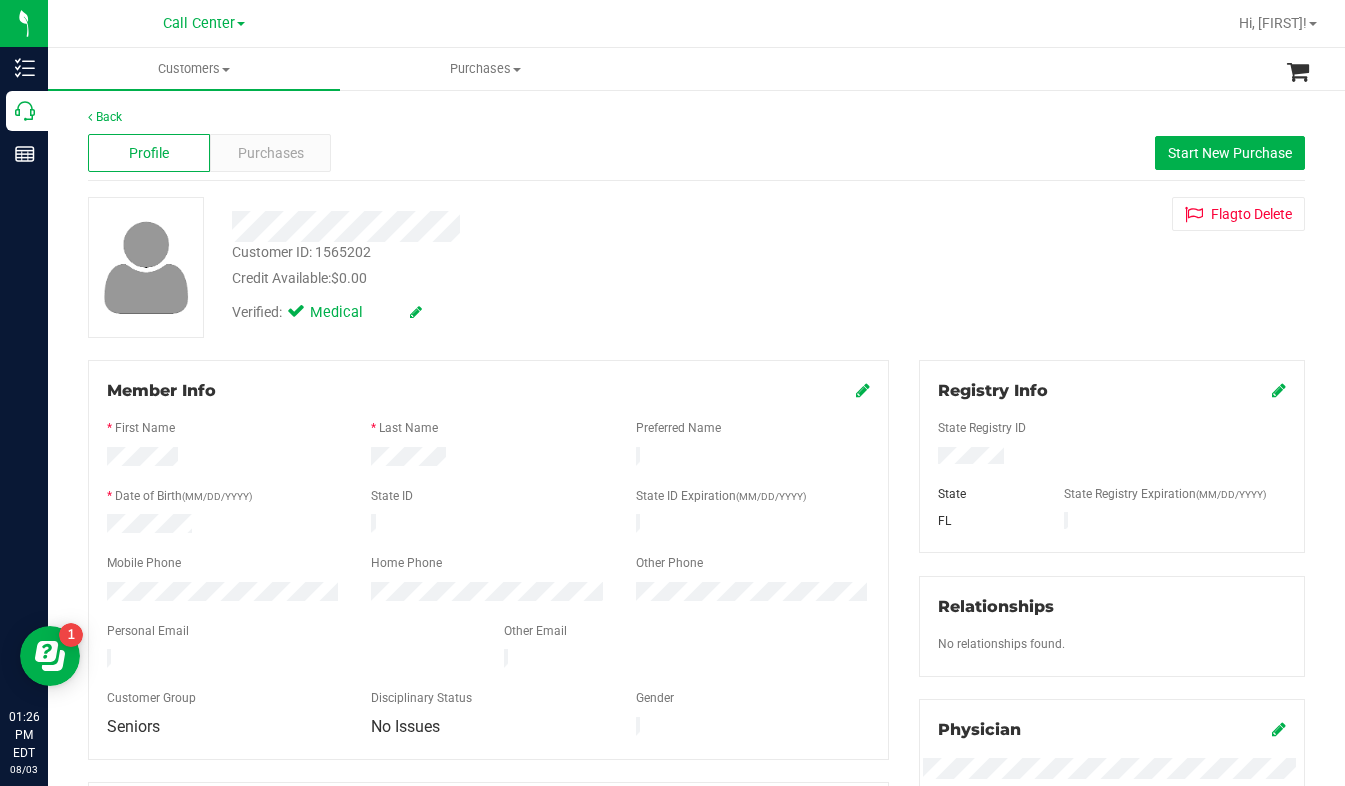 click on "Customer ID: [NUMBER]
Credit Available:
$0.00
Verified:
Medical
Flag  to Delete" at bounding box center (696, 267) 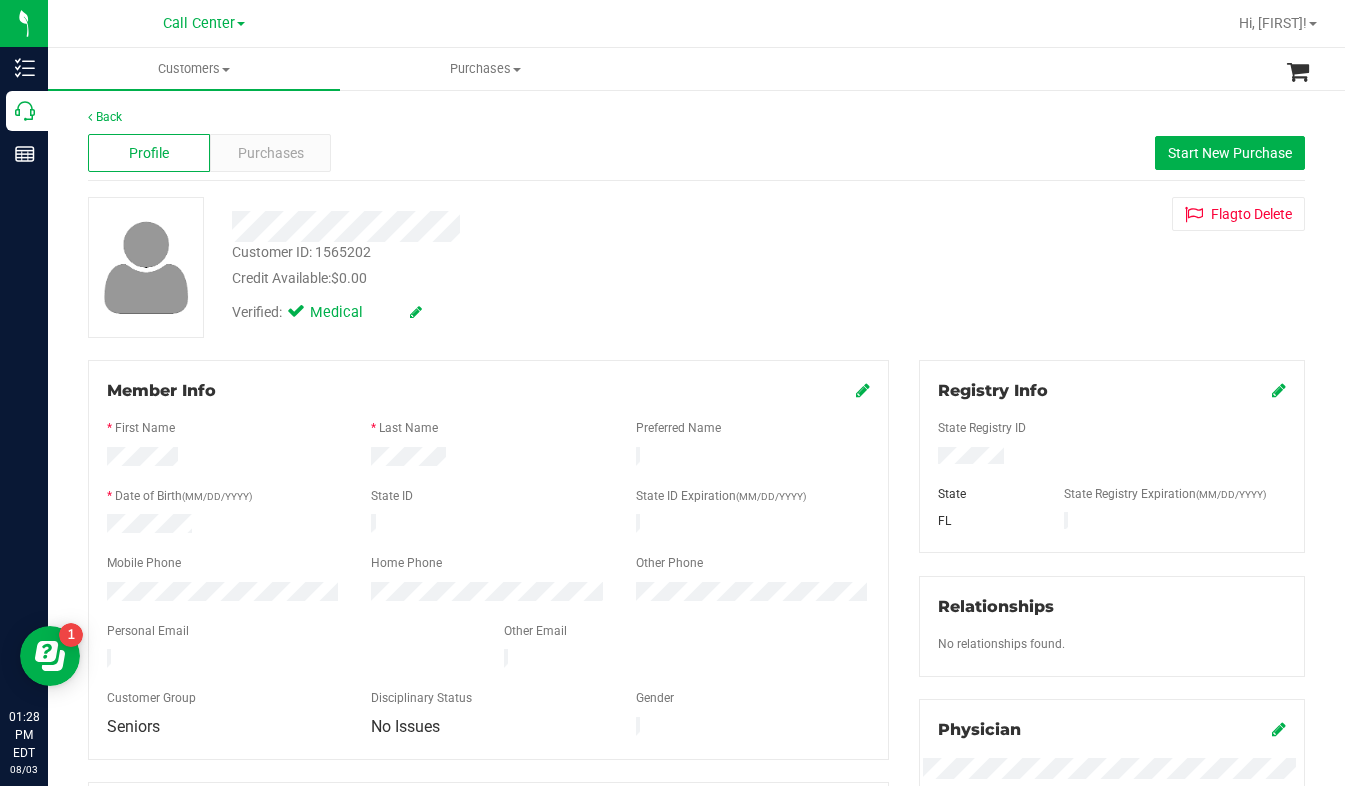 click on "Customer ID: [NUMBER]
Credit Available:
$0.00
Verified:
Medical
Flag  to Delete" at bounding box center [696, 267] 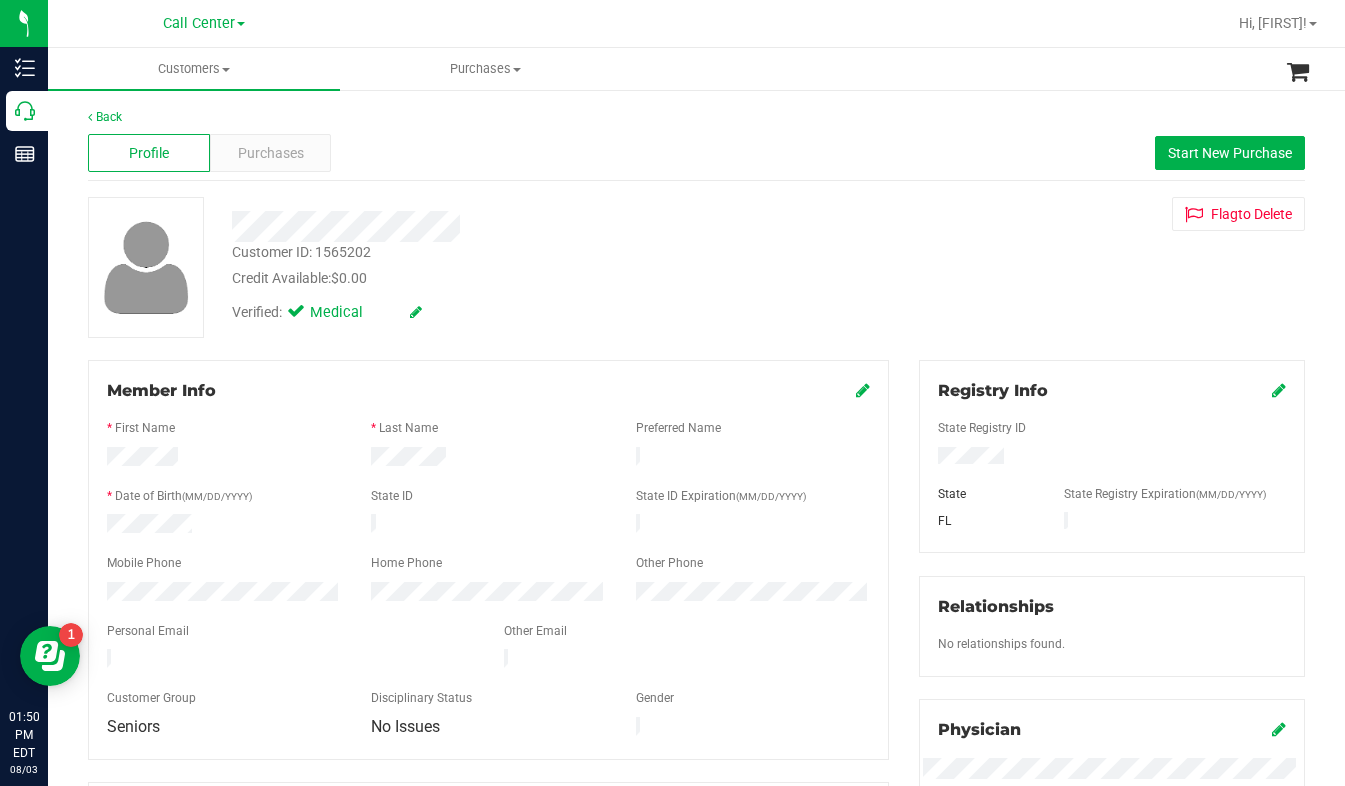 click on "Back
Profile
Purchases
Start New Purchase
Customer ID: 1565202
Credit Available:
$0.00
Verified:
Medical" at bounding box center [696, 745] 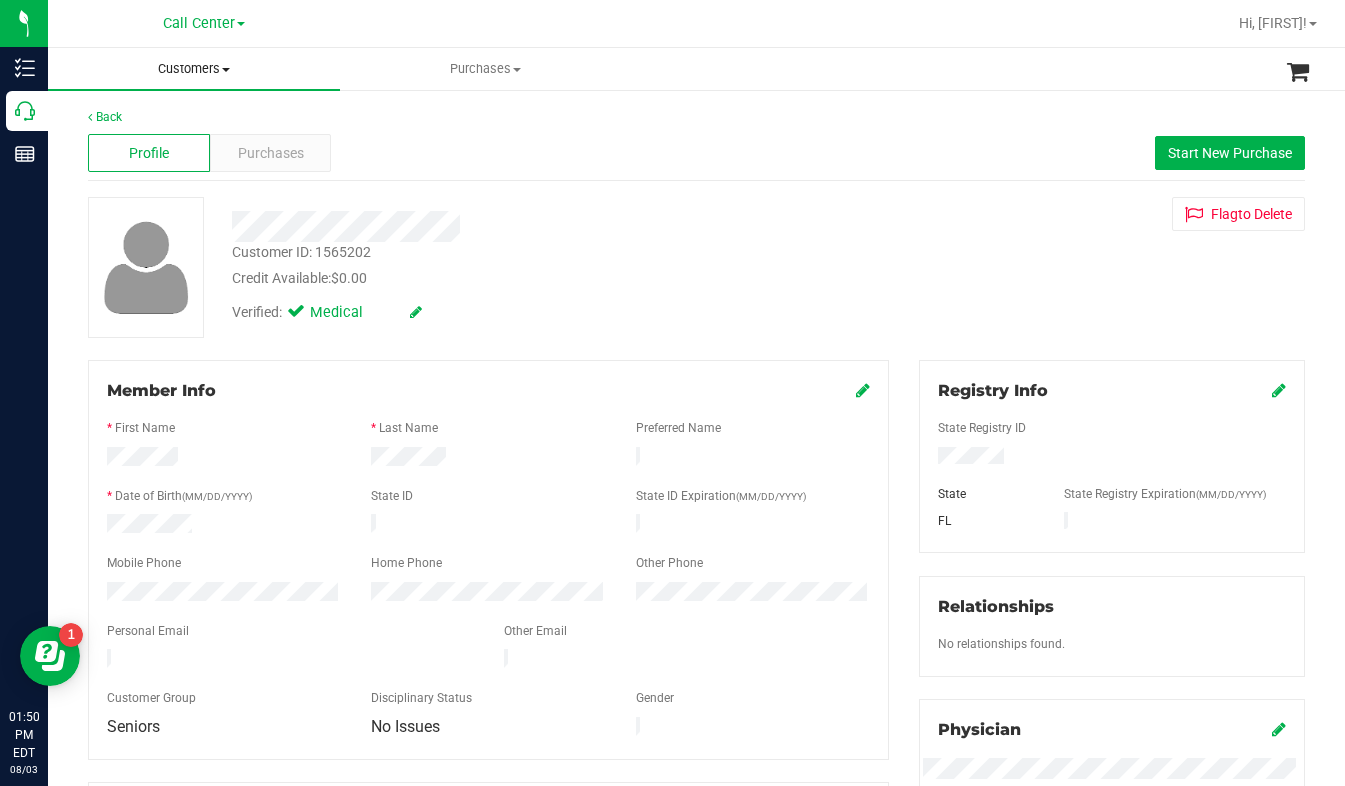 click on "Customers" at bounding box center [194, 69] 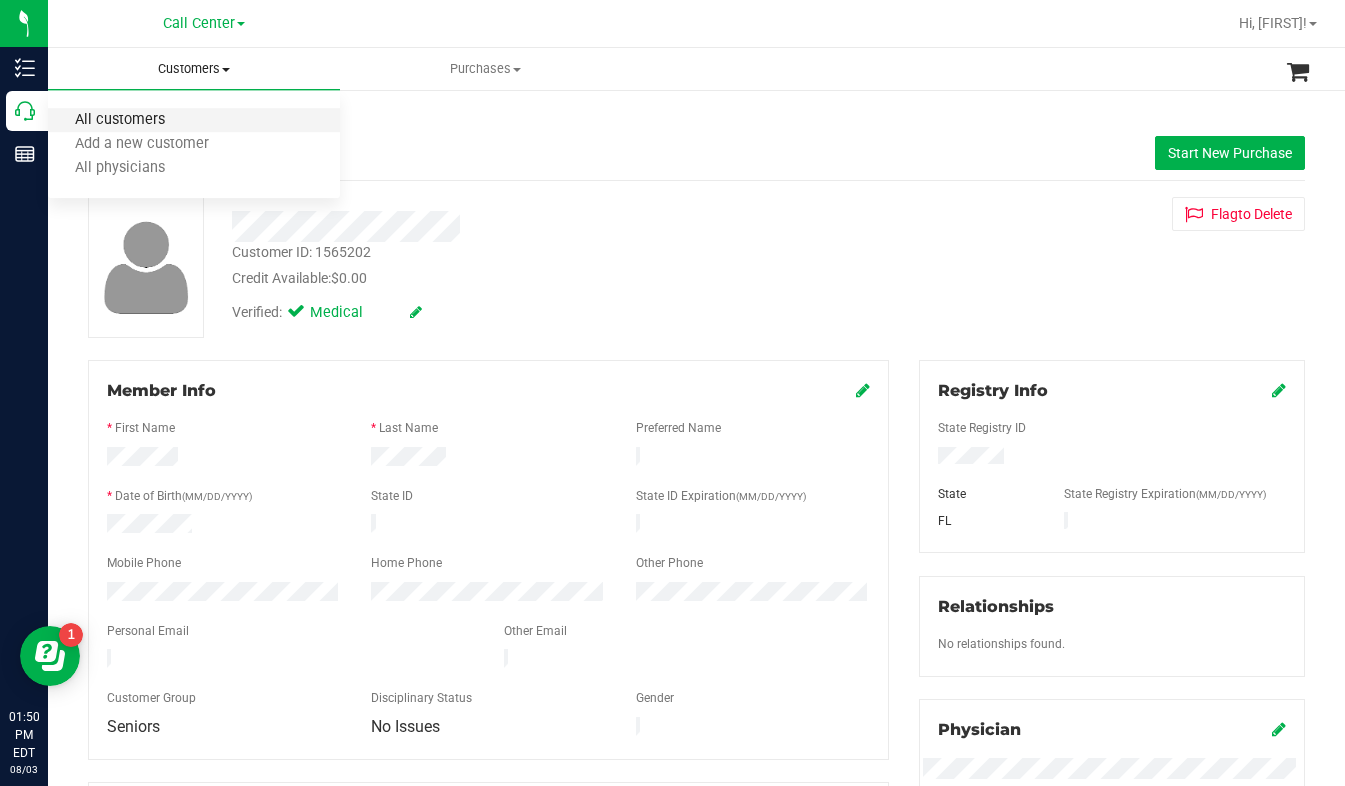 click on "All customers" at bounding box center [120, 120] 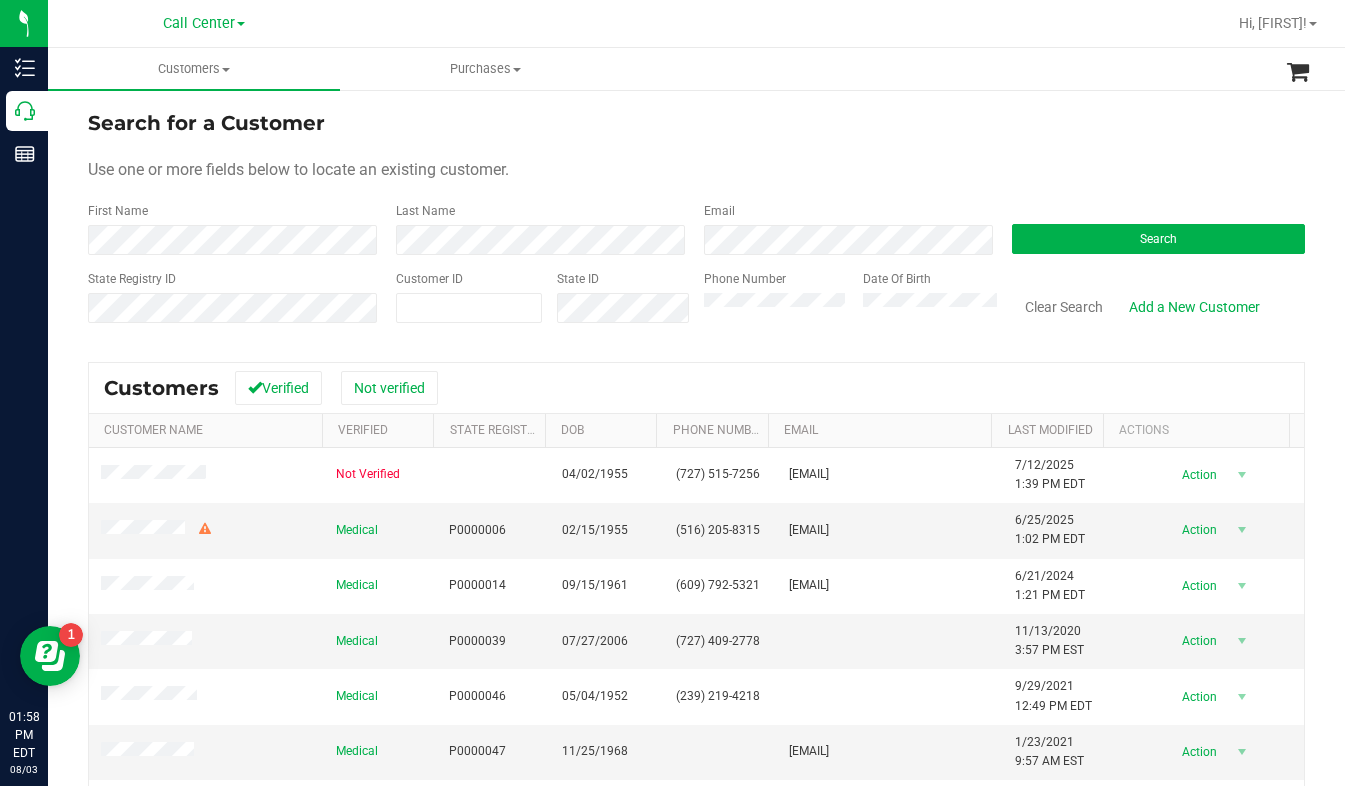 click on "Search for a Customer
Use one or more fields below to locate an existing customer.
First Name
Last Name
Email
Search
State Registry ID
Customer ID
State ID
Phone Number
Date Of Birth" at bounding box center (696, 224) 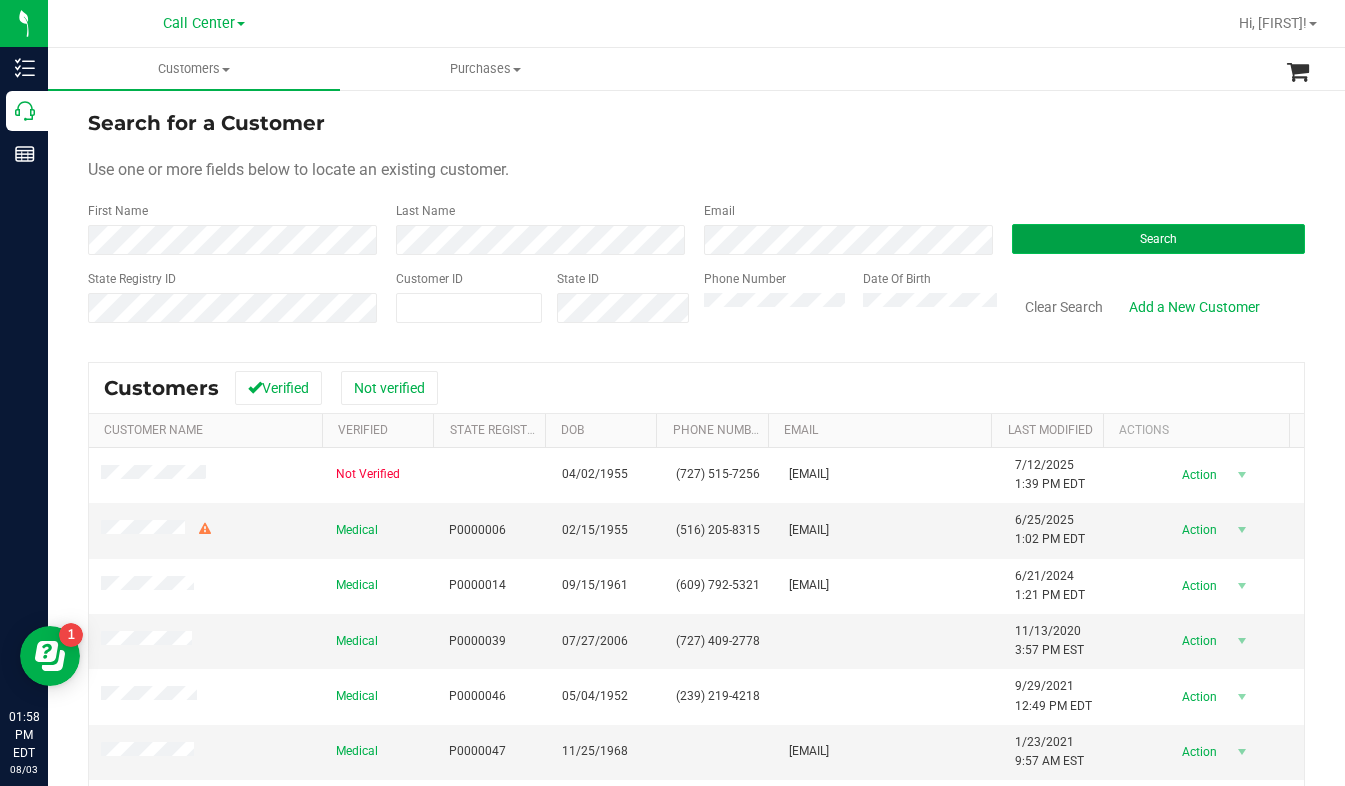 click on "Search" at bounding box center (1158, 239) 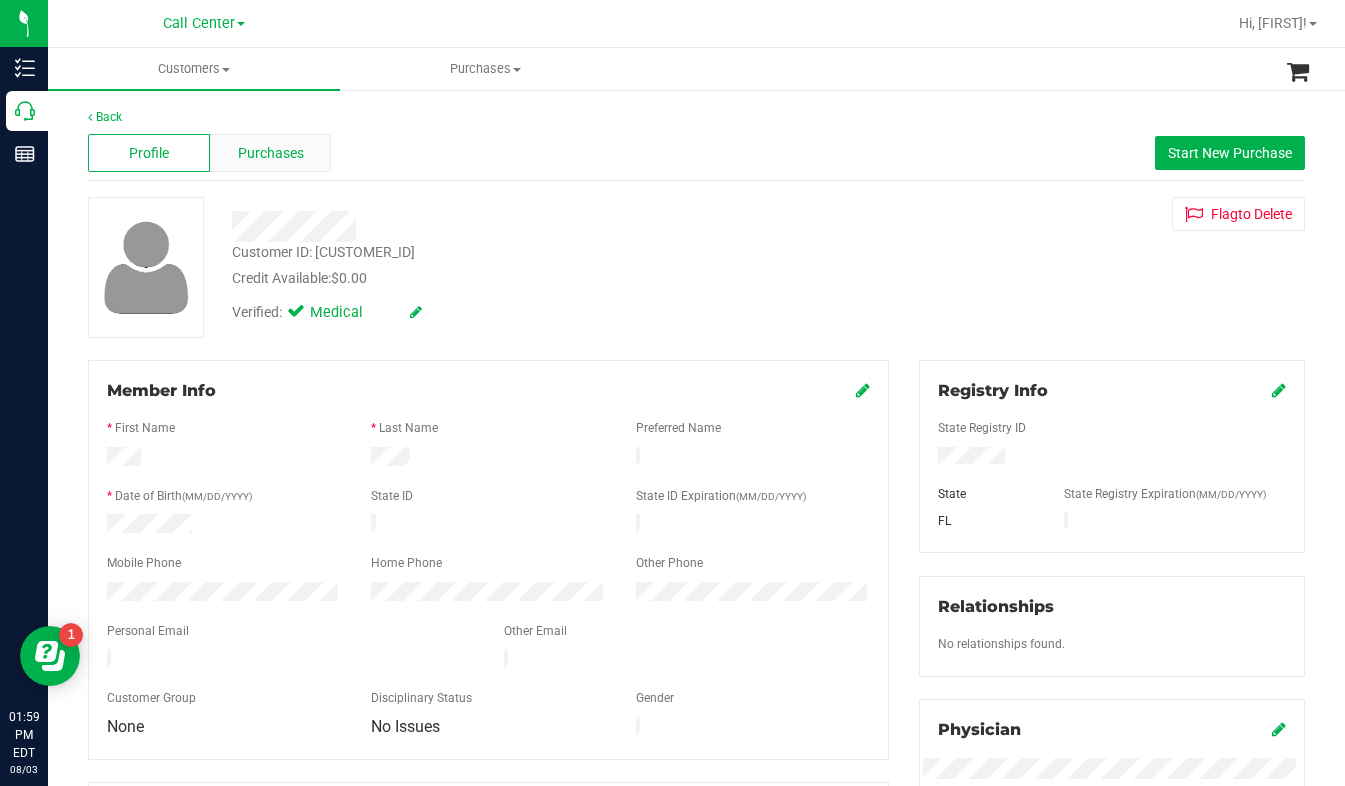 click on "Purchases" at bounding box center [271, 153] 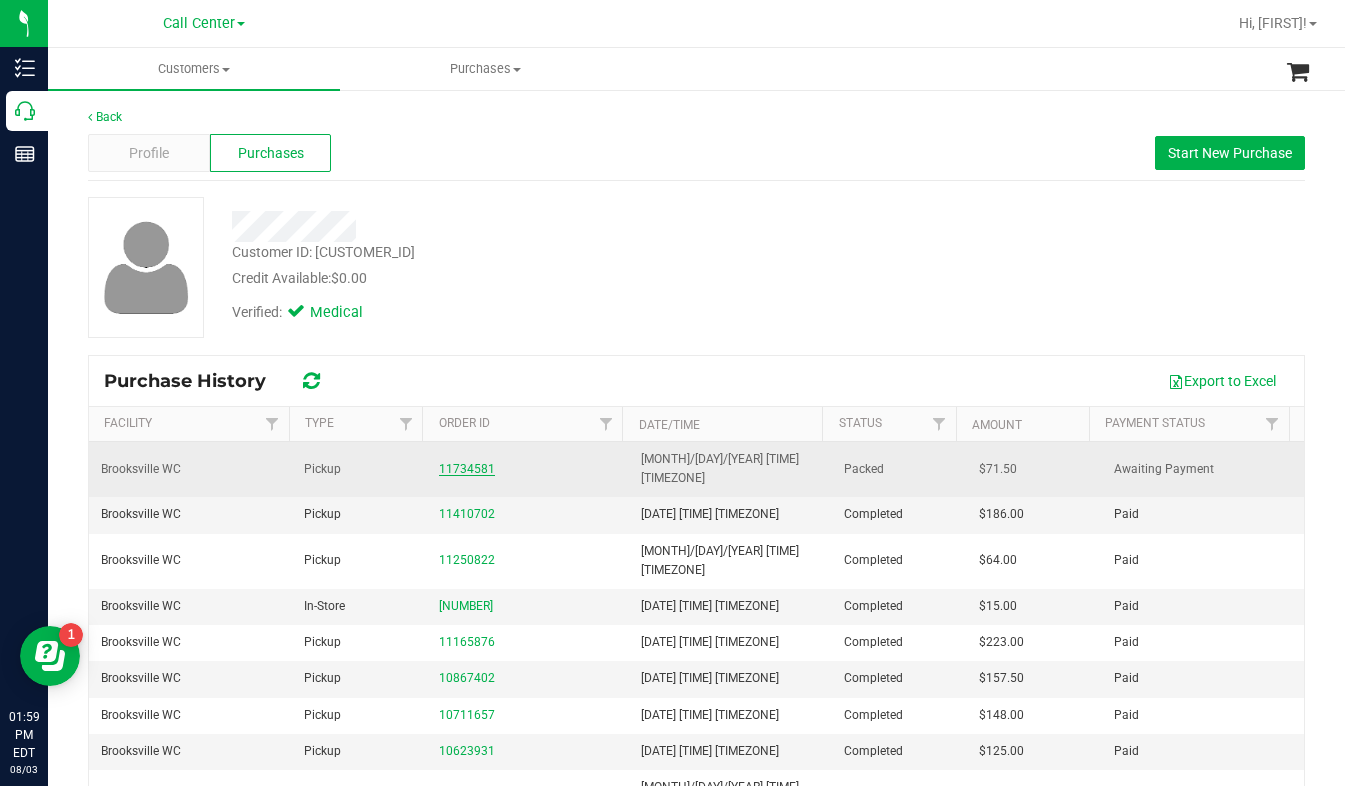 click on "11734581" at bounding box center (467, 469) 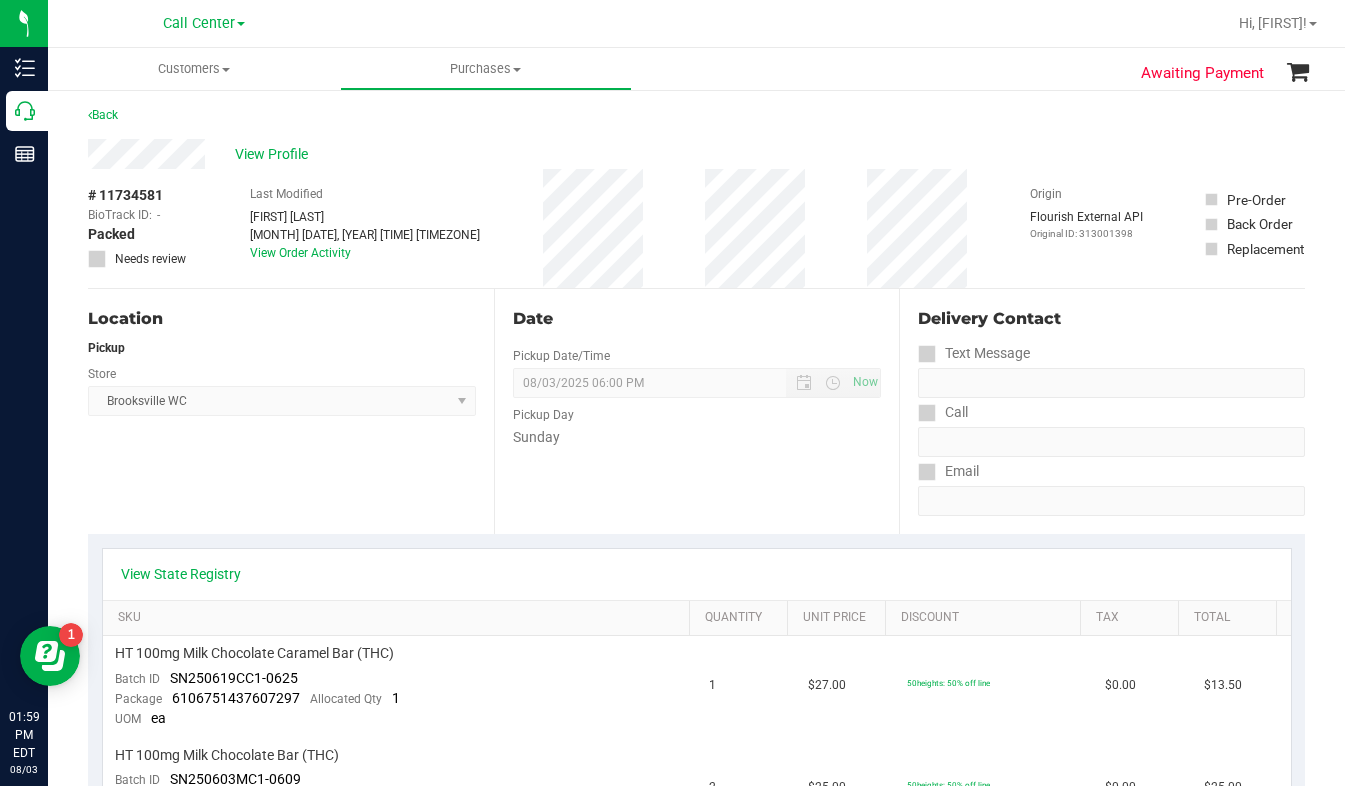 scroll, scrollTop: 0, scrollLeft: 0, axis: both 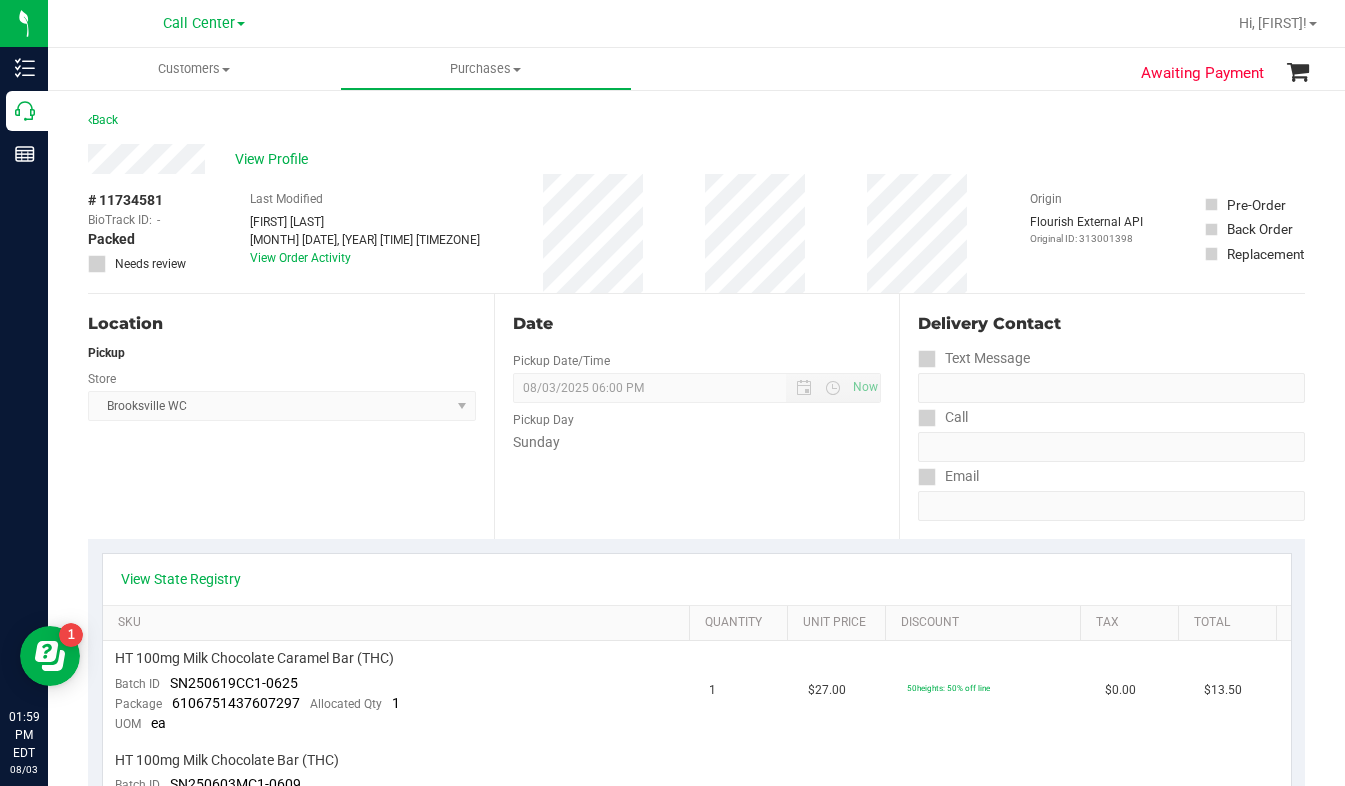 click on "Location
Pickup
Store
Brooksville WC Select Store Bonita Springs WC Boynton Beach WC Bradenton WC Brandon WC Brooksville WC Call Center Clermont WC Crestview WC Deerfield Beach WC Delray Beach WC Deltona WC Ft Walton Beach WC Ft. Lauderdale WC Ft. Myers WC Gainesville WC Jax Atlantic WC JAX DC REP Jax WC Key West WC Lakeland WC Largo WC Lehigh Acres DC REP Merritt Island WC Miami 72nd WC Miami Beach WC Miami Dadeland WC Miramar DC REP New Port Richey WC North Palm Beach WC North Port WC Ocala WC Orange Park WC Orlando Colonial WC Orlando DC REP Orlando WC Oviedo WC Palm Bay WC Palm Coast WC Panama City WC Pensacola WC Port Orange WC Port St. Lucie WC Sebring WC South Tampa WC St. Pete WC Summerfield WC Tallahassee DC REP Tallahassee WC Tampa DC Testing Tampa Warehouse Tampa WC TX Austin DC TX Plano Retail WPB DC" at bounding box center (291, 416) 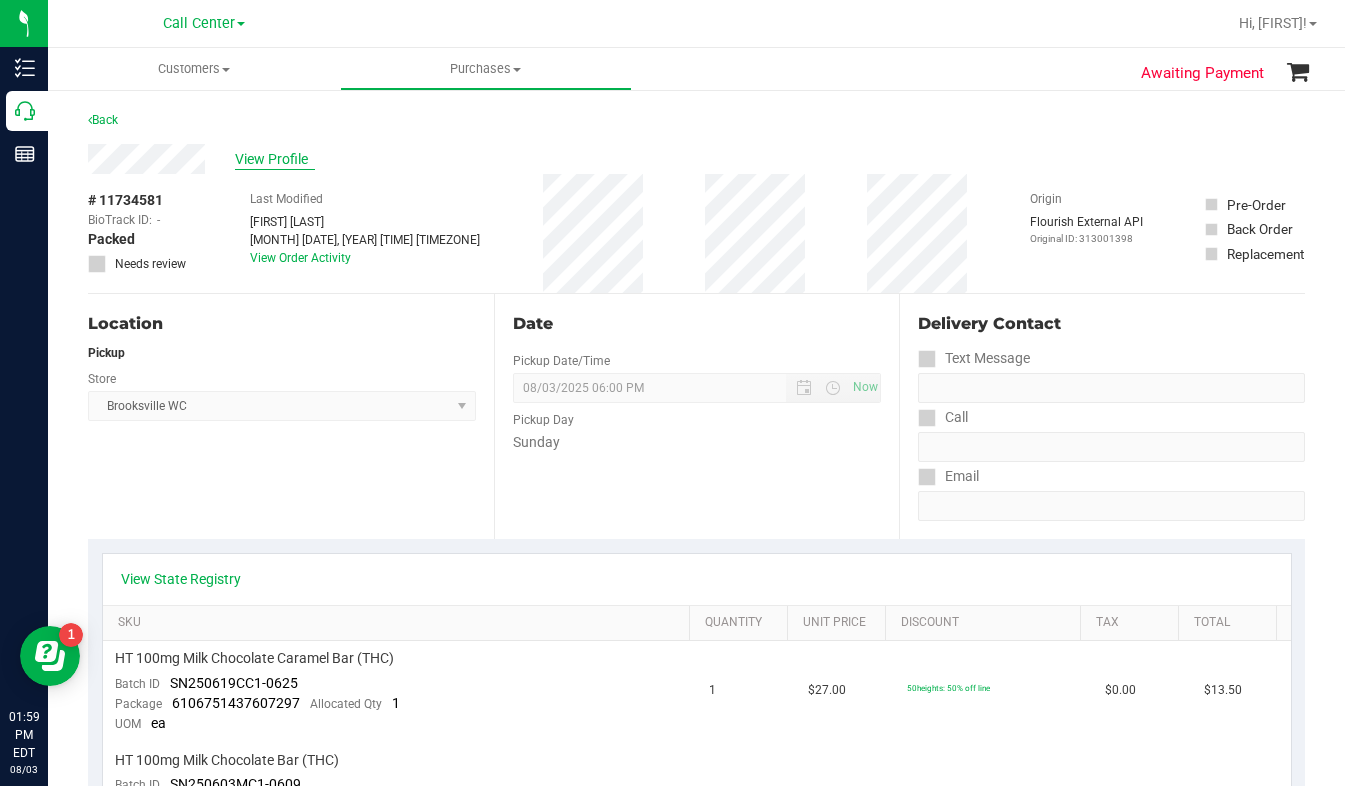 click on "View Profile" at bounding box center (275, 159) 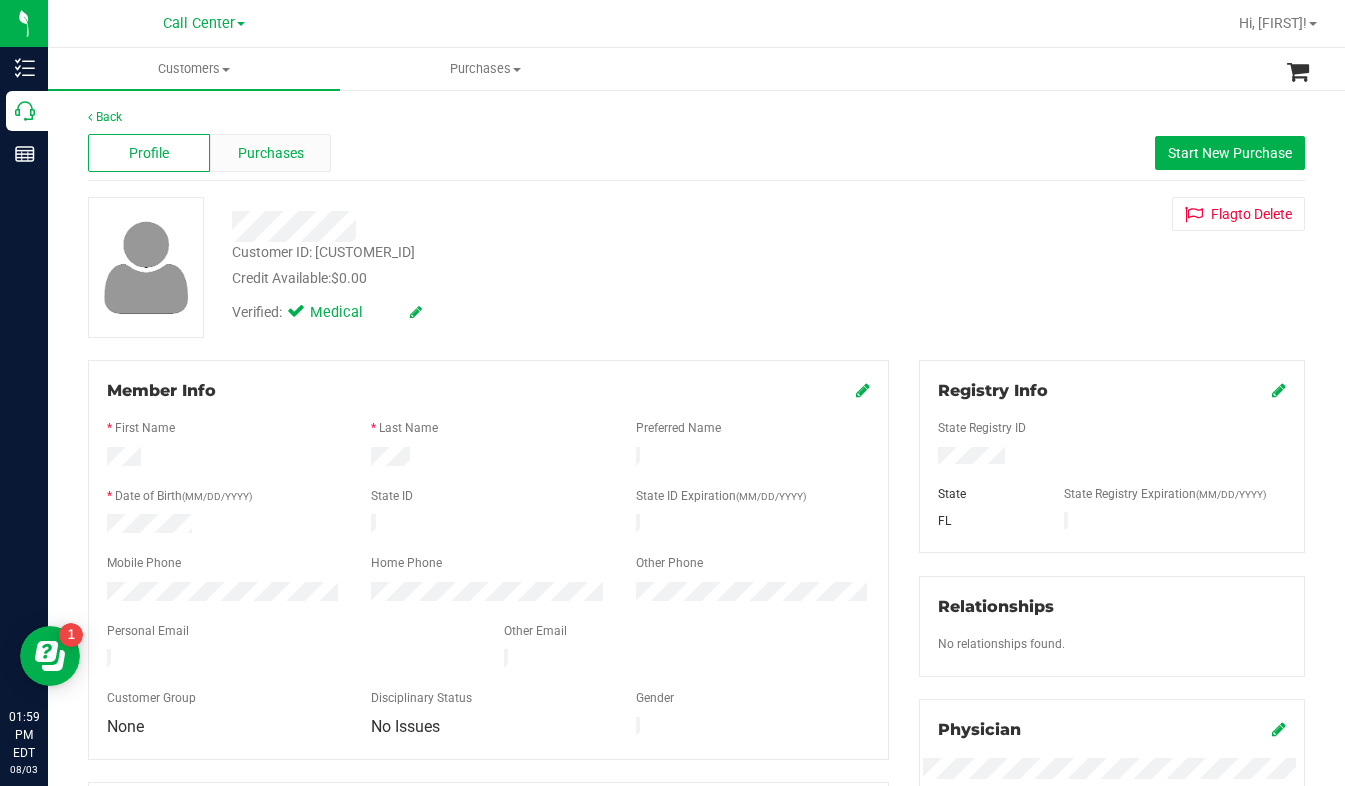 click on "Purchases" at bounding box center [271, 153] 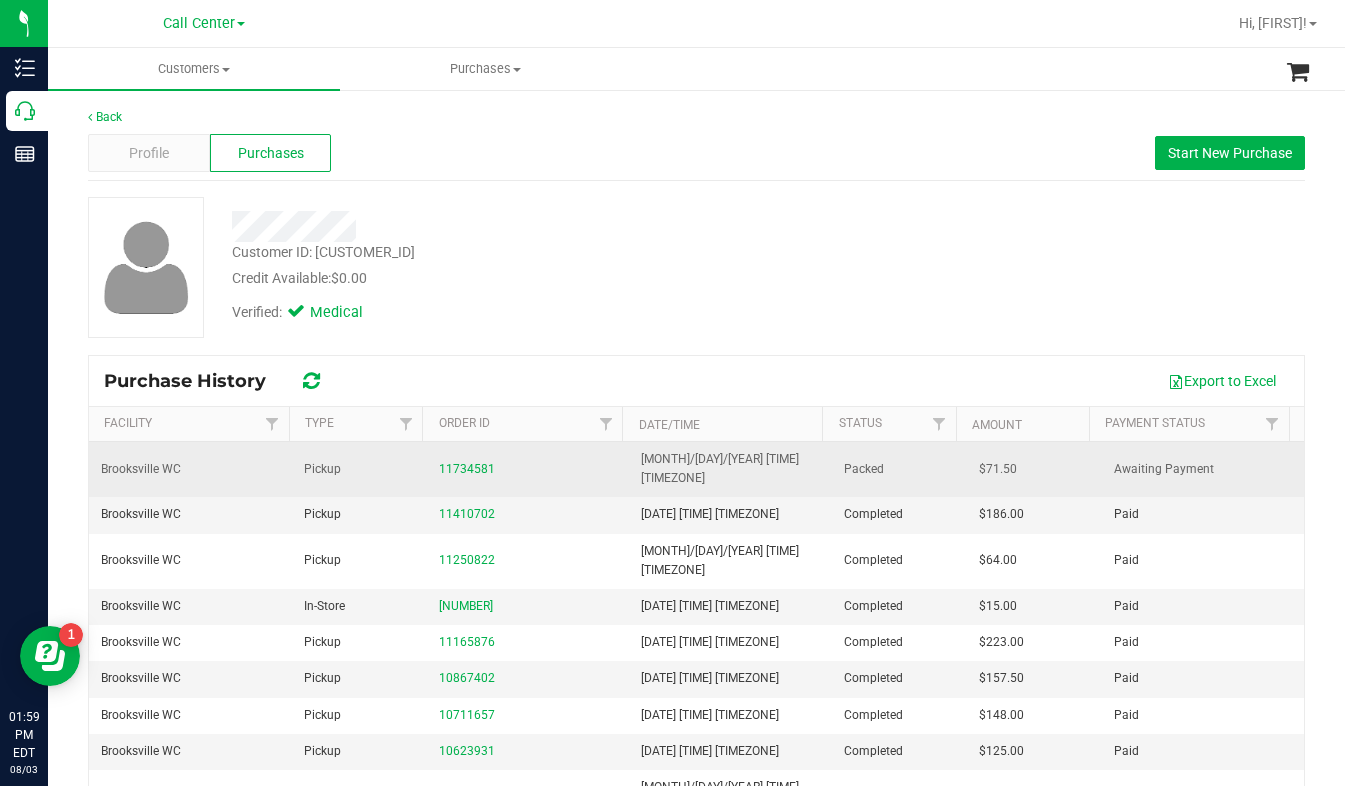 click on "11734581" at bounding box center [528, 469] 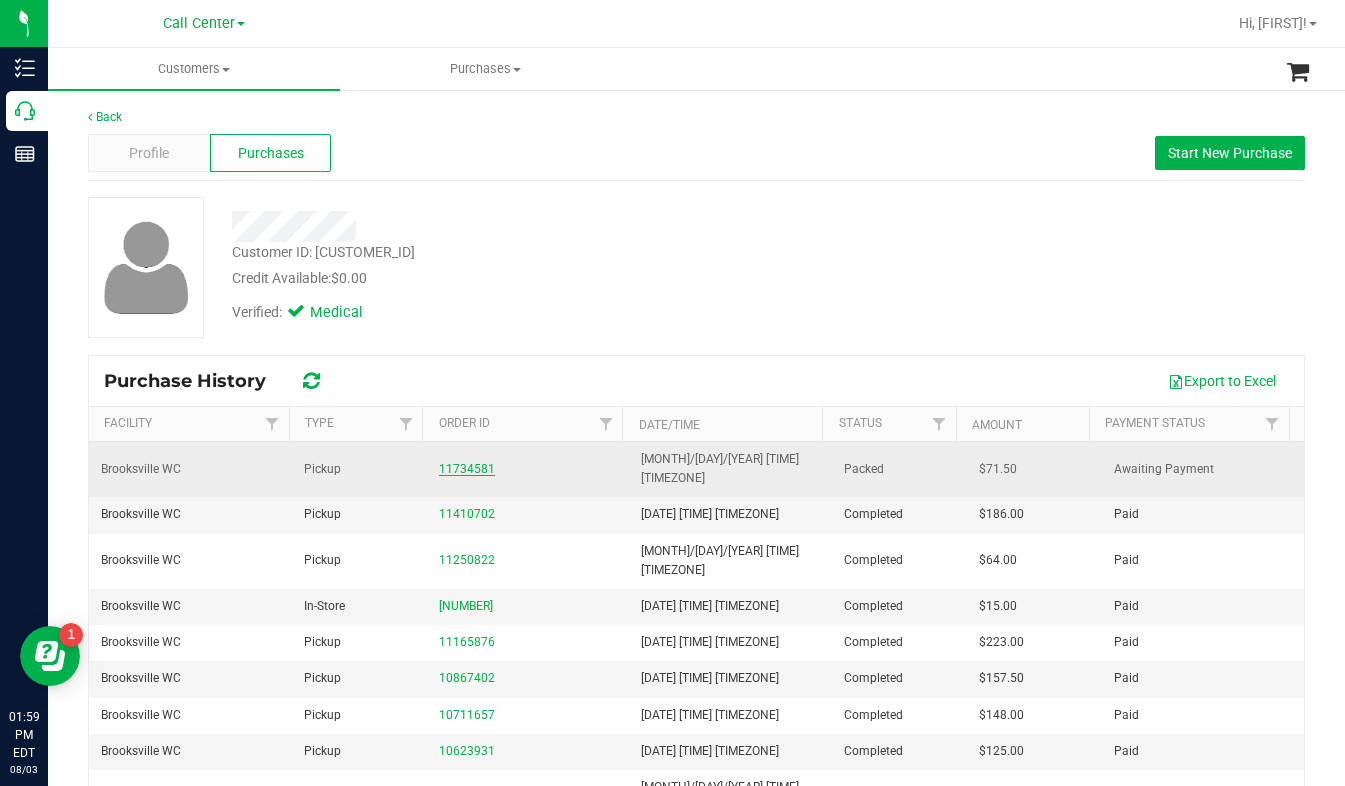 click on "11734581" at bounding box center [467, 469] 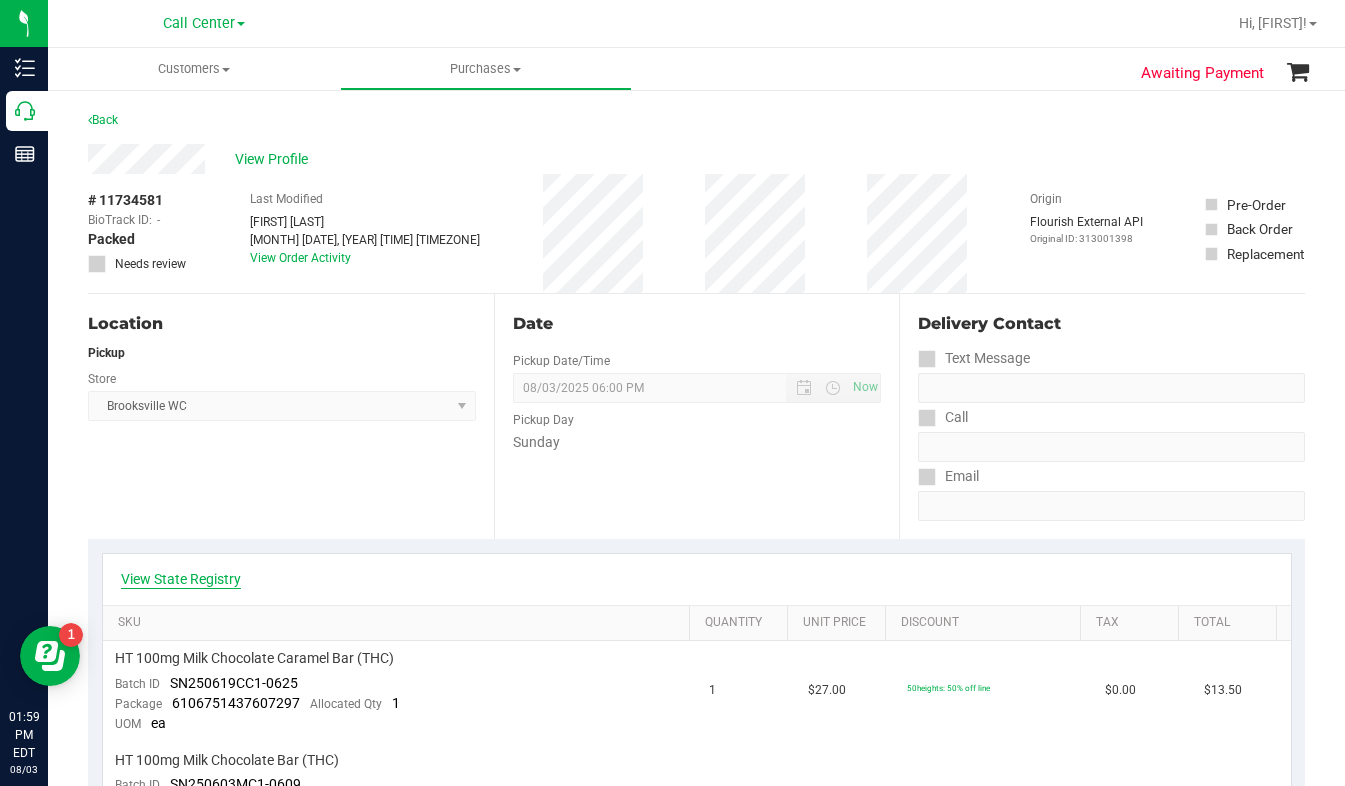 click on "View State Registry" at bounding box center (181, 579) 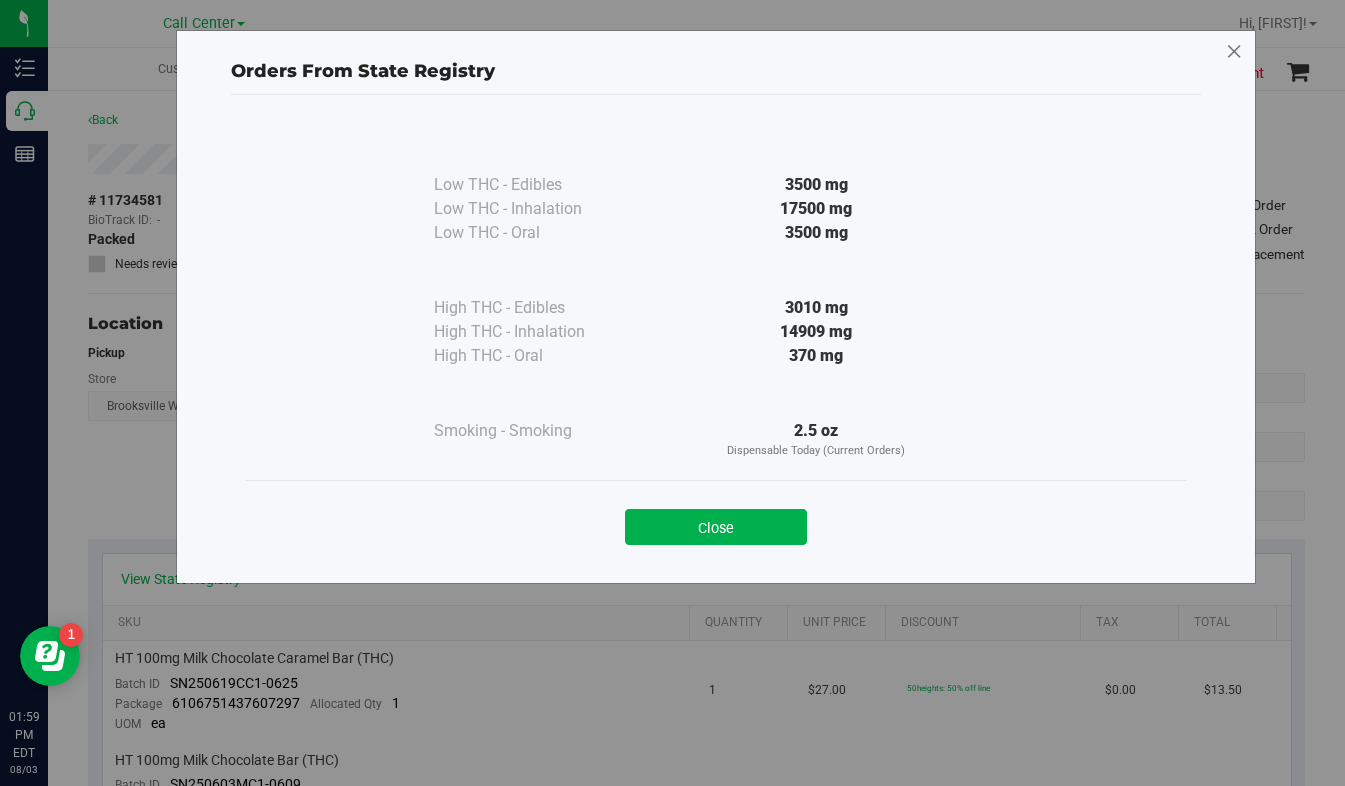 click at bounding box center (1234, 52) 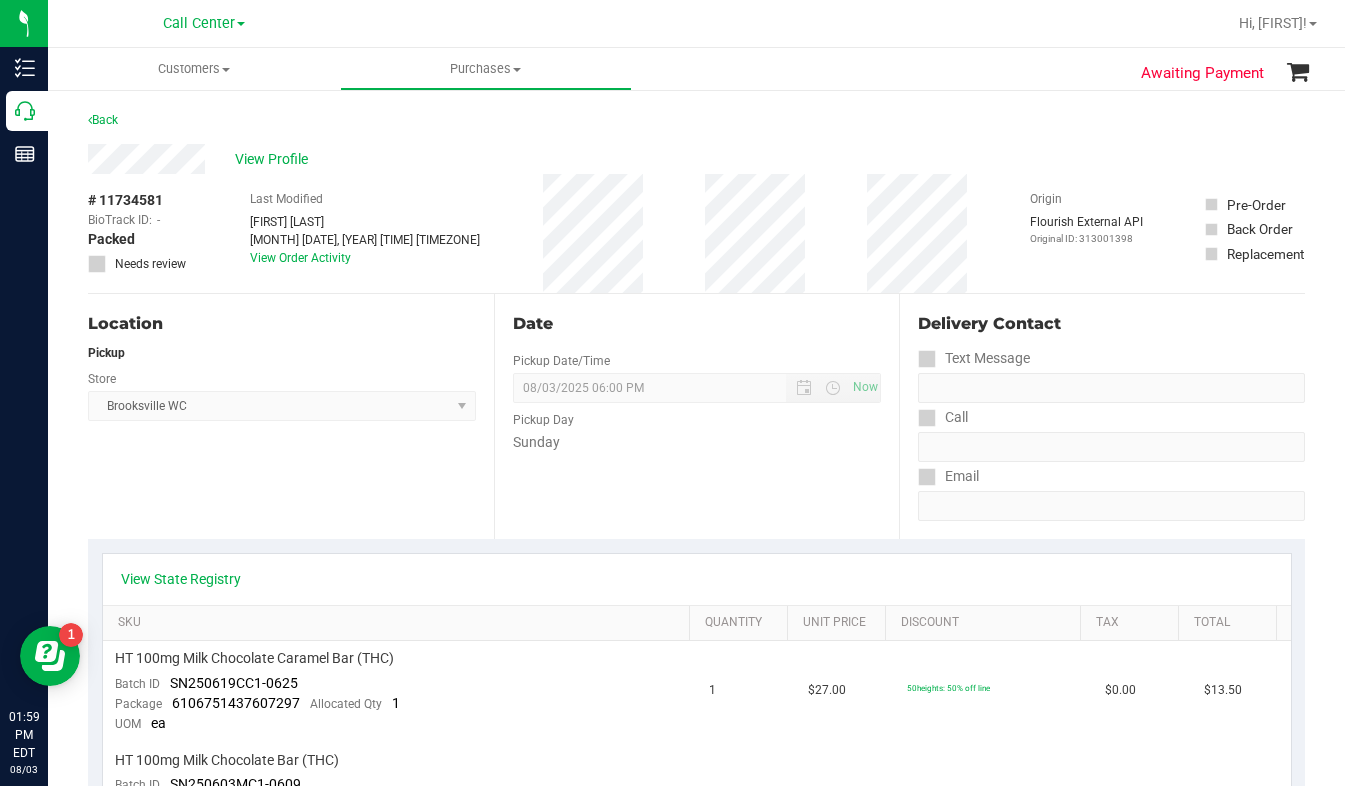 click on "Location
Pickup
Store
Brooksville WC Select Store Bonita Springs WC Boynton Beach WC Bradenton WC Brandon WC Brooksville WC Call Center Clermont WC Crestview WC Deerfield Beach WC Delray Beach WC Deltona WC Ft Walton Beach WC Ft. Lauderdale WC Ft. Myers WC Gainesville WC Jax Atlantic WC JAX DC REP Jax WC Key West WC Lakeland WC Largo WC Lehigh Acres DC REP Merritt Island WC Miami 72nd WC Miami Beach WC Miami Dadeland WC Miramar DC REP New Port Richey WC North Palm Beach WC North Port WC Ocala WC Orange Park WC Orlando Colonial WC Orlando DC REP Orlando WC Oviedo WC Palm Bay WC Palm Coast WC Panama City WC Pensacola WC Port Orange WC Port St. Lucie WC Sebring WC South Tampa WC St. Pete WC Summerfield WC Tallahassee DC REP Tallahassee WC Tampa DC Testing Tampa Warehouse Tampa WC TX Austin DC TX Plano Retail WPB DC" at bounding box center (291, 416) 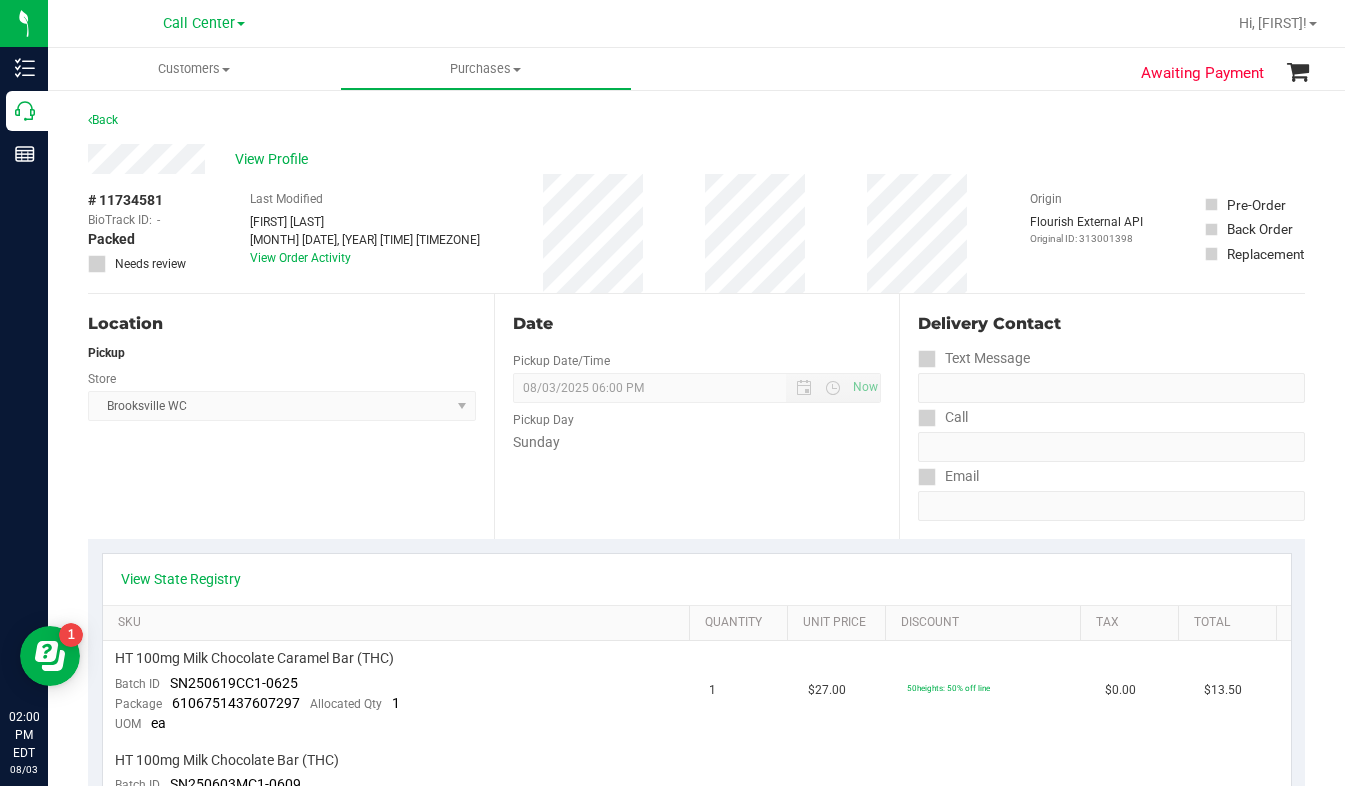 click on "Location
Pickup
Store
Brooksville WC Select Store Bonita Springs WC Boynton Beach WC Bradenton WC Brandon WC Brooksville WC Call Center Clermont WC Crestview WC Deerfield Beach WC Delray Beach WC Deltona WC Ft Walton Beach WC Ft. Lauderdale WC Ft. Myers WC Gainesville WC Jax Atlantic WC JAX DC REP Jax WC Key West WC Lakeland WC Largo WC Lehigh Acres DC REP Merritt Island WC Miami 72nd WC Miami Beach WC Miami Dadeland WC Miramar DC REP New Port Richey WC North Palm Beach WC North Port WC Ocala WC Orange Park WC Orlando Colonial WC Orlando DC REP Orlando WC Oviedo WC Palm Bay WC Palm Coast WC Panama City WC Pensacola WC Port Orange WC Port St. Lucie WC Sebring WC South Tampa WC St. Pete WC Summerfield WC Tallahassee DC REP Tallahassee WC Tampa DC Testing Tampa Warehouse Tampa WC TX Austin DC TX Plano Retail WPB DC" at bounding box center (291, 416) 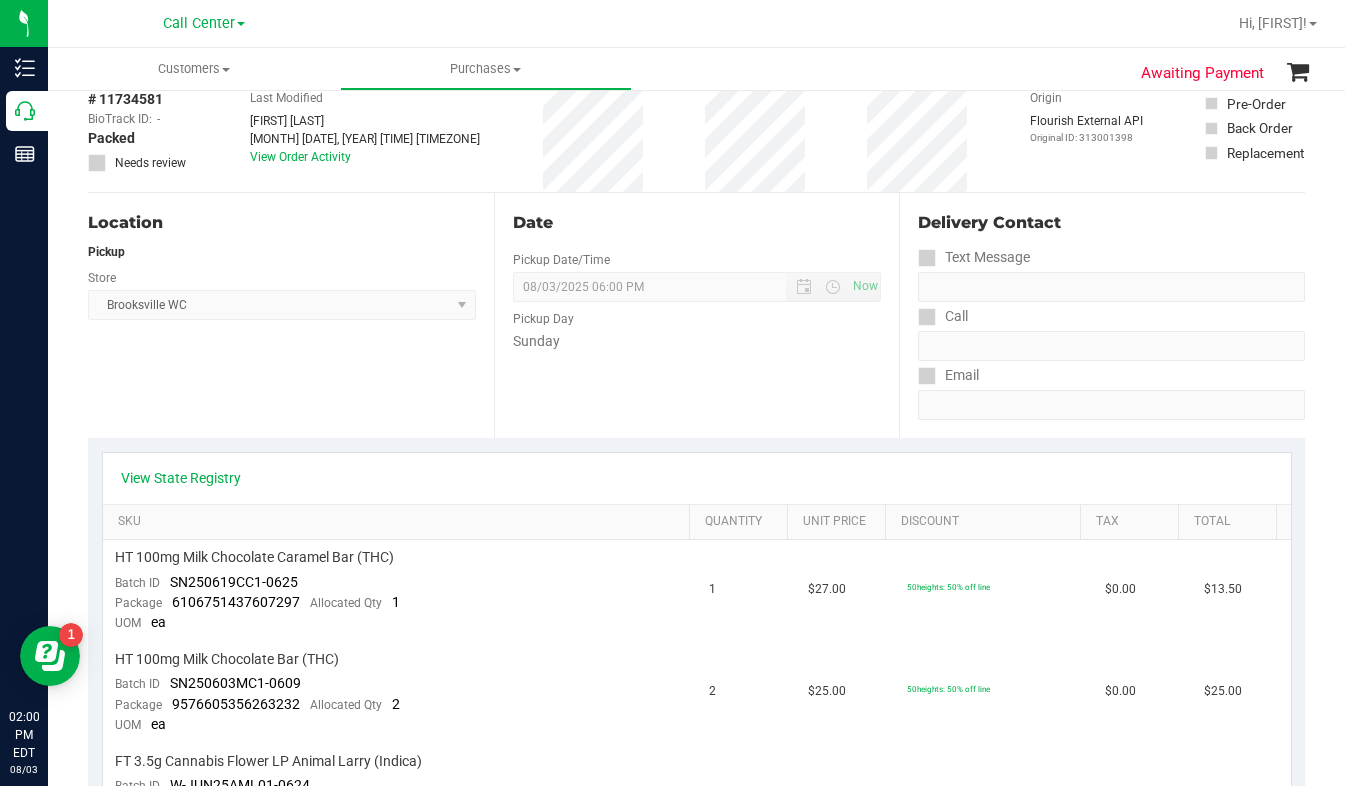 scroll, scrollTop: 100, scrollLeft: 0, axis: vertical 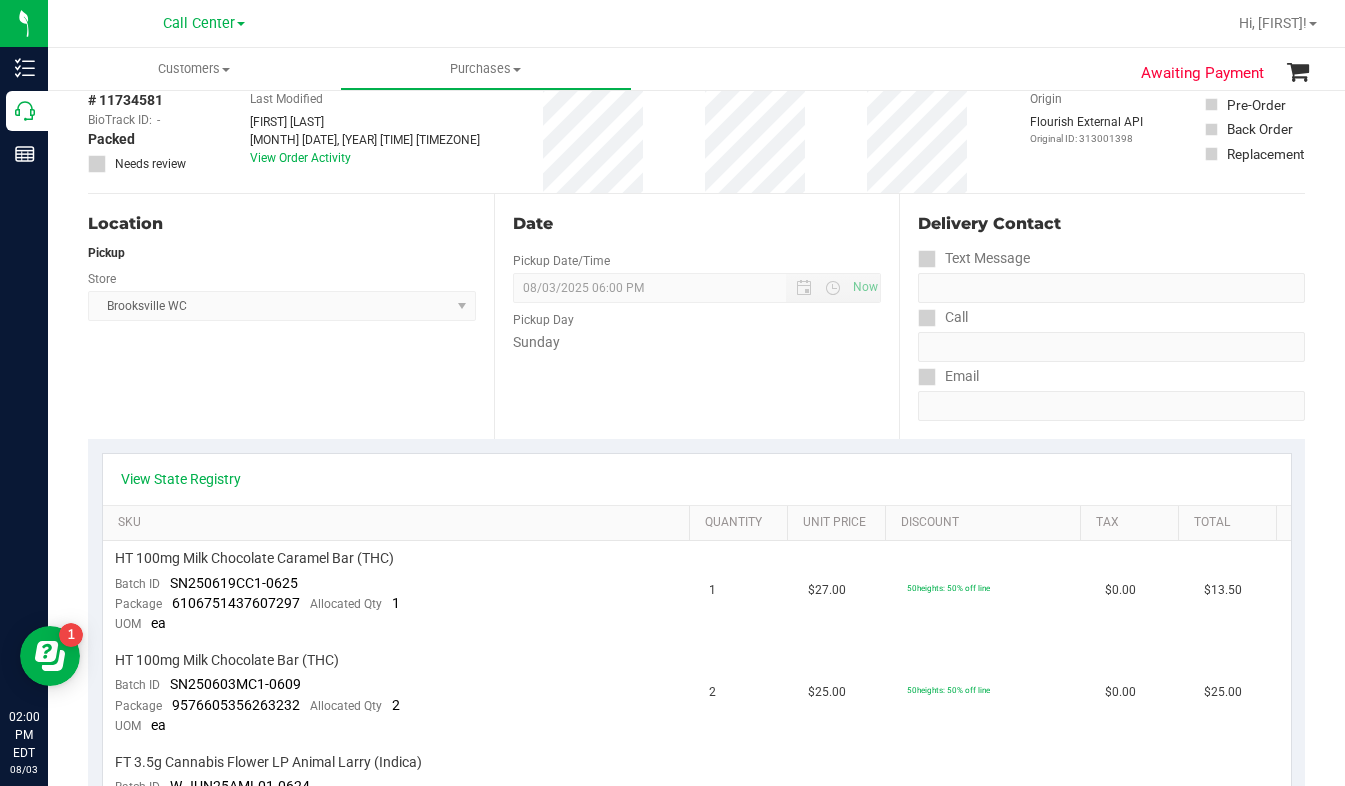 click on "# [ORDER_ID]
BioTrack ID:
-
Packed
Needs review
Last Modified
[FIRST] [LAST]
[DATE] [TIME] [TIMEZONE]
View Order Activity
Origin
Flourish External API
Original ID: [ORIGINAL_ID]" at bounding box center [696, 133] 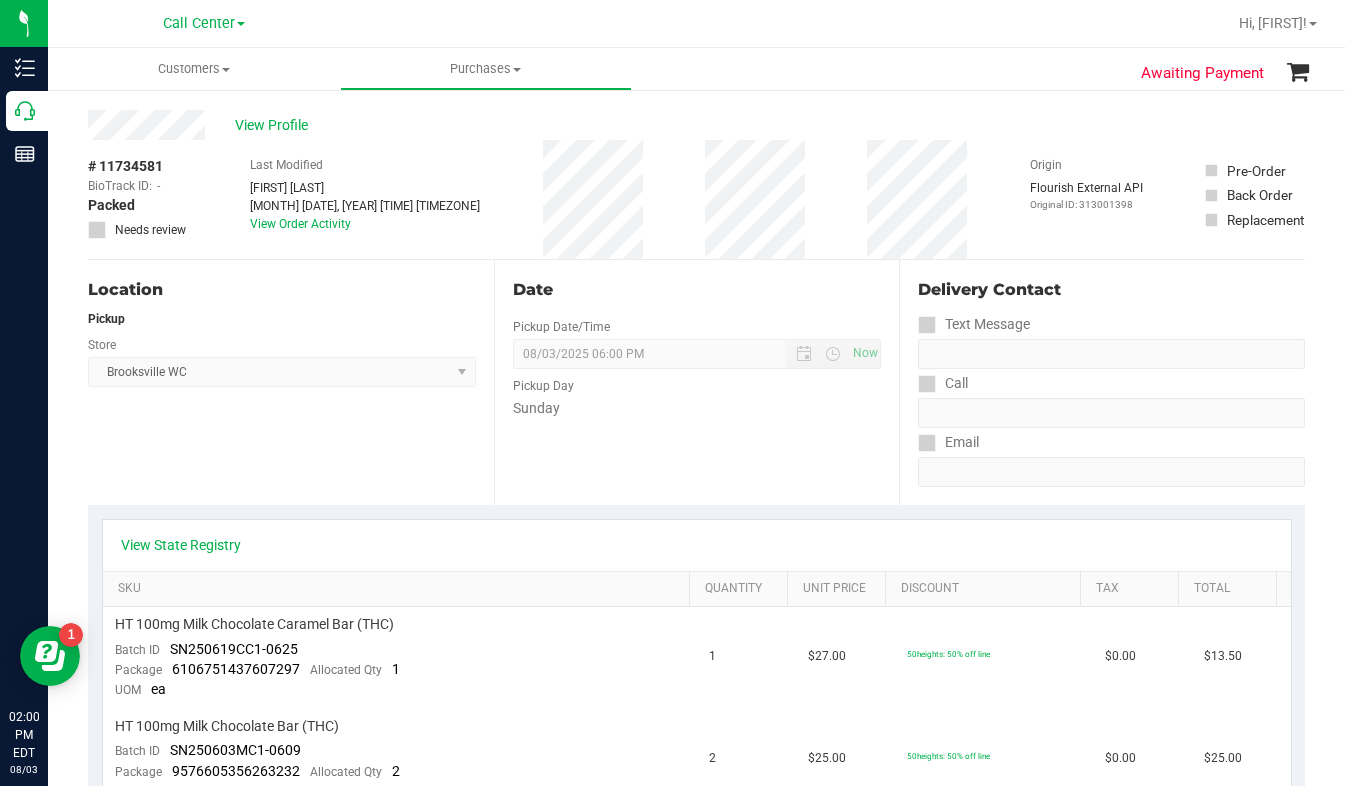 scroll, scrollTop: 0, scrollLeft: 0, axis: both 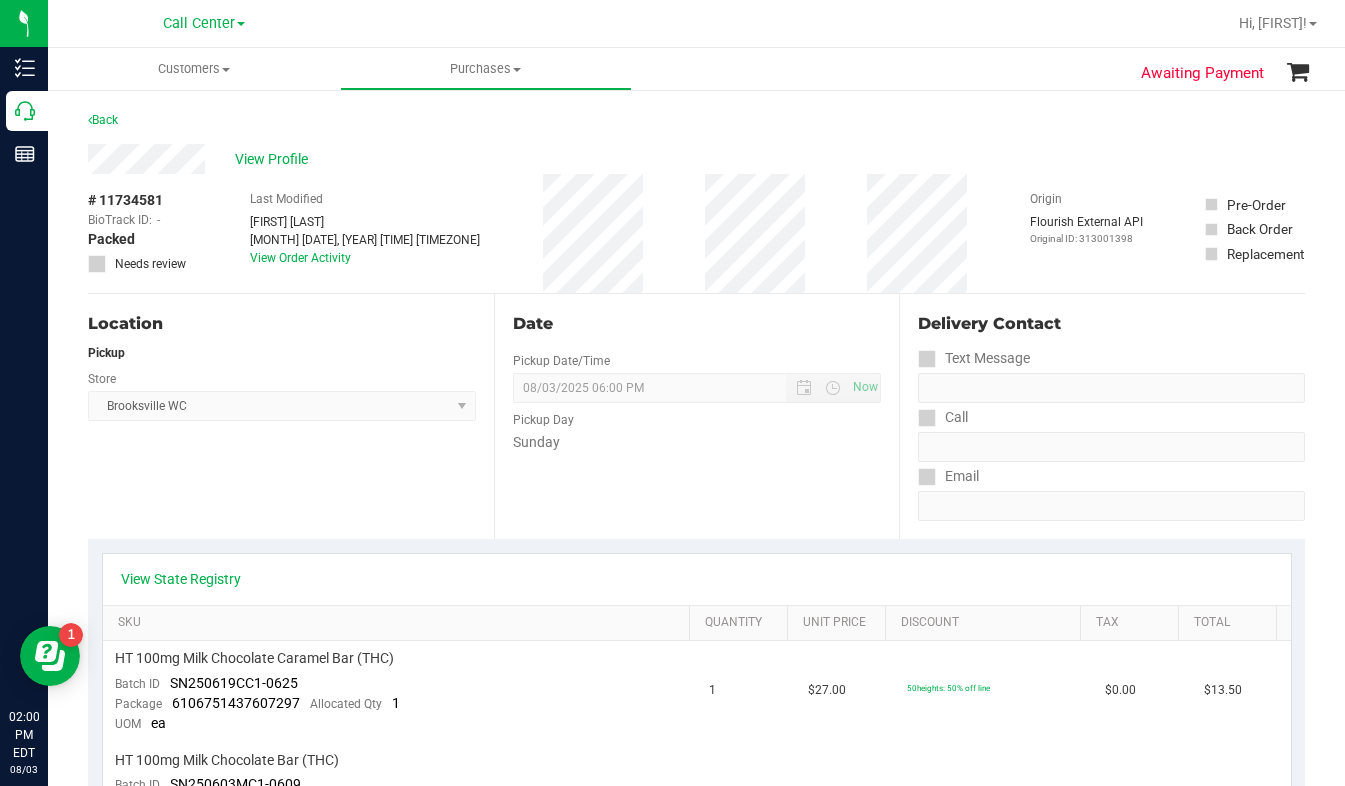 click on "Location
Pickup
Store
Brooksville WC Select Store Bonita Springs WC Boynton Beach WC Bradenton WC Brandon WC Brooksville WC Call Center Clermont WC Crestview WC Deerfield Beach WC Delray Beach WC Deltona WC Ft Walton Beach WC Ft. Lauderdale WC Ft. Myers WC Gainesville WC Jax Atlantic WC JAX DC REP Jax WC Key West WC Lakeland WC Largo WC Lehigh Acres DC REP Merritt Island WC Miami 72nd WC Miami Beach WC Miami Dadeland WC Miramar DC REP New Port Richey WC North Palm Beach WC North Port WC Ocala WC Orange Park WC Orlando Colonial WC Orlando DC REP Orlando WC Oviedo WC Palm Bay WC Palm Coast WC Panama City WC Pensacola WC Port Orange WC Port St. Lucie WC Sebring WC South Tampa WC St. Pete WC Summerfield WC Tallahassee DC REP Tallahassee WC Tampa DC Testing Tampa Warehouse Tampa WC TX Austin DC TX Plano Retail WPB DC" at bounding box center [291, 416] 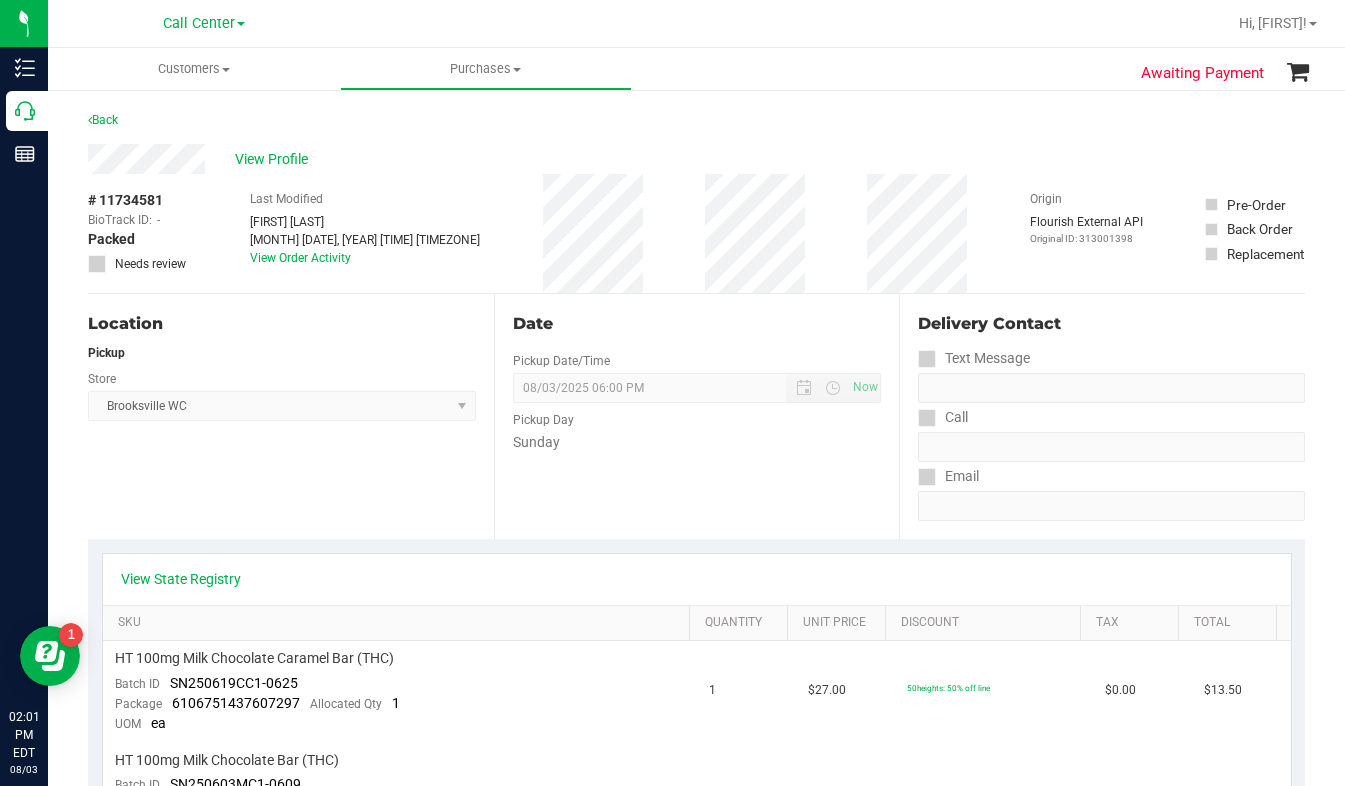 click on "Delivery Contact
Text Message
Call
Email" at bounding box center (1102, 416) 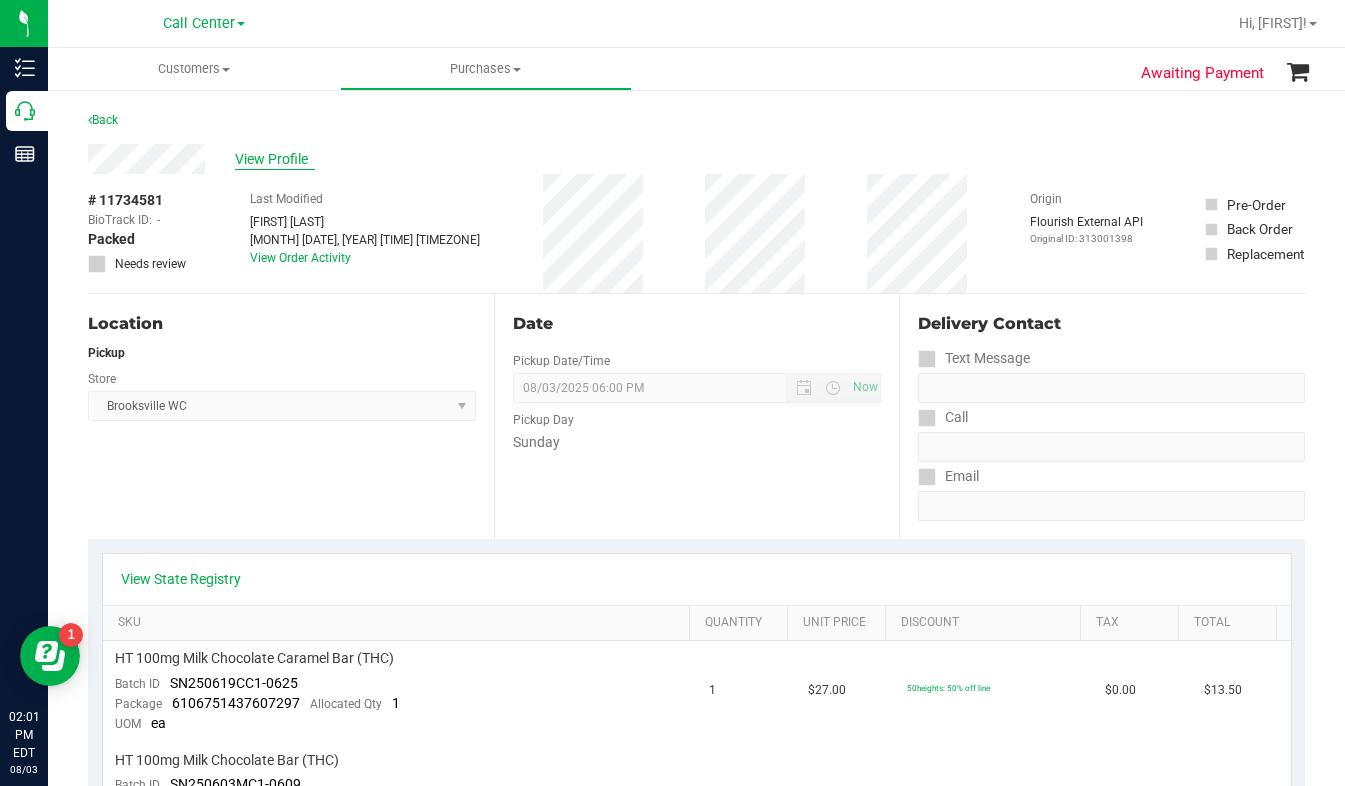 click on "View Profile" at bounding box center [275, 159] 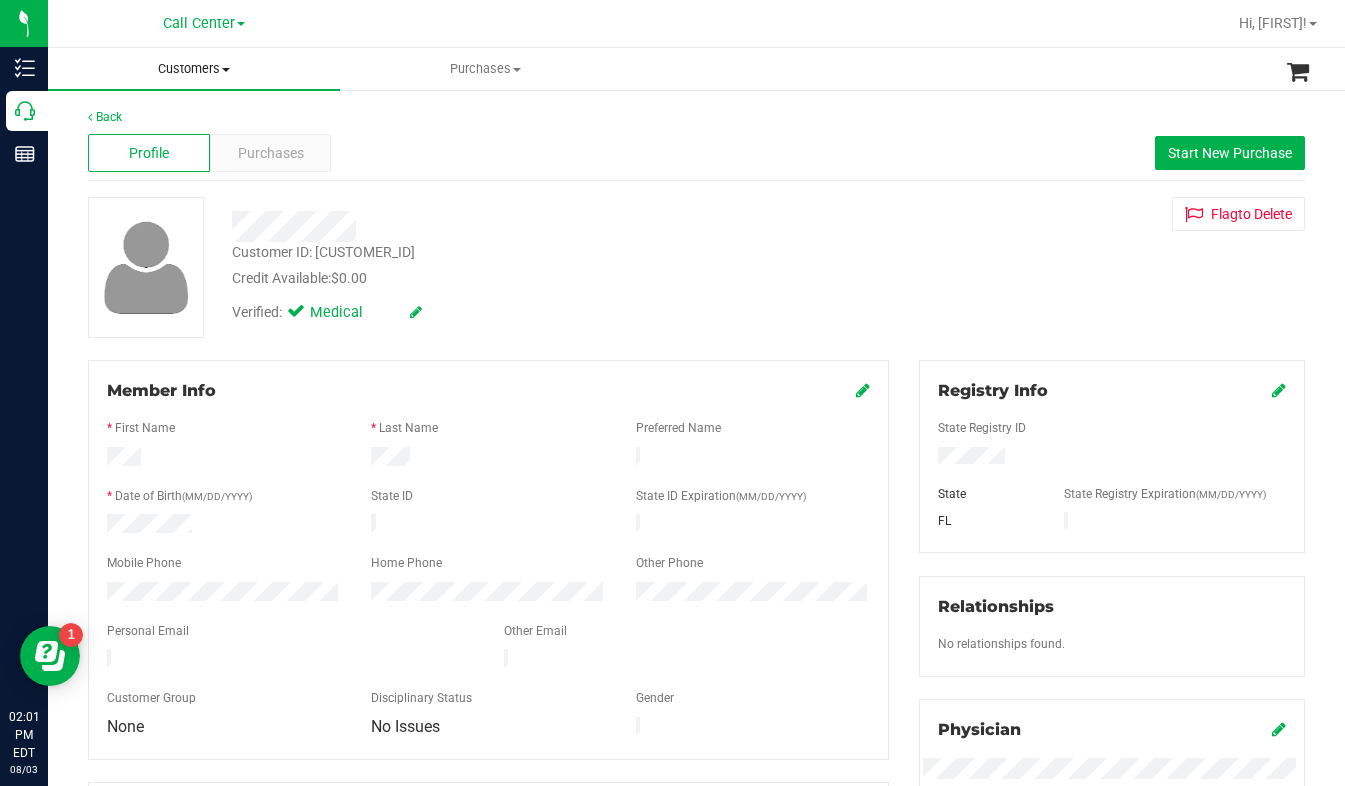 click at bounding box center (226, 70) 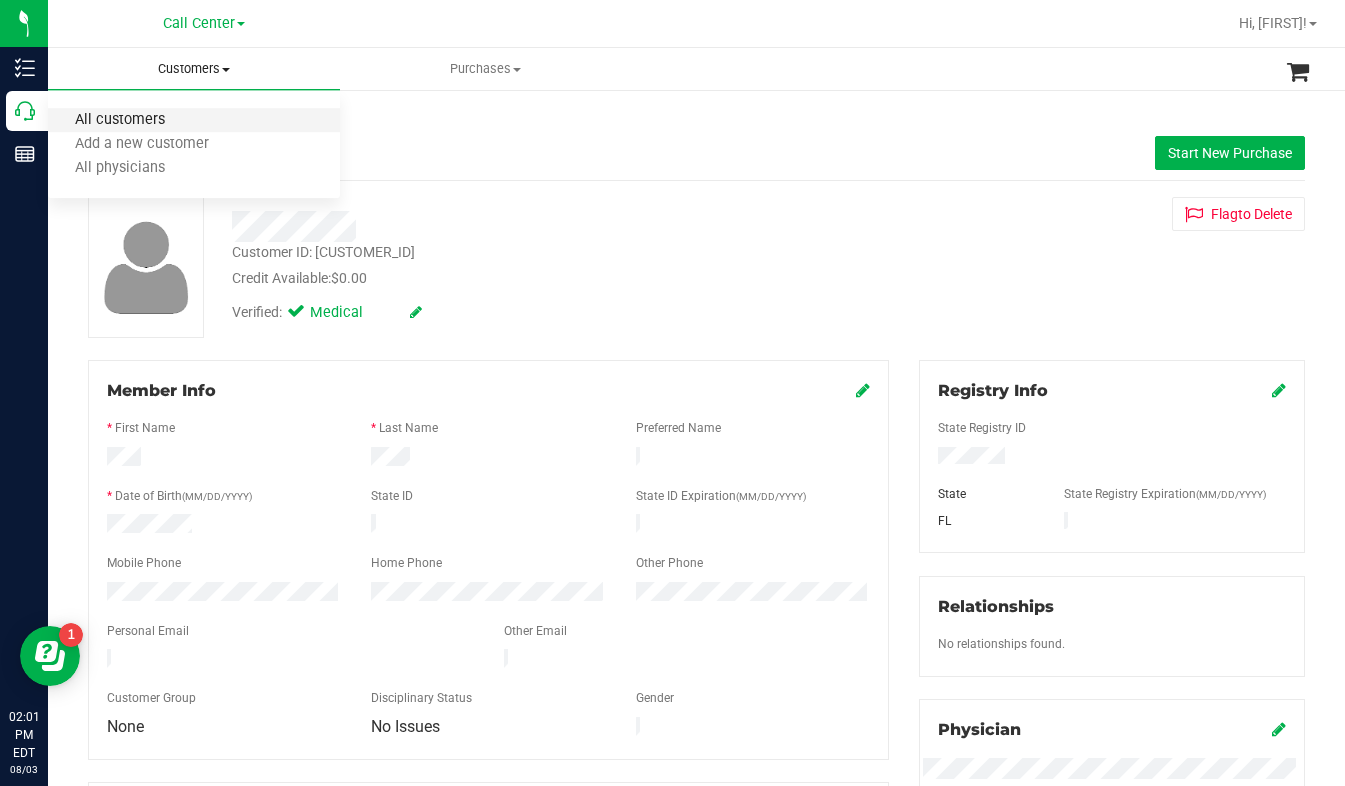 click on "All customers" at bounding box center [120, 120] 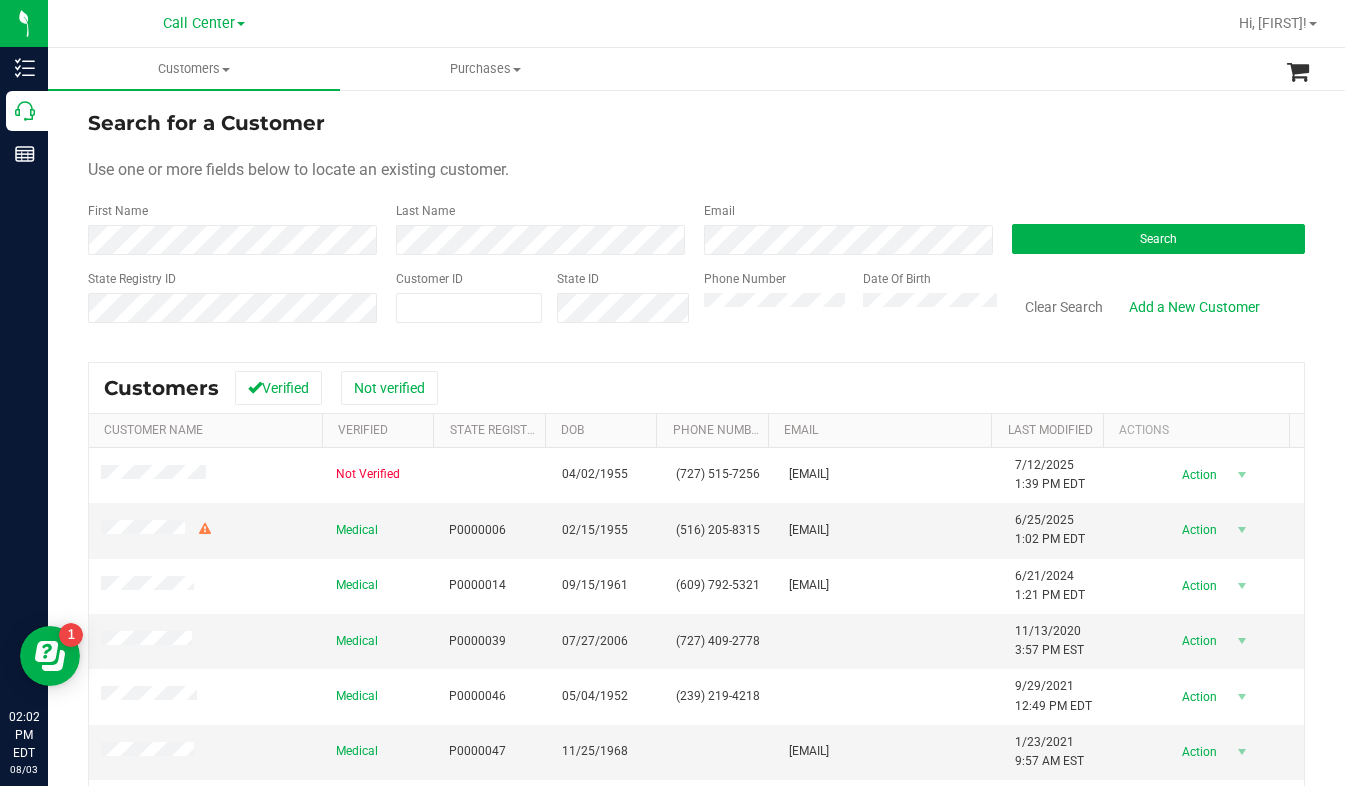 click on "Search for a Customer
Use one or more fields below to locate an existing customer.
First Name
Last Name
Email
Search
State Registry ID
Customer ID
State ID
Phone Number
Date Of Birth" at bounding box center (696, 224) 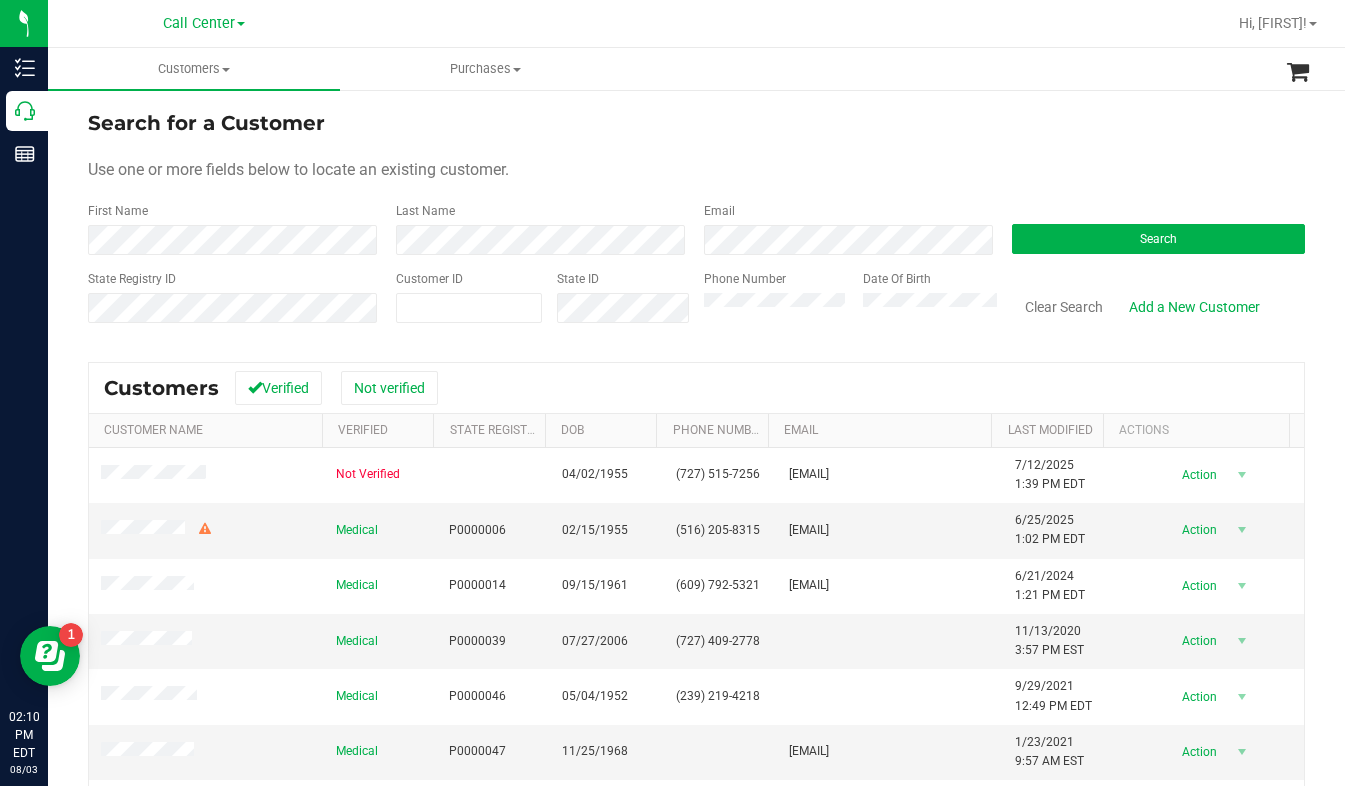 click on "Search for a Customer
Use one or more fields below to locate an existing customer.
First Name
Last Name
Email
Search
State Registry ID
Customer ID
State ID
Phone Number
Date Of Birth" at bounding box center [696, 224] 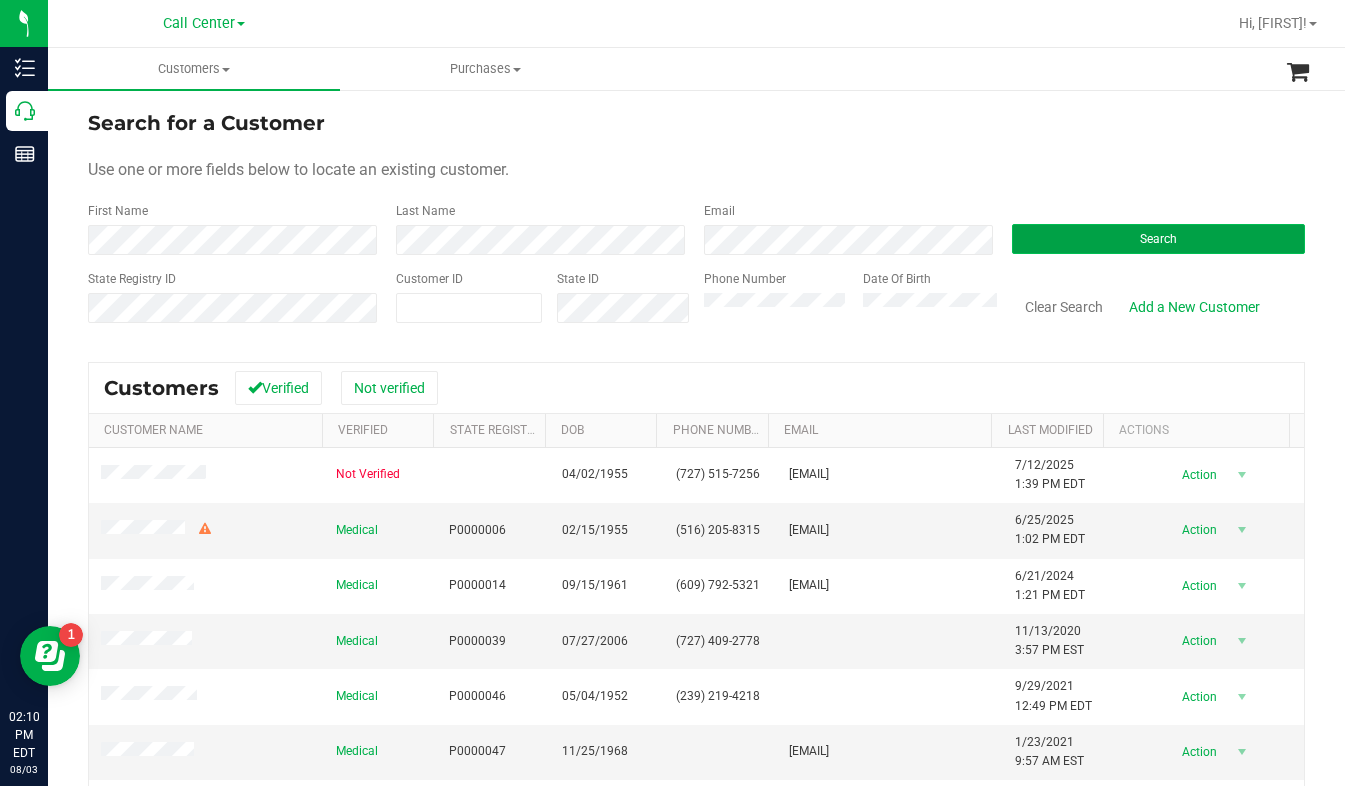 click on "Search" at bounding box center (1158, 239) 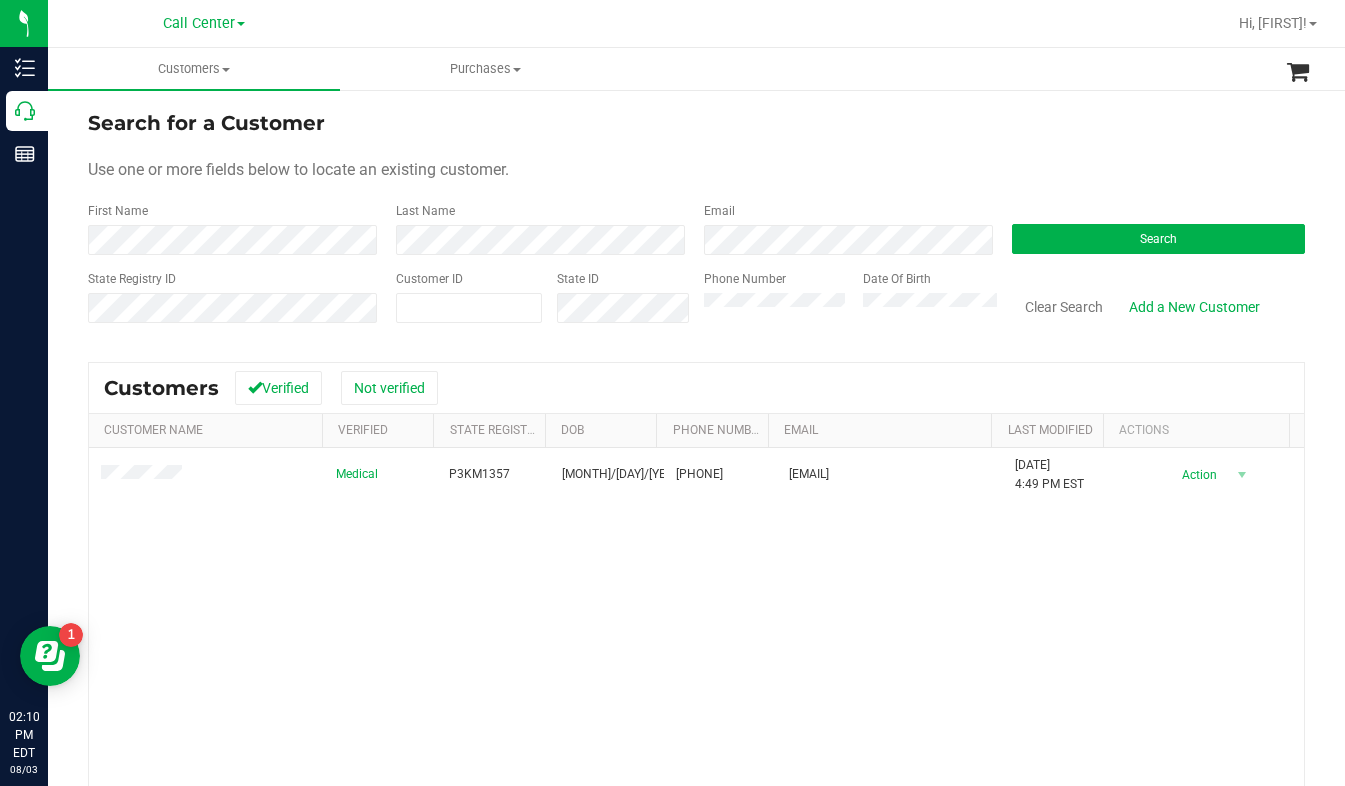 drag, startPoint x: 1188, startPoint y: 170, endPoint x: 1127, endPoint y: 180, distance: 61.81424 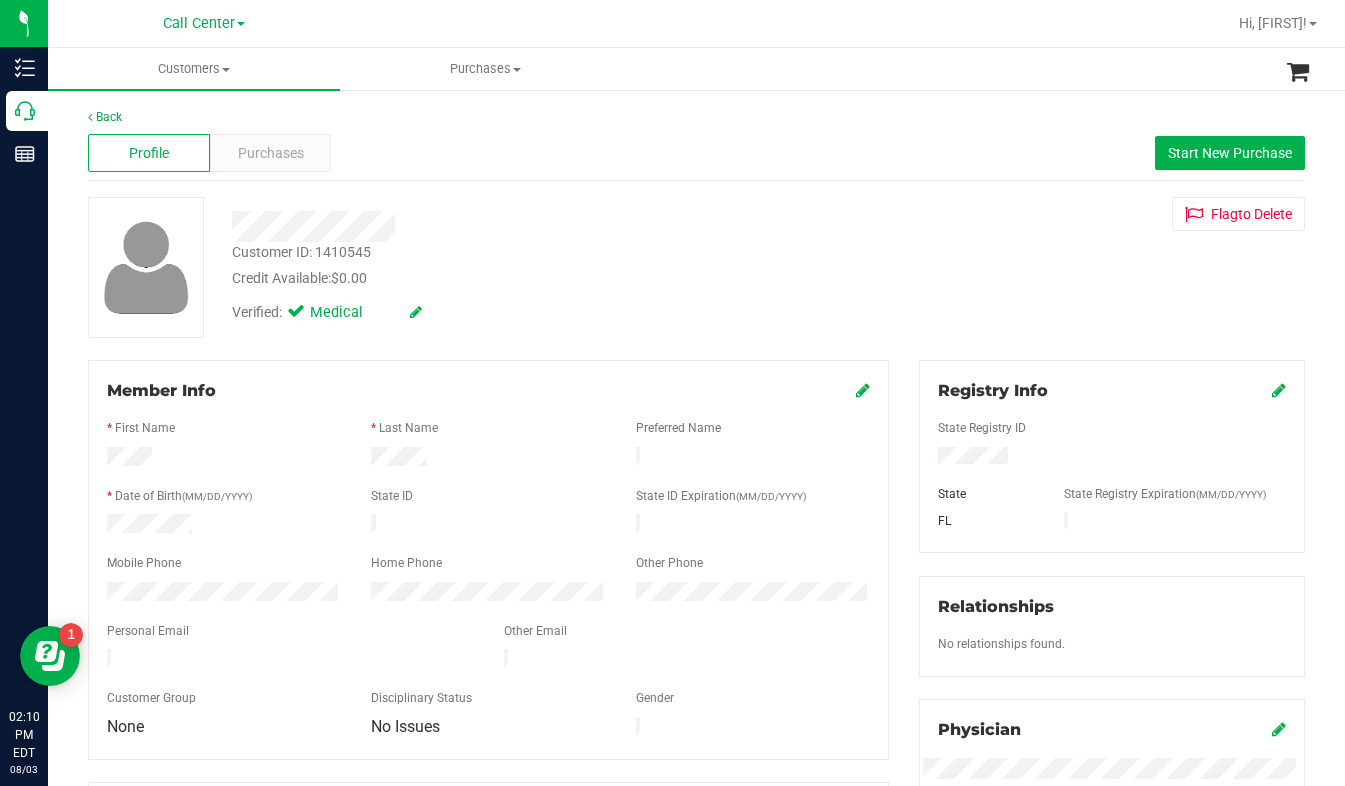 click on "Customer ID: [CUSTOMER_ID]
Credit Available:
$0.00
Verified:
Medical
Flag  to Delete" at bounding box center (696, 267) 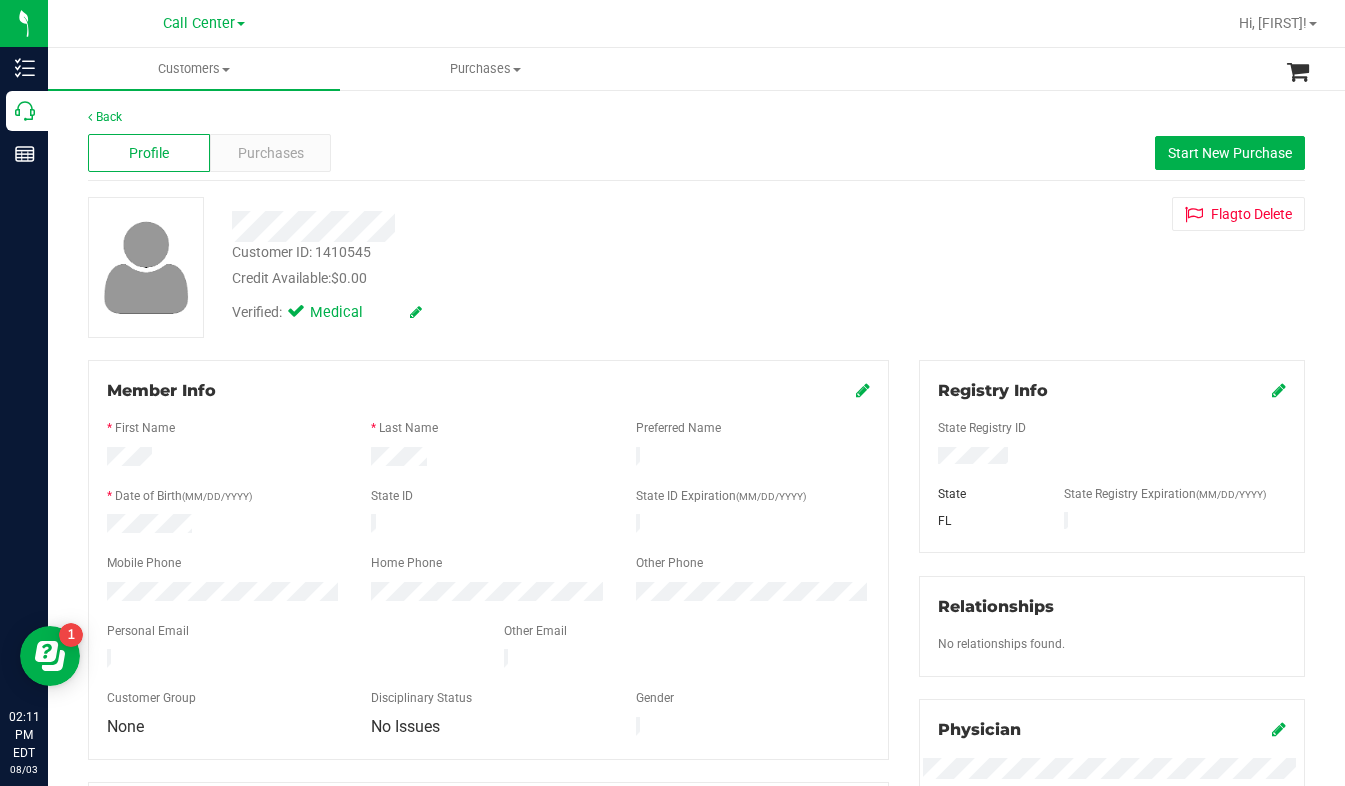 click on "Customer ID: [CUSTOMER_ID]
Credit Available:
$0.00
Verified:
Medical
Flag  to Delete" at bounding box center (696, 267) 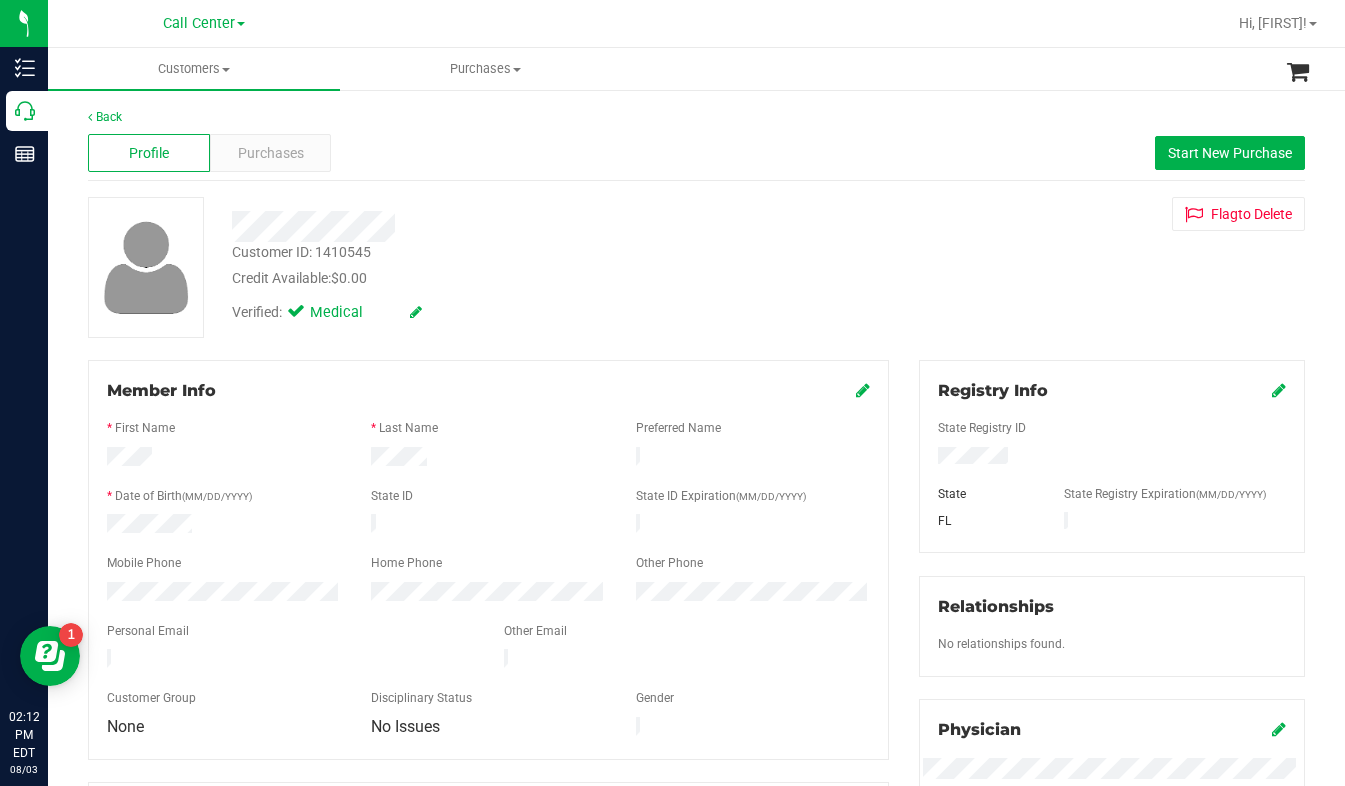 click on "Customer ID: [CUSTOMER_ID]
Credit Available:
$0.00
Verified:
Medical
Flag  to Delete" at bounding box center (696, 267) 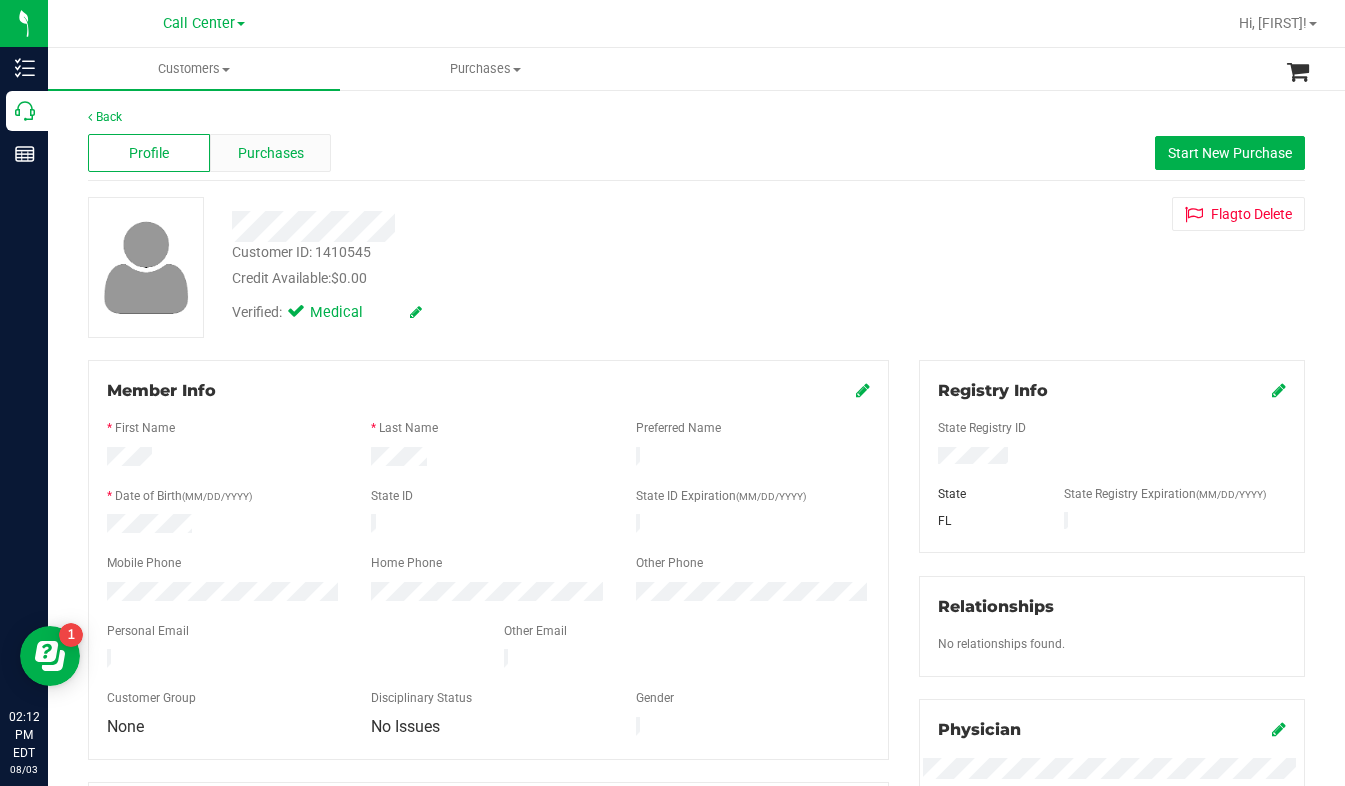 click on "Purchases" at bounding box center (271, 153) 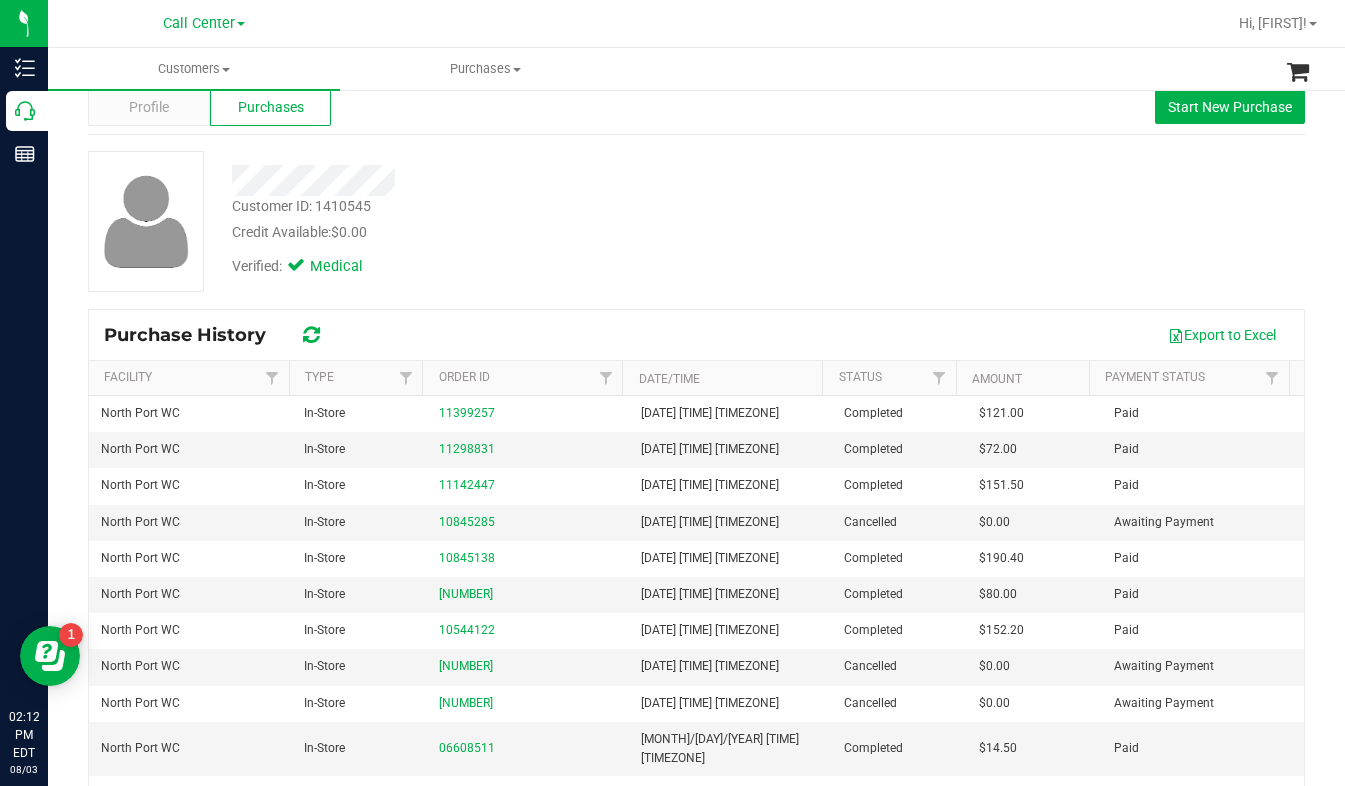 scroll, scrollTop: 125, scrollLeft: 0, axis: vertical 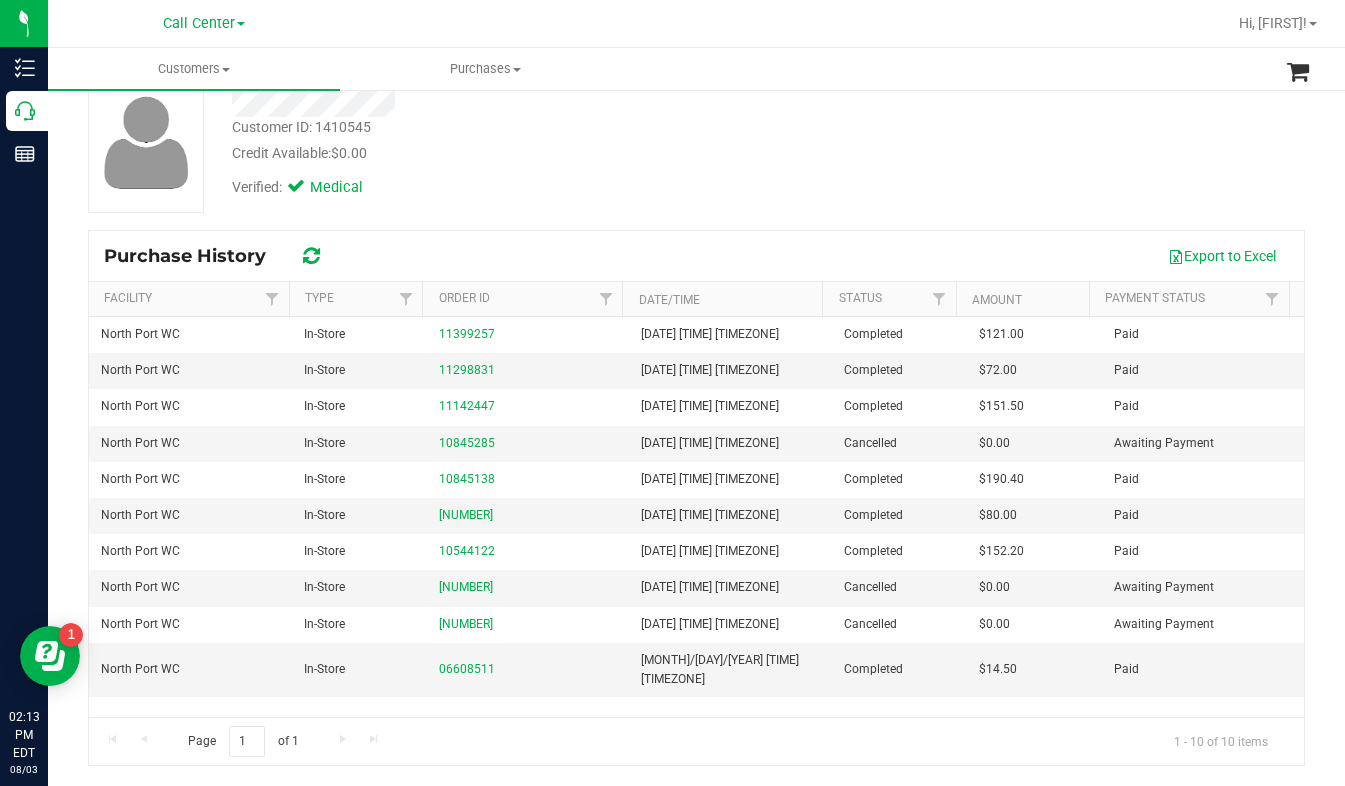 click on "Verified:
Medical" at bounding box center (529, 186) 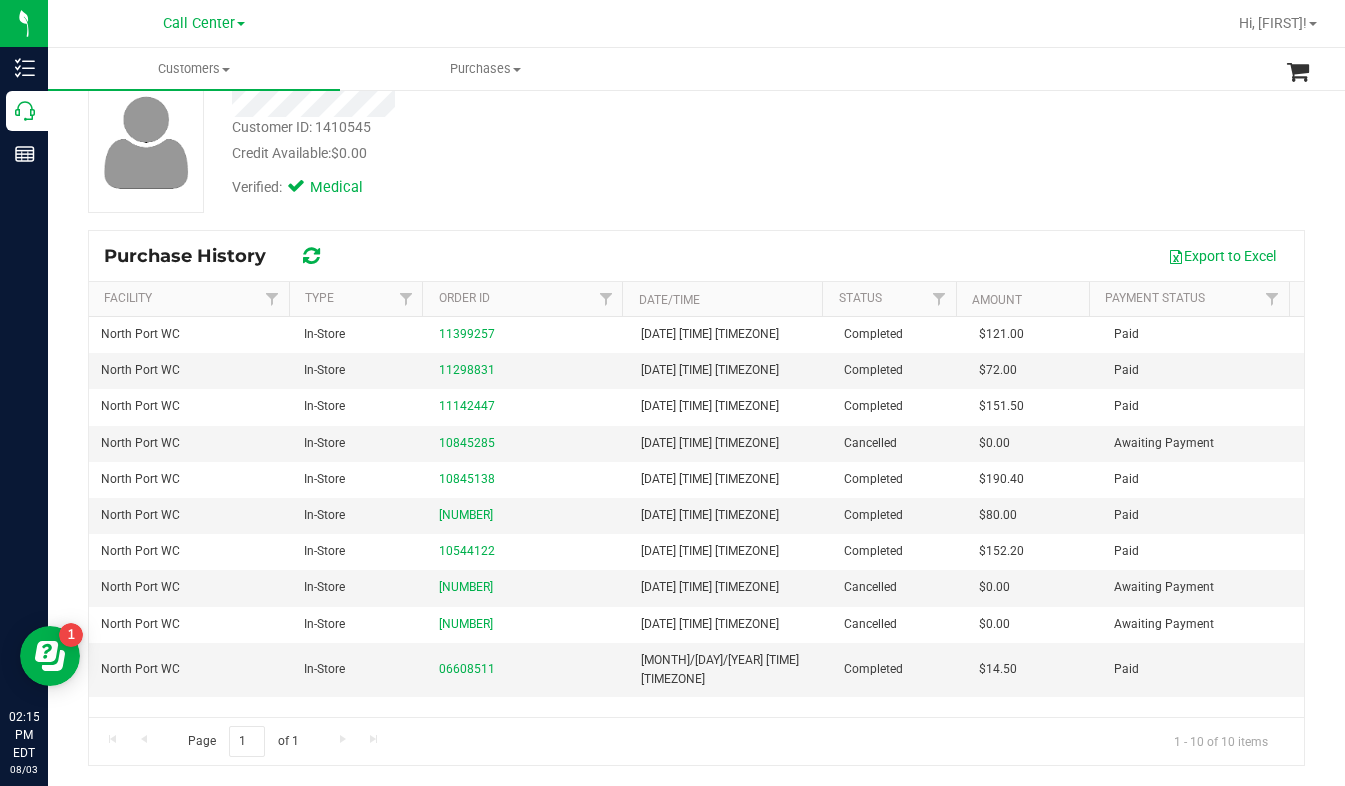click on "Customer ID: [CUSTOMER_ID]
Credit Available:
$0.00
Verified:
Medical" at bounding box center [696, 142] 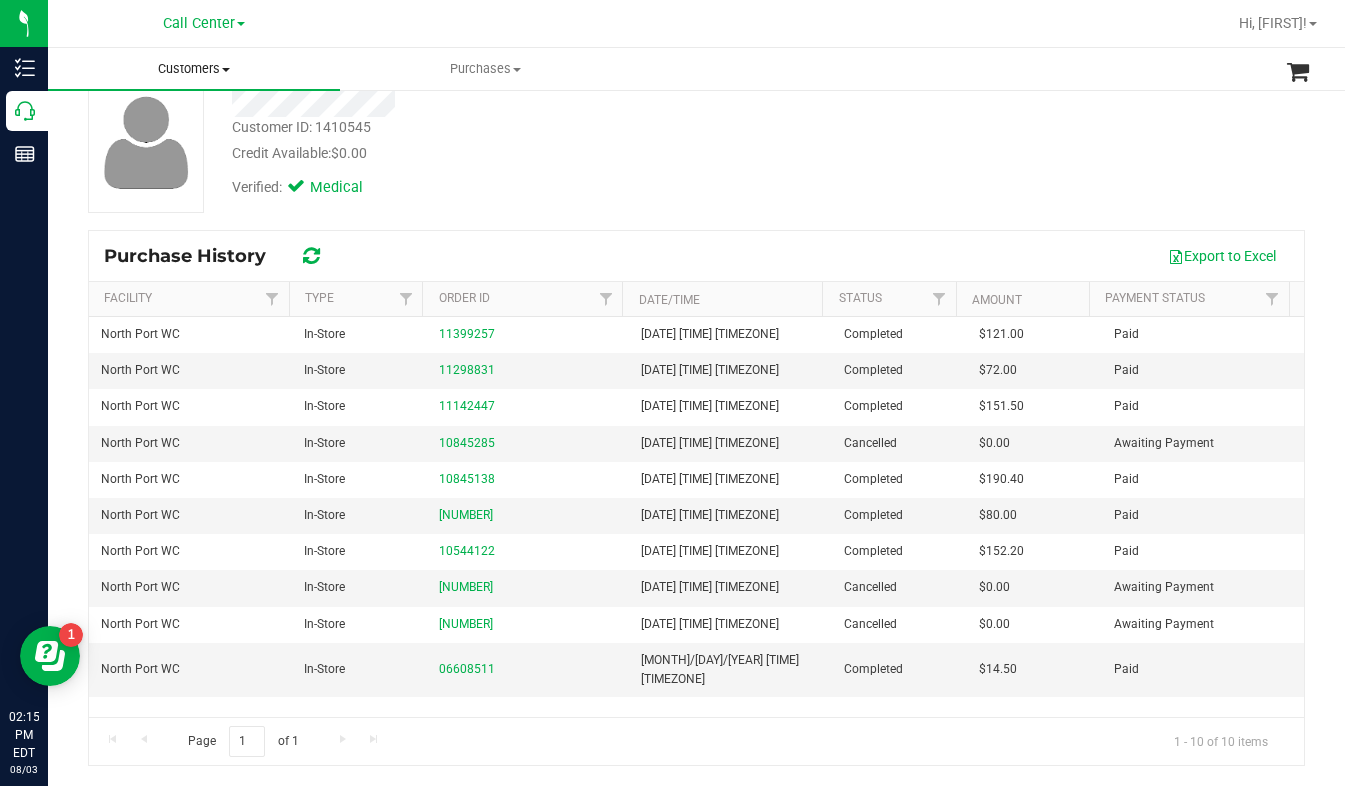 click at bounding box center (226, 70) 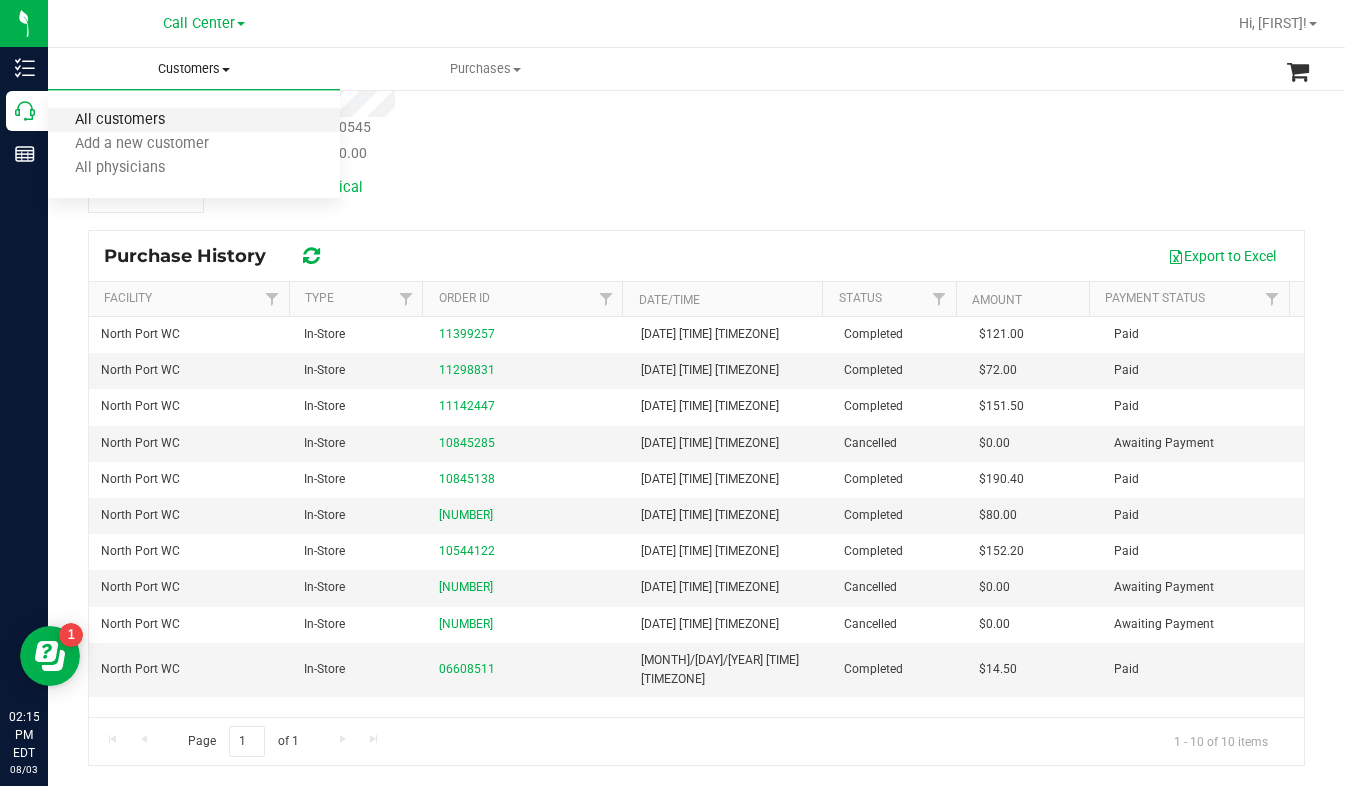 click on "All customers" at bounding box center (120, 120) 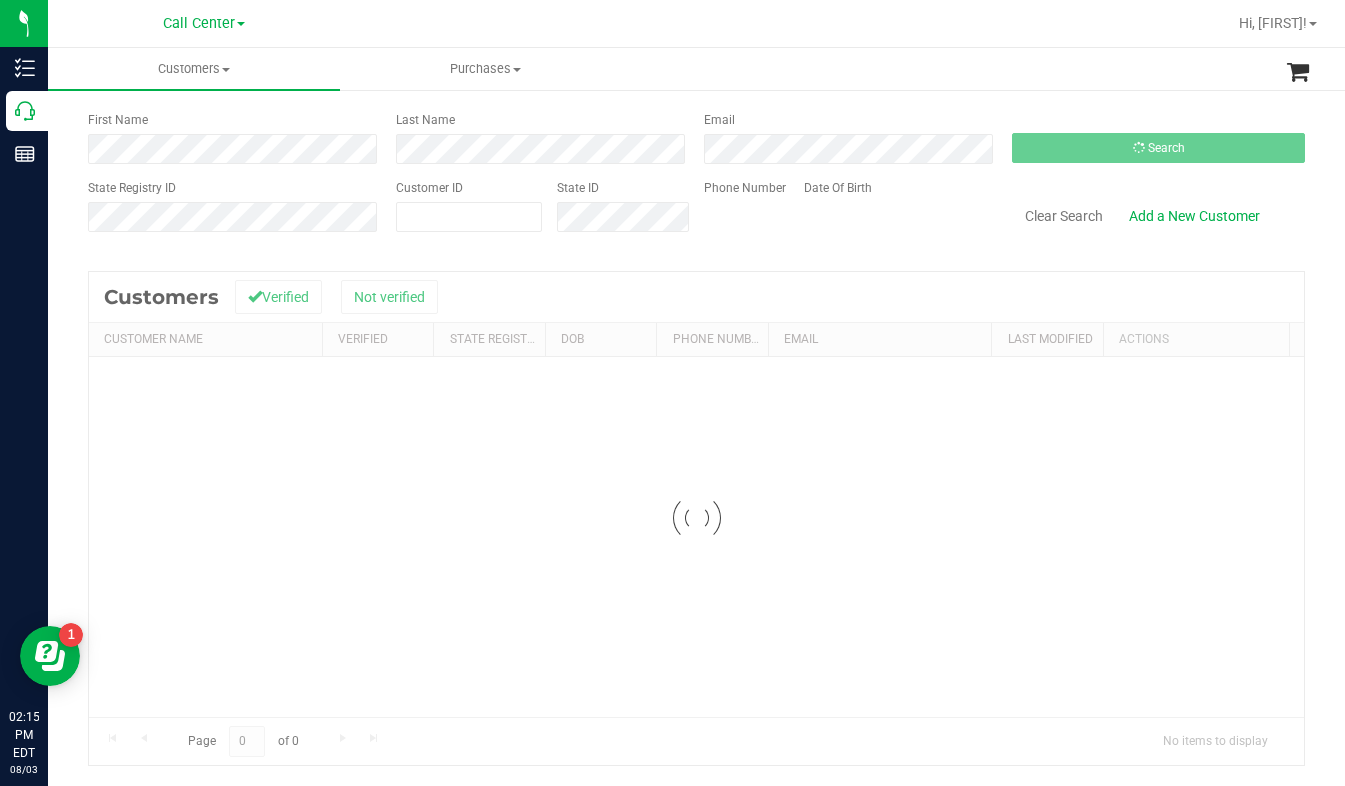 scroll, scrollTop: 0, scrollLeft: 0, axis: both 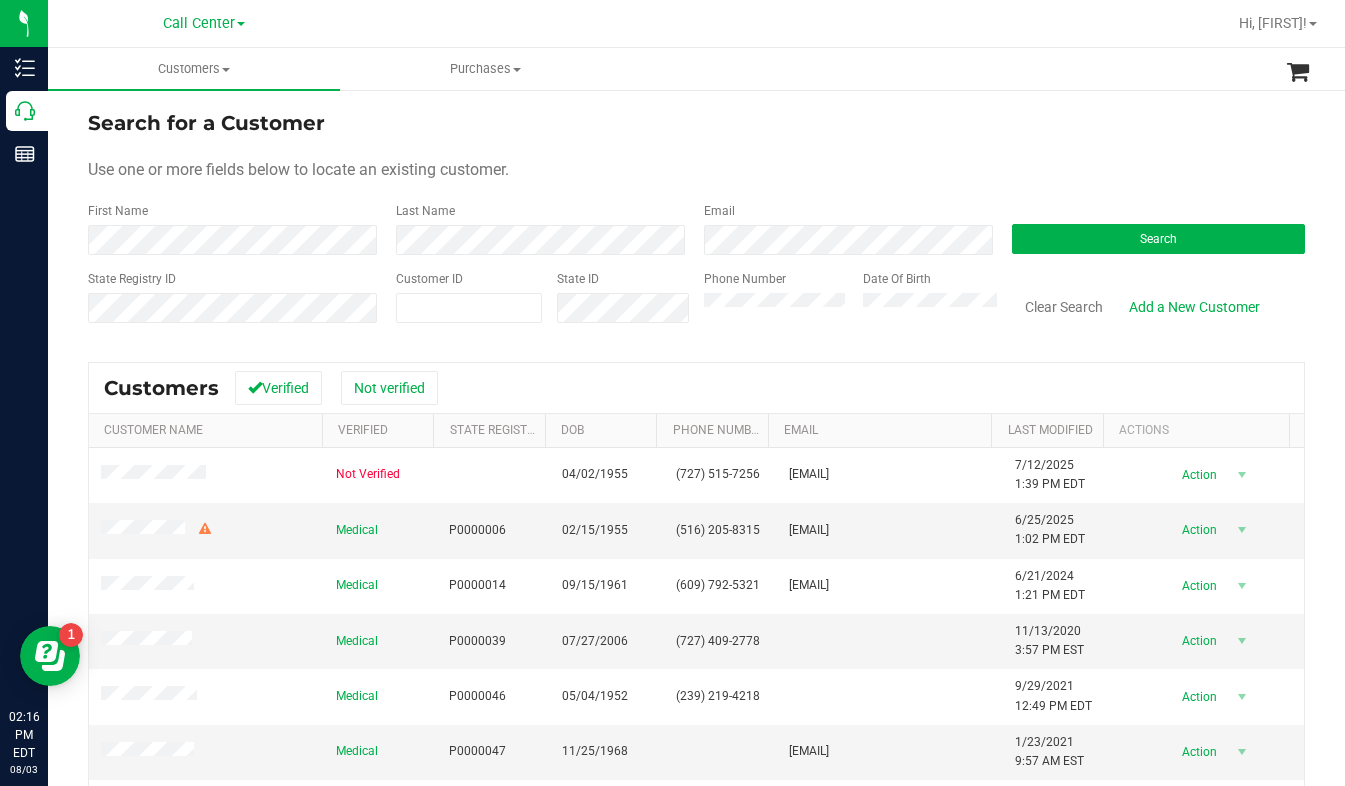 click on "Search for a Customer
Use one or more fields below to locate an existing customer.
First Name
Last Name
Email
Search
State Registry ID
Customer ID
State ID
Phone Number
Date Of Birth" at bounding box center (696, 224) 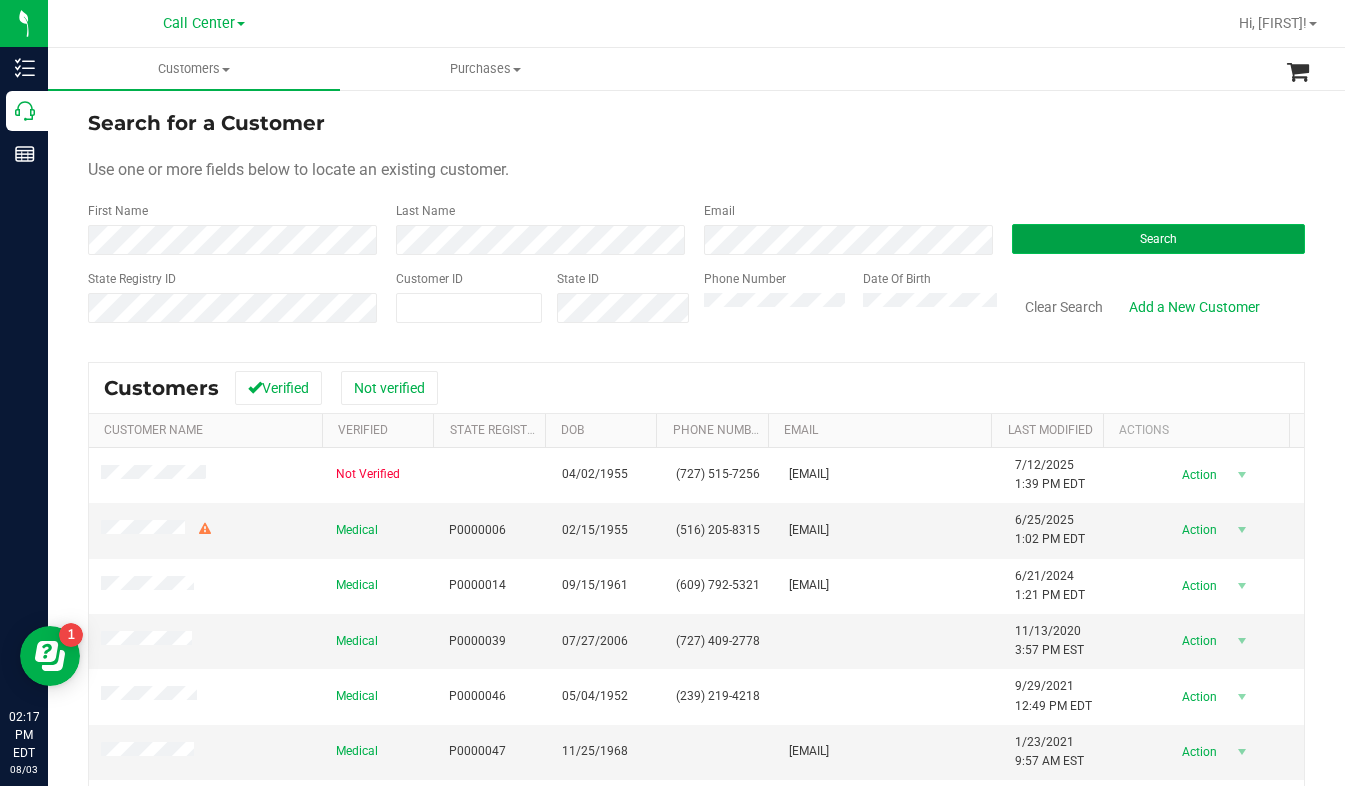 click on "Search" at bounding box center [1158, 239] 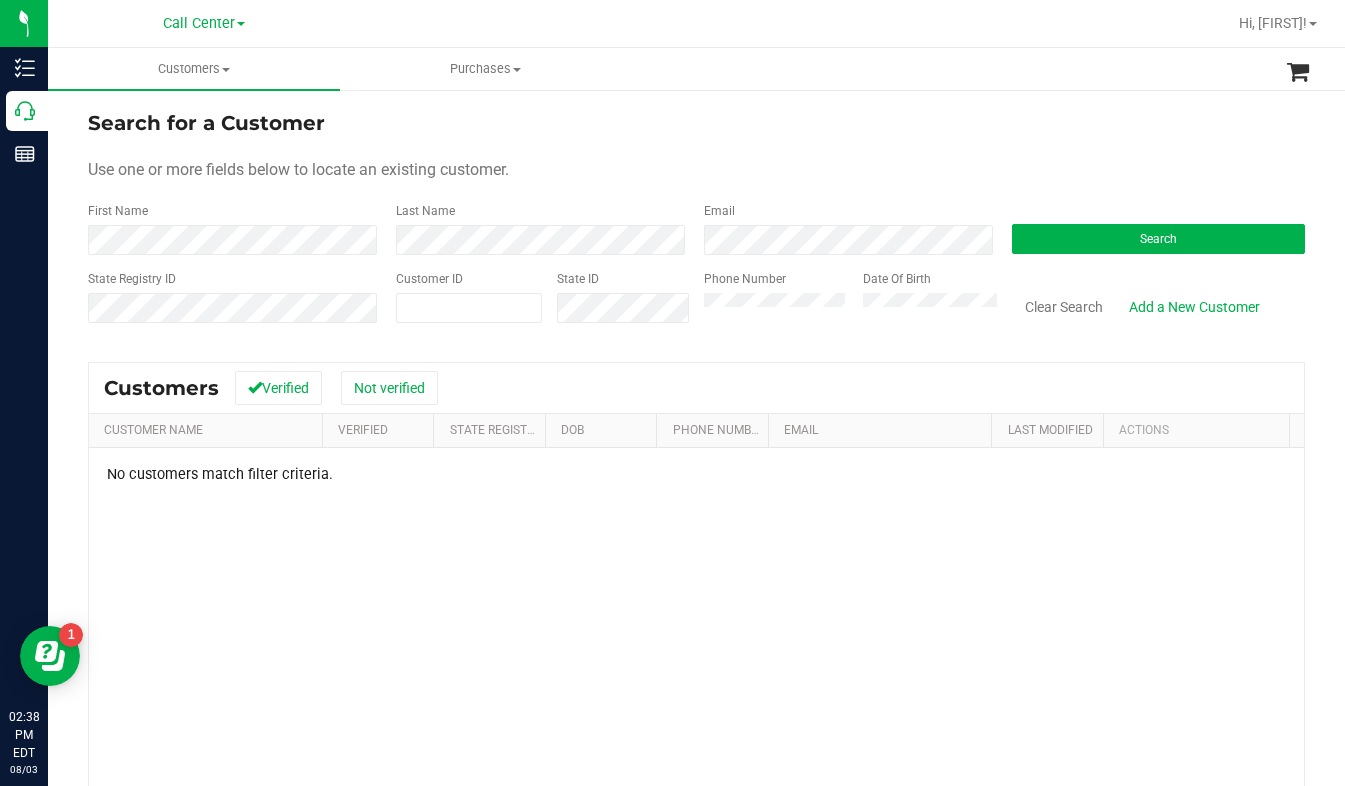 click on "Date Of Birth" at bounding box center [922, 305] 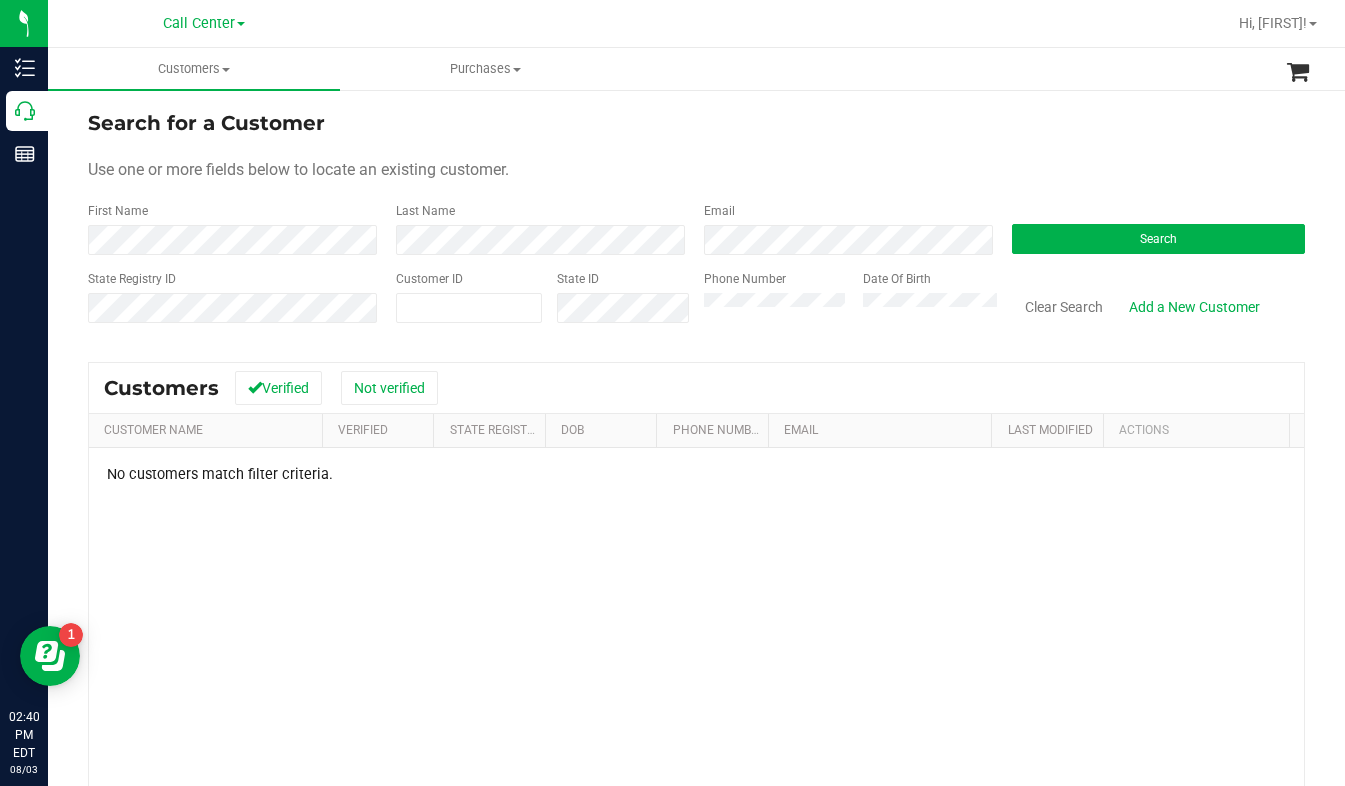click on "Search for a Customer
Use one or more fields below to locate an existing customer.
First Name
Last Name
Email
Search
State Registry ID
Customer ID
State ID
Phone Number
Date Of Birth" at bounding box center [696, 224] 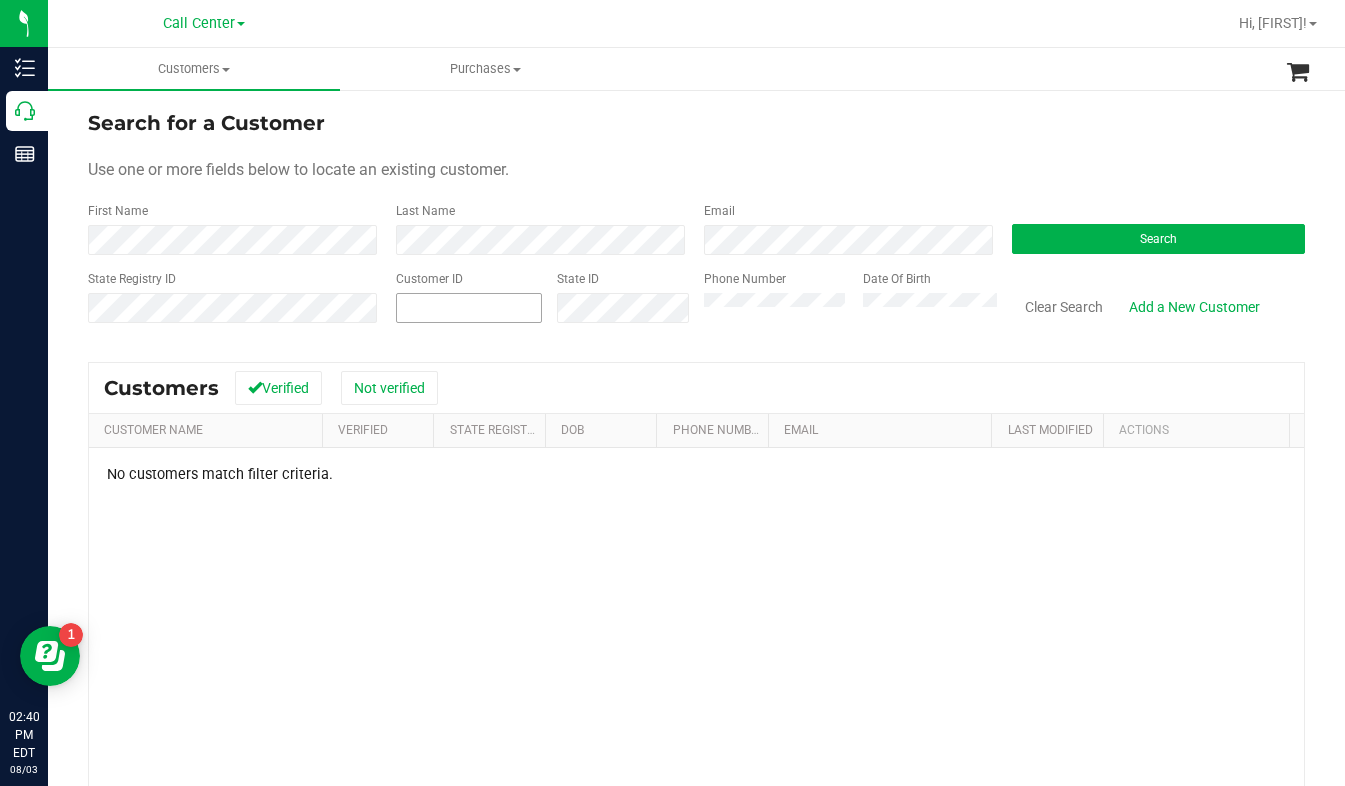 click at bounding box center (469, 308) 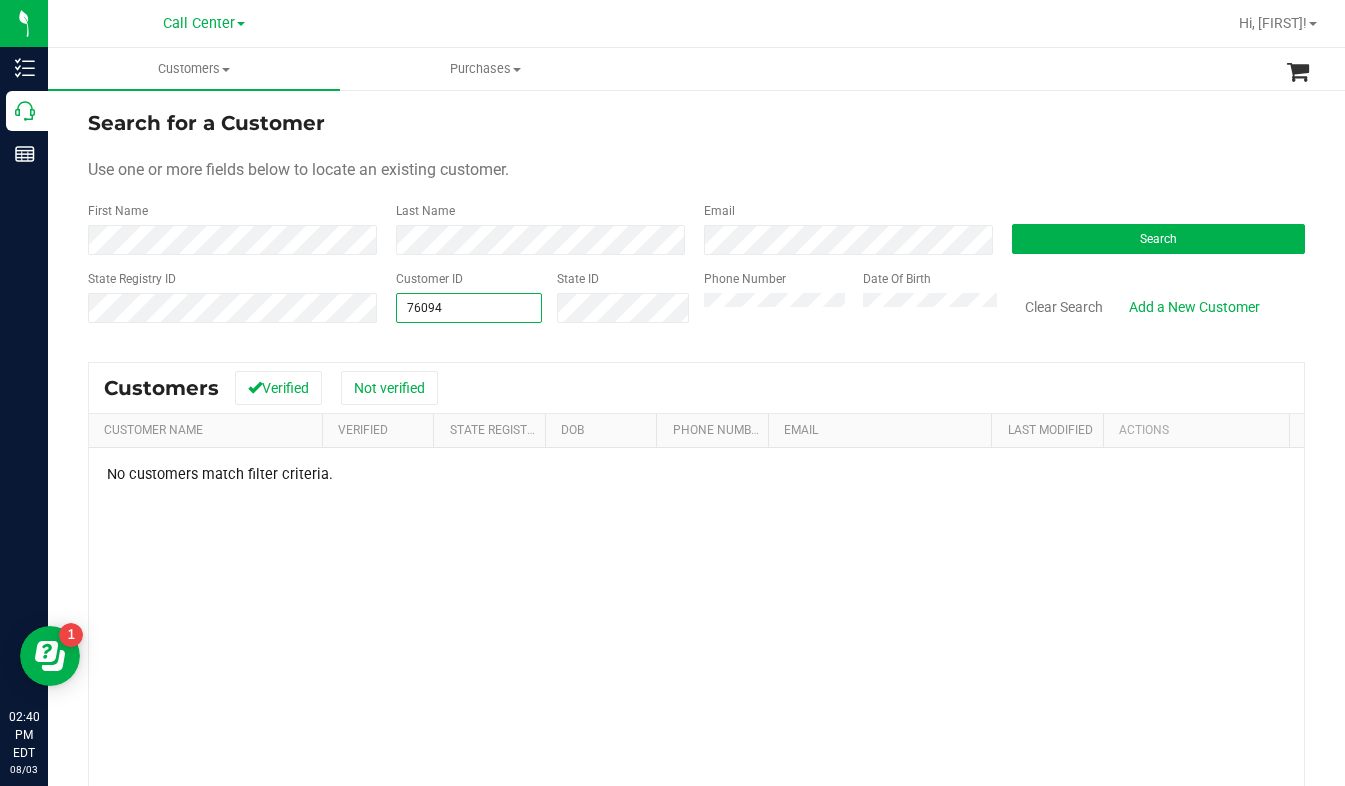 type on "[CUSTOMER_ID]" 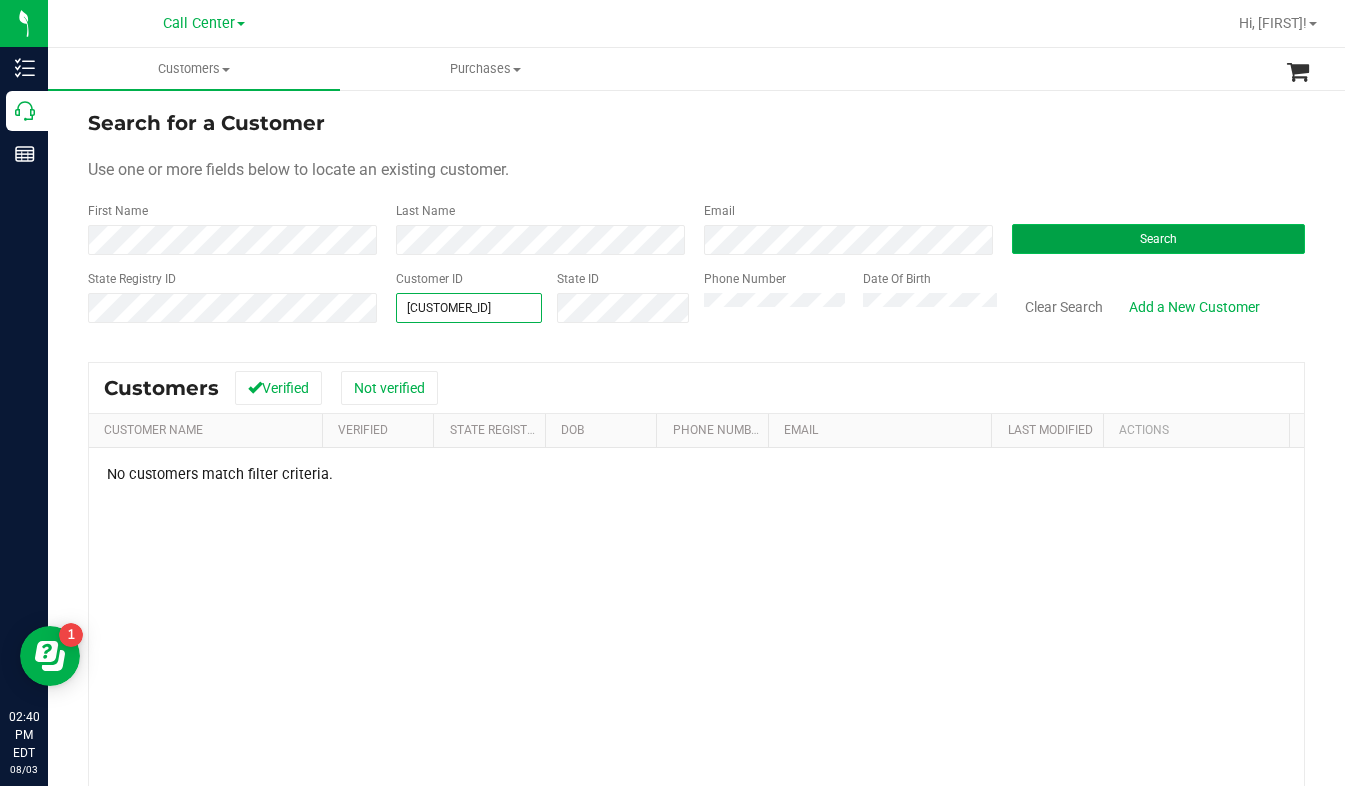 type on "[CUSTOMER_ID]" 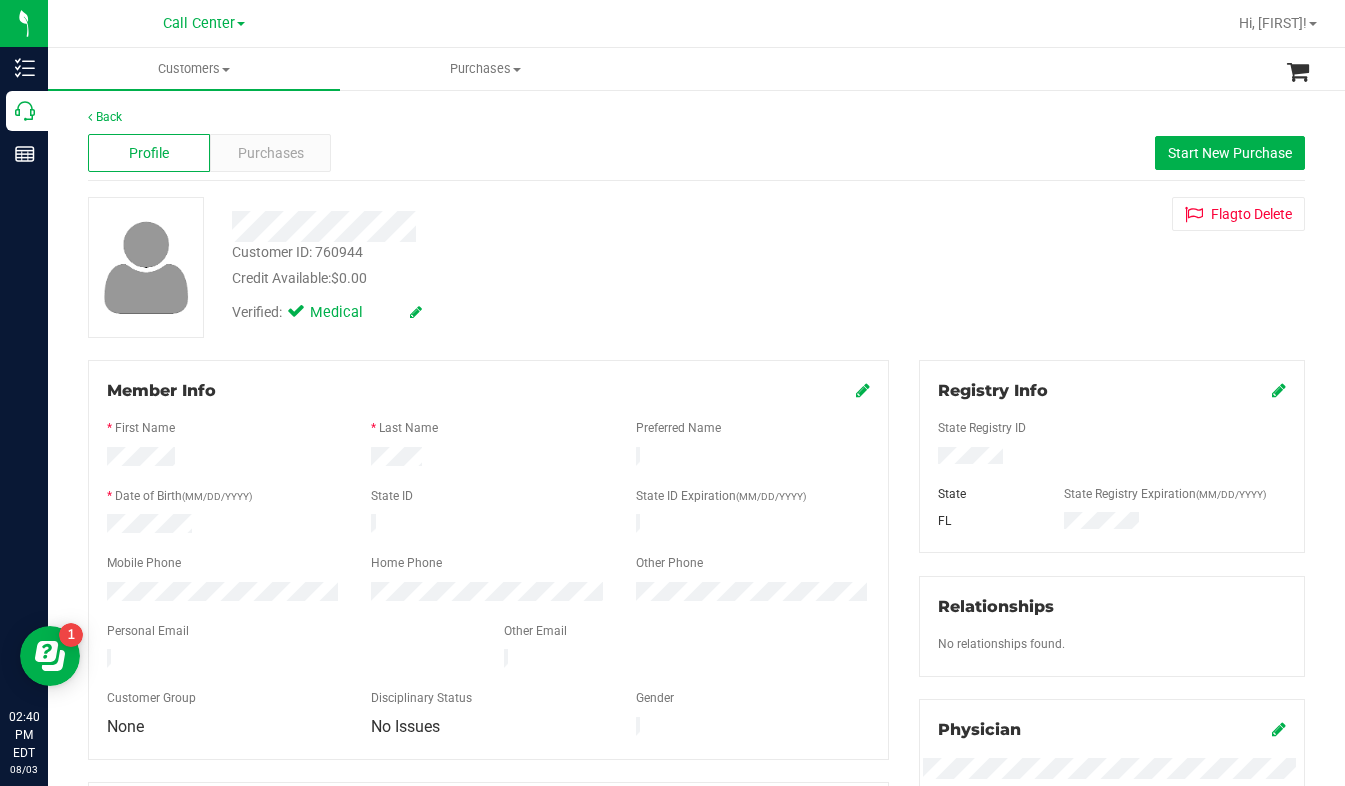 click on "Customer ID: [CUSTOMER_ID]
Credit Available:
$0.00
Verified:
Medical
Flag  to Delete" at bounding box center (696, 267) 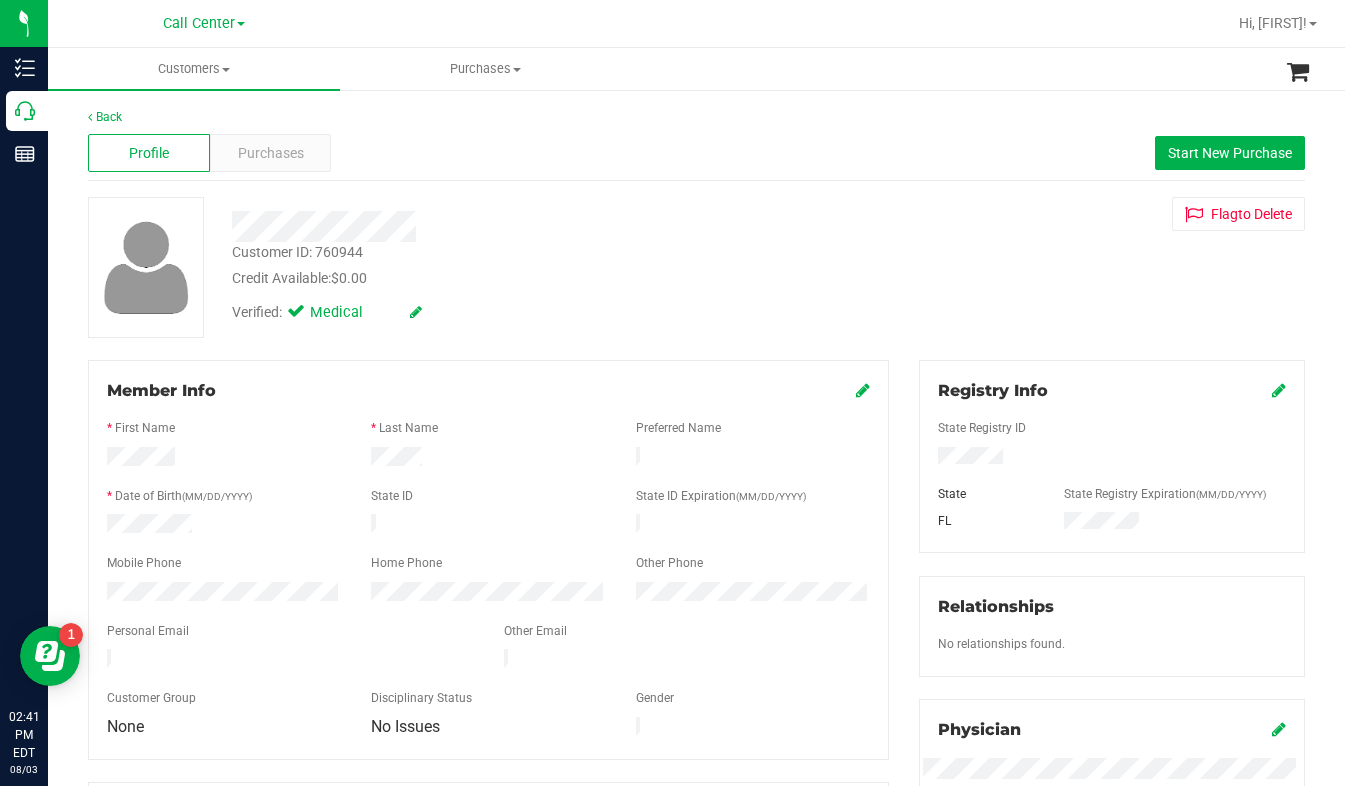 click on "Verified:
Medical" at bounding box center [529, 311] 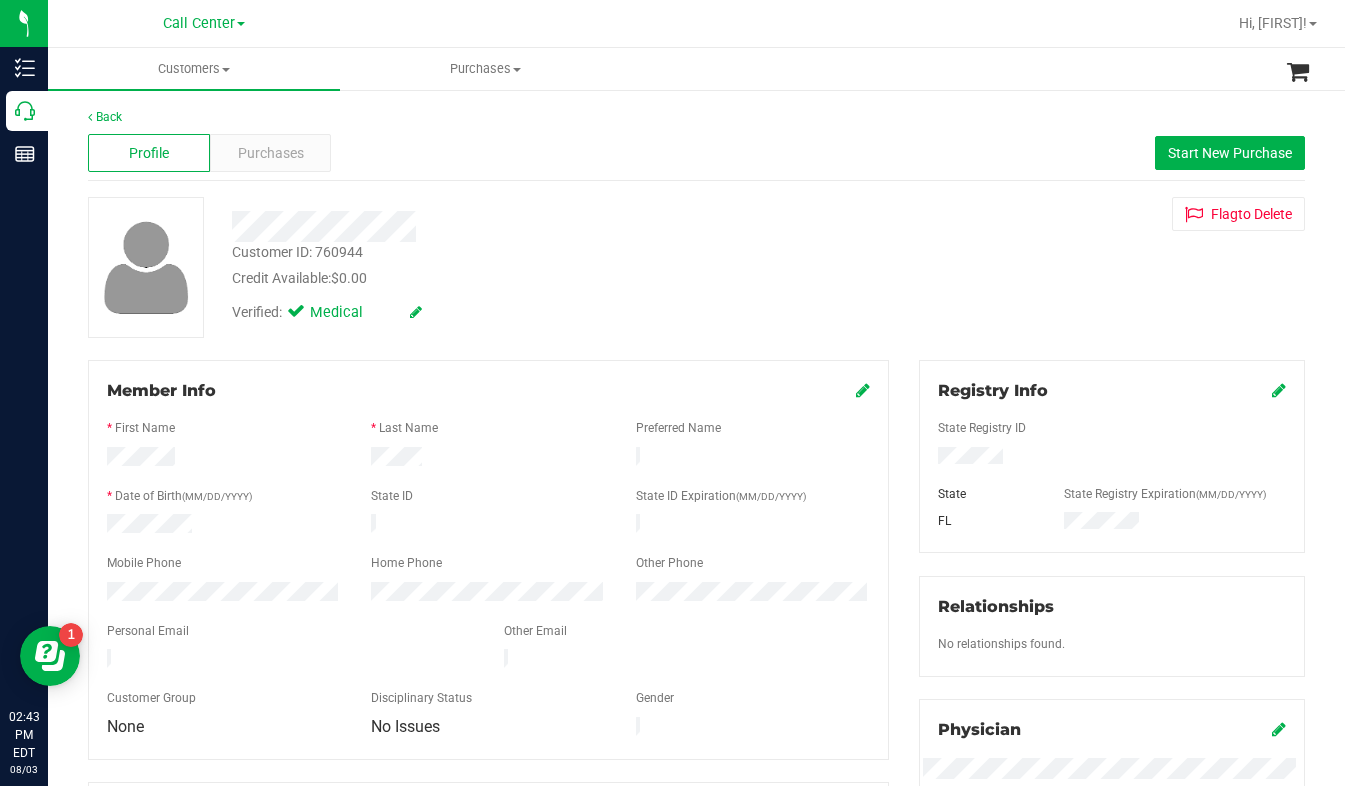 click on "Back
Profile
Purchases
Start New Purchase
Customer ID: [CUSTOMER_ID]
Credit Available:
$0.00
Verified:
Medical" at bounding box center [696, 745] 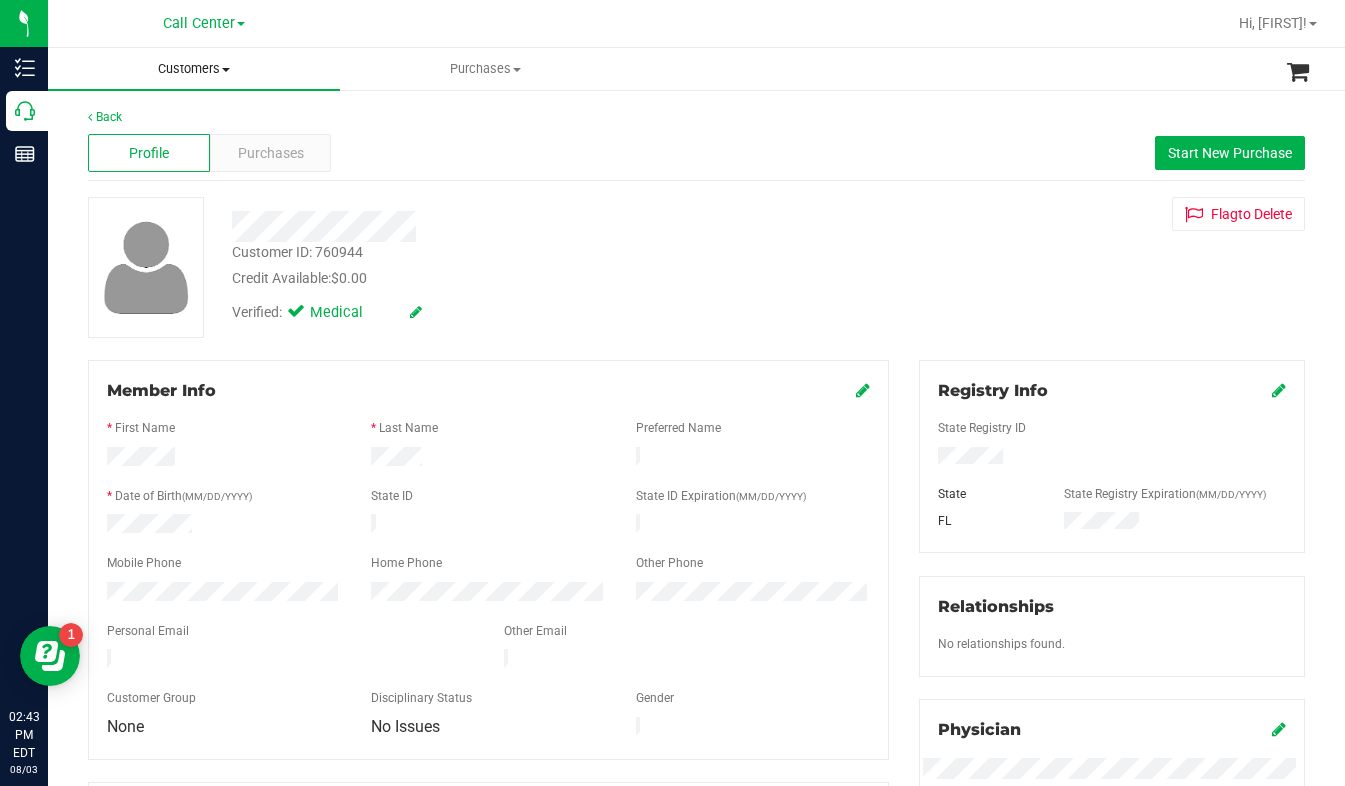 click at bounding box center (226, 70) 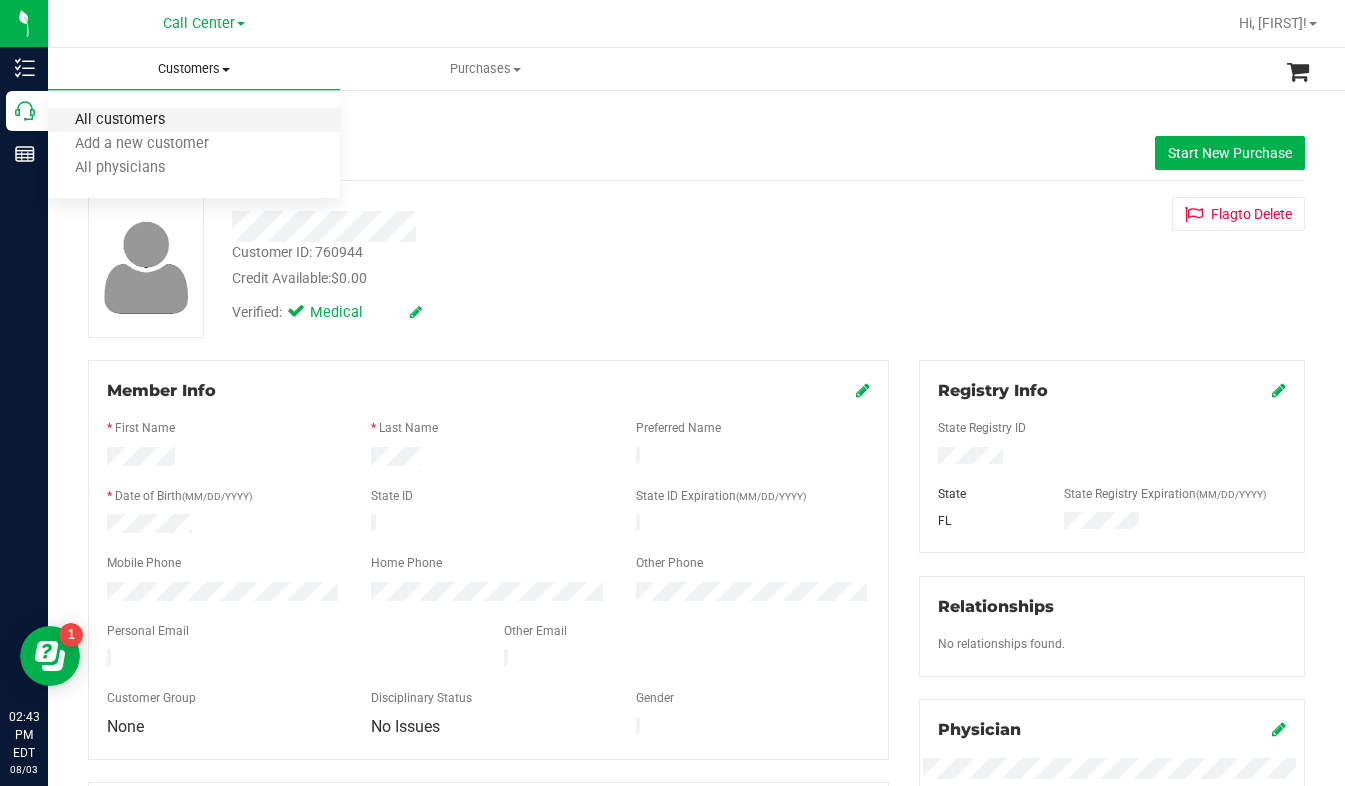 click on "All customers" at bounding box center (120, 120) 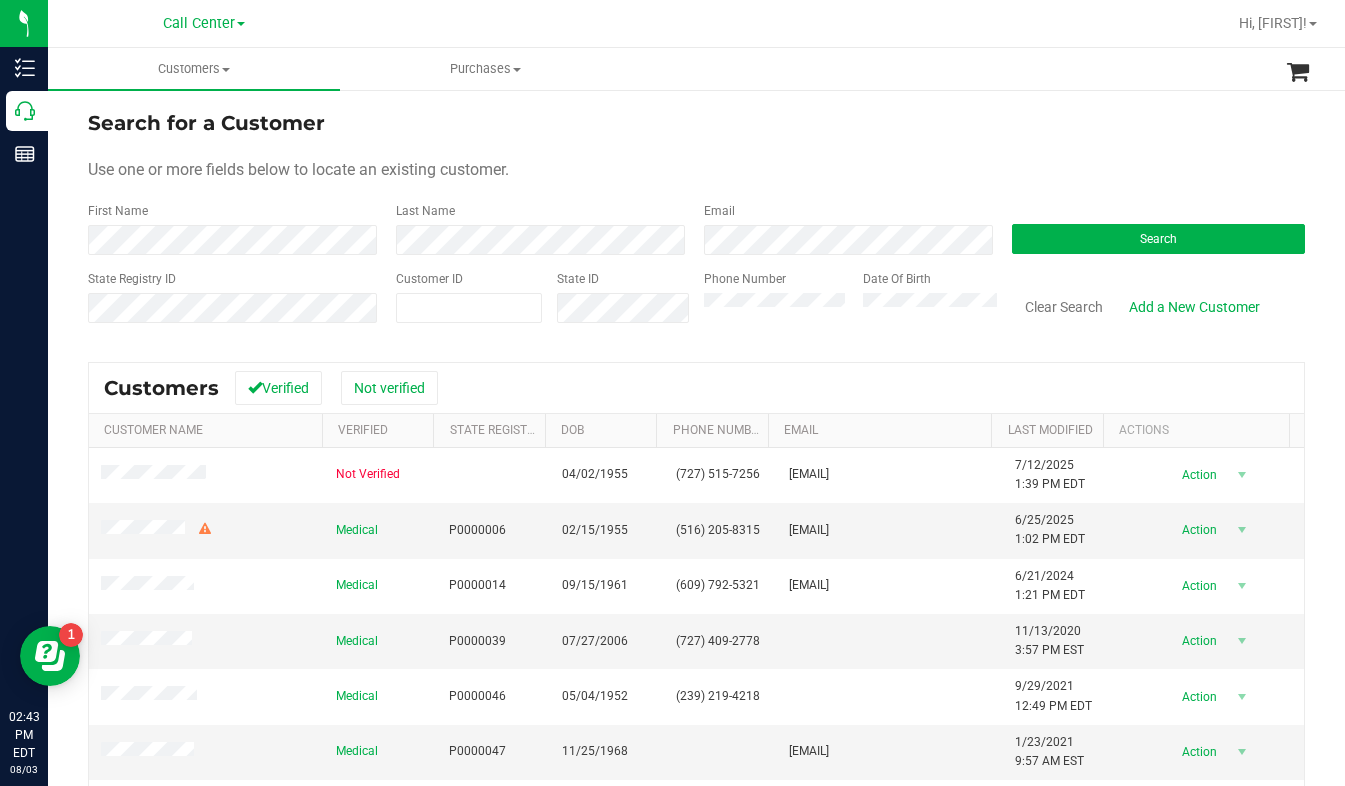 click on "Search for a Customer
Use one or more fields below to locate an existing customer.
First Name
Last Name
Email
Search
State Registry ID
Customer ID
State ID
Phone Number
Date Of Birth" at bounding box center [696, 224] 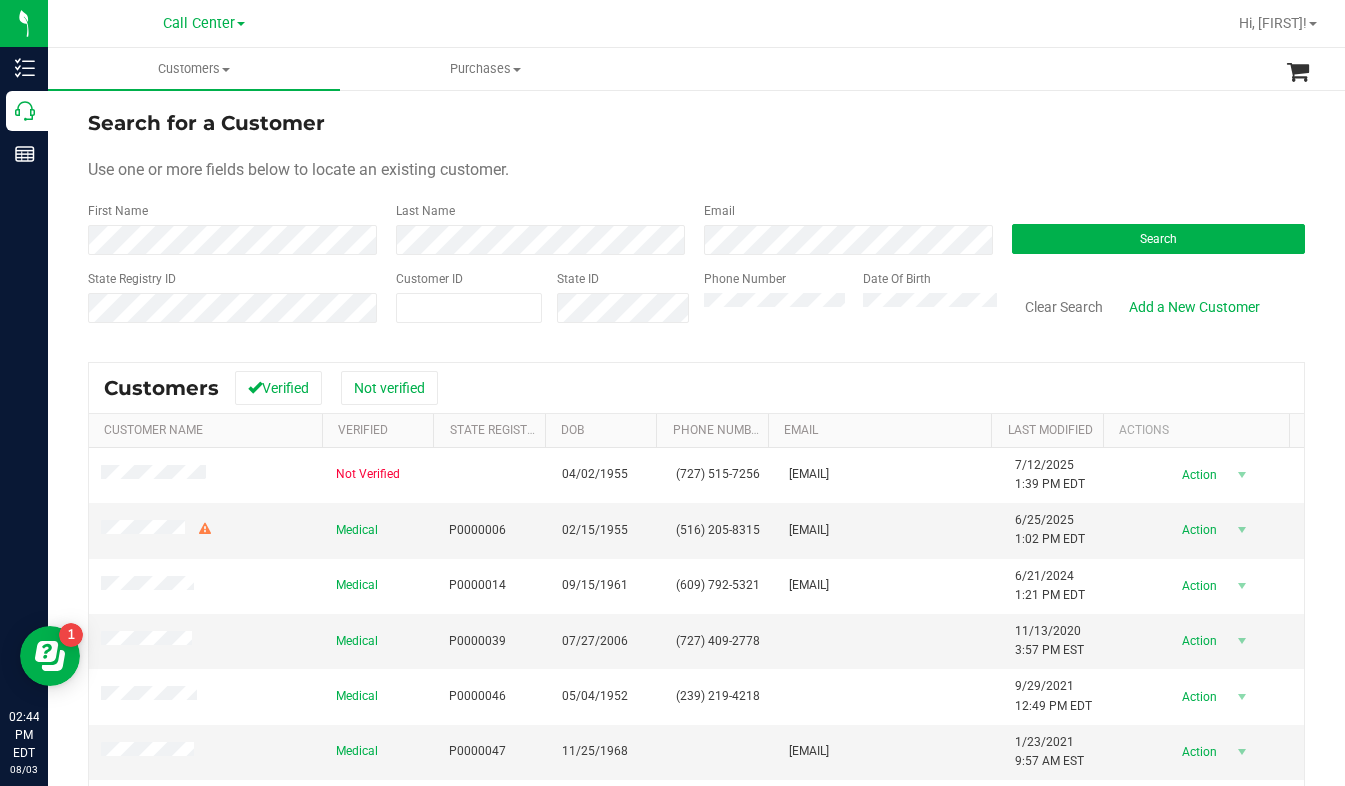 click on "Search for a Customer
Use one or more fields below to locate an existing customer.
First Name
Last Name
Email
Search
State Registry ID
Customer ID
State ID
Phone Number
Date Of Birth" at bounding box center (696, 224) 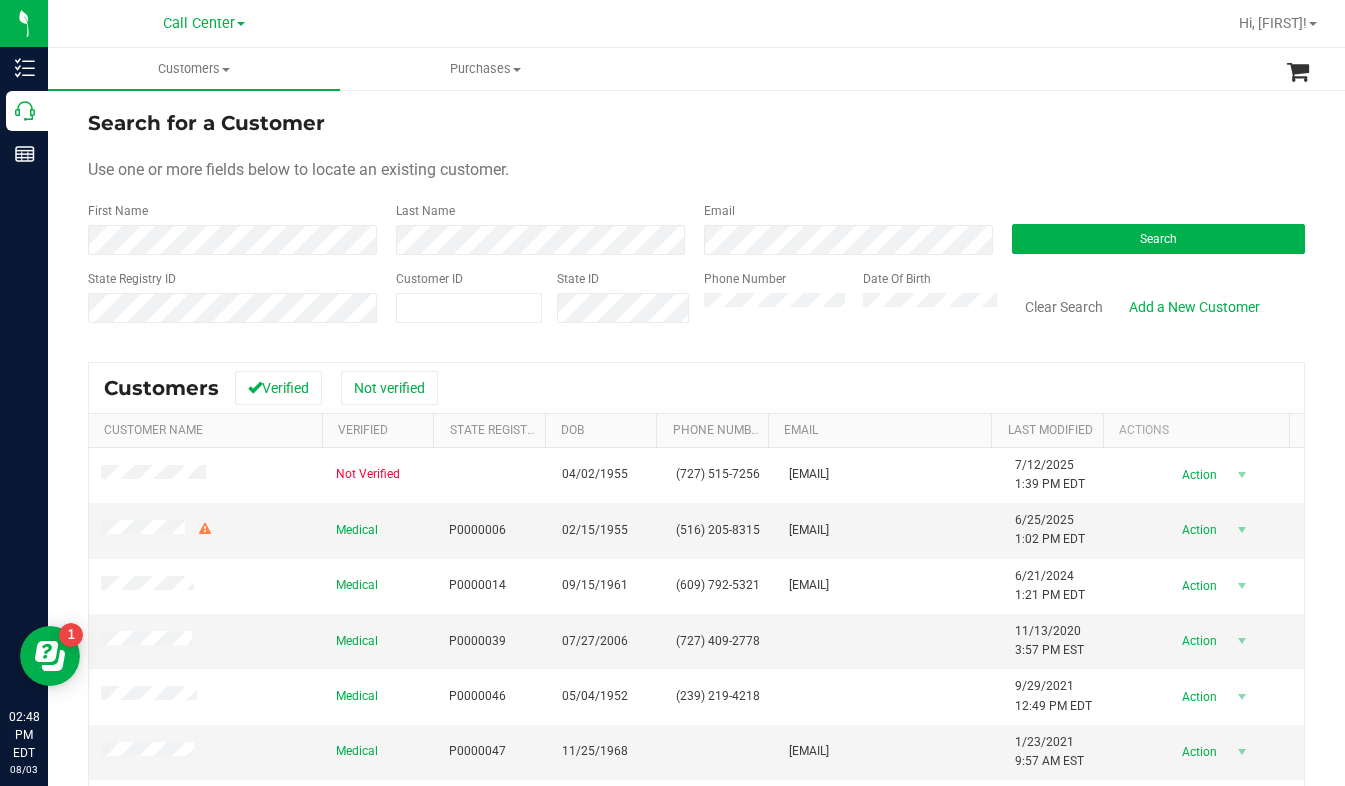 click on "Search for a Customer
Use one or more fields below to locate an existing customer.
First Name
Last Name
Email
Search
State Registry ID
Customer ID
State ID
Phone Number
Date Of Birth" at bounding box center (696, 224) 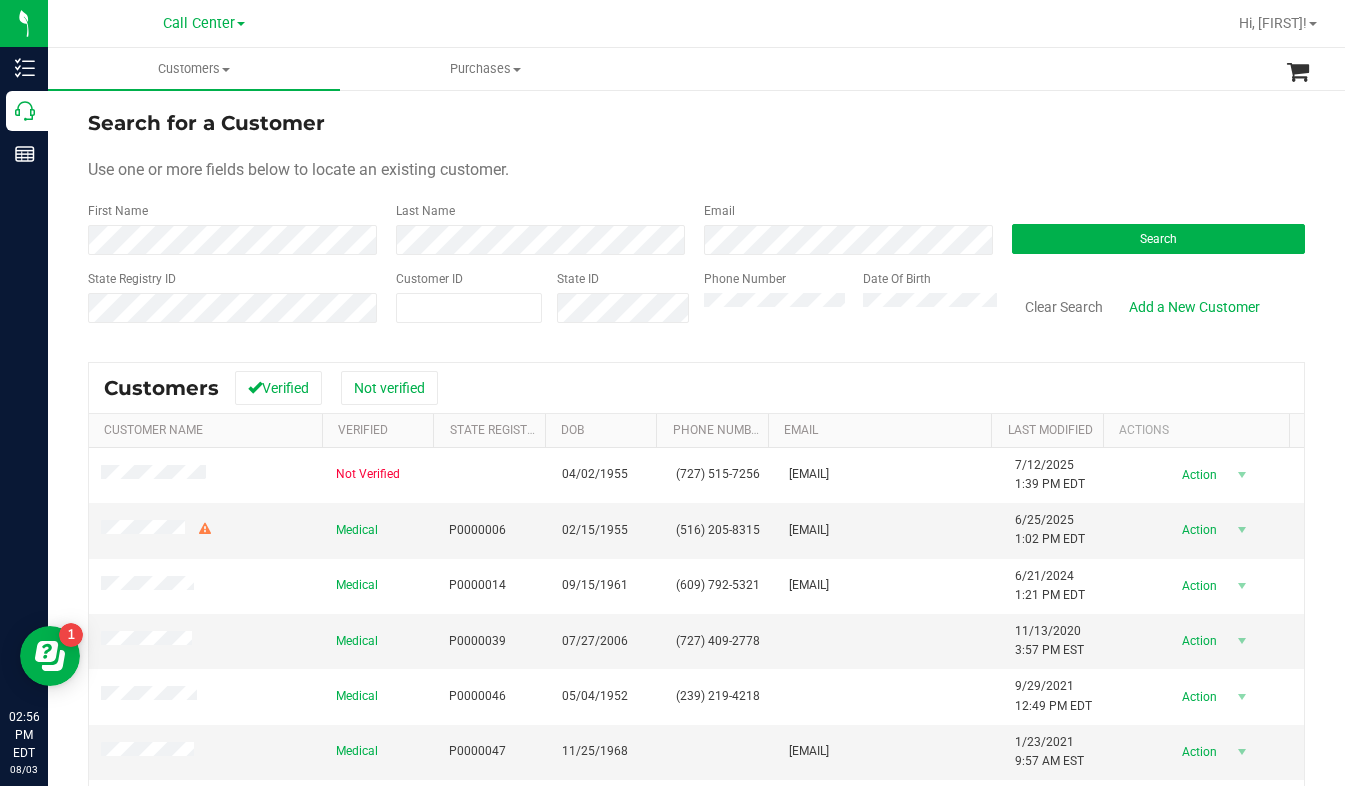click on "Search for a Customer
Use one or more fields below to locate an existing customer.
First Name
Last Name
Email
Search
State Registry ID
Customer ID
State ID
Phone Number" at bounding box center [696, 550] 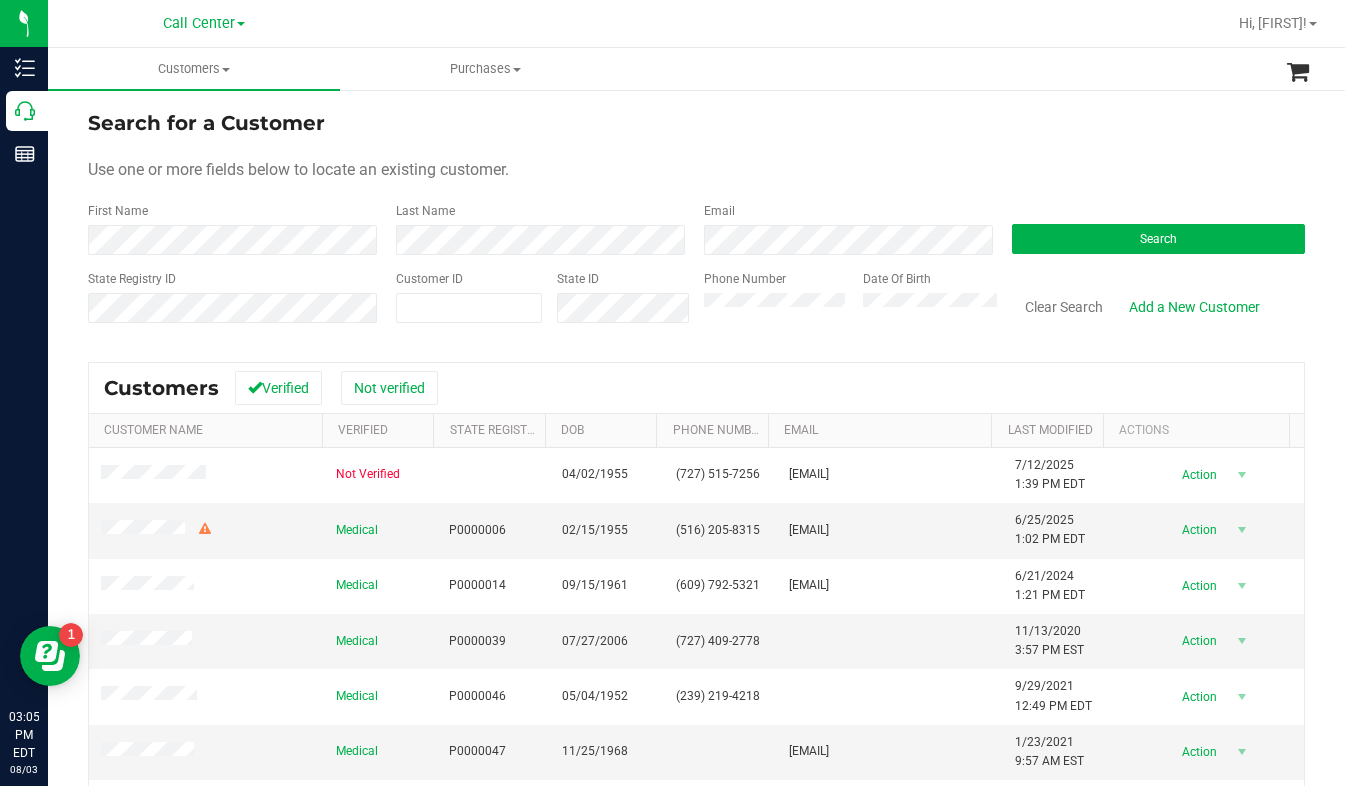 click on "Search for a Customer
Use one or more fields below to locate an existing customer.
First Name
Last Name
Email
Search
State Registry ID
Customer ID
State ID
Phone Number
Date Of Birth" at bounding box center (696, 224) 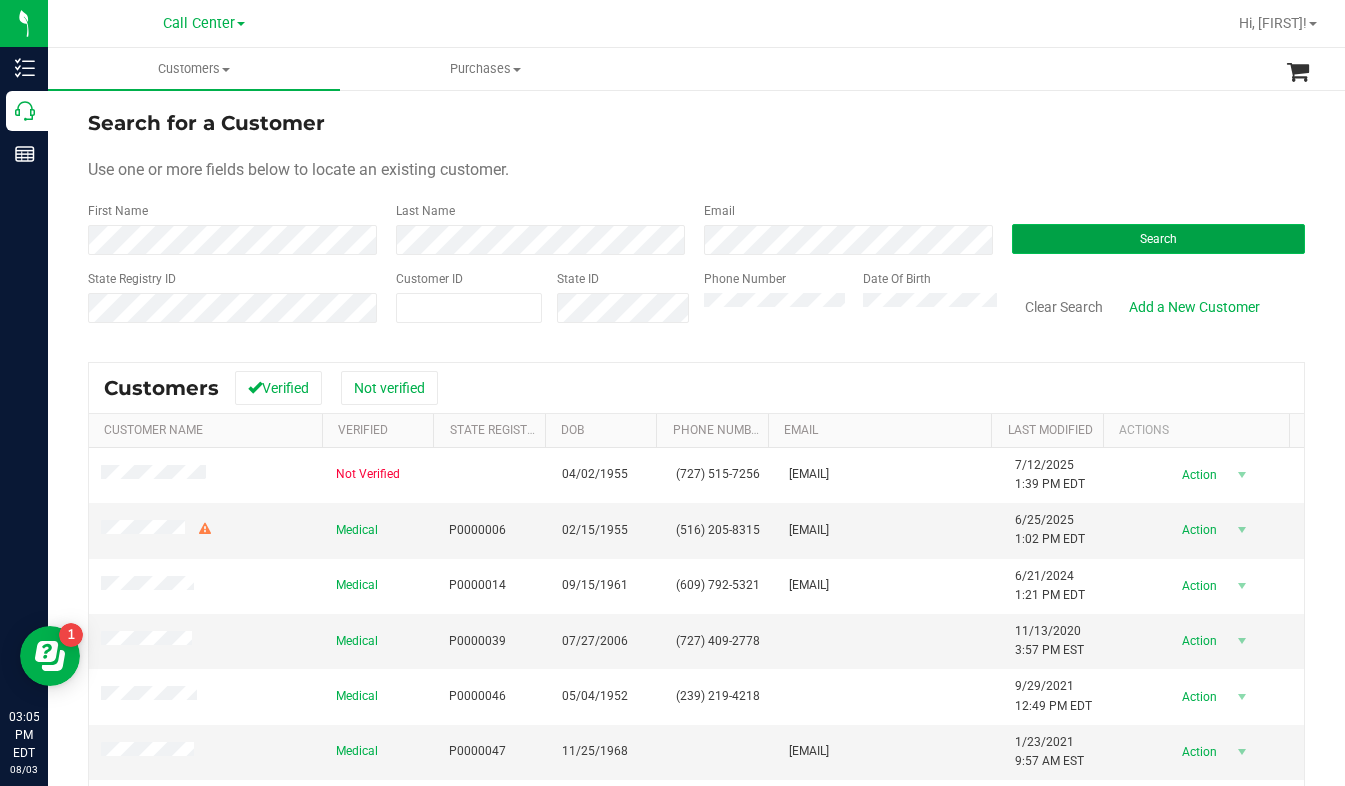 click on "Search" at bounding box center [1158, 239] 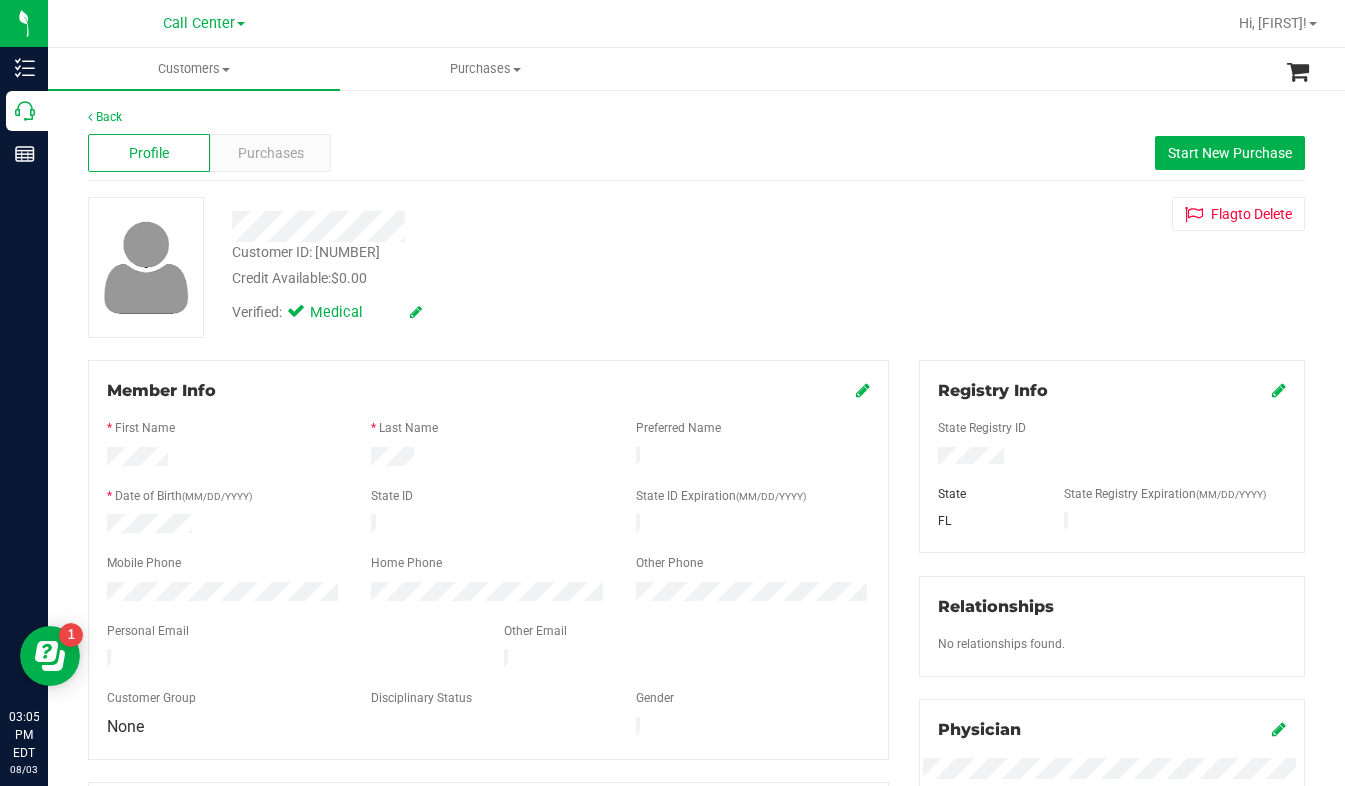 click on "Credit Available:
$0.00" at bounding box center (529, 278) 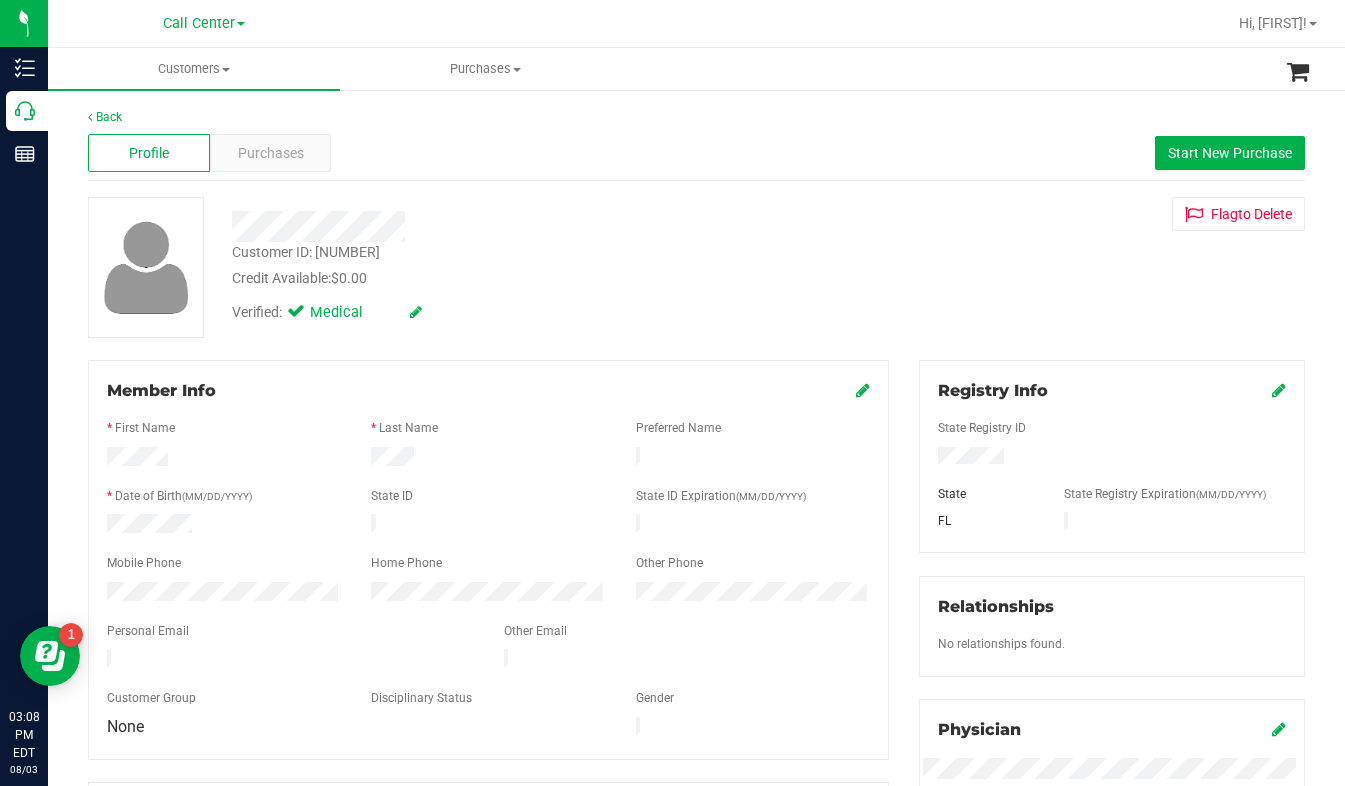 click on "Customer ID: [NUMBER]
Credit Available:
$0.00
Verified:
Medical
Flag  to Delete" at bounding box center (696, 267) 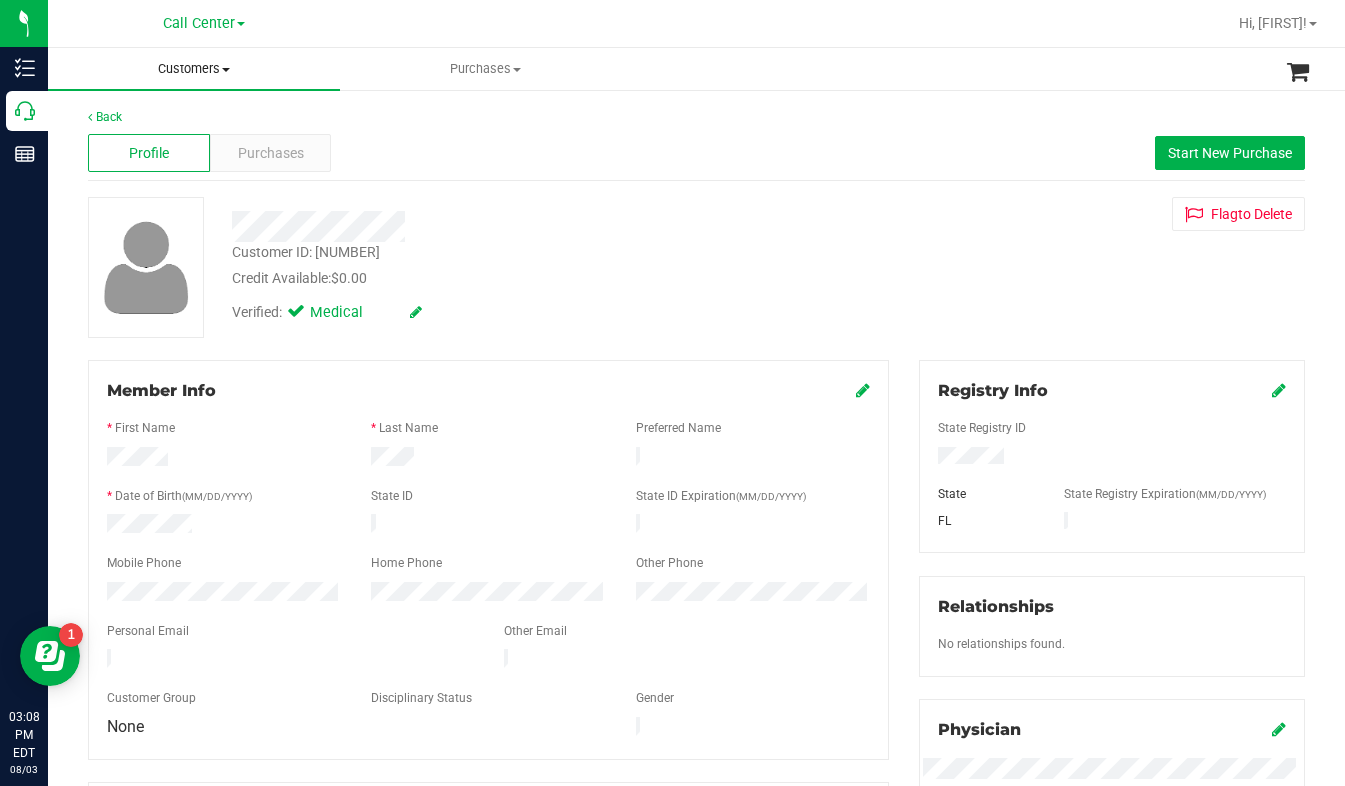 click on "Customers" at bounding box center (194, 69) 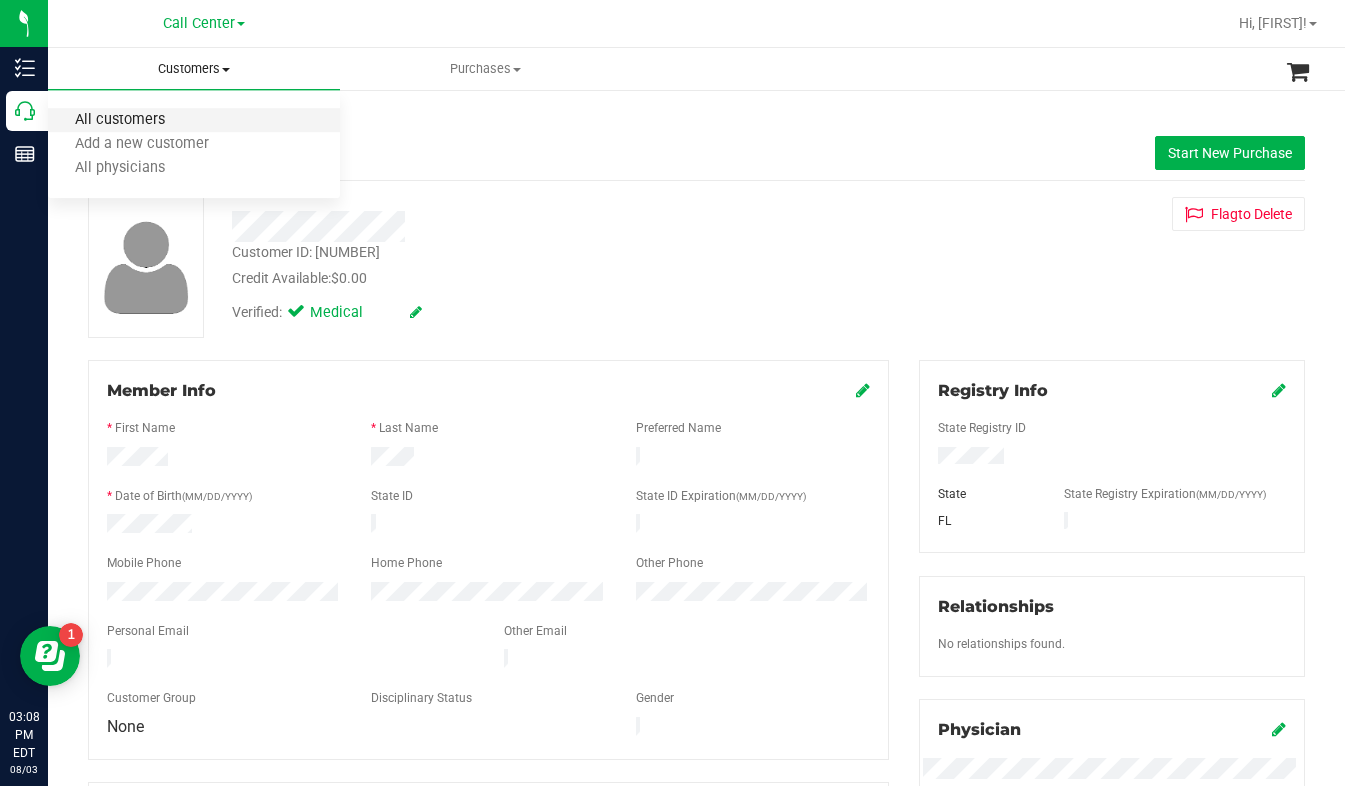 click on "All customers" at bounding box center [120, 120] 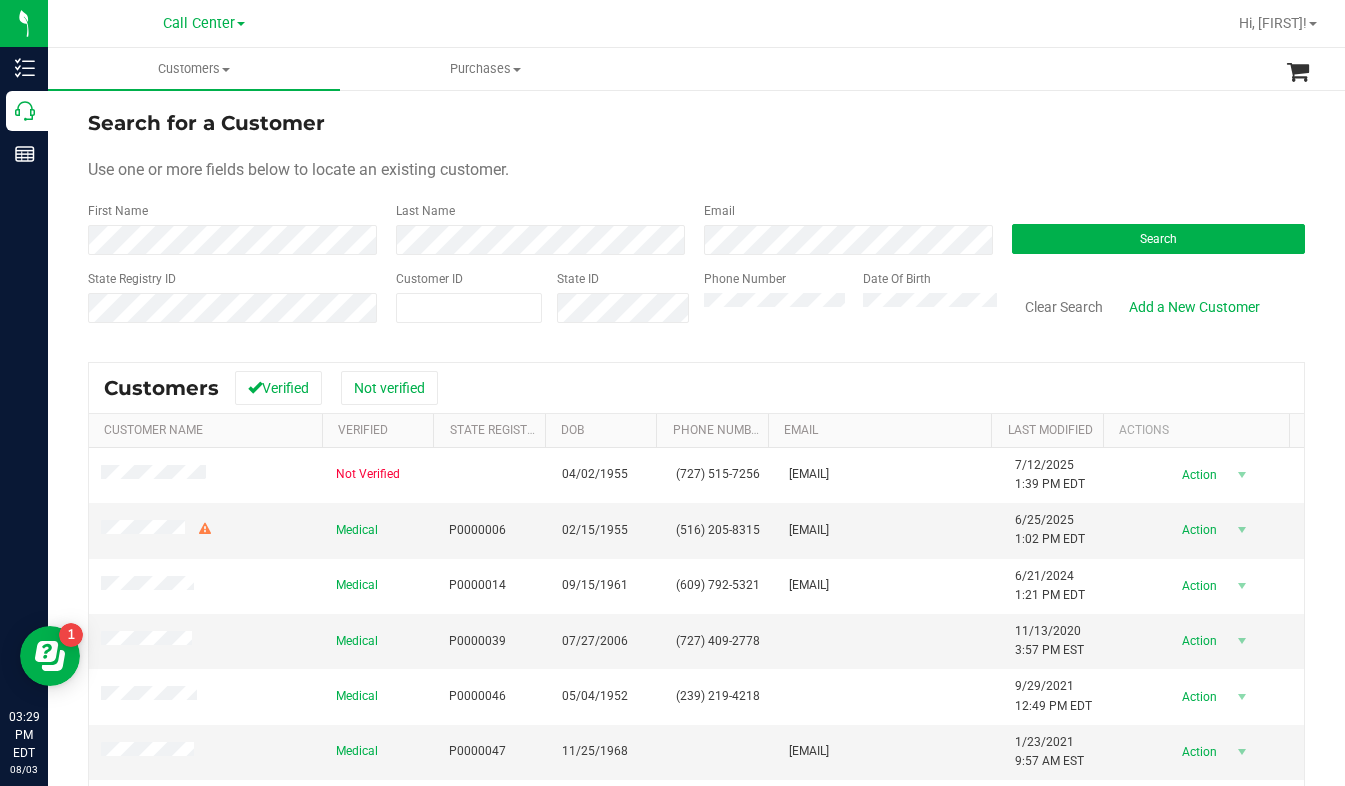 click on "Search for a Customer
Use one or more fields below to locate an existing customer.
First Name
Last Name
Email
Search
State Registry ID
Customer ID
State ID
Phone Number
Date Of Birth" at bounding box center (696, 224) 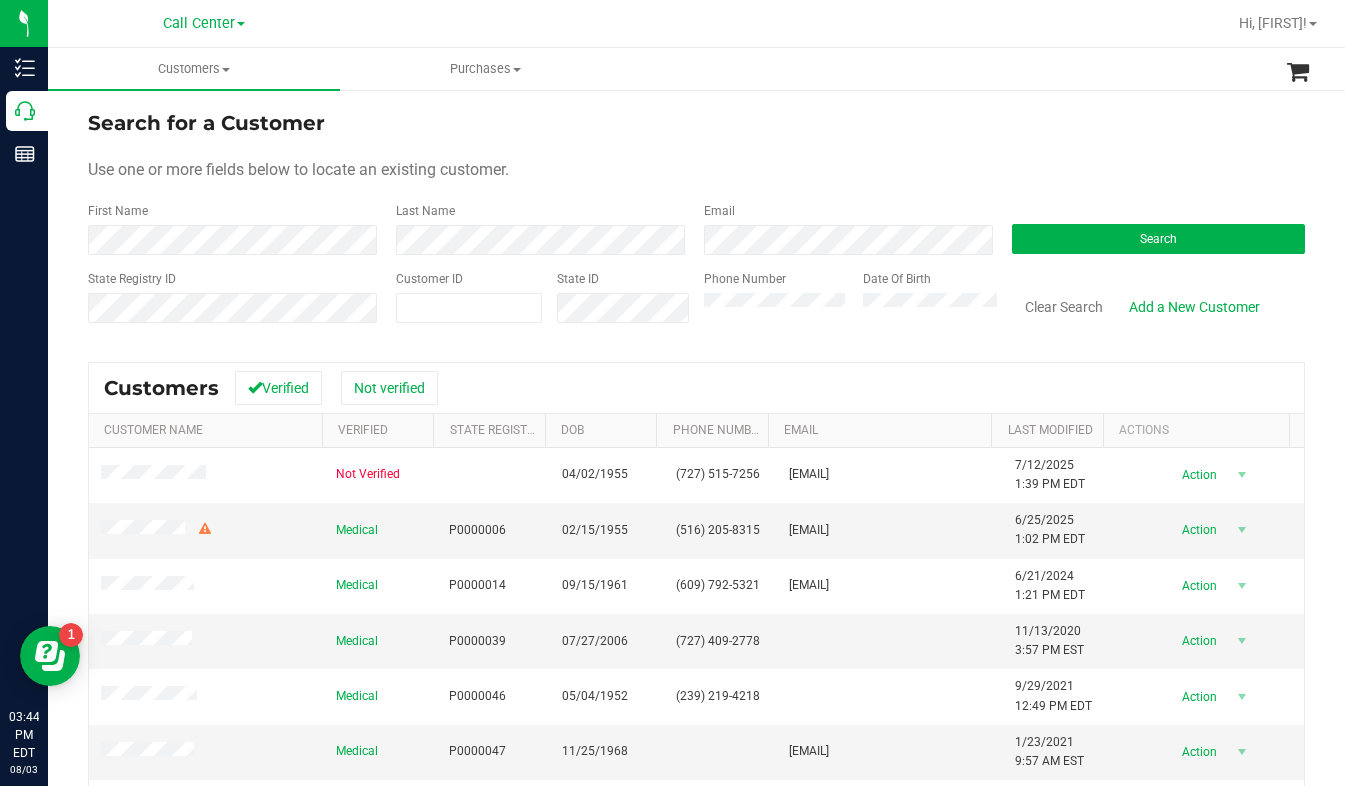 click on "Search for a Customer
Use one or more fields below to locate an existing customer.
First Name
Last Name
Email
Search
State Registry ID
Customer ID
State ID
Phone Number
Date Of Birth" at bounding box center [696, 224] 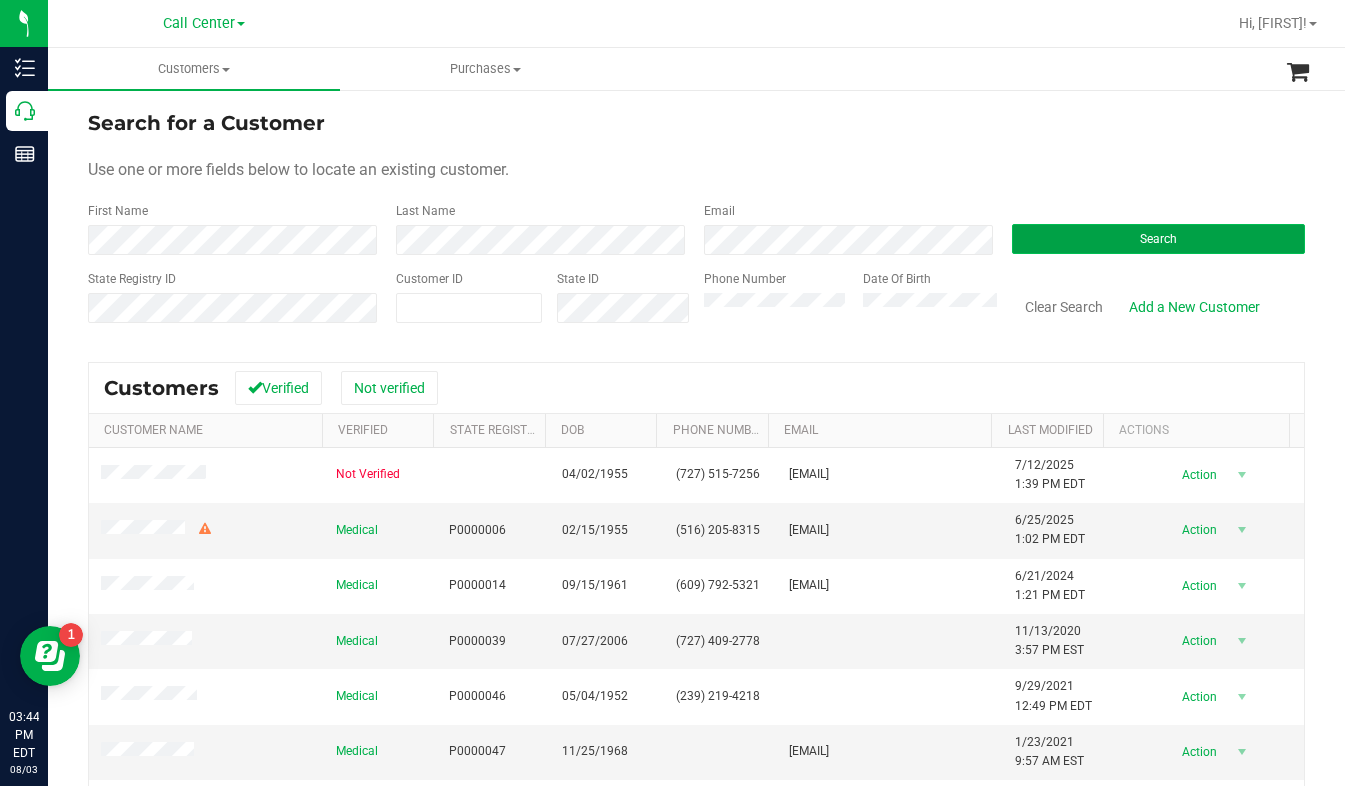 click on "Search" at bounding box center (1158, 239) 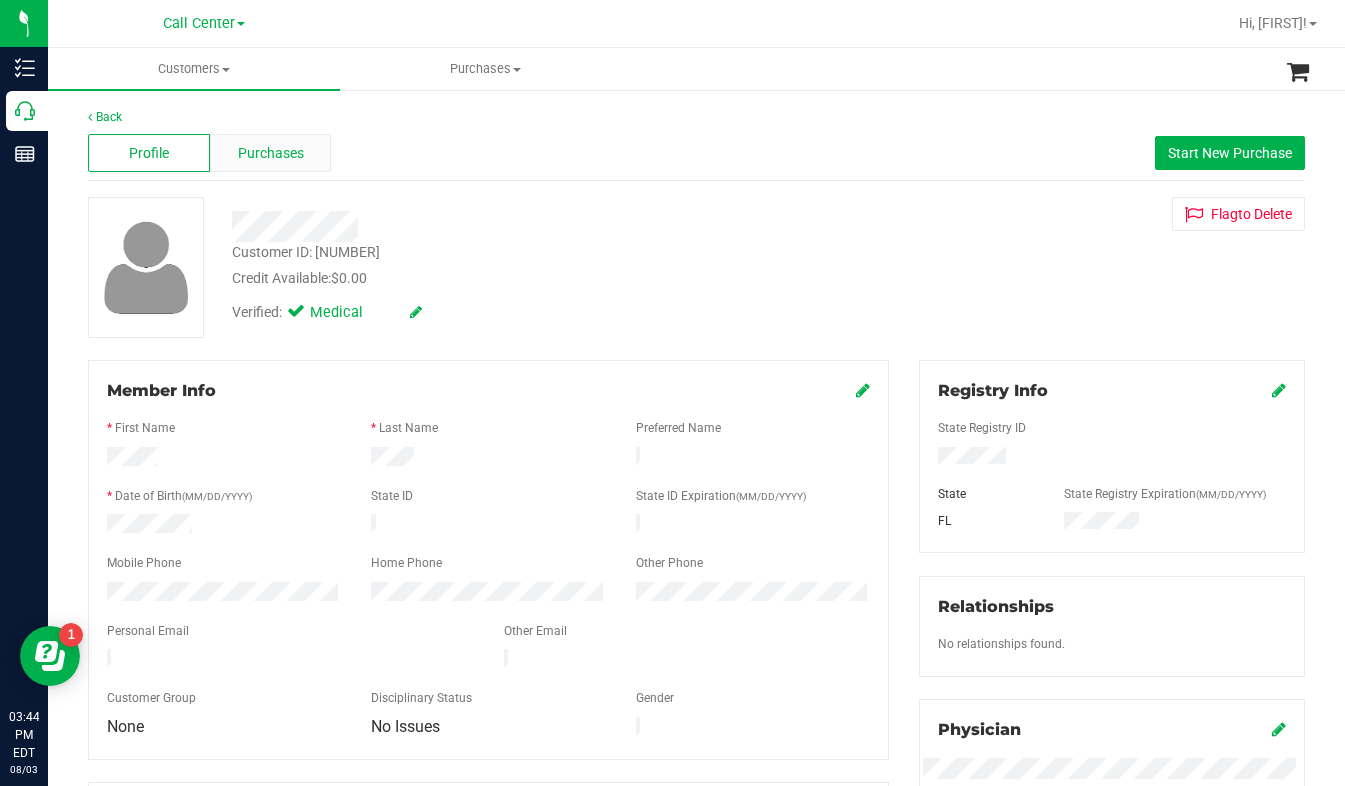 click on "Purchases" at bounding box center [271, 153] 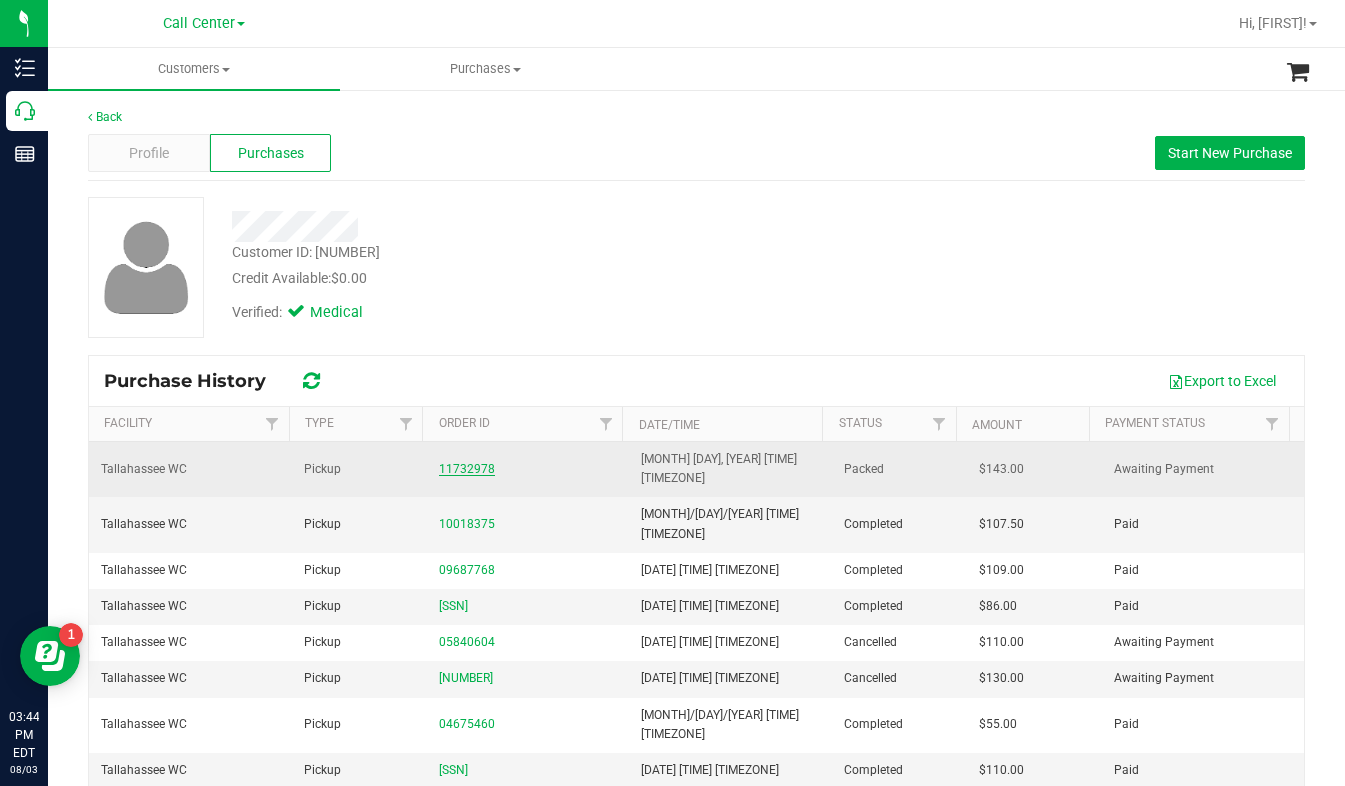 click on "11732978" at bounding box center (467, 469) 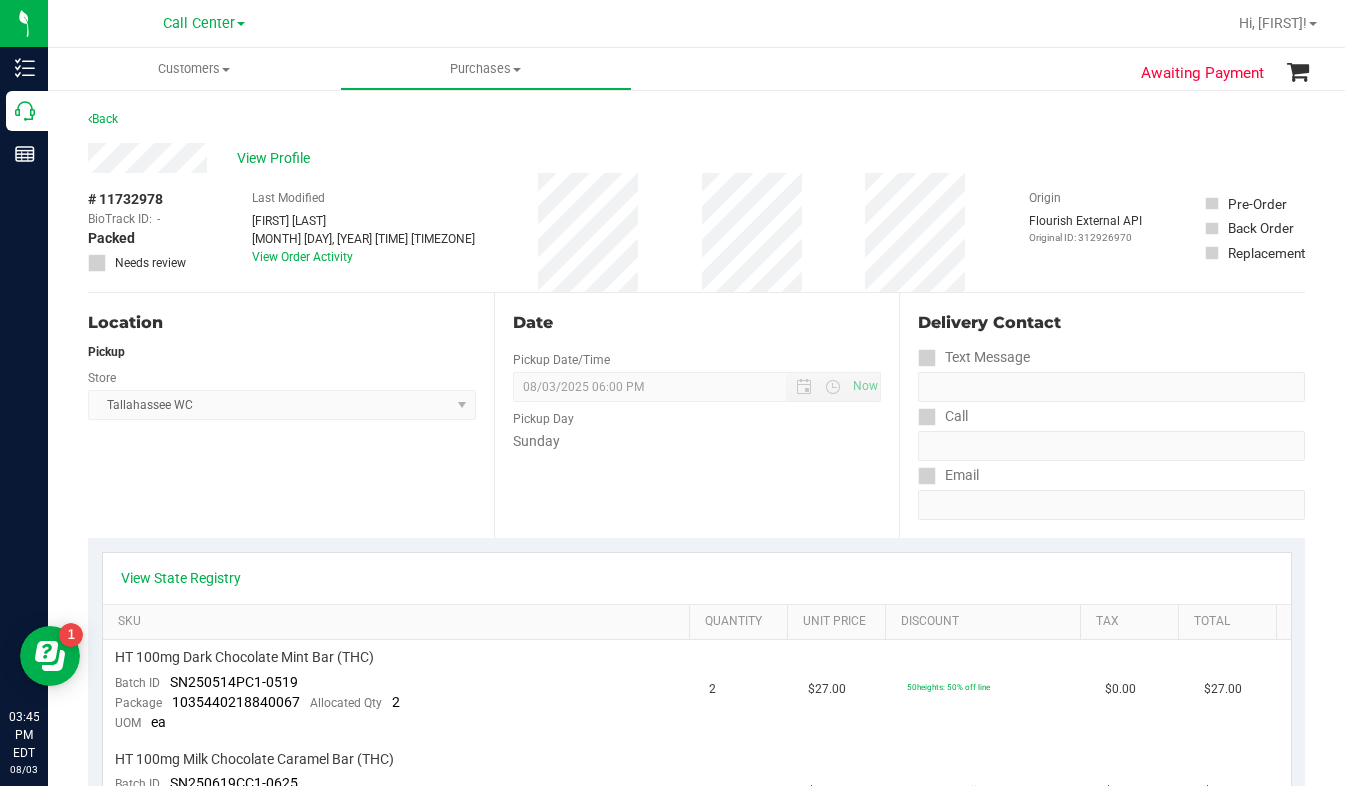 scroll, scrollTop: 0, scrollLeft: 0, axis: both 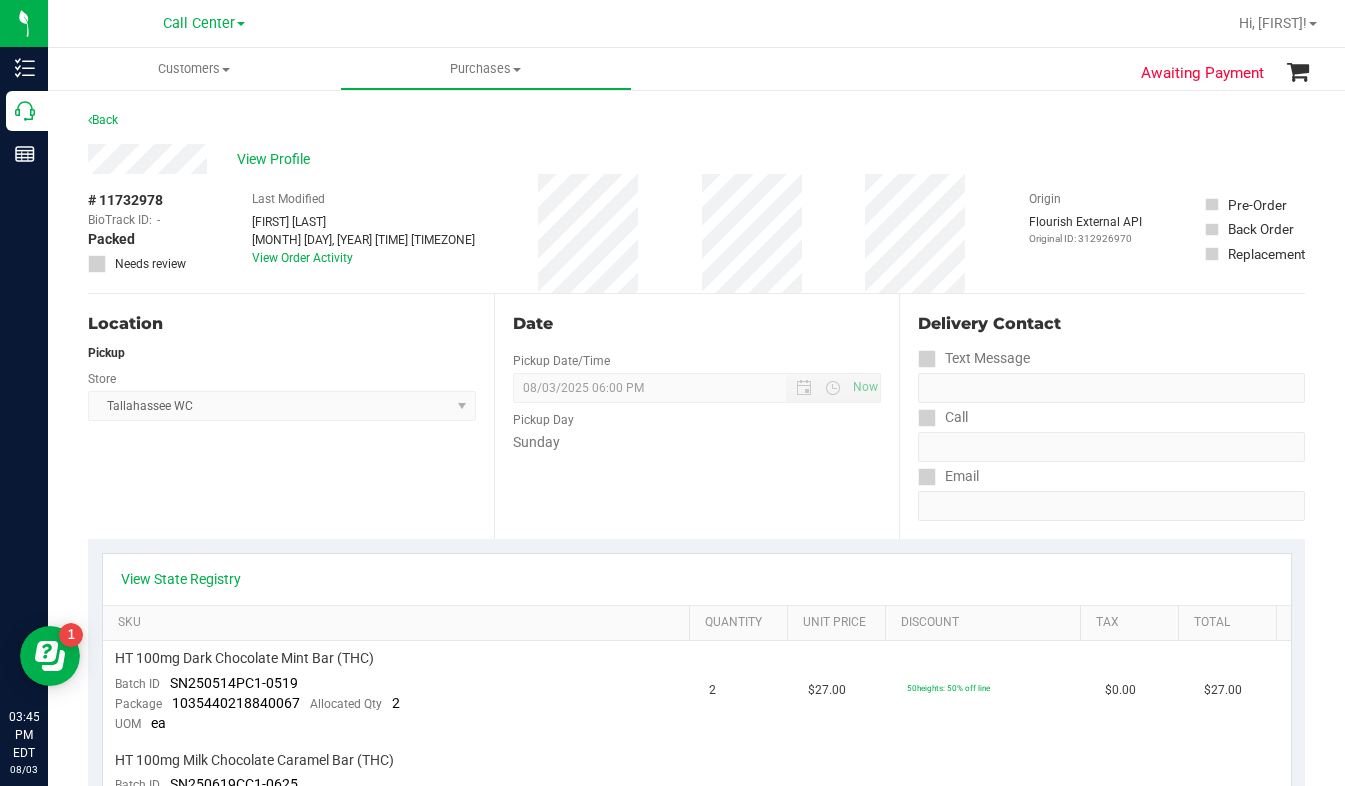 click on "Location
Pickup
Store
Tallahassee WC Select Store Bonita Springs WC Boynton Beach WC Bradenton WC Brandon WC Brooksville WC Call Center Clermont WC Crestview WC Deerfield Beach WC Delray Beach WC Deltona WC Ft Walton Beach WC Ft. Lauderdale WC Ft. Myers WC Gainesville WC Jax Atlantic WC JAX DC REP Jax WC Key West WC Lakeland WC Largo WC Lehigh Acres DC REP Merritt Island WC Miami 72nd WC Miami Beach WC Miami Dadeland WC Miramar DC REP New Port Richey WC North Palm Beach WC North Port WC Ocala WC Orange Park WC Orlando Colonial WC Orlando DC REP Orlando WC Oviedo WC Palm Bay WC Palm Coast WC Panama City WC Pensacola WC Port Orange WC Port St. Lucie WC Sebring WC South Tampa WC St. Pete WC Summerfield WC Tallahassee DC REP Tallahassee WC Tampa DC Testing Tampa Warehouse Tampa WC TX Austin DC TX Plano Retail WPB DC" at bounding box center [291, 416] 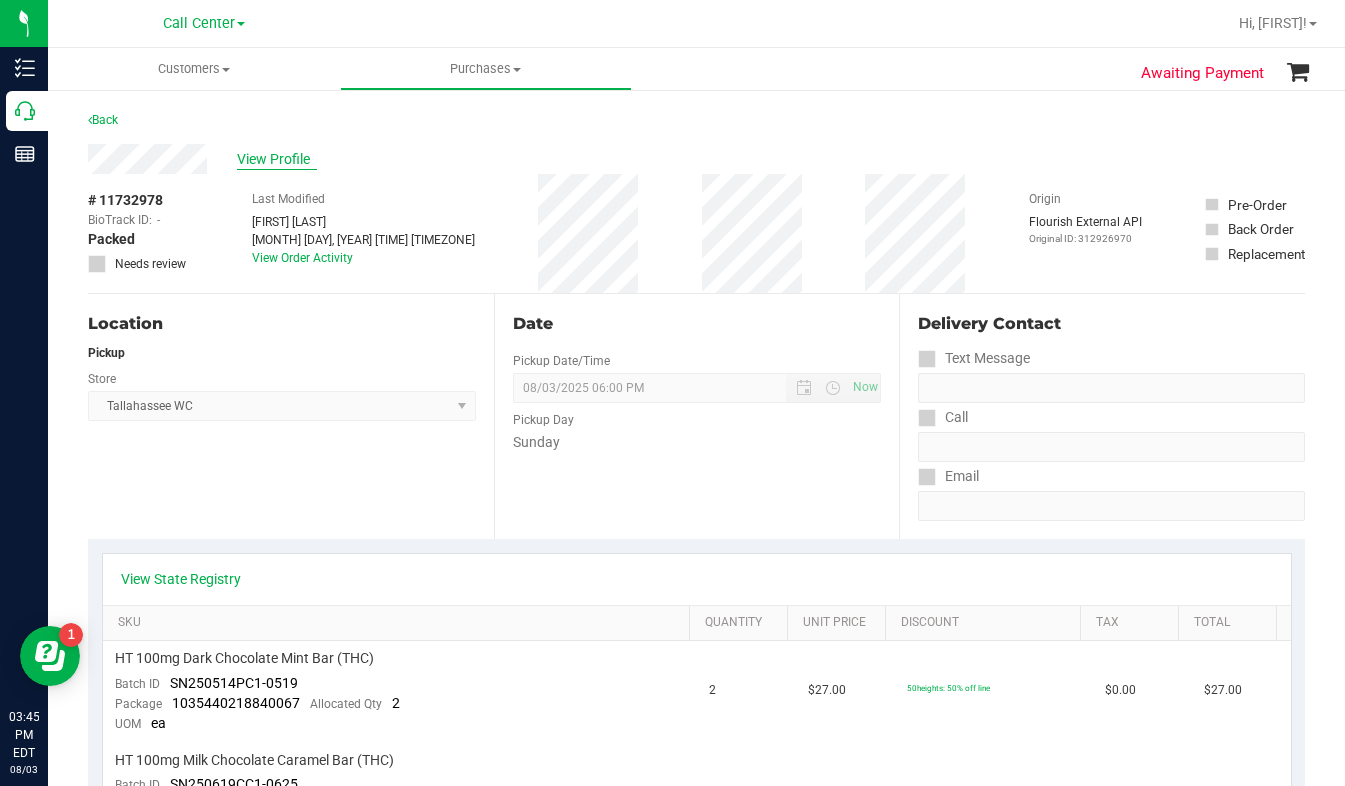 click on "View Profile" at bounding box center [277, 159] 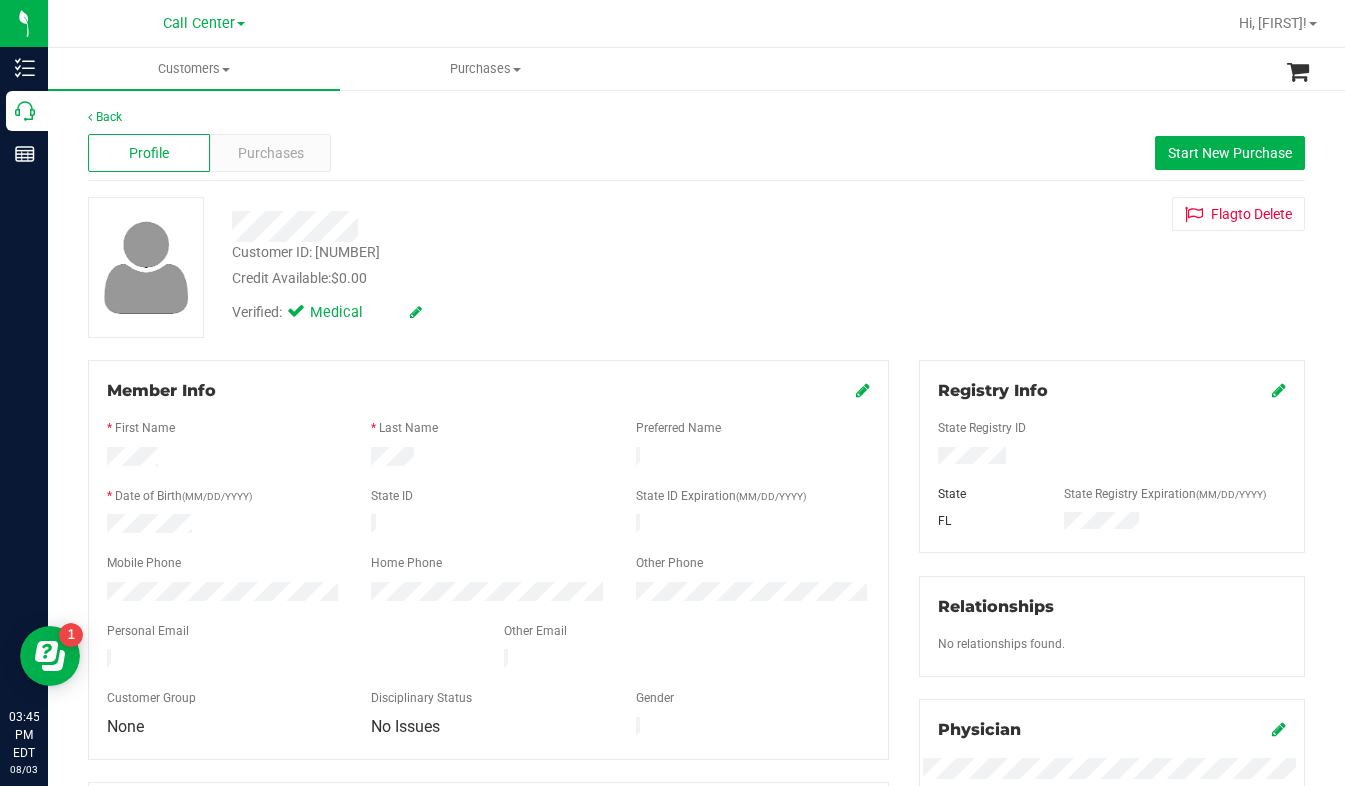 click at bounding box center (863, 390) 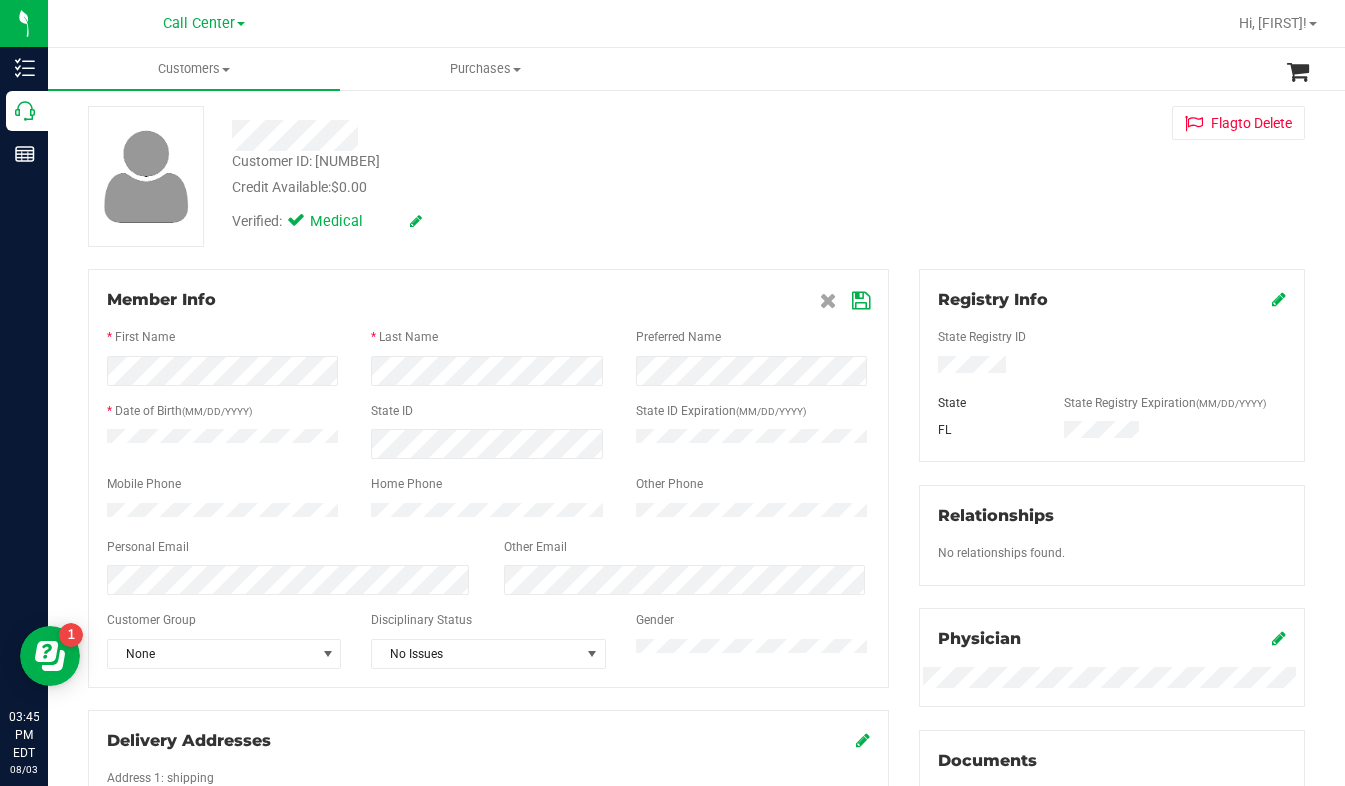 scroll, scrollTop: 200, scrollLeft: 0, axis: vertical 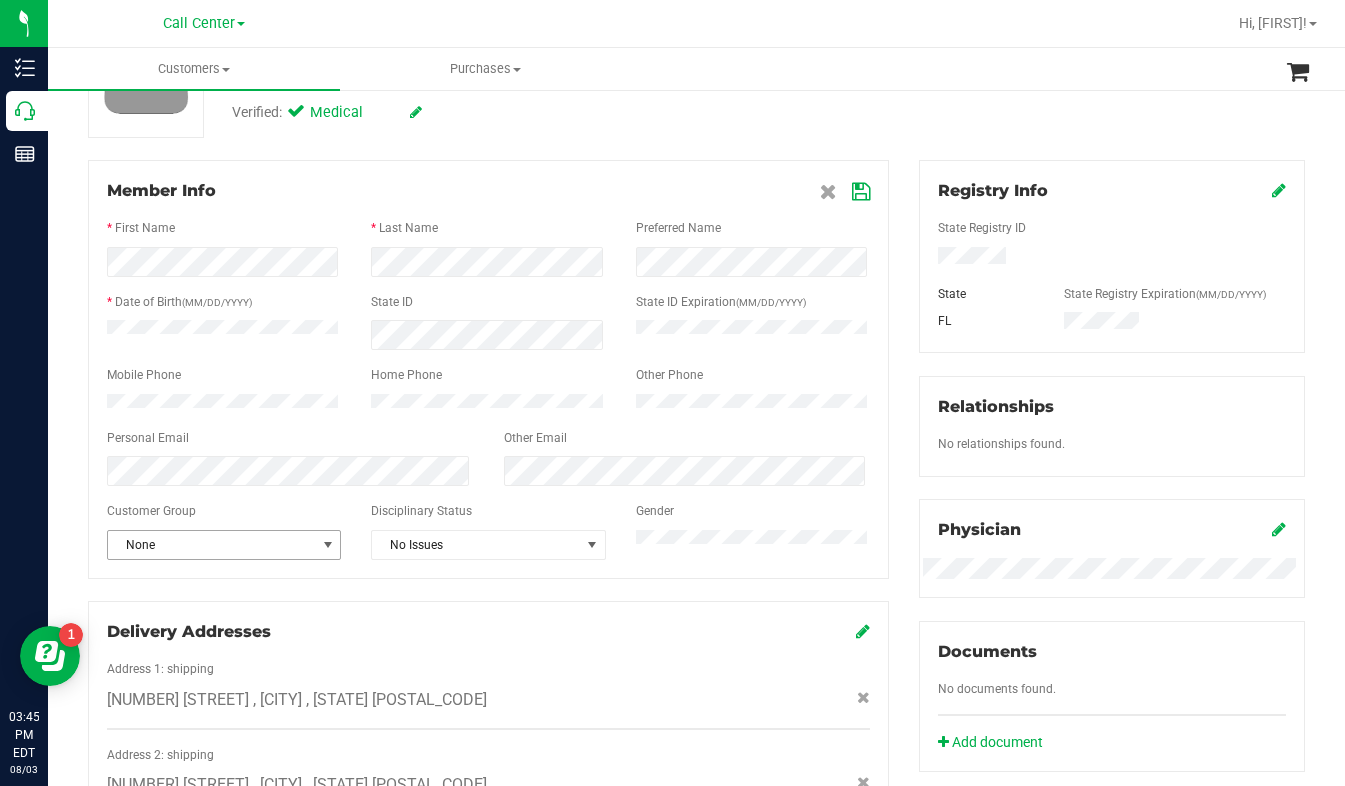 click at bounding box center (328, 545) 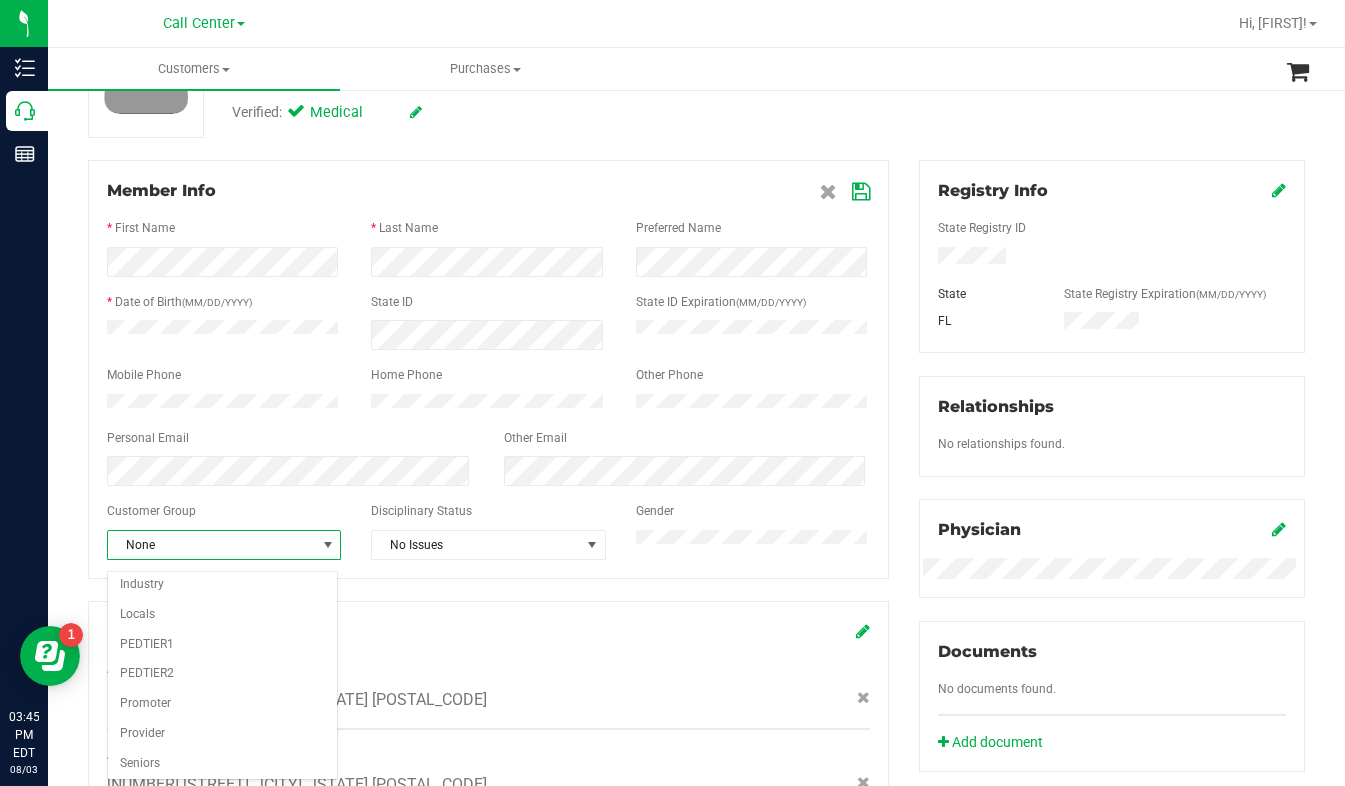 scroll, scrollTop: 246, scrollLeft: 0, axis: vertical 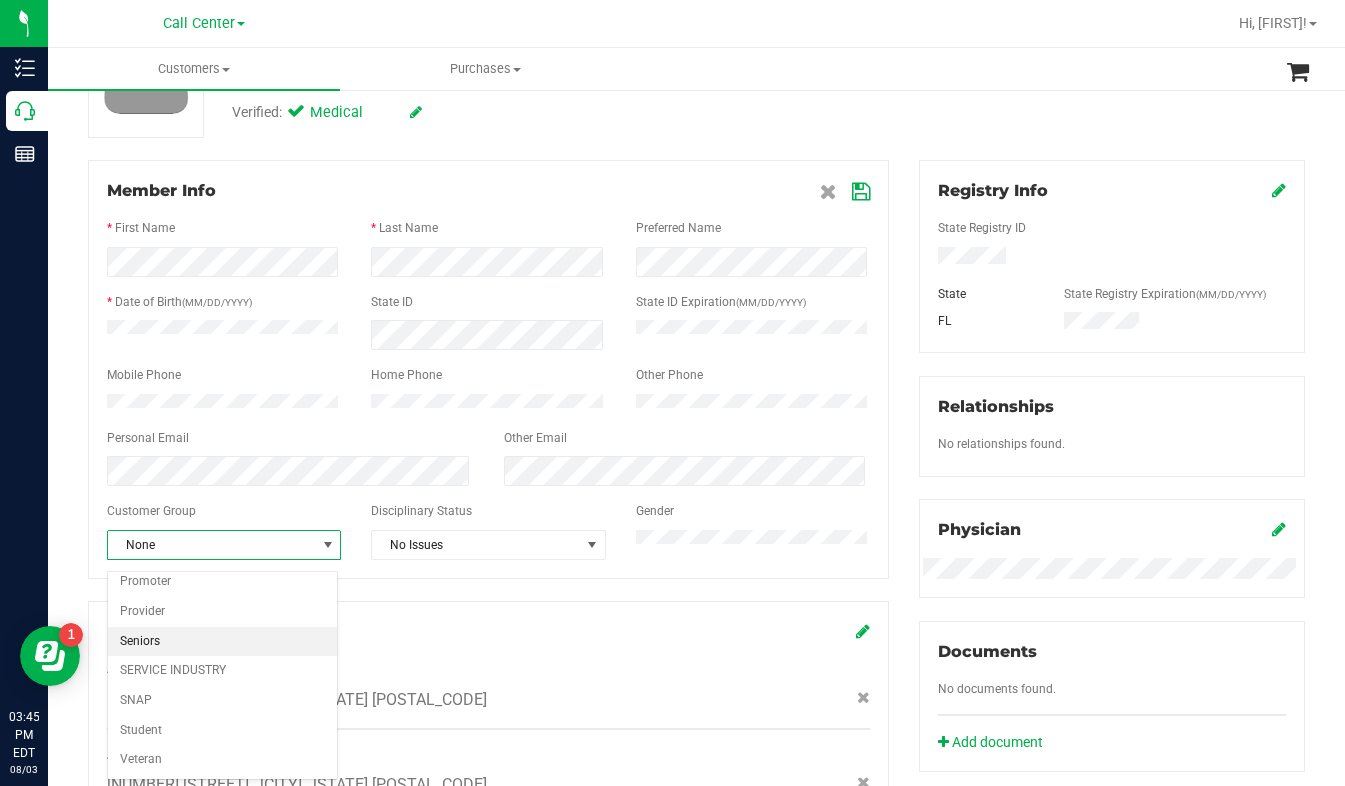click on "Seniors" at bounding box center (222, 642) 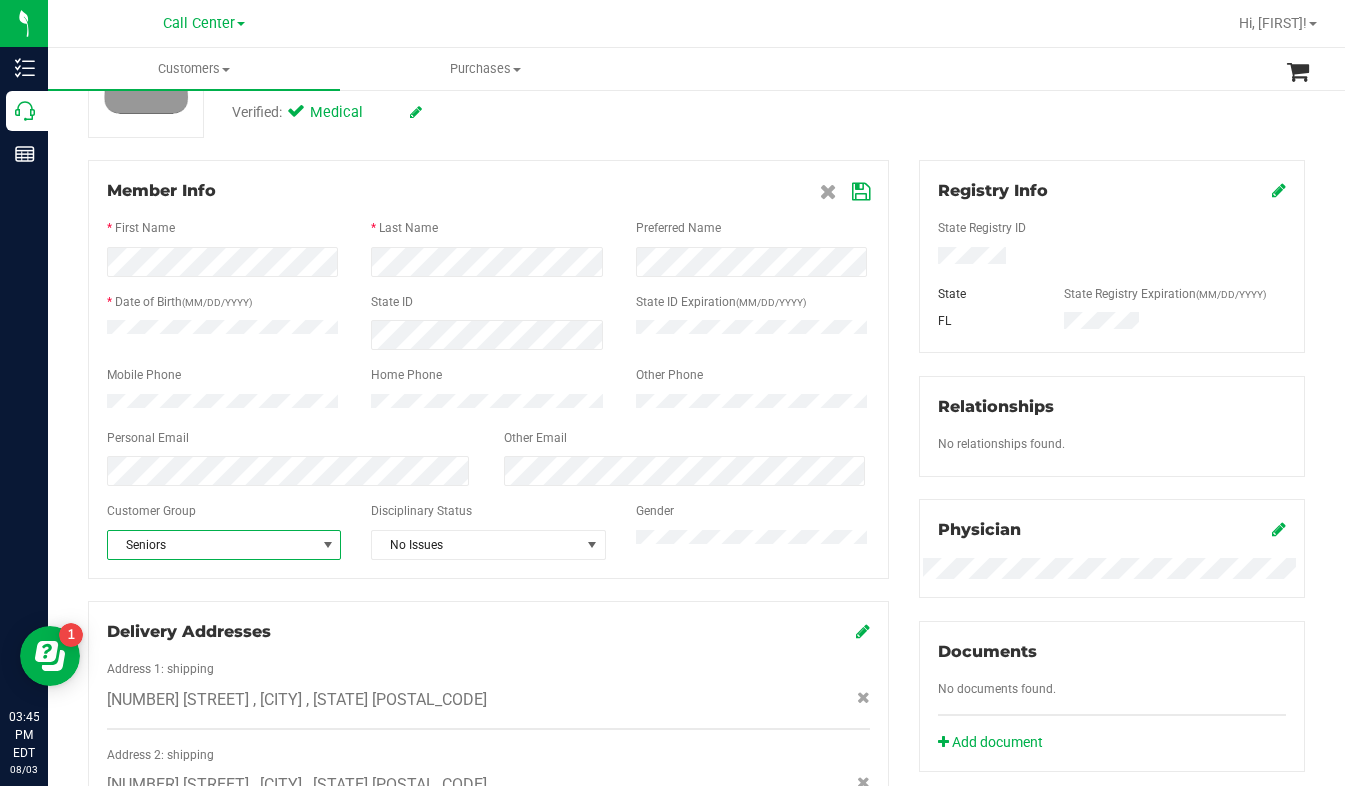 click at bounding box center [861, 192] 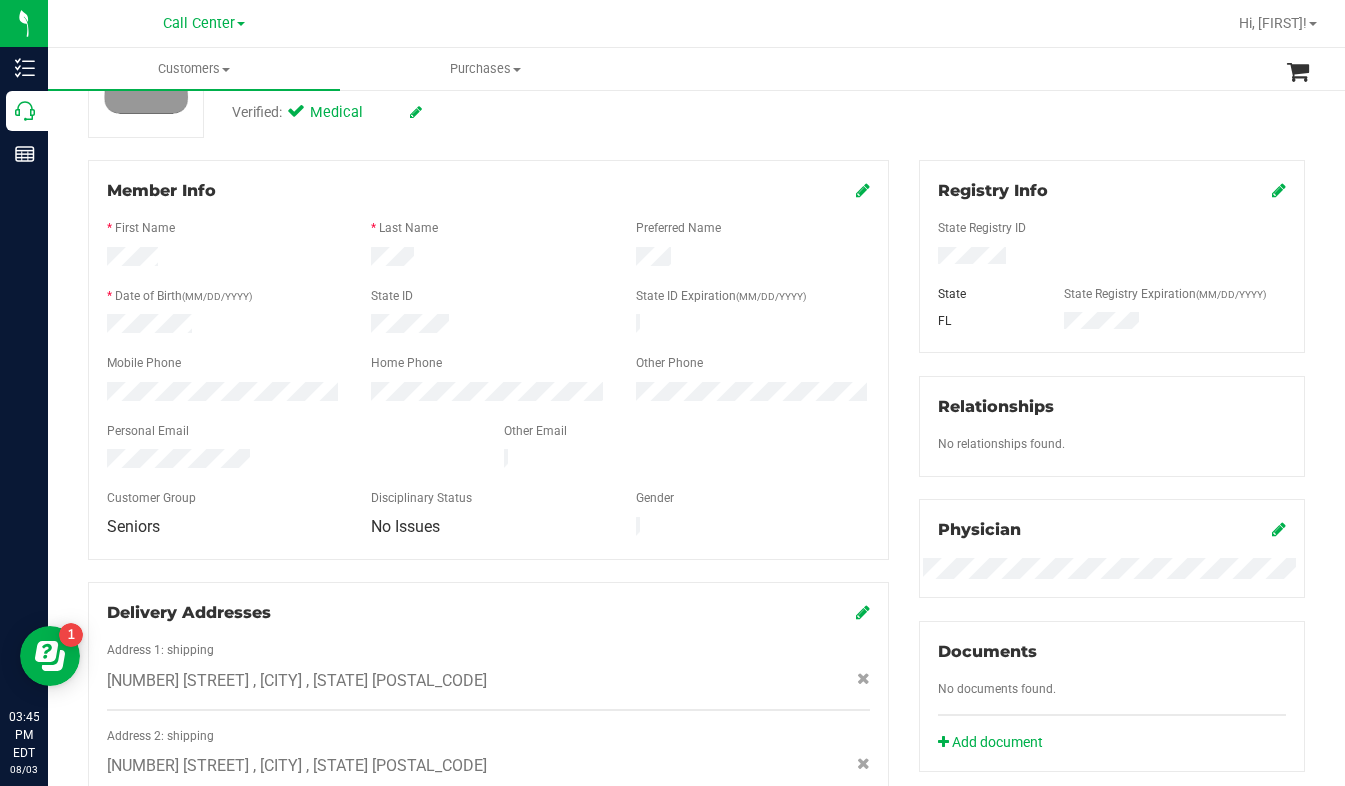 click at bounding box center (1112, 211) 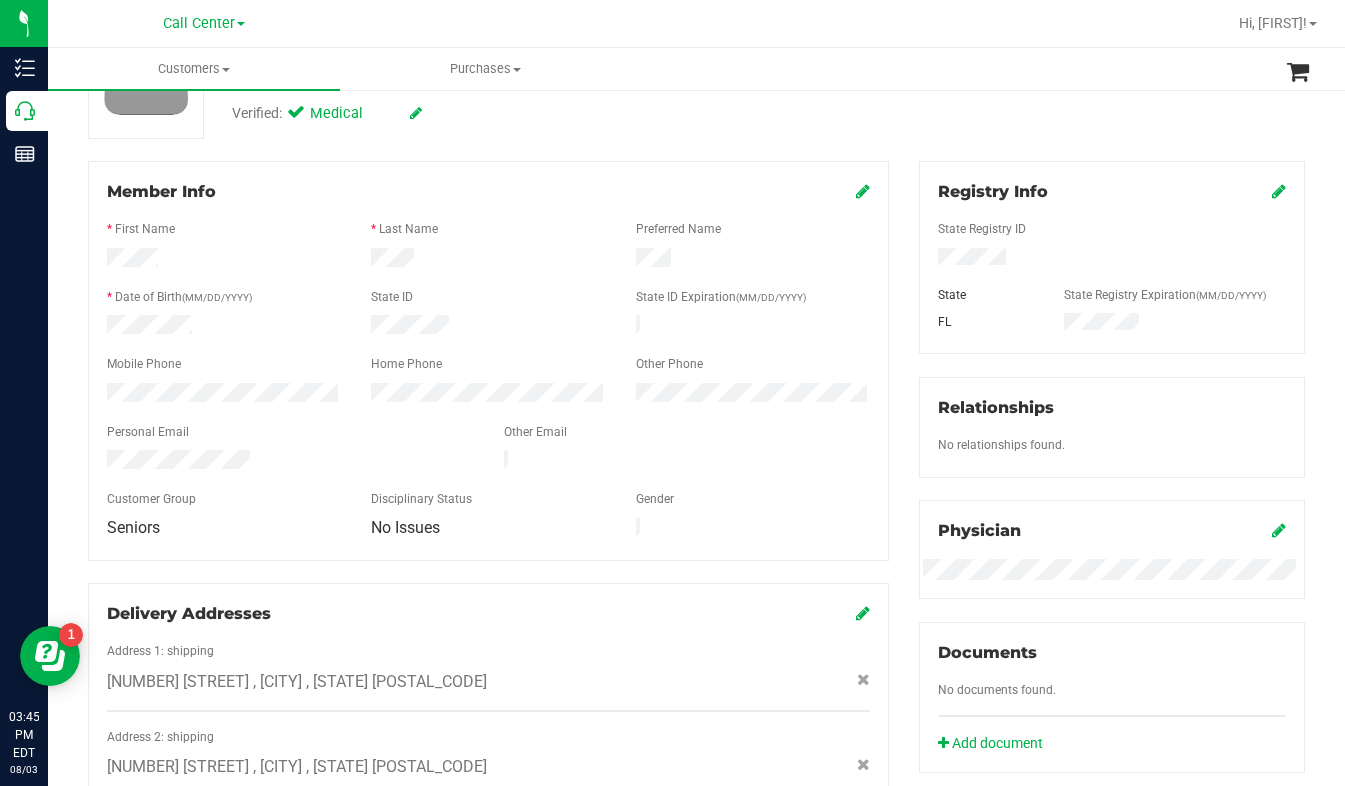 scroll, scrollTop: 200, scrollLeft: 0, axis: vertical 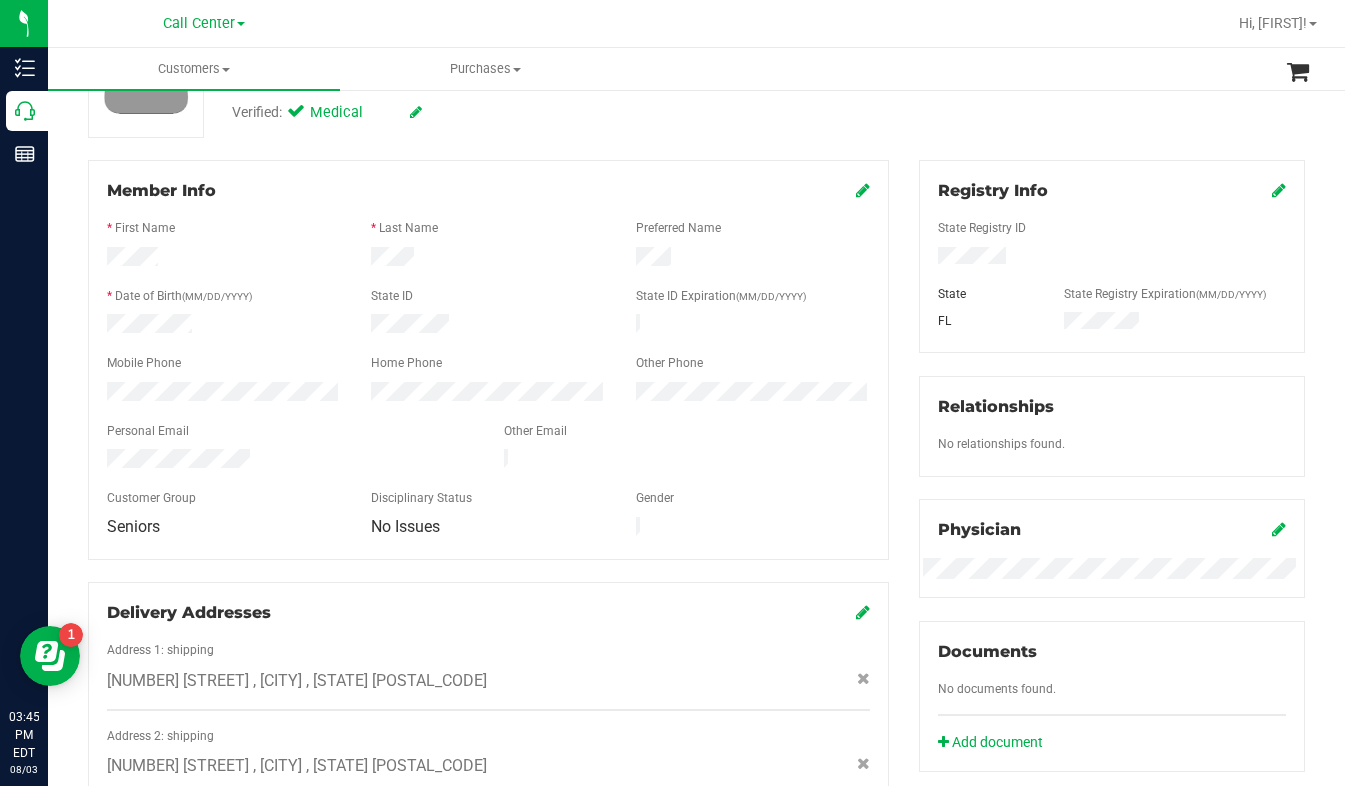 drag, startPoint x: 1088, startPoint y: 168, endPoint x: 1073, endPoint y: 153, distance: 21.213203 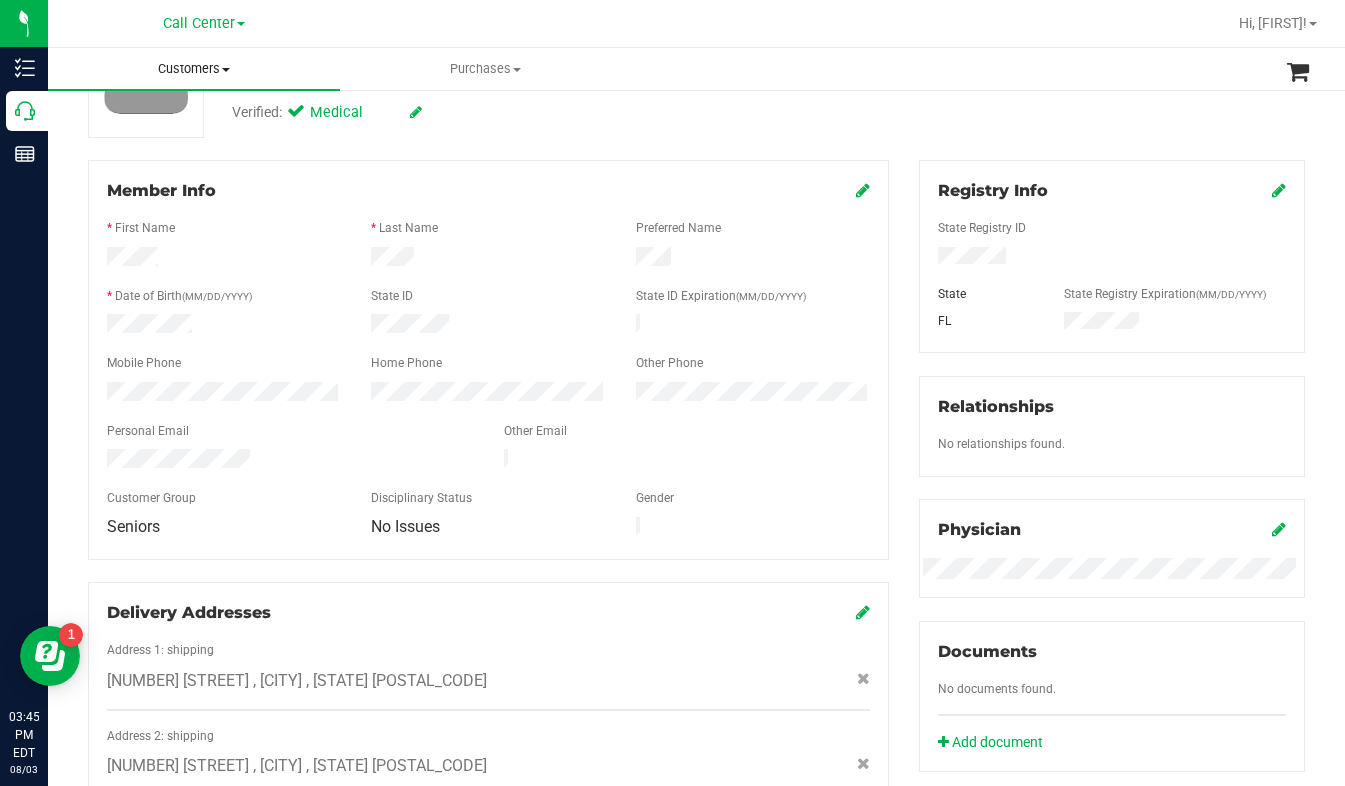 click on "Customers" at bounding box center [194, 69] 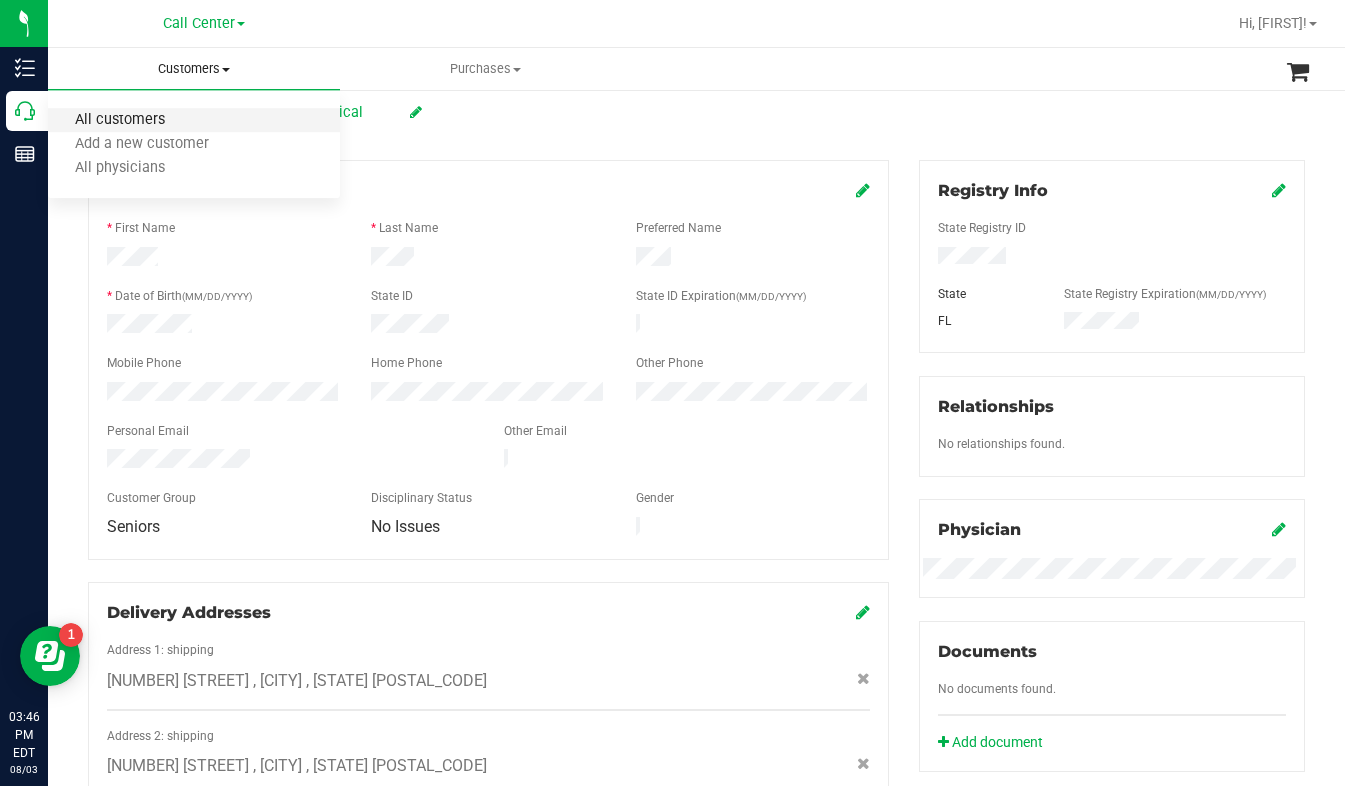 click on "All customers" at bounding box center (120, 120) 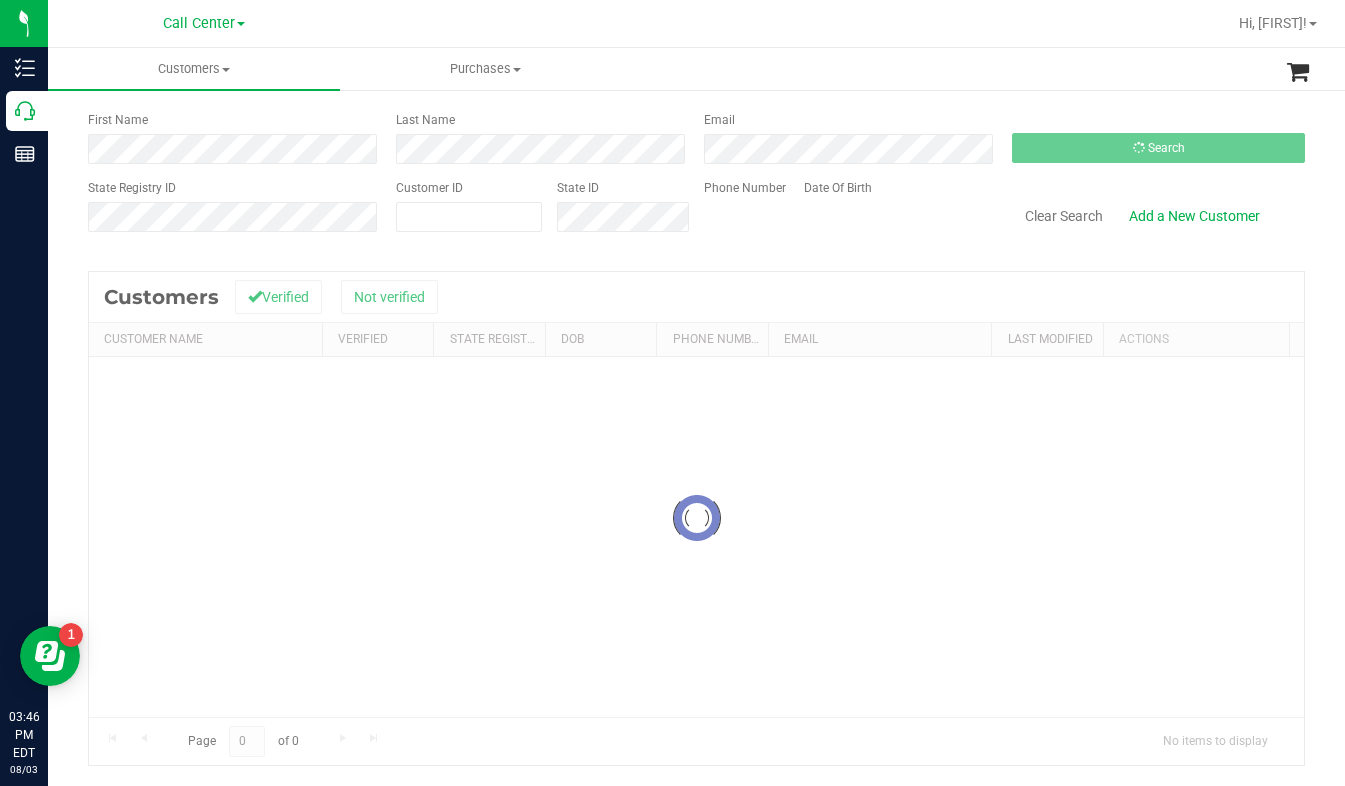 scroll, scrollTop: 0, scrollLeft: 0, axis: both 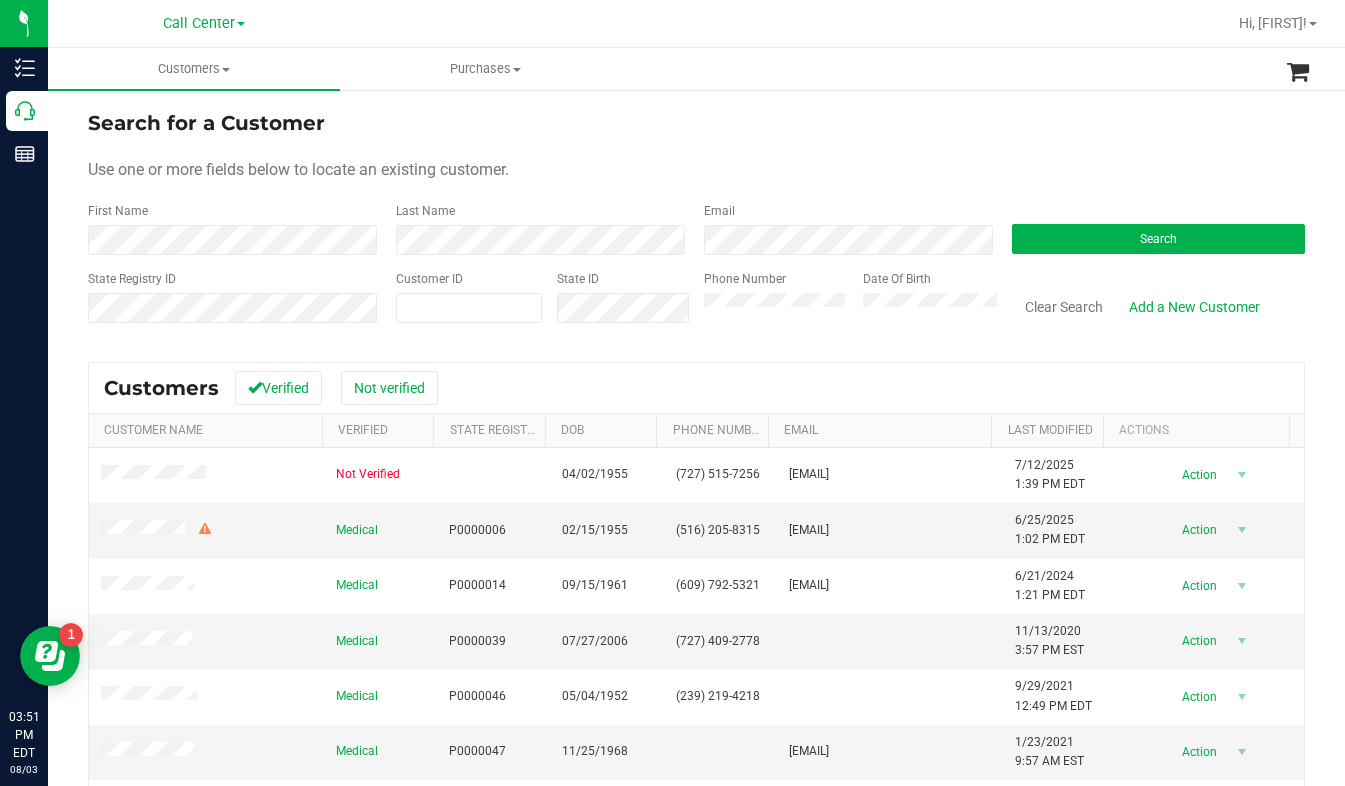 click on "Search for a Customer
Use one or more fields below to locate an existing customer.
First Name
Last Name
Email
Search
State Registry ID
Customer ID
State ID
Phone Number
Date Of Birth" at bounding box center [696, 224] 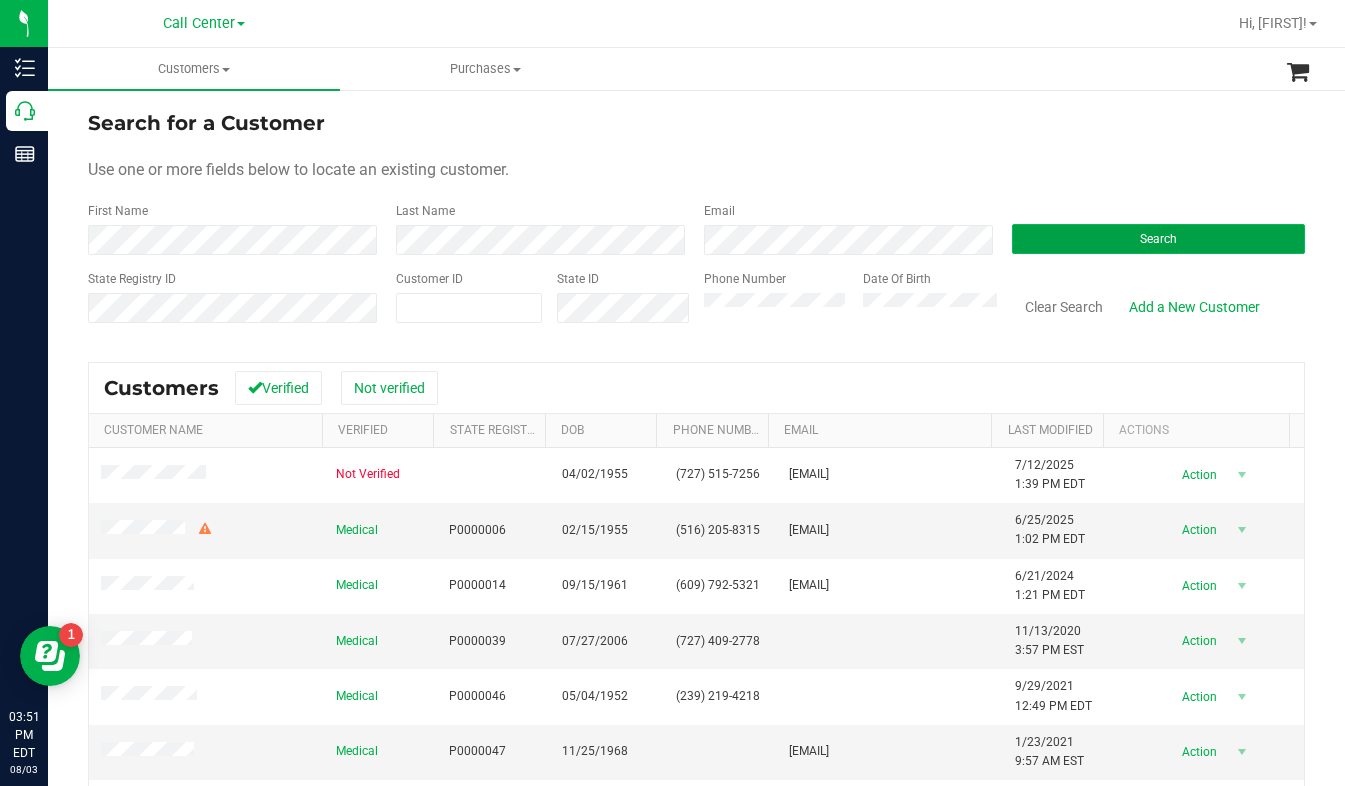 click on "Search" at bounding box center (1158, 239) 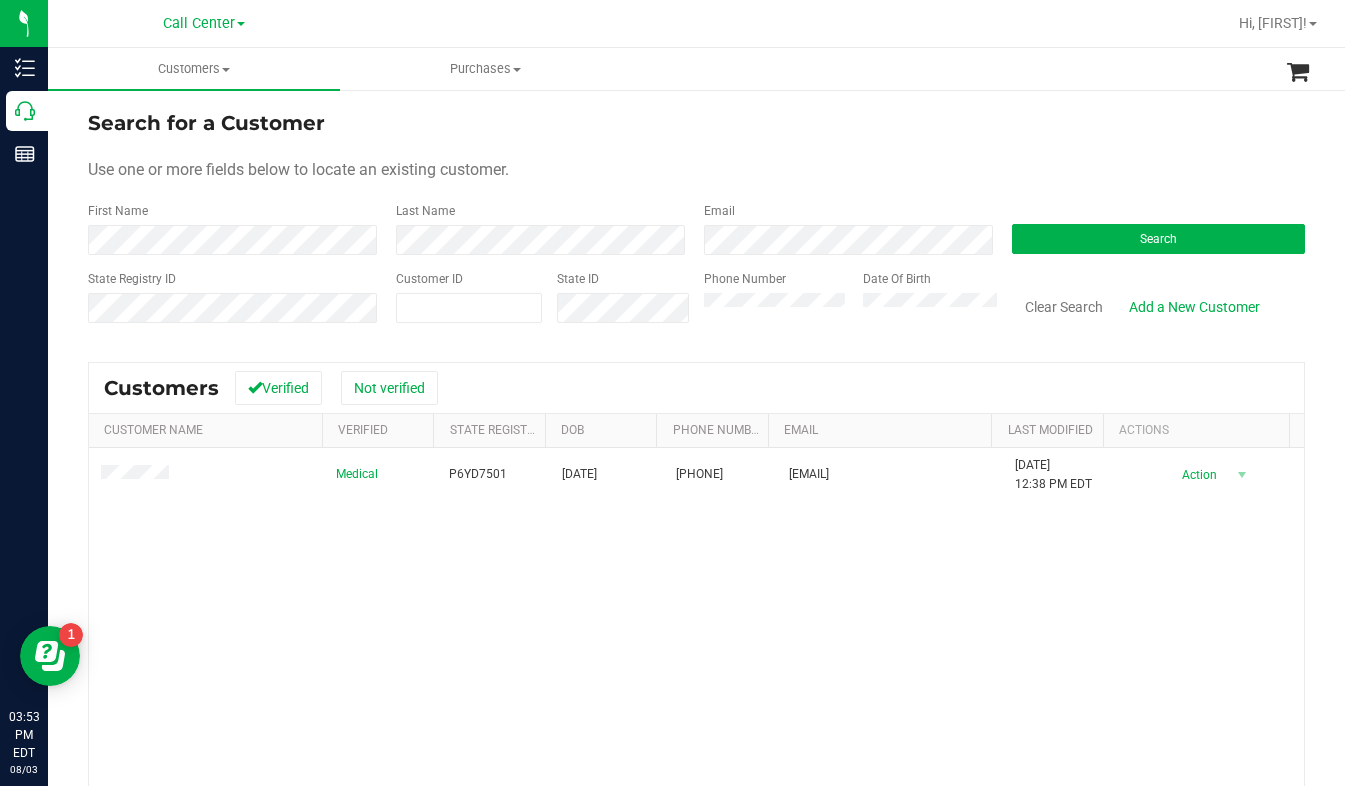 click on "Use one or more fields below to locate an existing customer." at bounding box center (696, 170) 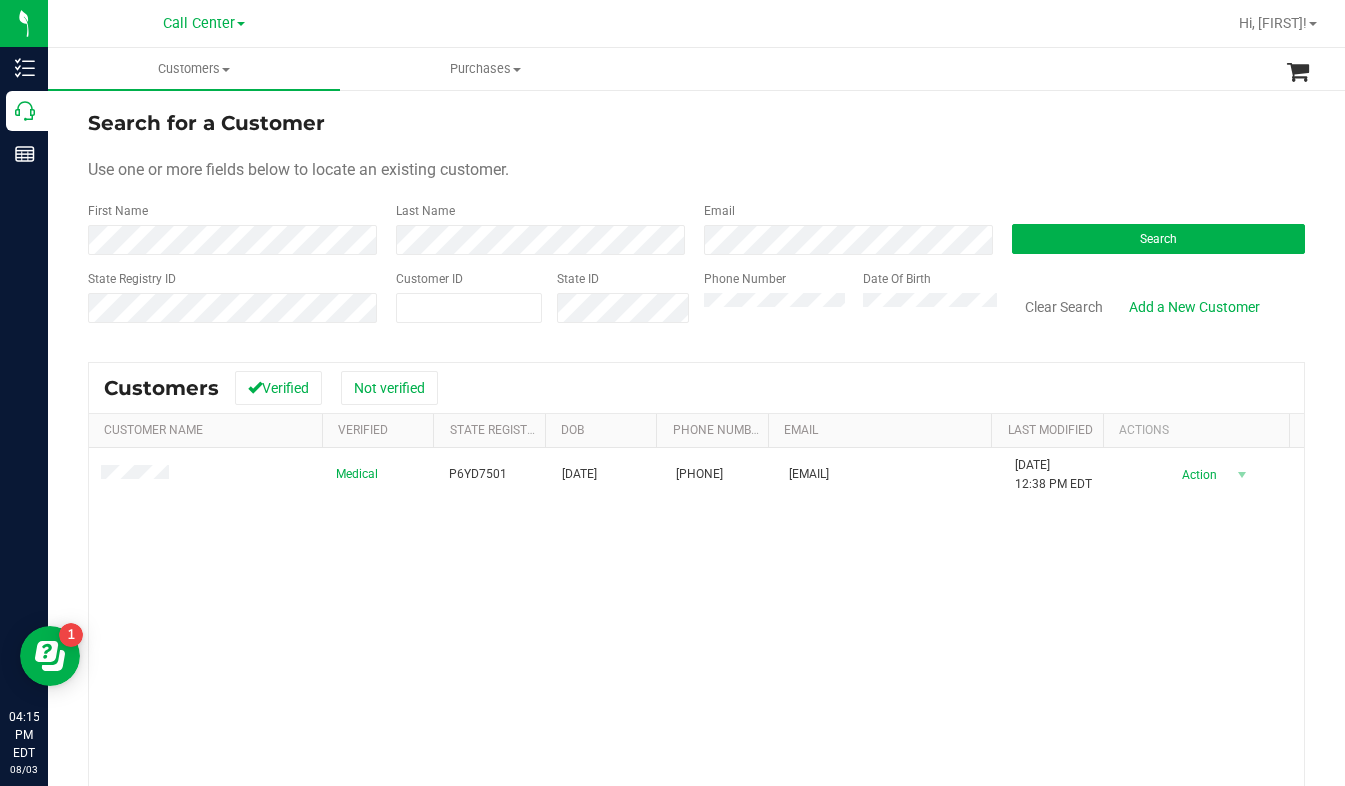 click on "Use one or more fields below to locate an existing customer." at bounding box center (696, 170) 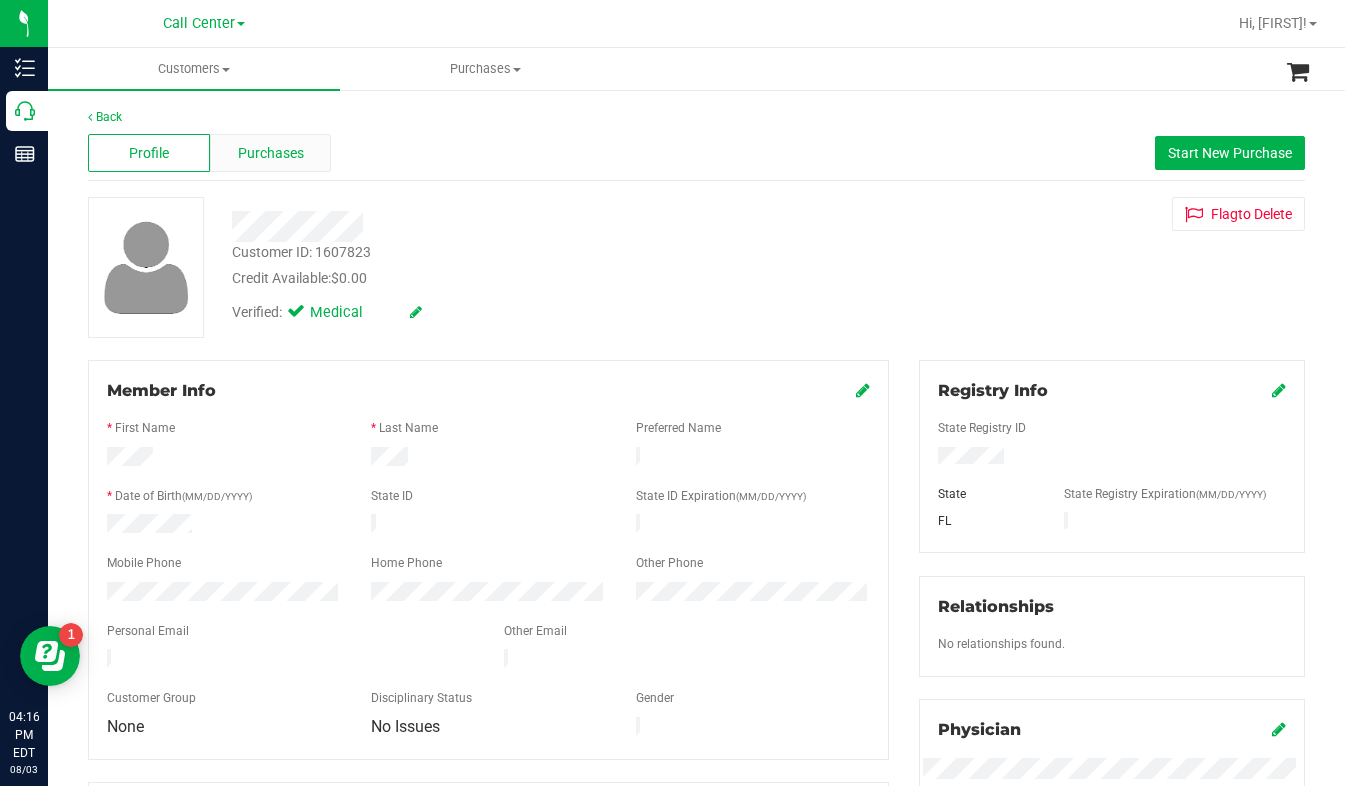 click on "Purchases" at bounding box center (271, 153) 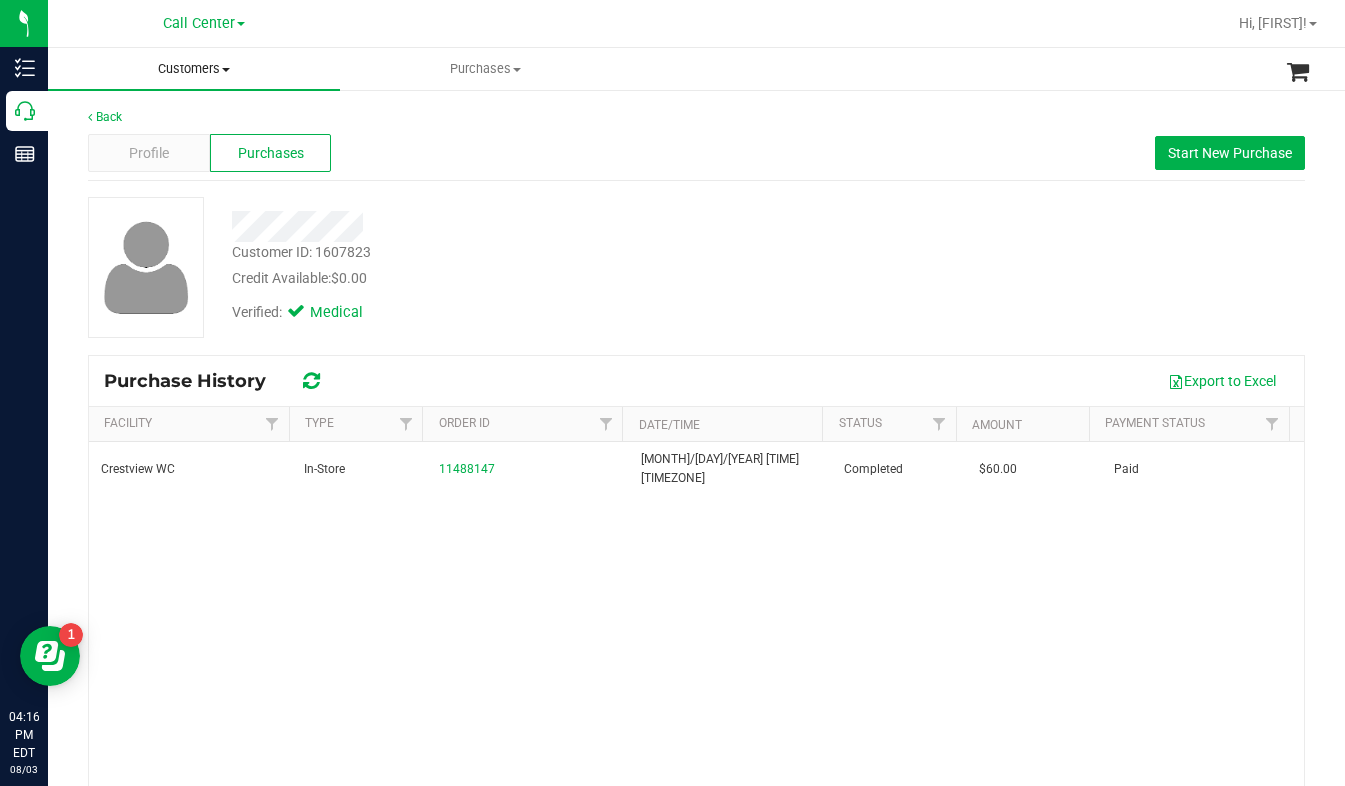 click at bounding box center (226, 70) 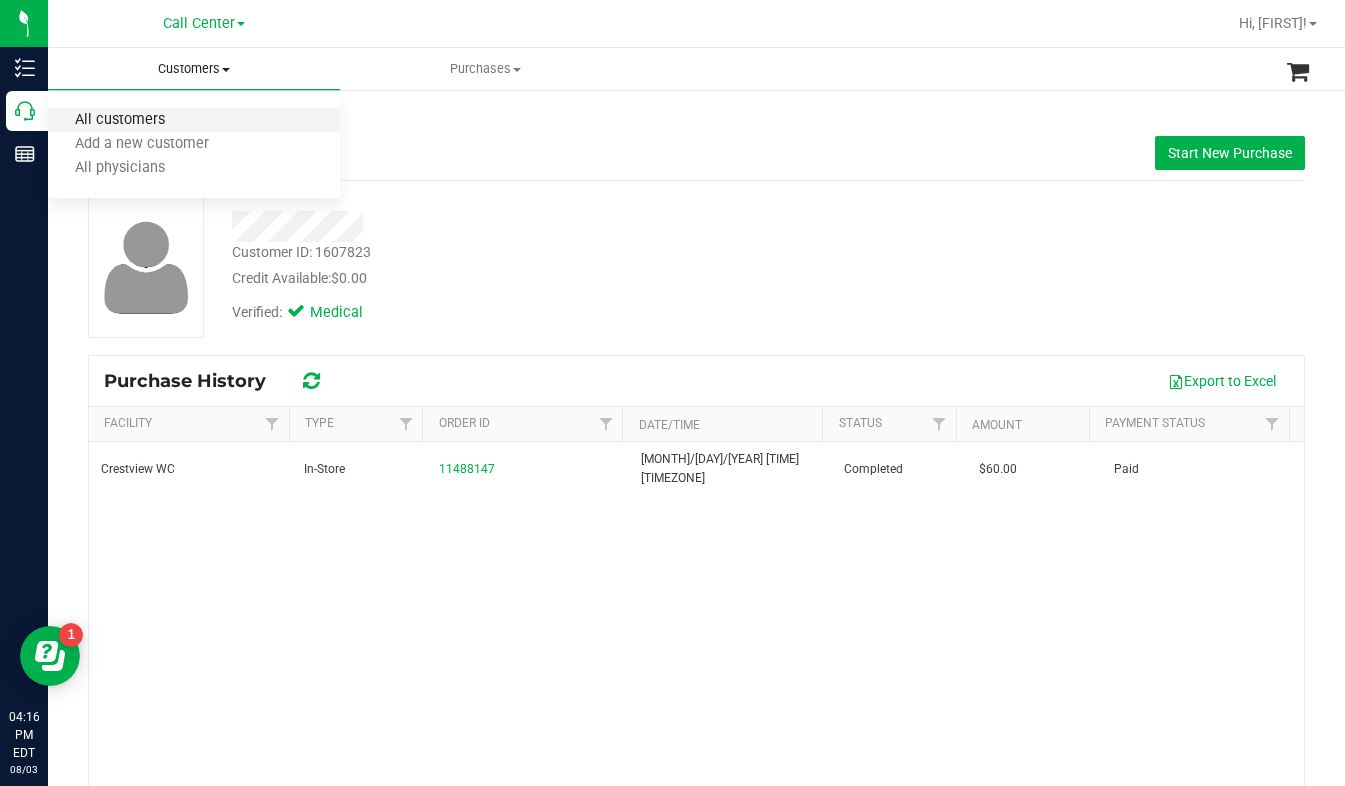 click on "All customers" at bounding box center [120, 120] 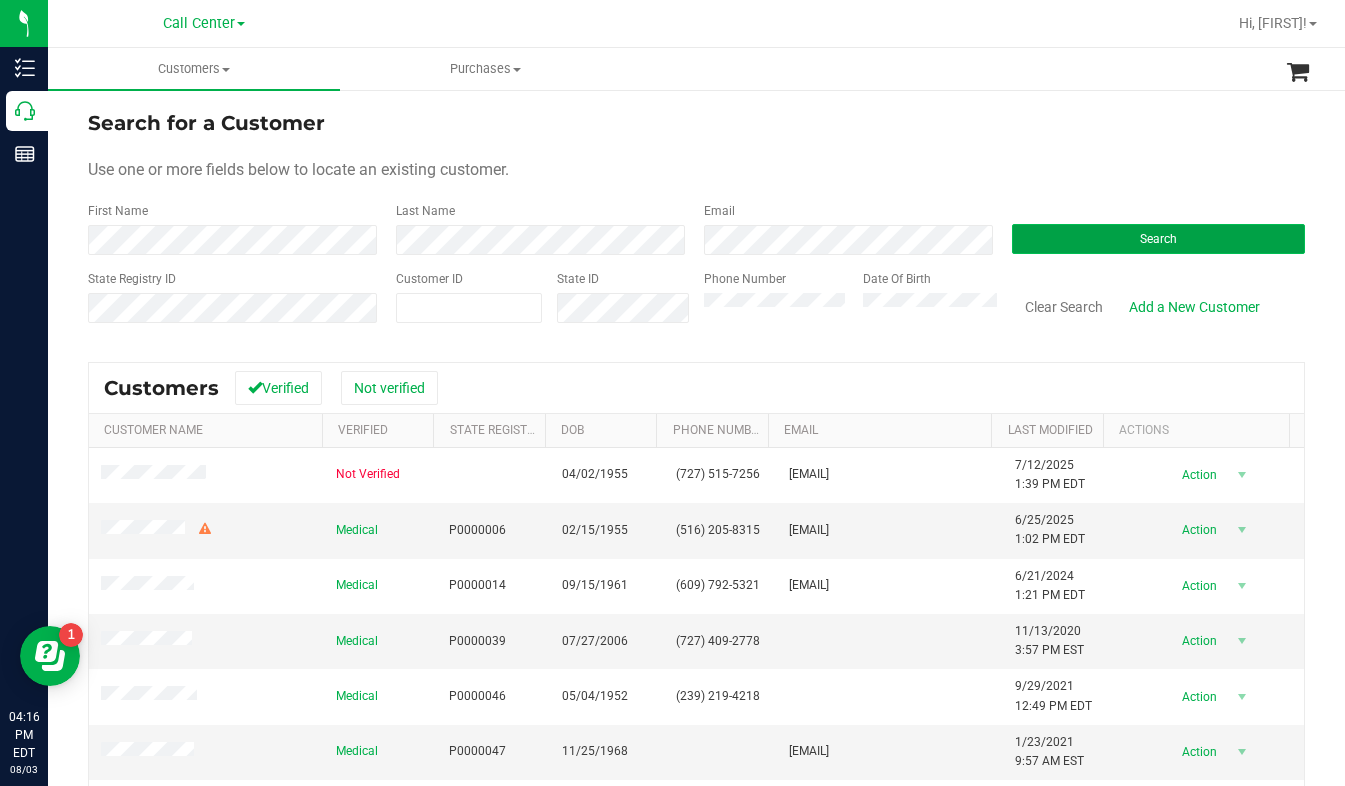 click on "Search" at bounding box center [1158, 239] 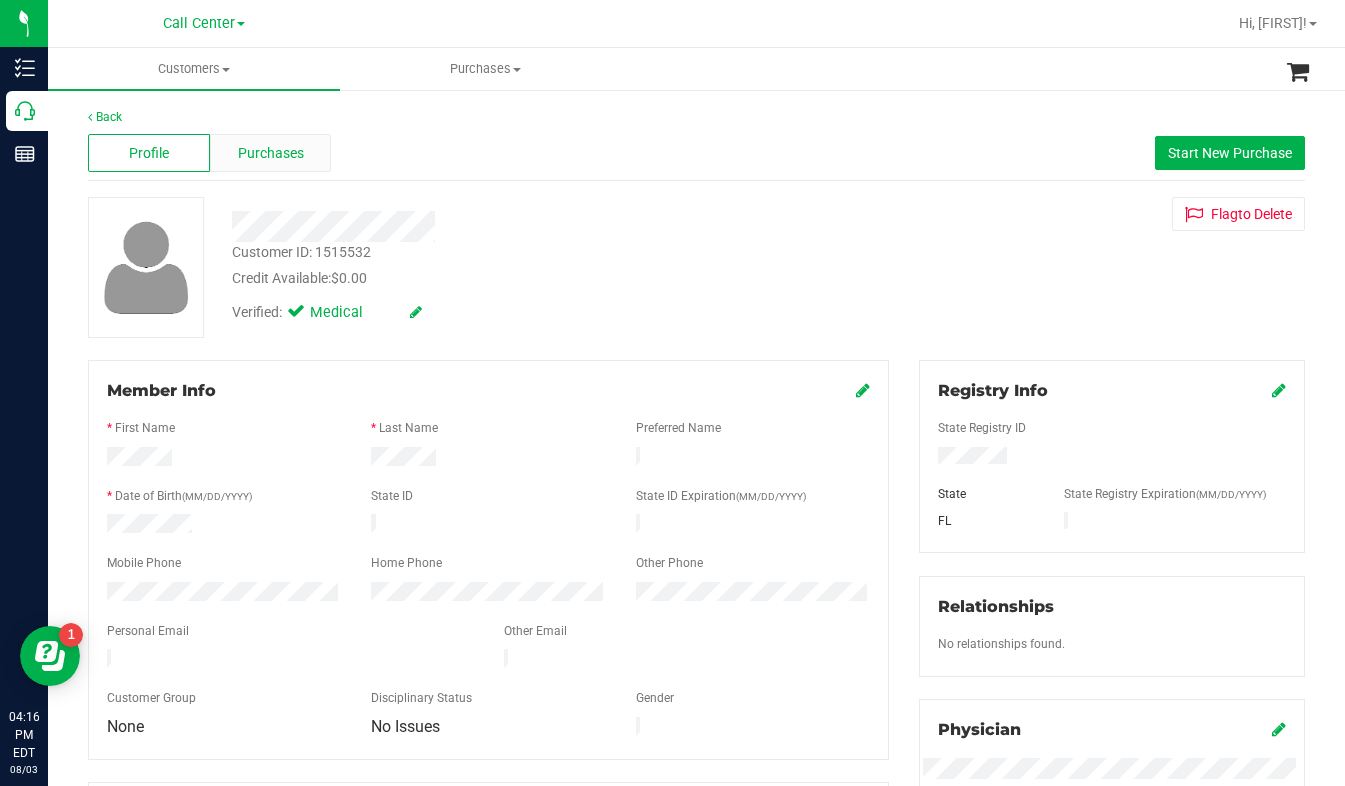 click on "Purchases" at bounding box center [271, 153] 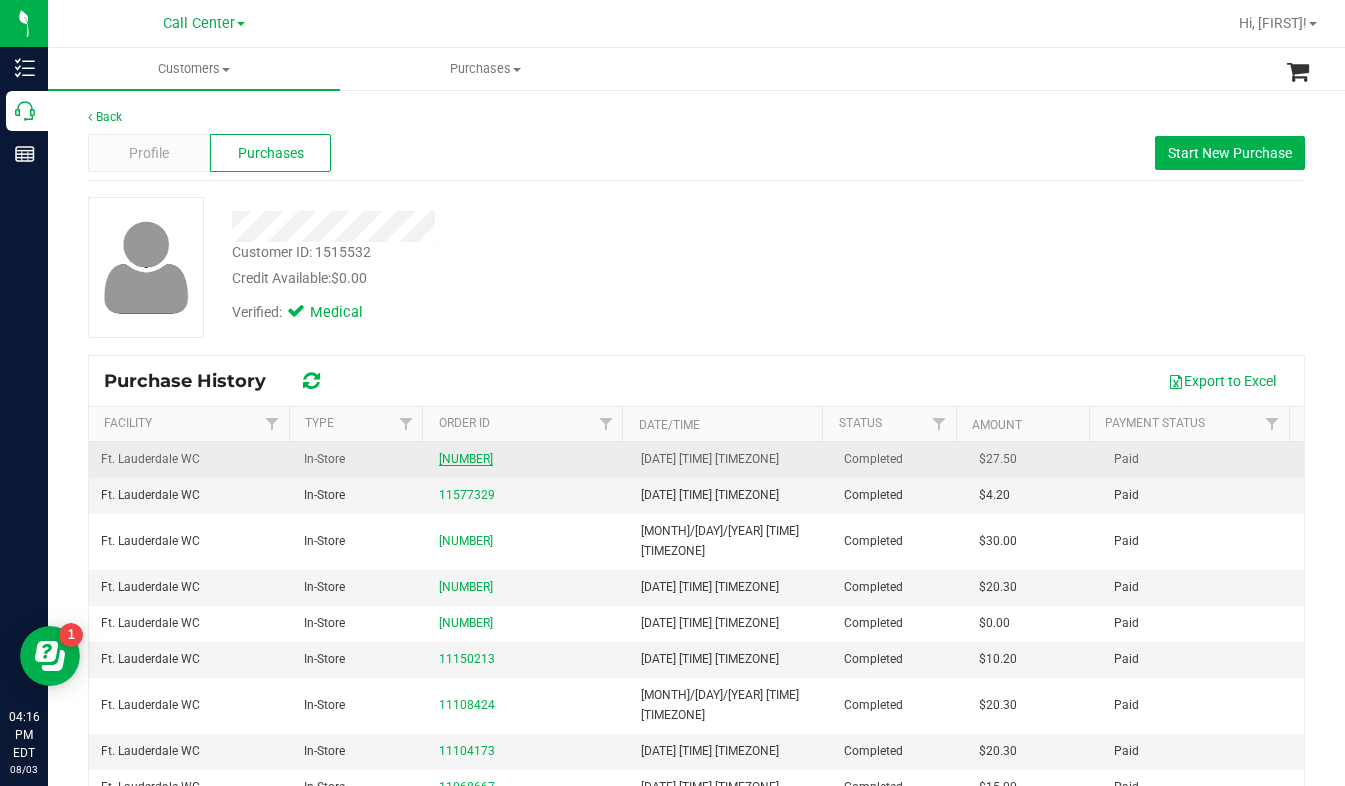 click on "[NUMBER]" at bounding box center [466, 459] 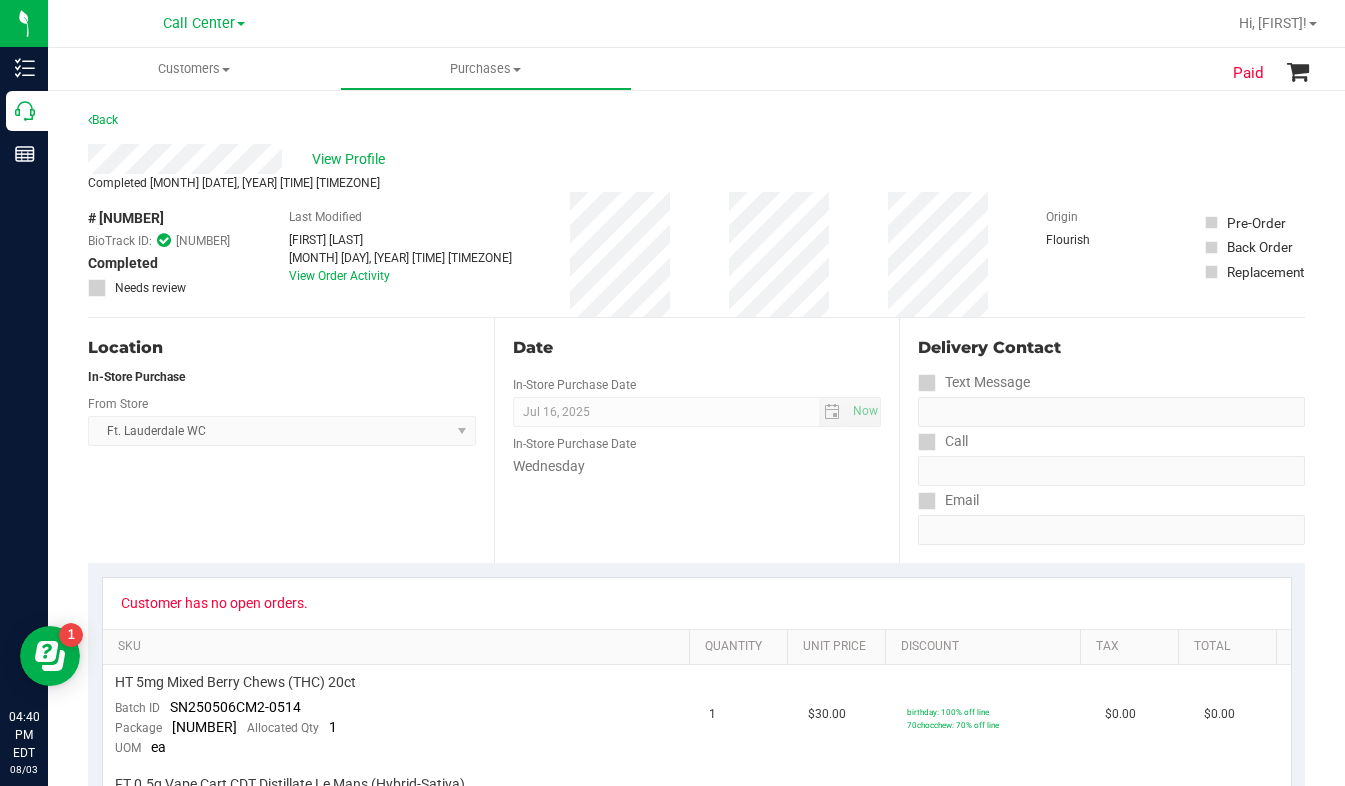 click on "Back" at bounding box center (696, 126) 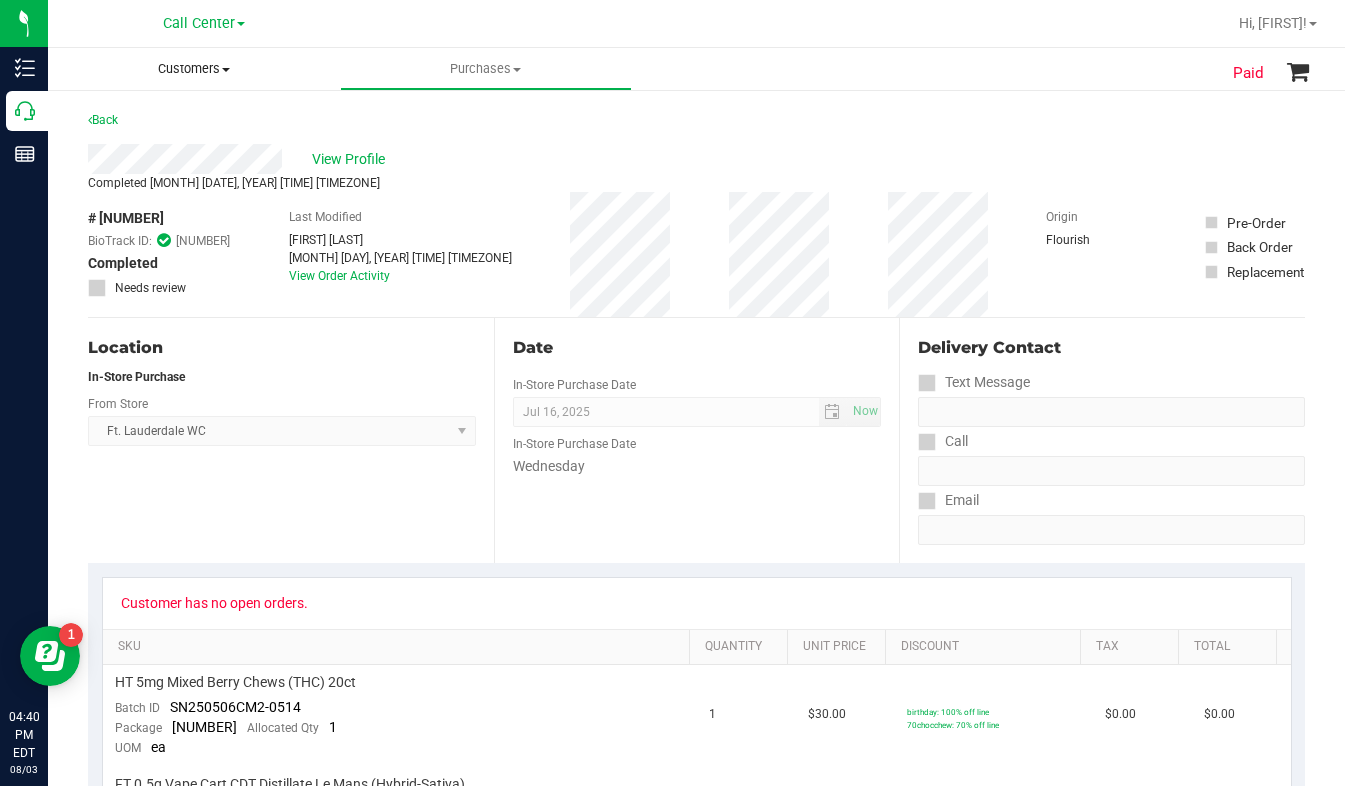 click at bounding box center (226, 70) 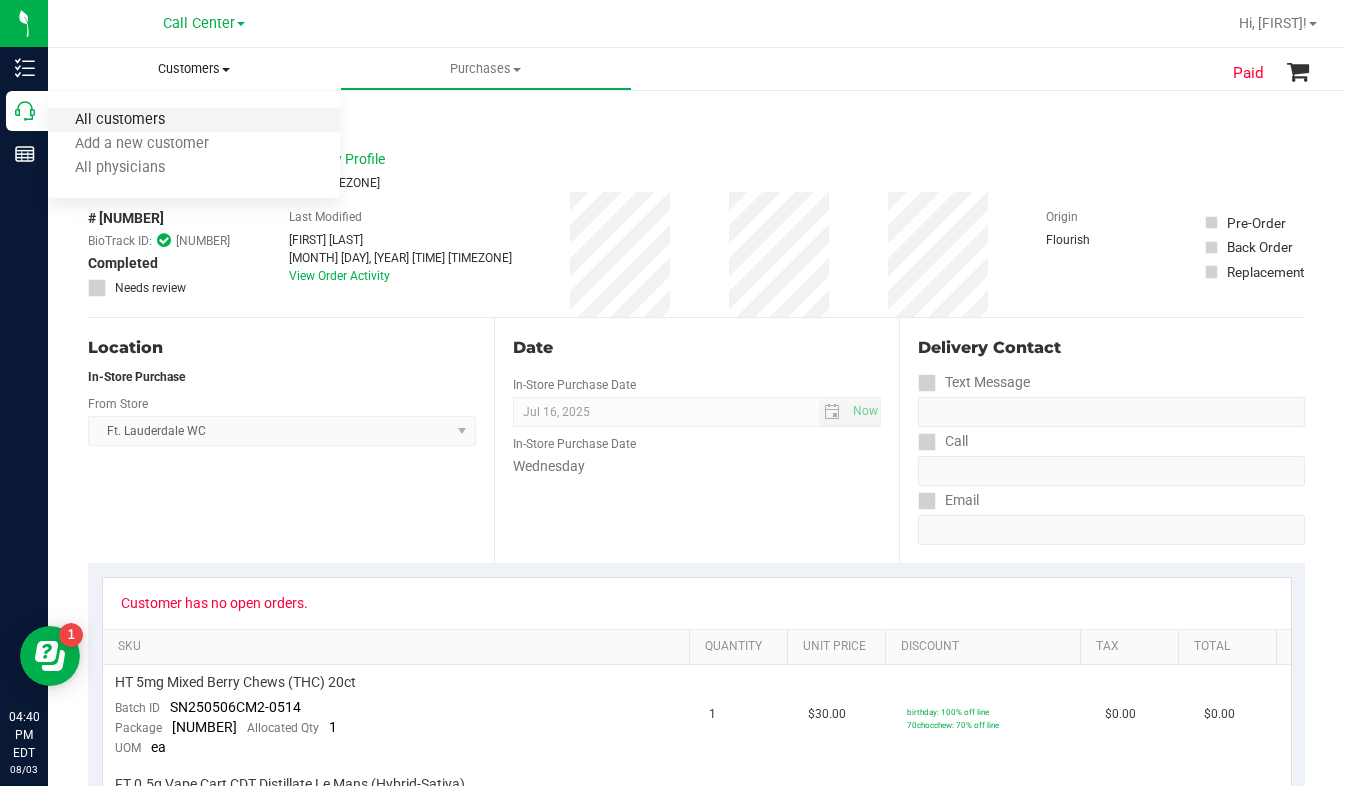 click on "All customers" at bounding box center [120, 120] 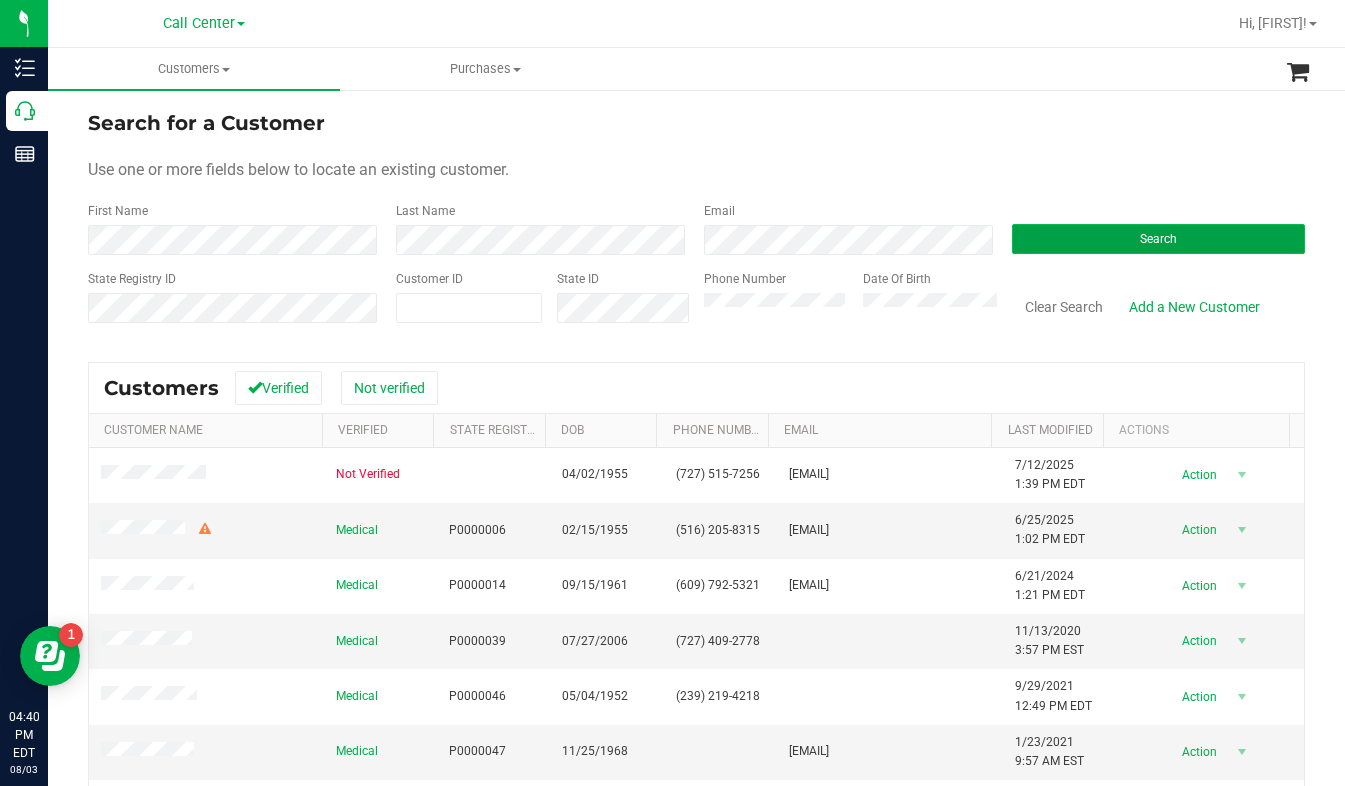 click on "Search" at bounding box center [1158, 239] 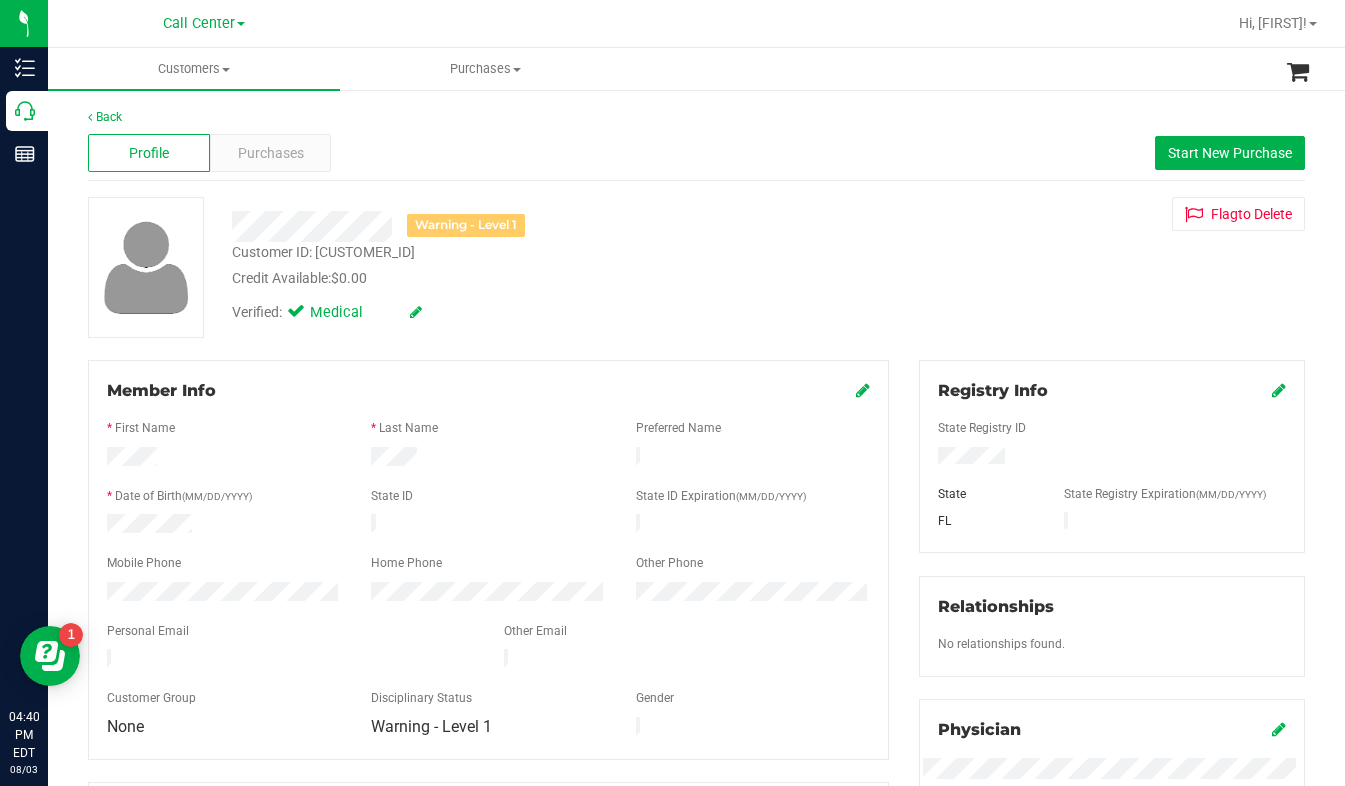 drag, startPoint x: 1102, startPoint y: 296, endPoint x: 1099, endPoint y: 312, distance: 16.27882 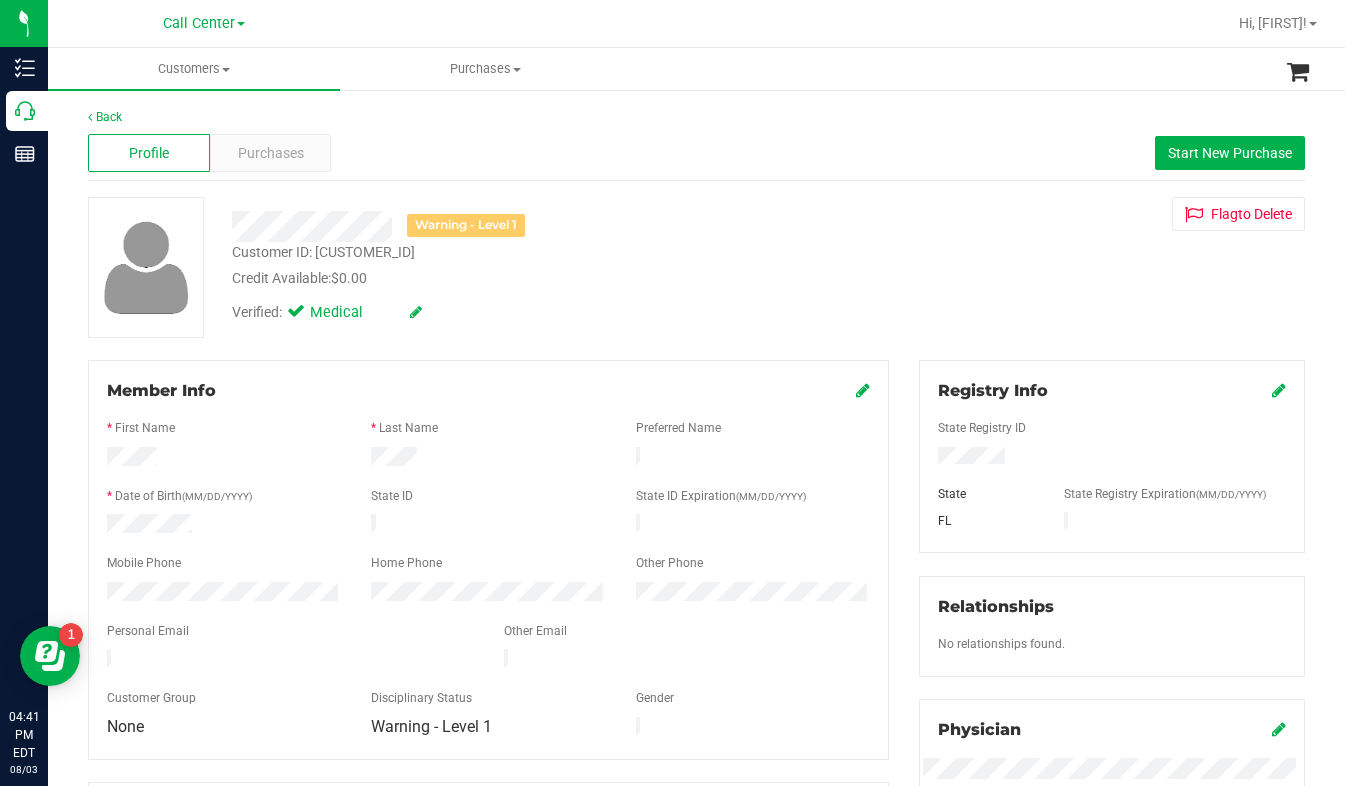 click on "Warning - Level 1
Customer ID: [CUSTOMER_ID]
Credit Available:
$0.00
Verified:
Medical
Flag  to Delete" at bounding box center (696, 267) 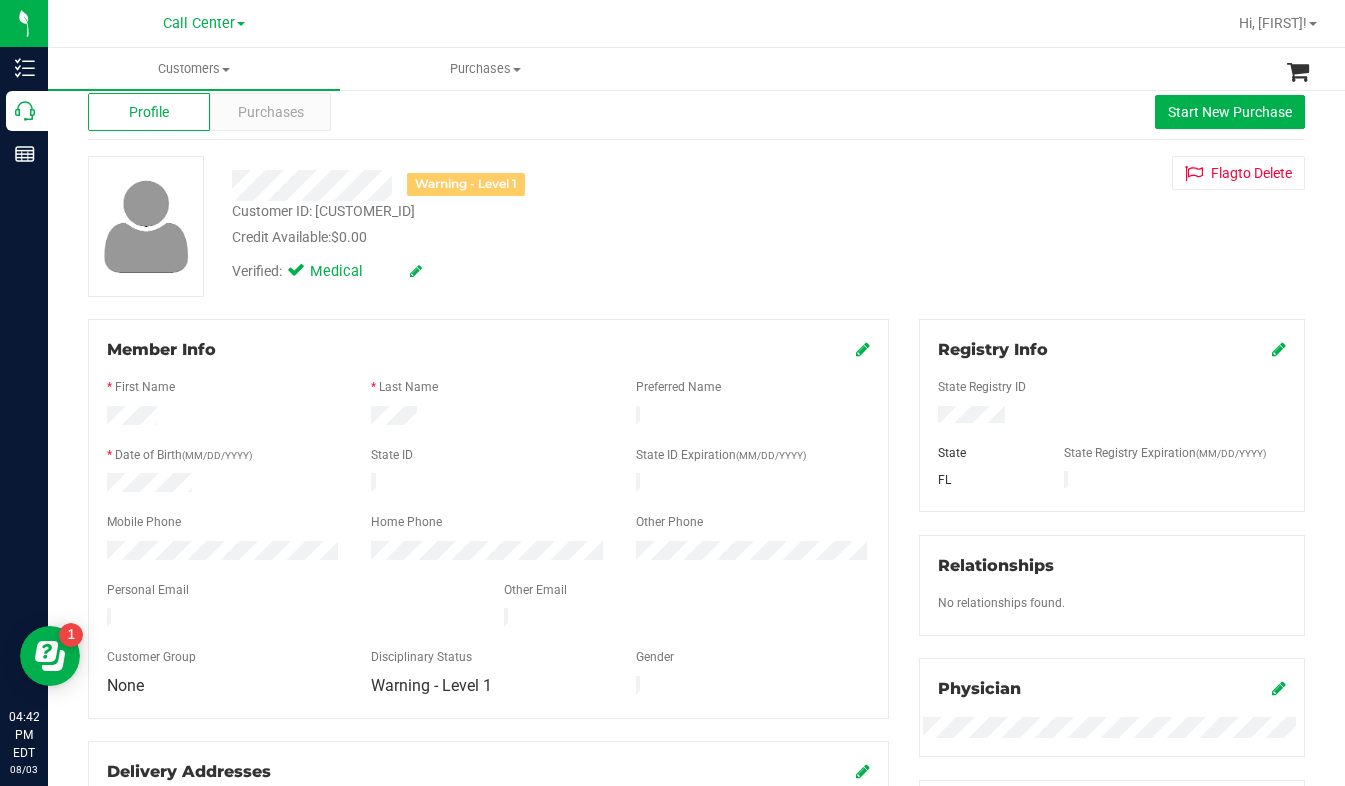 scroll, scrollTop: 0, scrollLeft: 0, axis: both 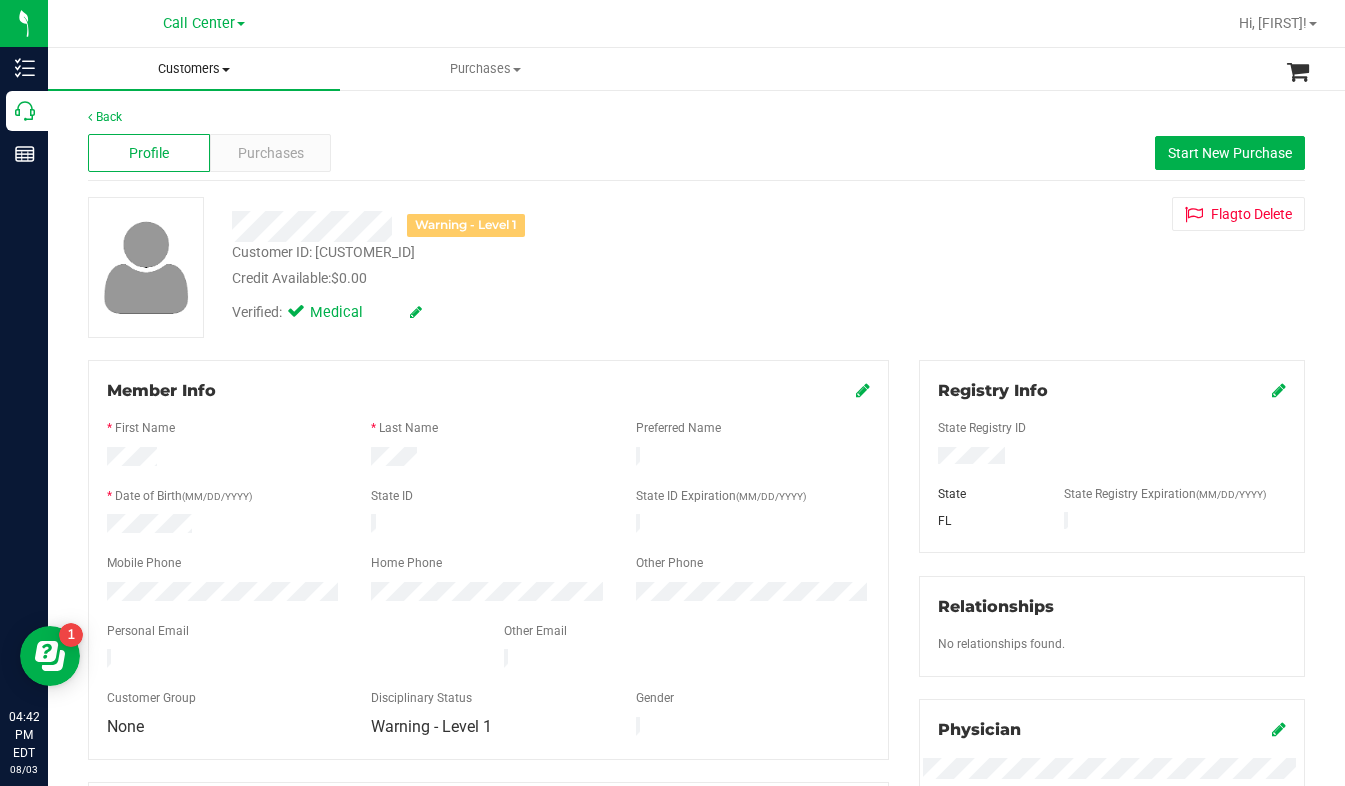 click at bounding box center (226, 70) 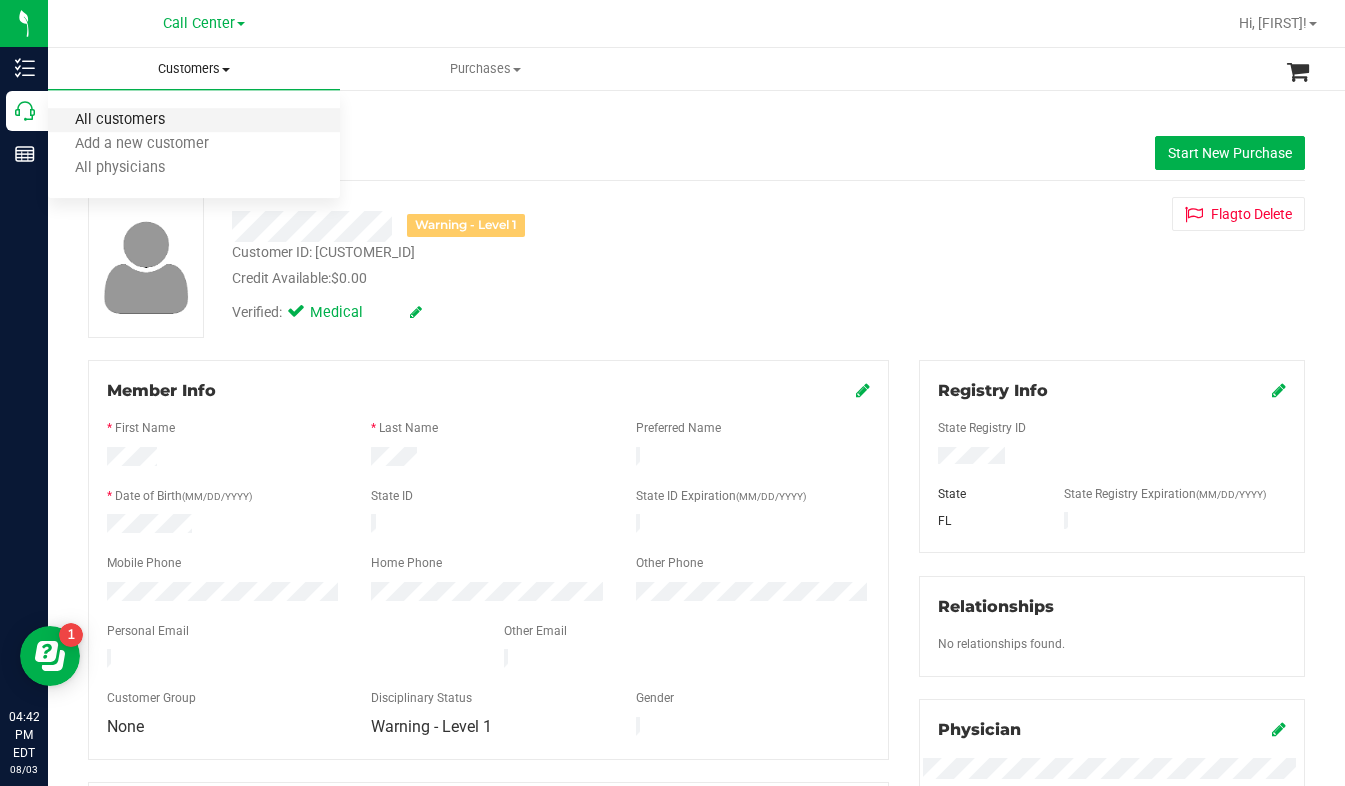 click on "All customers" at bounding box center (120, 120) 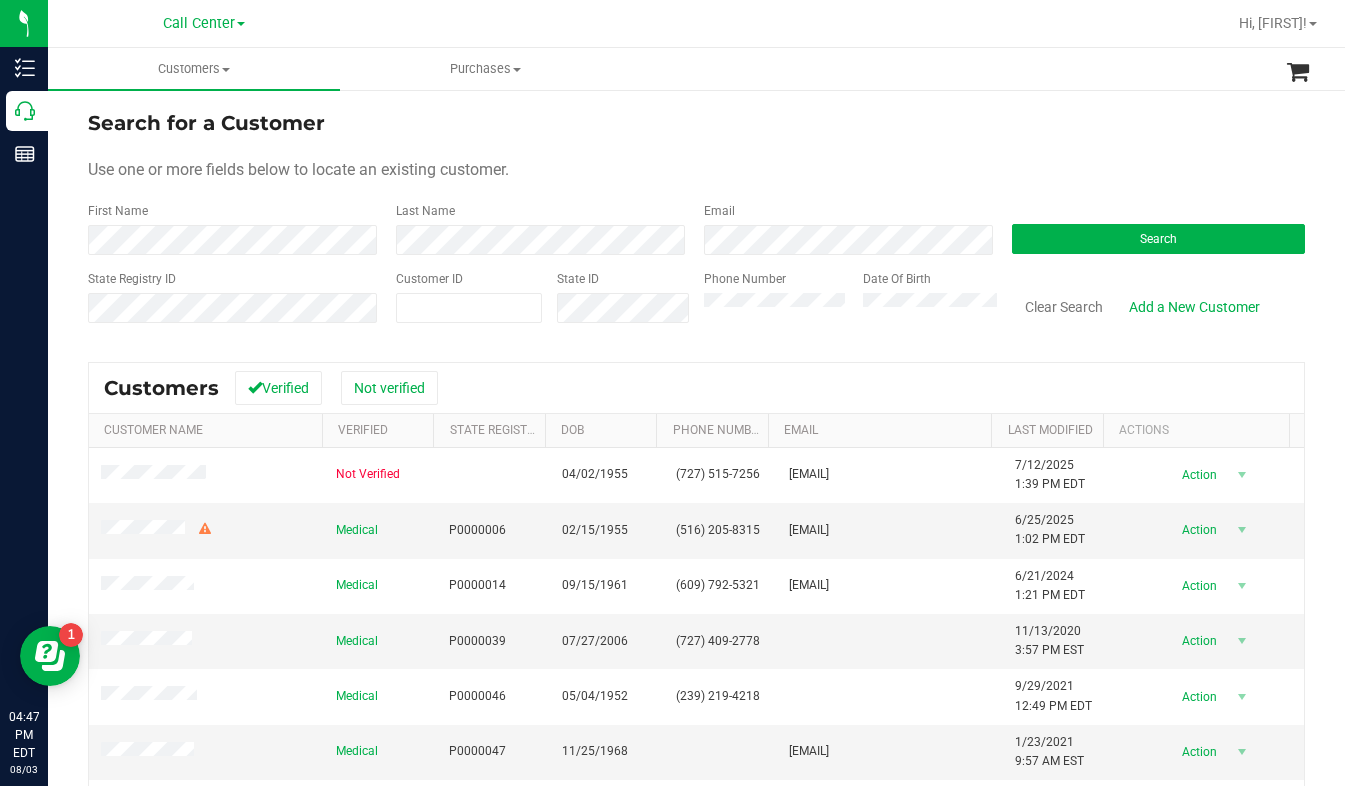 drag, startPoint x: 1083, startPoint y: 178, endPoint x: 990, endPoint y: 207, distance: 97.41663 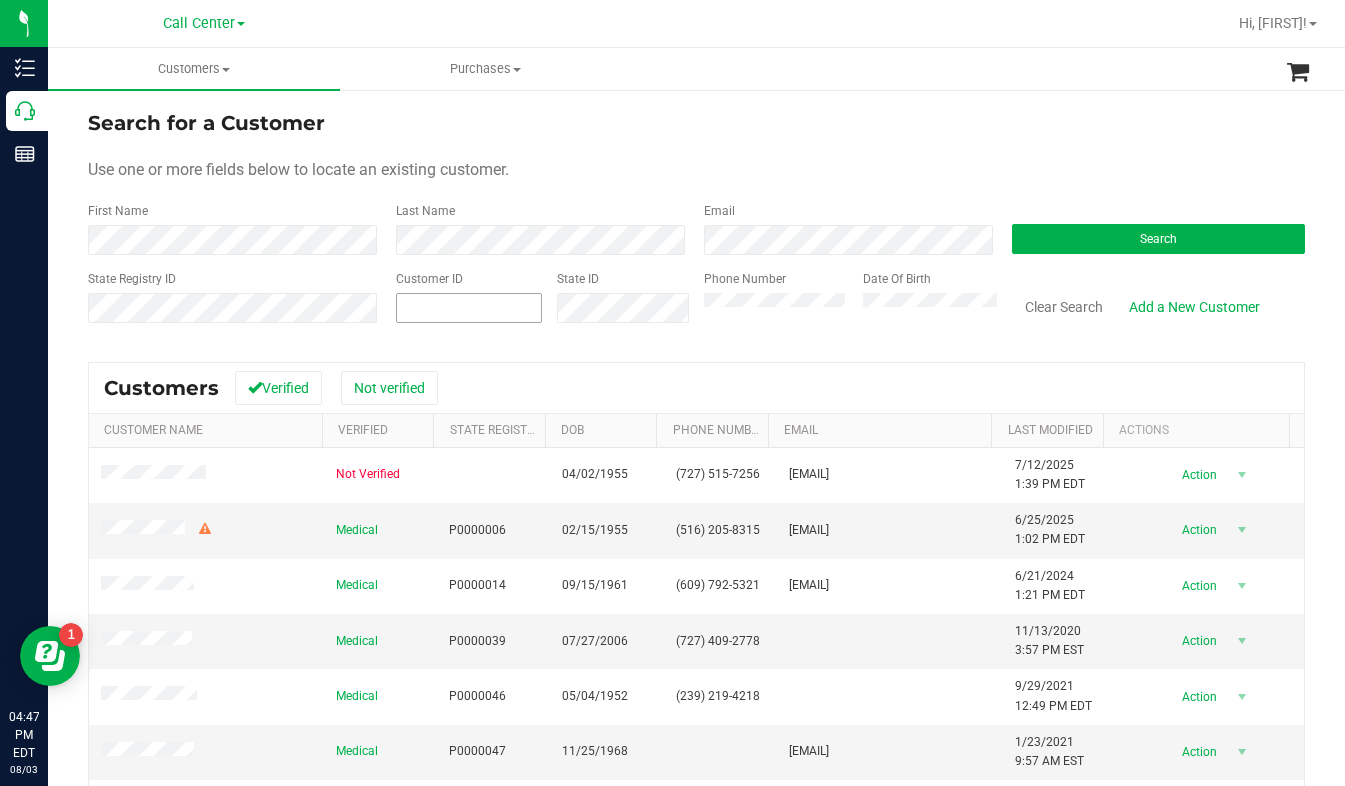 click at bounding box center [469, 308] 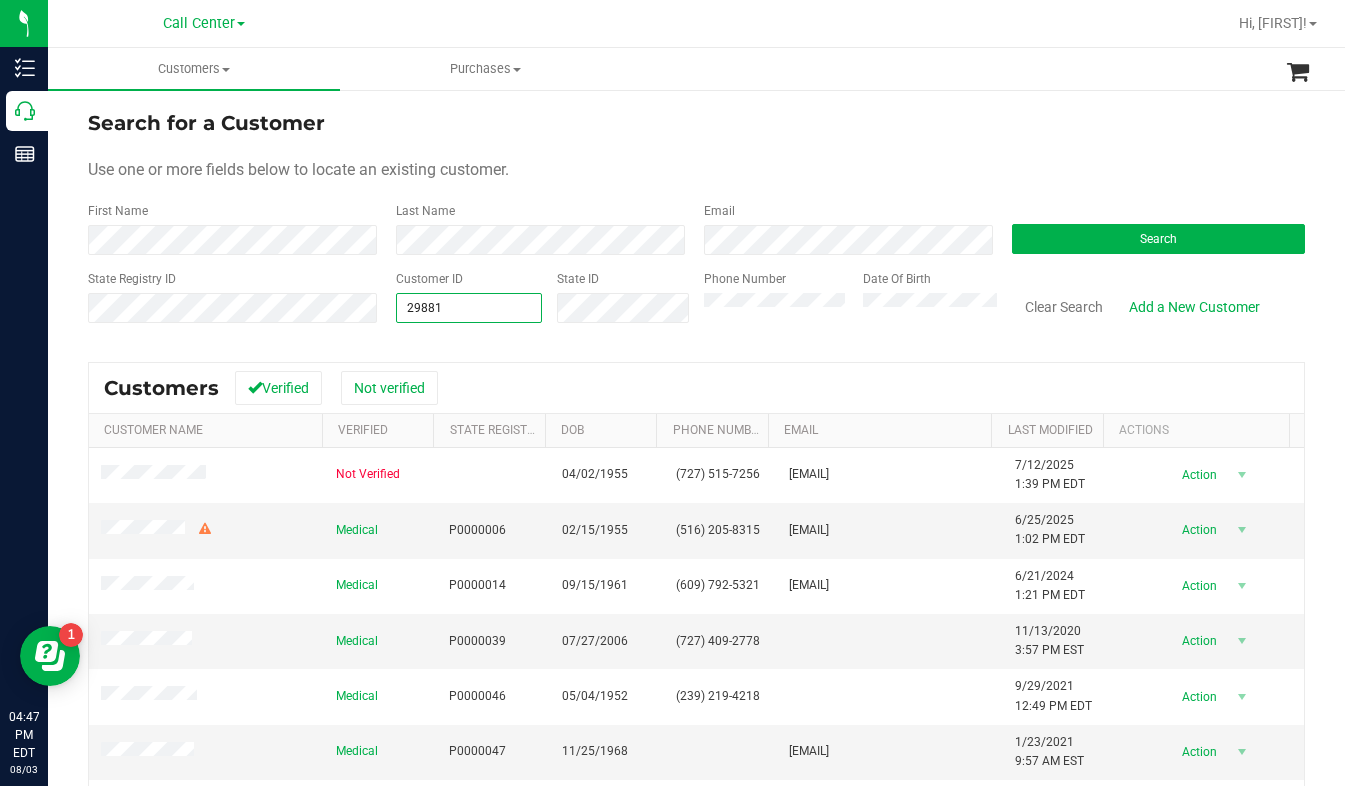 type on "[NUMBER]" 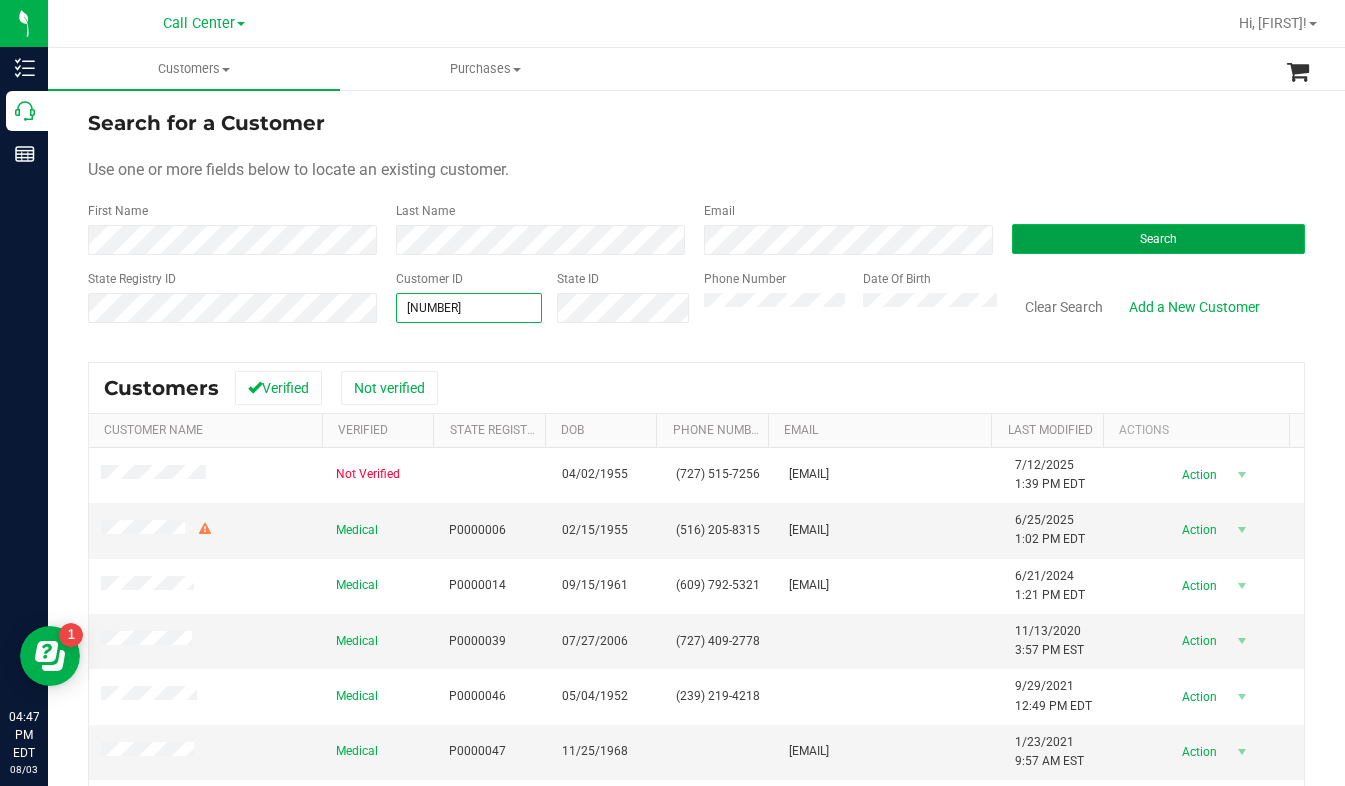 type on "[NUMBER]" 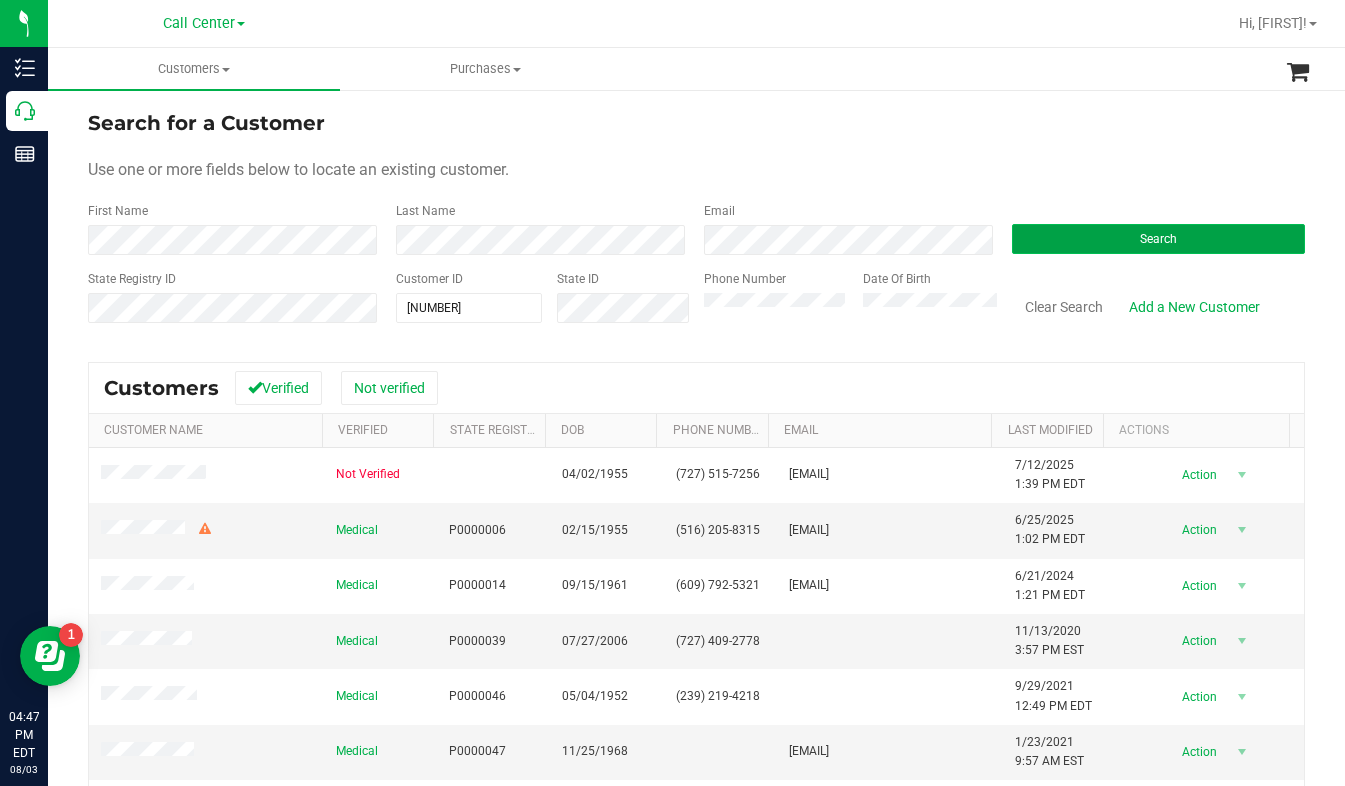 click on "Search" at bounding box center (1158, 239) 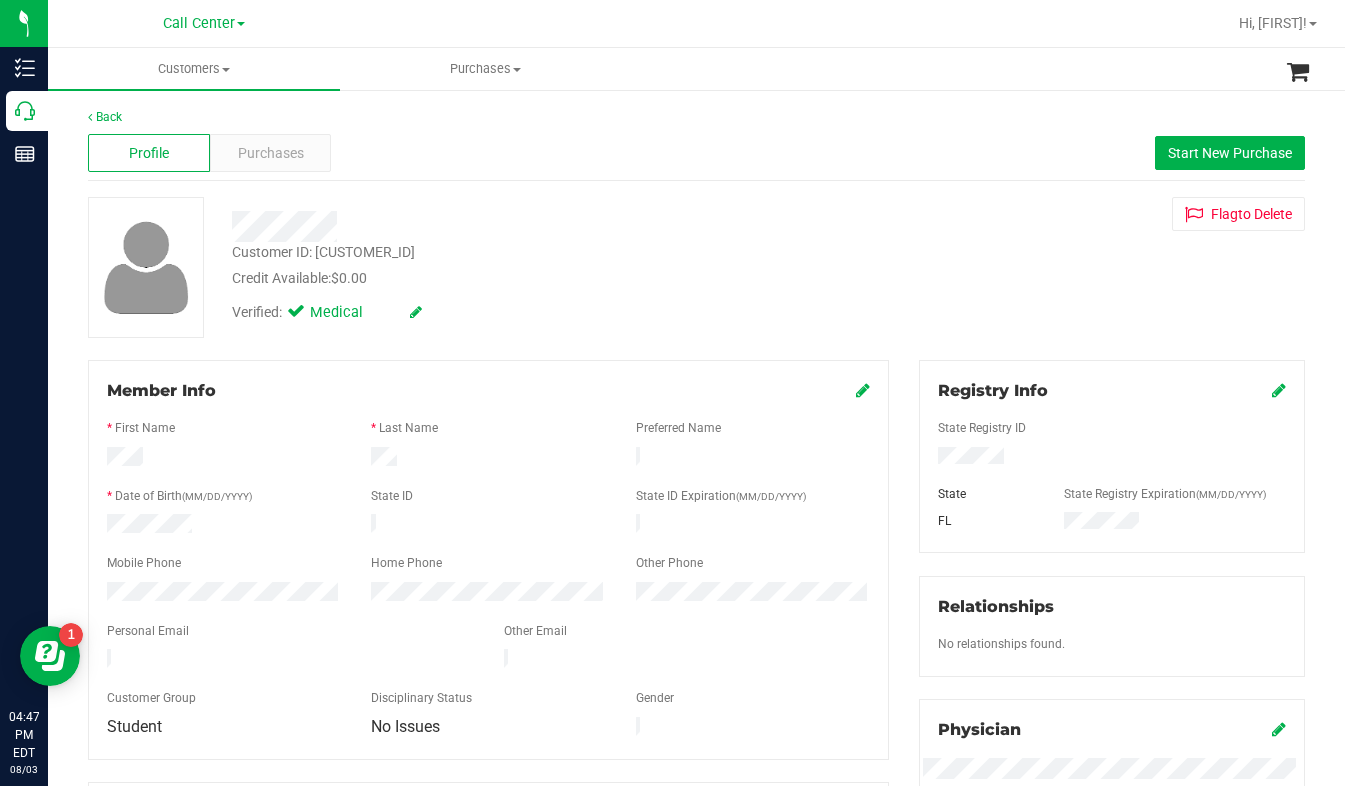 drag, startPoint x: 1051, startPoint y: 298, endPoint x: 1038, endPoint y: 384, distance: 86.977005 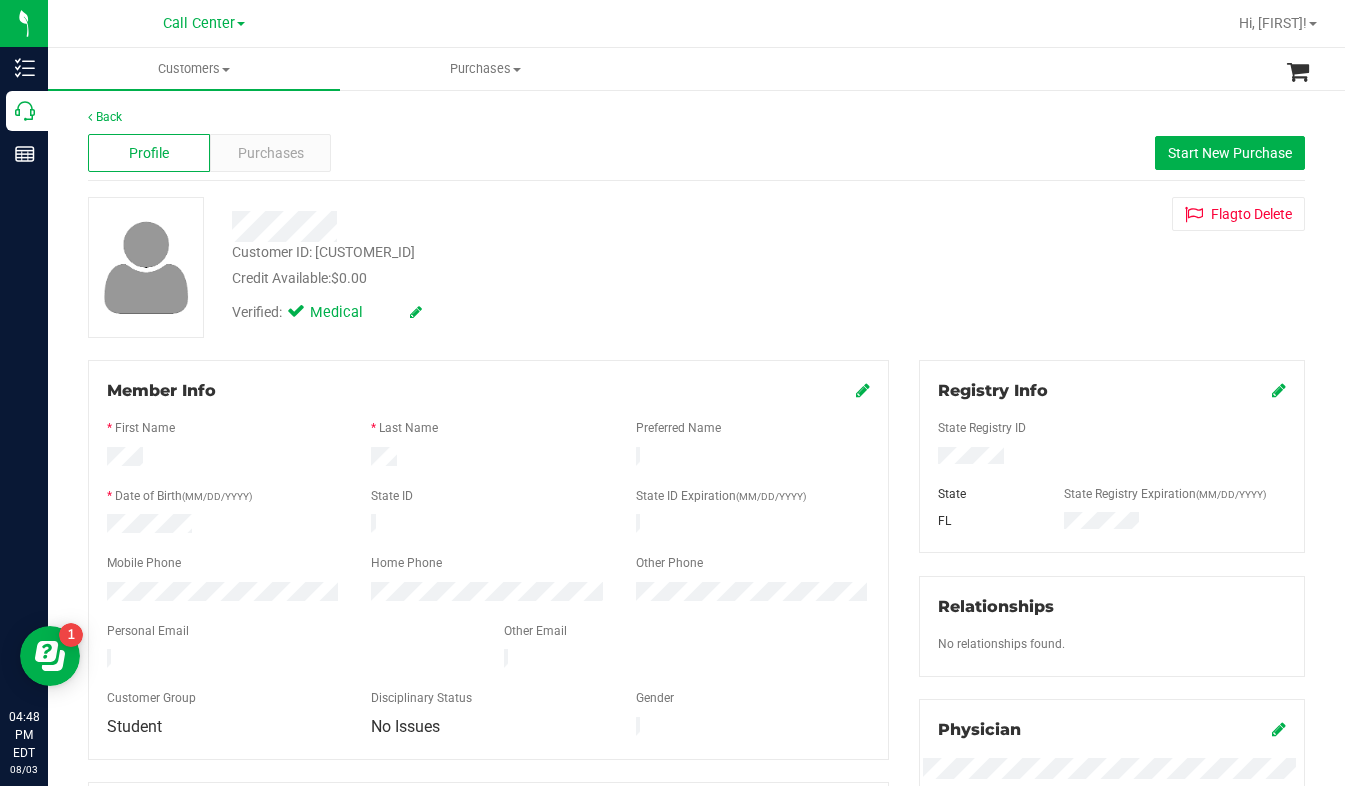 click on "Verified:
Medical" at bounding box center [529, 311] 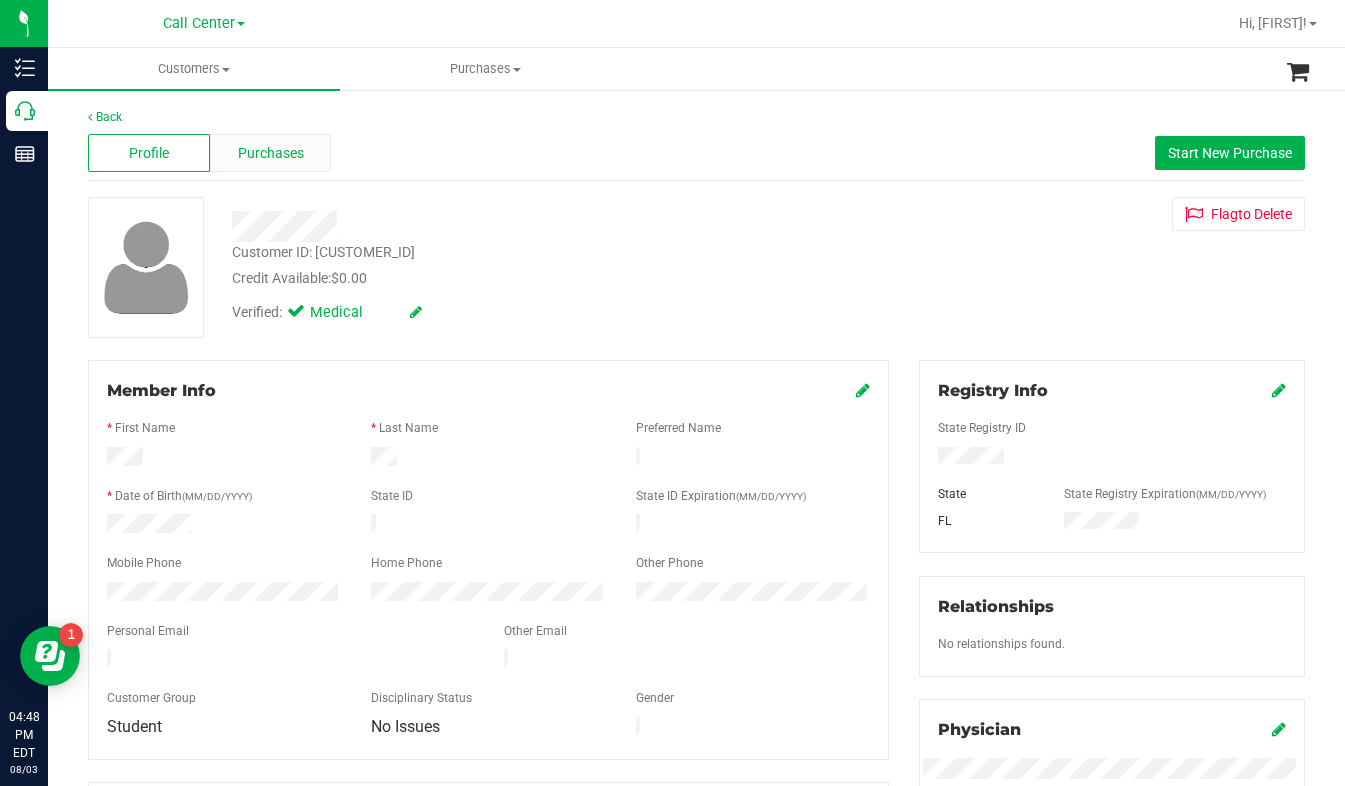 click on "Purchases" at bounding box center [271, 153] 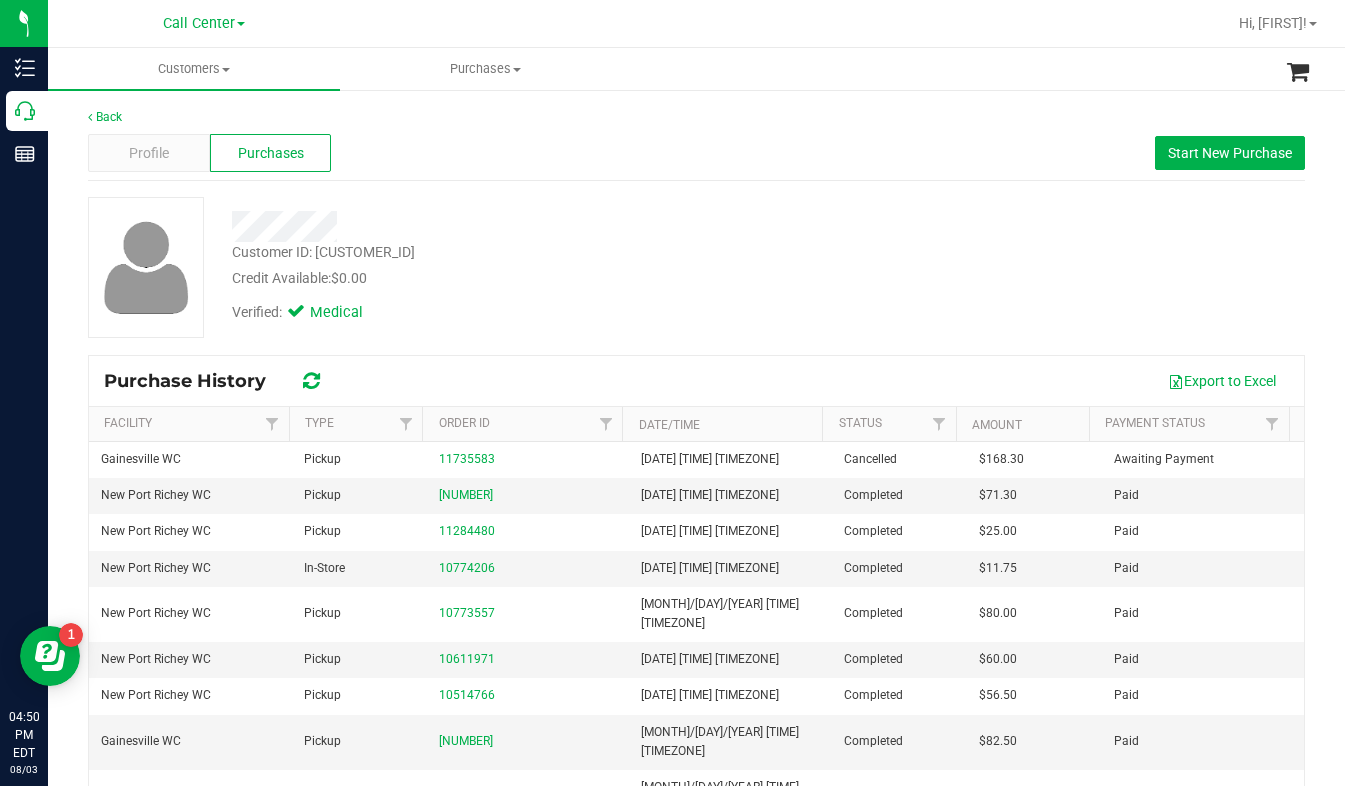 click on "Customer ID: 298817
Credit Available:
$0.00
Verified:
Medical" at bounding box center (696, 267) 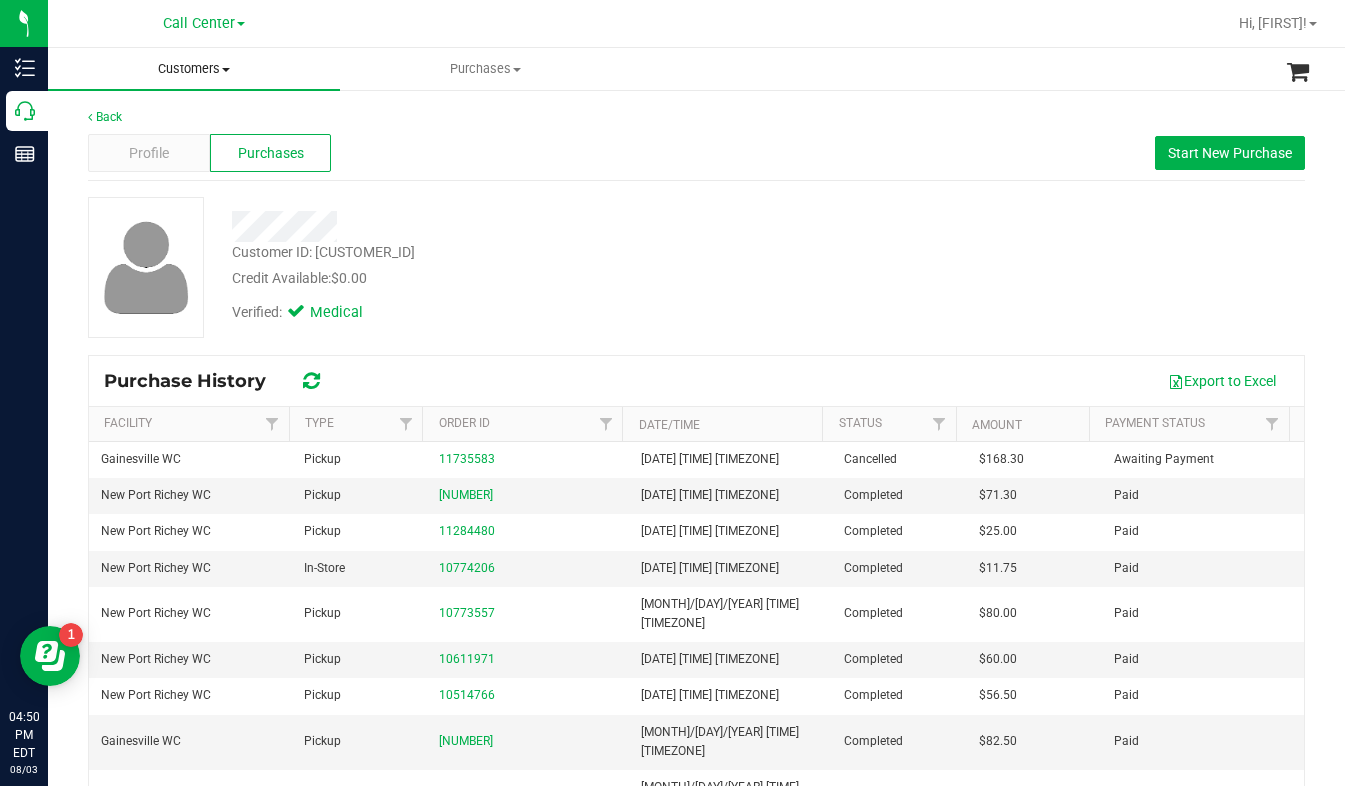 click at bounding box center (226, 70) 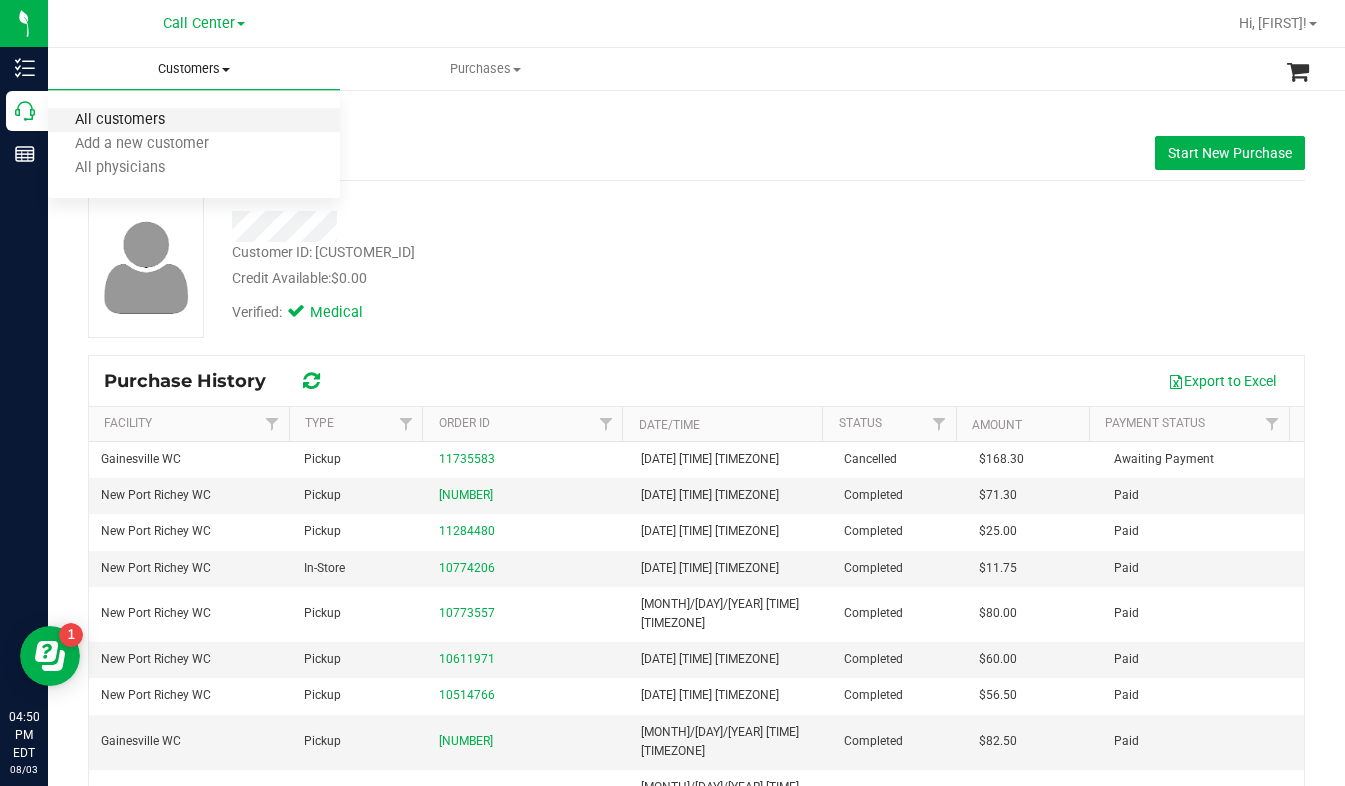 click on "All customers" at bounding box center (120, 120) 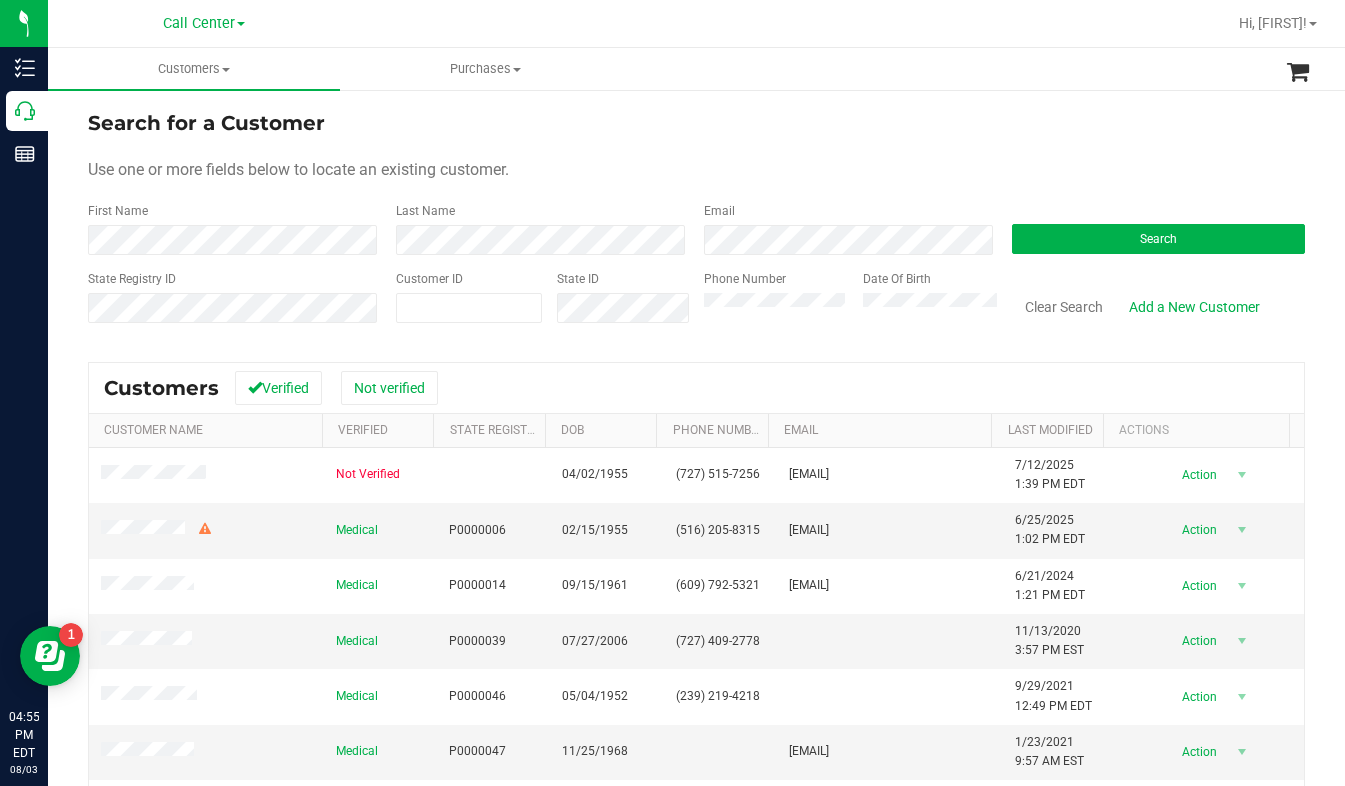 click on "Use one or more fields below to locate an existing customer." at bounding box center (696, 170) 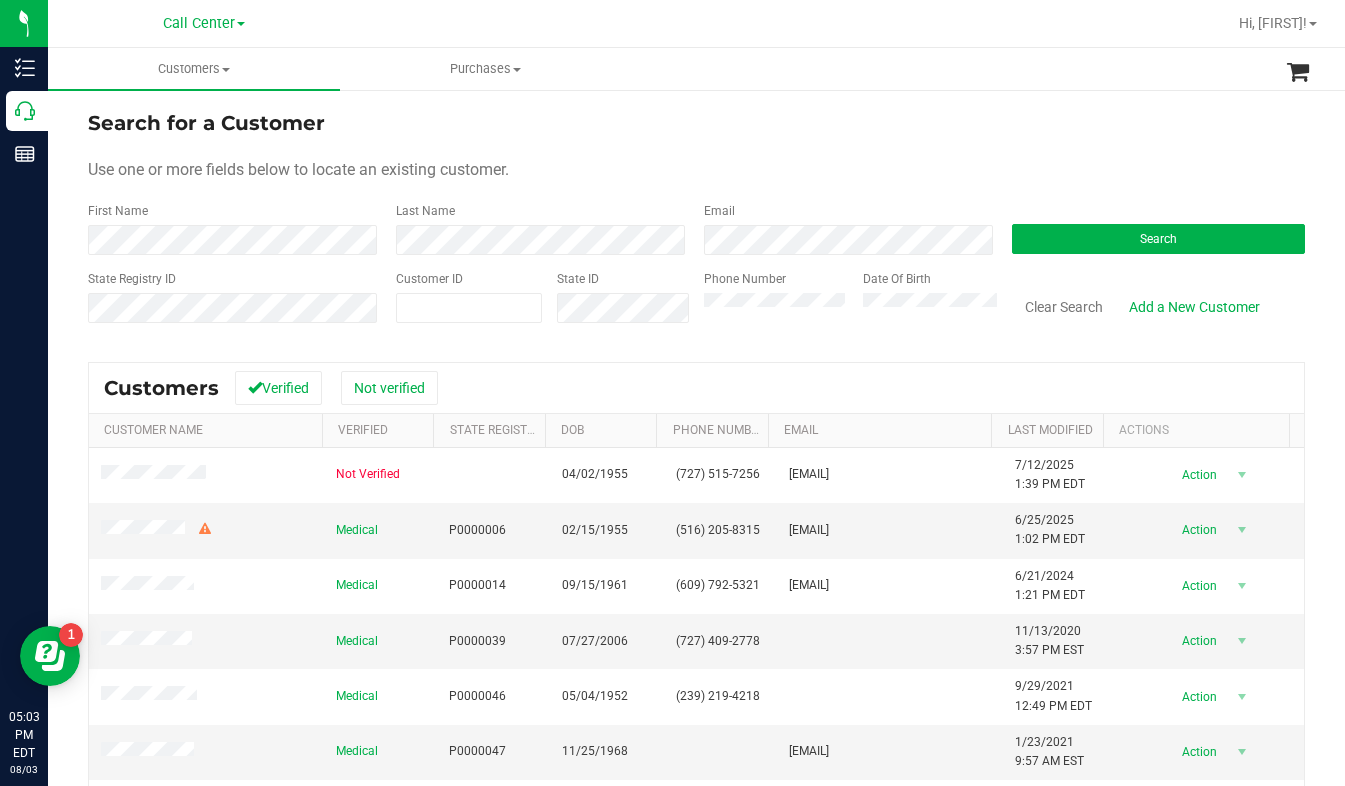 click on "Search for a Customer
Use one or more fields below to locate an existing customer.
First Name
Last Name
Email
Search
State Registry ID
Customer ID
State ID
Phone Number
Date Of Birth" at bounding box center [696, 224] 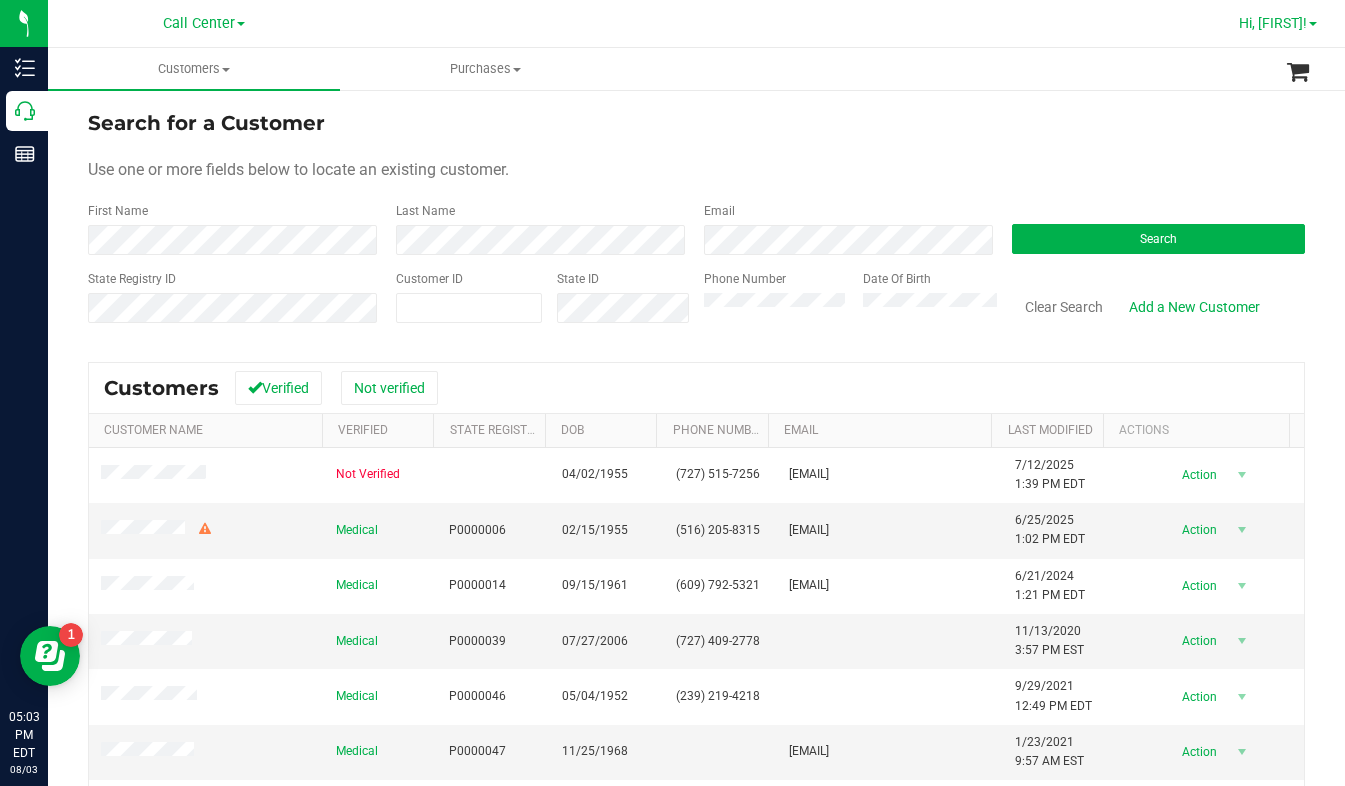 click at bounding box center (1313, 24) 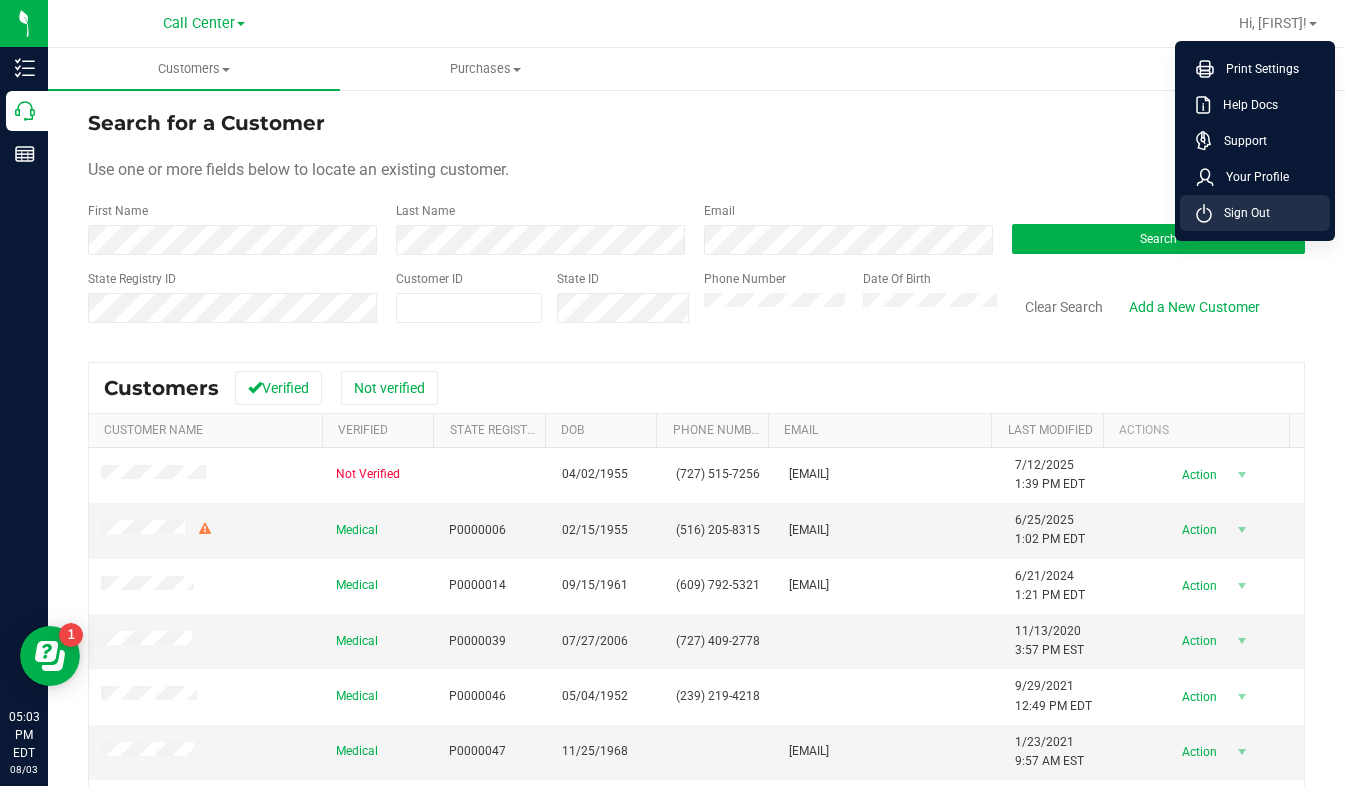 click on "Sign Out" at bounding box center (1241, 213) 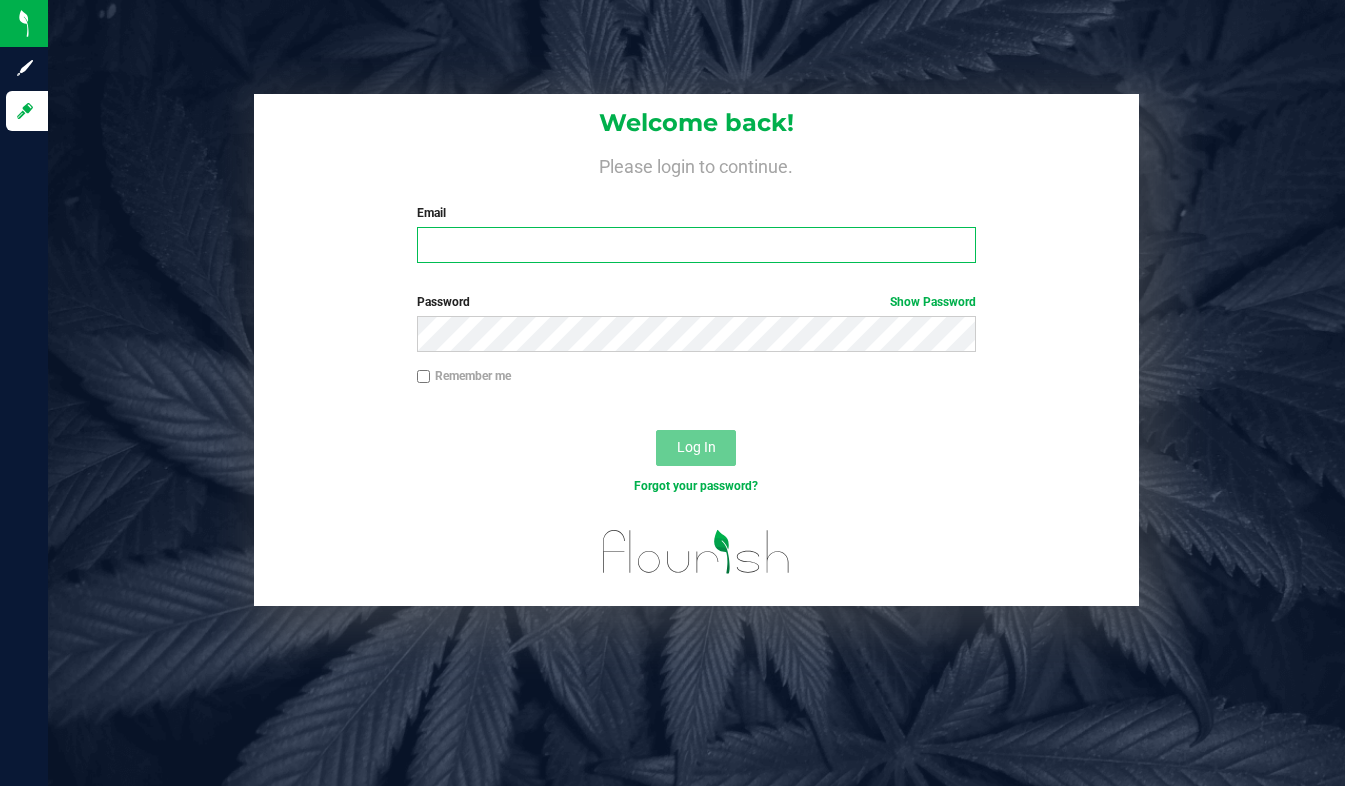 type on "[EMAIL]" 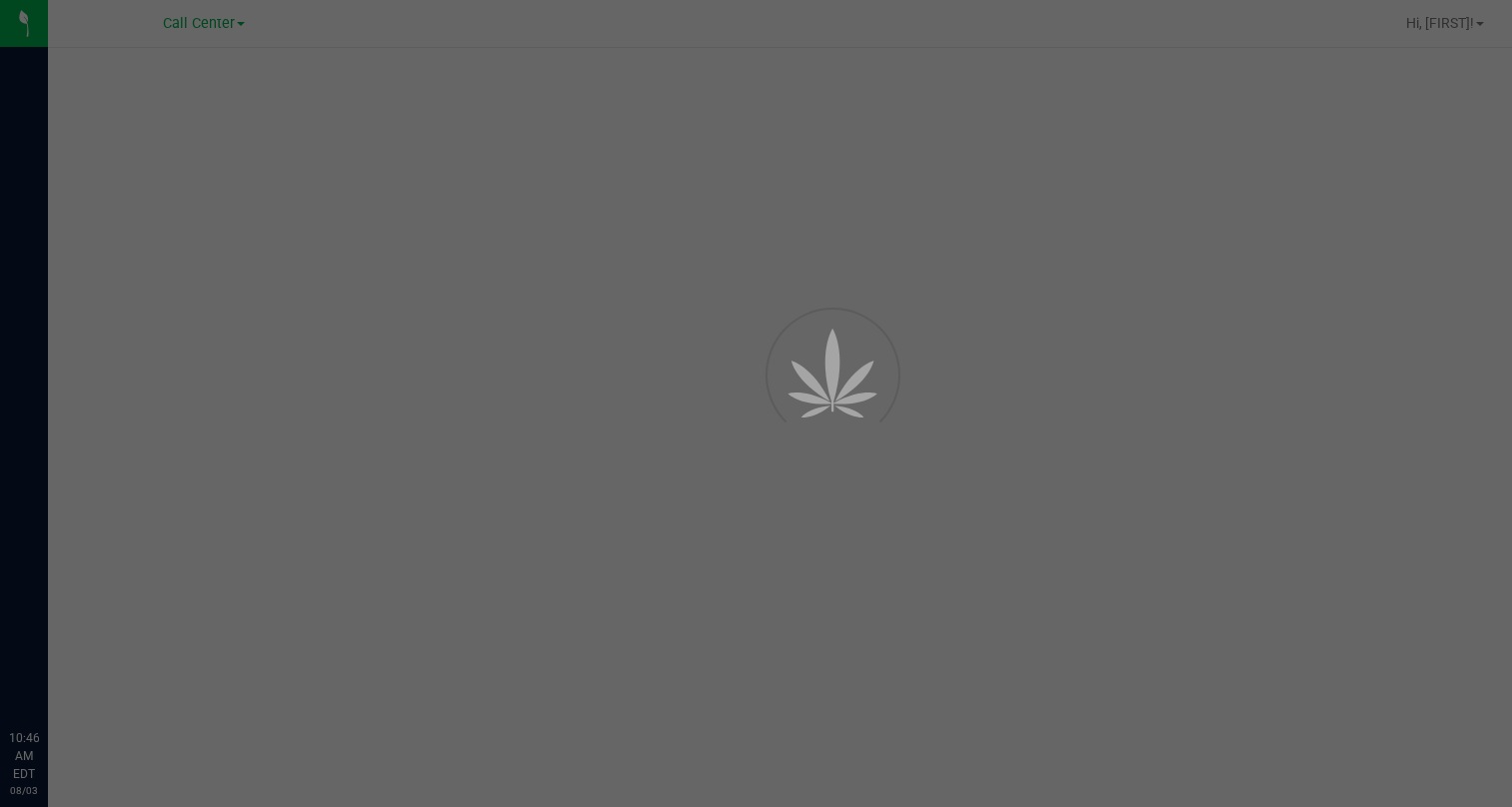 scroll, scrollTop: 0, scrollLeft: 0, axis: both 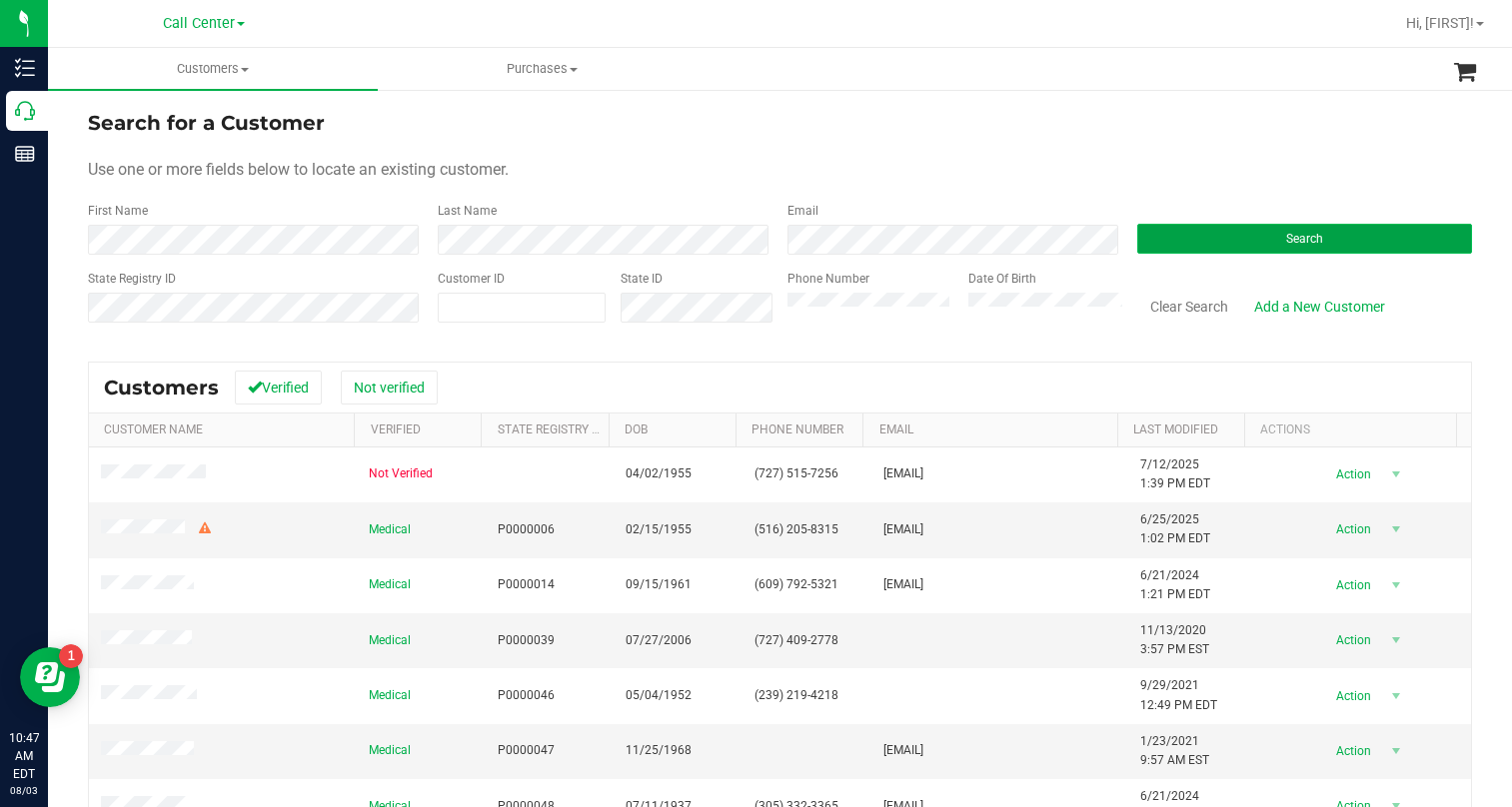 click on "Search" at bounding box center (1304, 239) 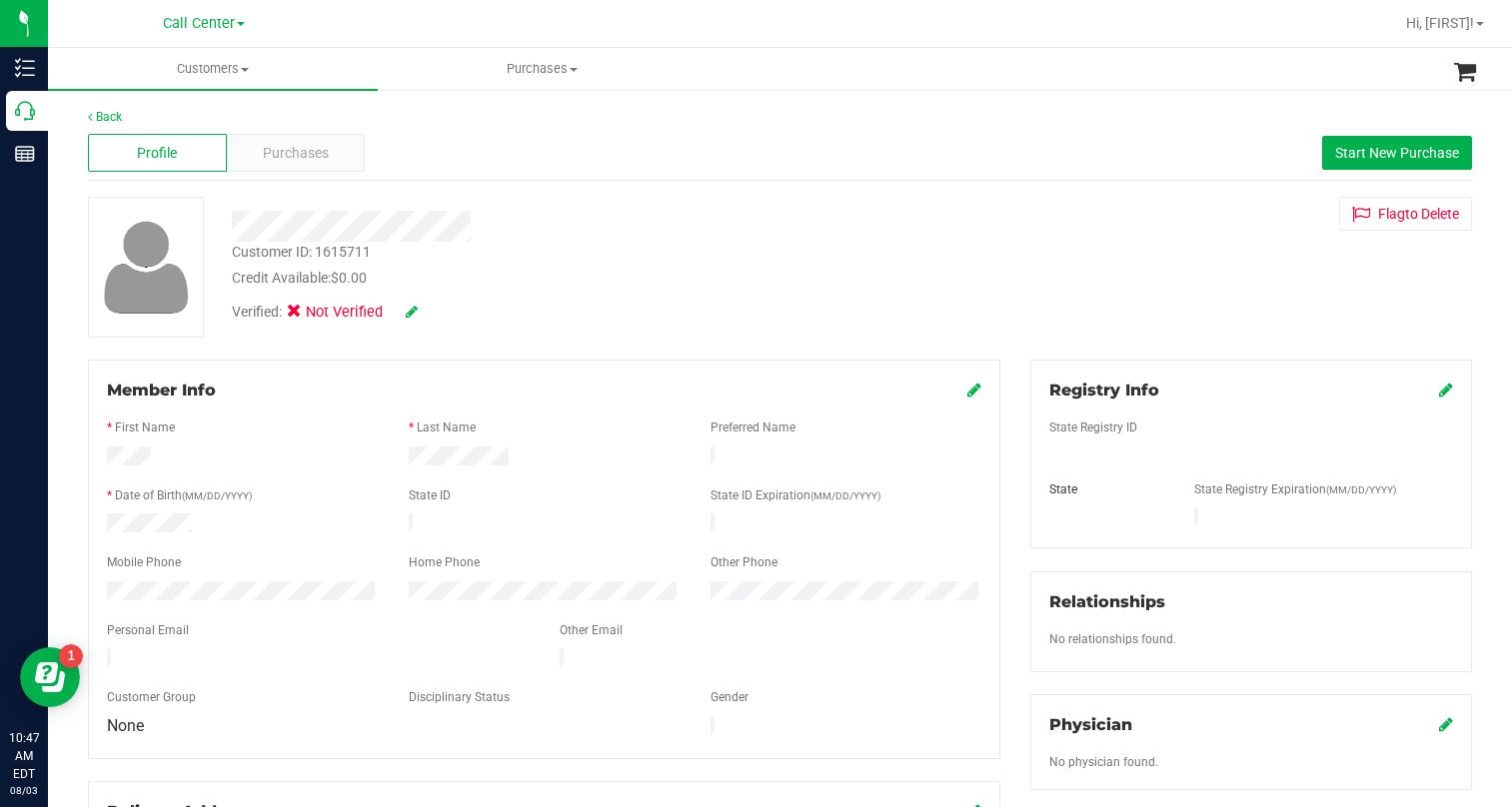click on "*
Date of Birth
(MM/DD/YYYY)" at bounding box center (243, 497) 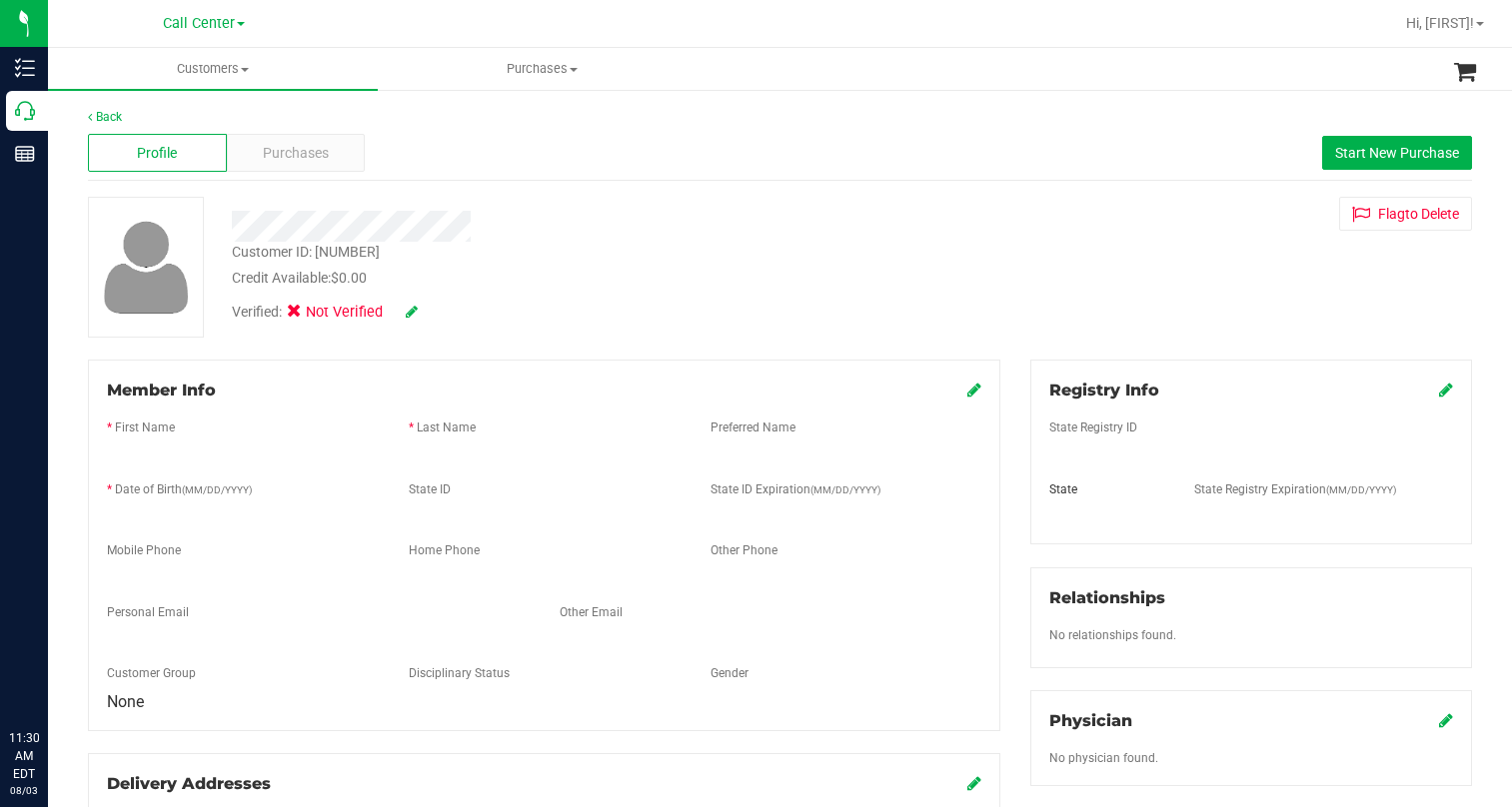 scroll, scrollTop: 0, scrollLeft: 0, axis: both 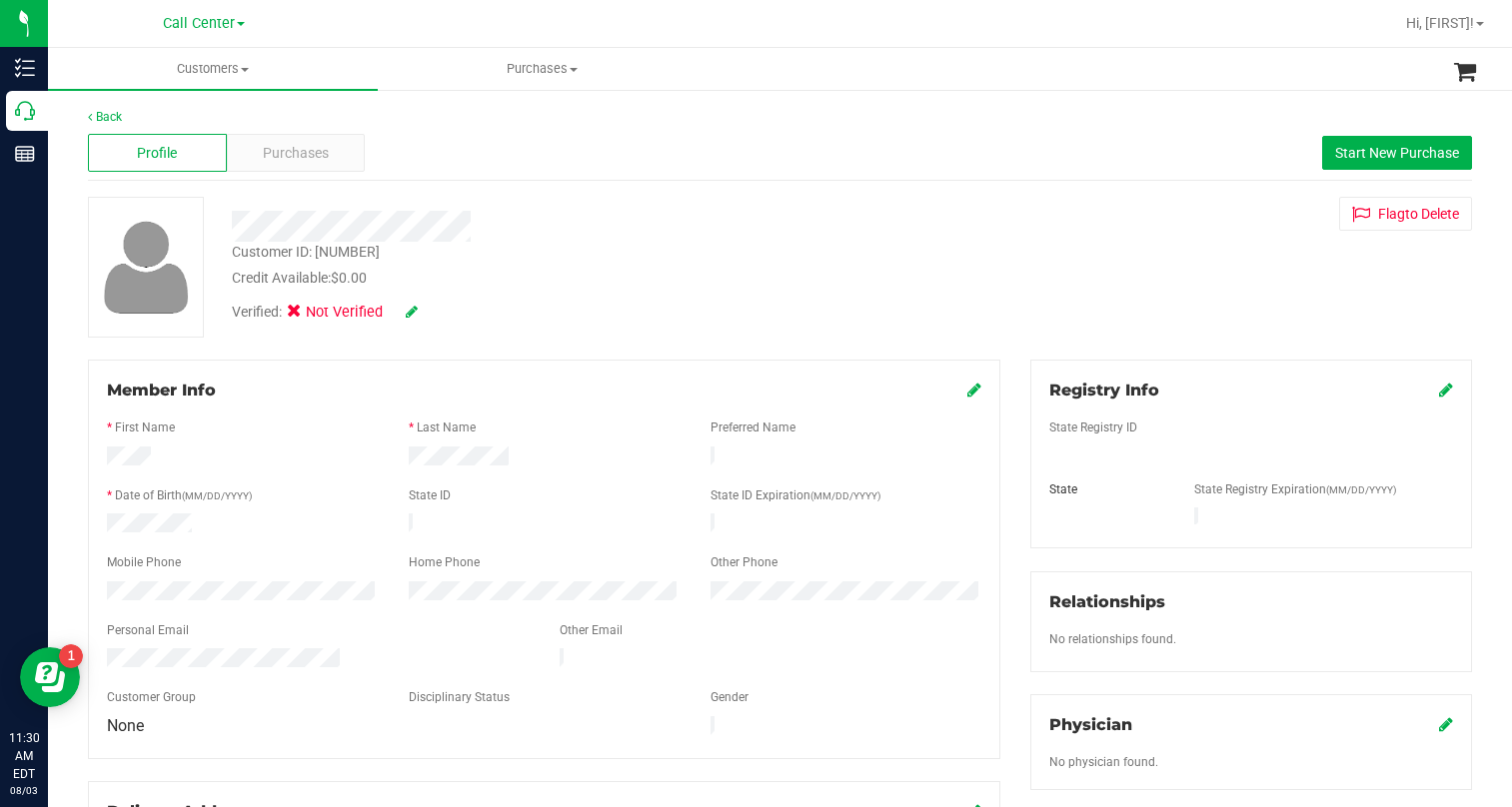 click at bounding box center (241, 24) 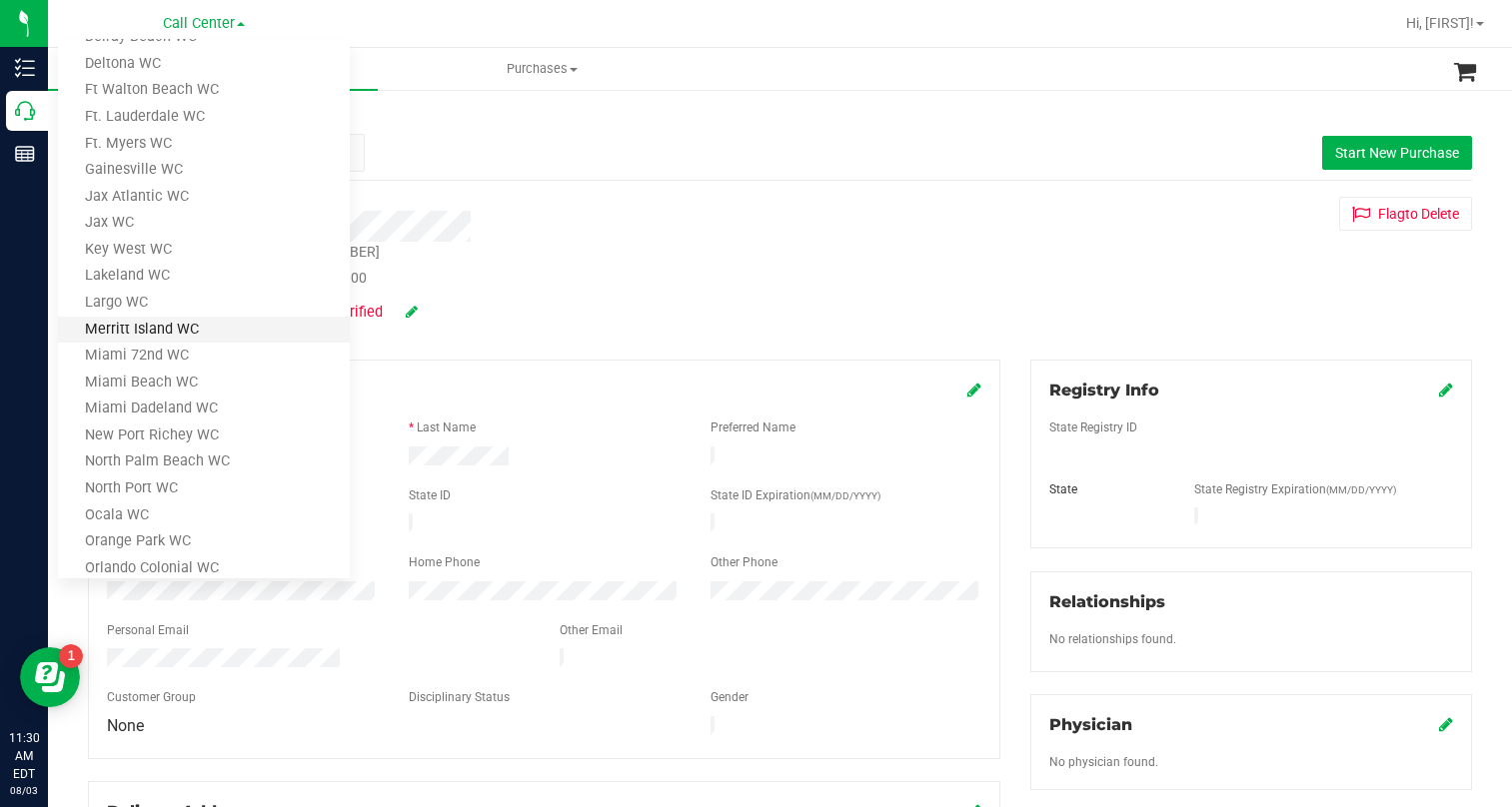 scroll, scrollTop: 300, scrollLeft: 0, axis: vertical 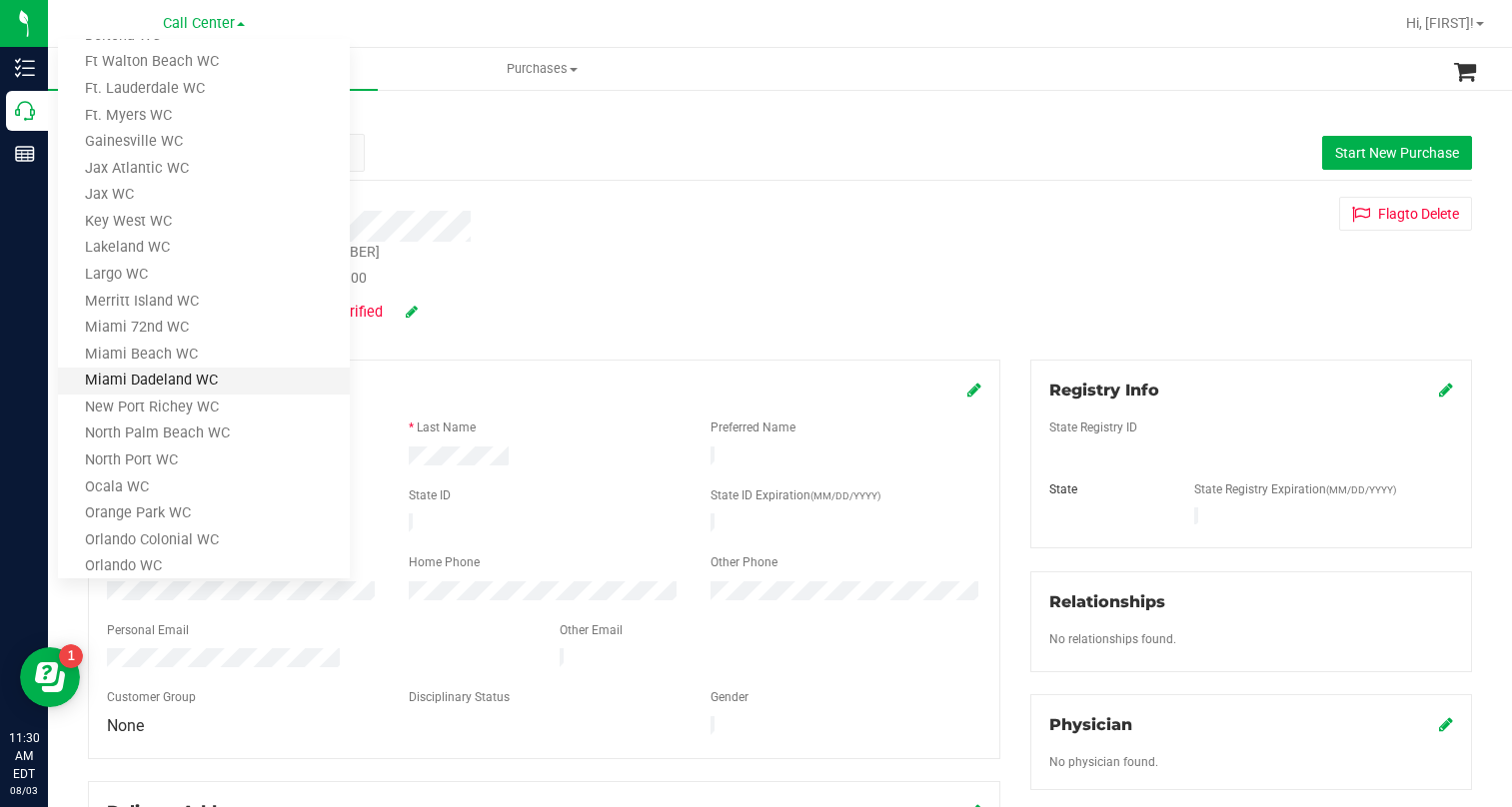 click on "Miami Dadeland WC" at bounding box center (204, 381) 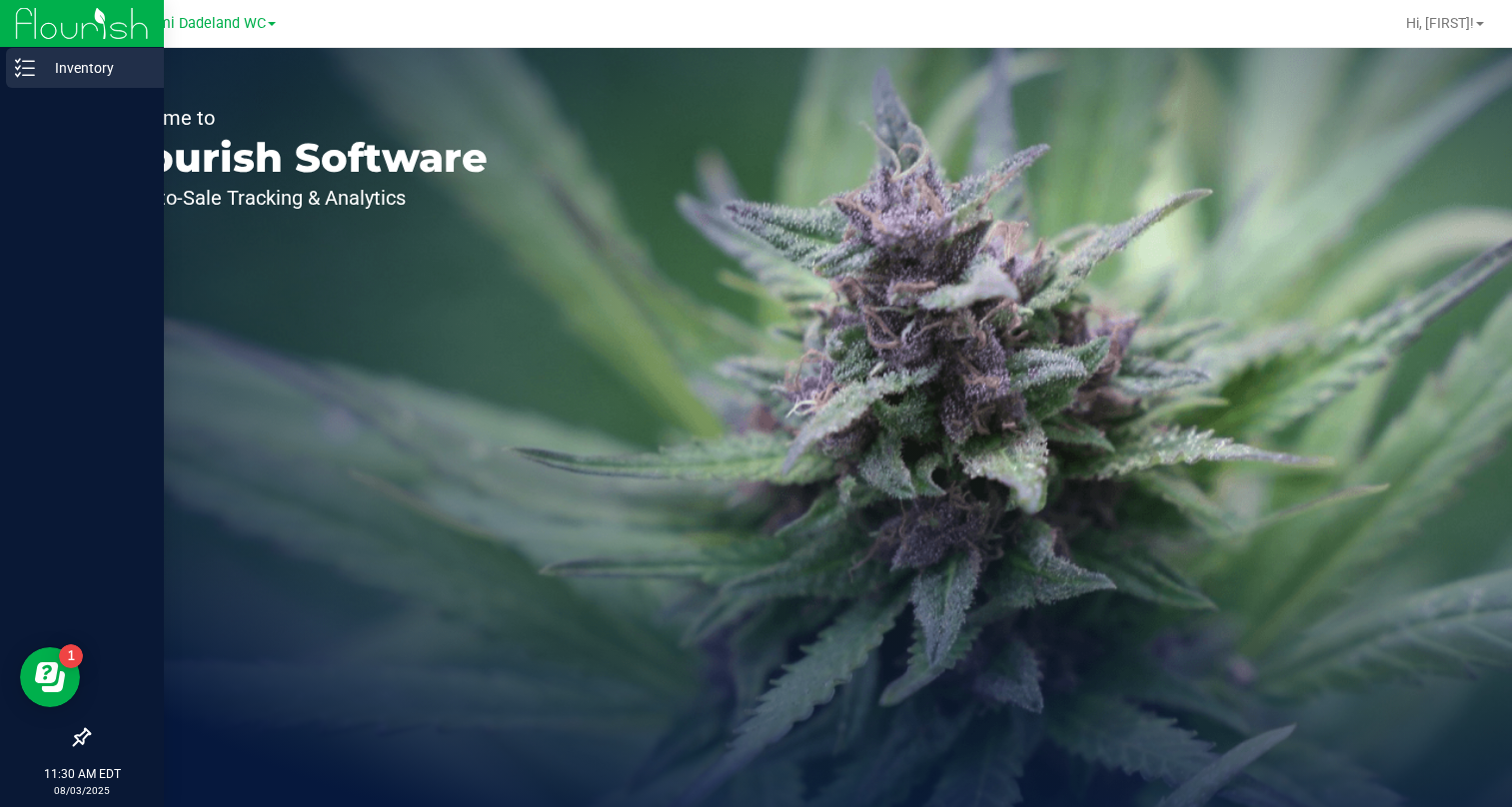 click on "Inventory" at bounding box center (95, 68) 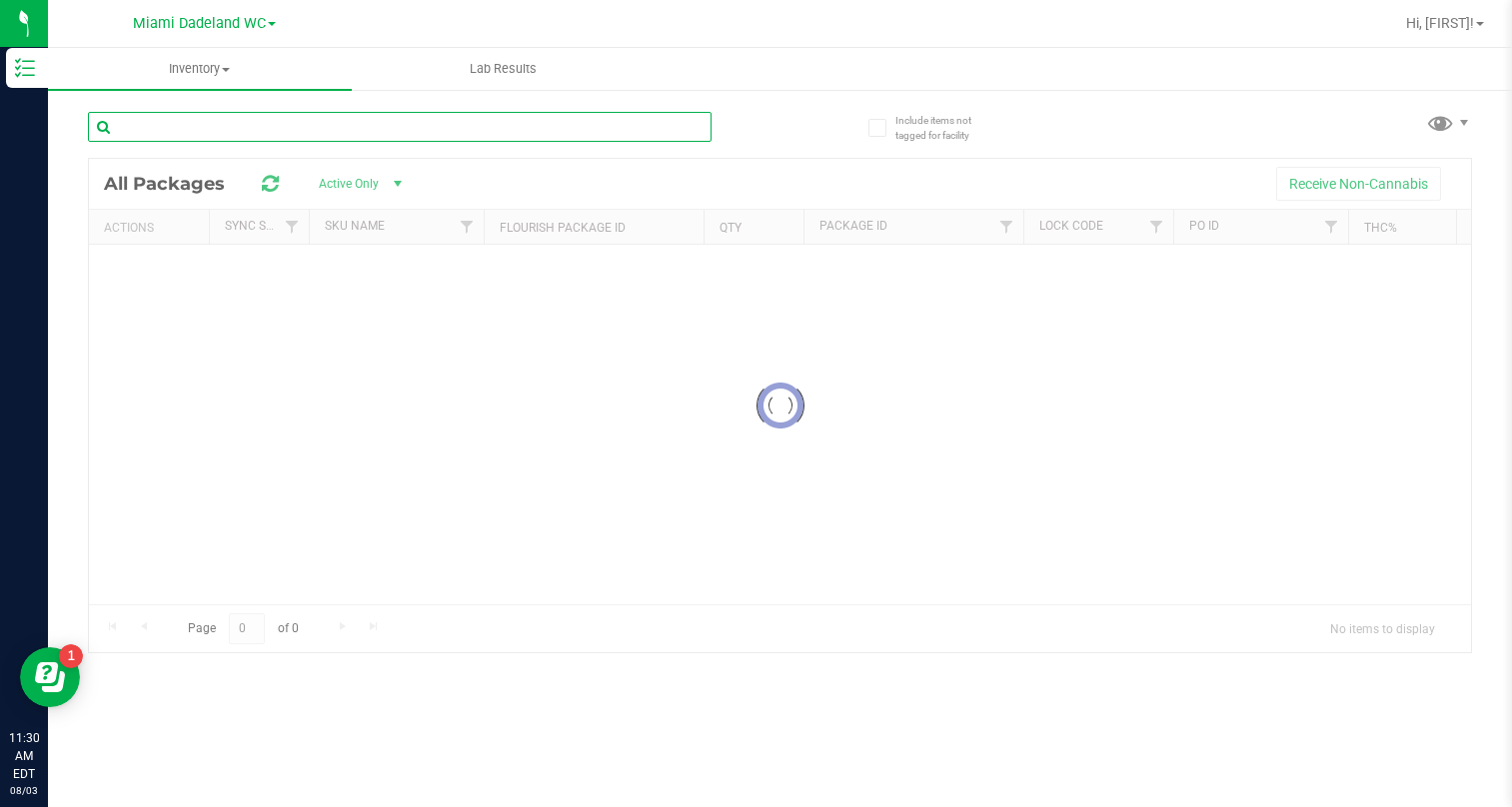 click on "Inventory
All packages
All inventory
Waste log
Lab Results
Include items not tagged for facility" at bounding box center [779, 427] 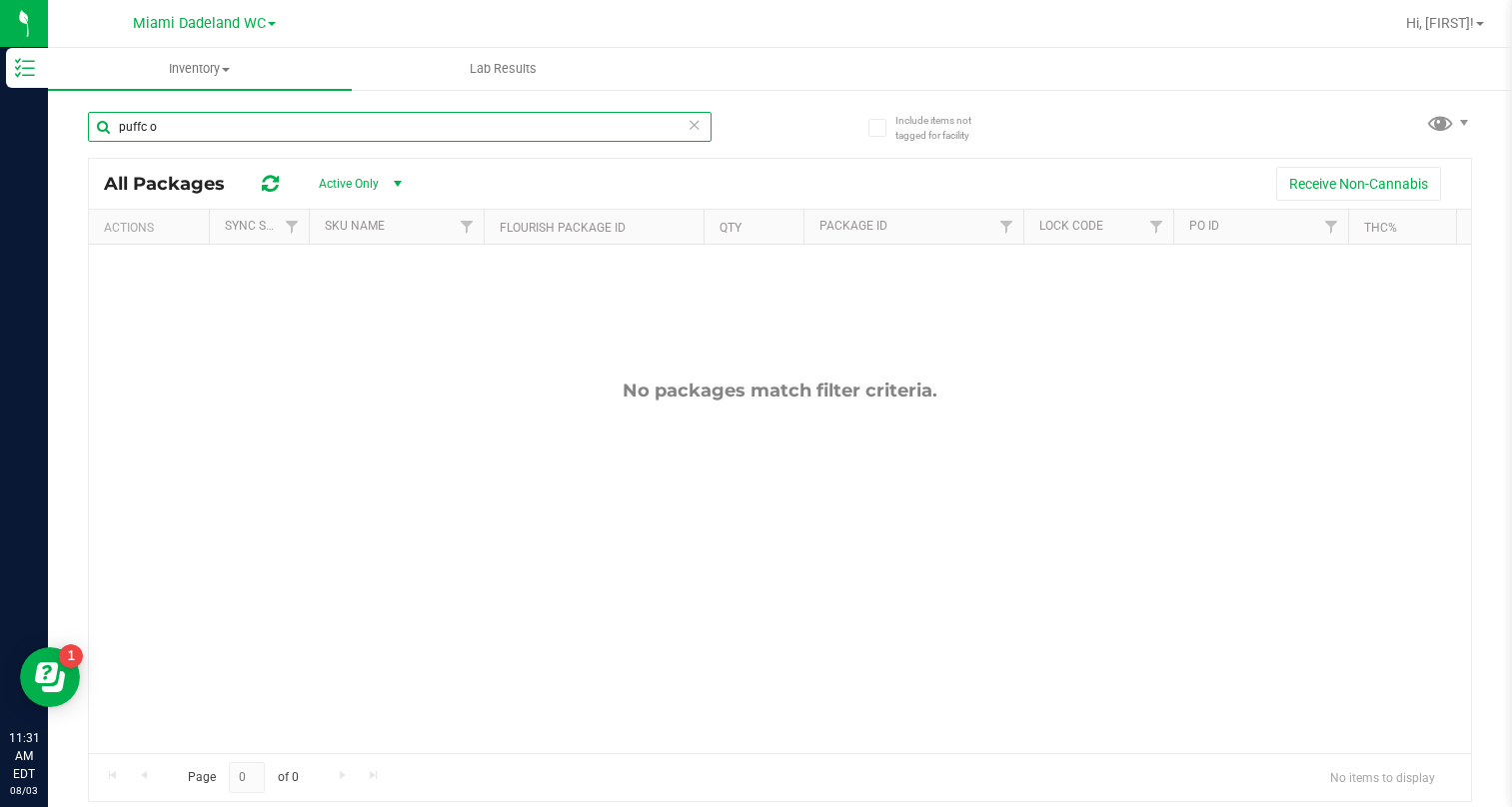 click on "puffc o" at bounding box center (400, 127) 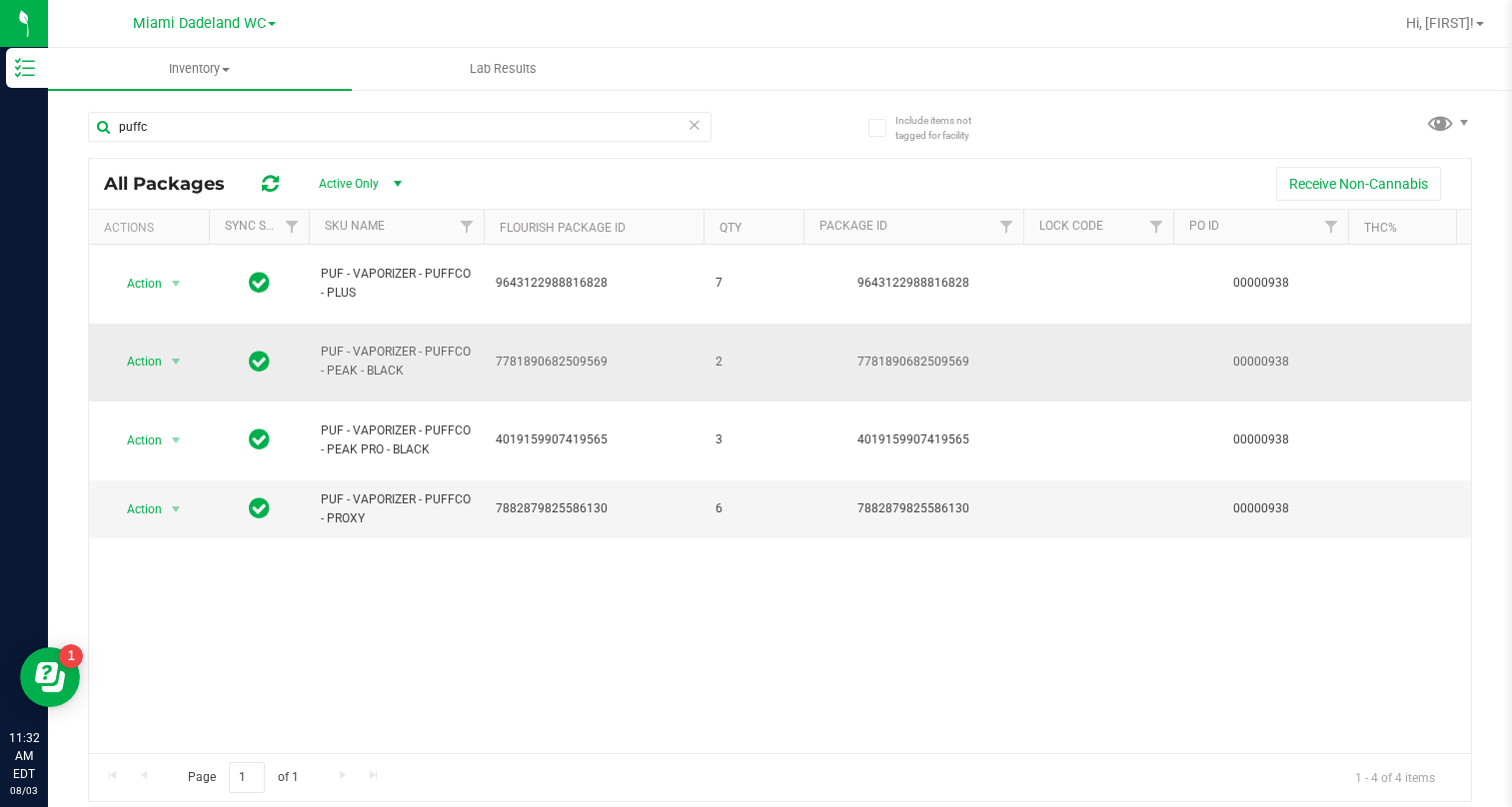 click on "PUF - VAPORIZER - PUFFCO - PEAK - BLACK" at bounding box center (396, 362) 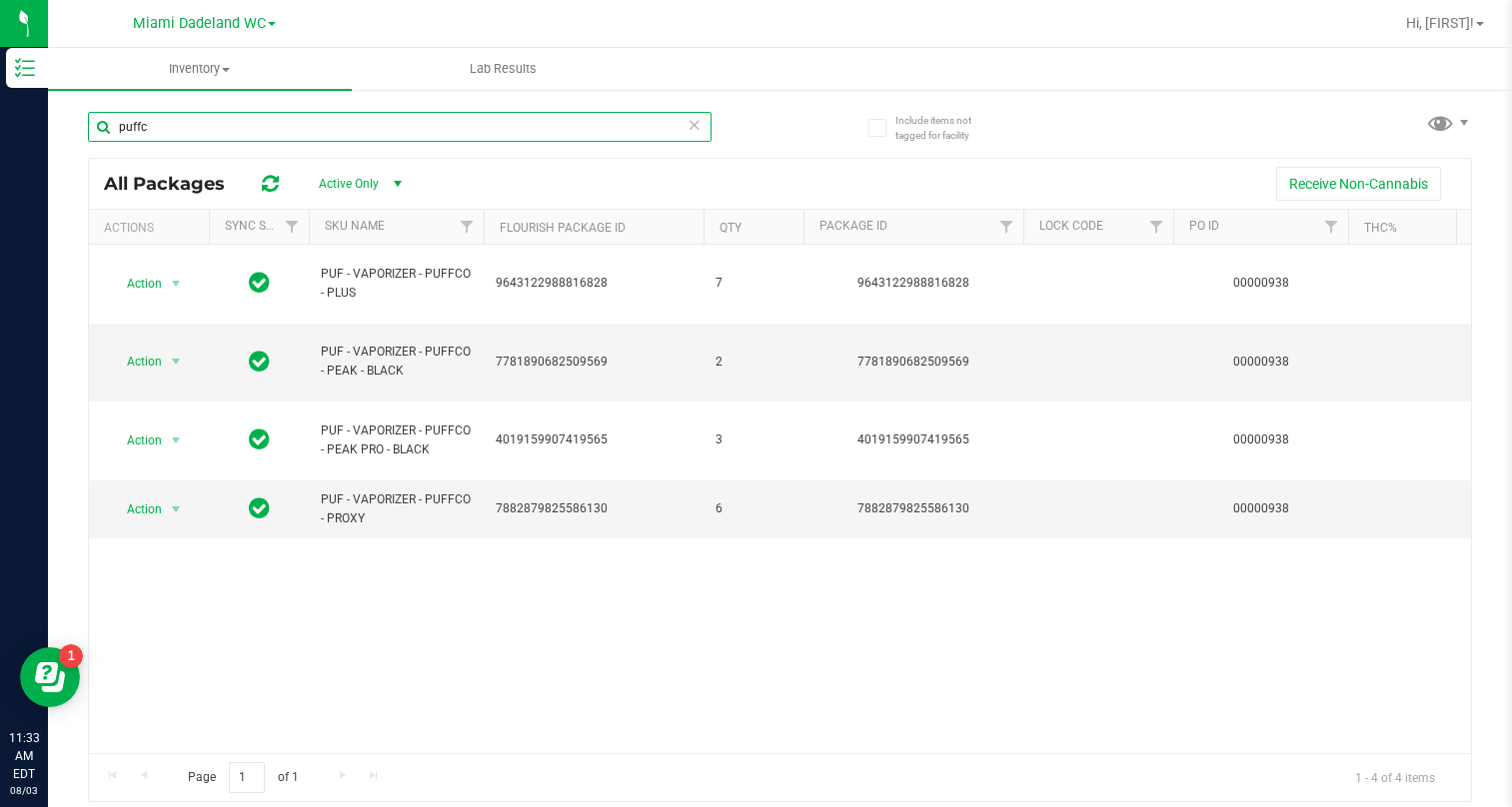 click on "puffc" at bounding box center [400, 127] 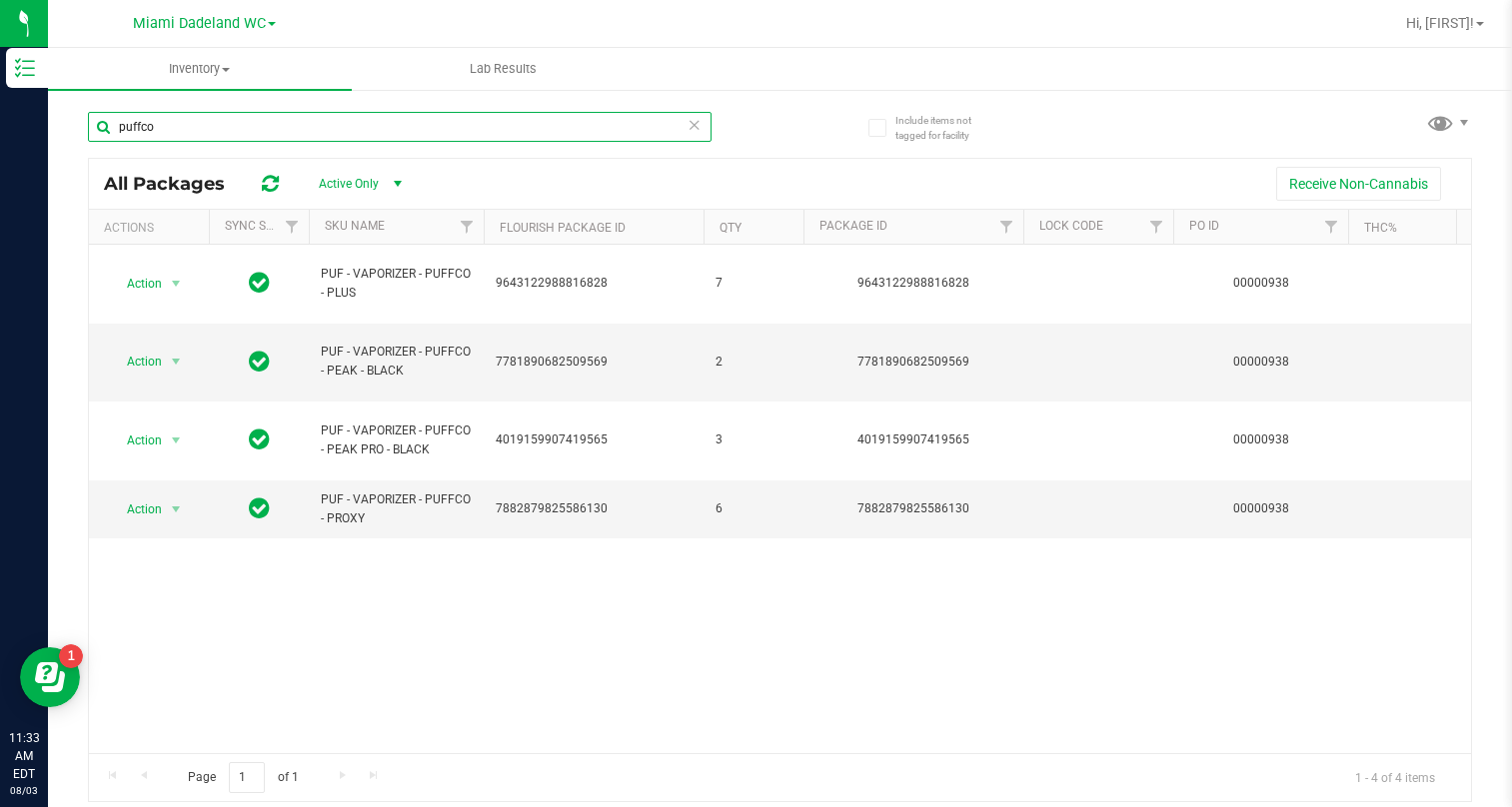 type on "puffco" 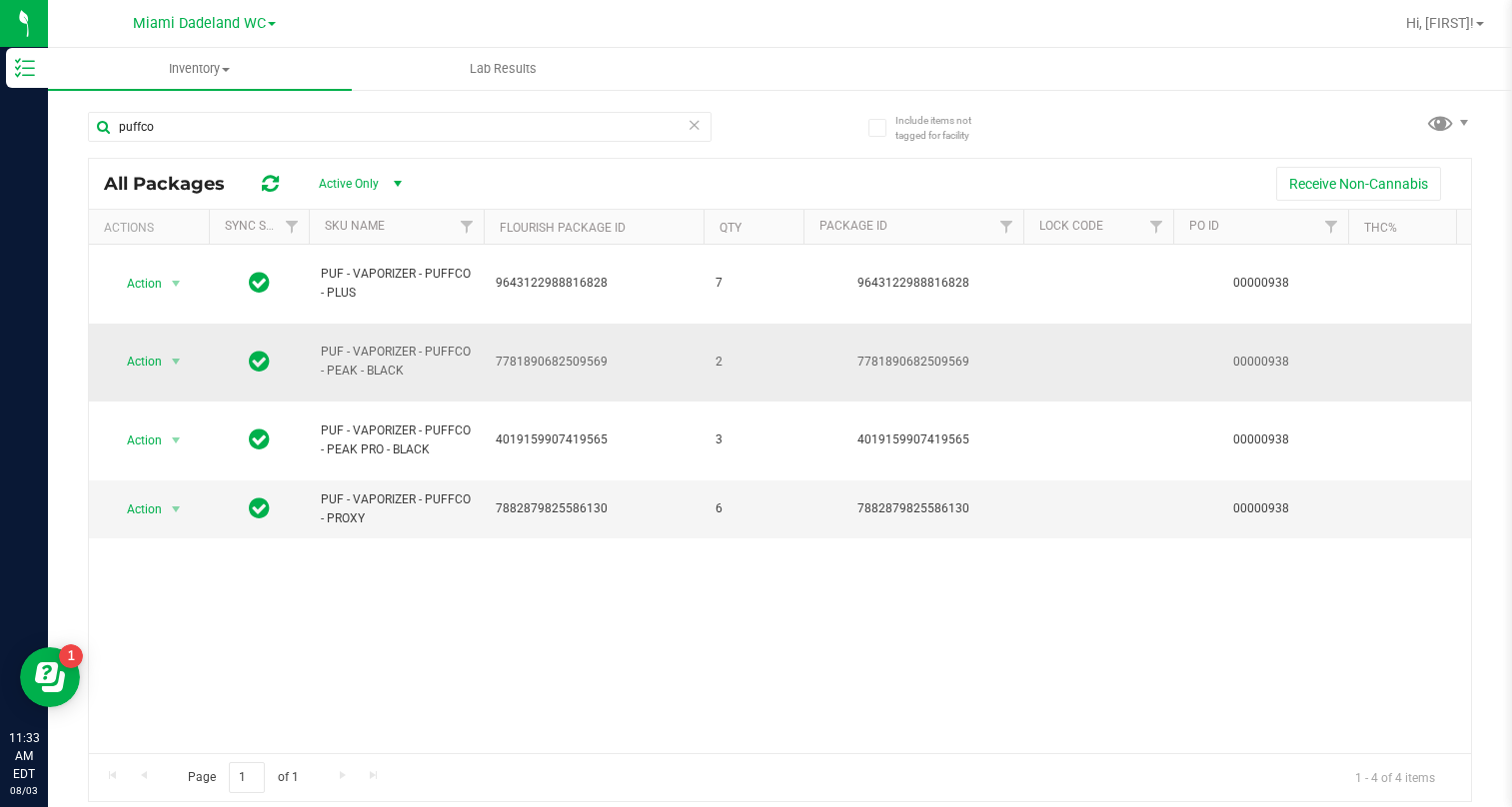 click on "PUF - VAPORIZER - PUFFCO - PEAK - BLACK" at bounding box center (396, 362) 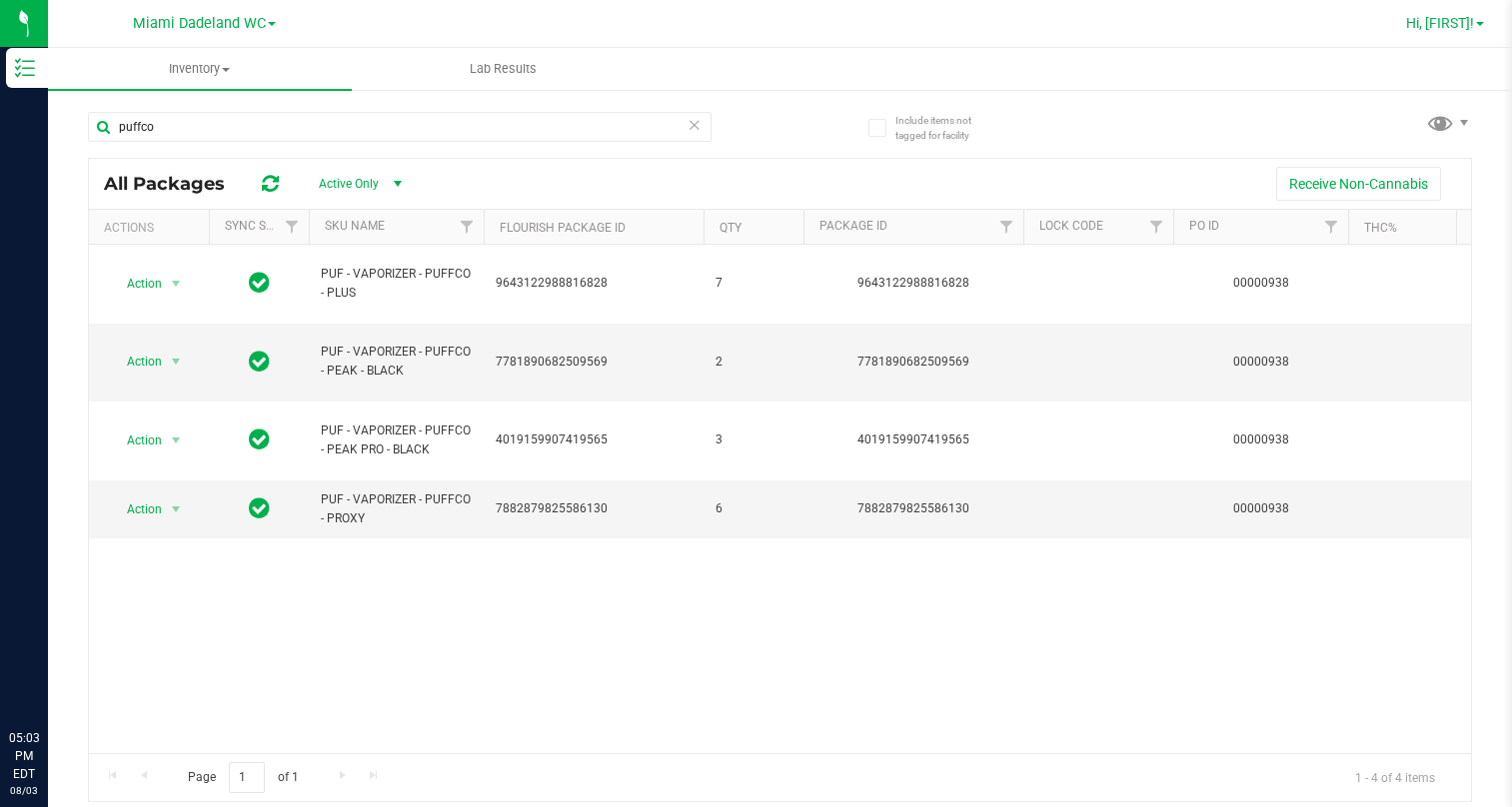 scroll, scrollTop: 0, scrollLeft: 0, axis: both 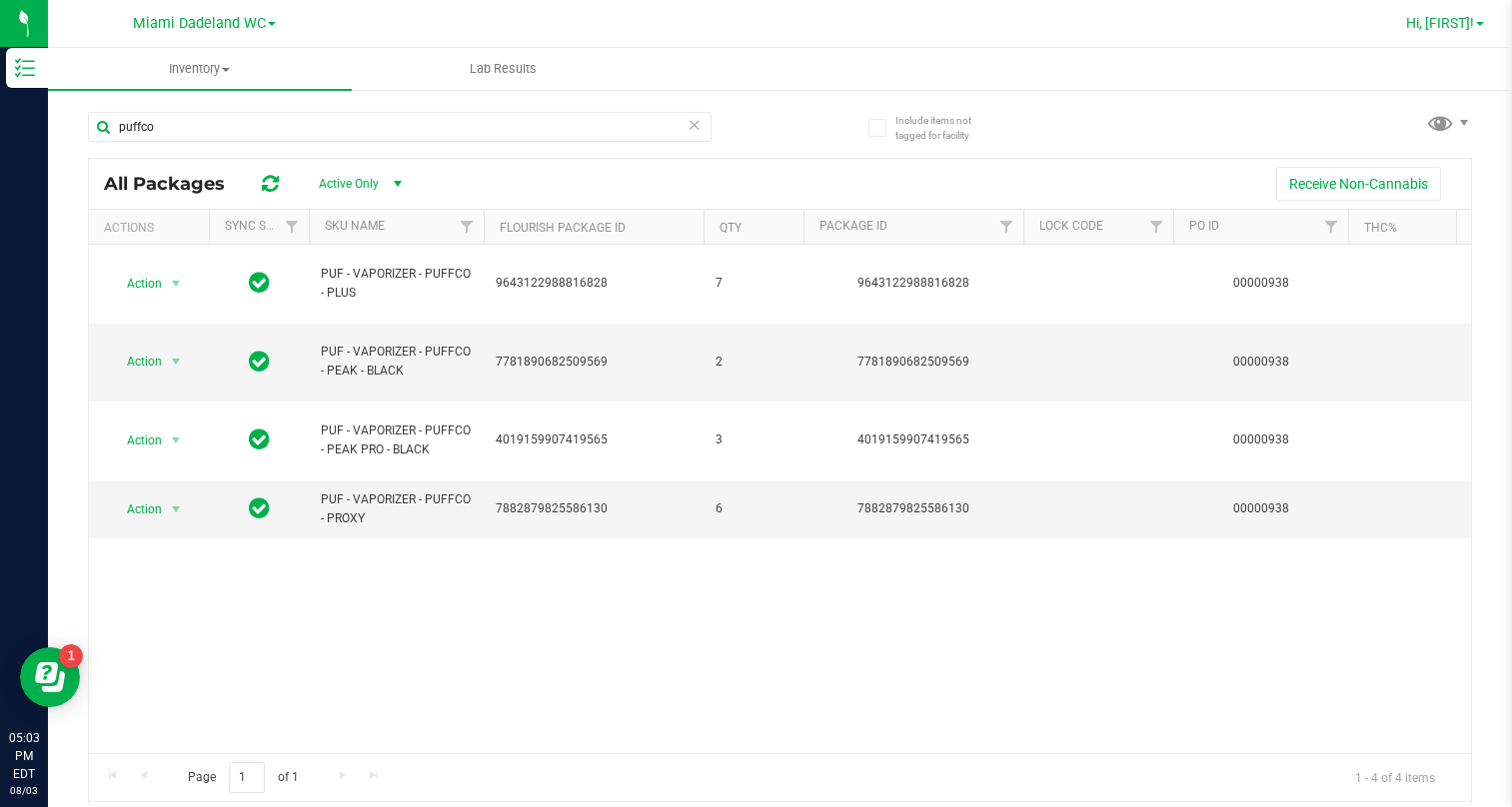 click on "Hi, [FIRST]!" at bounding box center [1445, 23] 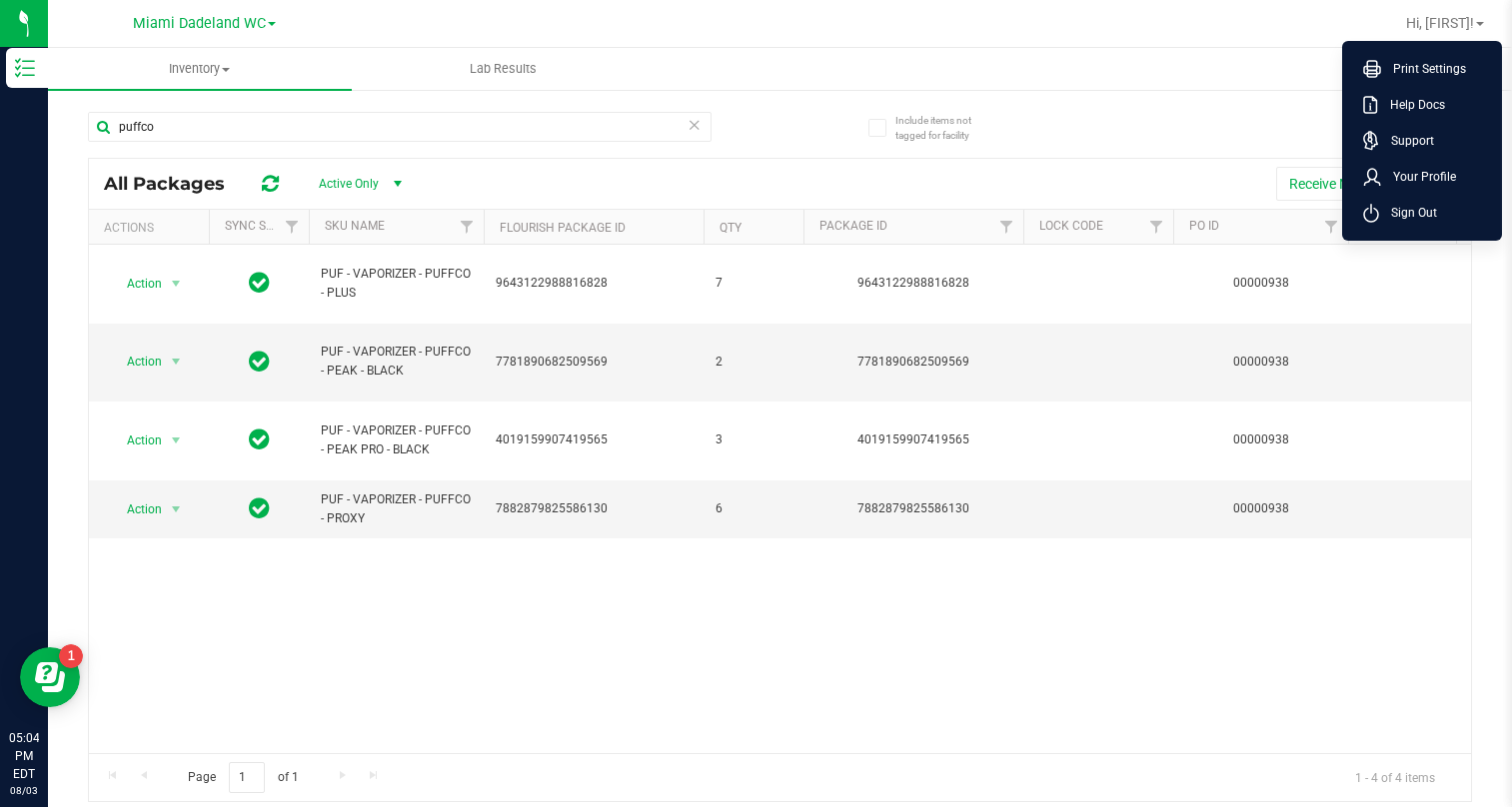 drag, startPoint x: 1166, startPoint y: 92, endPoint x: 1363, endPoint y: 76, distance: 197.64868 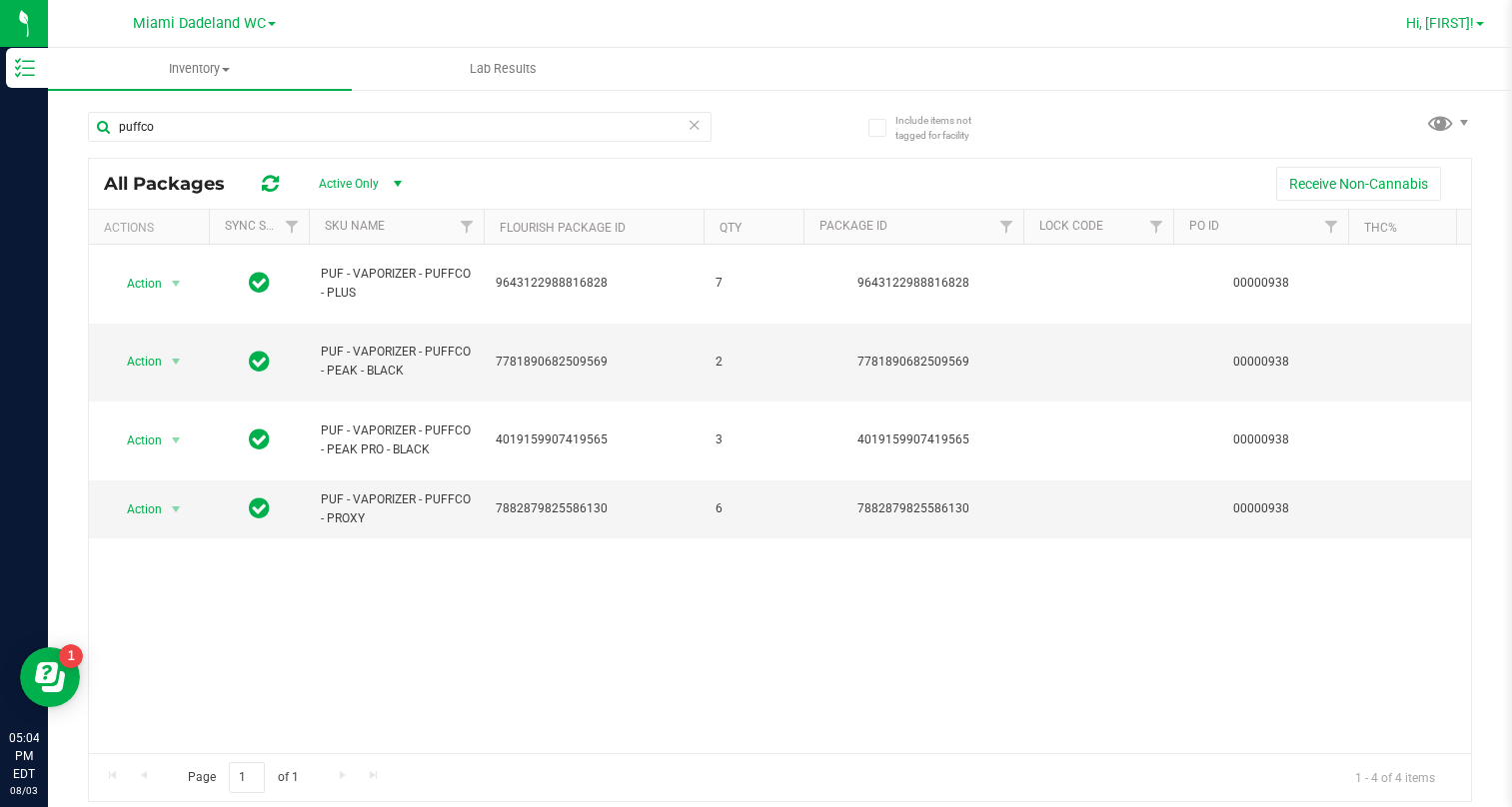click at bounding box center [1480, 24] 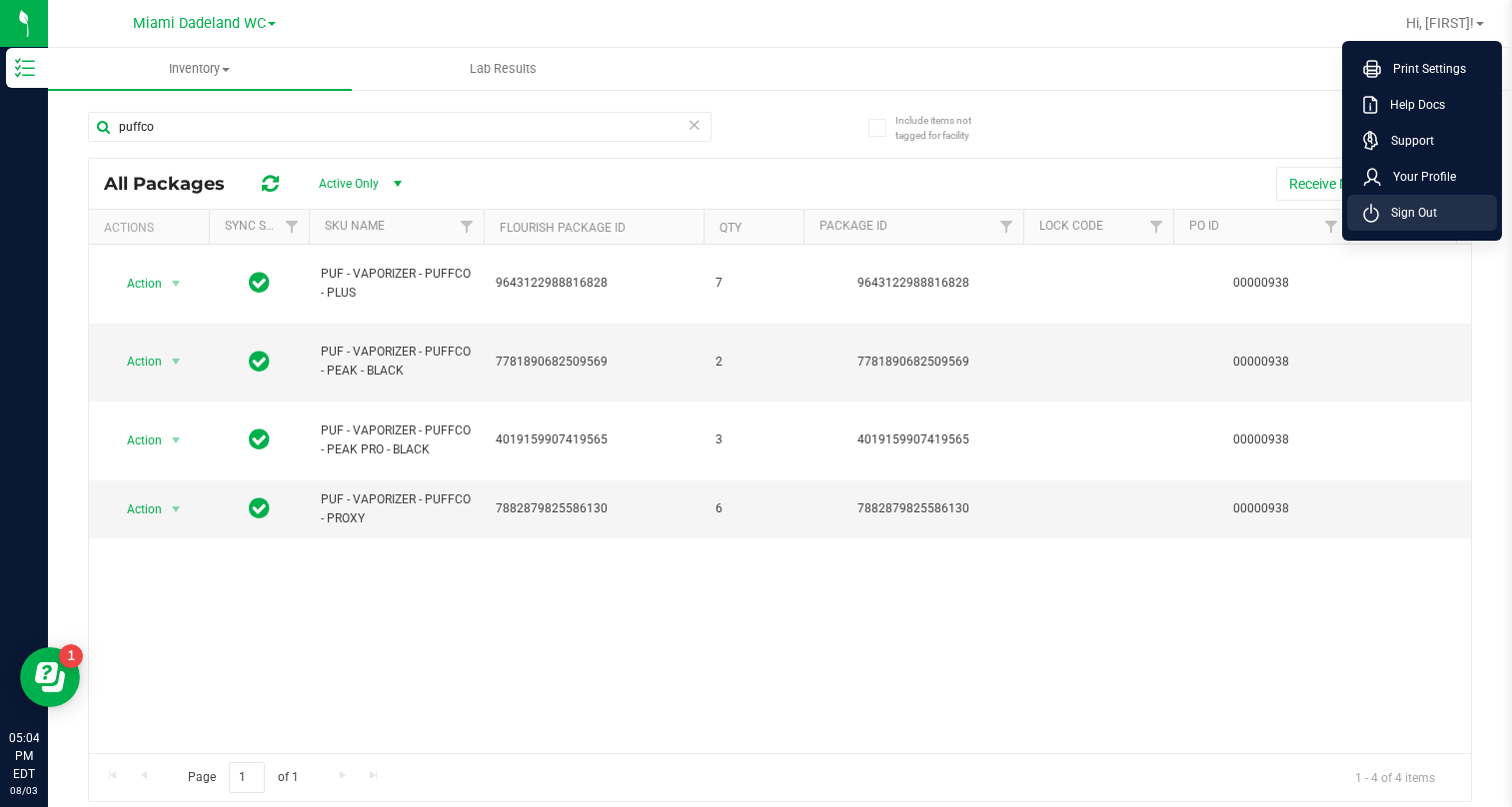 click on "Sign Out" at bounding box center [1408, 213] 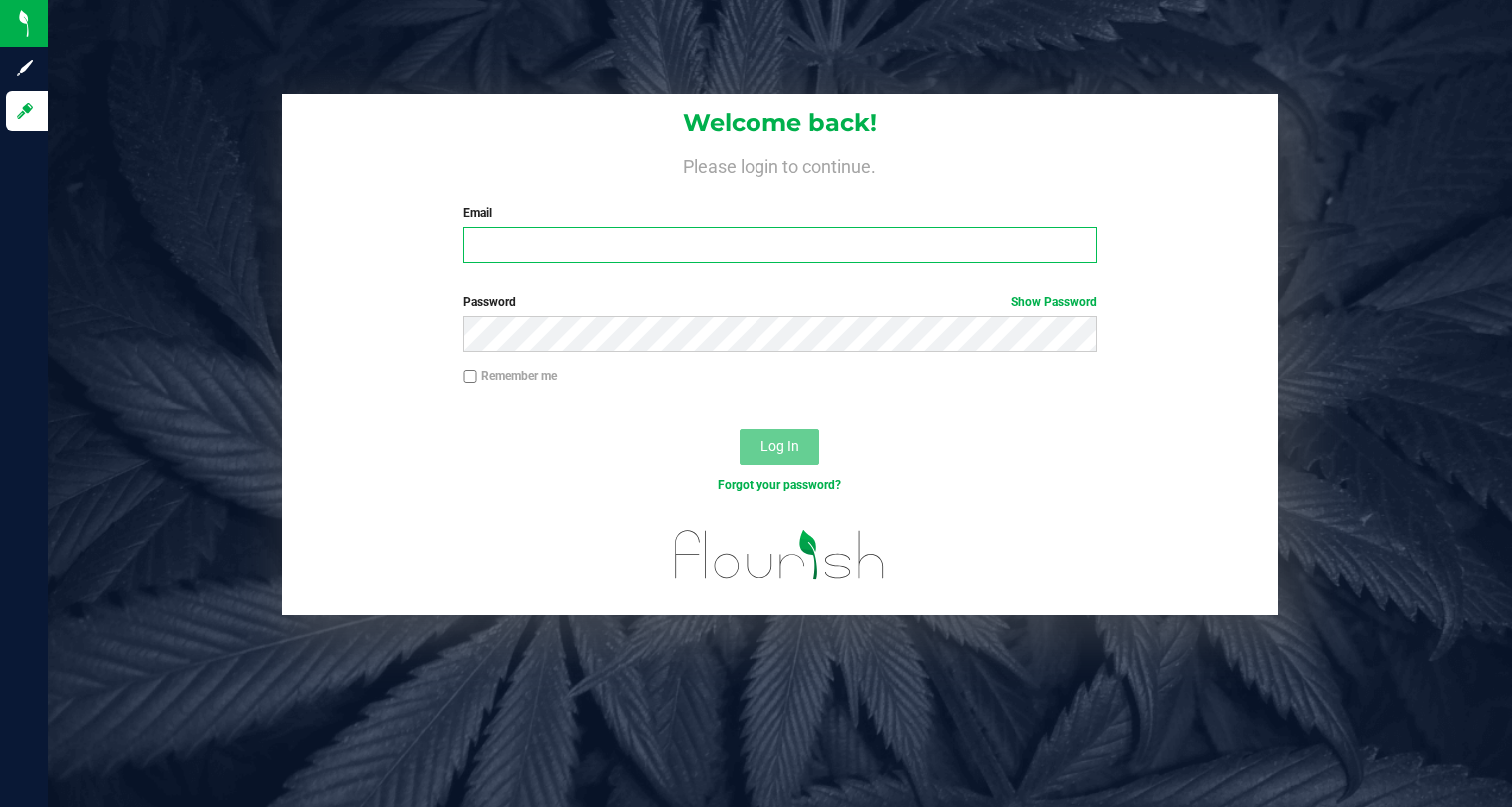 type on "[EMAIL]" 